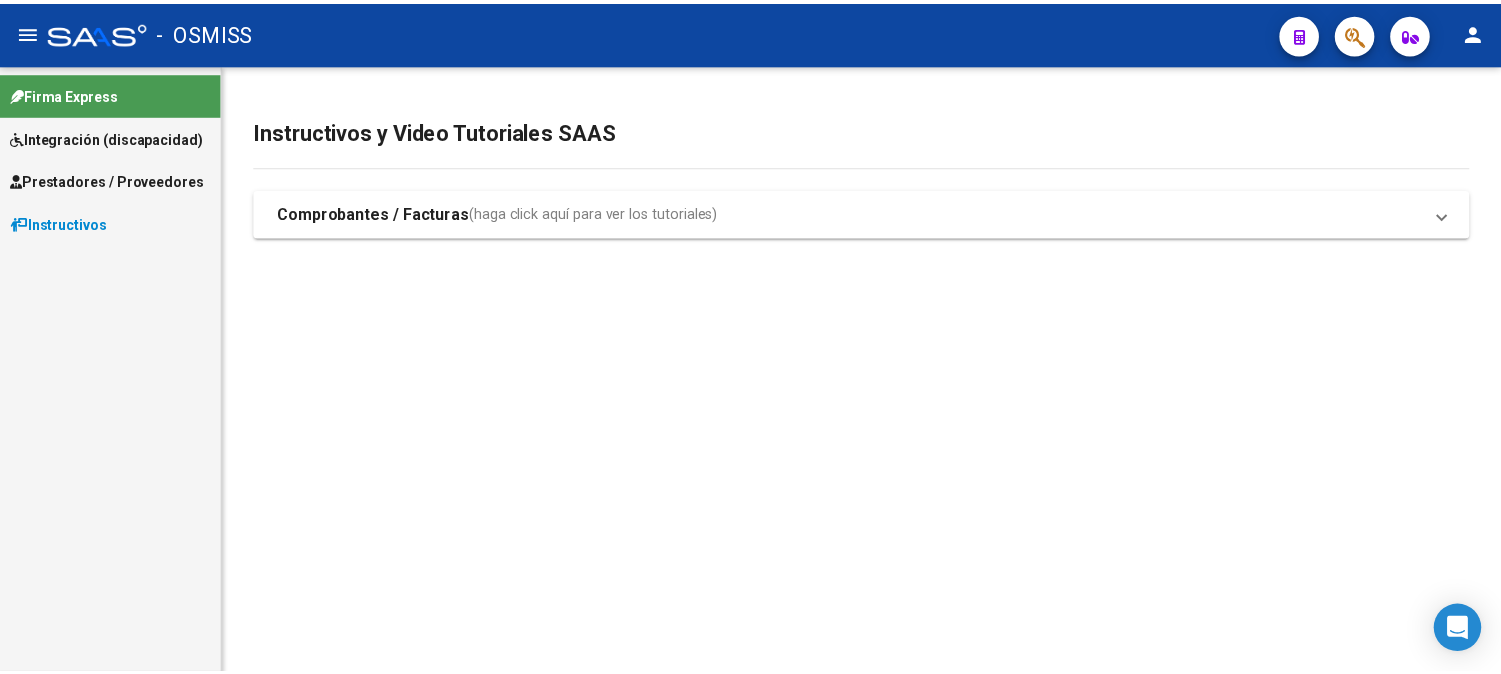 scroll, scrollTop: 0, scrollLeft: 0, axis: both 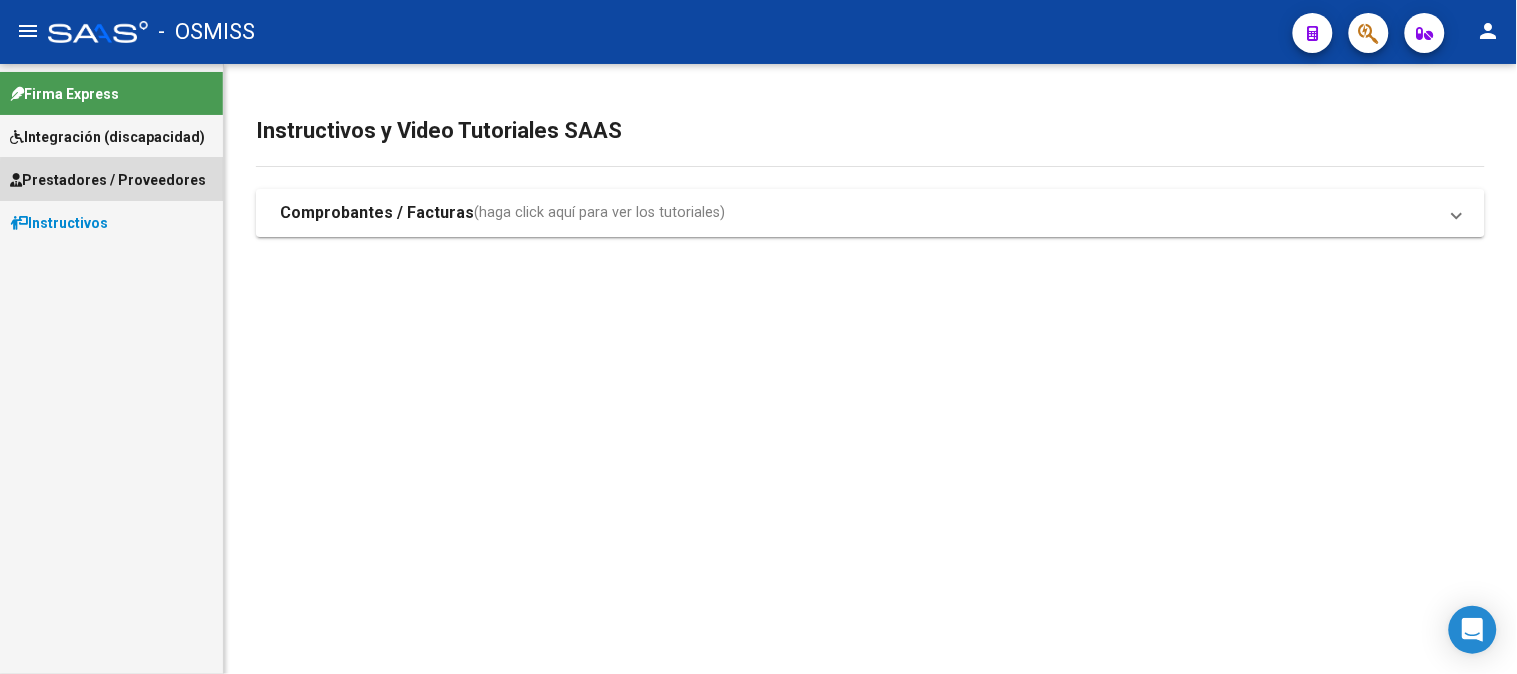 click on "Prestadores / Proveedores" at bounding box center [111, 179] 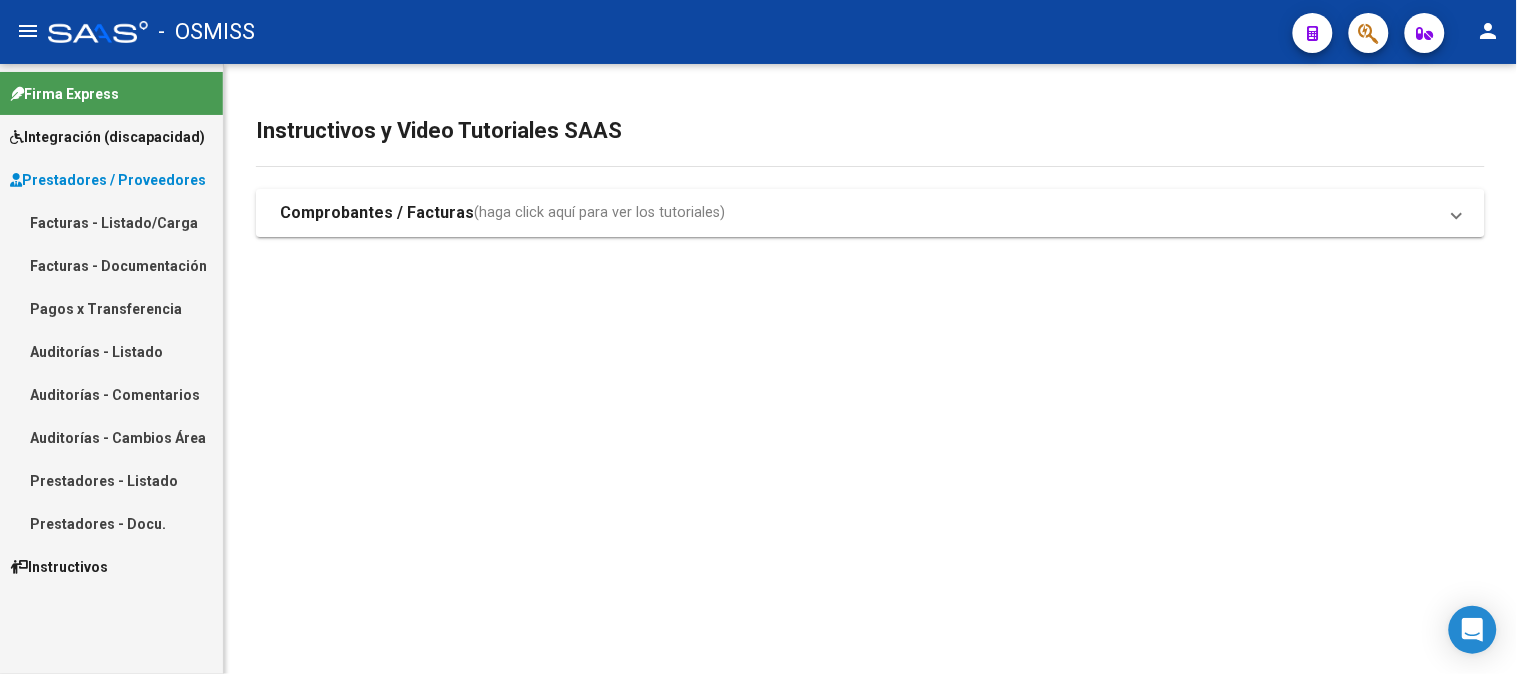 click on "Facturas - Listado/Carga" at bounding box center (111, 222) 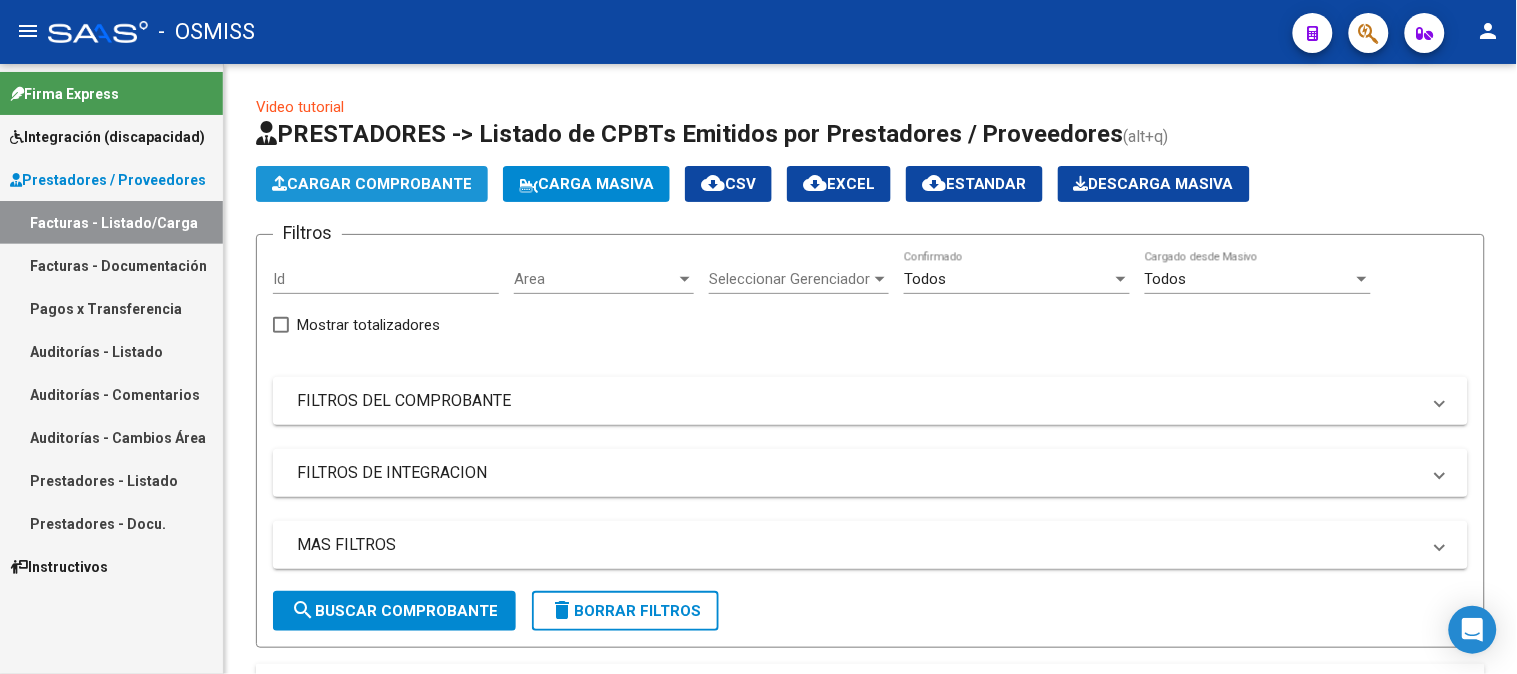 click on "Cargar Comprobante" 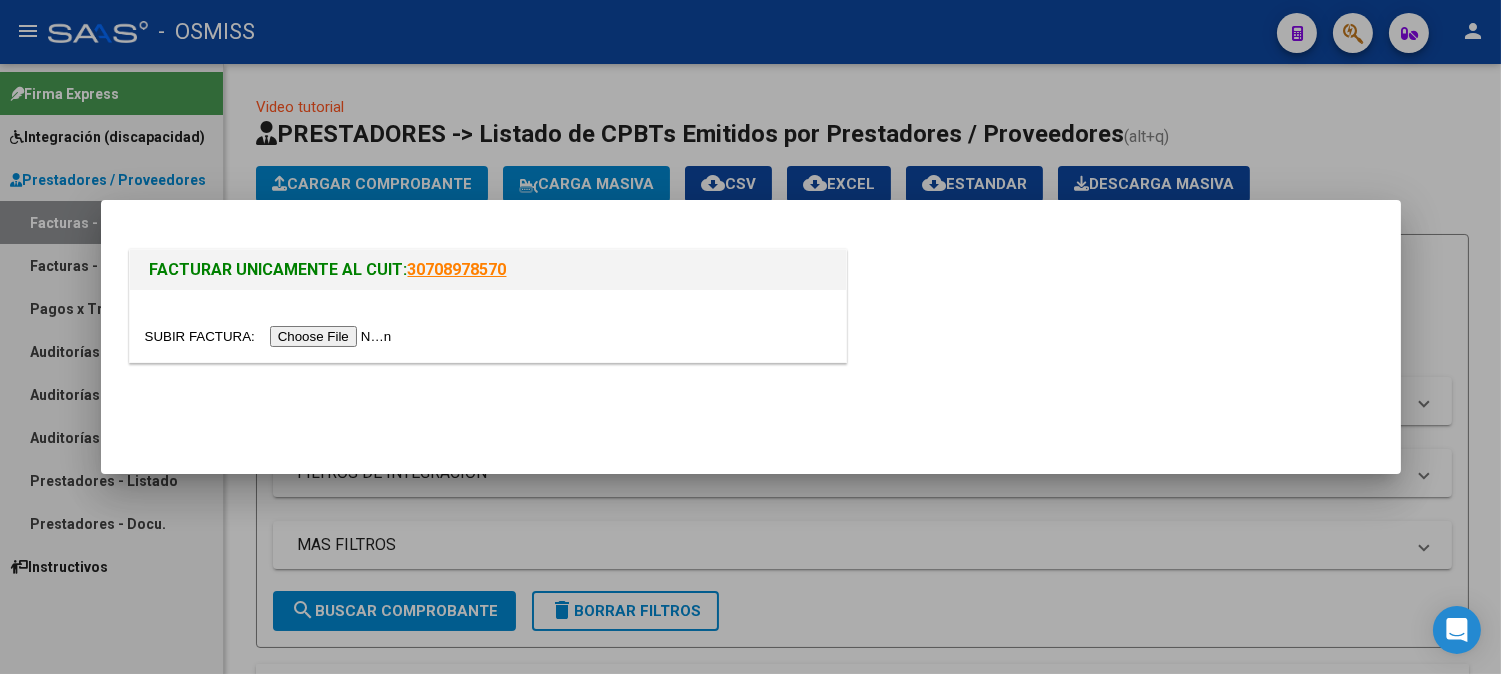 click at bounding box center (271, 336) 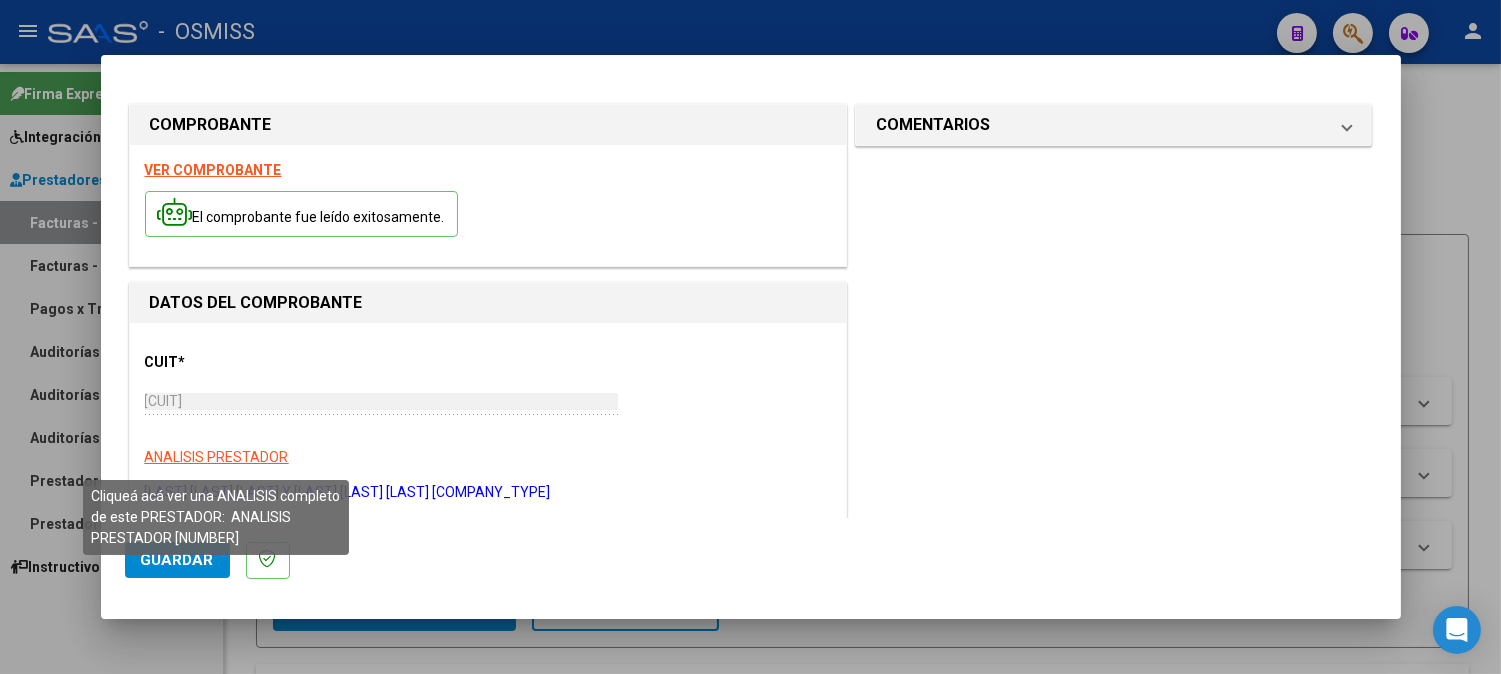 scroll, scrollTop: 222, scrollLeft: 0, axis: vertical 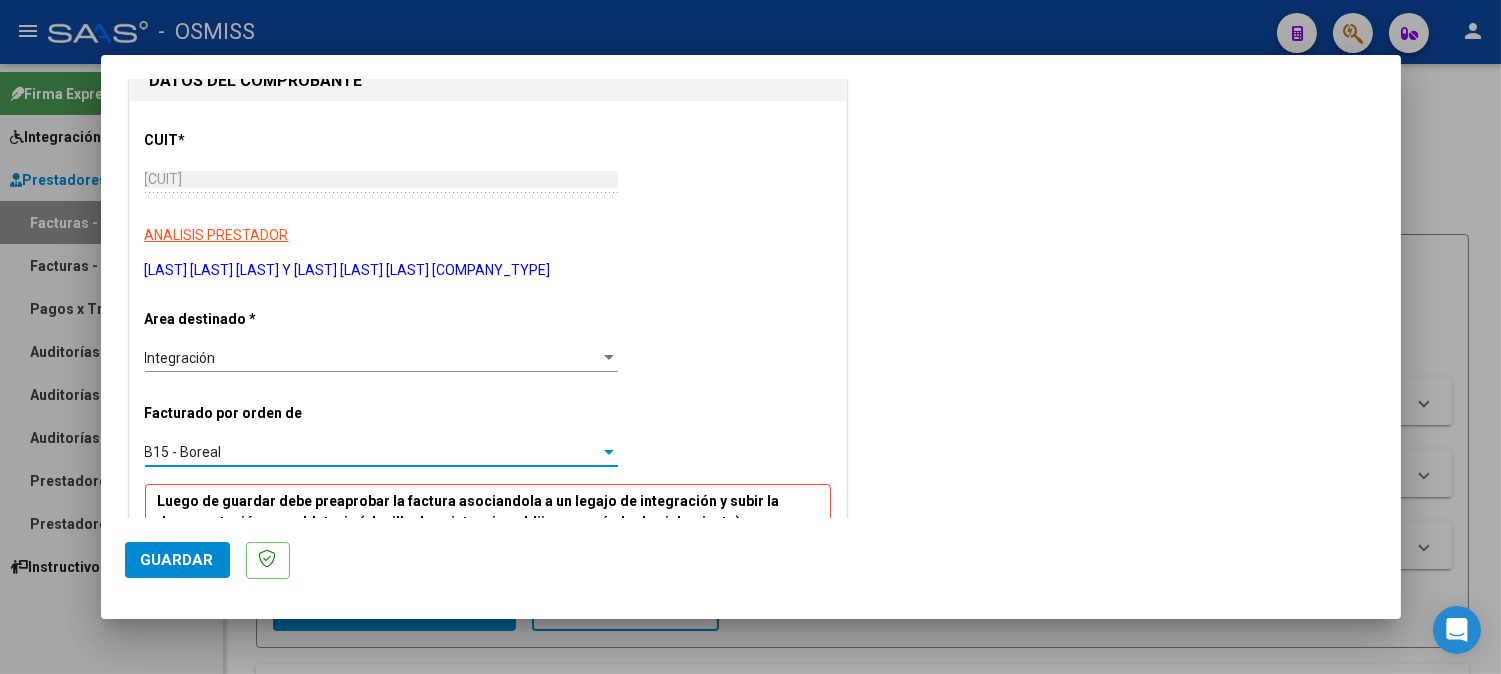 click on "B15 - Boreal" at bounding box center [372, 452] 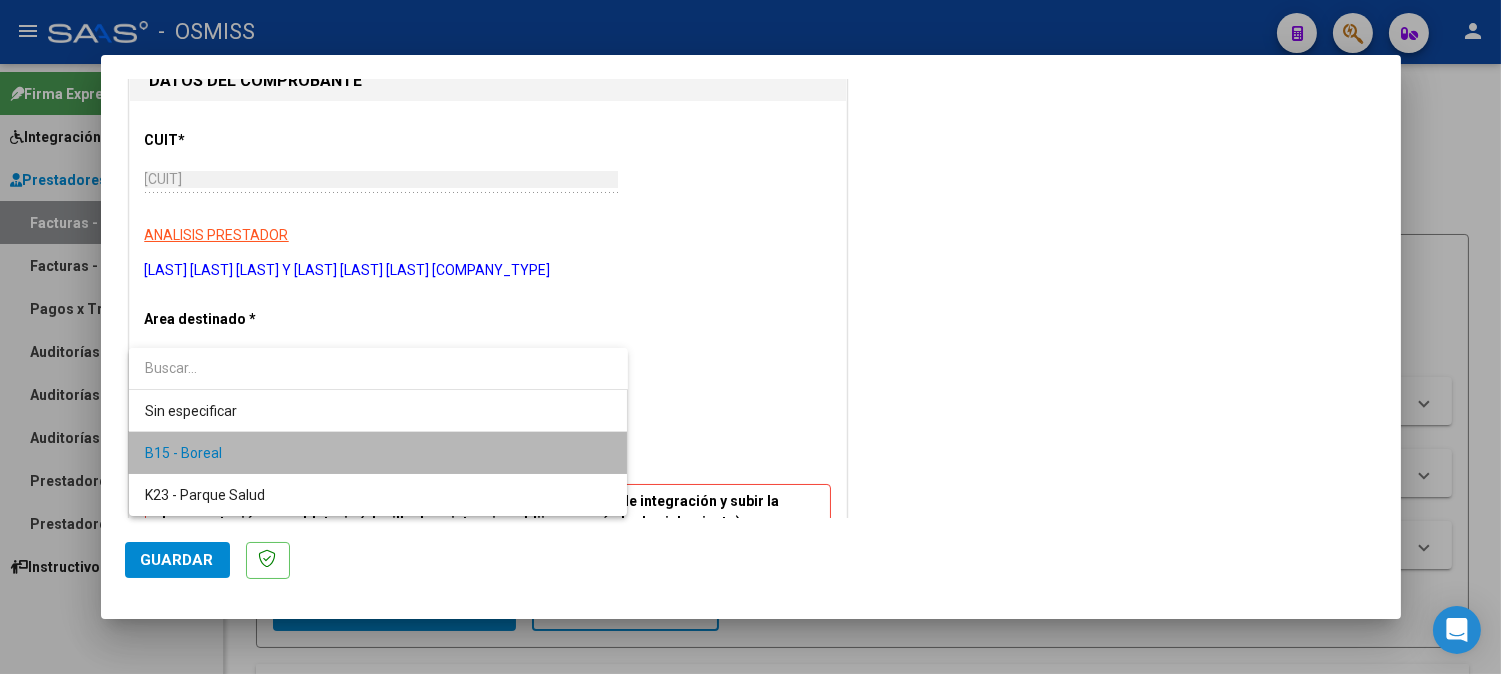 click on "B15 - Boreal" at bounding box center [378, 453] 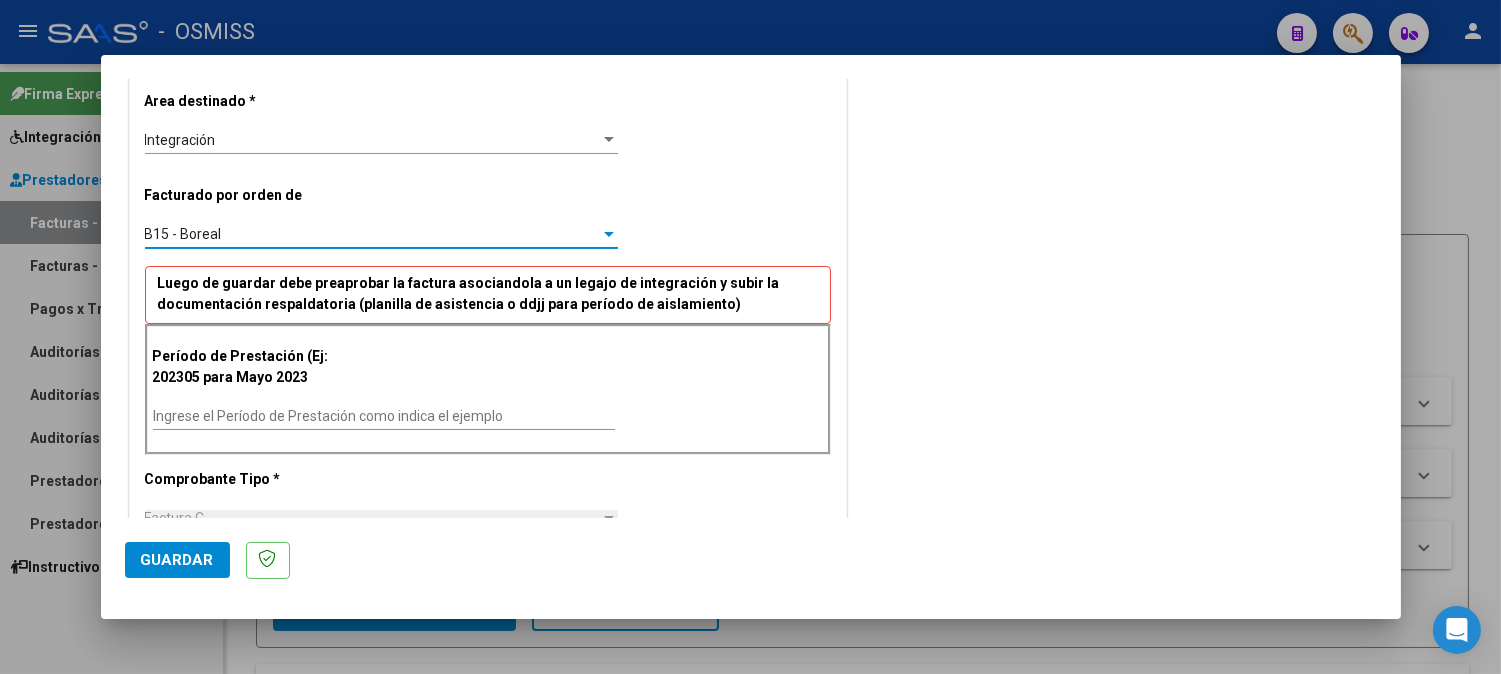 scroll, scrollTop: 444, scrollLeft: 0, axis: vertical 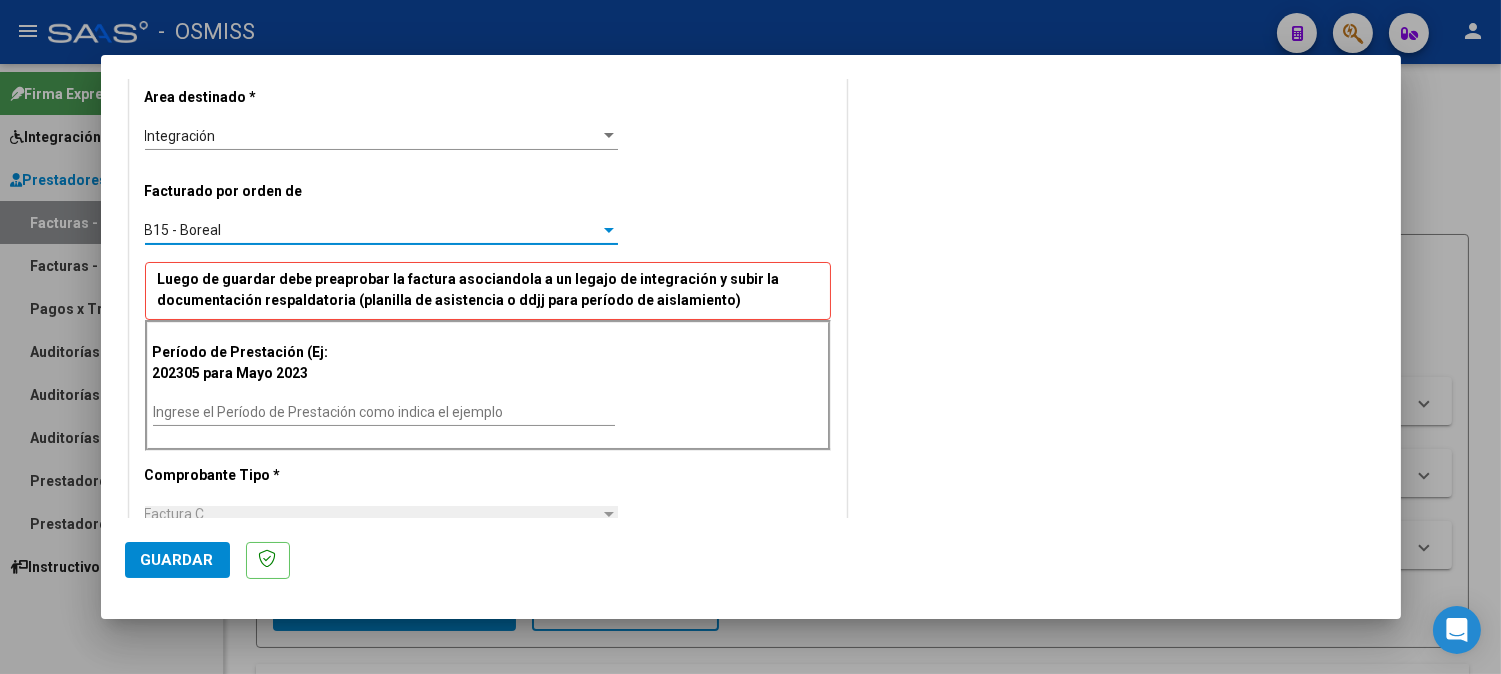 click on "Ingrese el Período de Prestación como indica el ejemplo" at bounding box center [384, 412] 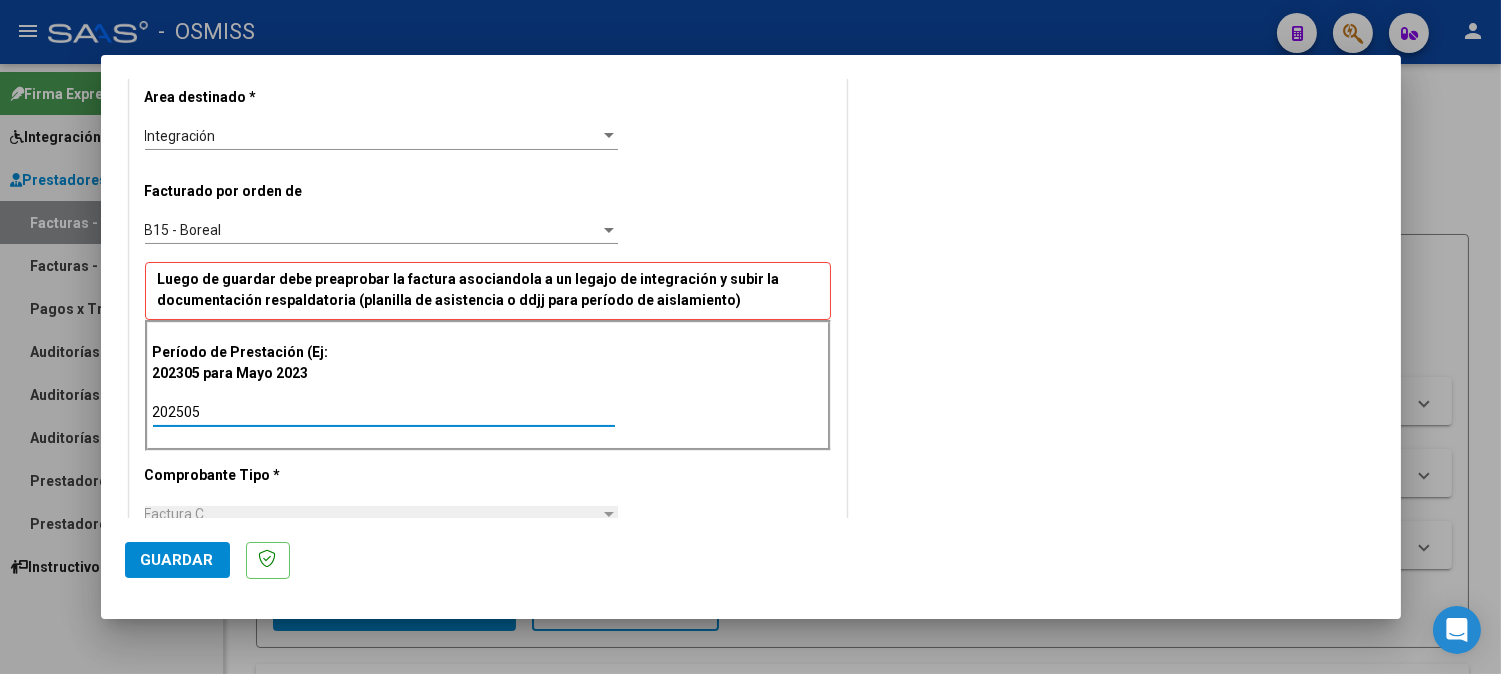type on "202505" 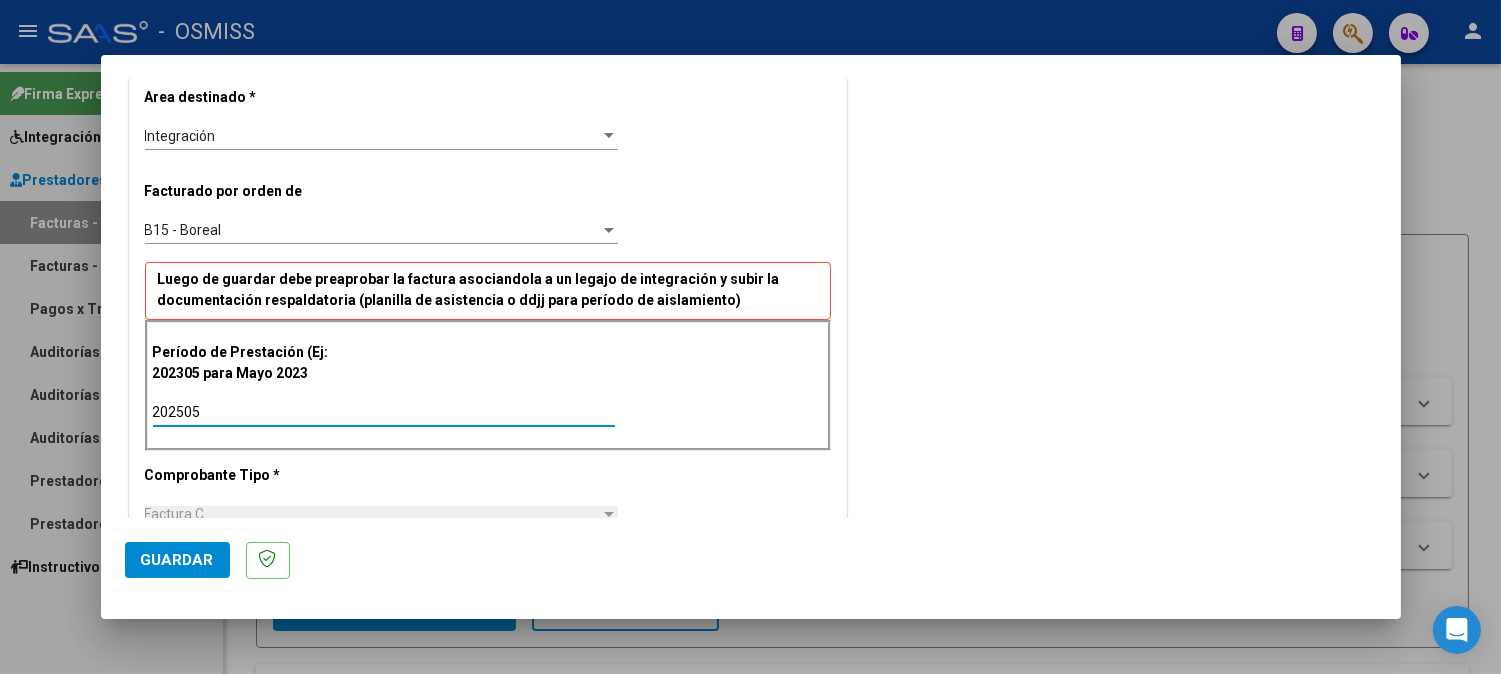 scroll, scrollTop: 666, scrollLeft: 0, axis: vertical 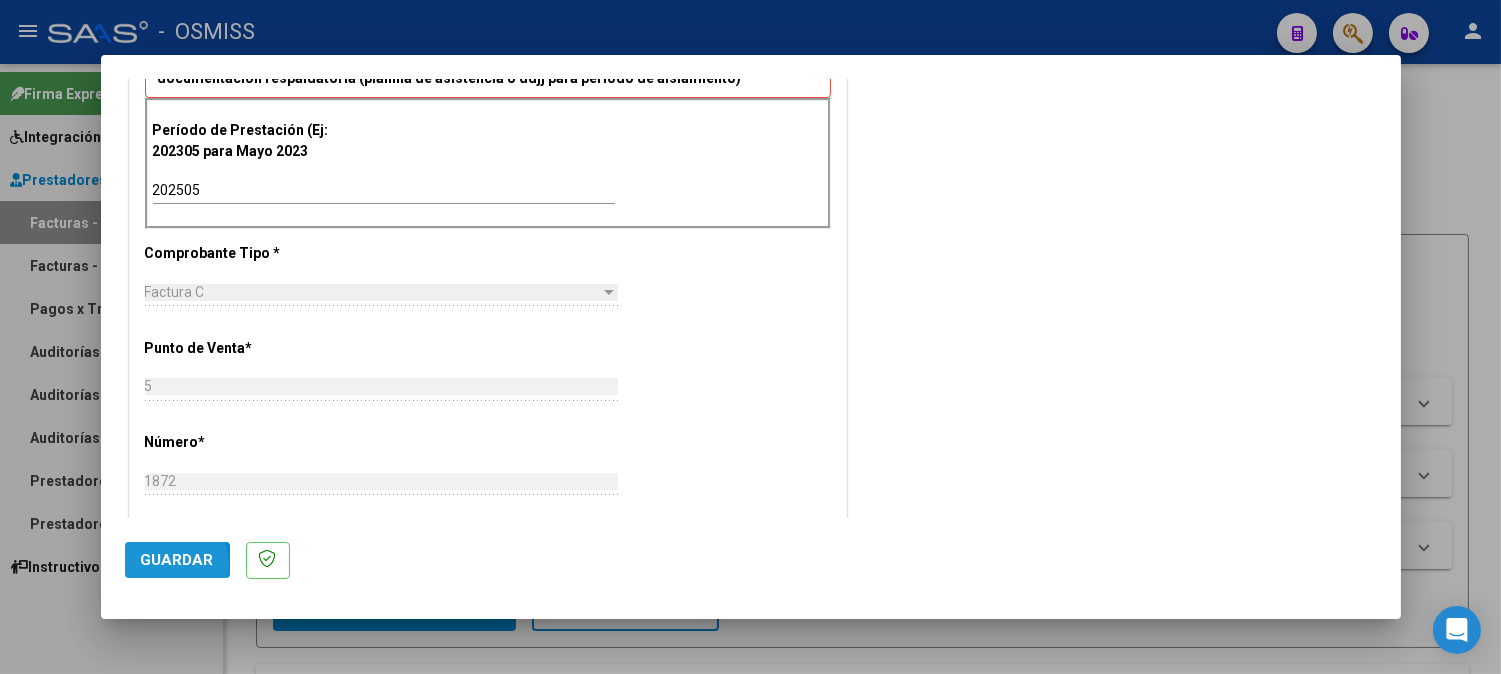 click on "Guardar" 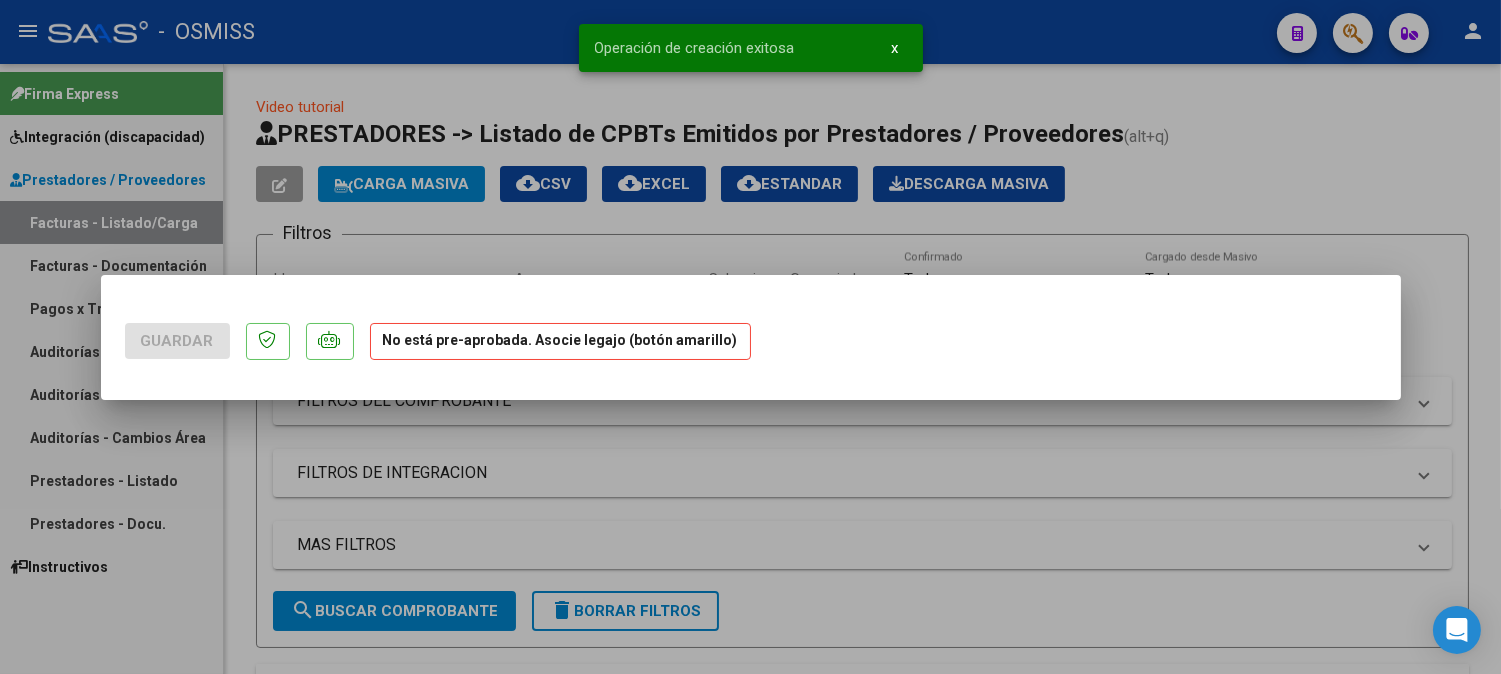 scroll, scrollTop: 0, scrollLeft: 0, axis: both 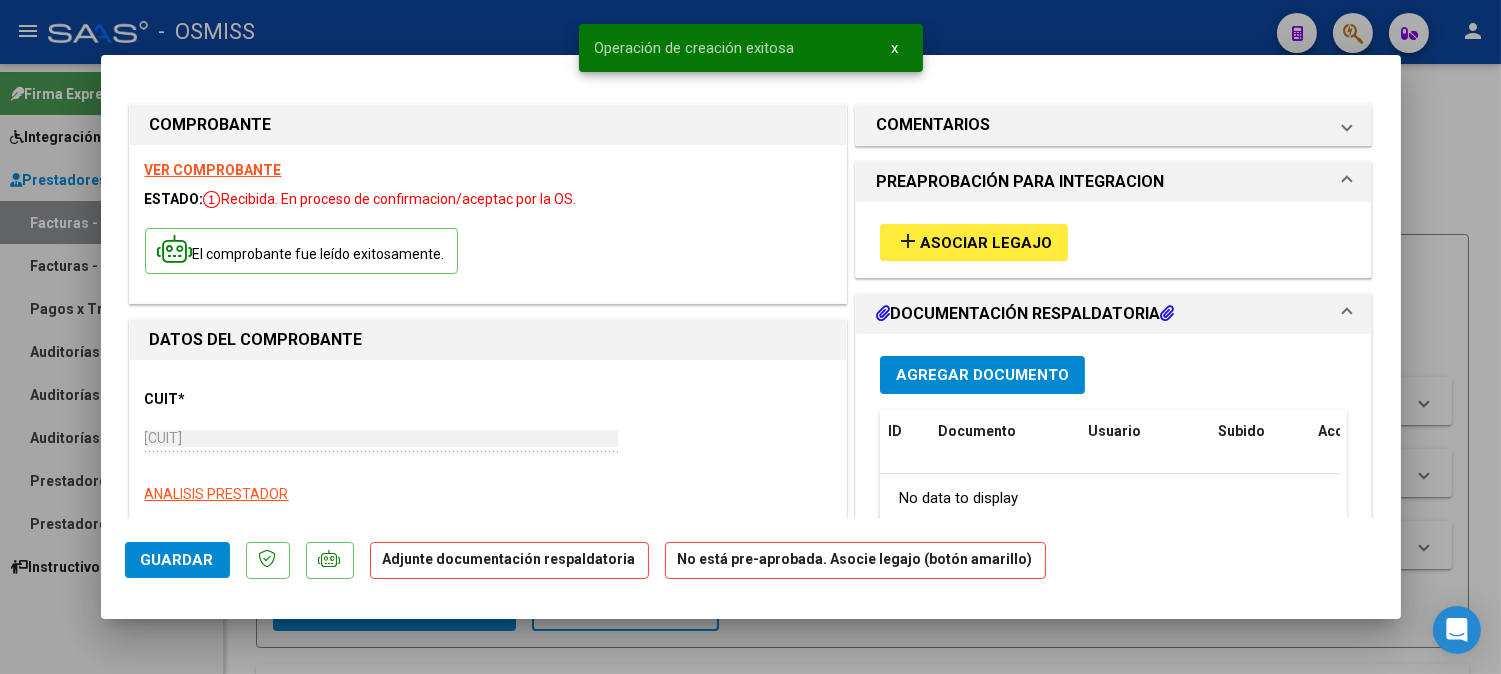 click on "Asociar Legajo" at bounding box center (986, 243) 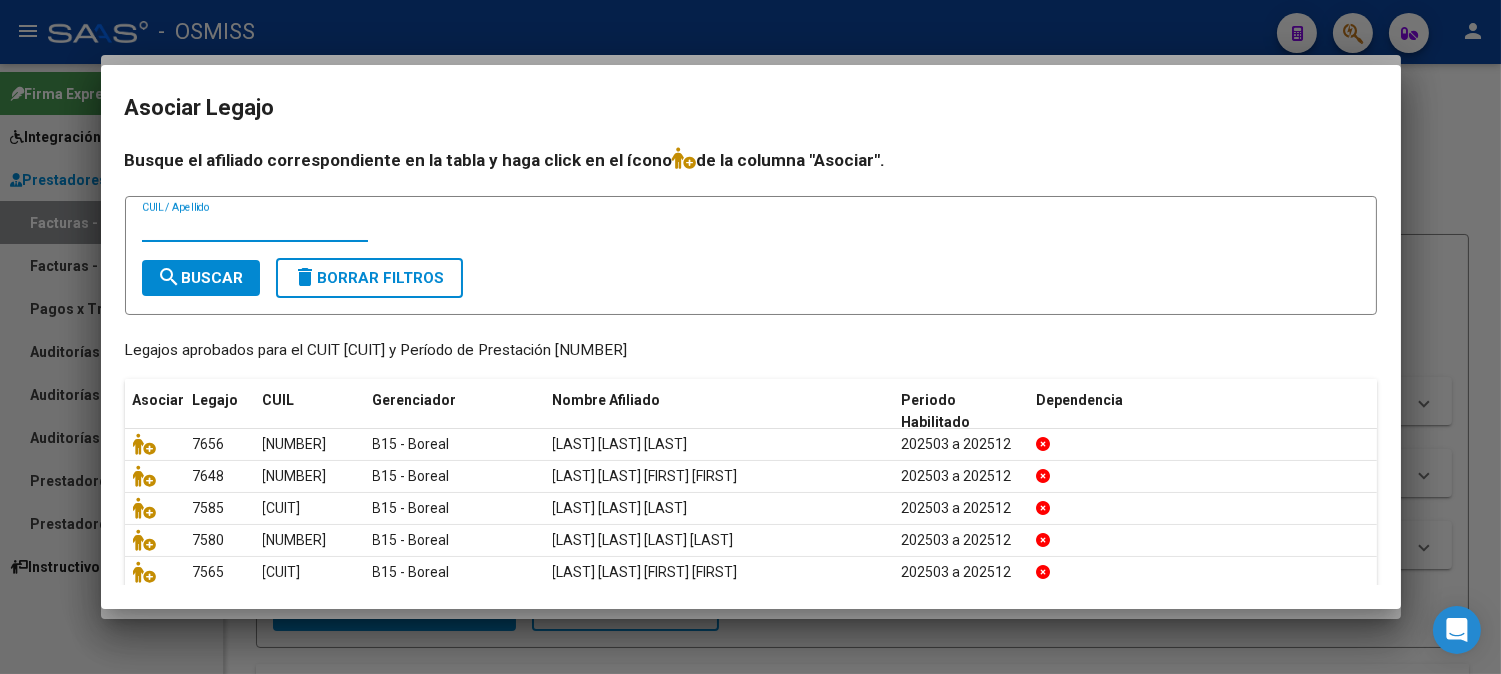 click on "CUIL / Apellido" at bounding box center [255, 227] 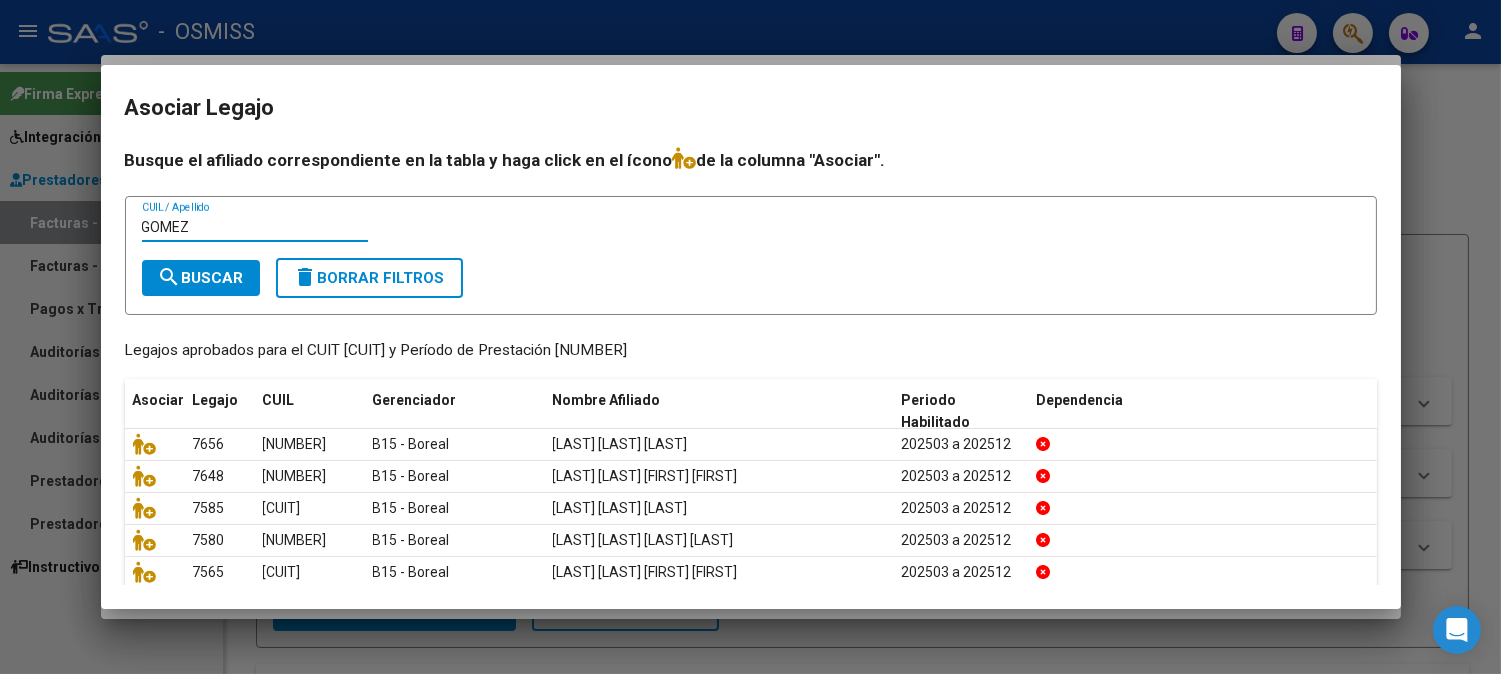 type on "GOMEZ" 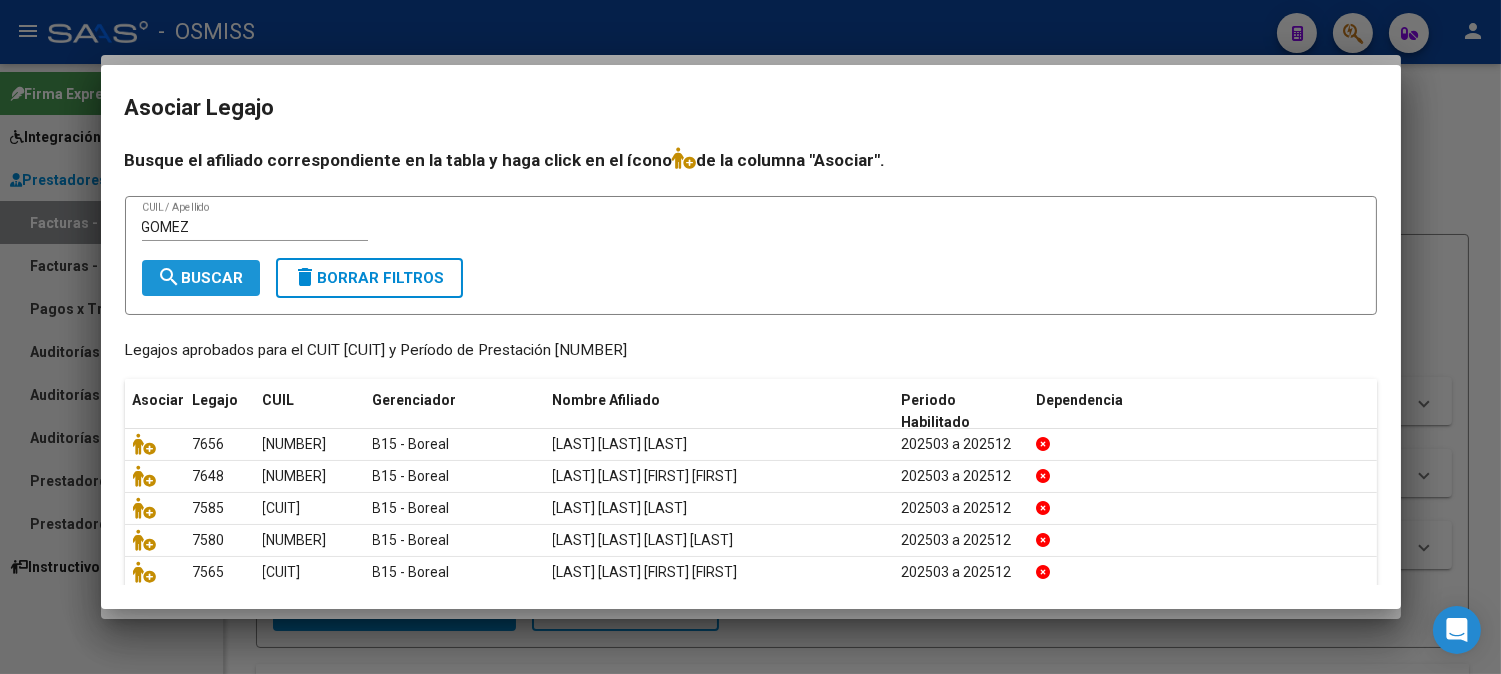 click on "search" at bounding box center (170, 277) 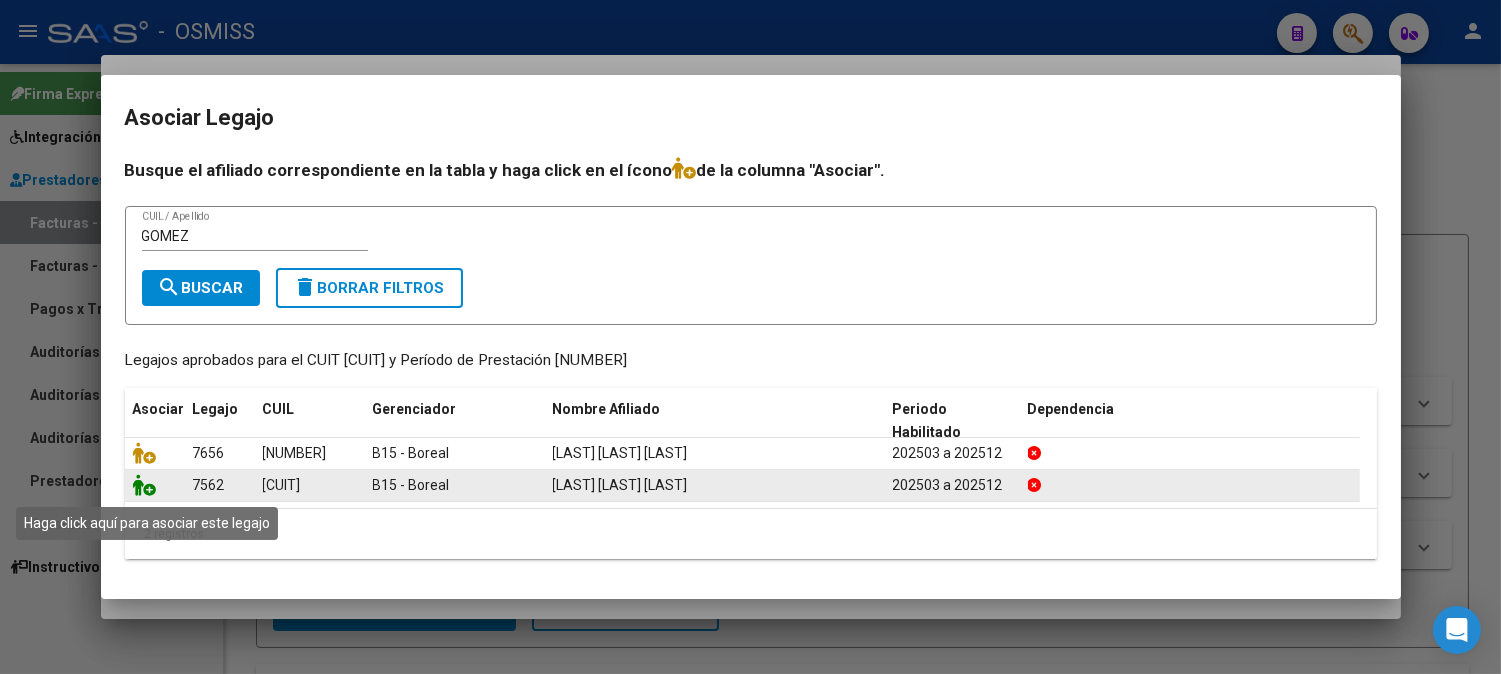 click 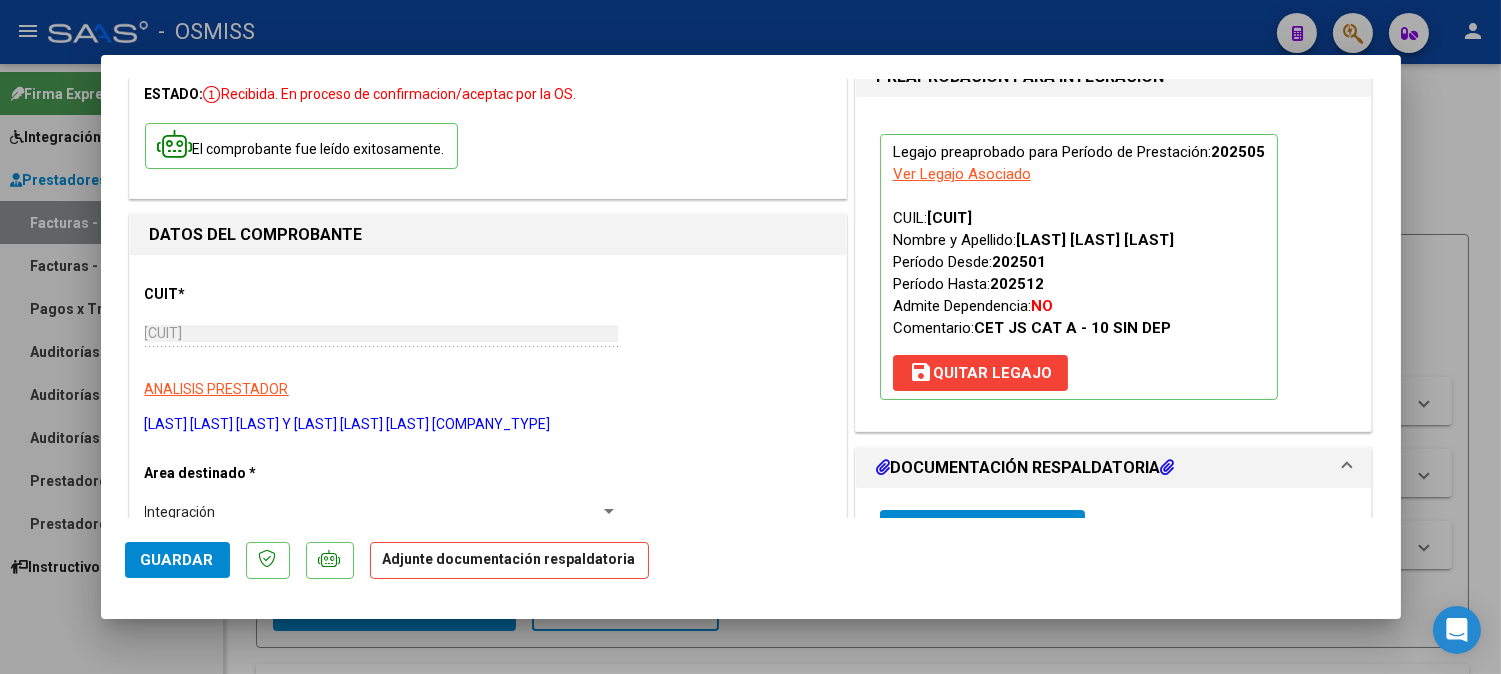 scroll, scrollTop: 222, scrollLeft: 0, axis: vertical 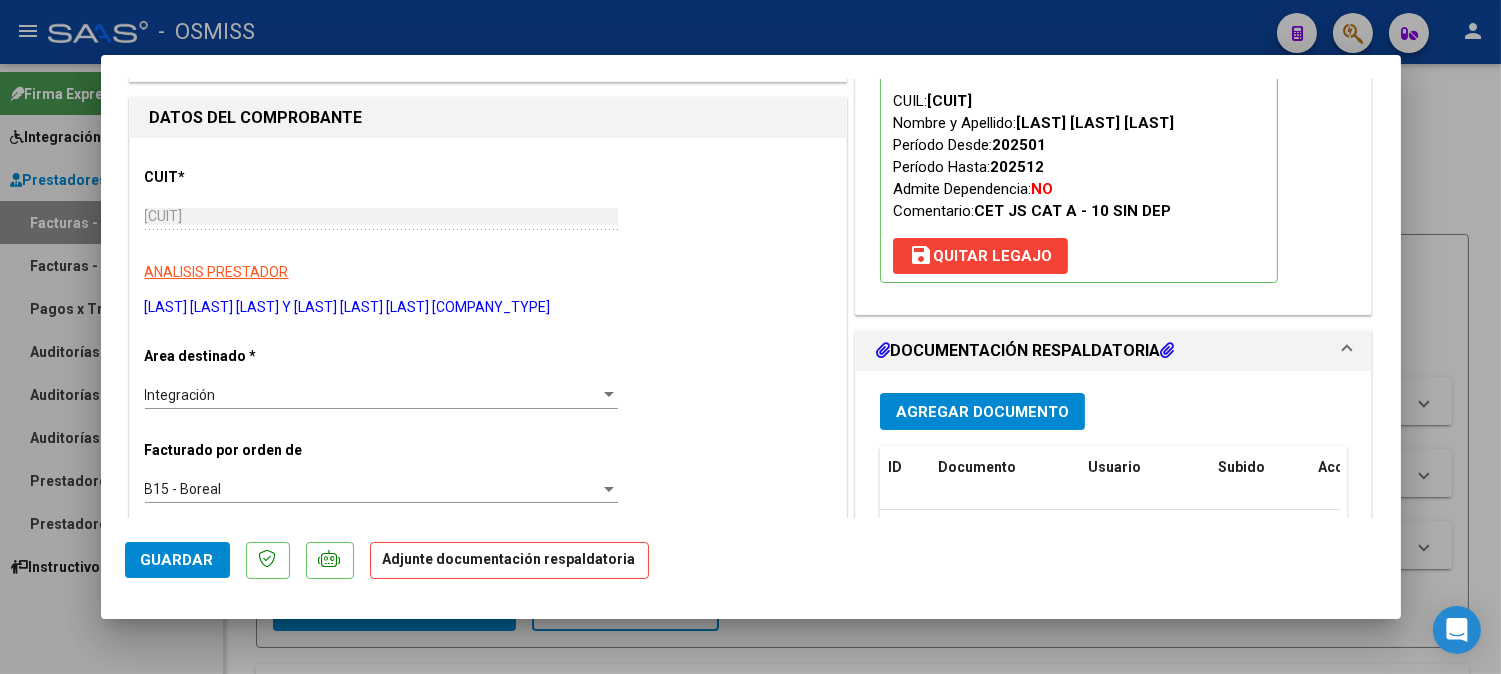 click on "Agregar Documento" at bounding box center (982, 412) 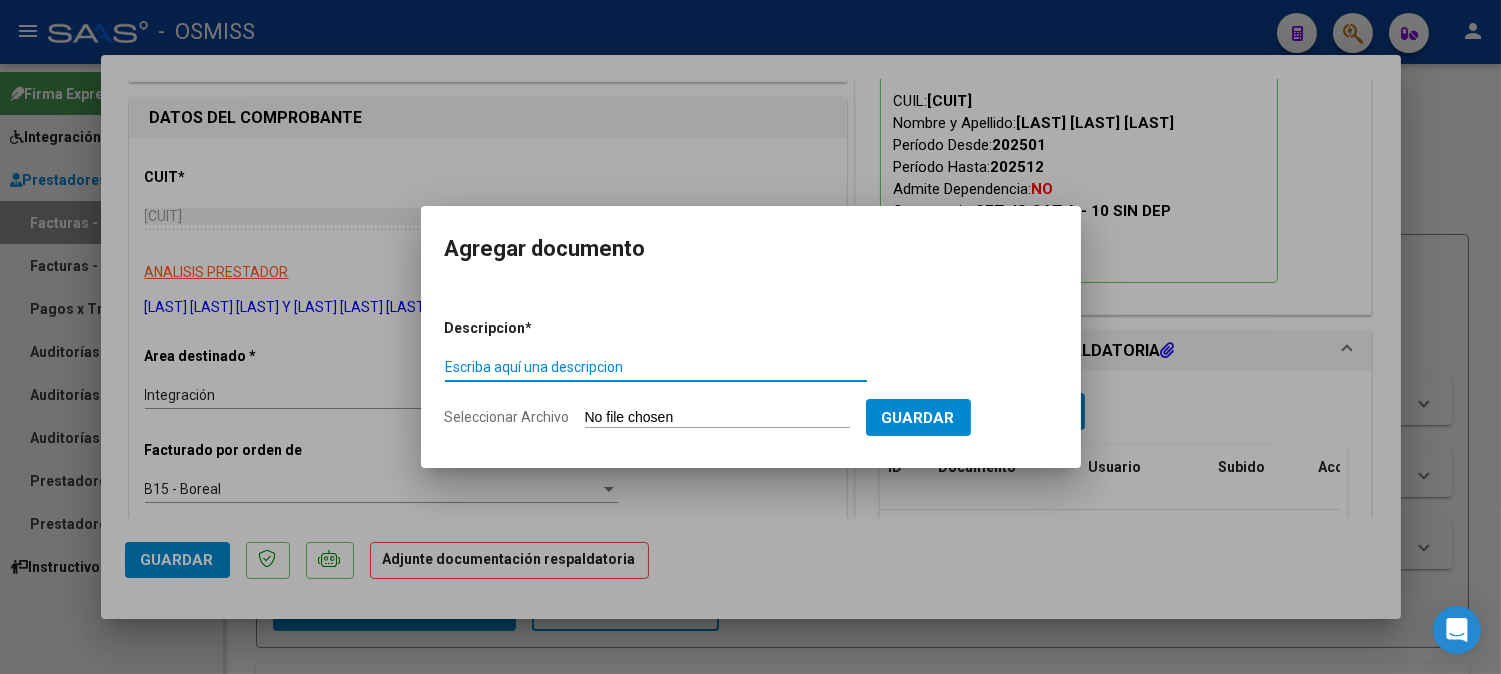 click on "Escriba aquí una descripcion" at bounding box center [656, 367] 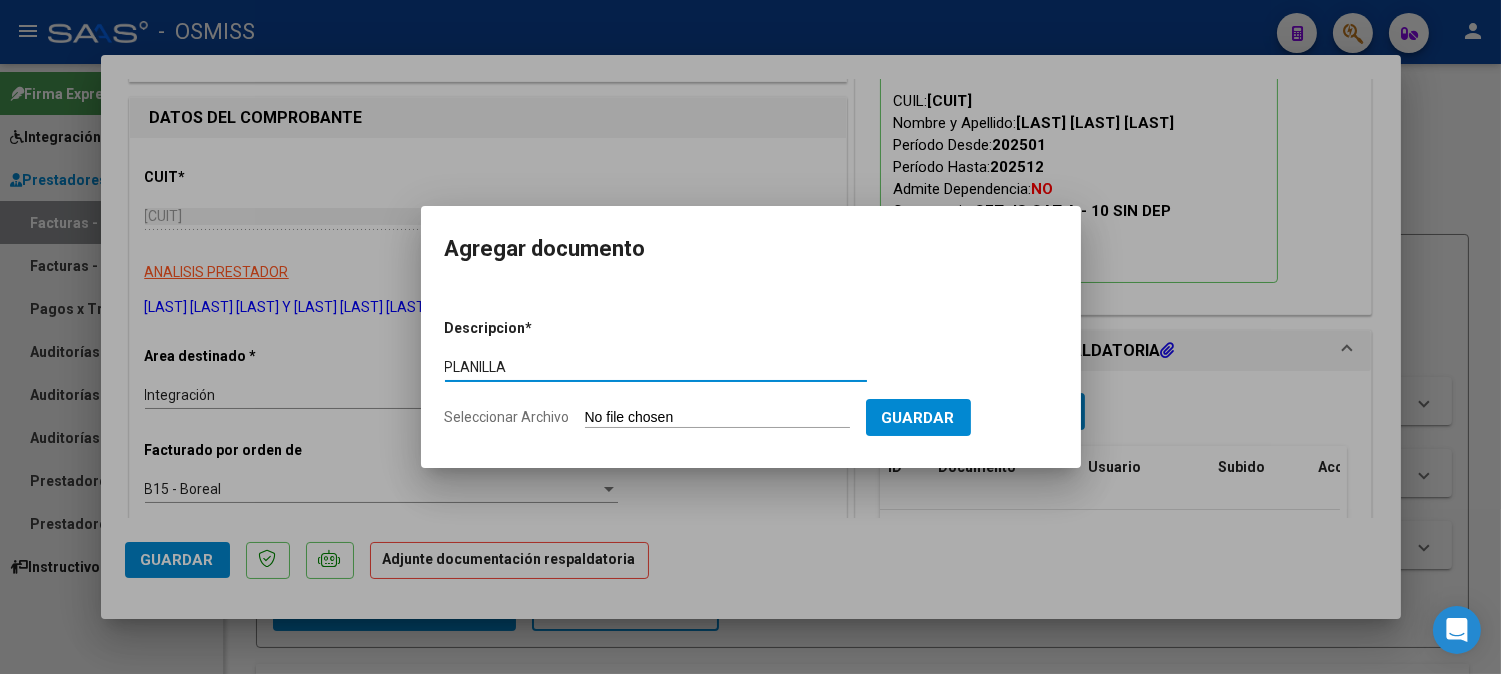 type on "PLANILLA" 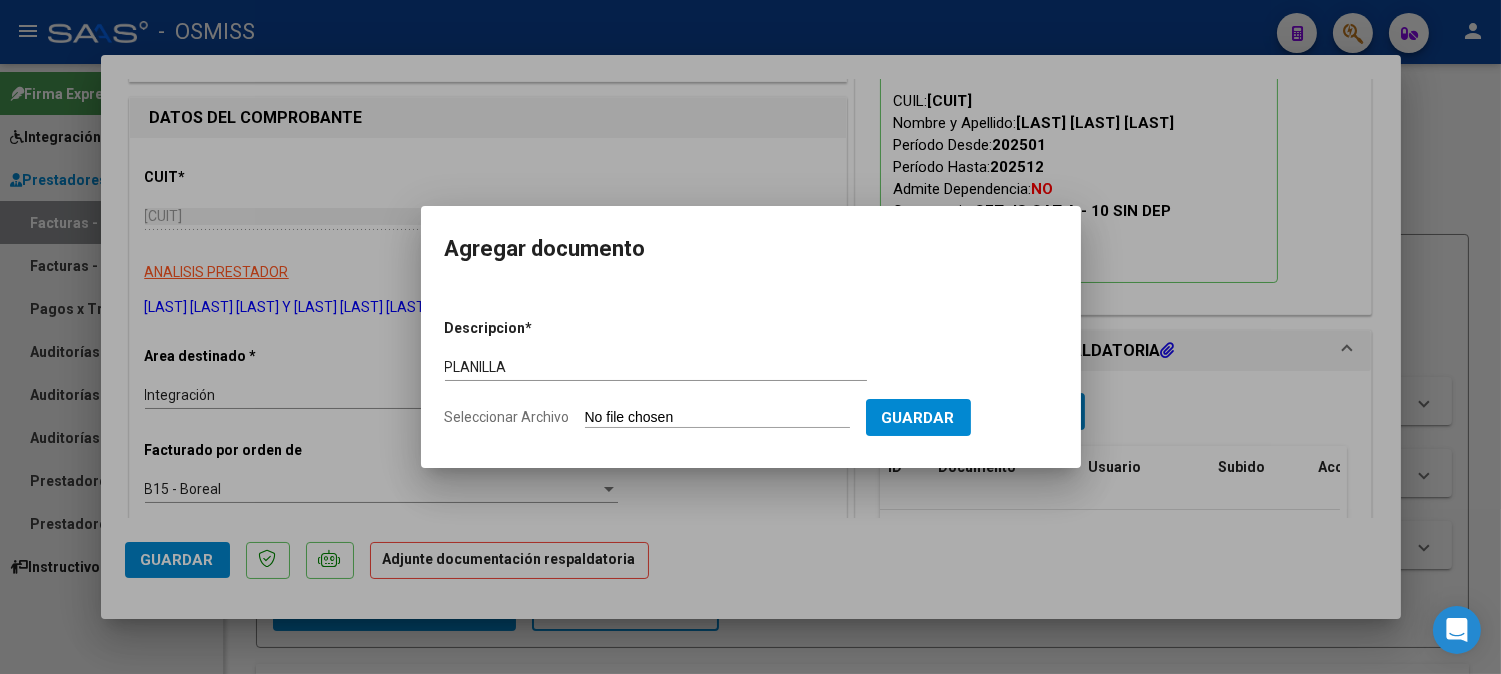 click on "Seleccionar Archivo" at bounding box center [717, 418] 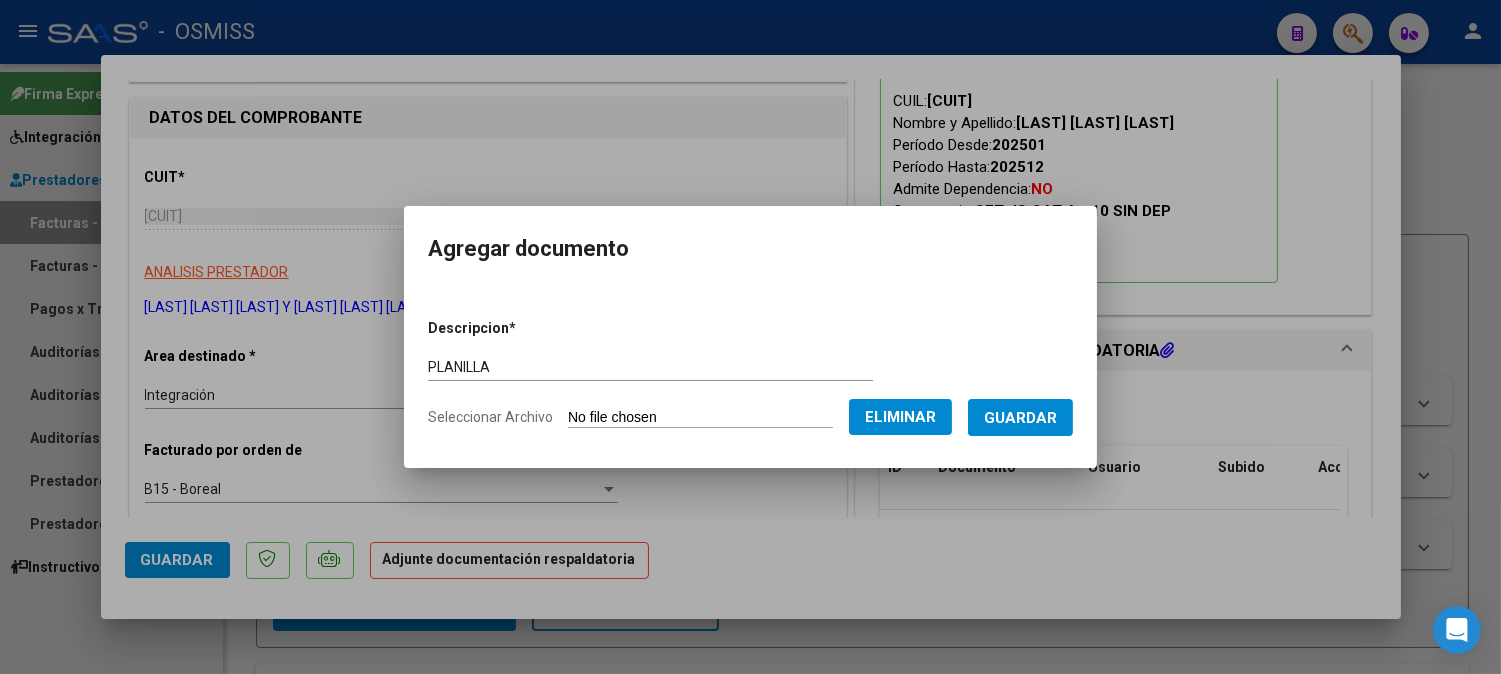 click on "Guardar" at bounding box center (1020, 418) 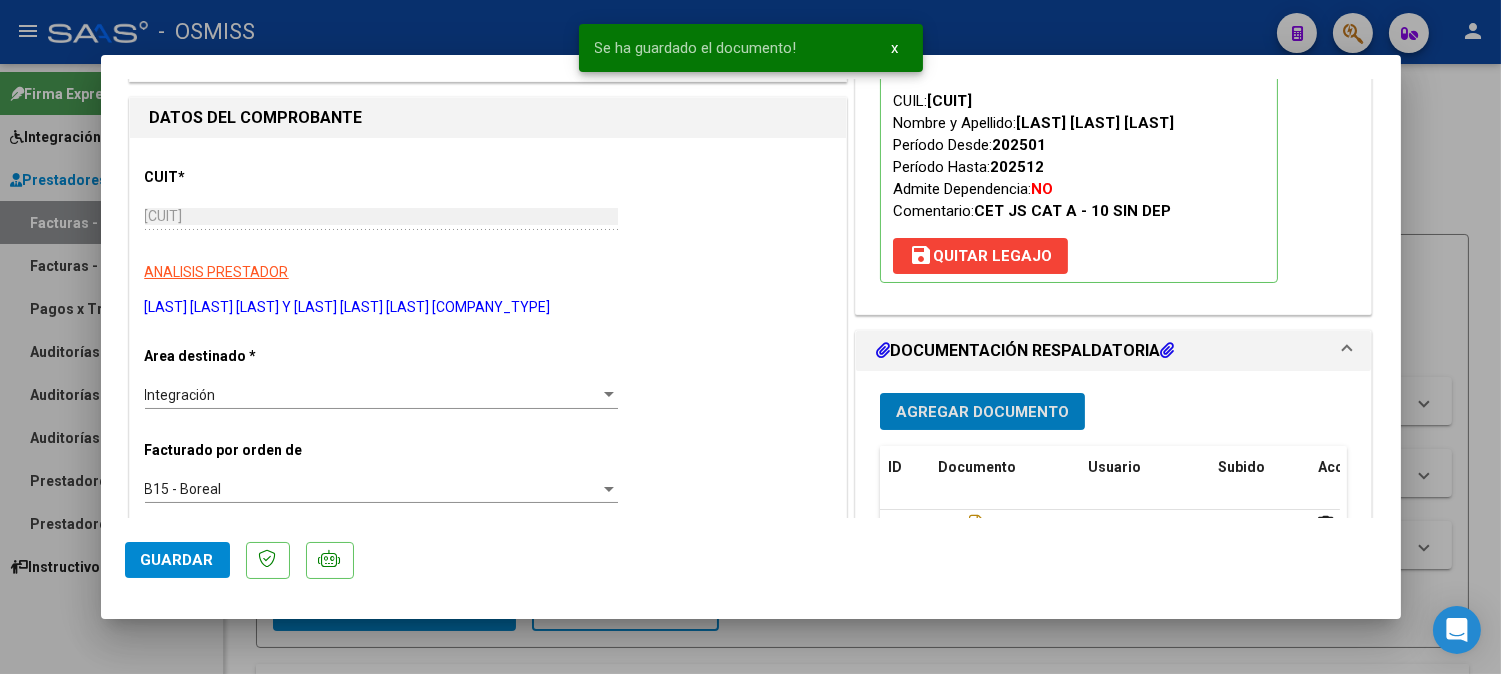 click on "Guardar" 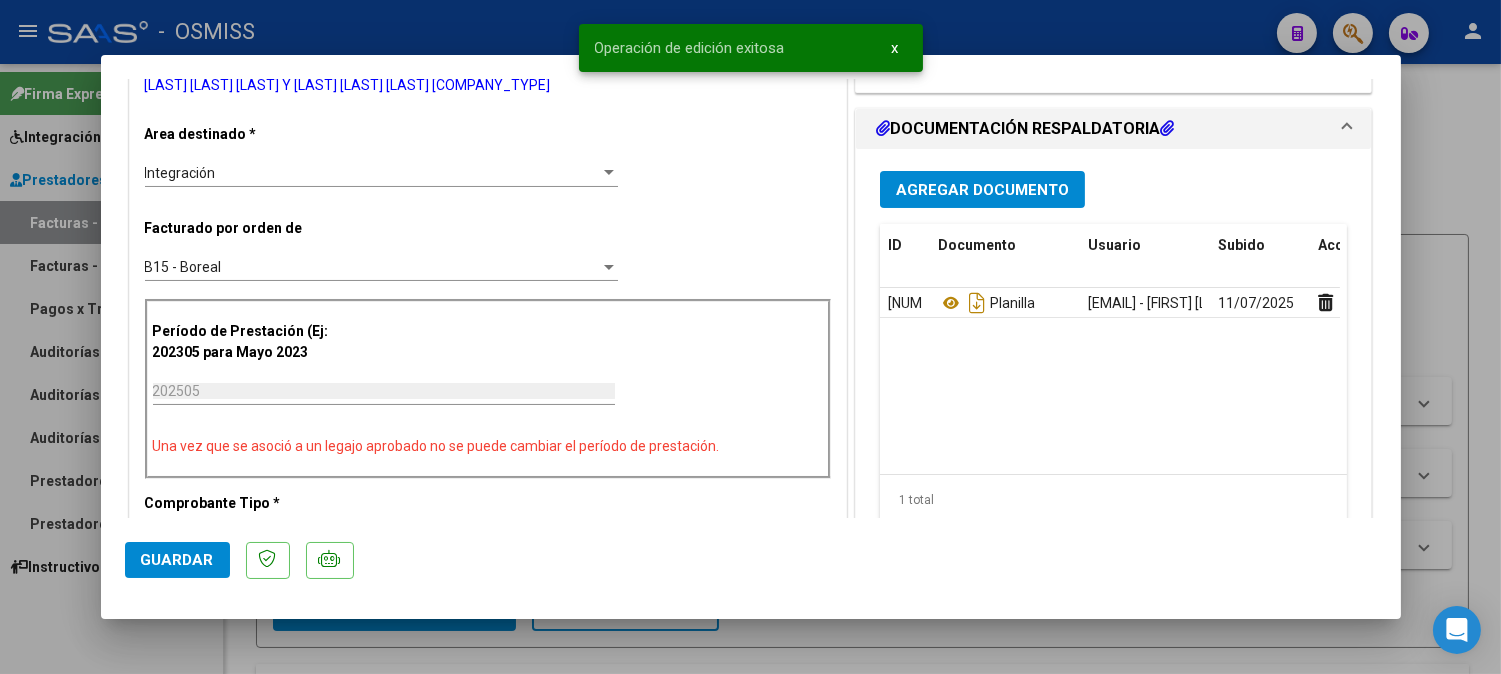 type 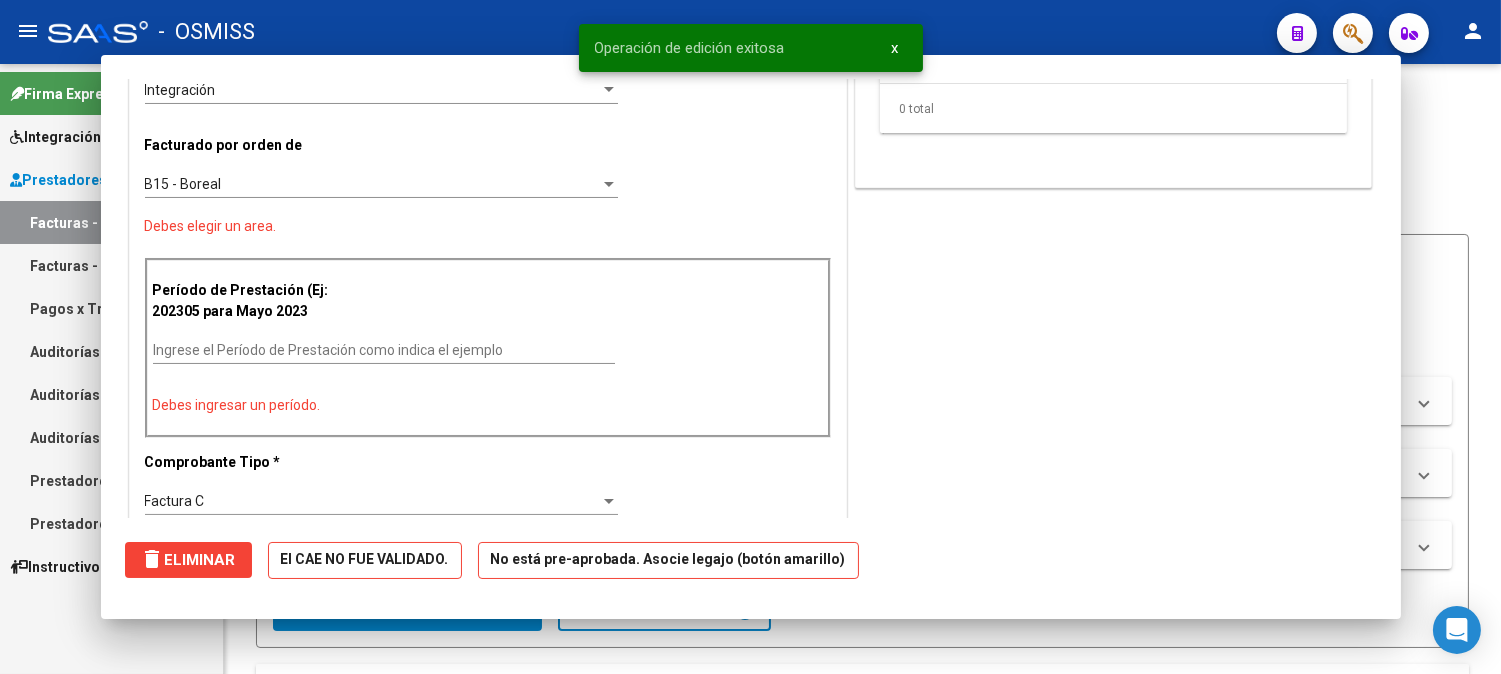 scroll, scrollTop: 360, scrollLeft: 0, axis: vertical 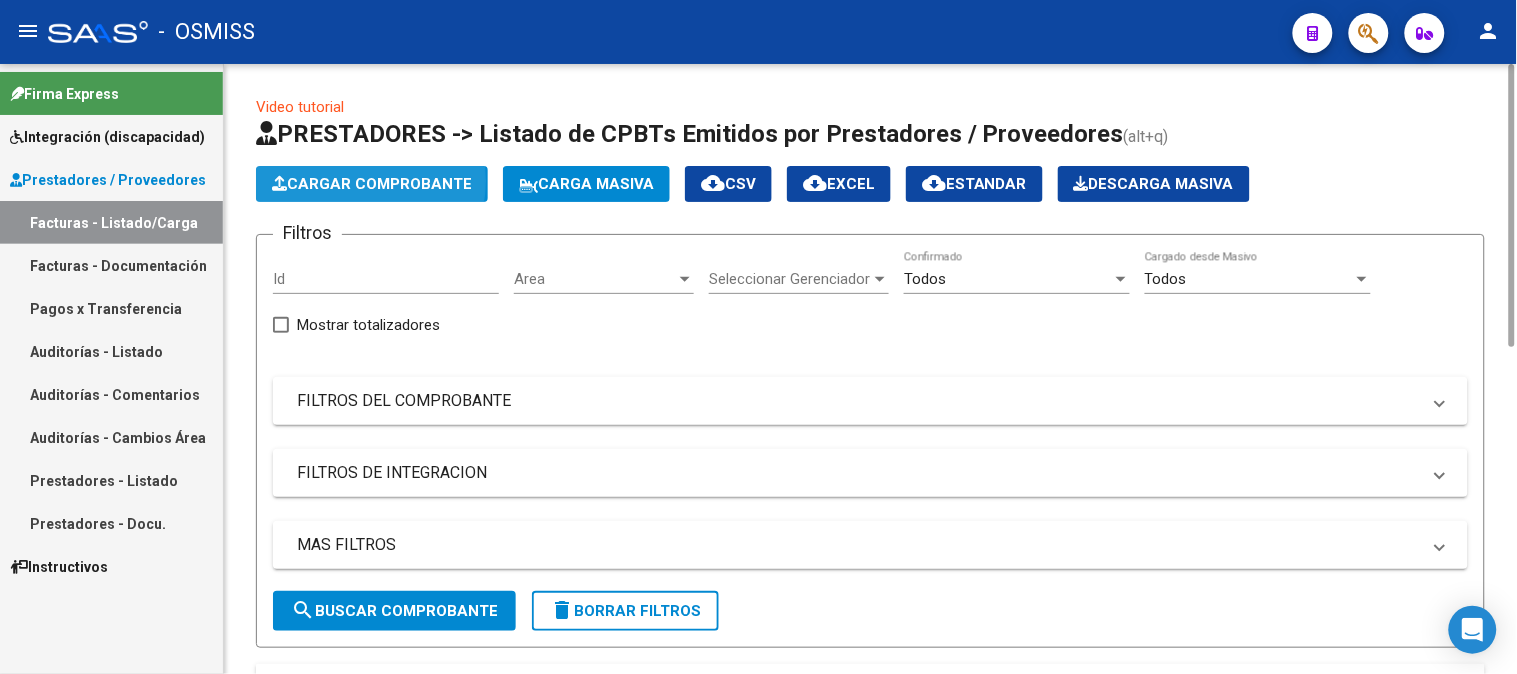 click on "Cargar Comprobante" 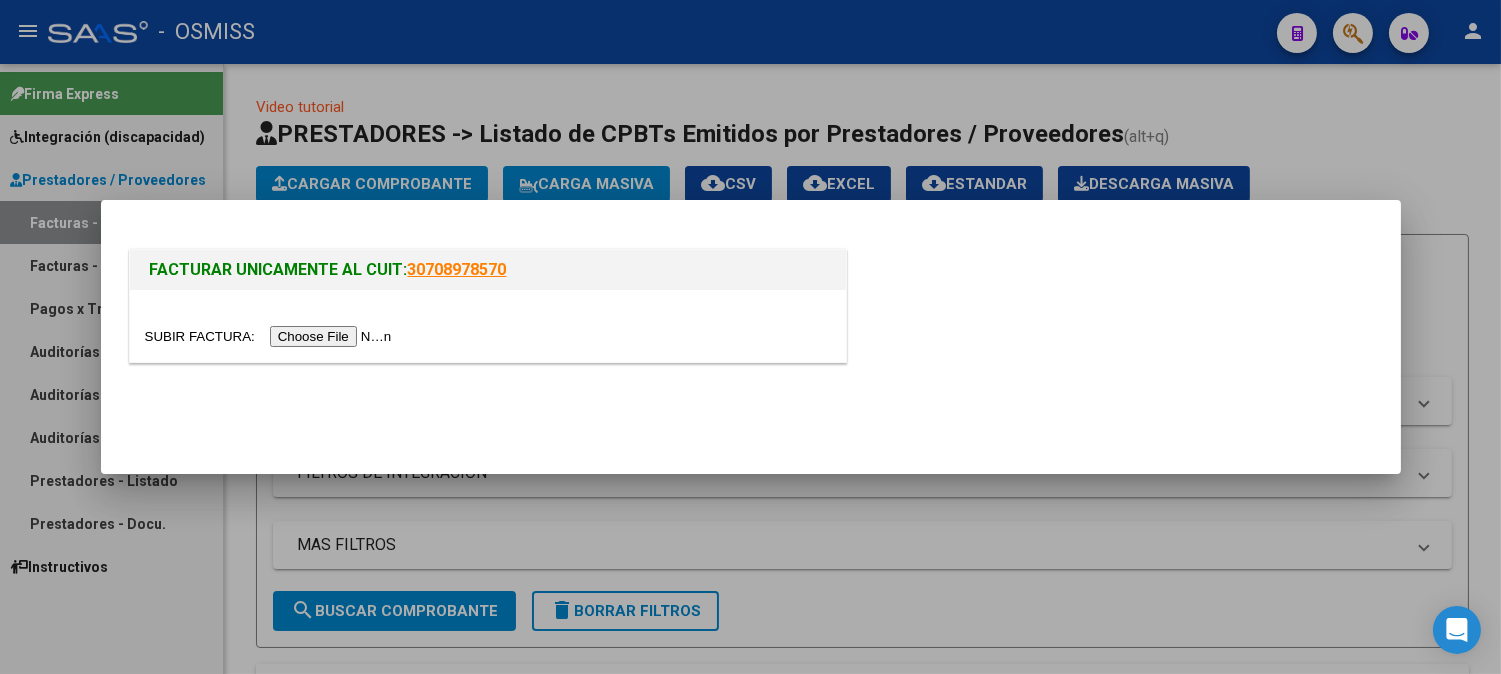 click at bounding box center (271, 336) 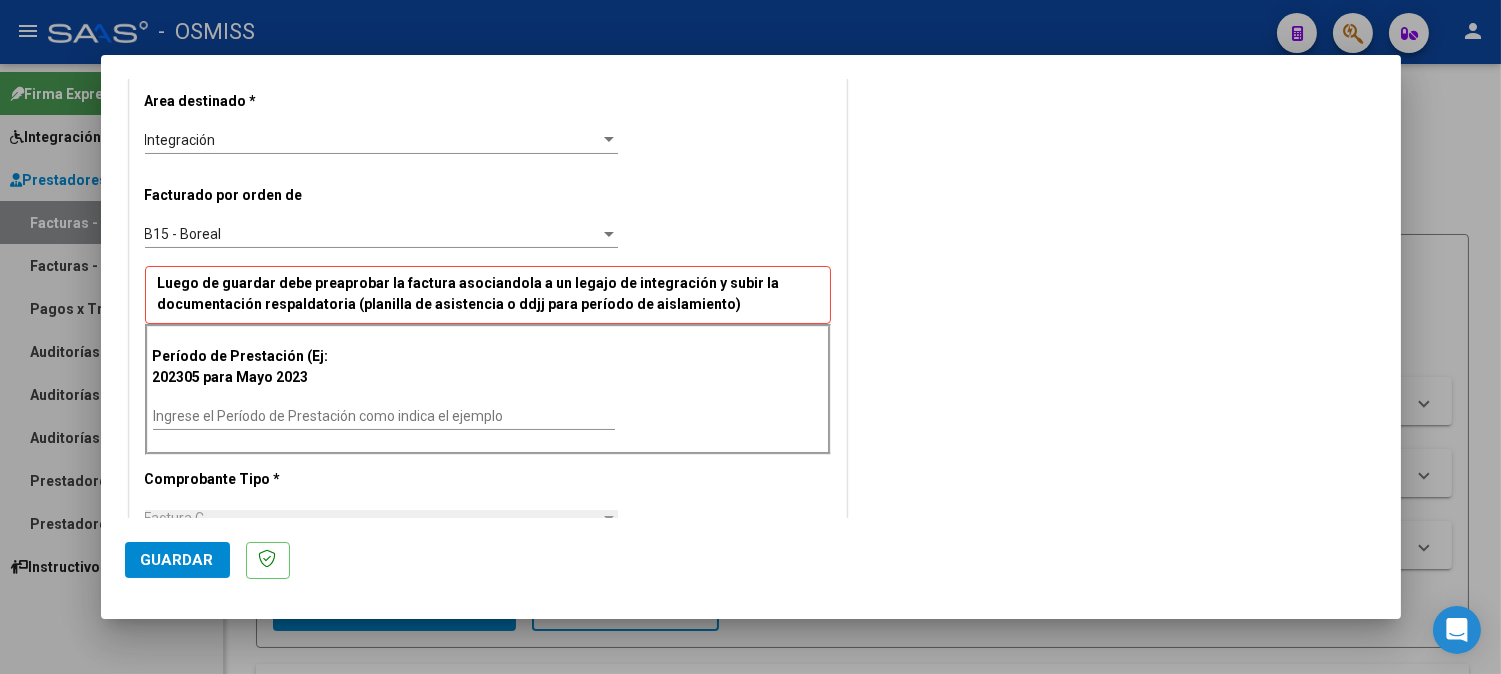 scroll, scrollTop: 444, scrollLeft: 0, axis: vertical 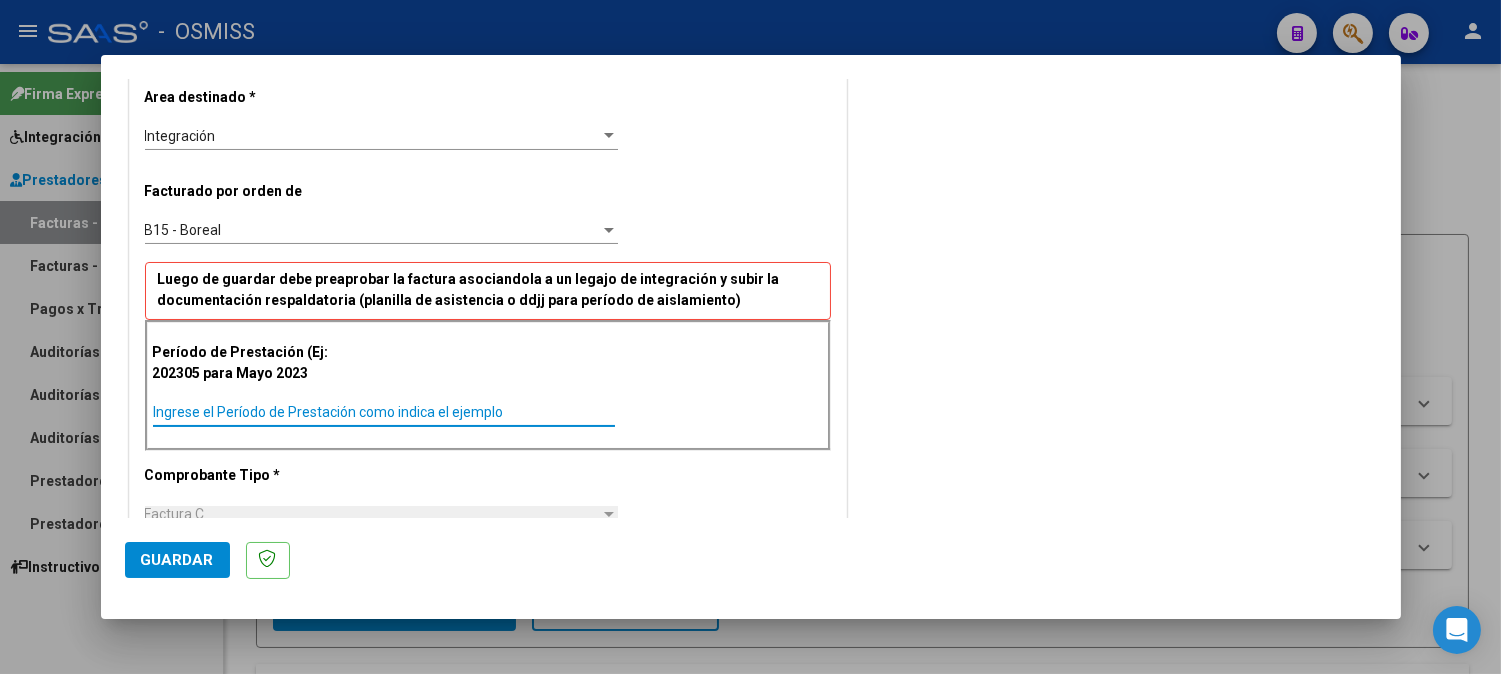 click on "Ingrese el Período de Prestación como indica el ejemplo" at bounding box center [384, 412] 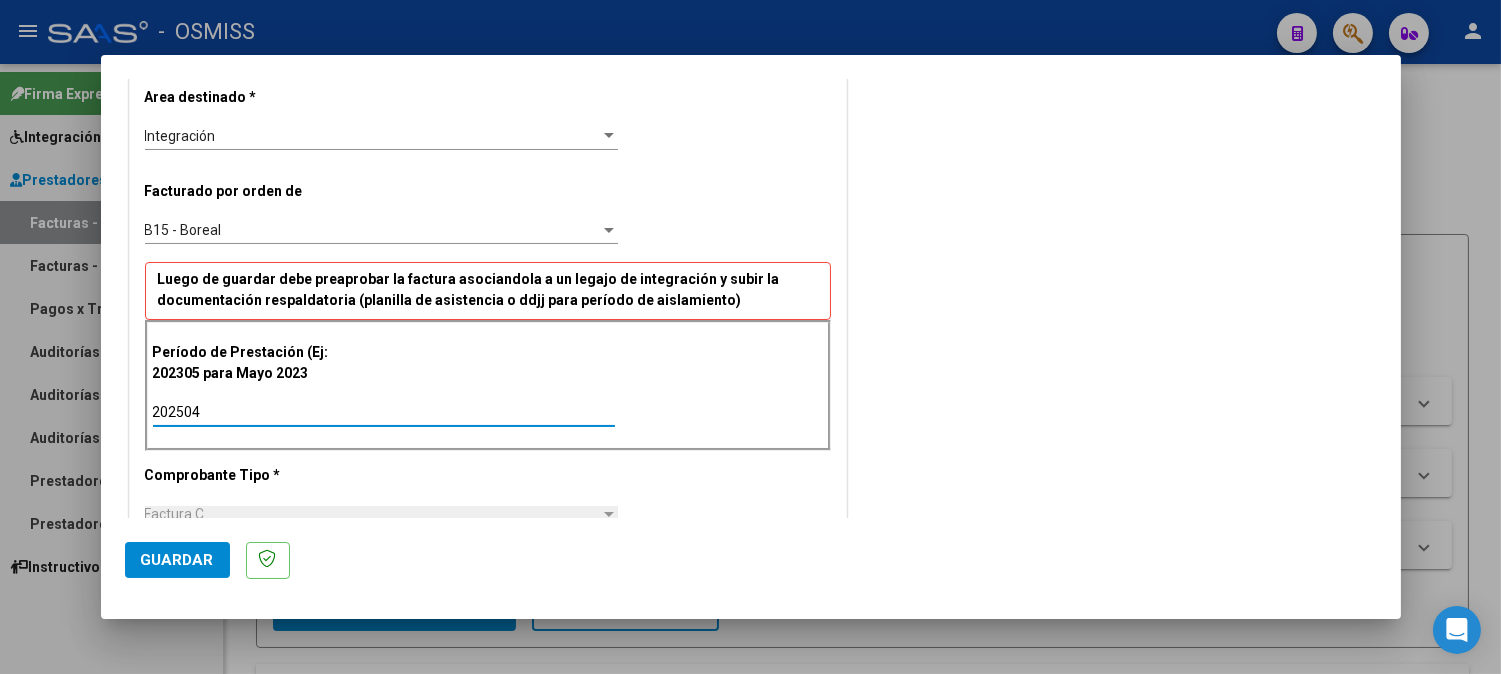 type on "202504" 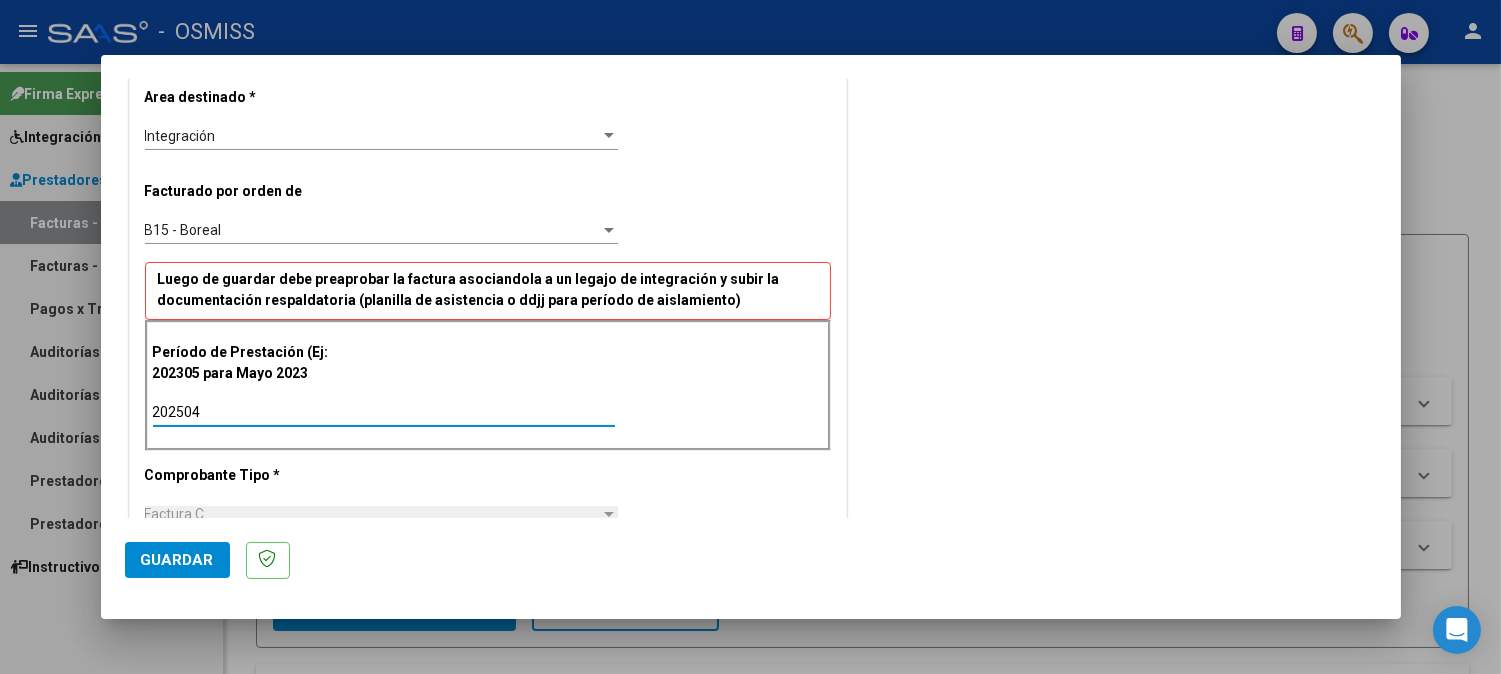 click on "Guardar" 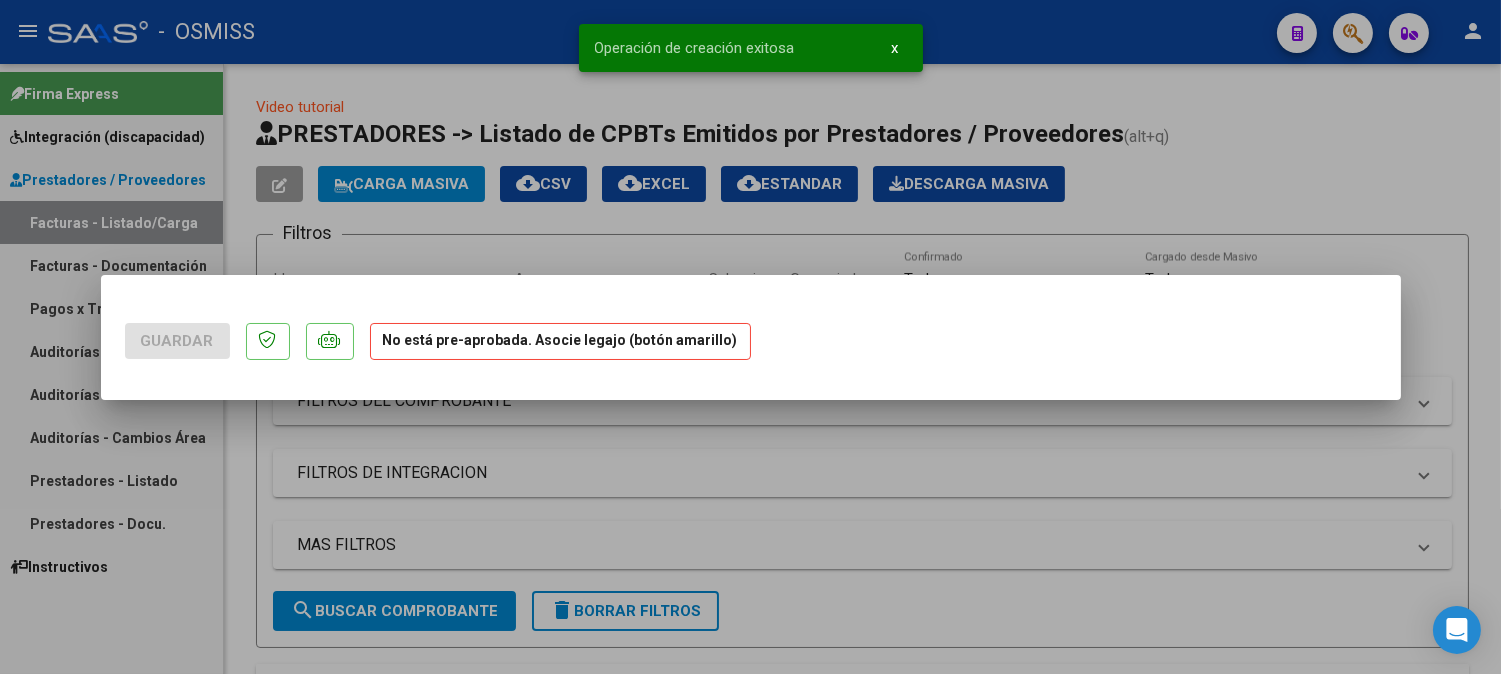 scroll, scrollTop: 0, scrollLeft: 0, axis: both 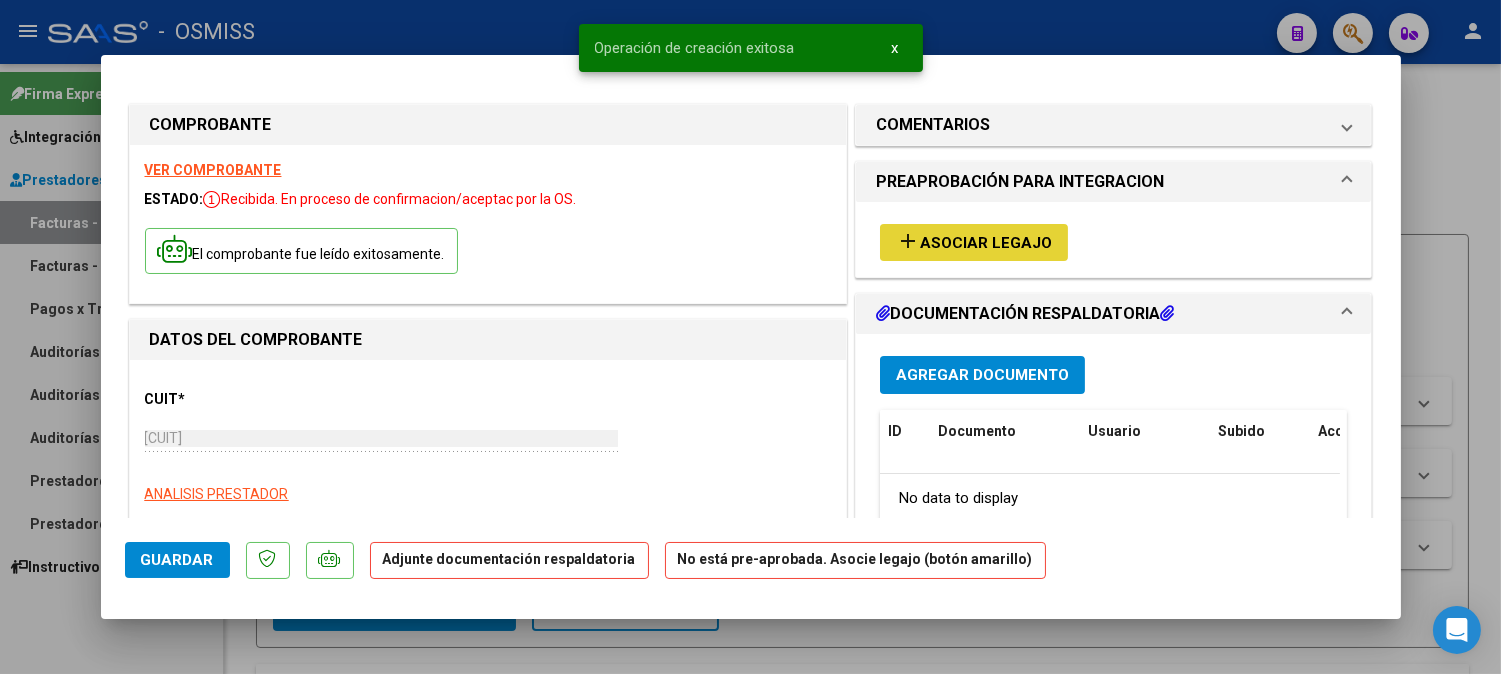 click on "Asociar Legajo" at bounding box center (986, 243) 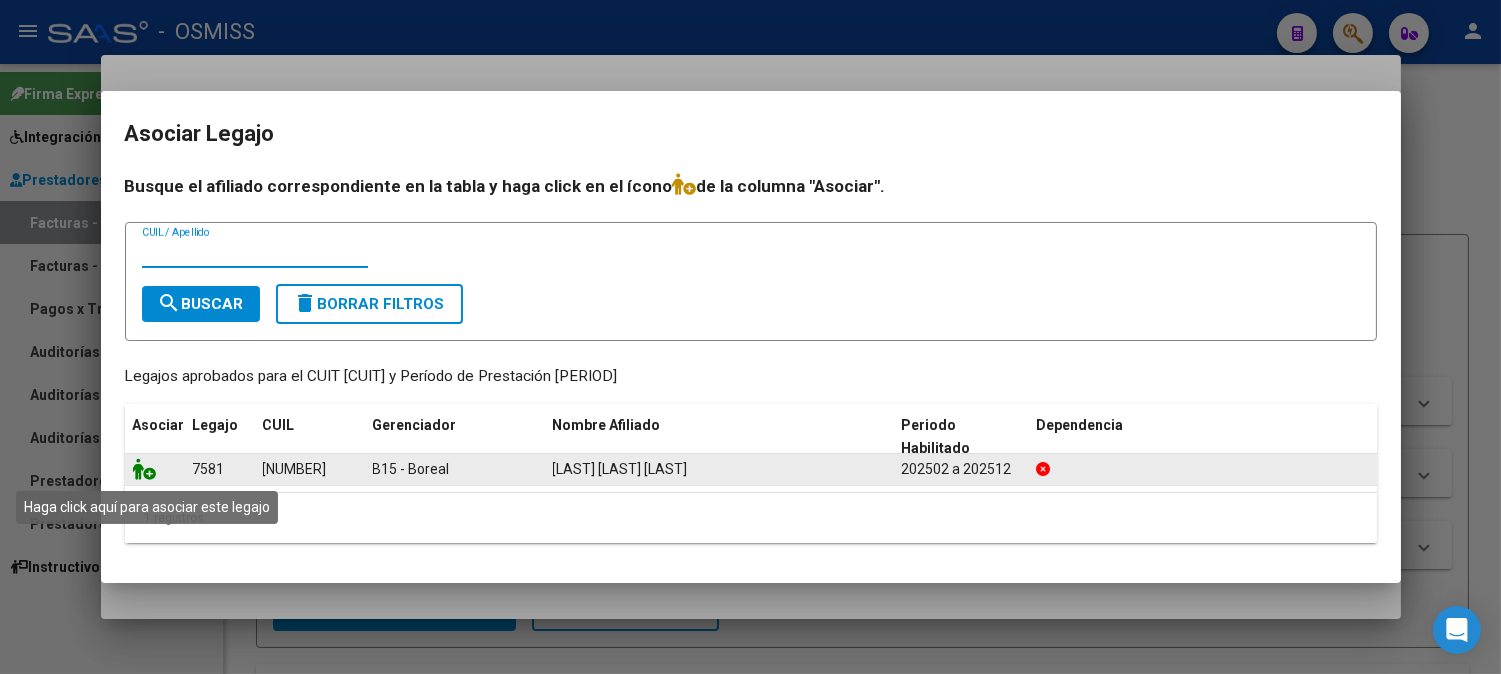 click 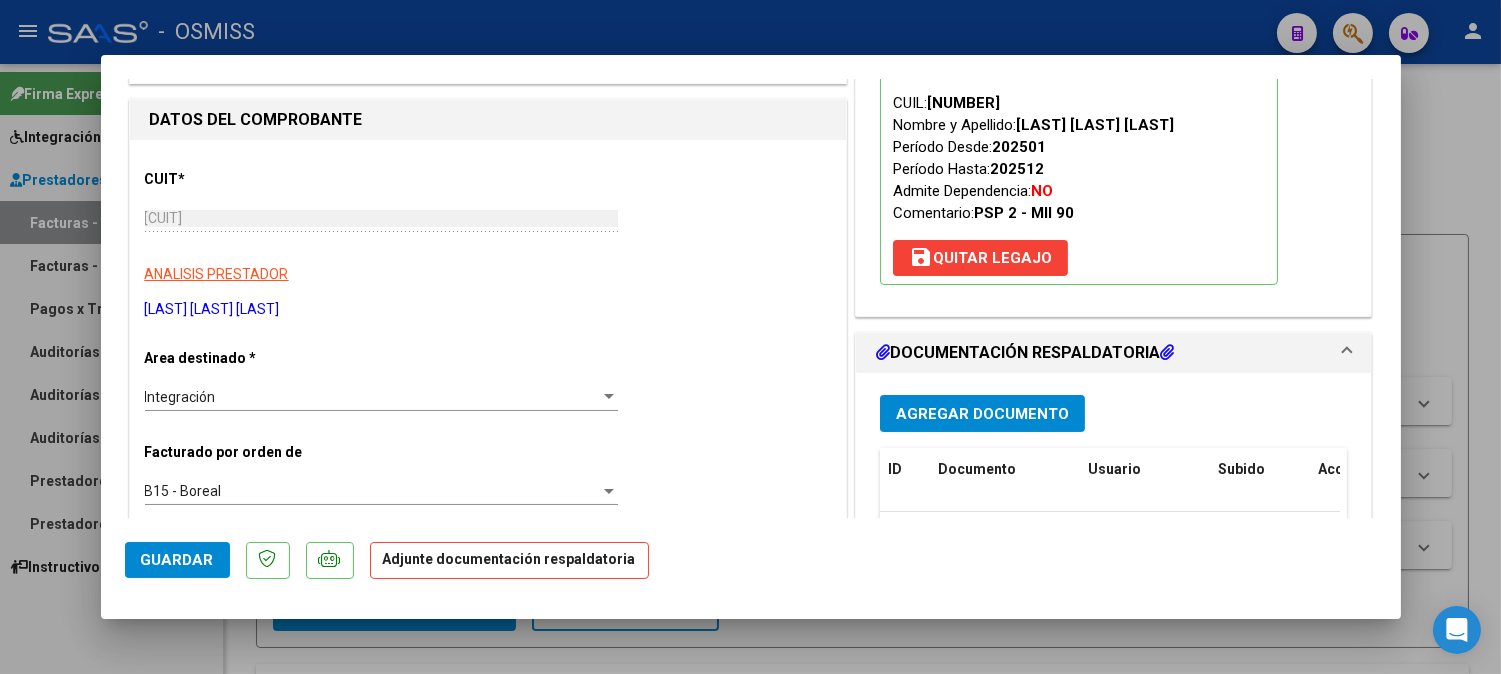 scroll, scrollTop: 222, scrollLeft: 0, axis: vertical 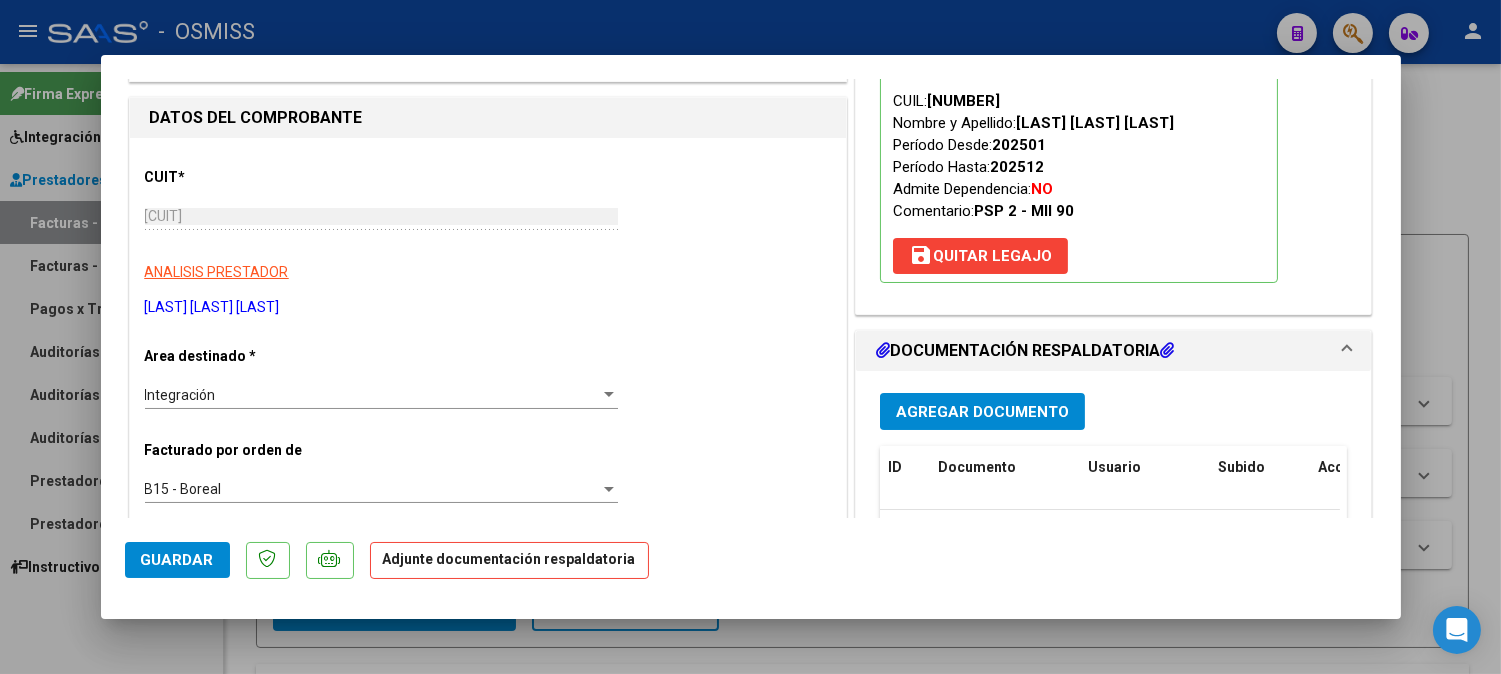 click on "Agregar Documento" at bounding box center [982, 412] 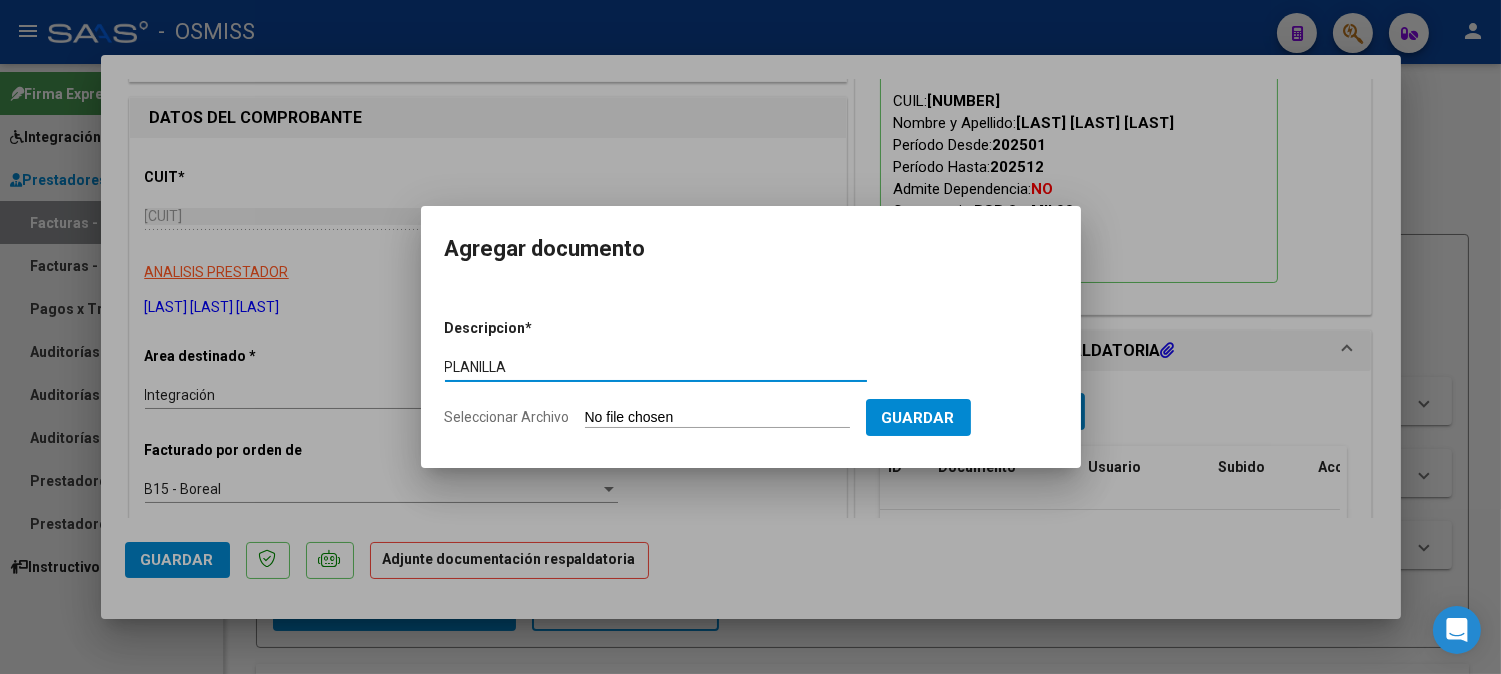 type on "PLANILLA" 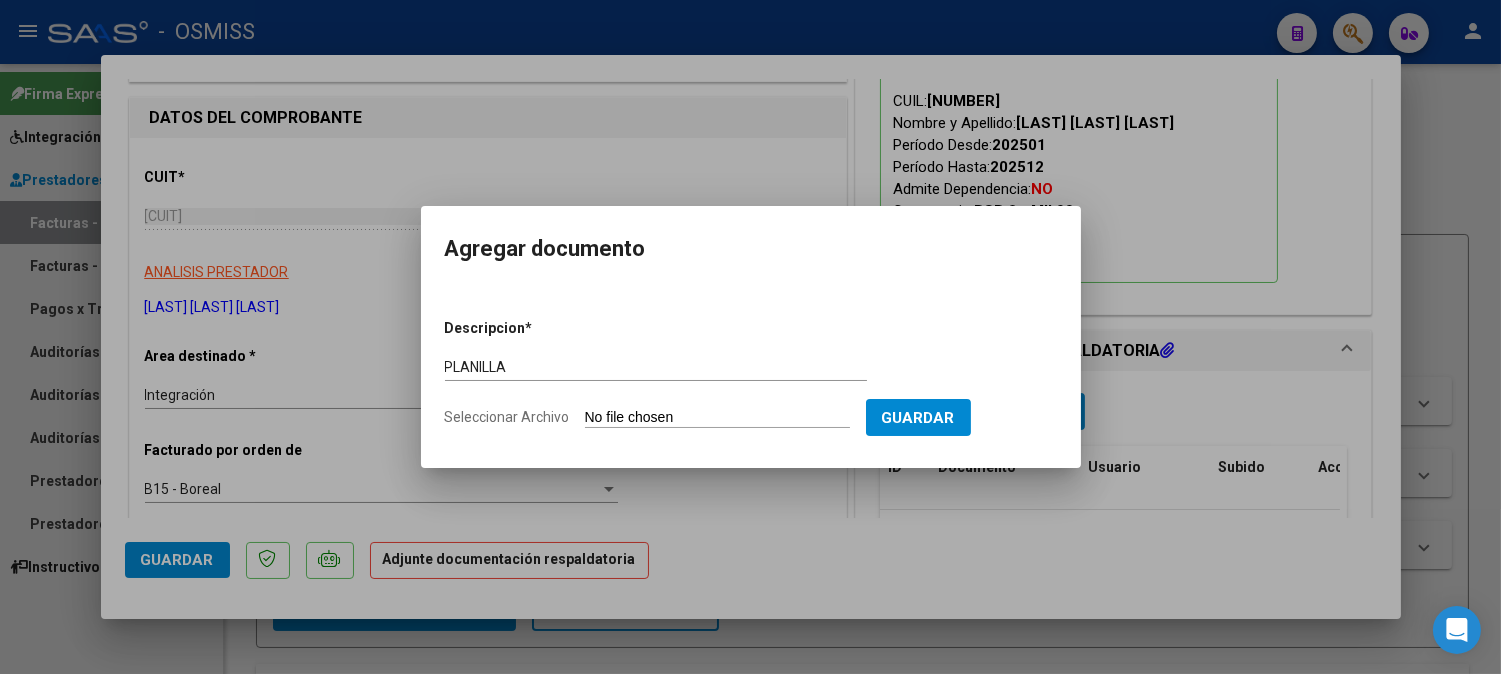 type on "C:\fakepath\[CUIT]_11_2_444_Planilla de Asistencia_2.pdf" 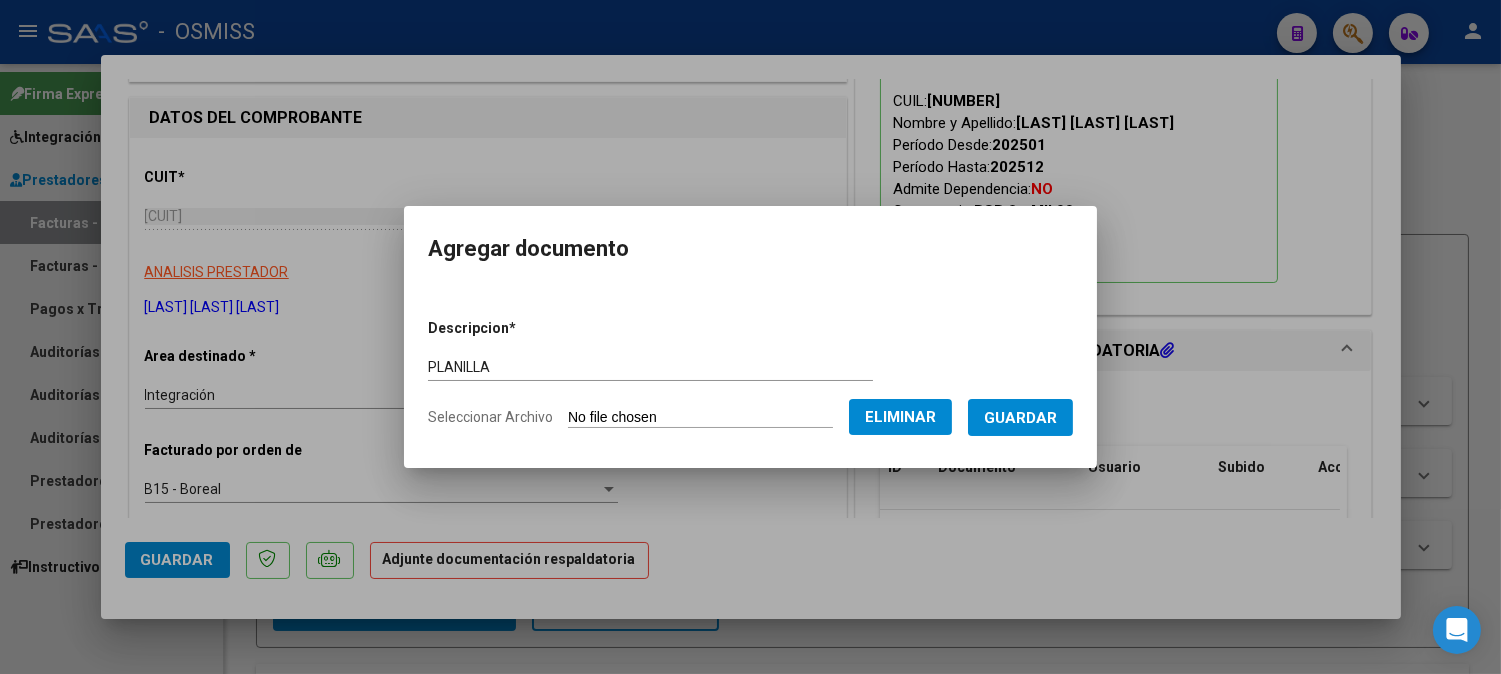 click on "Guardar" at bounding box center [1020, 418] 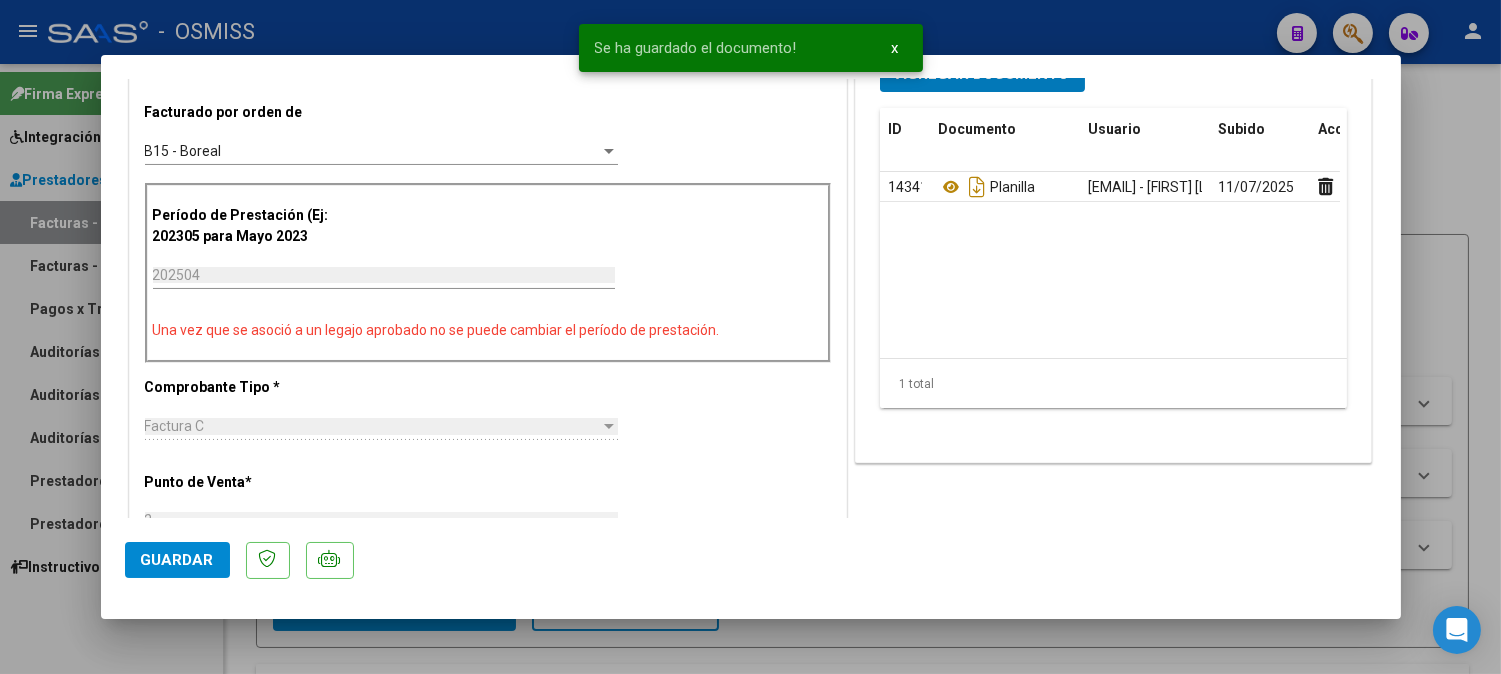 scroll, scrollTop: 666, scrollLeft: 0, axis: vertical 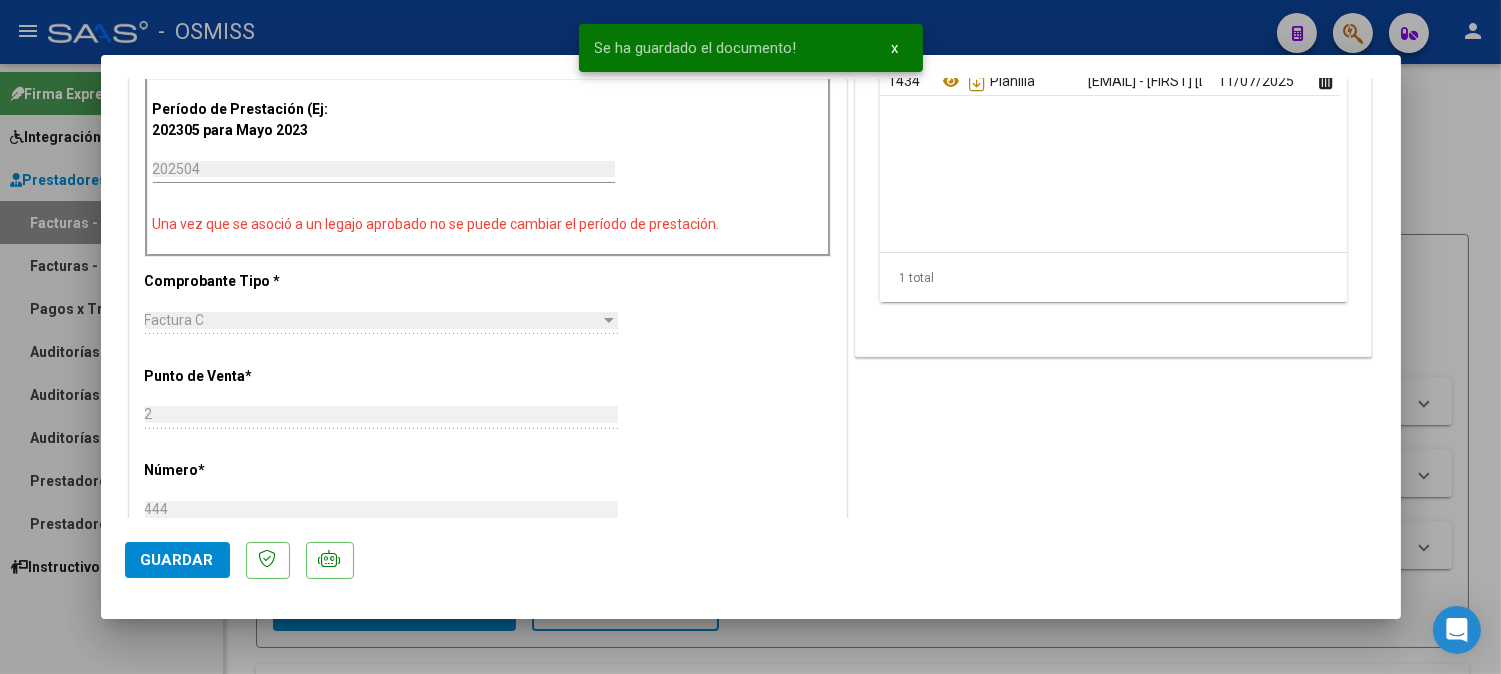 click on "COMPROBANTE VER COMPROBANTE       ESTADO:   Recibida. En proceso de confirmacion/aceptac por la OS.     El comprobante fue leído exitosamente.  DATOS DEL COMPROBANTE CUIT  *   [CUIT] Ingresar CUIT  ANALISIS PRESTADOR  [LAST] [LAST] [LAST]  ARCA Padrón ARCA Padrón  Area destinado * Integración Seleccionar Area  Facturado por orden de  B15 - Boreal Seleccionar Gerenciador Período de Prestación (Ej: 202305 para Mayo 2023    [NUMBER] Ingrese el Período de Prestación como indica el ejemplo   Una vez que se asoció a un legajo aprobado no se puede cambiar el período de prestación.   Comprobante Tipo * Factura C Seleccionar Tipo Punto de Venta  *   2 Ingresar el Nro.  Número  *   444 Ingresar el Nro.  Monto  *   $ 98.964,88 Ingresar el monto  Fecha del Cpbt.  *   2025-06-12 Ingresar la fecha  CAE / CAEA (no ingrese CAI)    [NUMBER] Ingresar el CAE o CAEA (no ingrese CAI)  Fecha de Vencimiento    Ingresar la fecha  Ref. Externa    Ingresar la ref.  N° Liquidación    COMENTARIOS  NO" at bounding box center (751, 336) 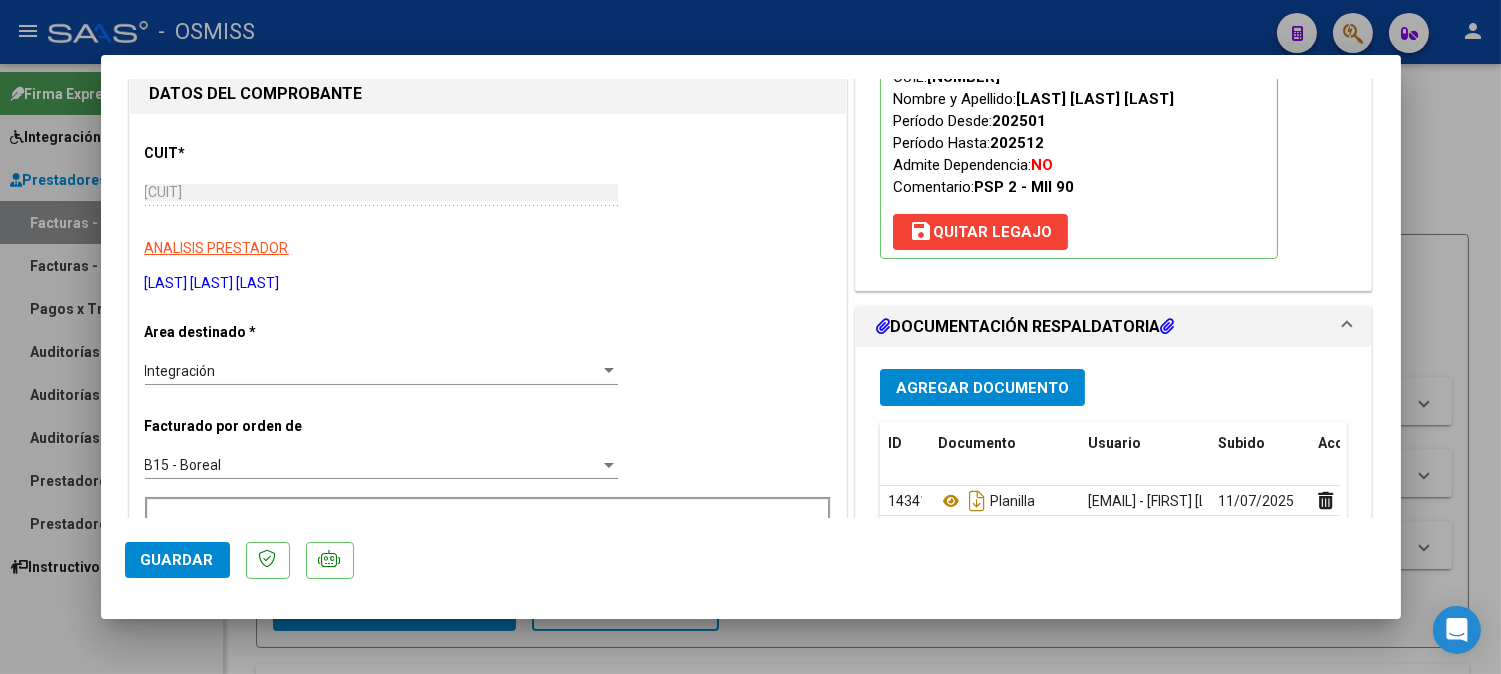 scroll, scrollTop: 222, scrollLeft: 0, axis: vertical 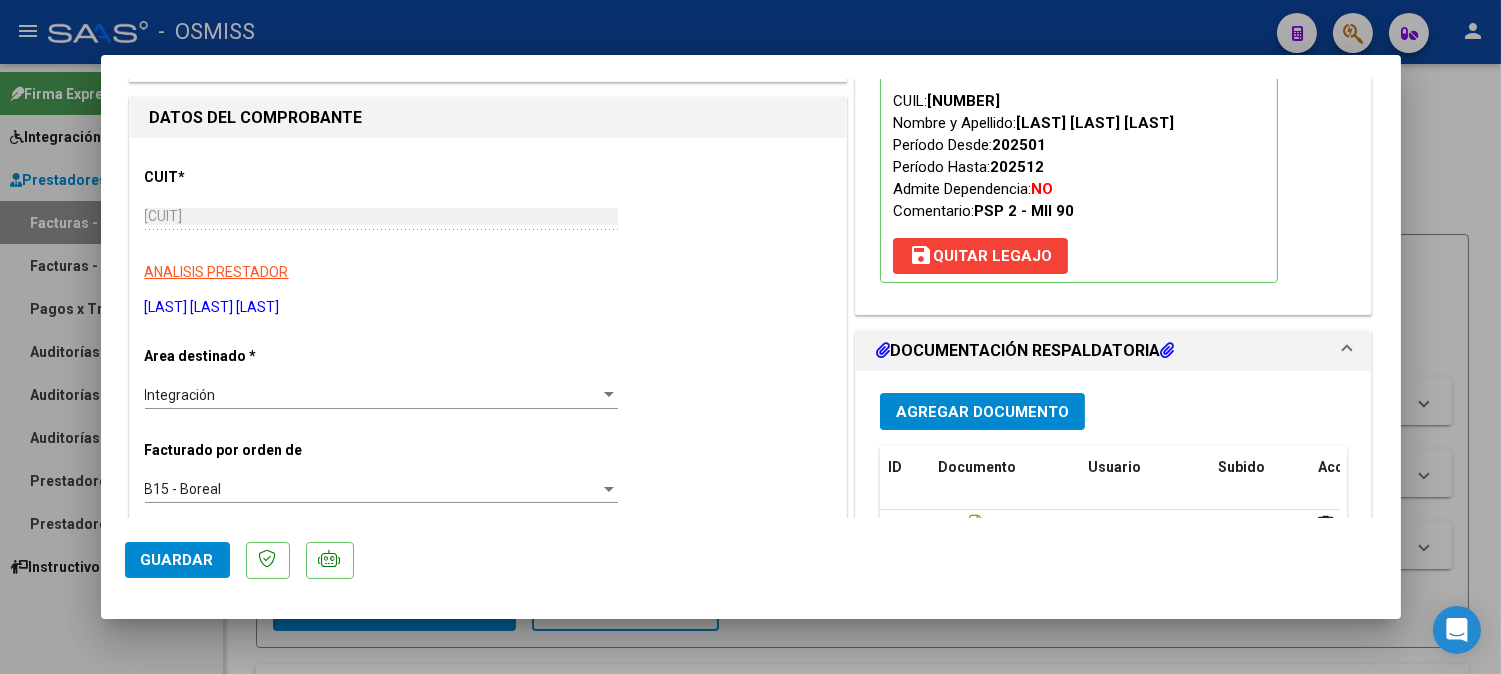 type 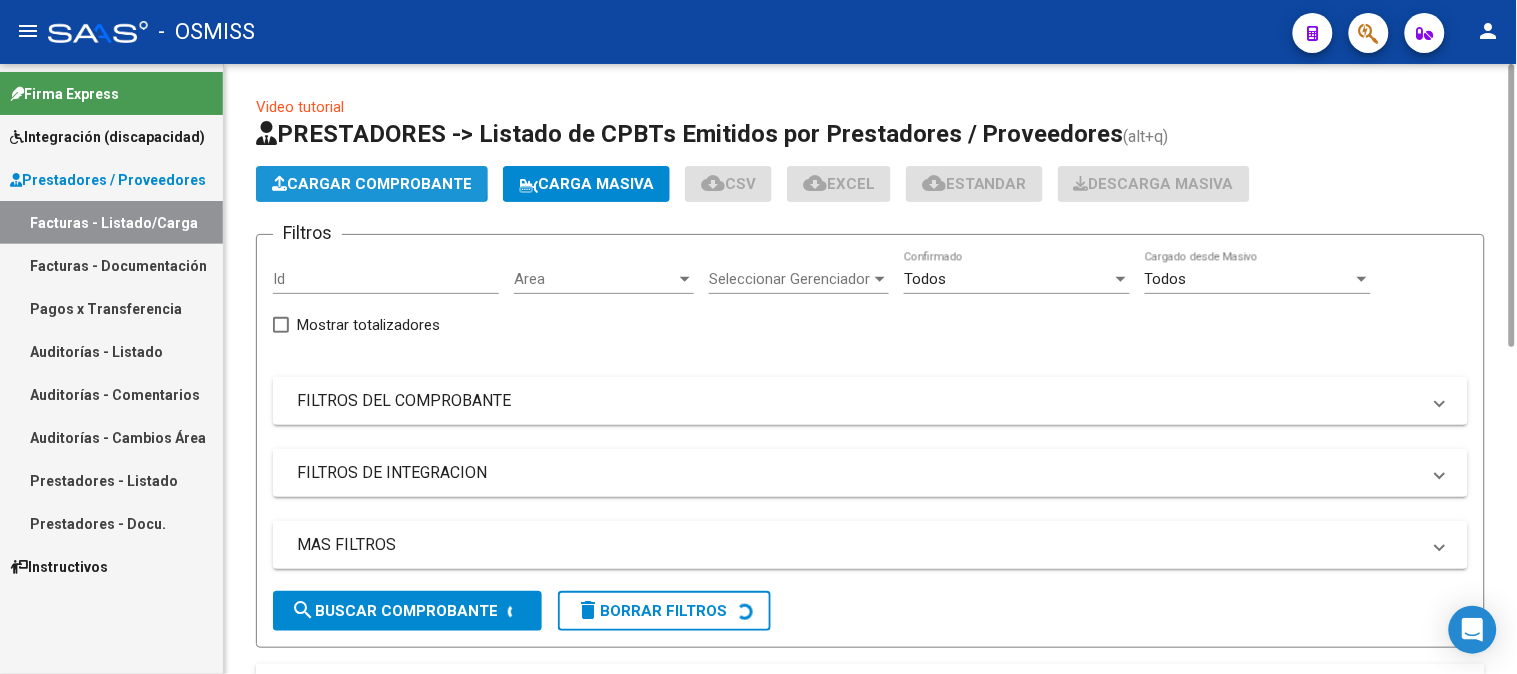 click on "Cargar Comprobante" 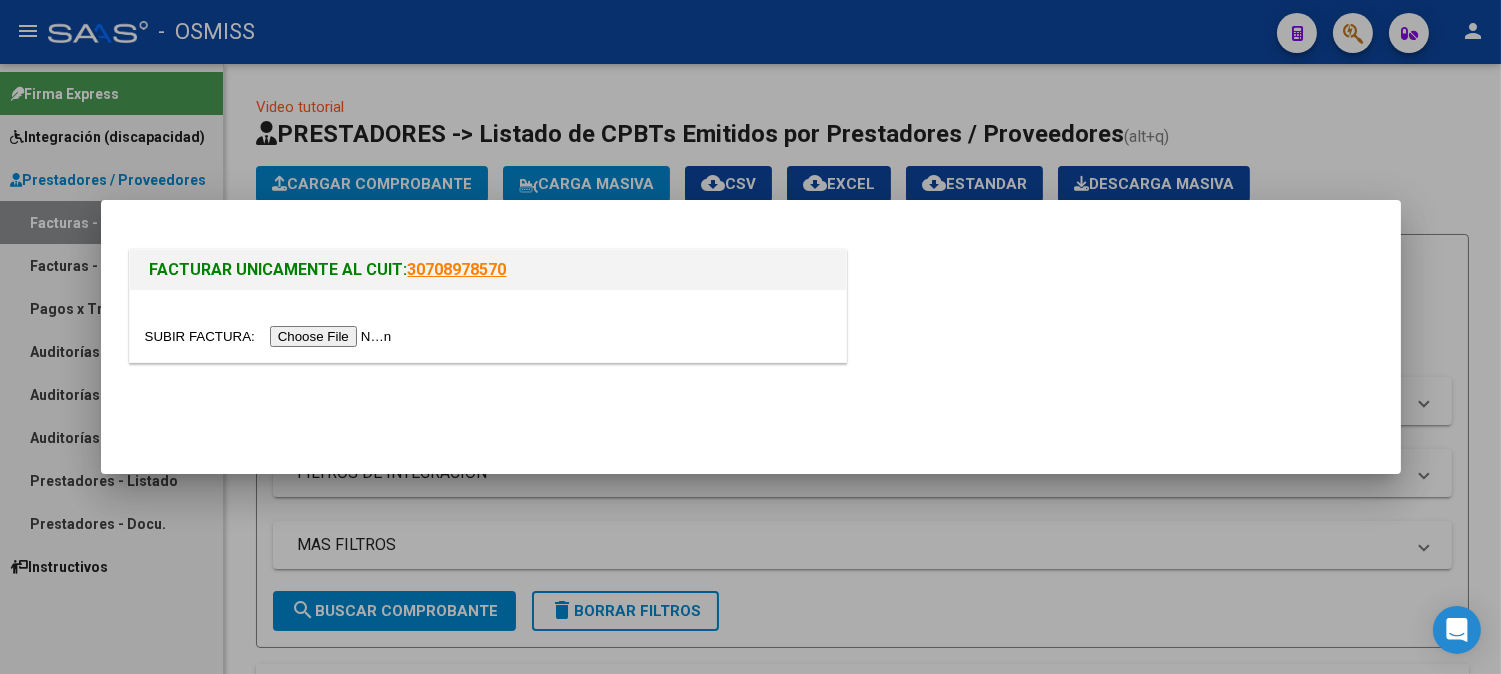 click at bounding box center [271, 336] 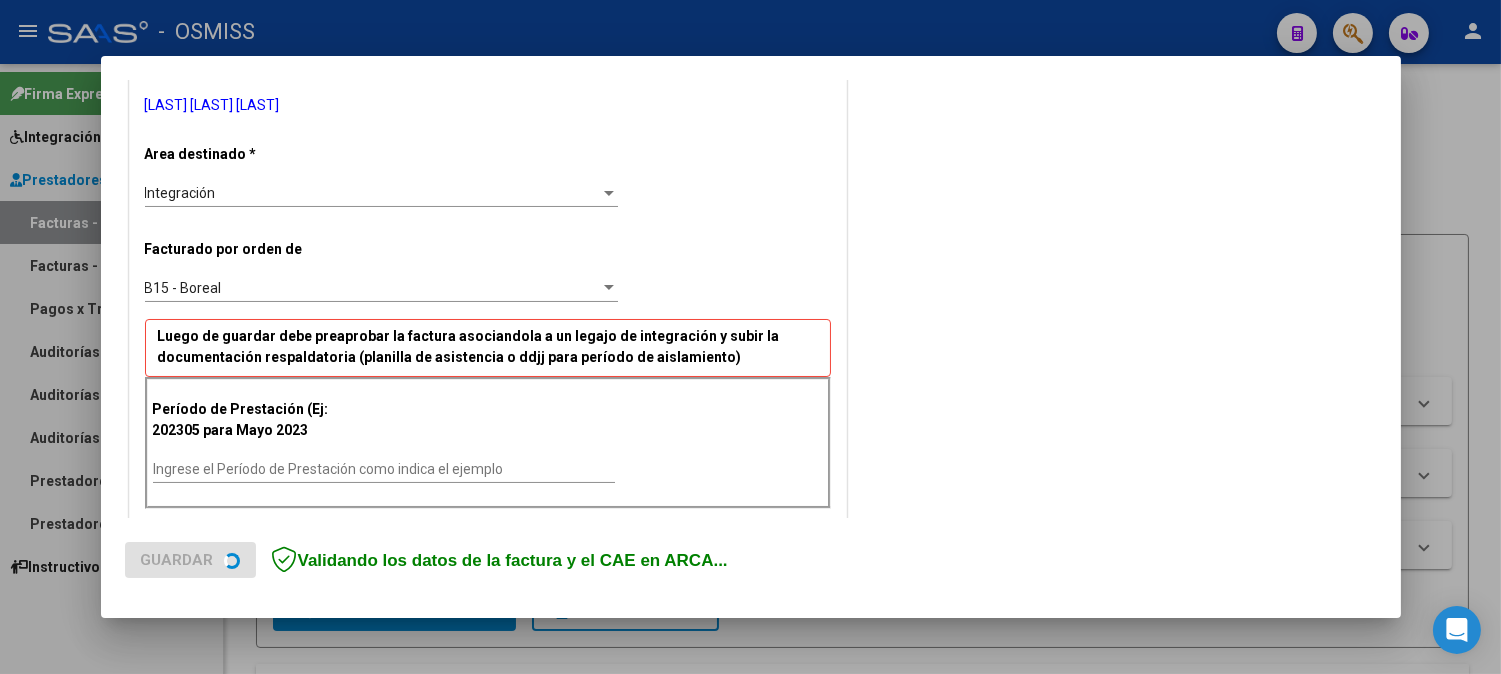 scroll, scrollTop: 444, scrollLeft: 0, axis: vertical 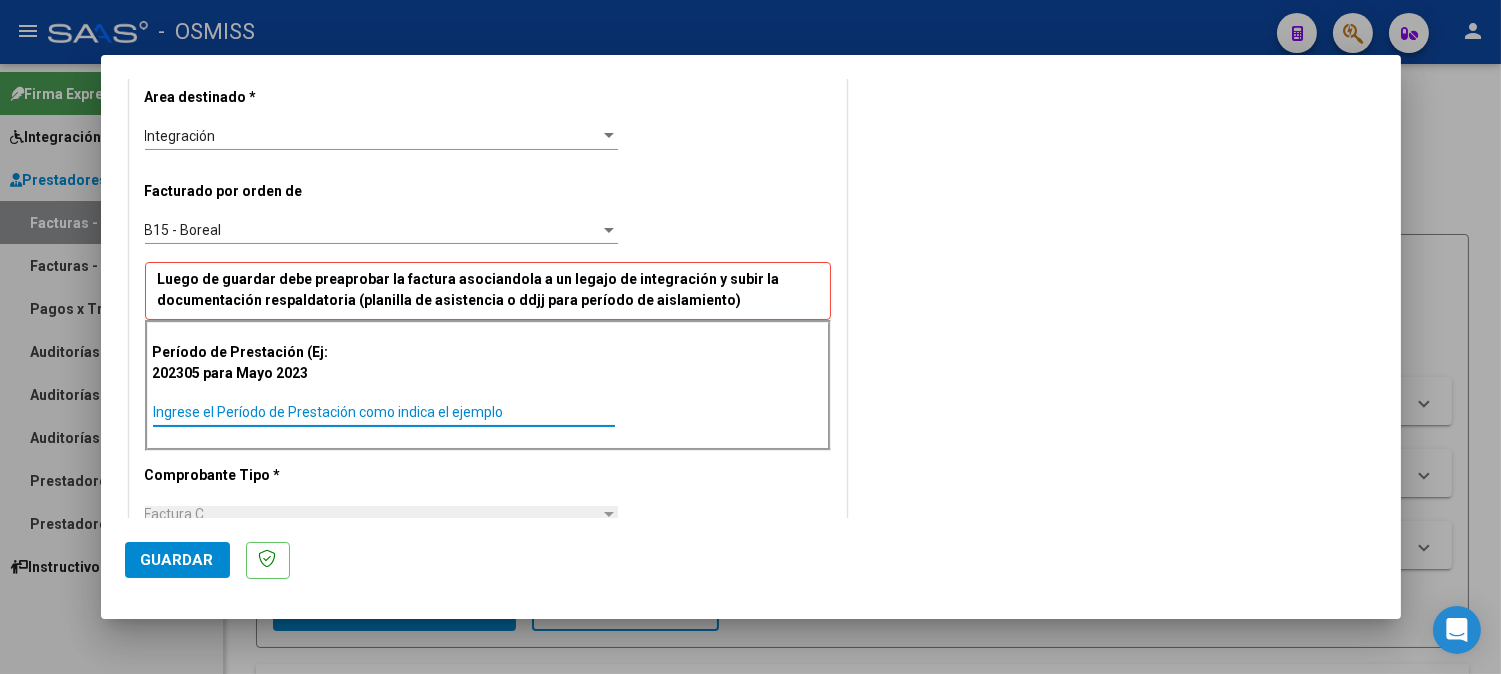 click on "Ingrese el Período de Prestación como indica el ejemplo" at bounding box center [384, 412] 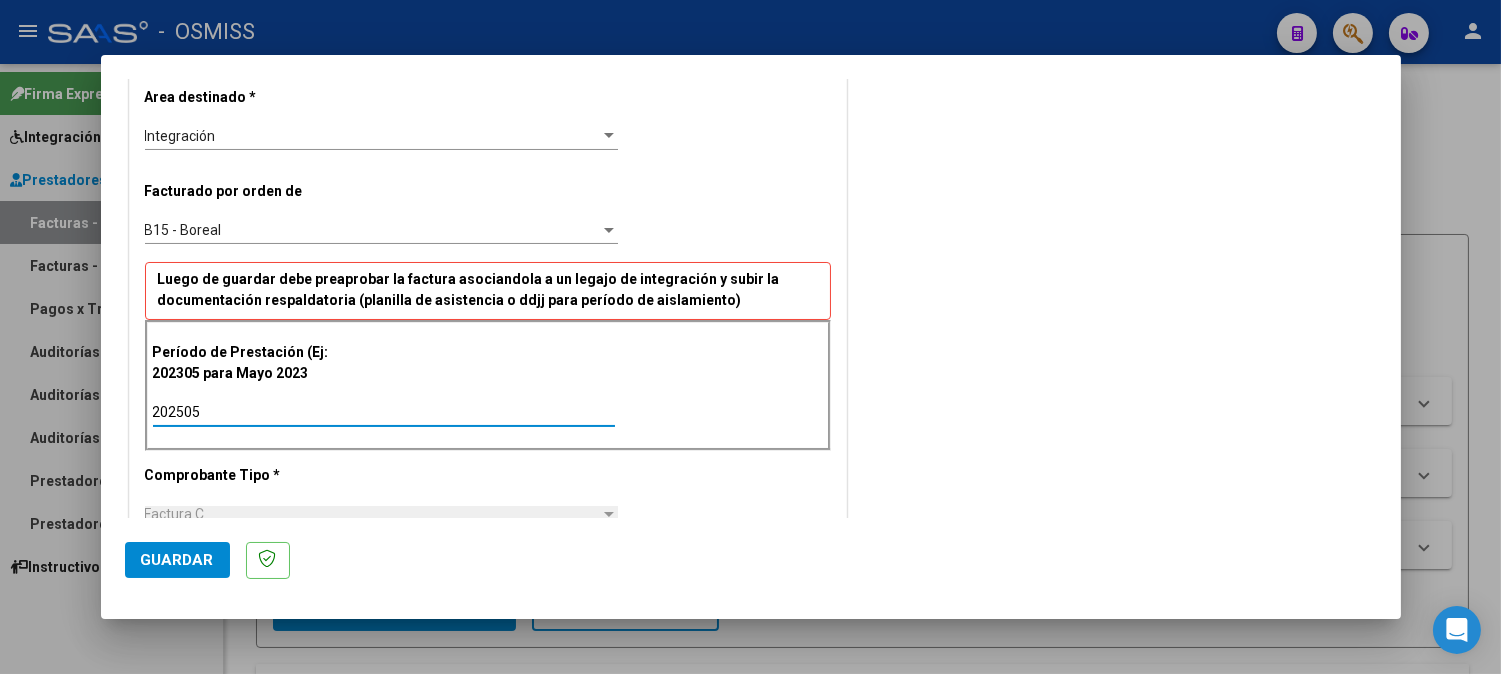 type on "202505" 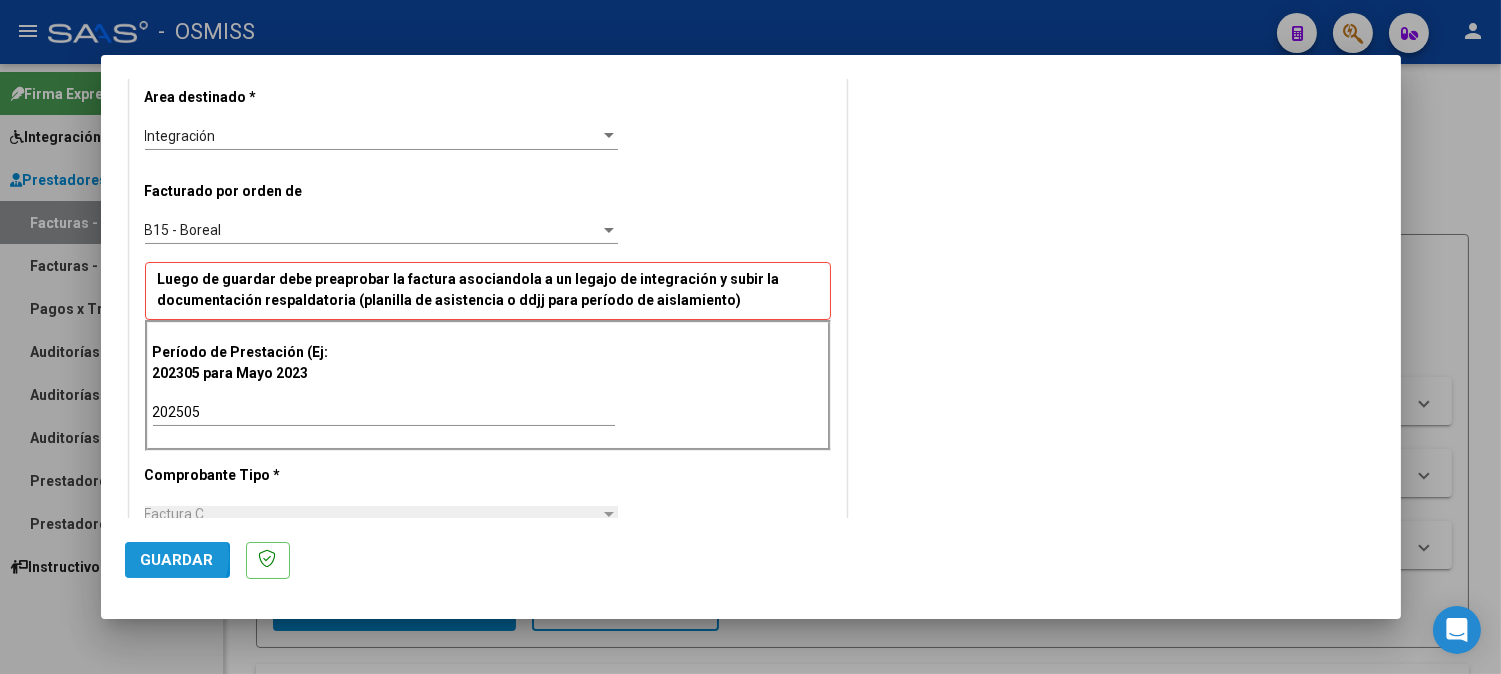 click on "Guardar" 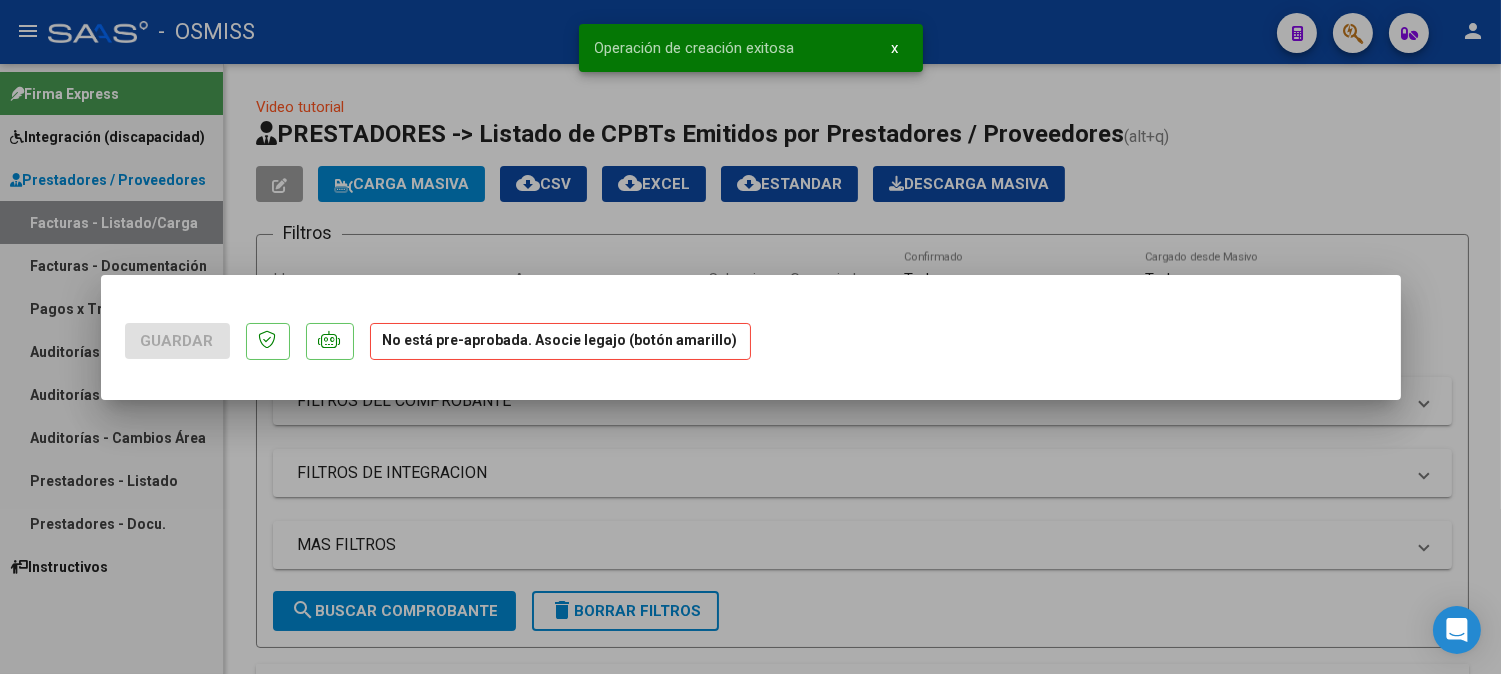scroll, scrollTop: 0, scrollLeft: 0, axis: both 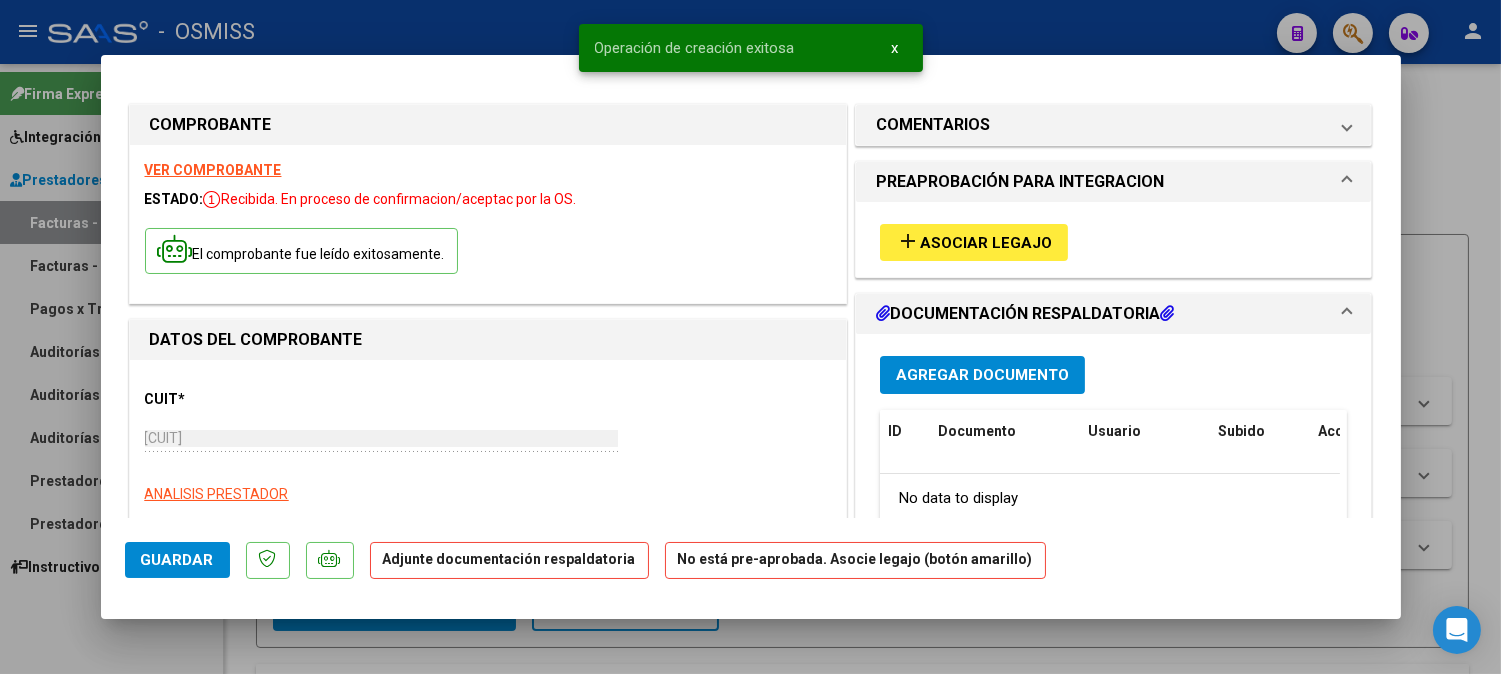 click on "Asociar Legajo" at bounding box center (986, 243) 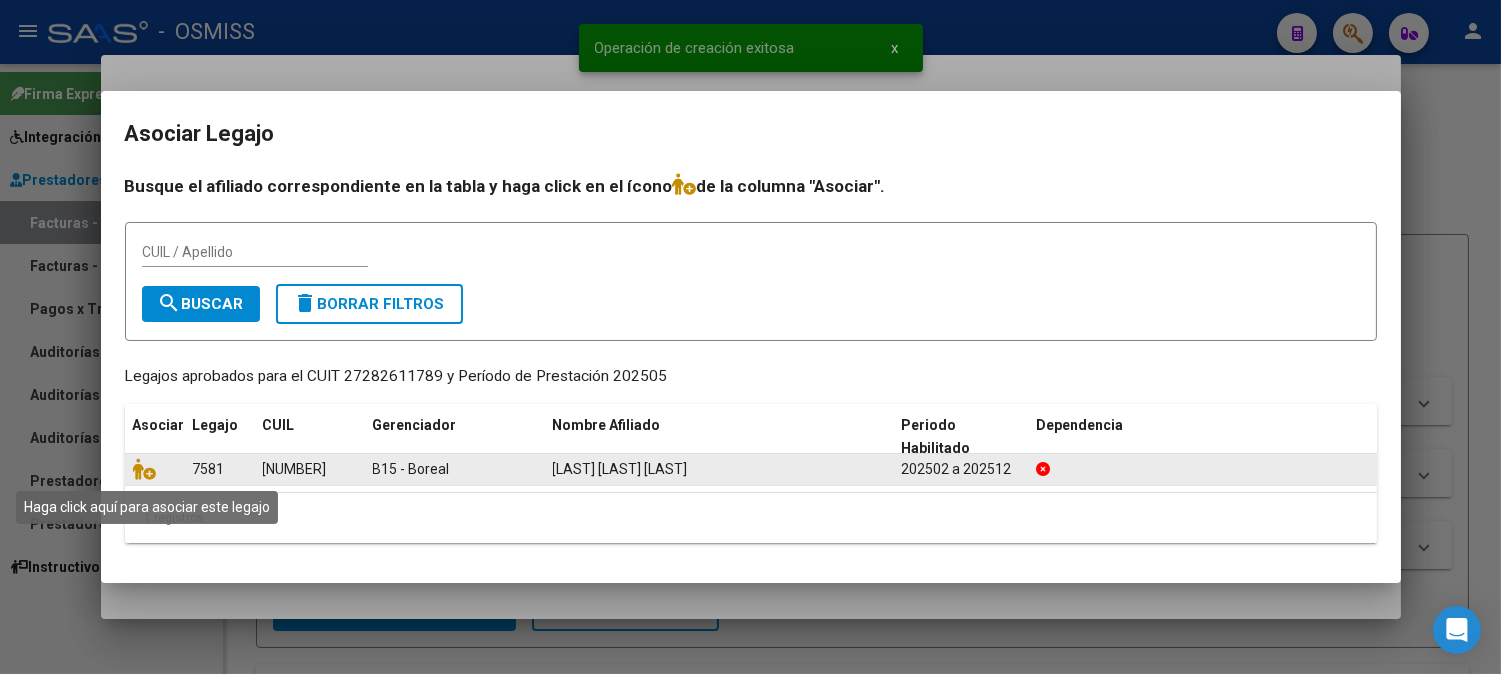 click 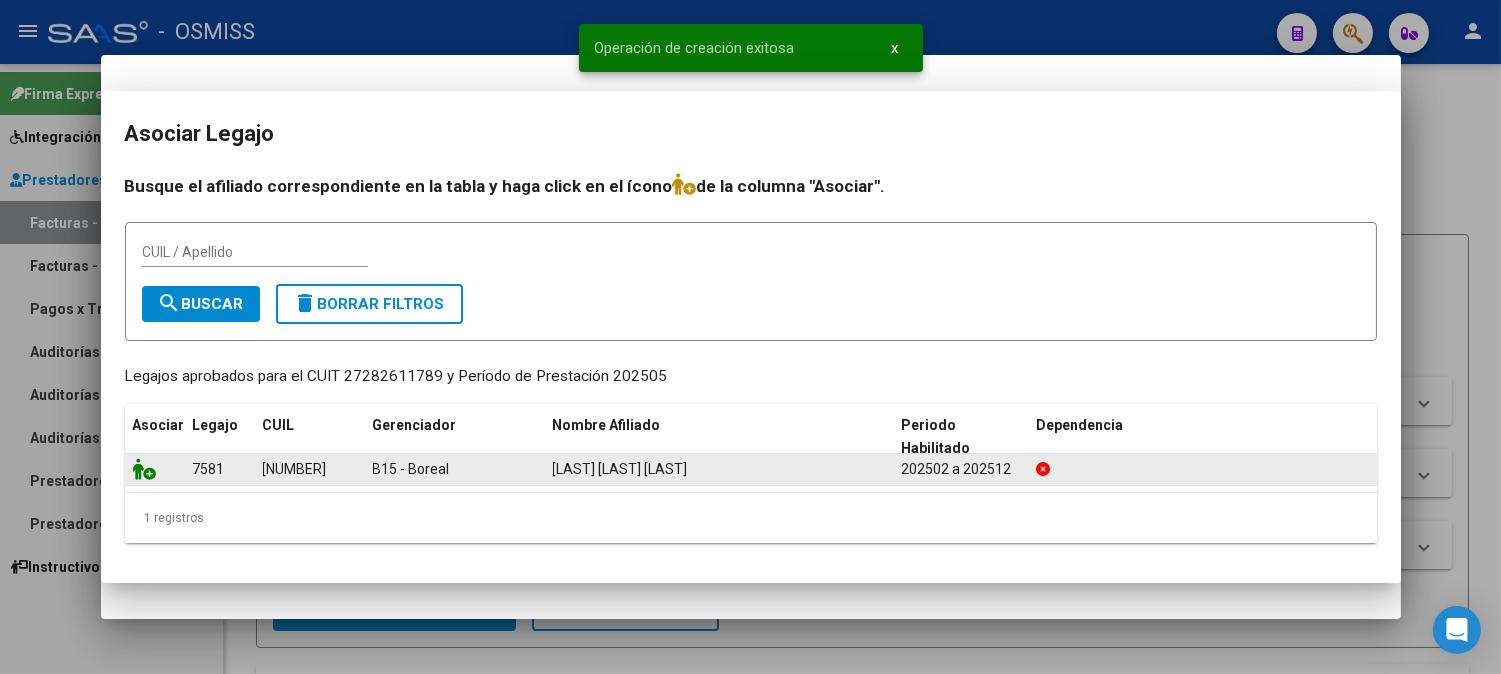 click on "CUIT  *   [CUIT] Ingresar CUIT  ANALISIS PRESTADOR  [LAST] [LAST] [FIRST] [FIRST]  ARCA Padrón ARCA Padrón  Area destinado * Integración Seleccionar Area  Facturado por orden de  B15 - Boreal Seleccionar Gerenciador Período de Prestación (Ej: 202305 para Mayo 2023    202505 Ingrese el Período de Prestación como indica el ejemplo   Una vez que se asoció a un legajo aprobado no se puede cambiar el período de prestación.   Comprobante Tipo * Factura C Seleccionar Tipo Punto de Venta  *   2 Ingresar el Nro.  Número  *   445 Ingresar el Nro.  Monto  *   $ 98.964,88 Ingresar el monto  Fecha del Cpbt.  *   2025-06-12 Ingresar la fecha  CAE / CAEA (no ingrese CAI)    75249540344165 Ingresar el CAE o CAEA (no ingrese CAI)  Fecha de Vencimiento    Ingresar la fecha  Ref. Externa    Ingresar la ref.  N° Liquidación    Ingresar el N° Liquidación" at bounding box center (488, 1107) 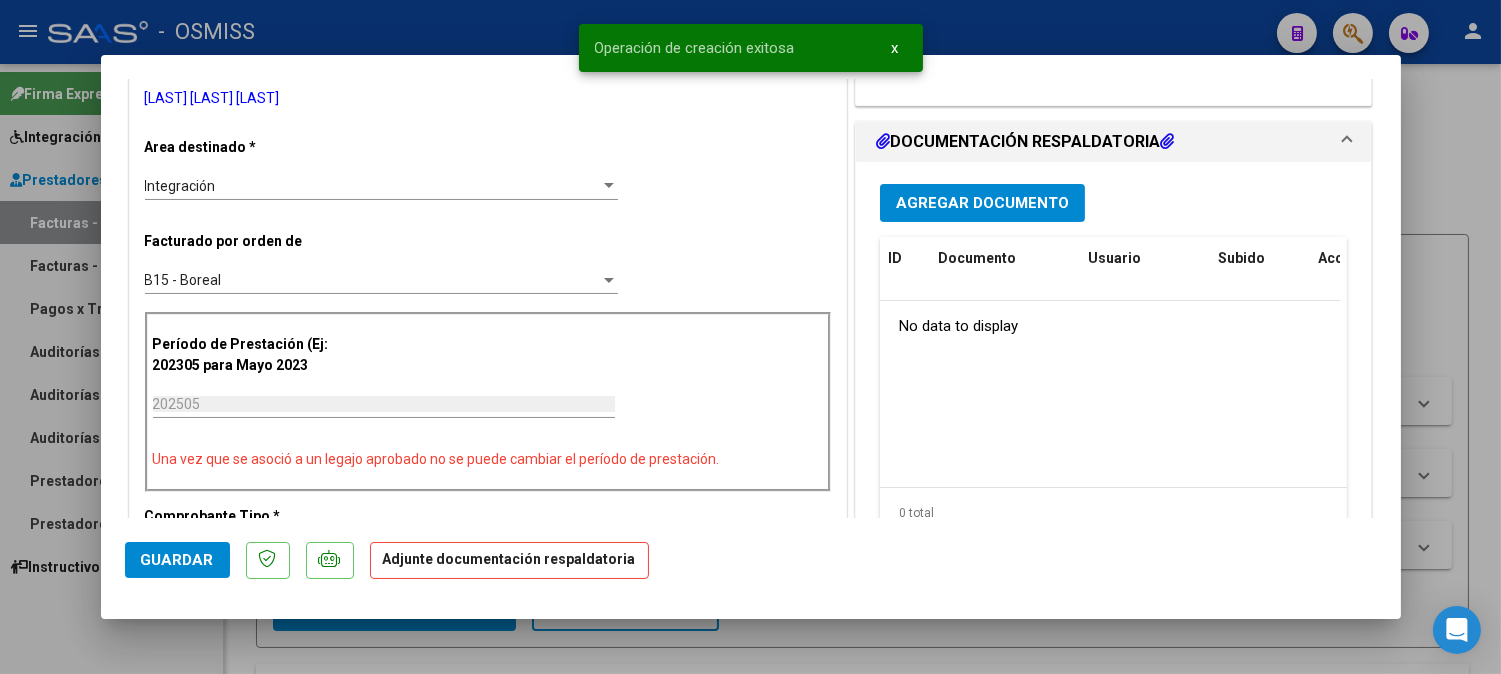 scroll, scrollTop: 444, scrollLeft: 0, axis: vertical 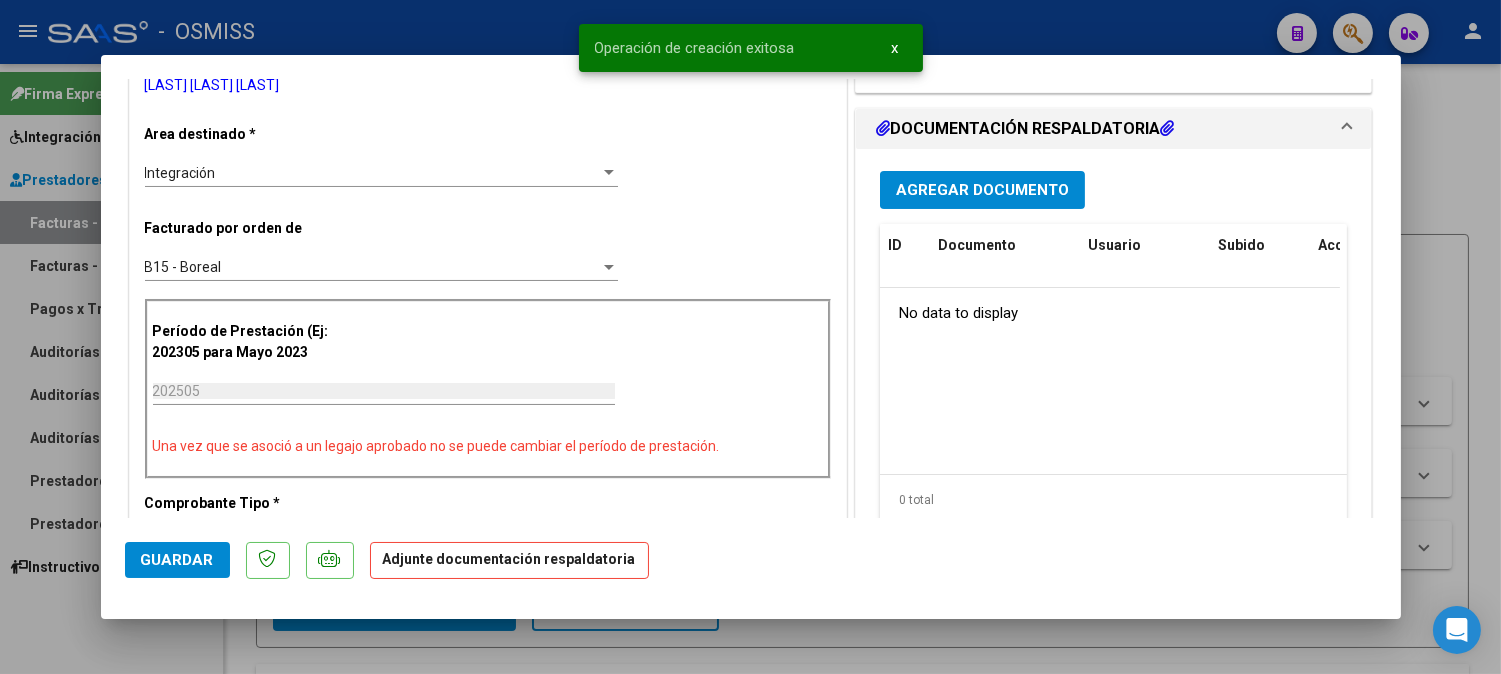click on "Agregar Documento" at bounding box center (982, 190) 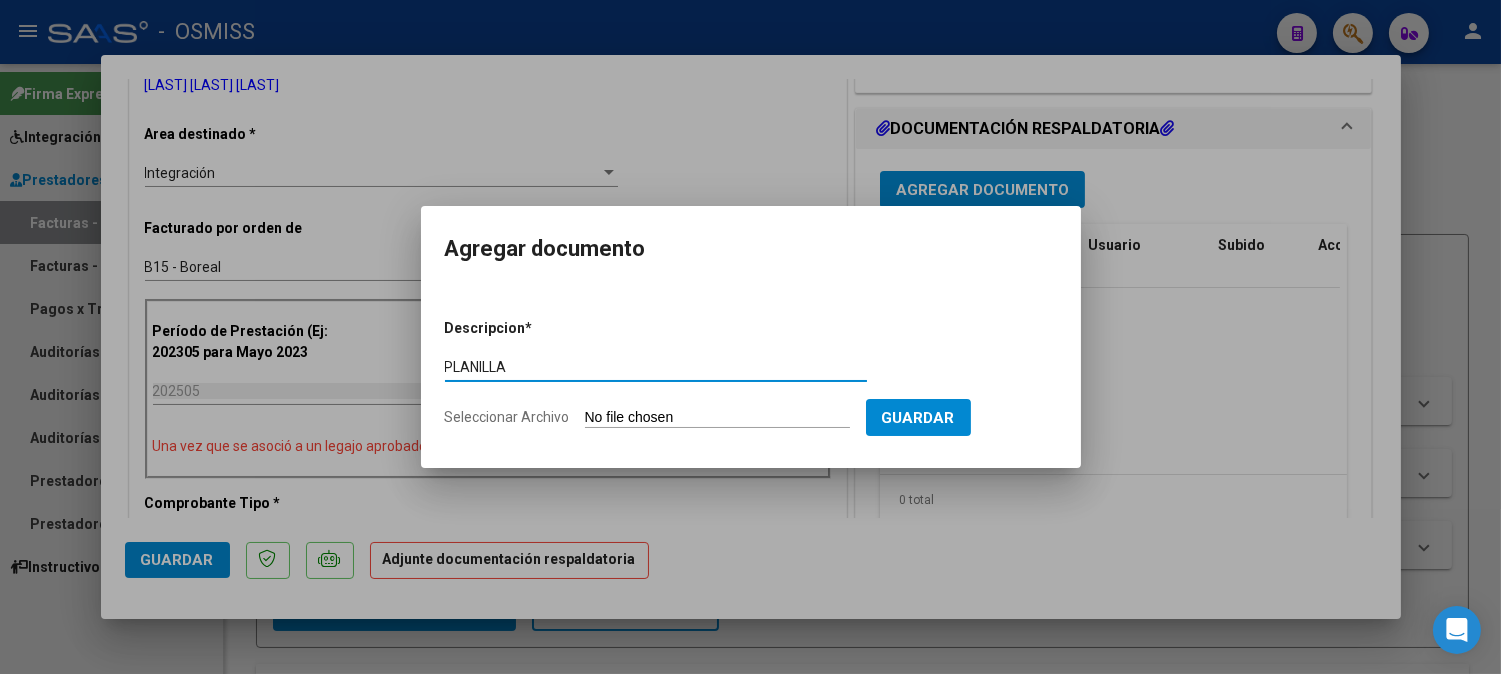 type on "PLANILLA" 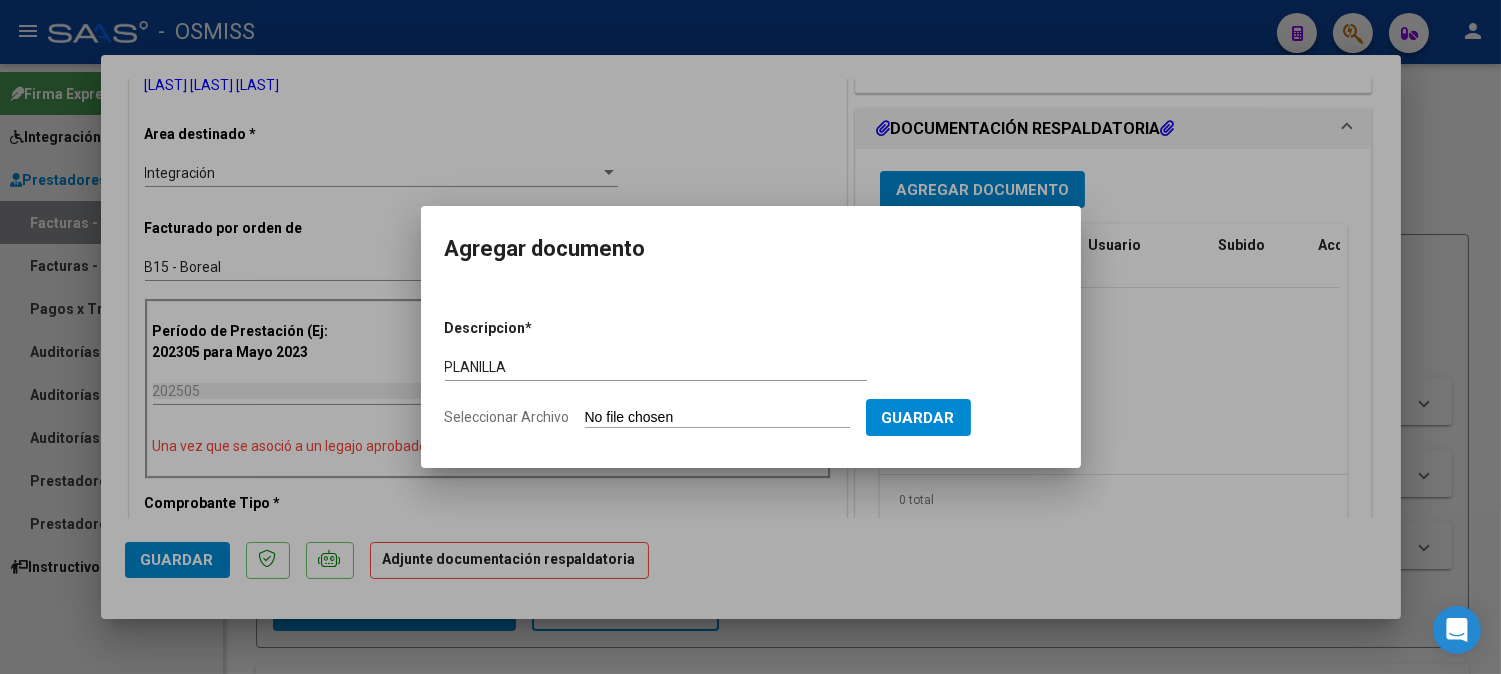 type on "C:\fakepath\[CUIT]_11_2_445_Planilla de Asistencia_3.pdf" 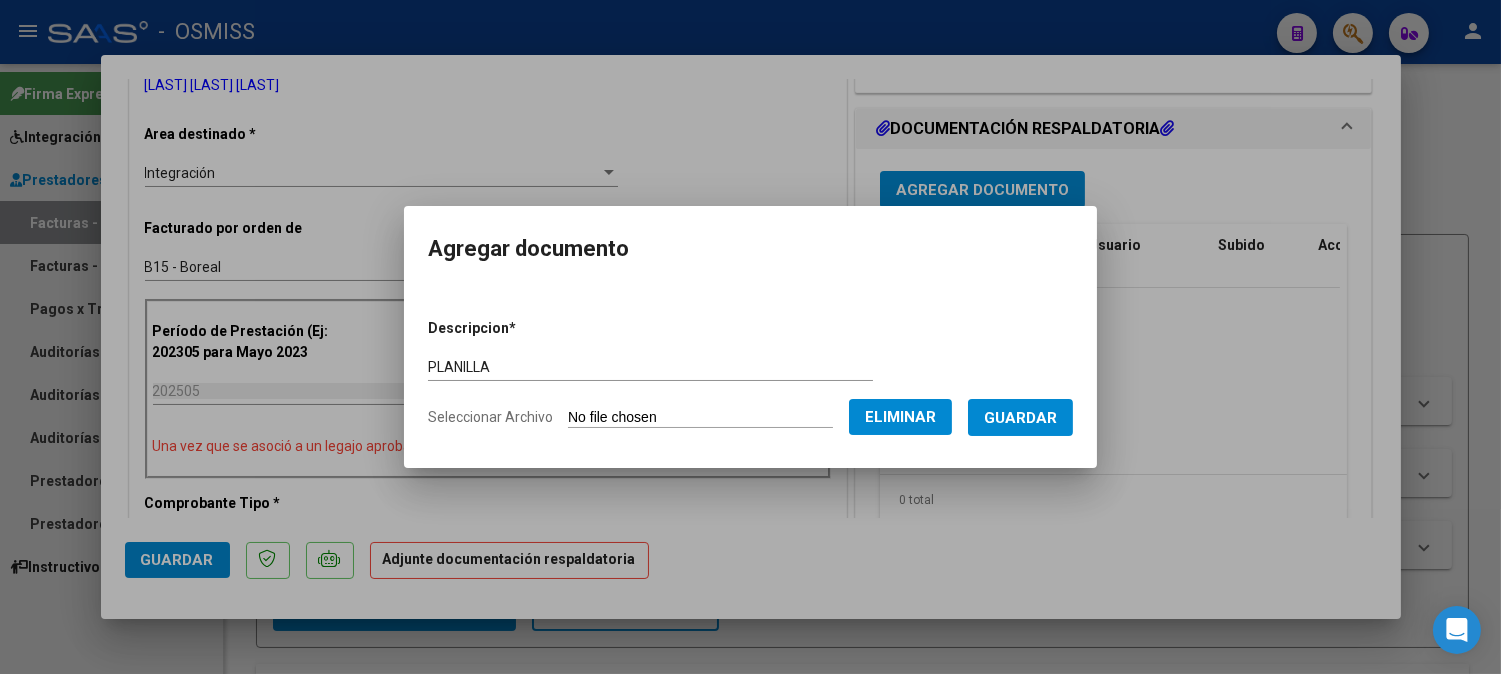 click on "Guardar" at bounding box center (1020, 418) 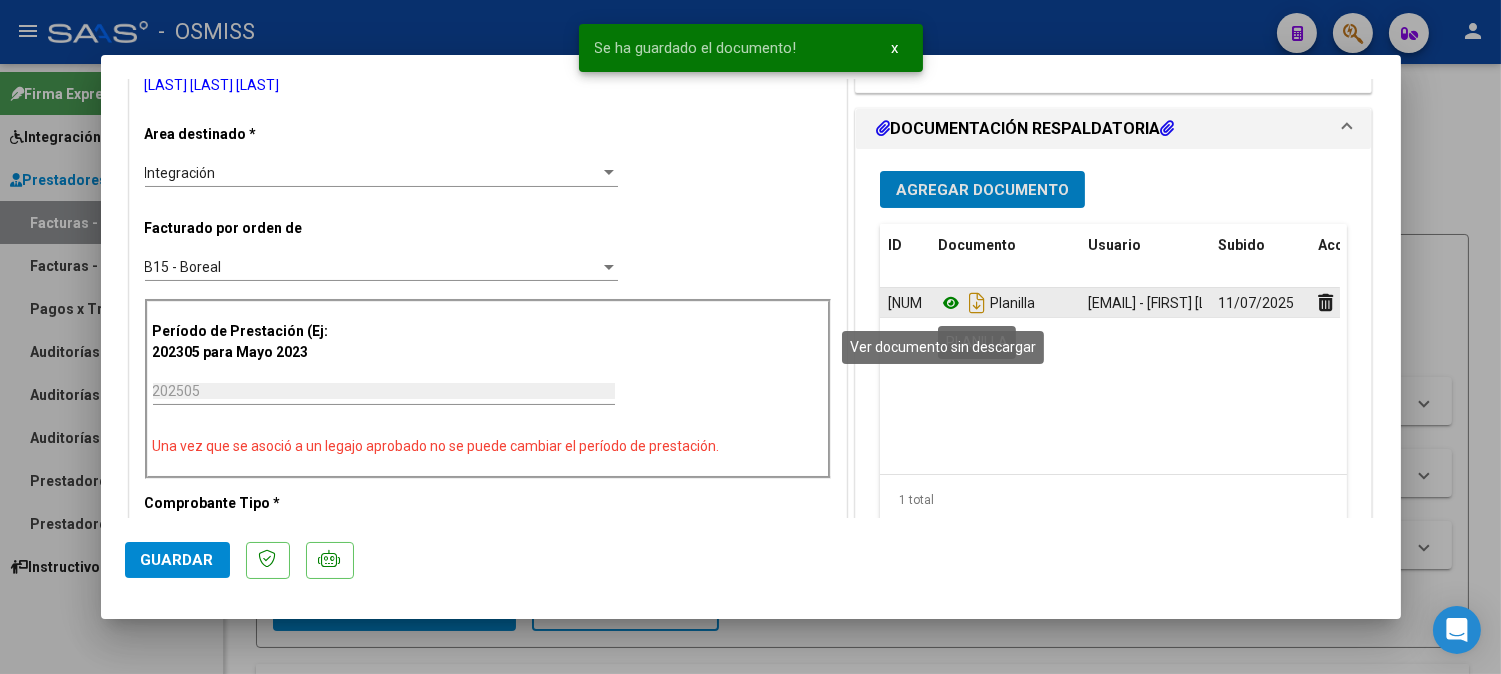 click 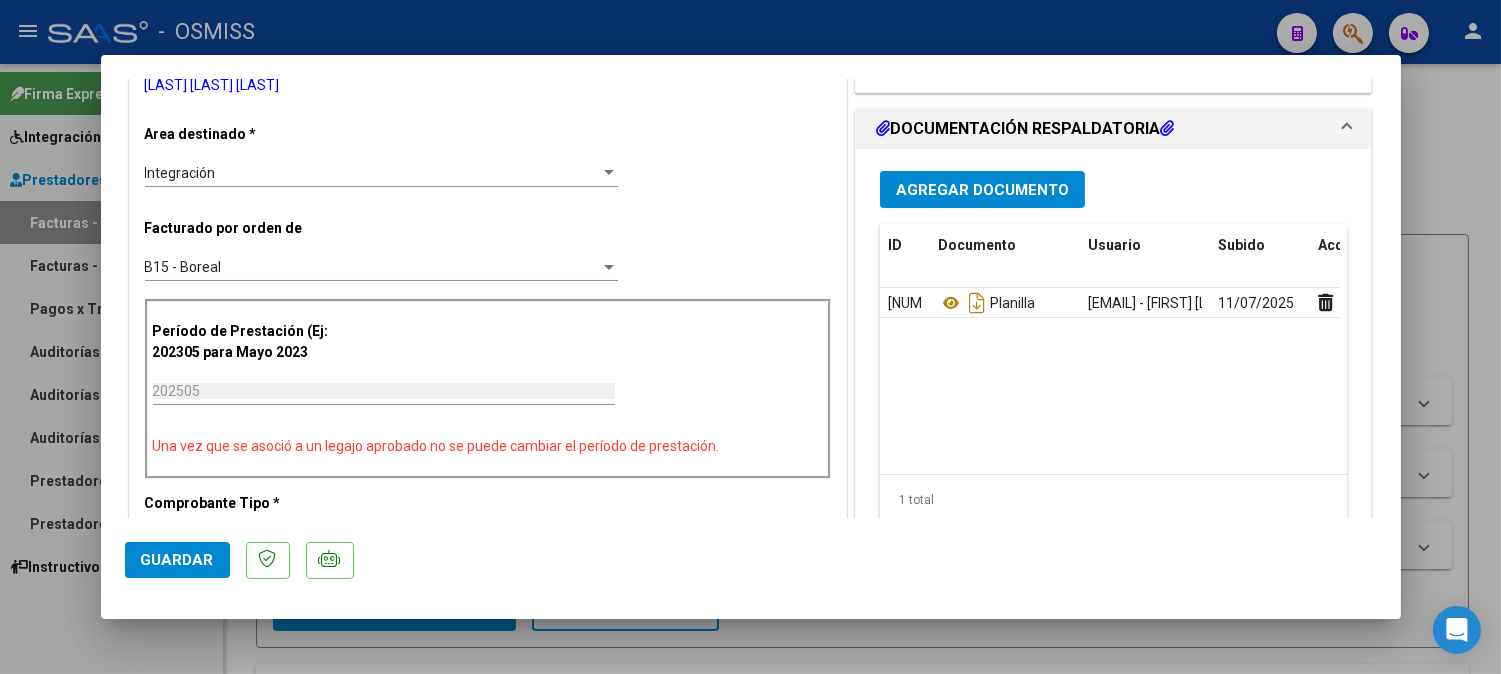 click on "Agregar Documento" at bounding box center (982, 190) 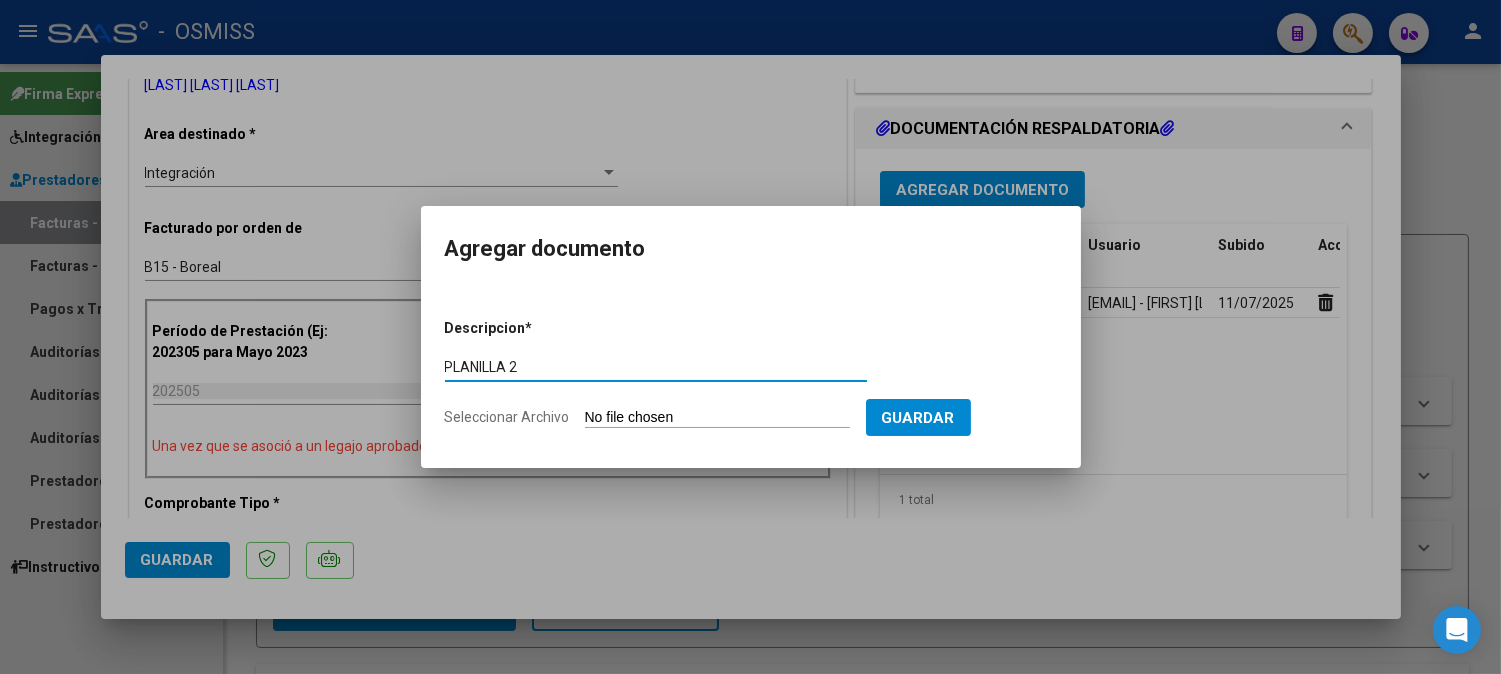 type on "PLANILLA 2" 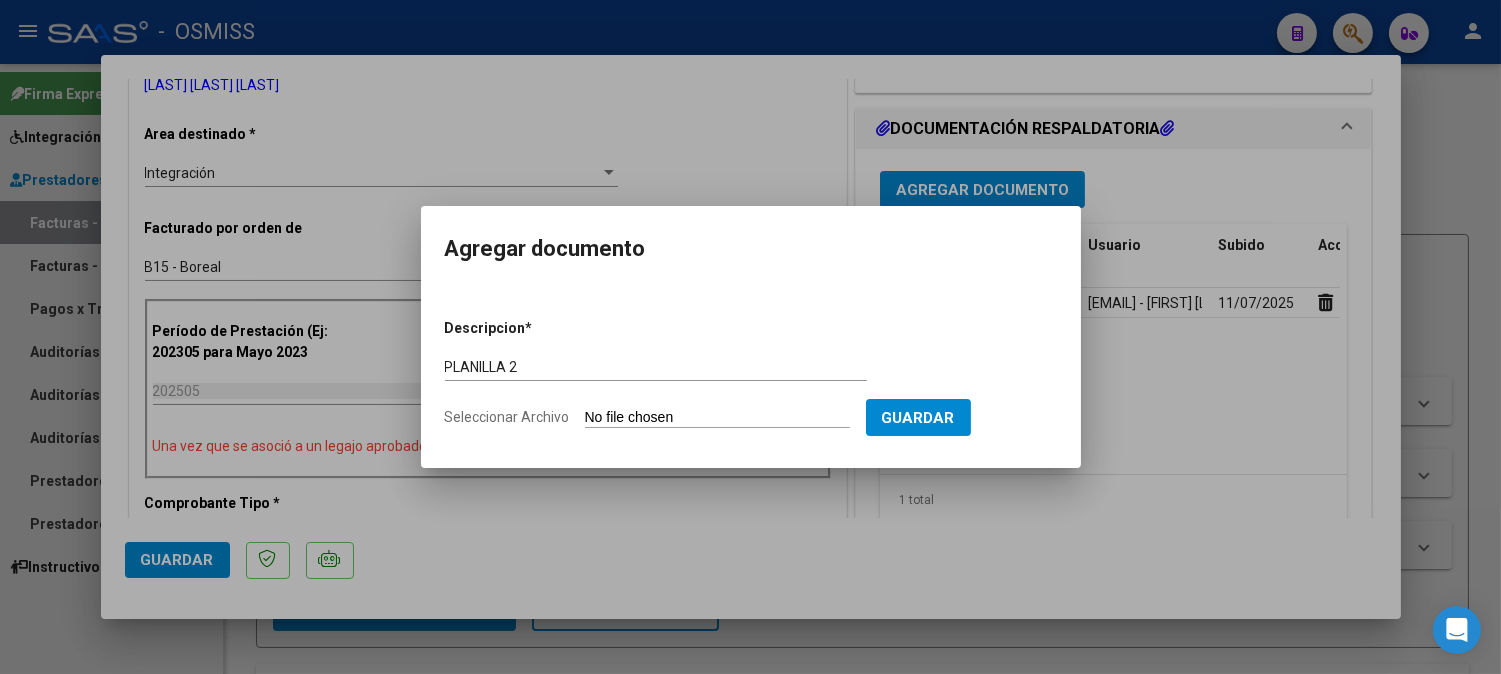 type on "C:\fakepath\[NUMBER]_11_2_445_Planilla de Asistencia_4.pdf" 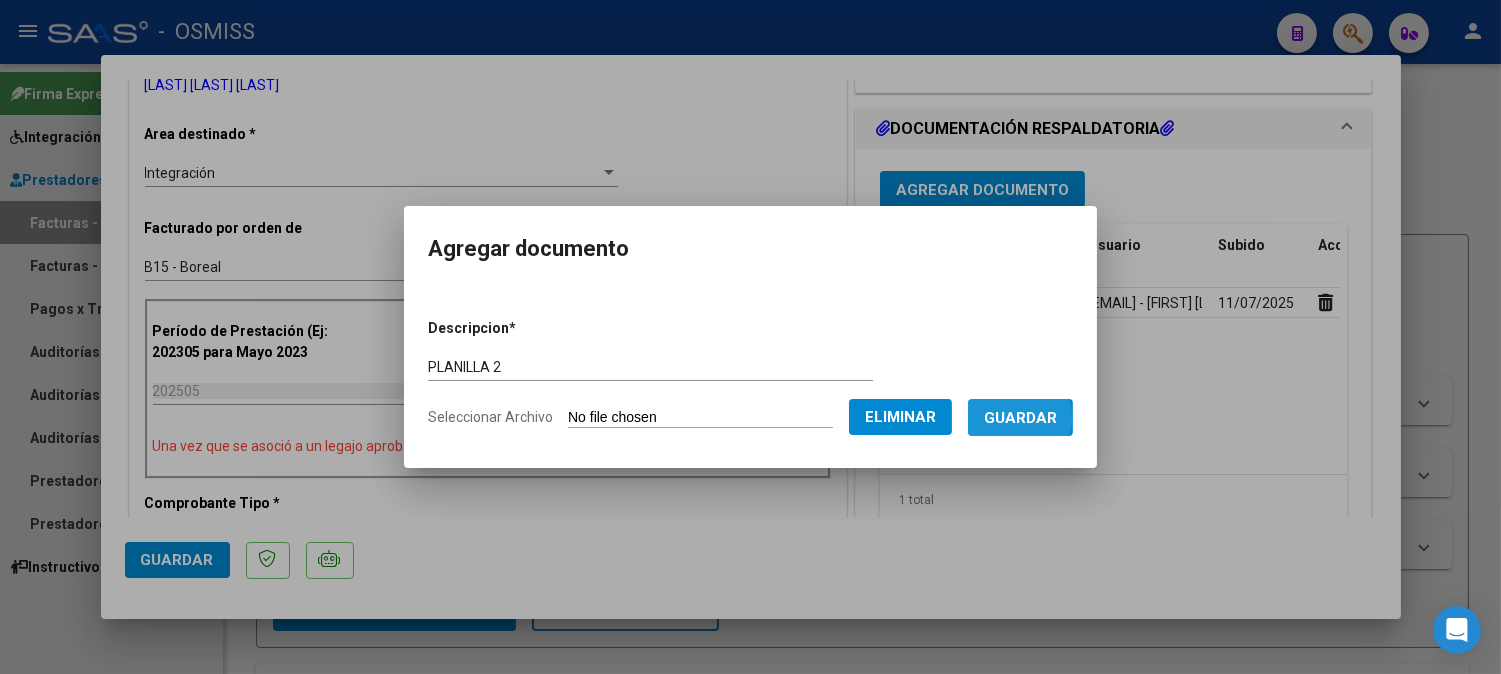 click on "Guardar" at bounding box center (1020, 418) 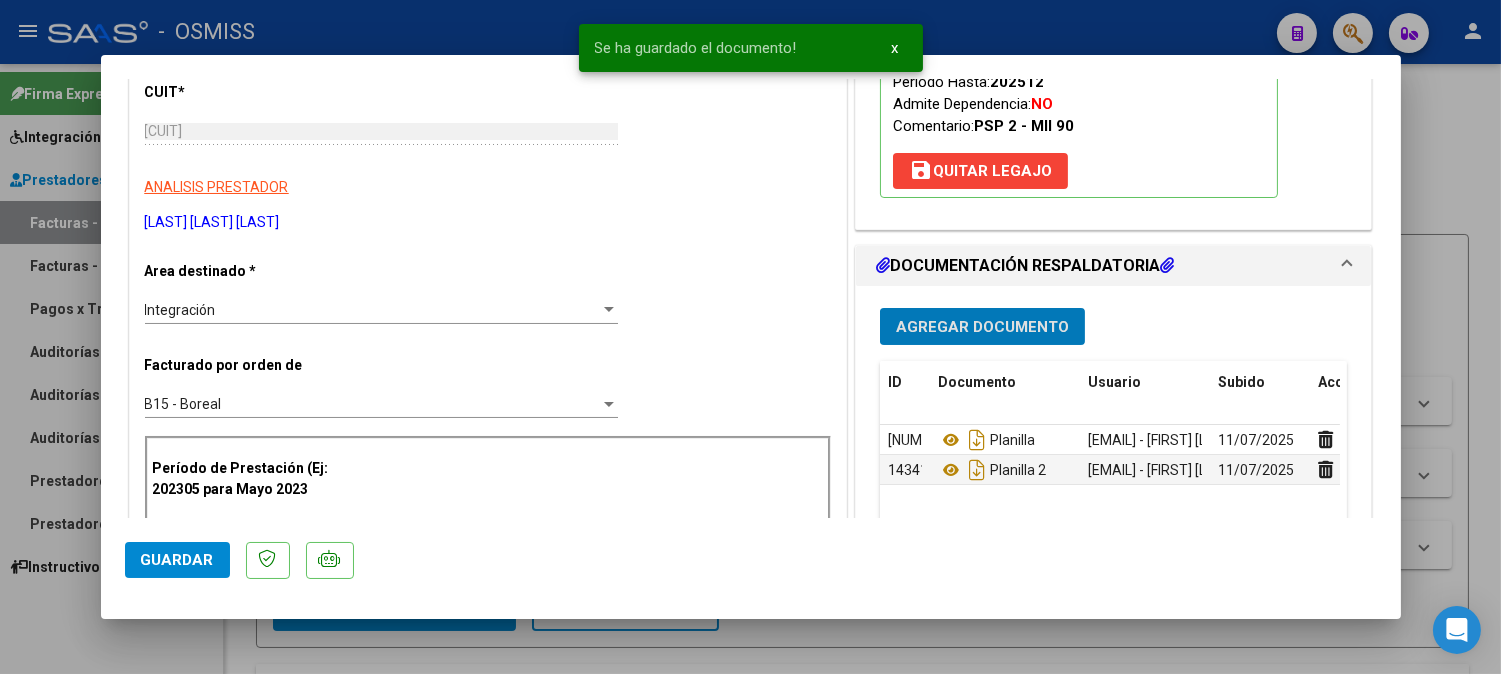scroll, scrollTop: 111, scrollLeft: 0, axis: vertical 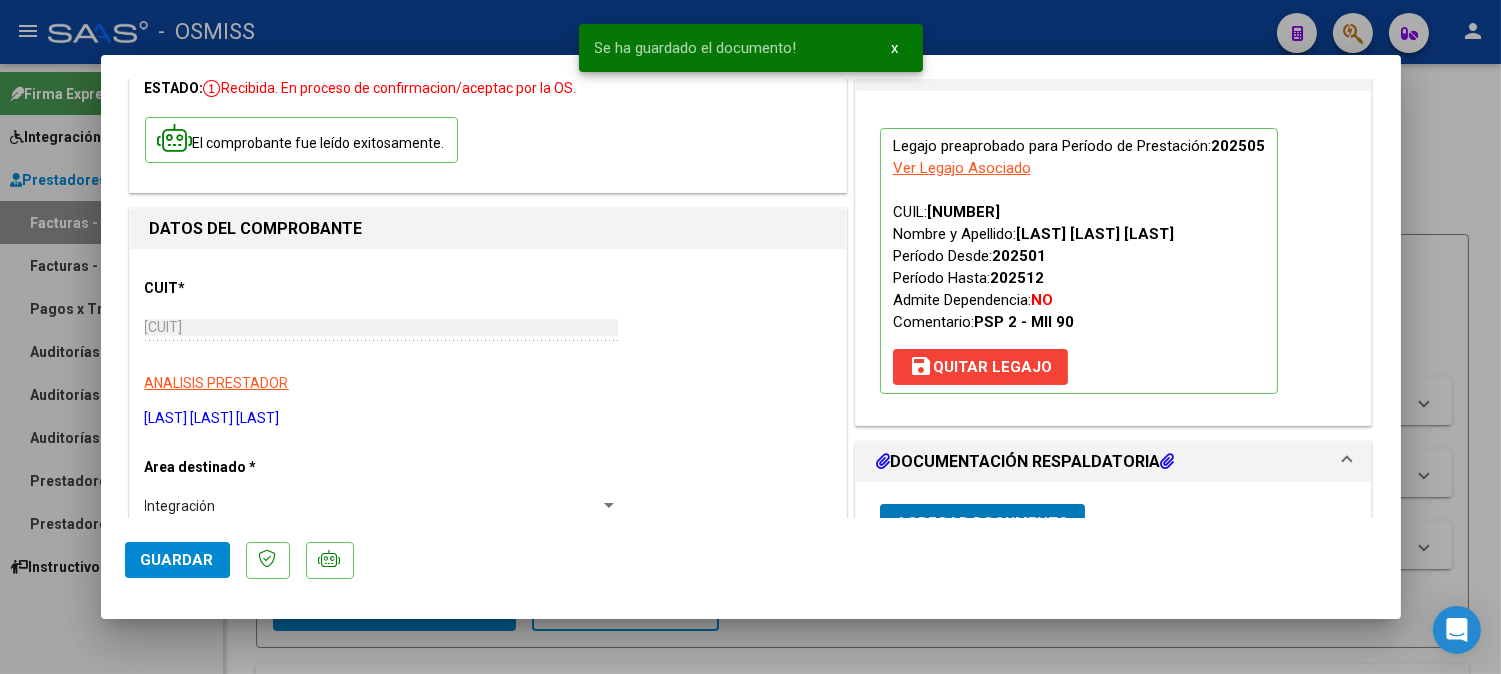 click on "Guardar" 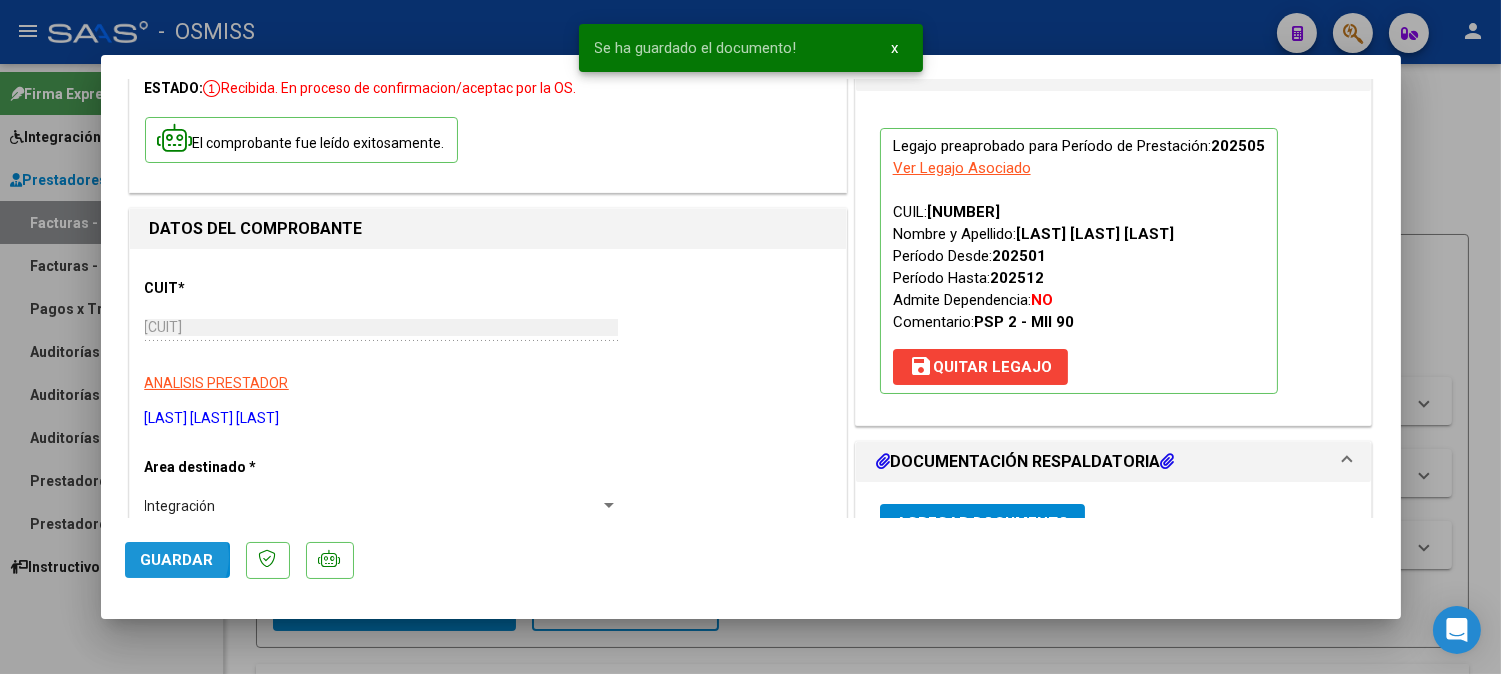 click on "Guardar" 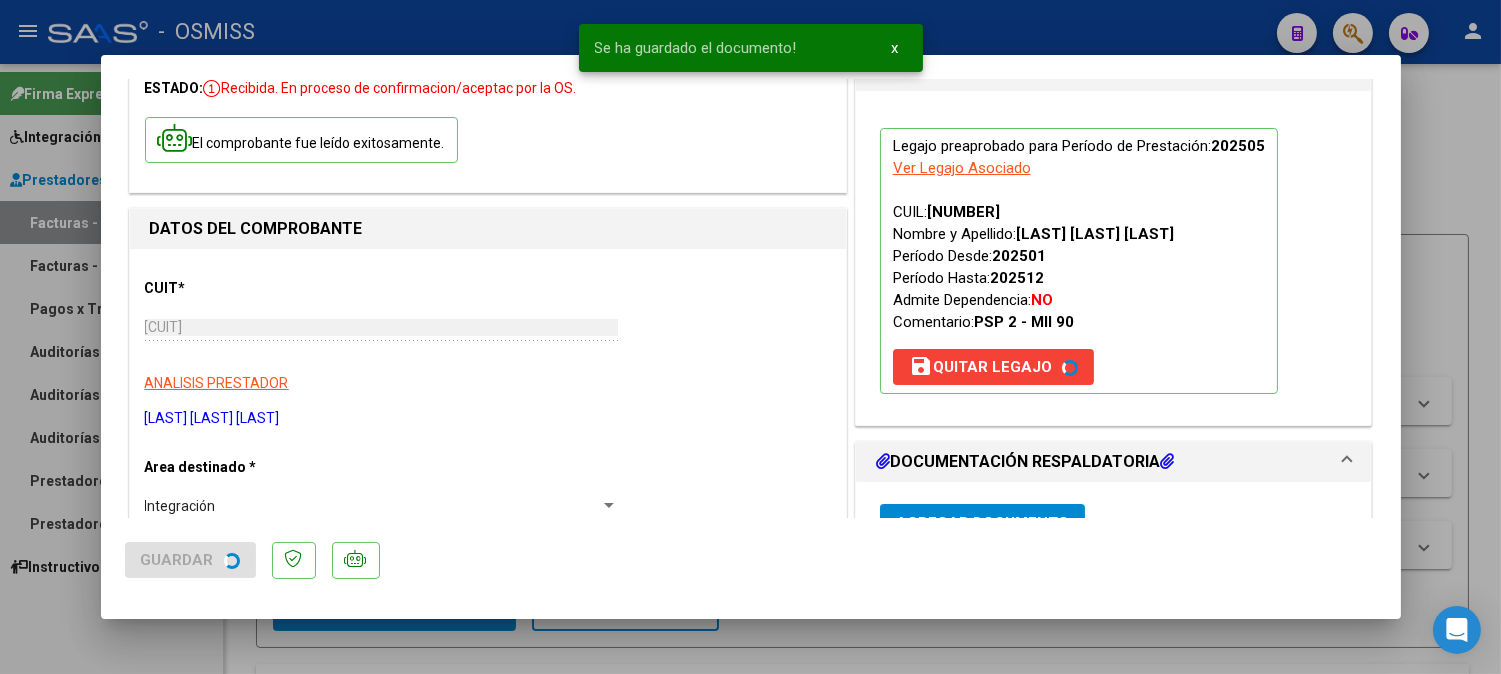 type 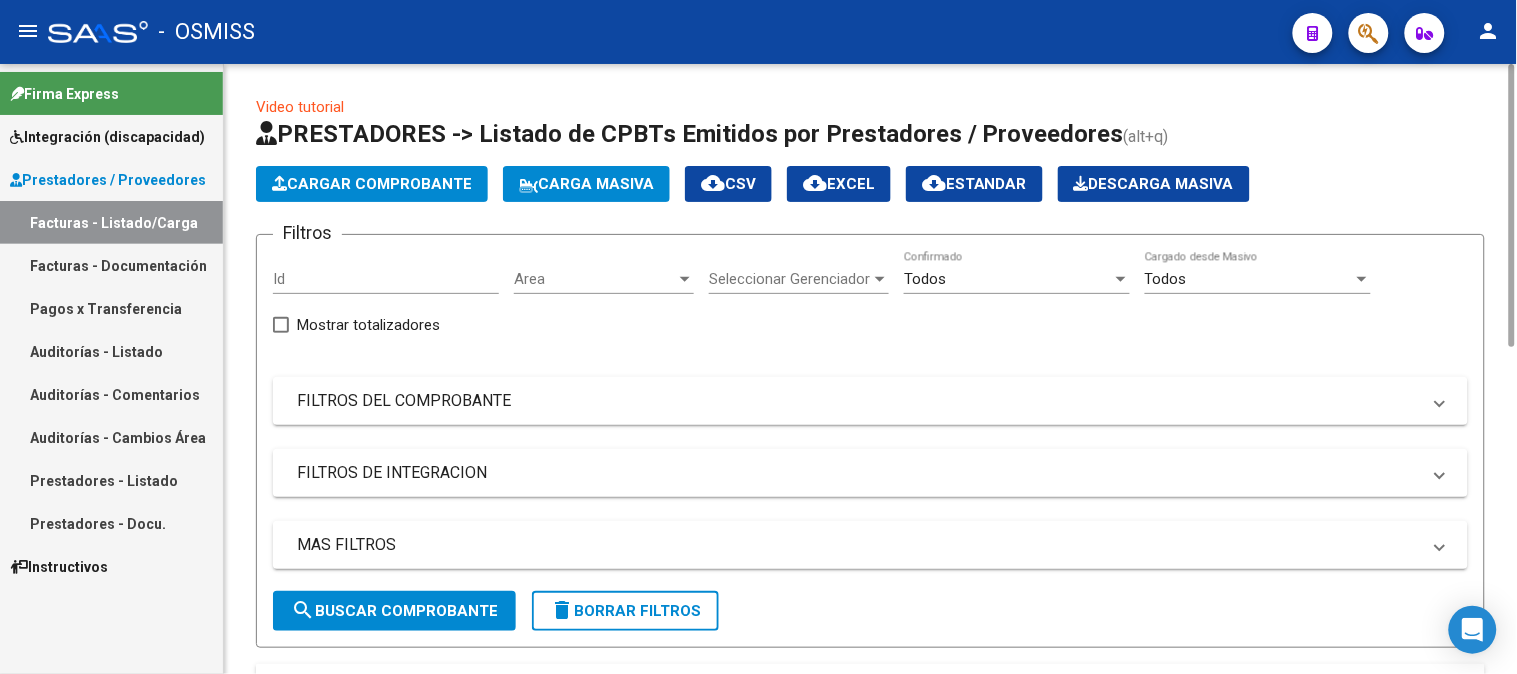 click on "Cargar Comprobante" 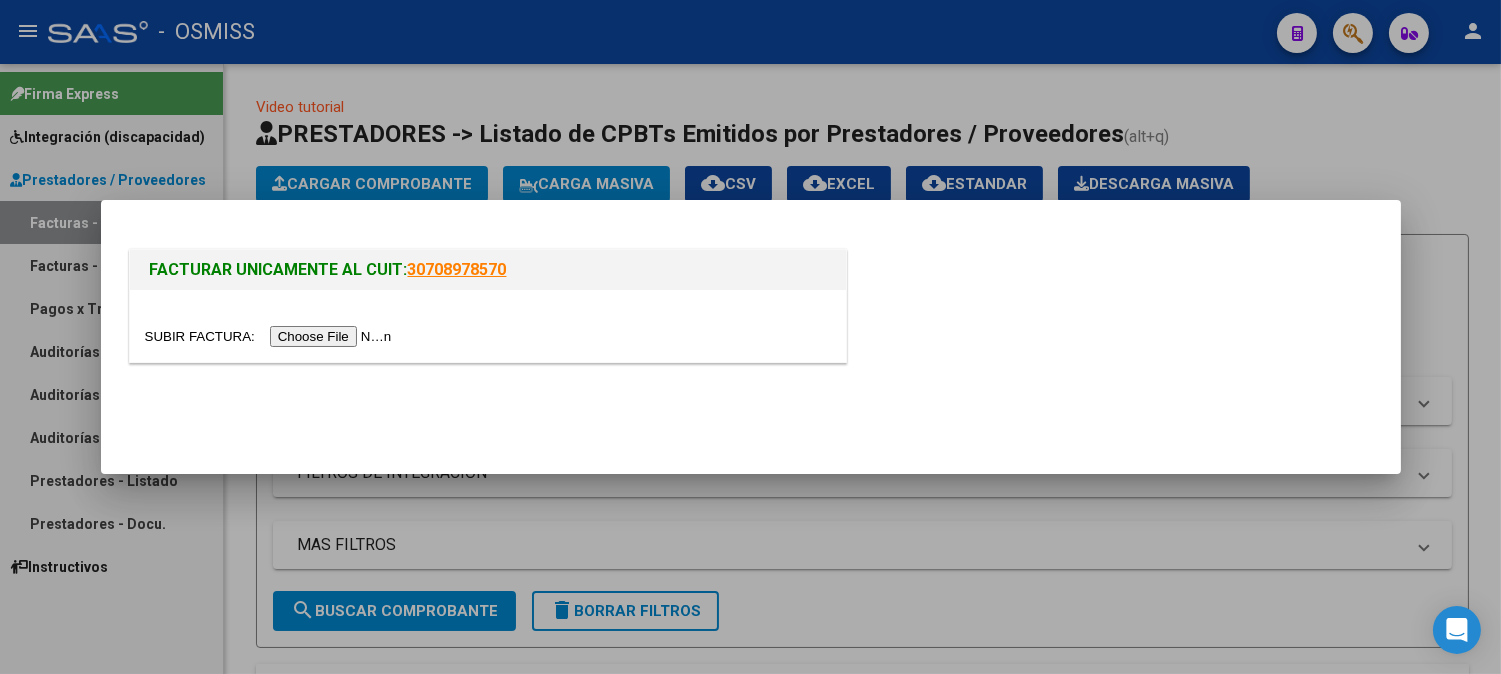 click at bounding box center [271, 336] 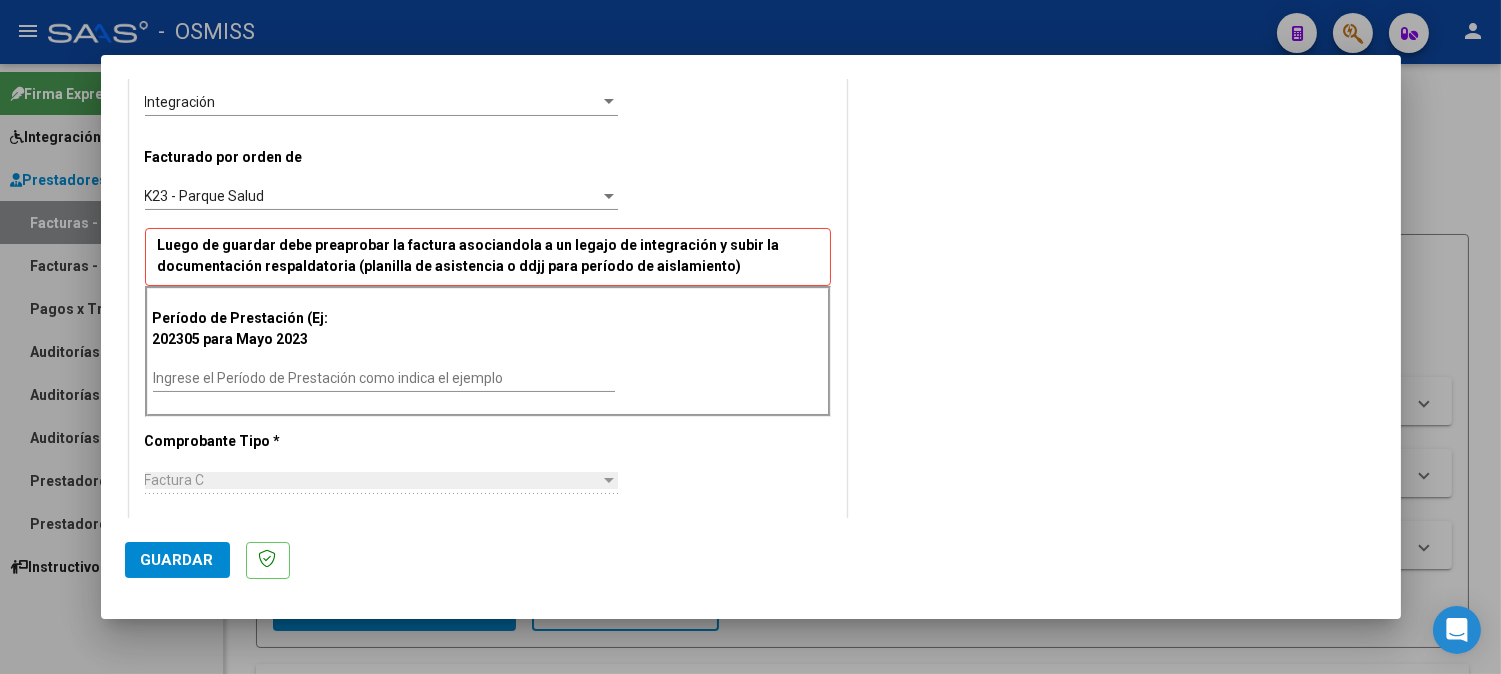 scroll, scrollTop: 666, scrollLeft: 0, axis: vertical 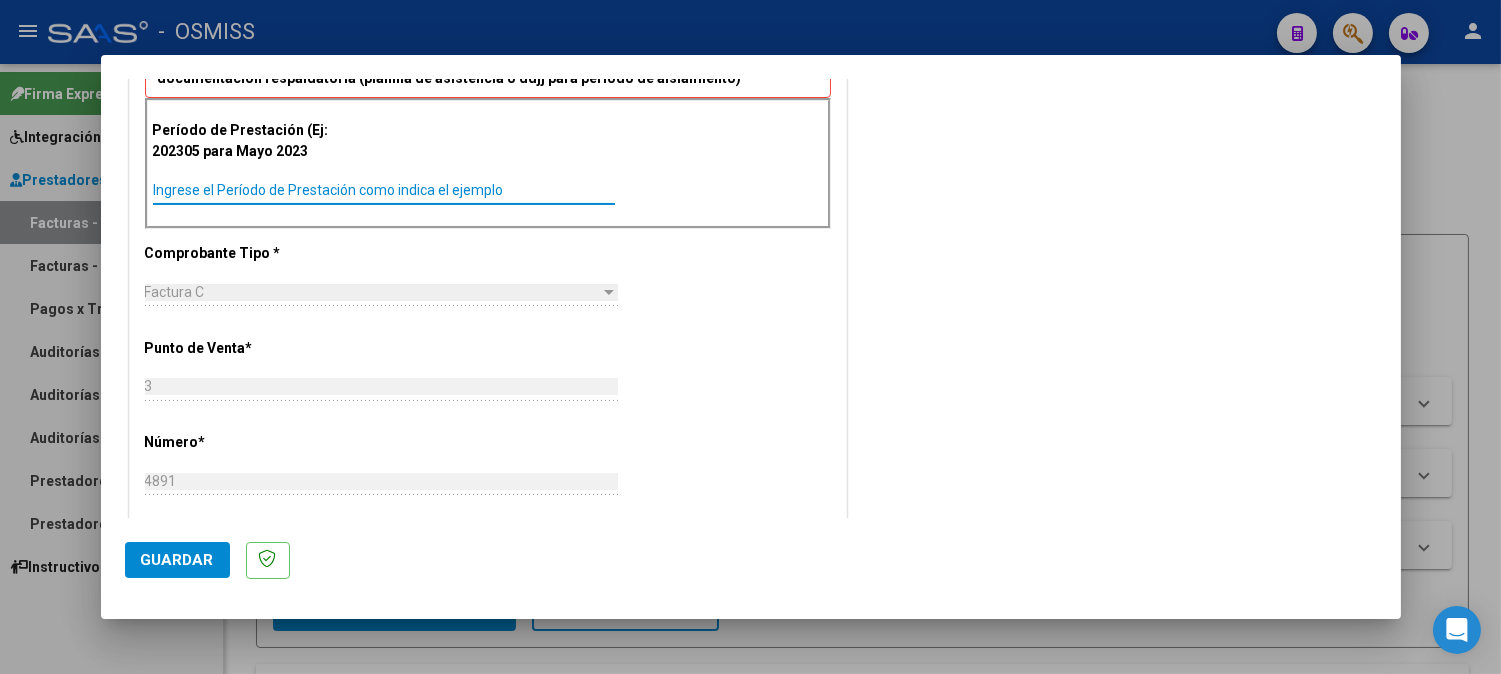 click on "Ingrese el Período de Prestación como indica el ejemplo" at bounding box center [384, 190] 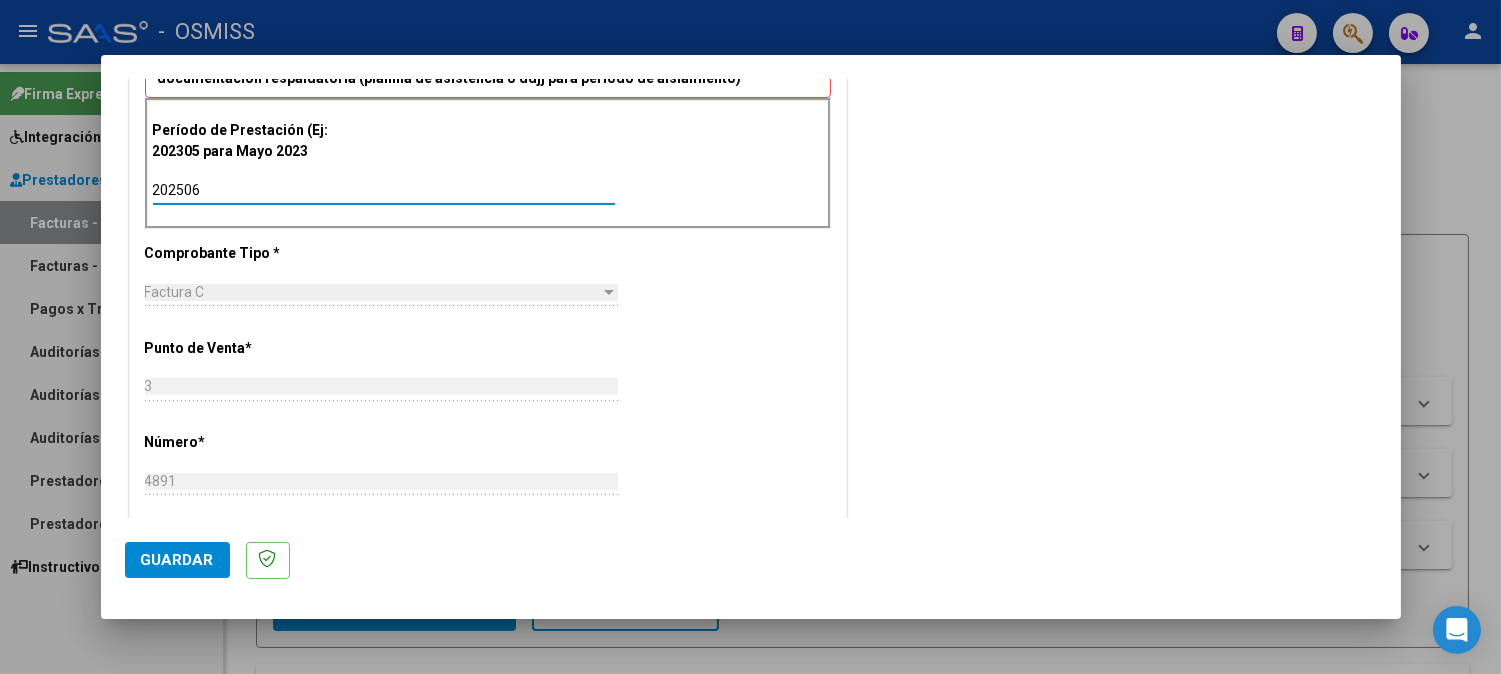 type on "202506" 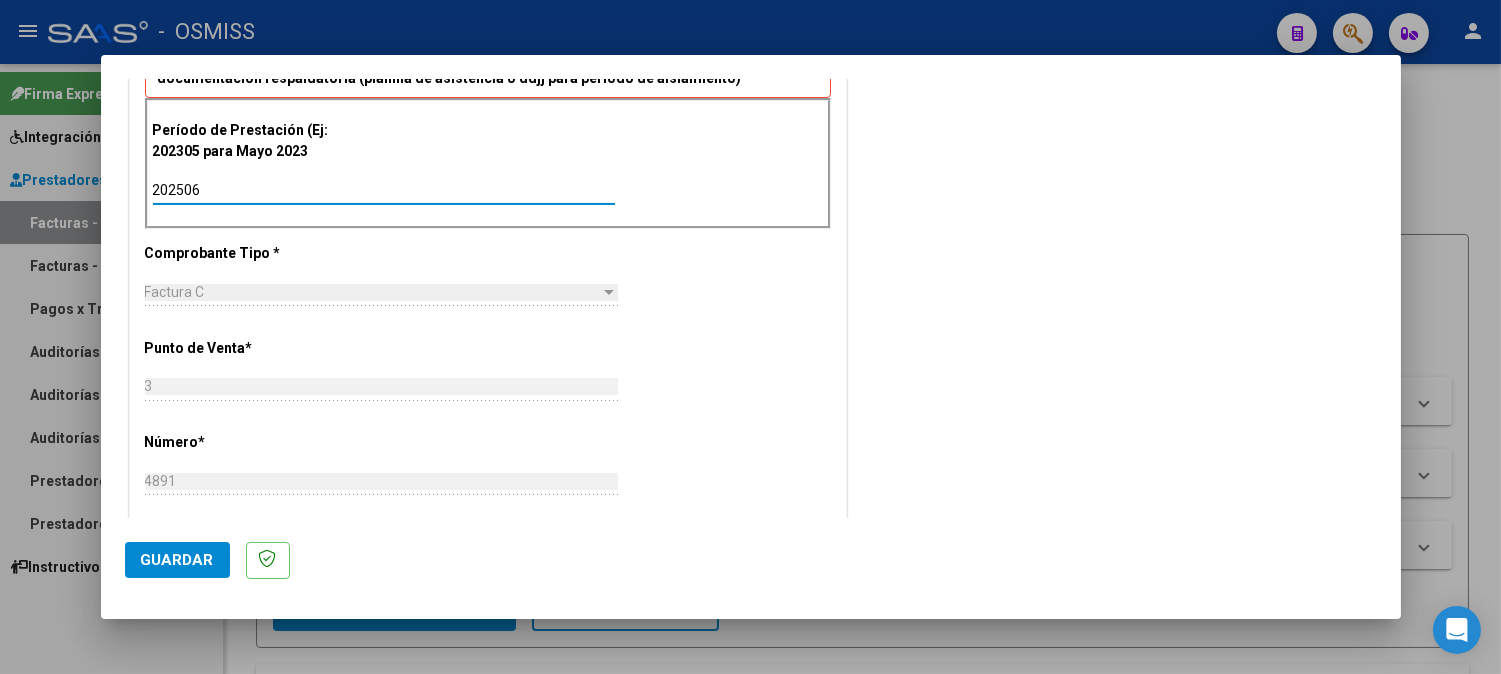 click on "Guardar" 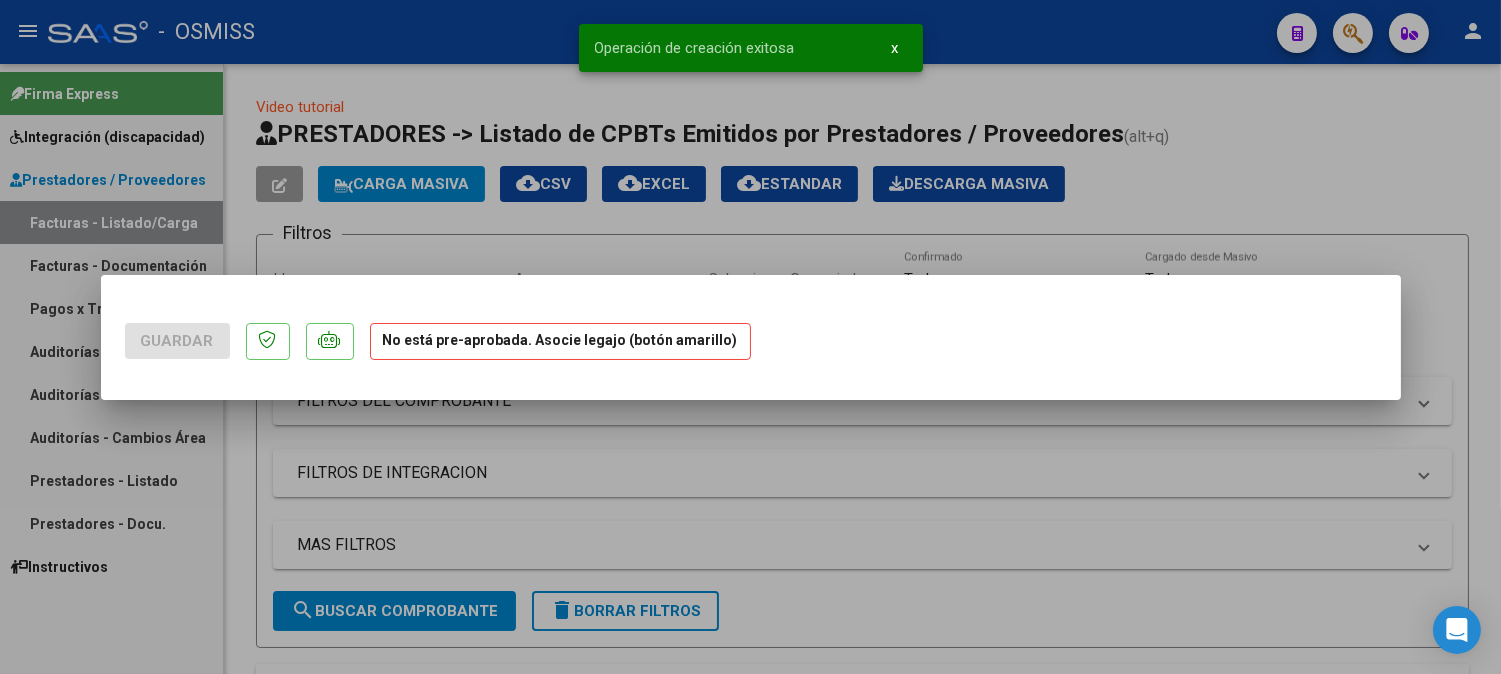 scroll, scrollTop: 0, scrollLeft: 0, axis: both 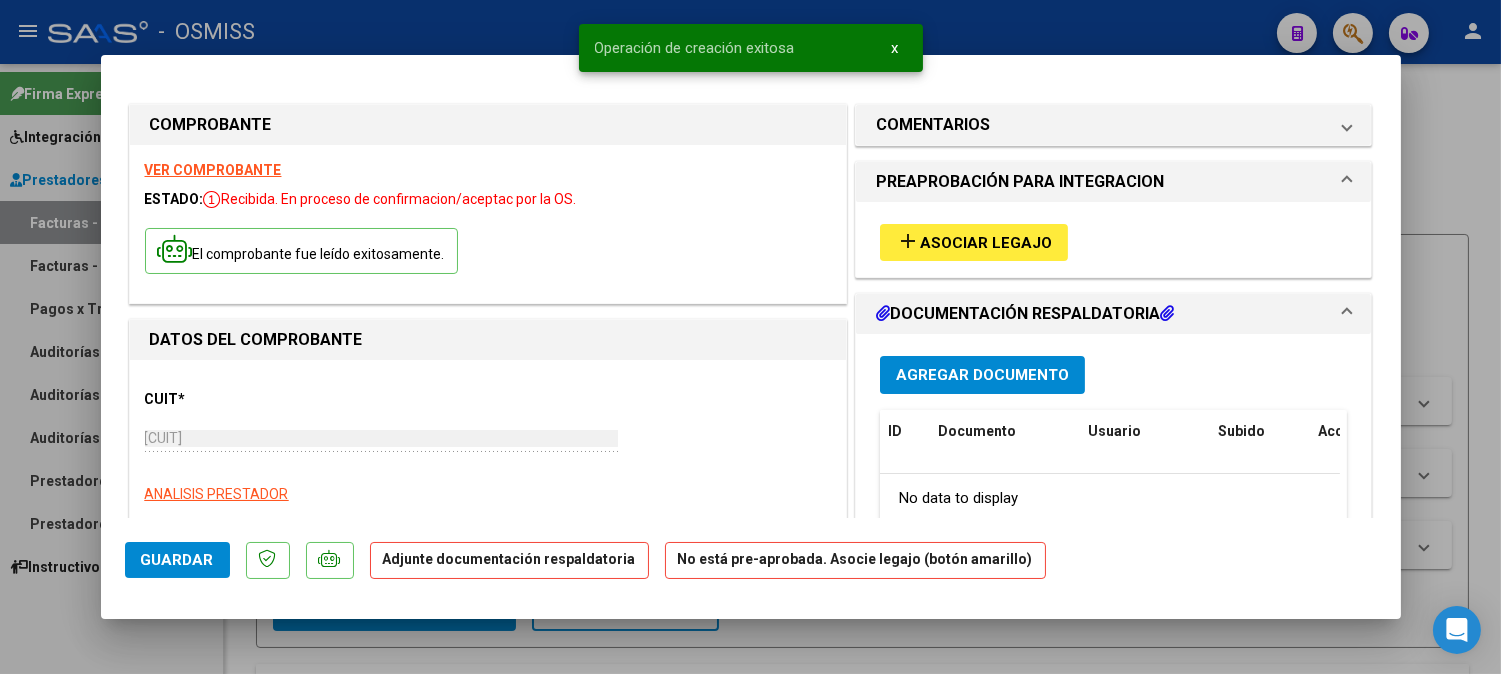 click on "add" at bounding box center [908, 241] 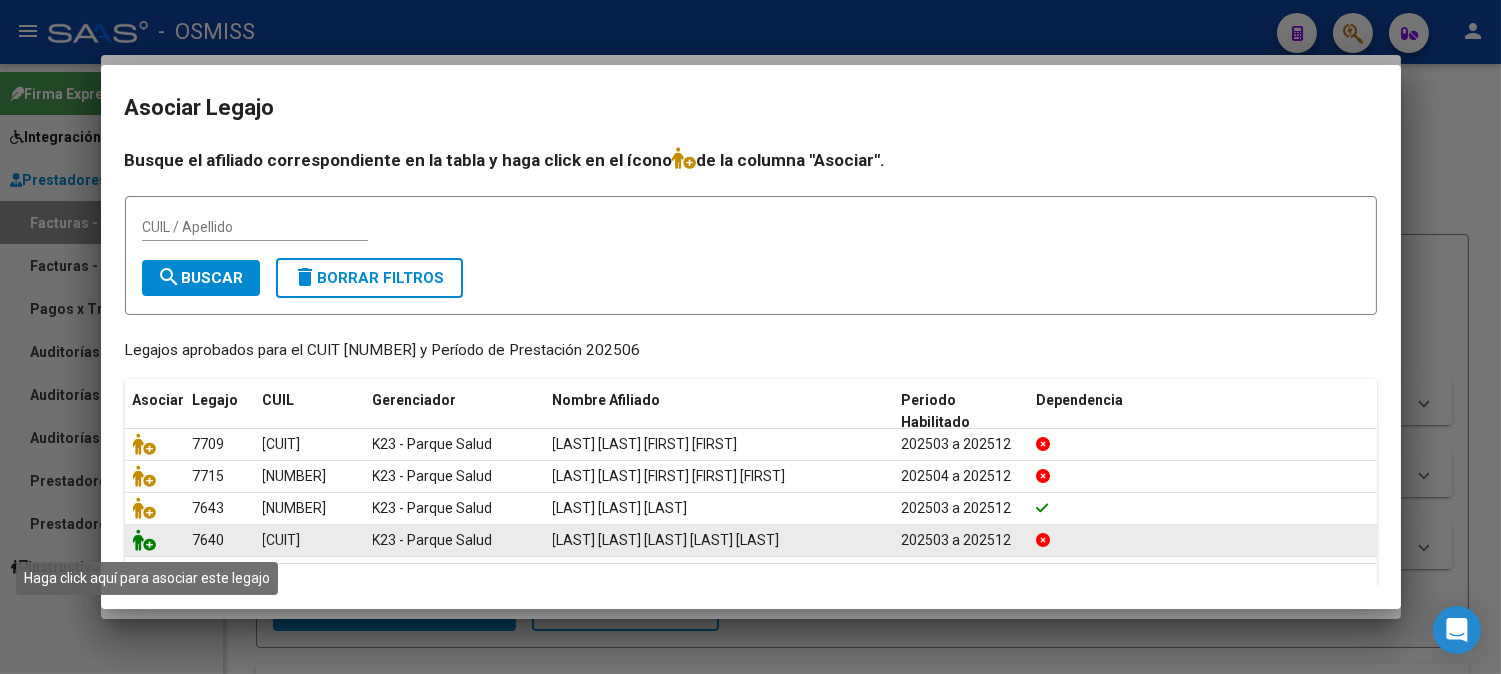click 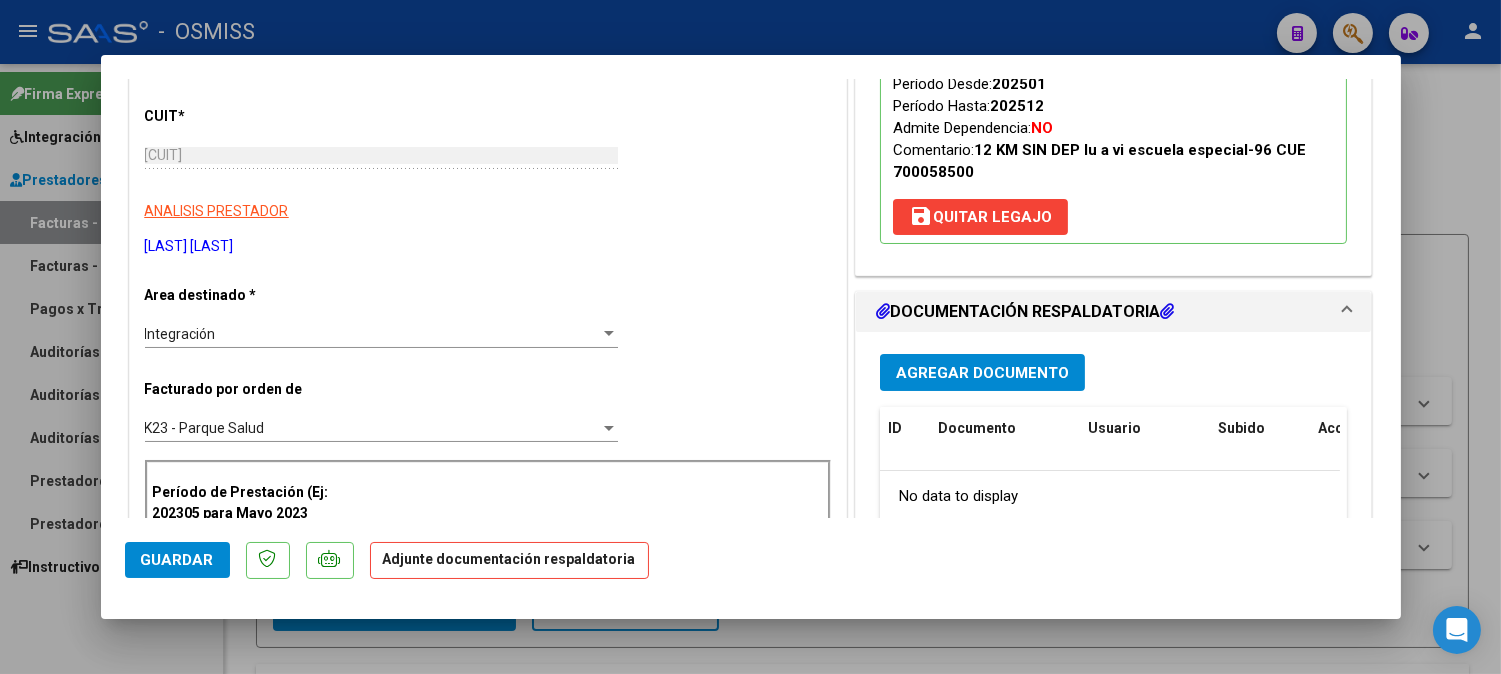 scroll, scrollTop: 333, scrollLeft: 0, axis: vertical 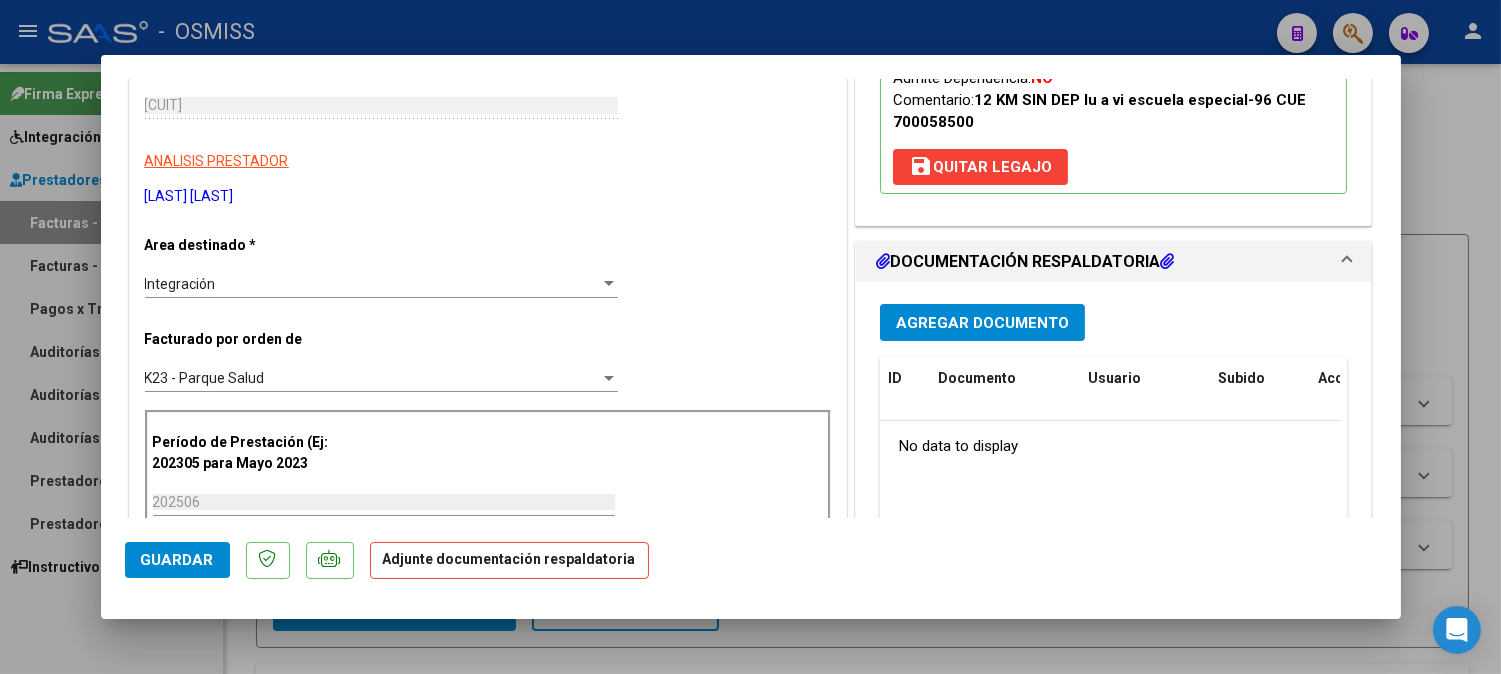 click on "Agregar Documento" at bounding box center (982, 323) 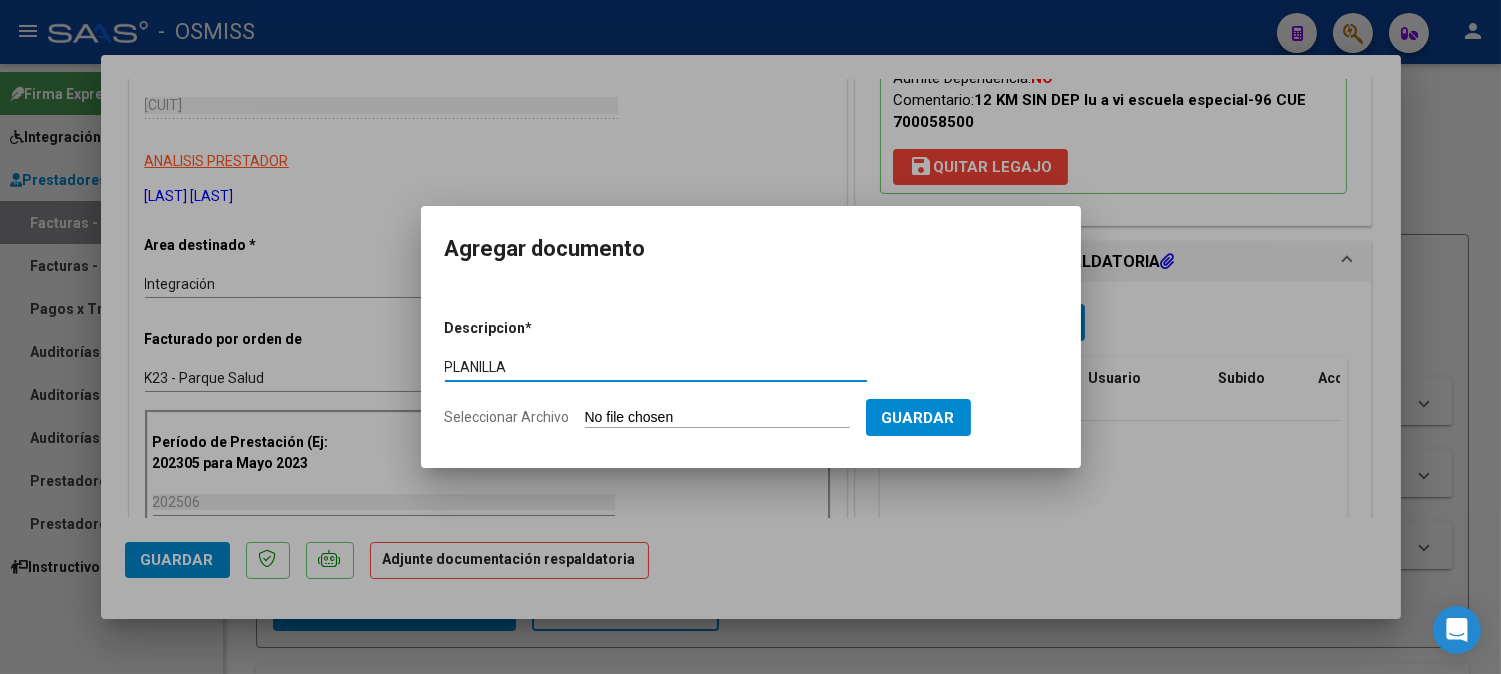 type on "PLANILLA" 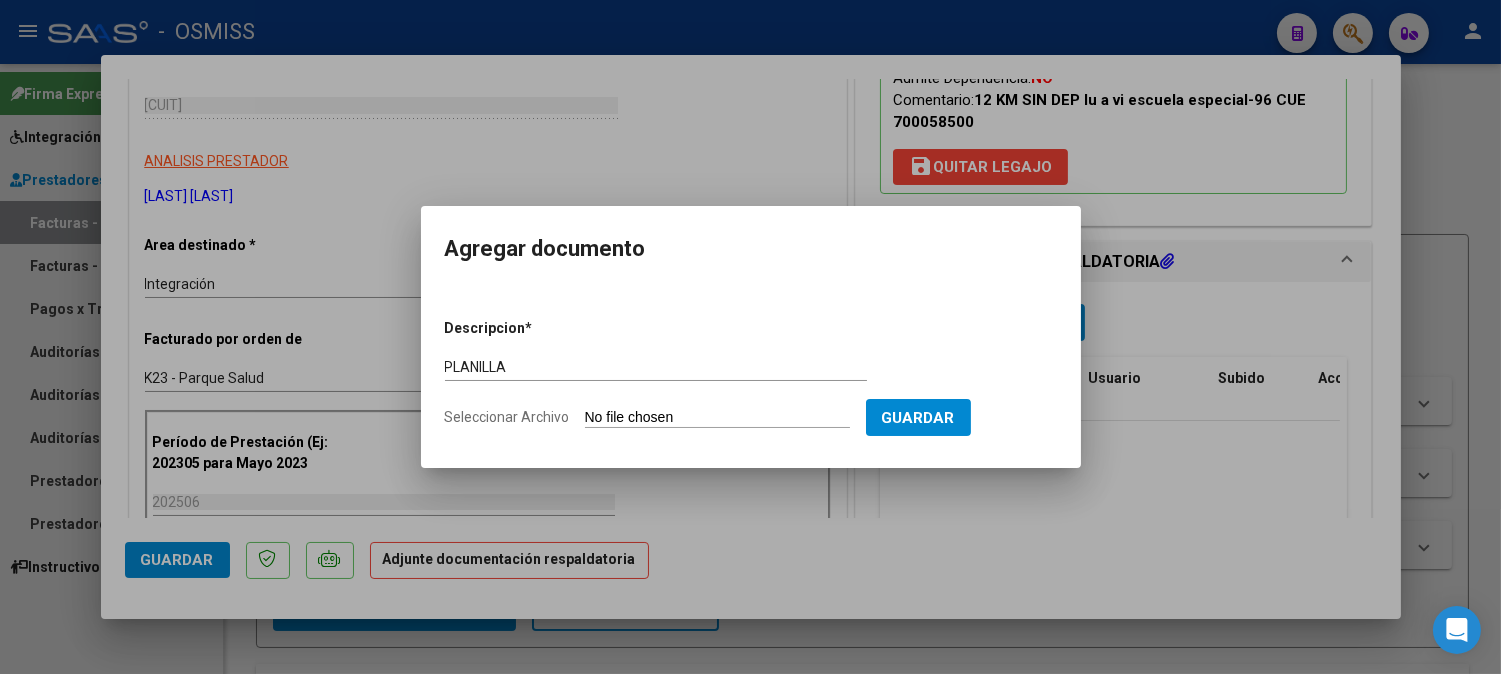 click on "Seleccionar Archivo" at bounding box center (717, 418) 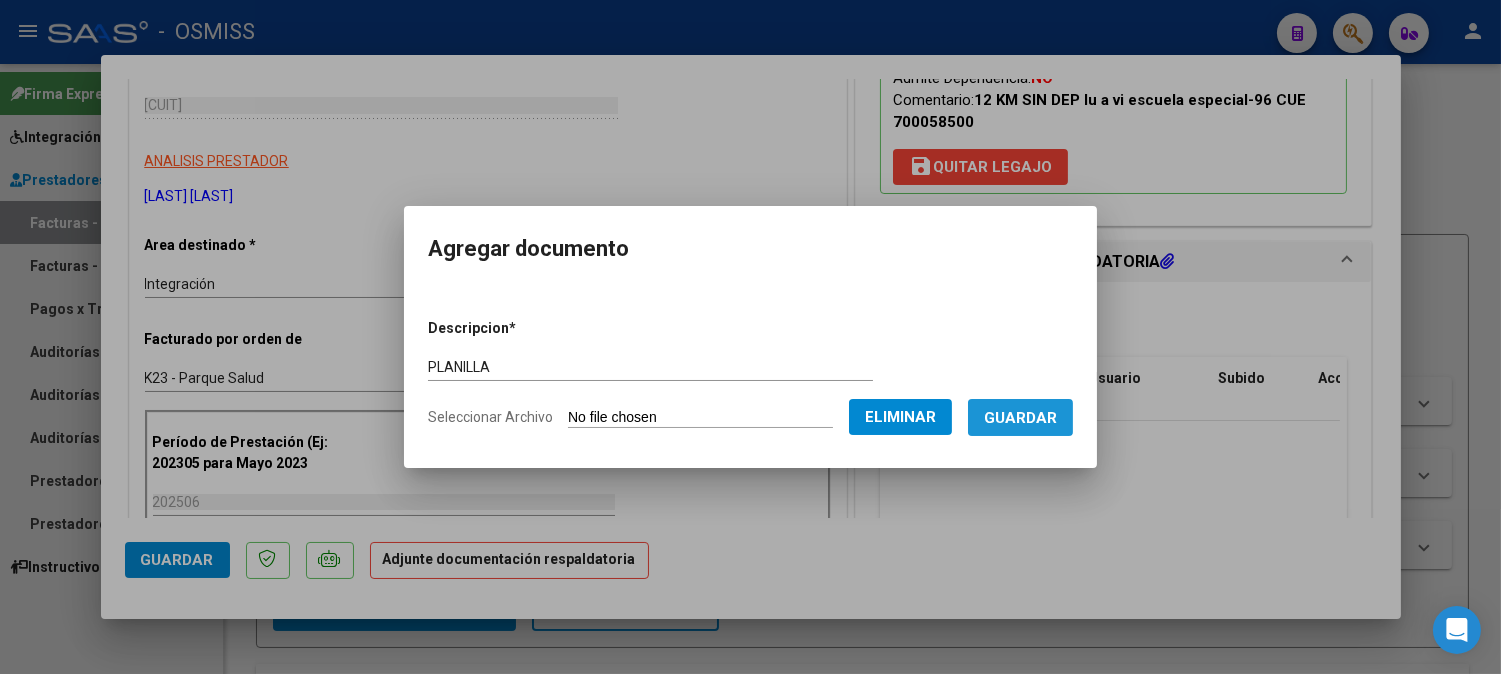 click on "Guardar" at bounding box center (1020, 418) 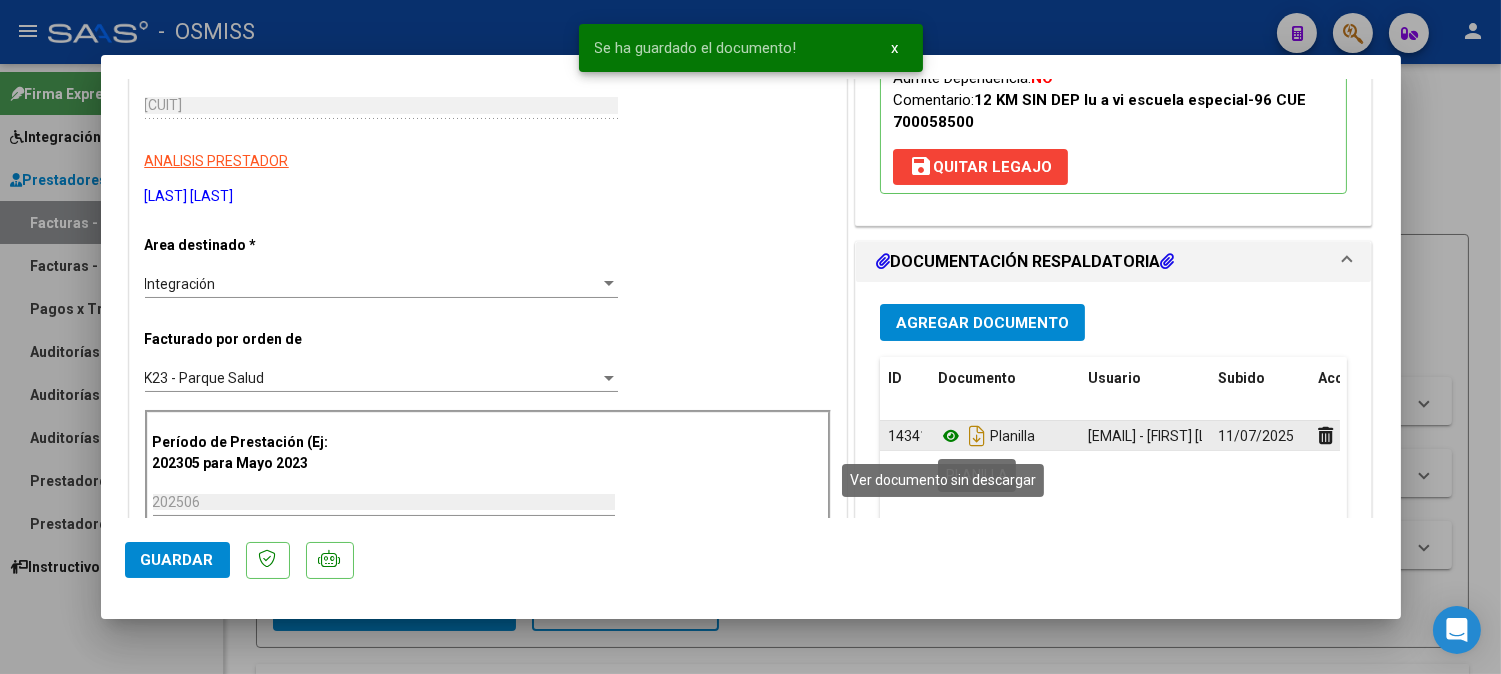 click 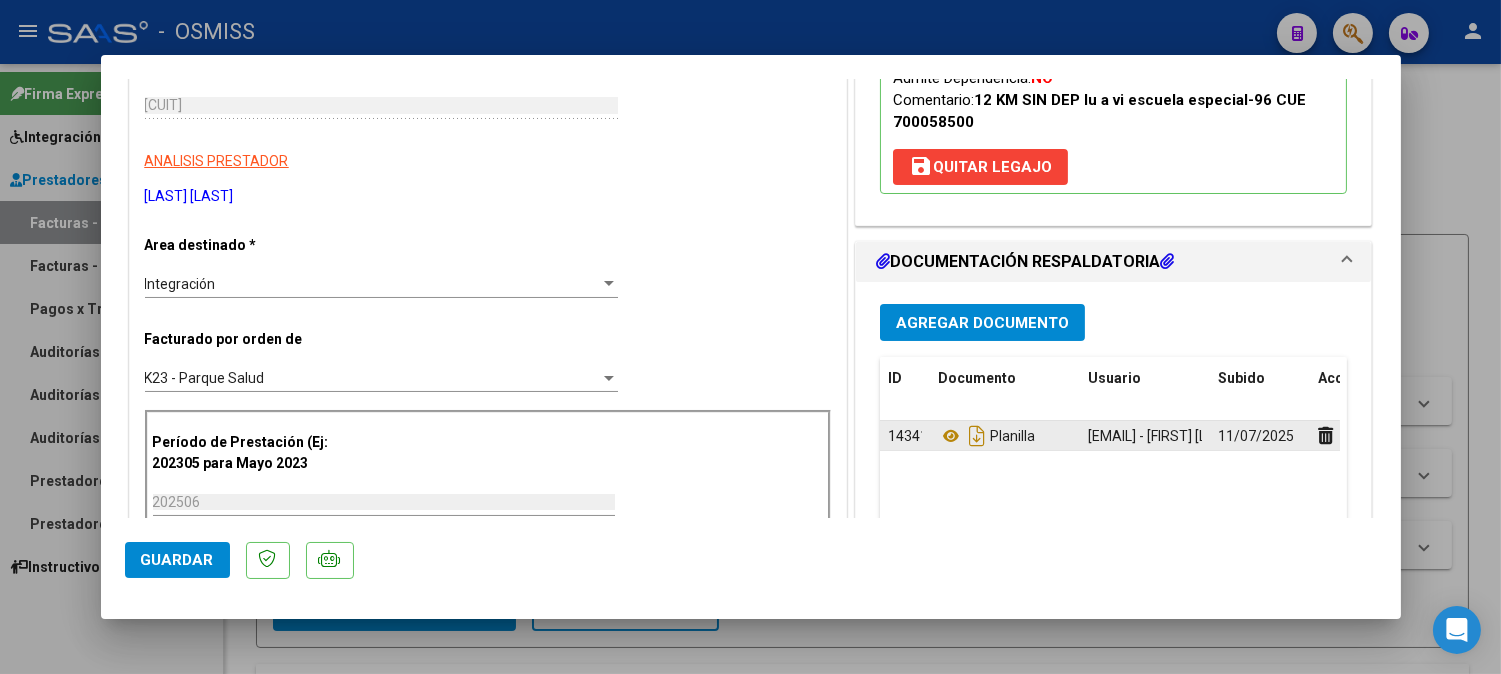 click 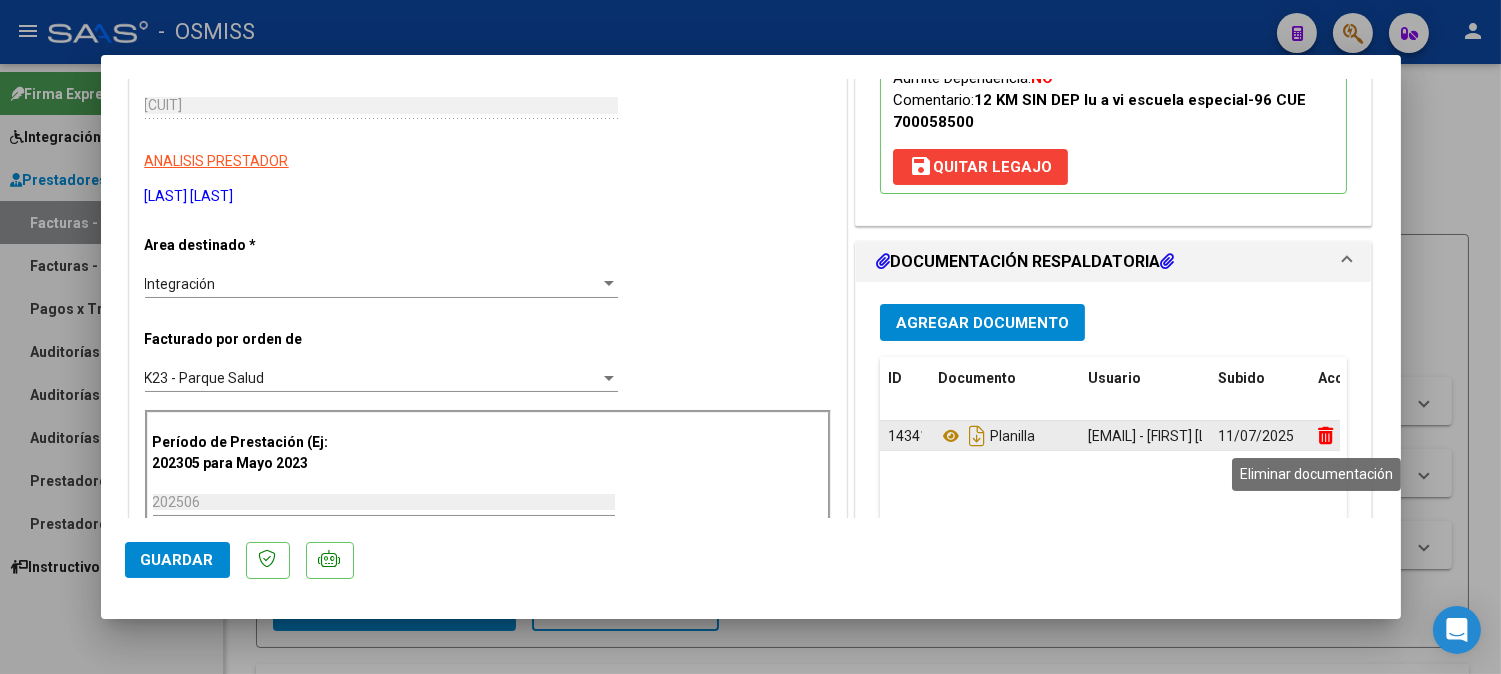 click 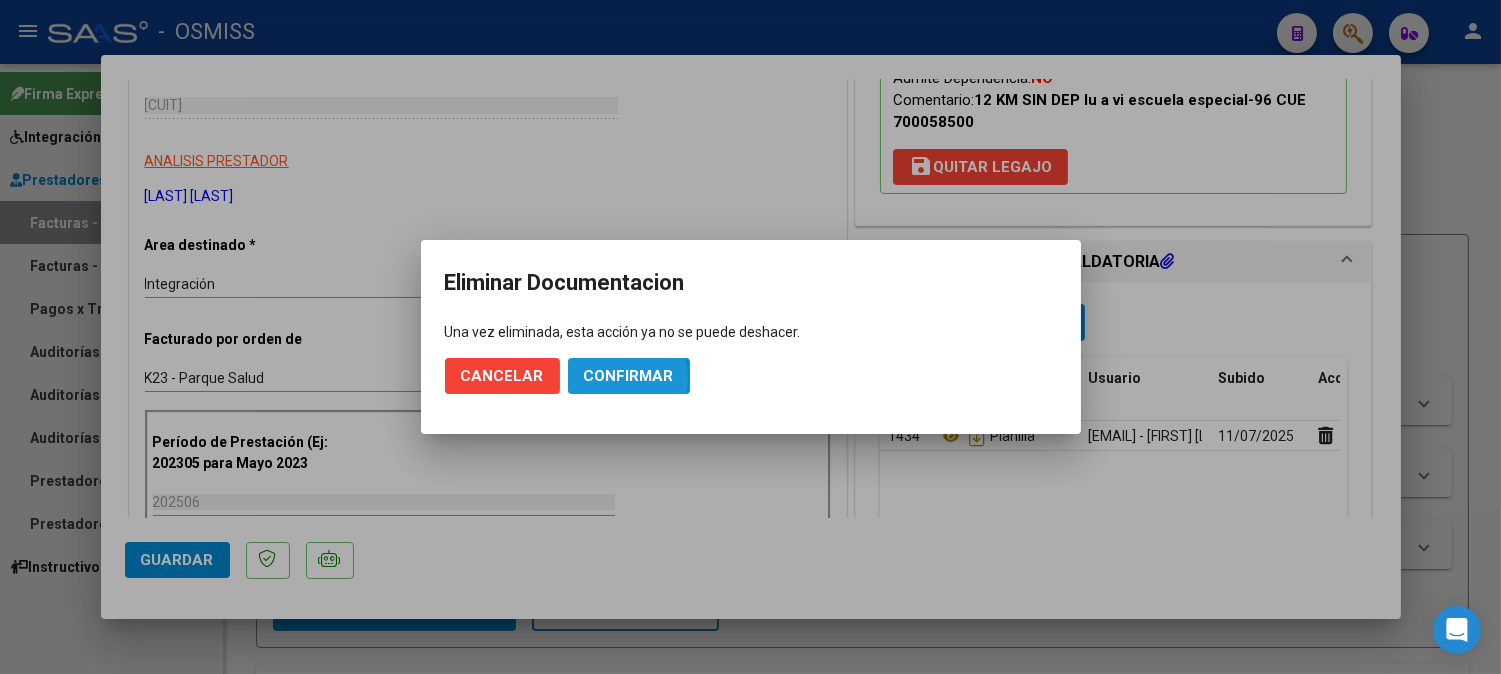 click on "Confirmar" 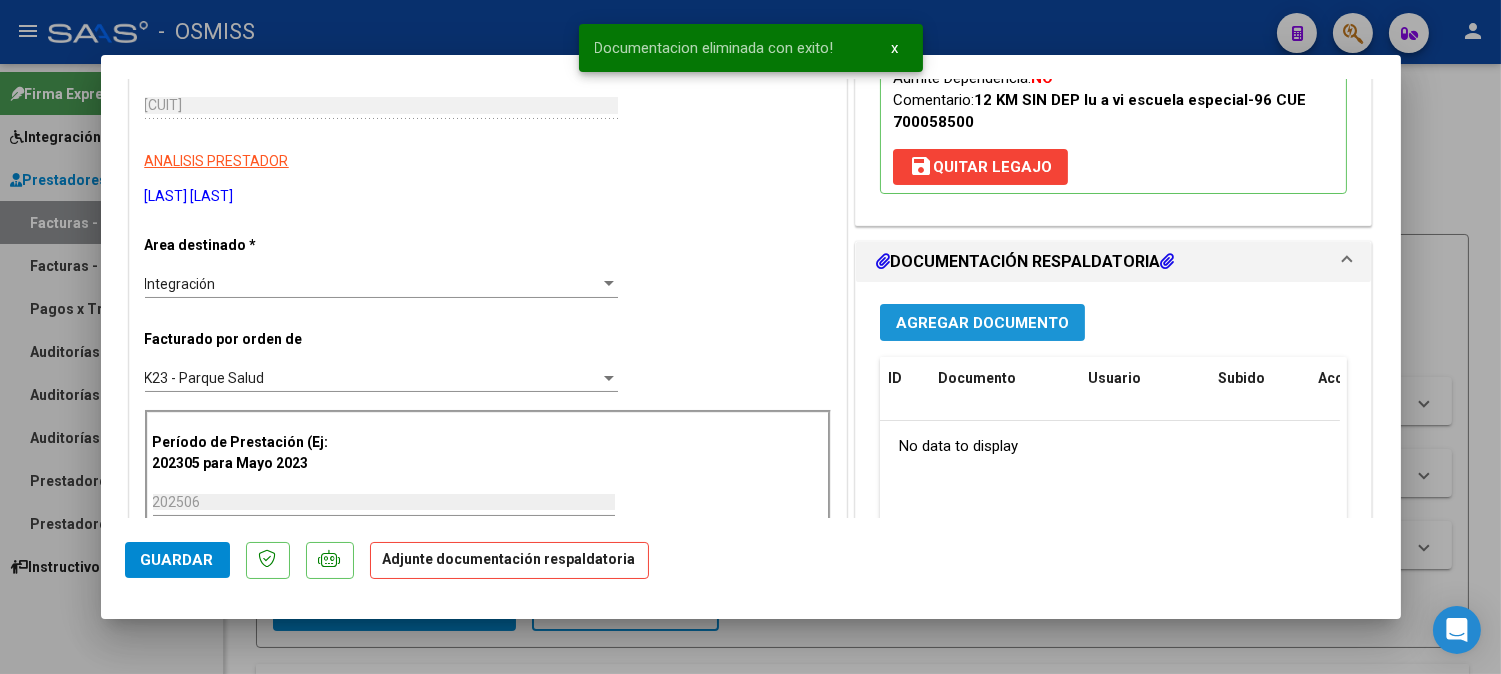 click on "Agregar Documento" at bounding box center (982, 323) 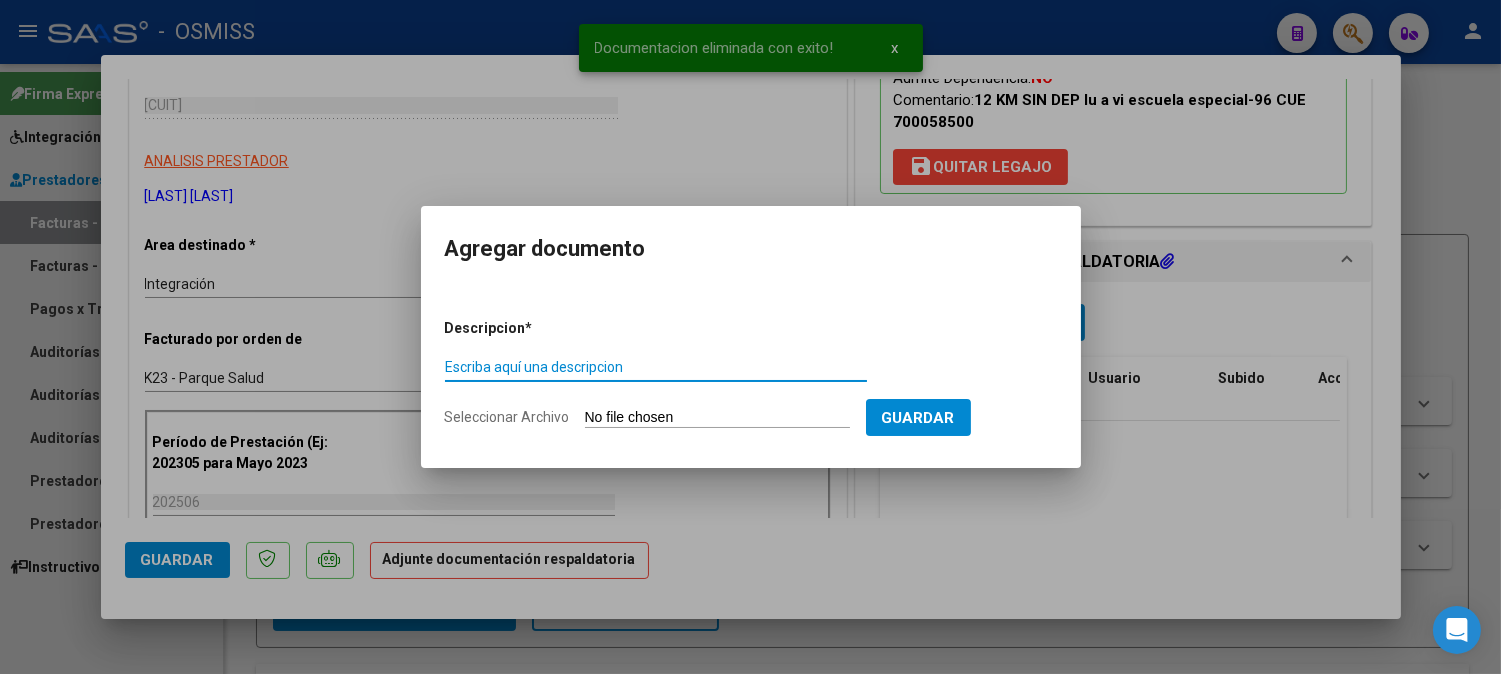 click on "Escriba aquí una descripcion" at bounding box center [656, 367] 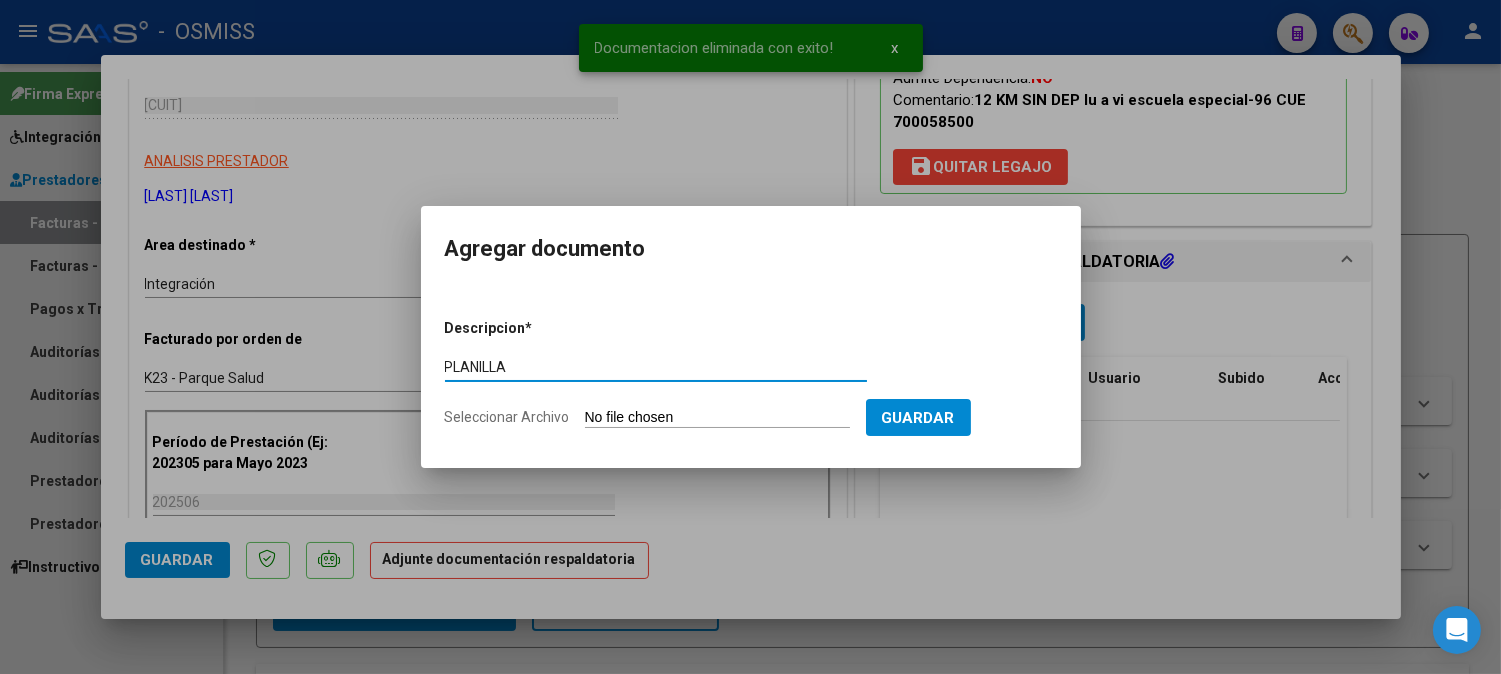 type on "PLANILLA" 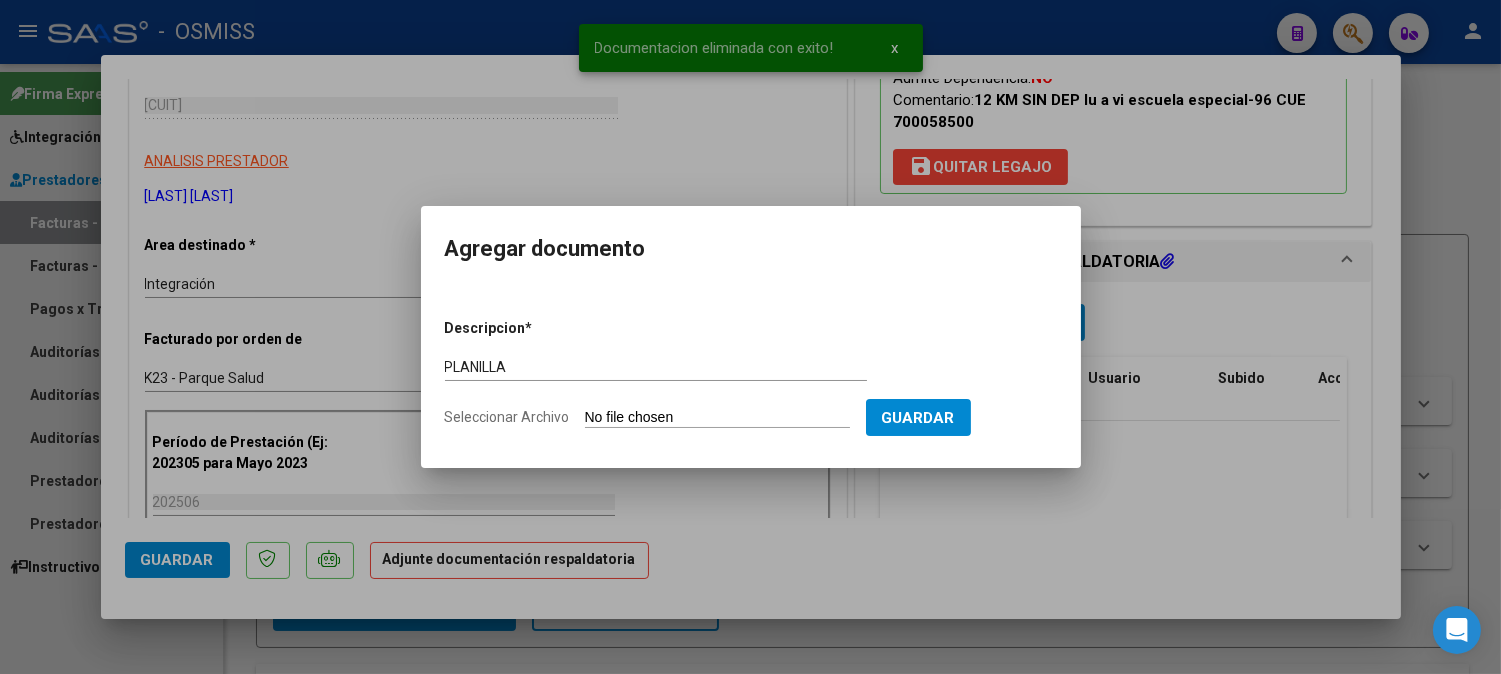 click on "Seleccionar Archivo" at bounding box center [717, 418] 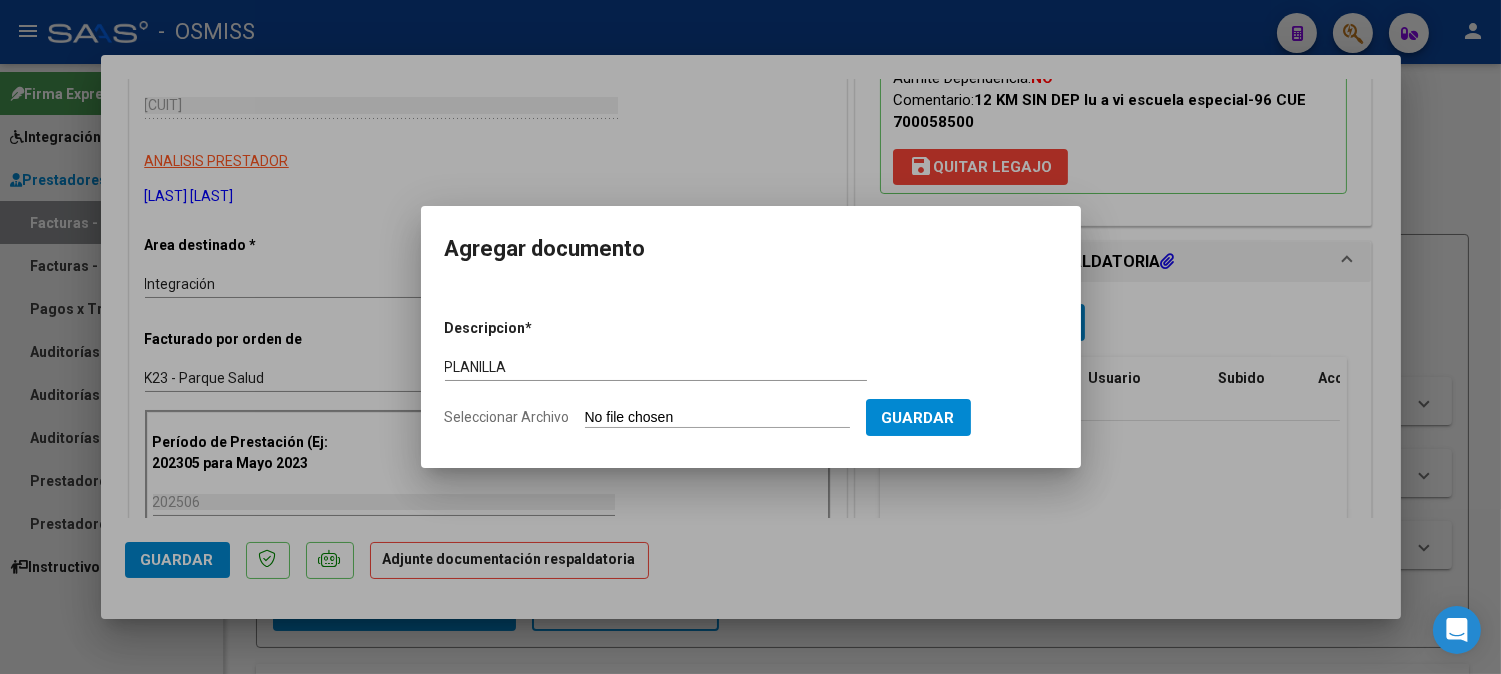type on "C:\fakepath\CamScanner_3-7-25_12.13(1)[1].pdf" 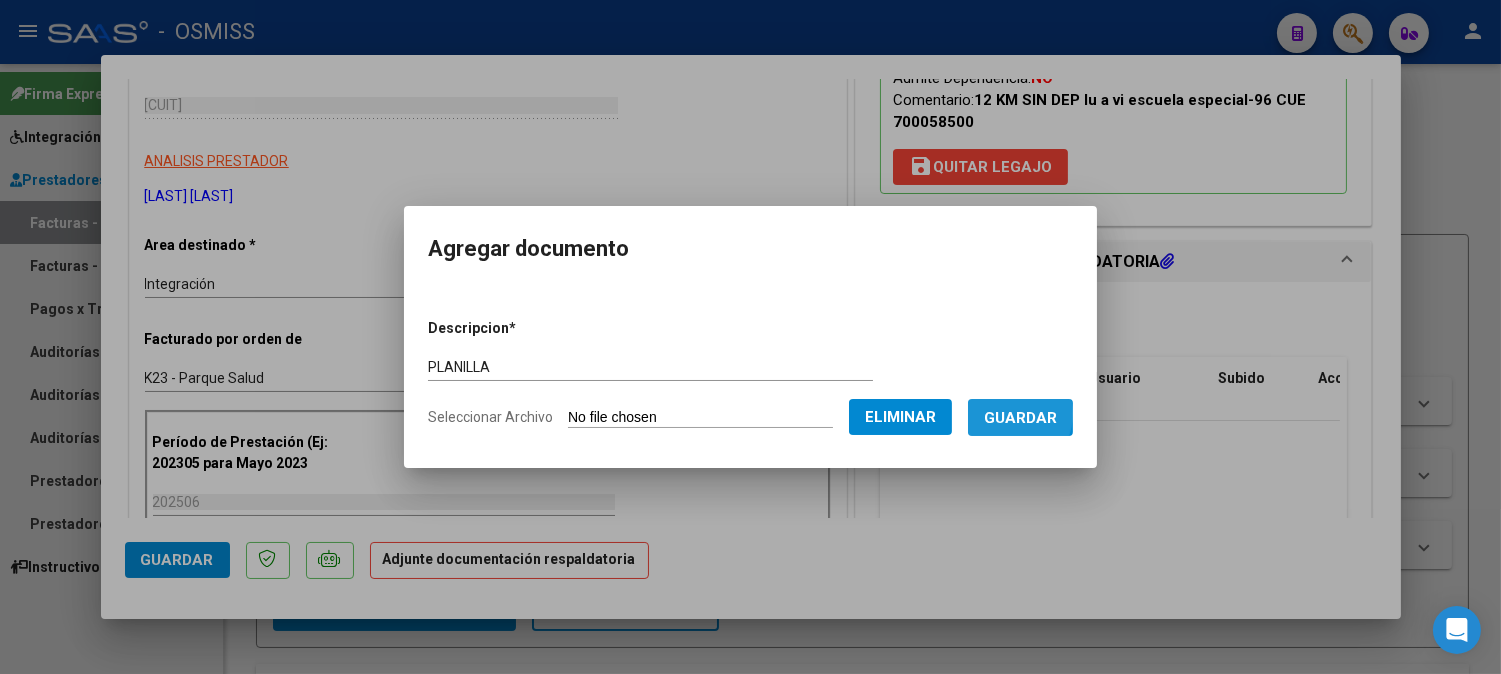 click on "Guardar" at bounding box center (1020, 418) 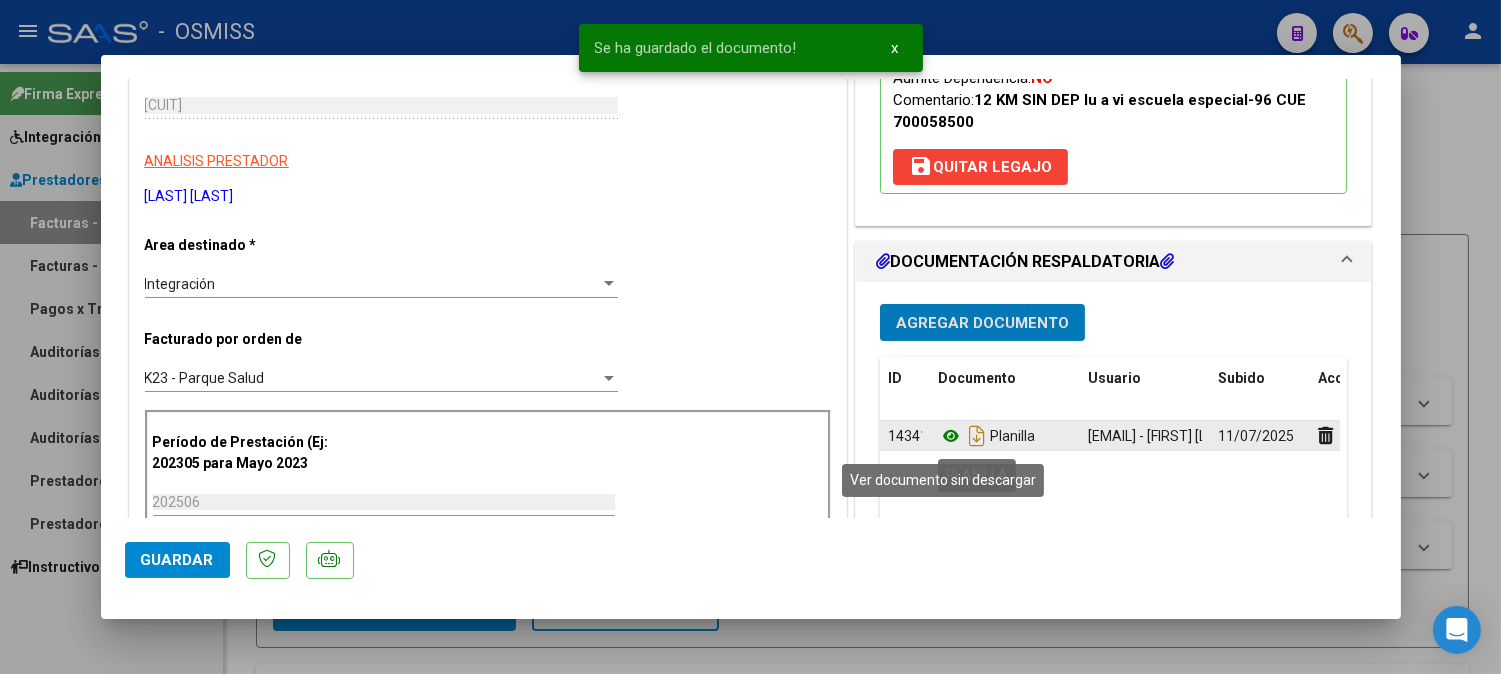 click 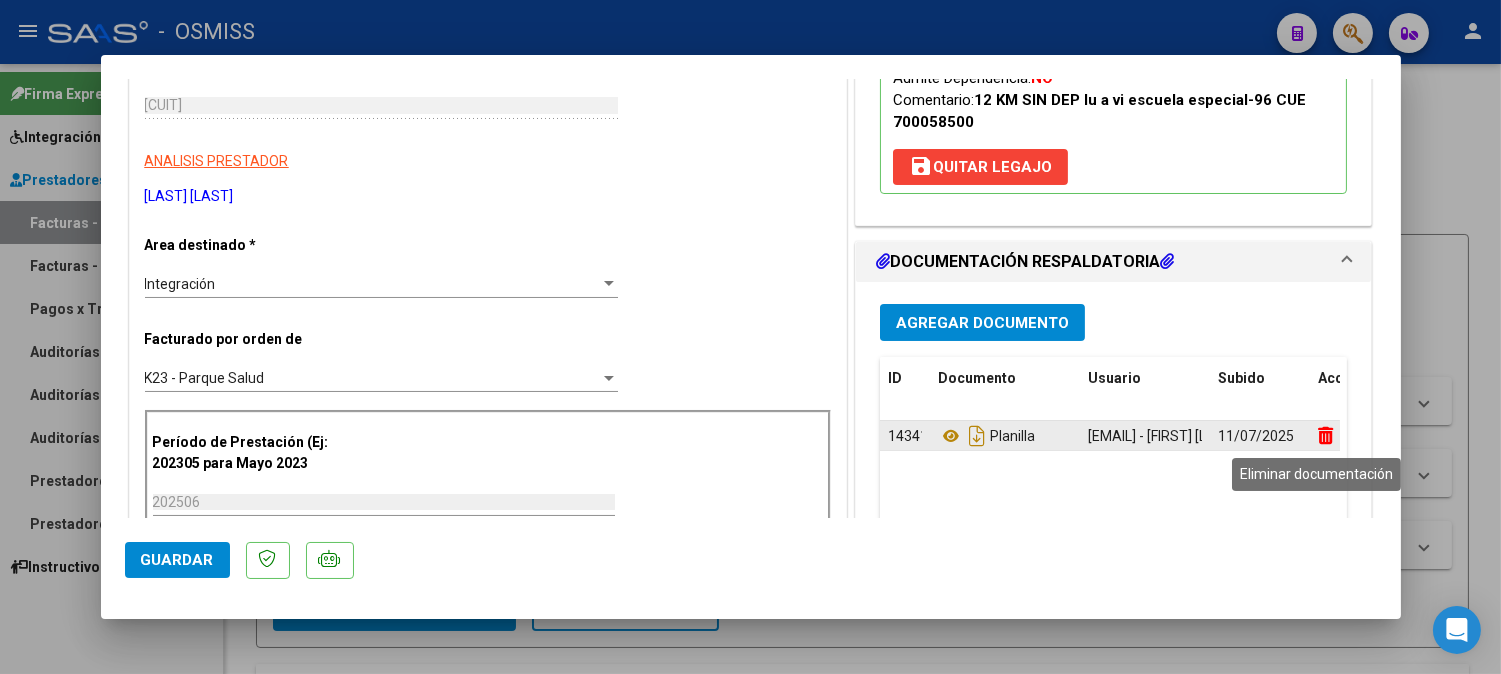 click 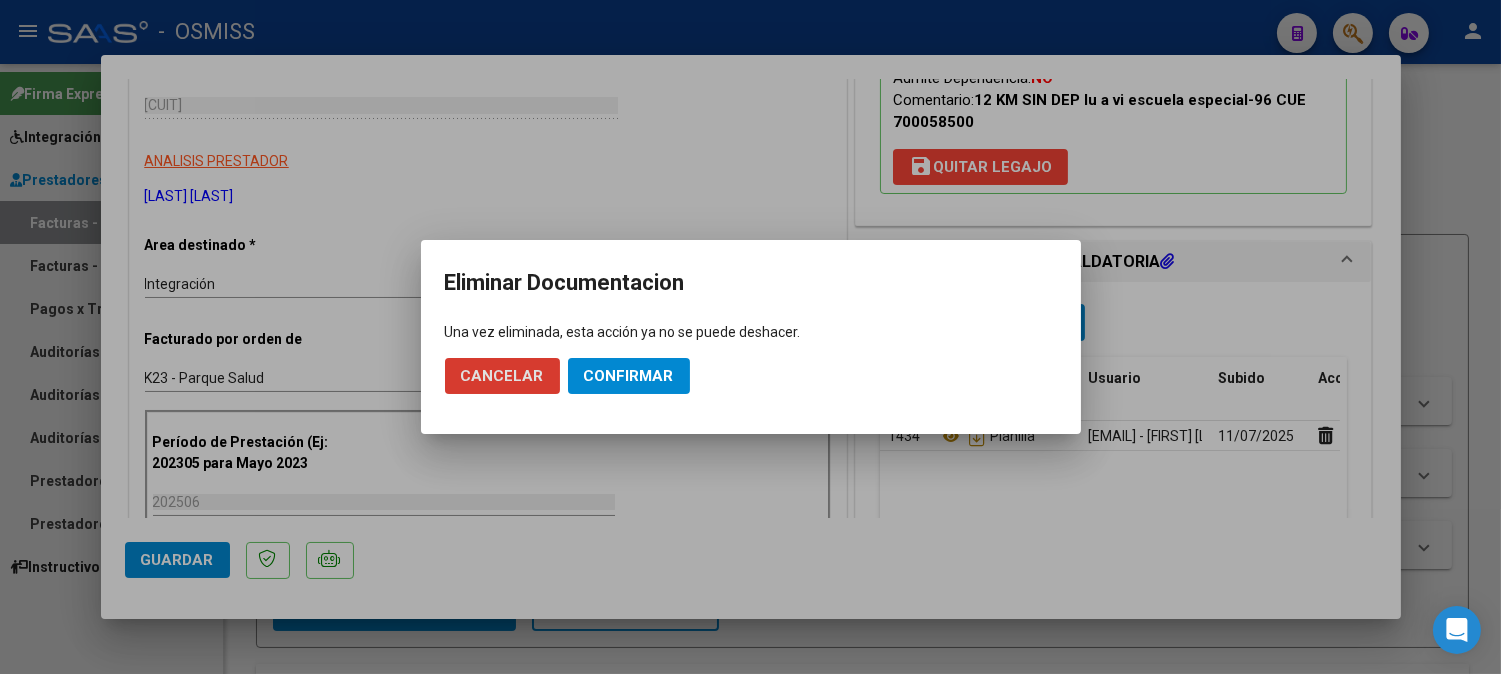 click on "Confirmar" 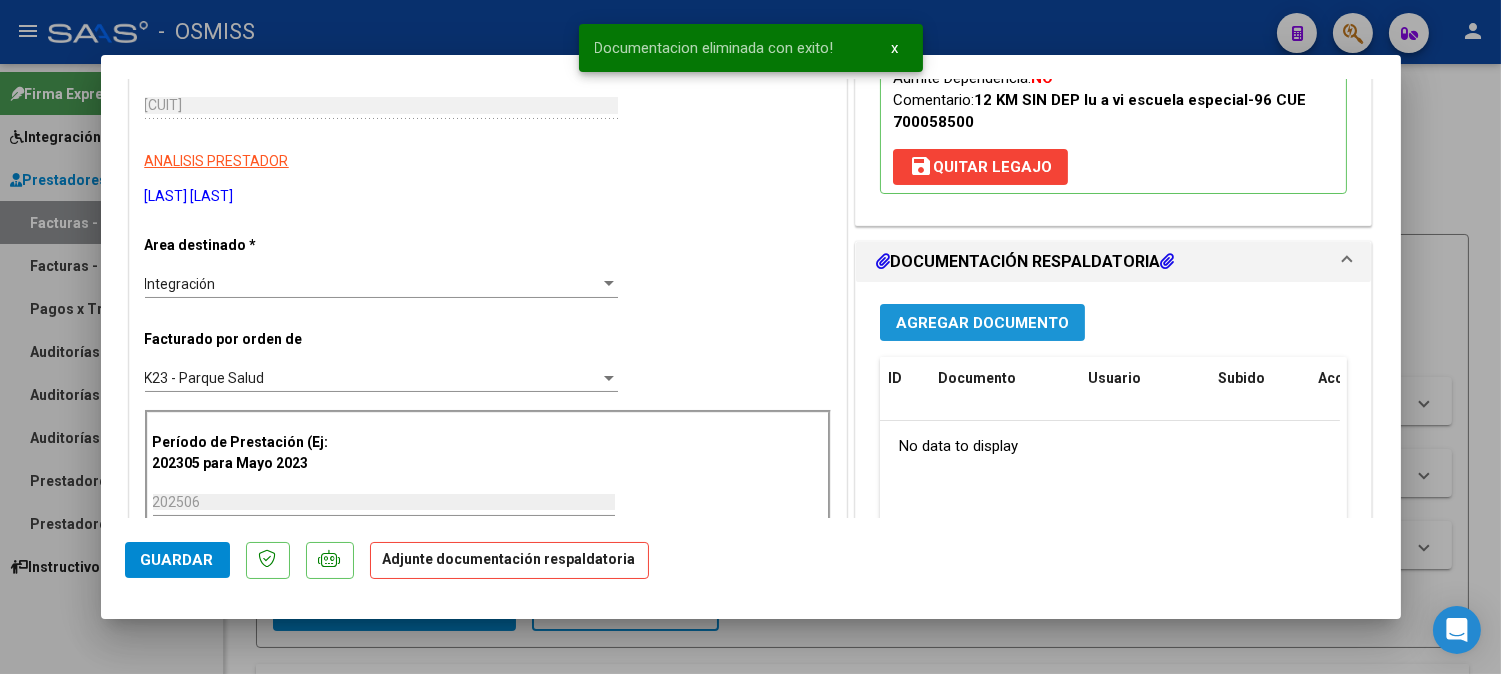 click on "Agregar Documento" at bounding box center (982, 323) 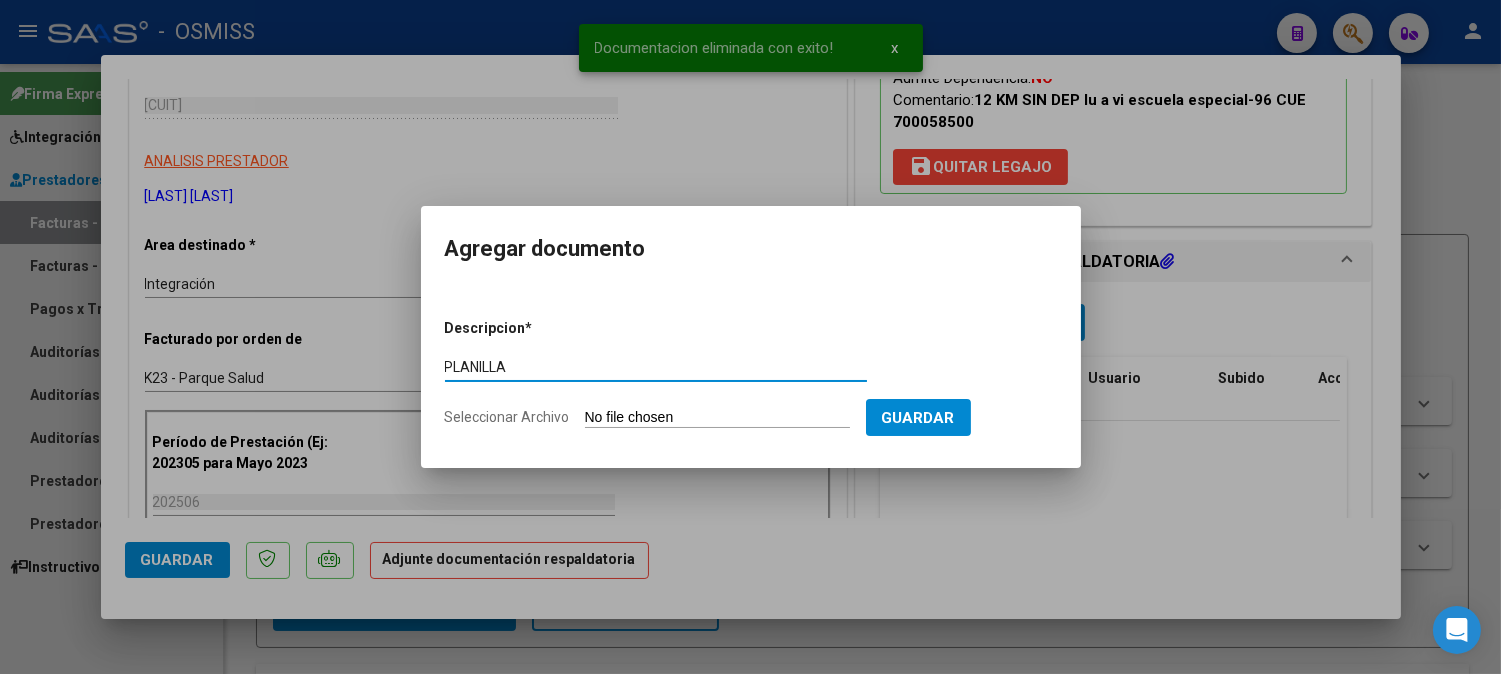 type on "PLANILLA" 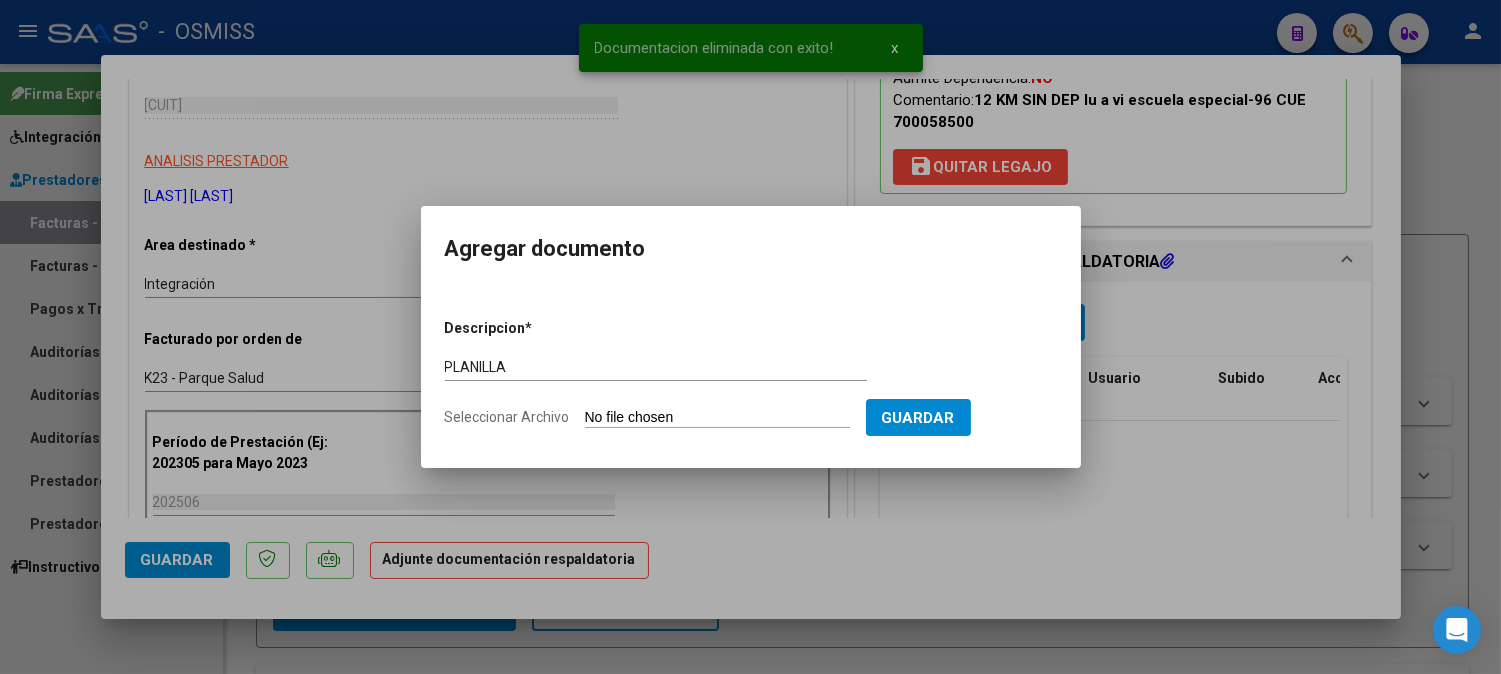 click on "Descripcion  *   PLANILLA Escriba aquí una descripcion  Seleccionar Archivo Guardar" at bounding box center (751, 373) 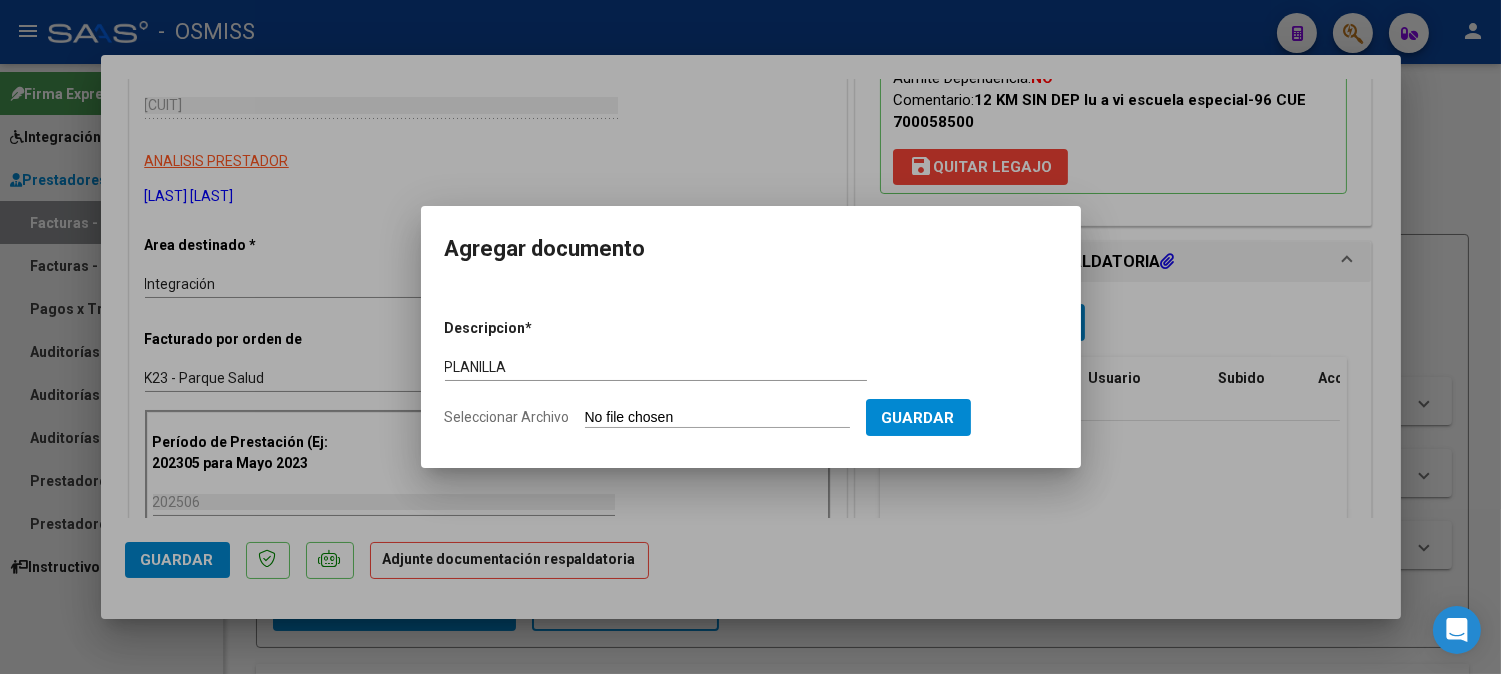 click on "Seleccionar Archivo" at bounding box center (717, 418) 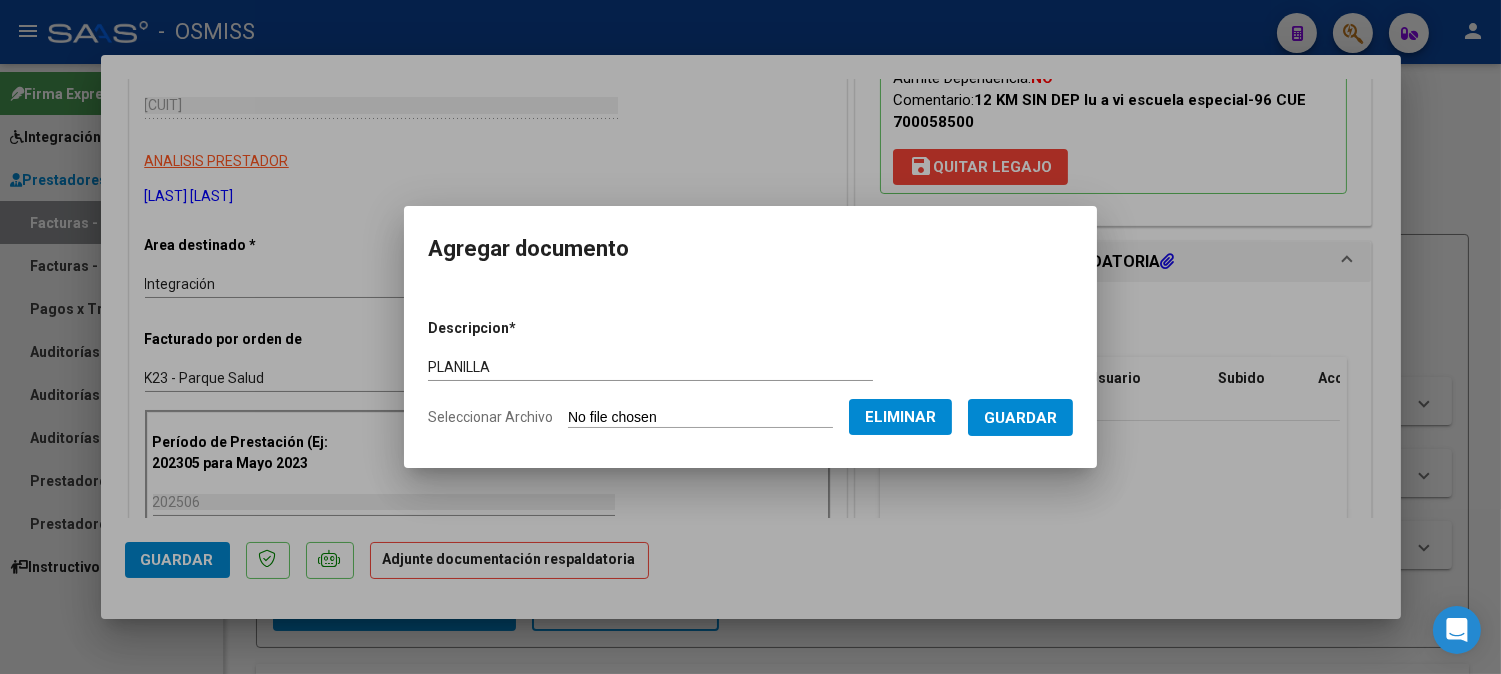 click on "Guardar" at bounding box center (1020, 417) 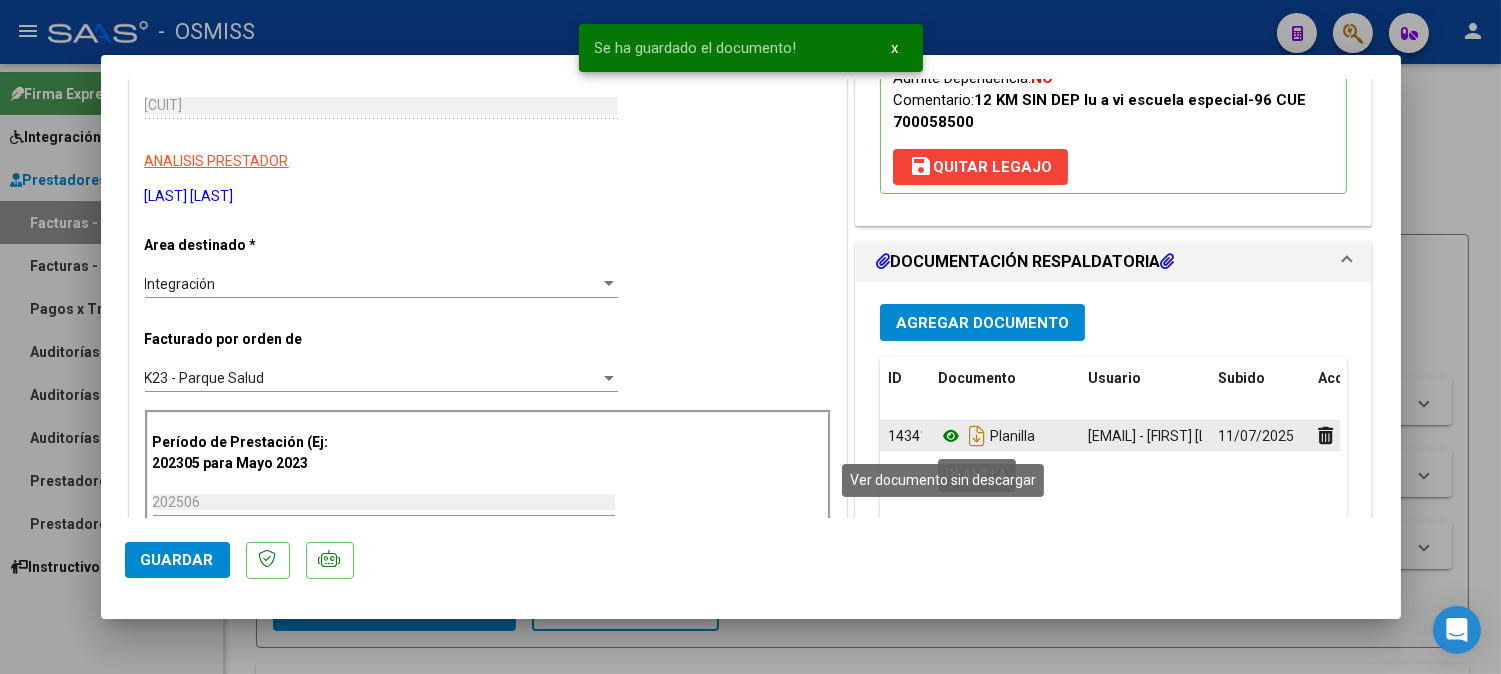 click 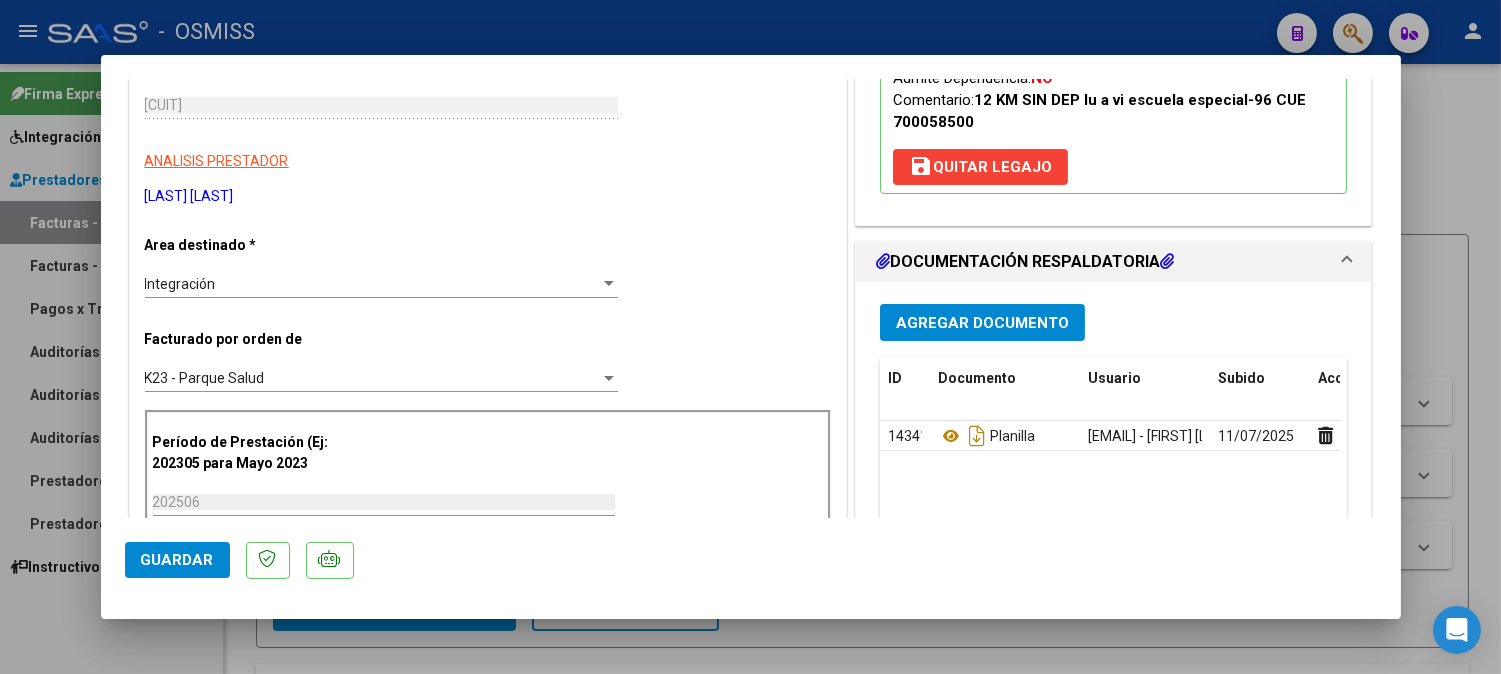type 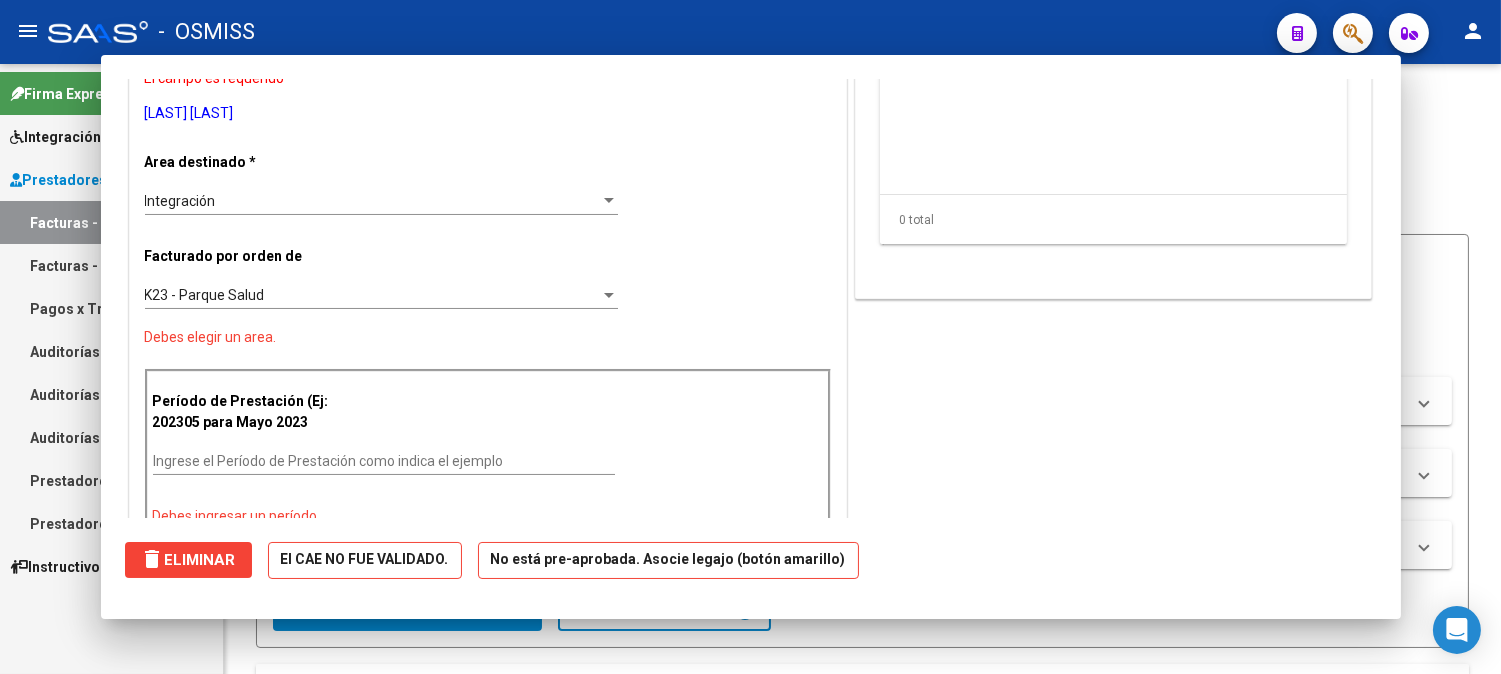 scroll, scrollTop: 0, scrollLeft: 0, axis: both 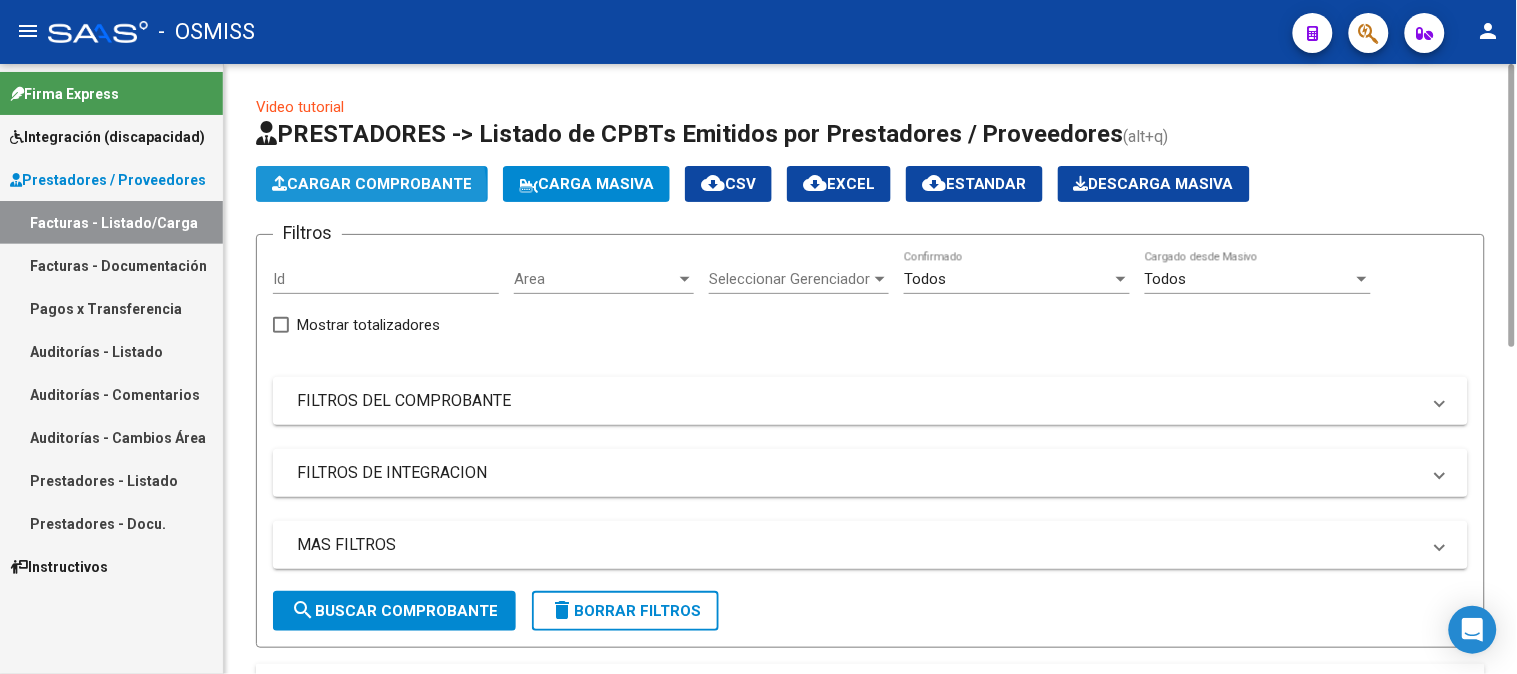 click on "Cargar Comprobante" 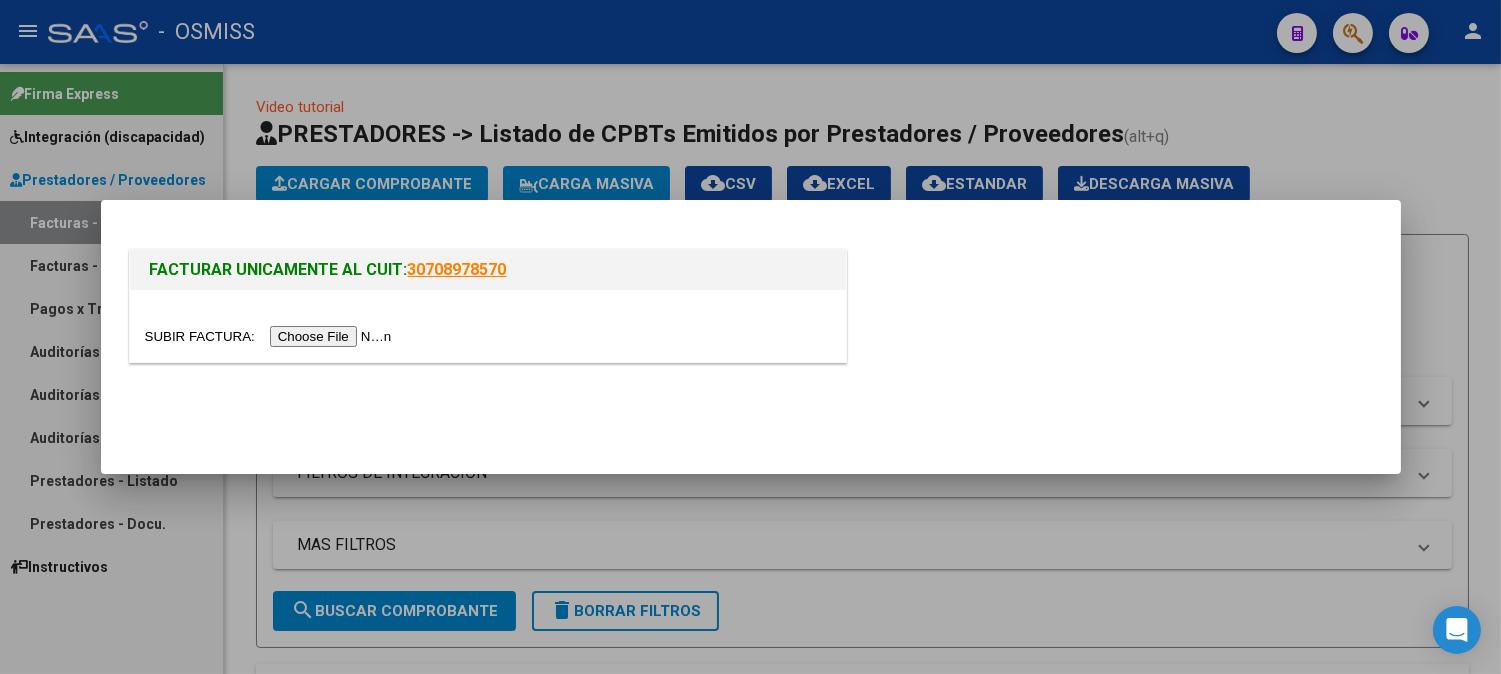 click at bounding box center [271, 336] 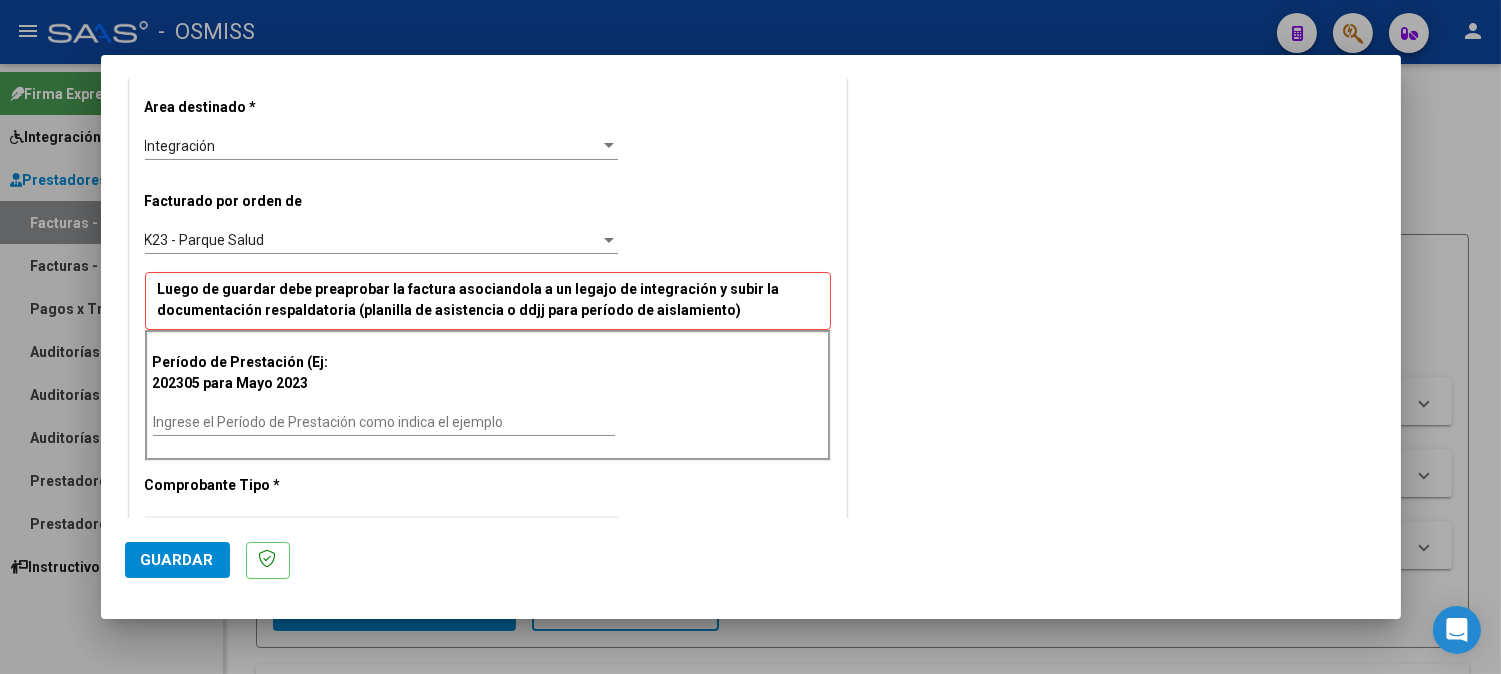 scroll, scrollTop: 444, scrollLeft: 0, axis: vertical 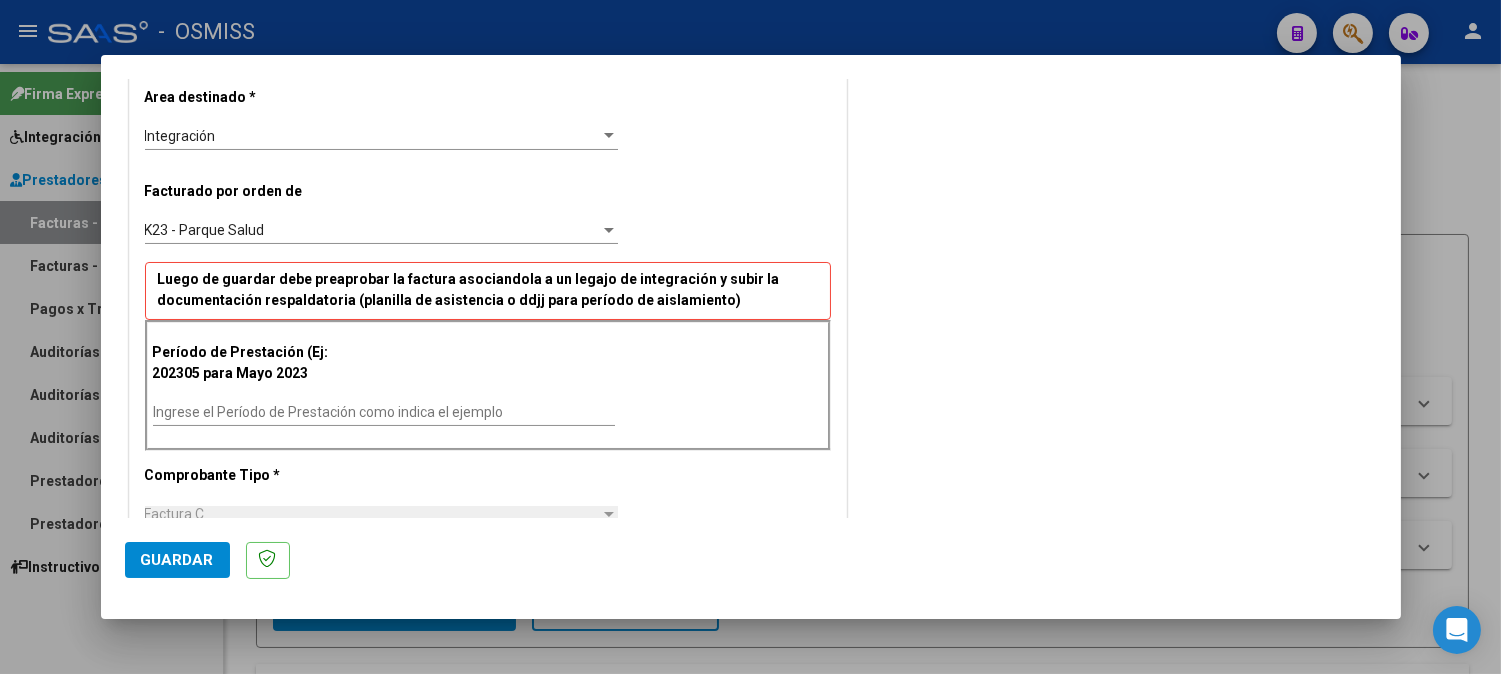 click on "Ingrese el Período de Prestación como indica el ejemplo" at bounding box center (384, 412) 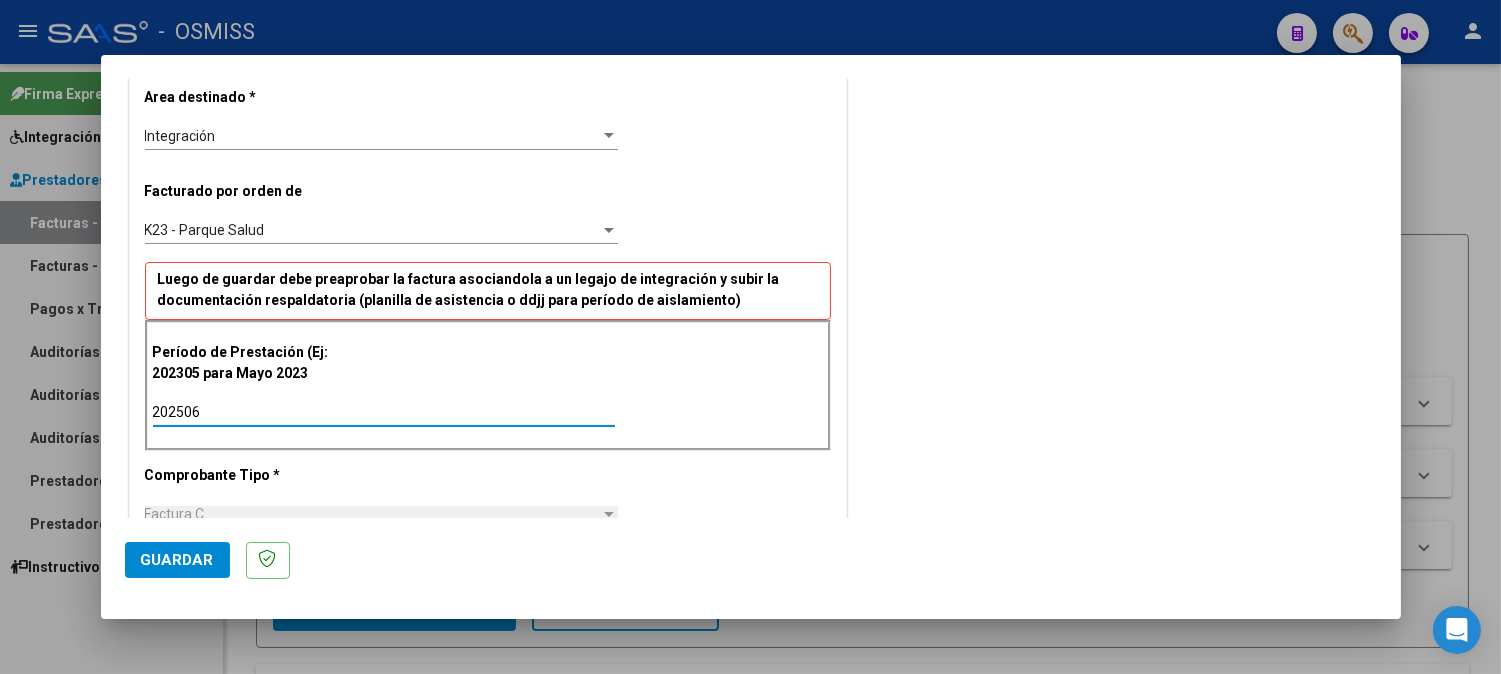 type on "202506" 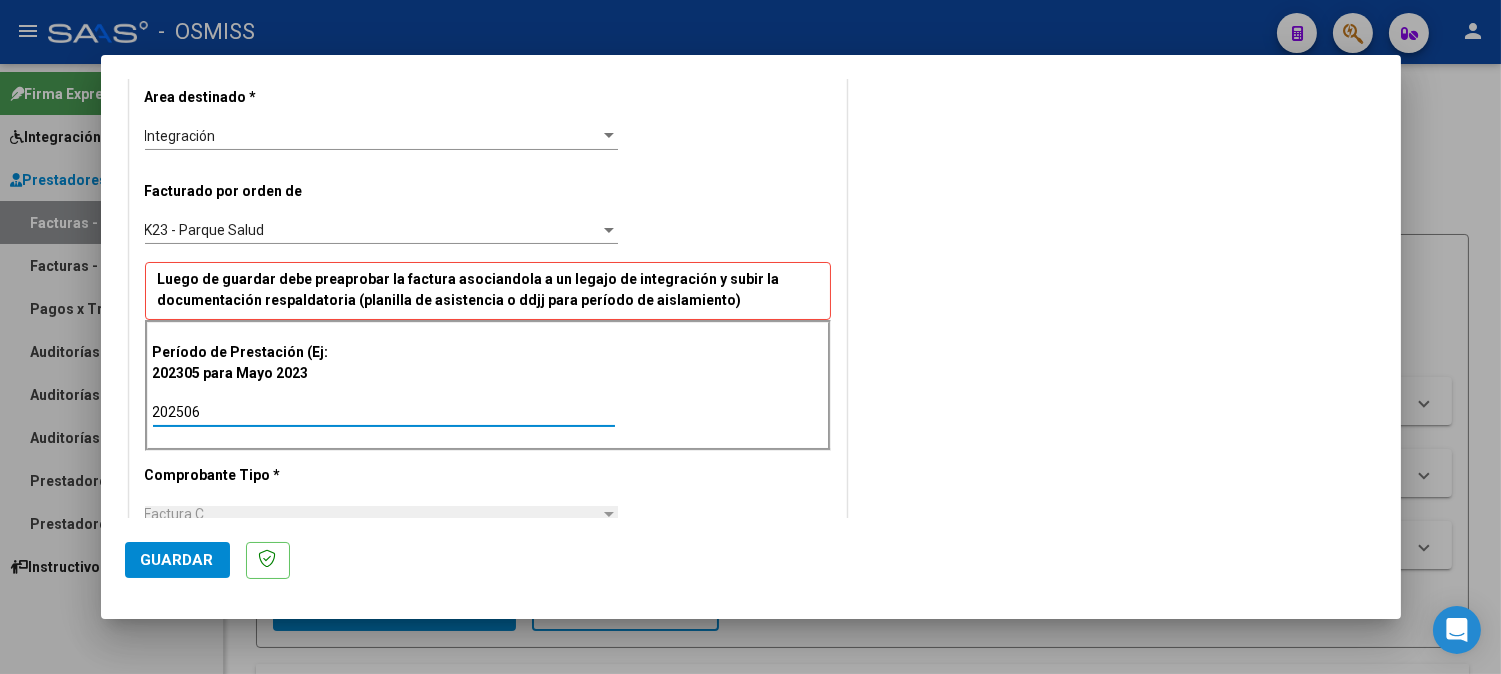 drag, startPoint x: 174, startPoint y: 564, endPoint x: 245, endPoint y: 471, distance: 117.00427 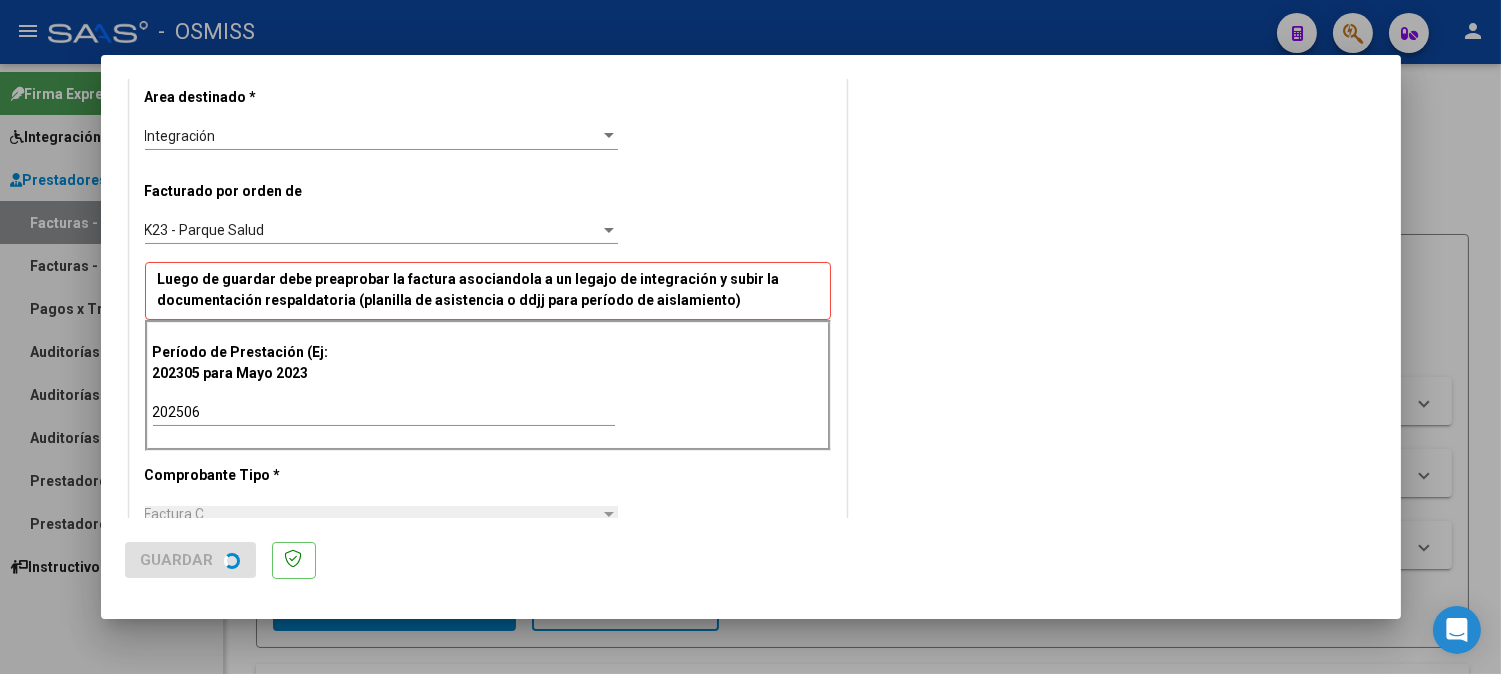 scroll, scrollTop: 0, scrollLeft: 0, axis: both 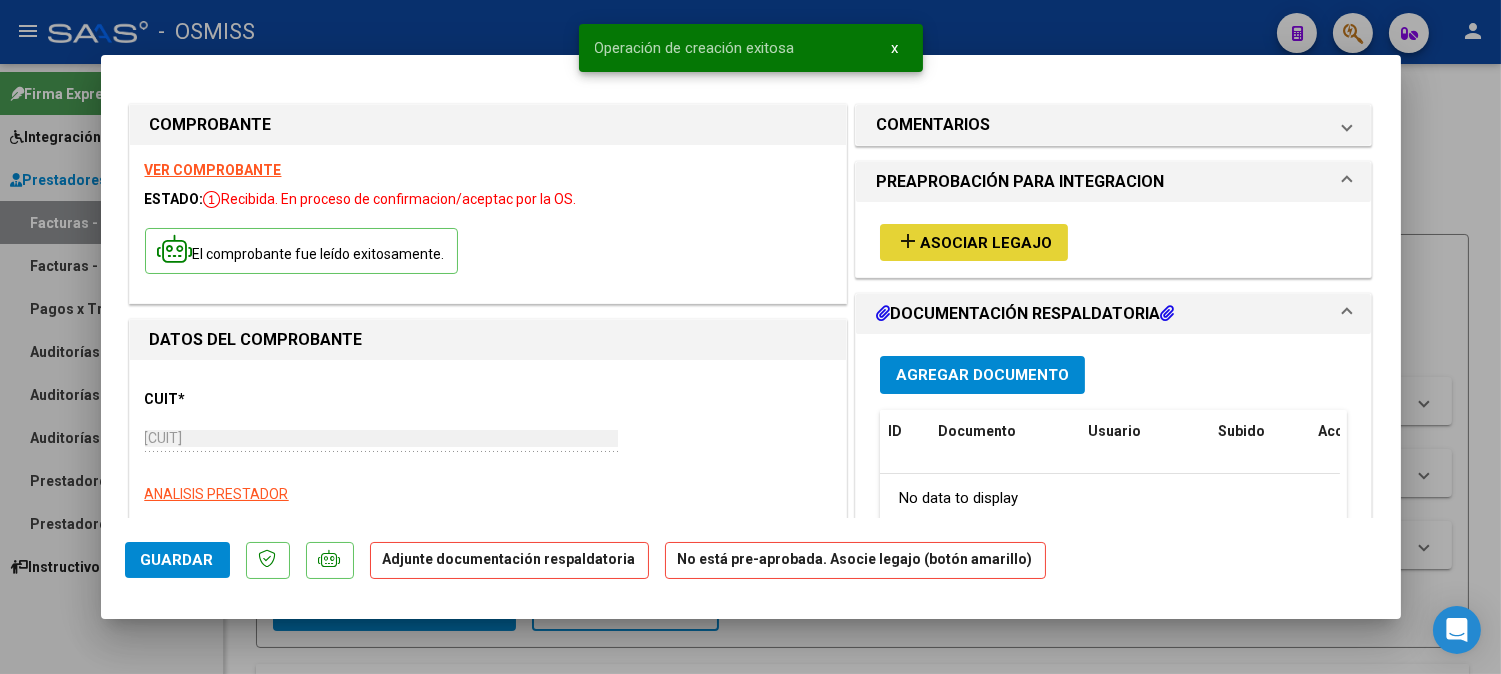 click on "Asociar Legajo" at bounding box center [986, 243] 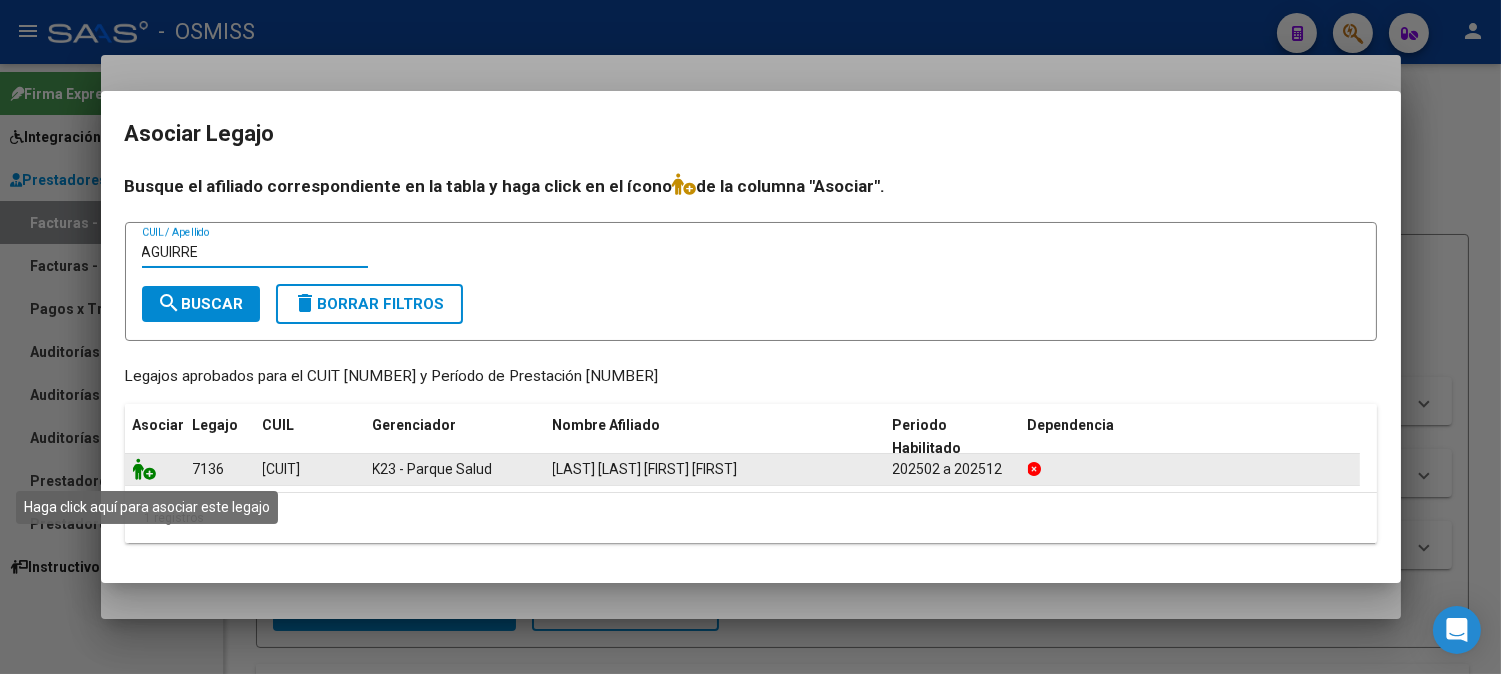 type on "AGUIRRE" 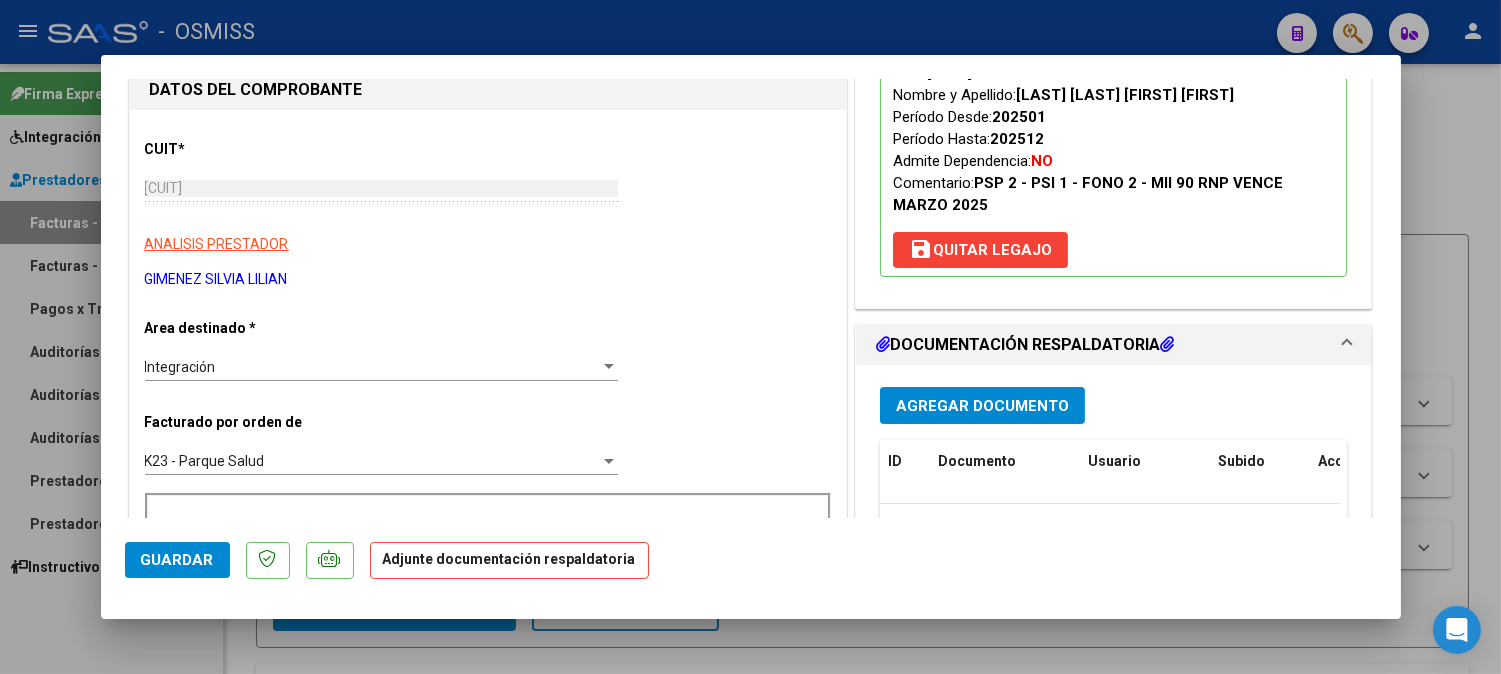 scroll, scrollTop: 444, scrollLeft: 0, axis: vertical 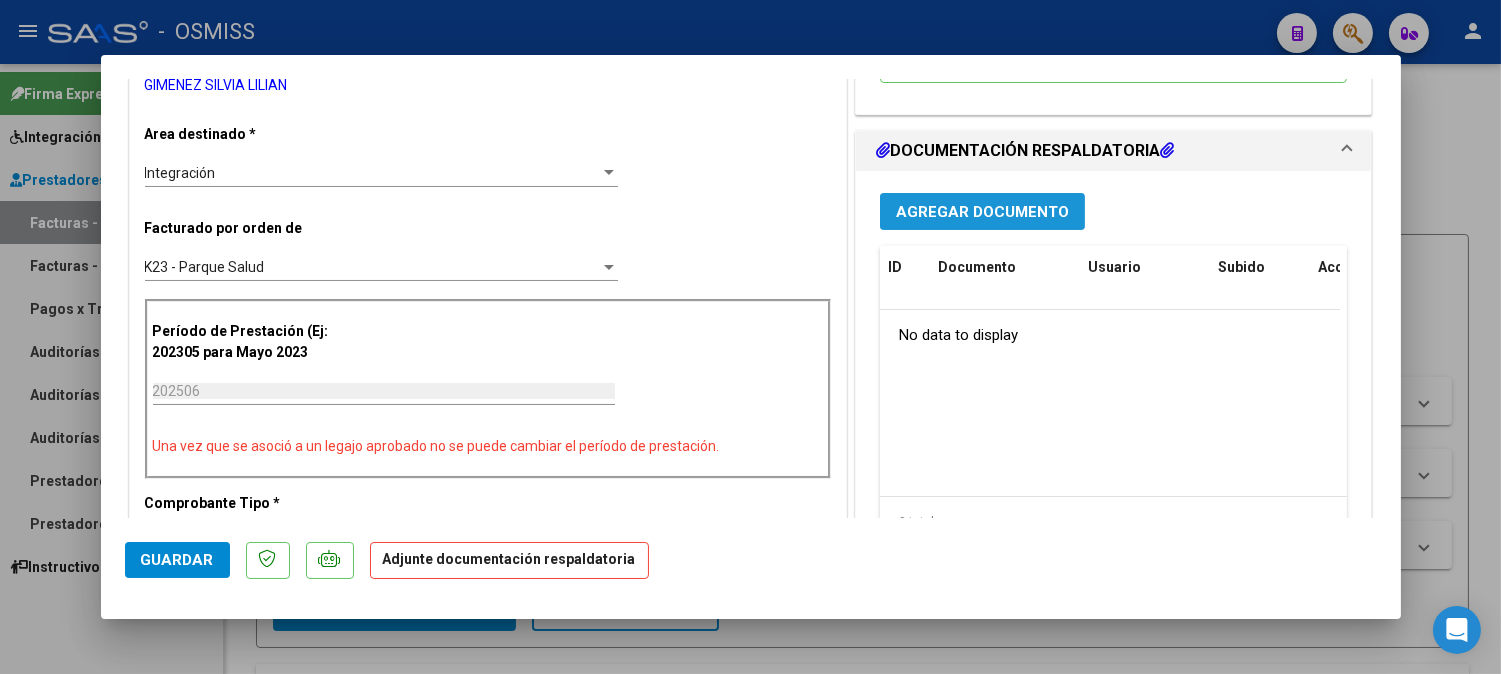 click on "Agregar Documento" at bounding box center (982, 212) 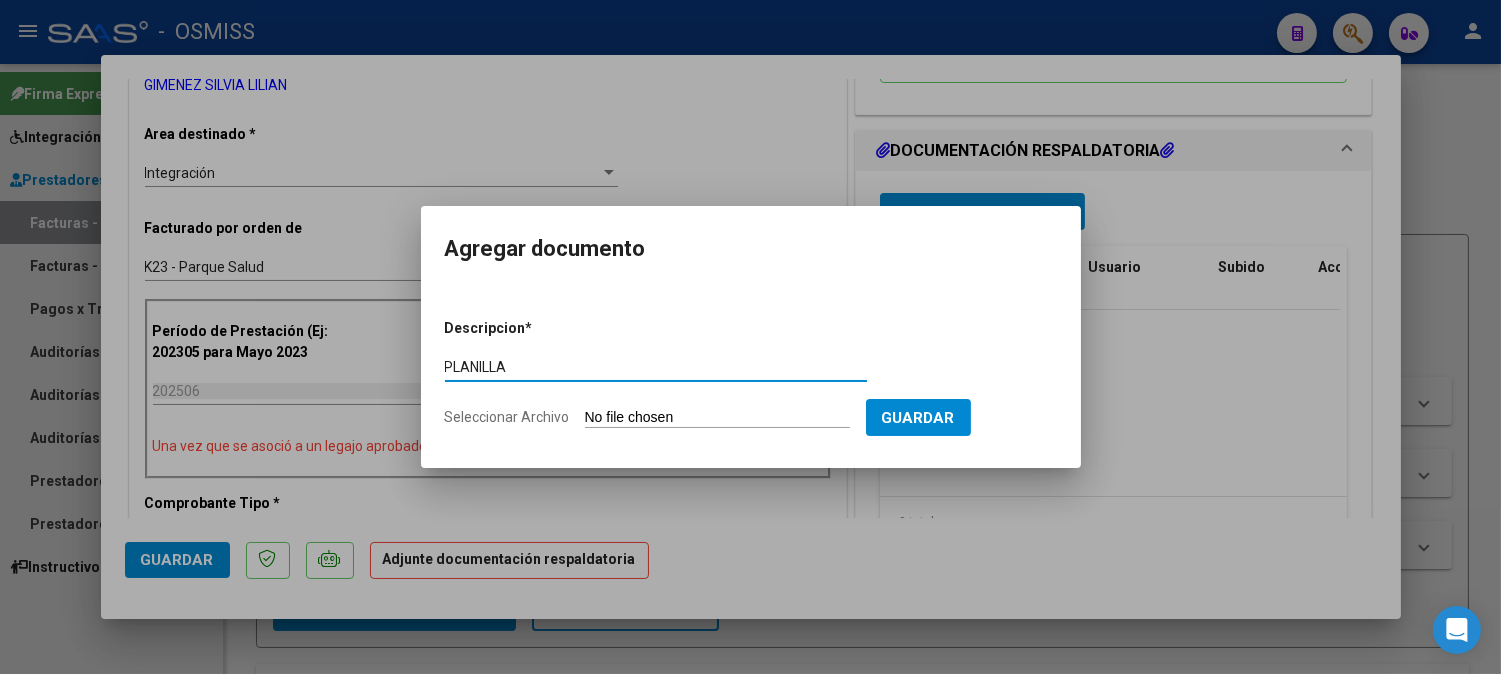 type on "PLANILLA" 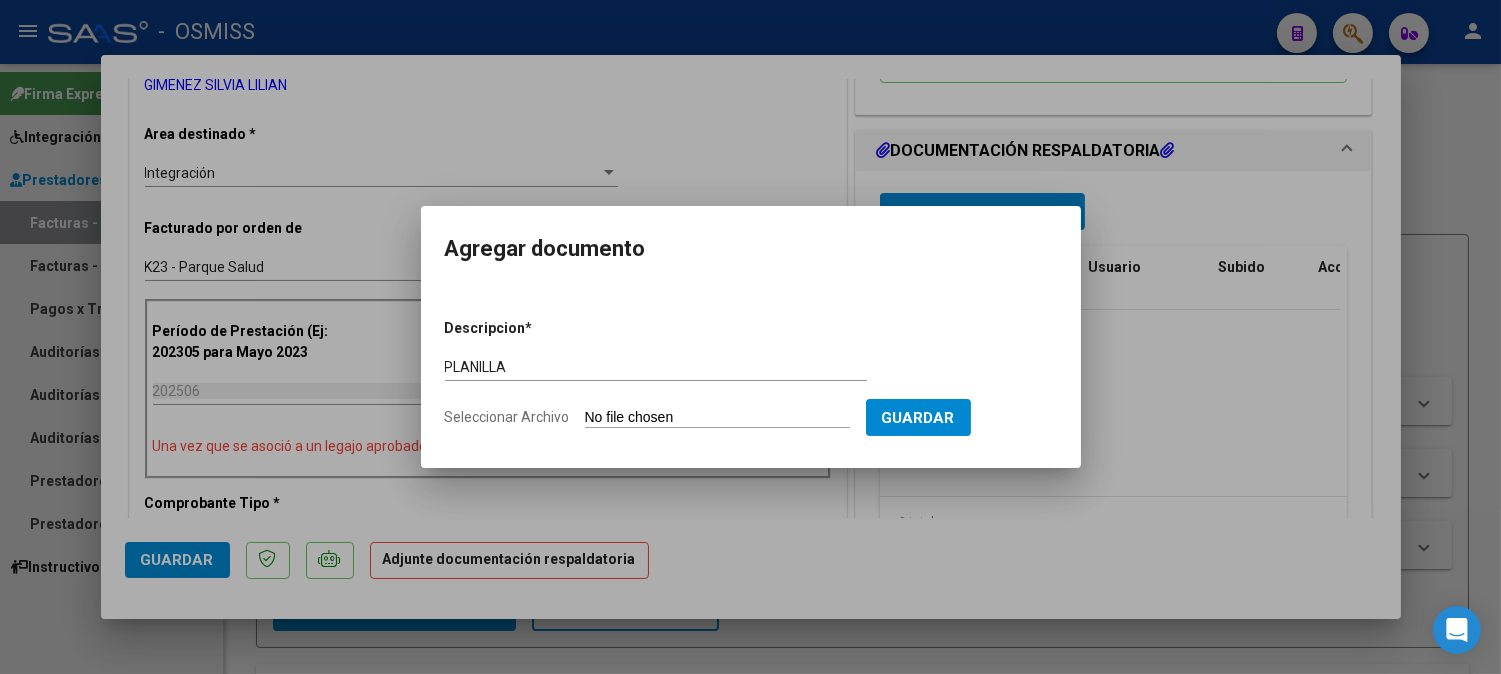 click on "Seleccionar Archivo" at bounding box center (717, 418) 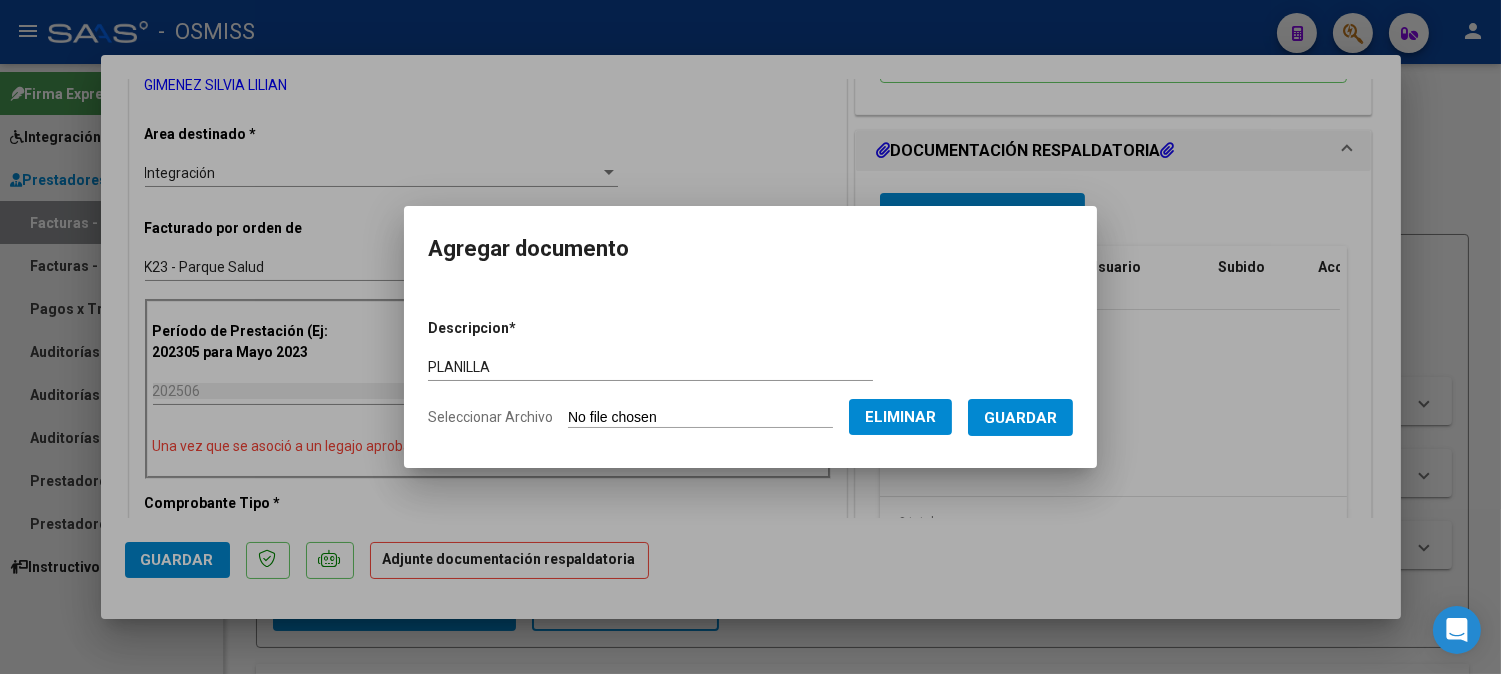 click on "Guardar" at bounding box center (1020, 418) 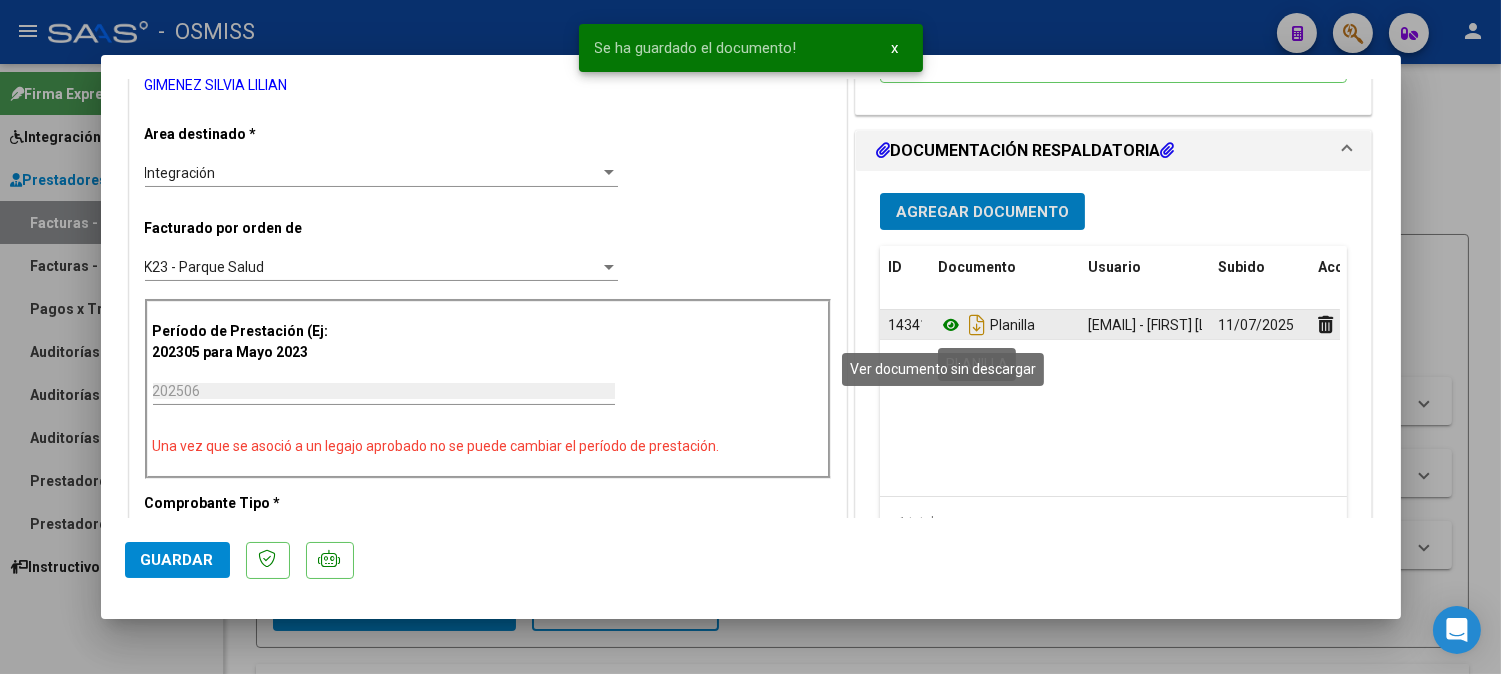 click 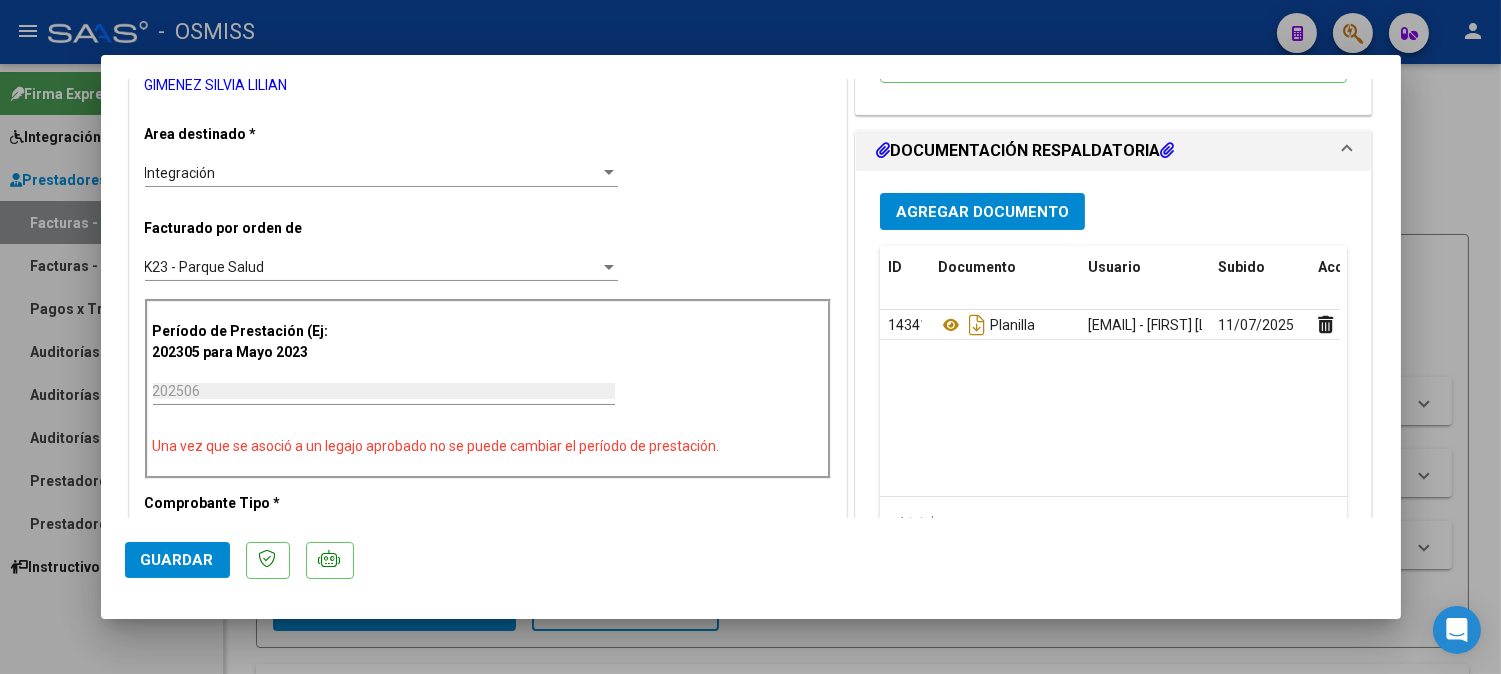 click on "Agregar Documento" at bounding box center (982, 212) 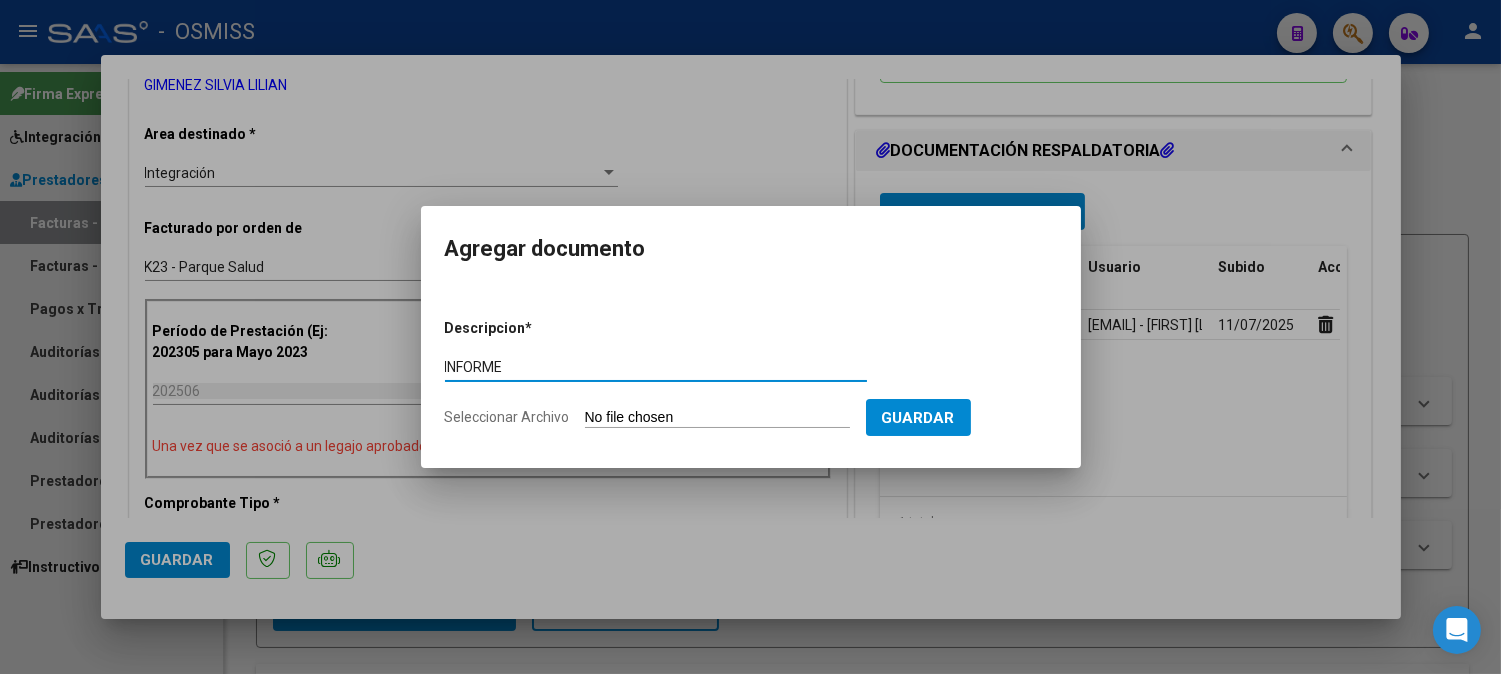 type on "INFORME" 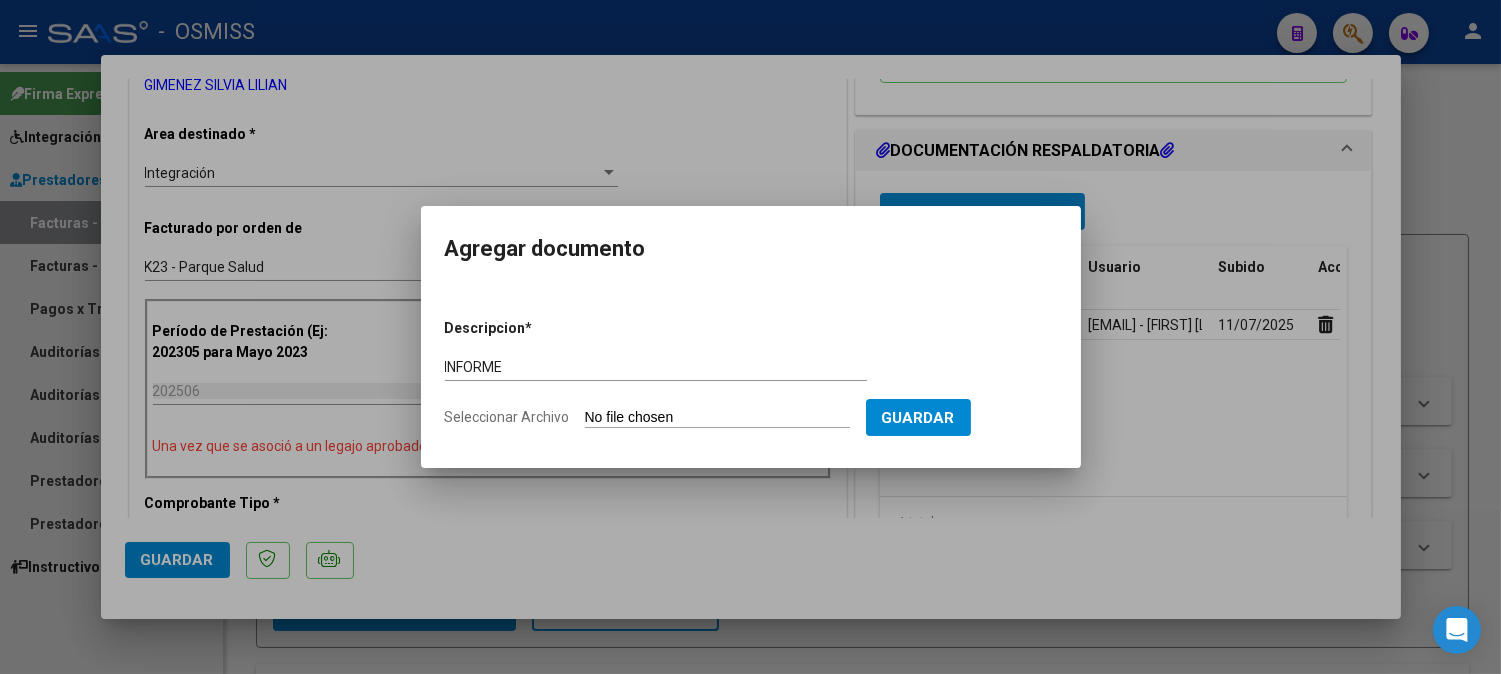 type on "C:\fakepath\[LAST] [LAST].pdf" 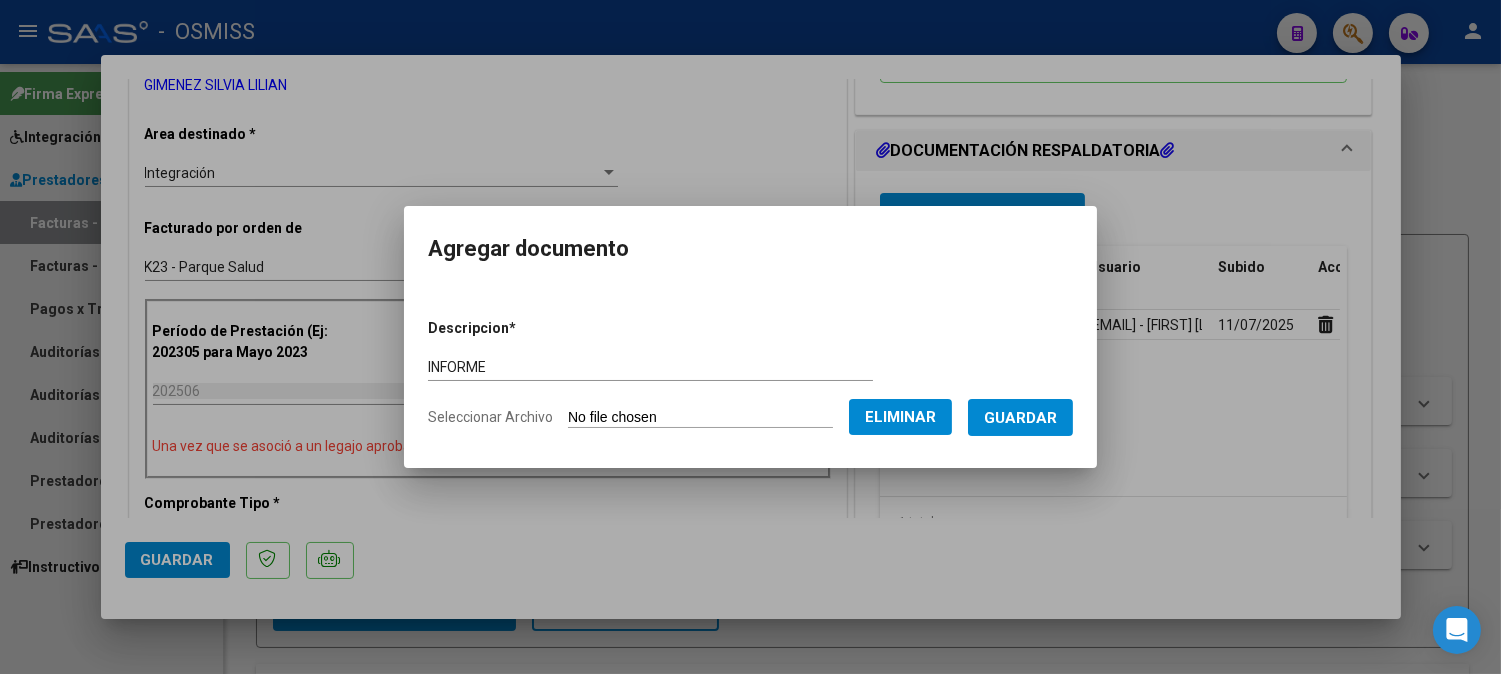 click on "Guardar" at bounding box center [1020, 418] 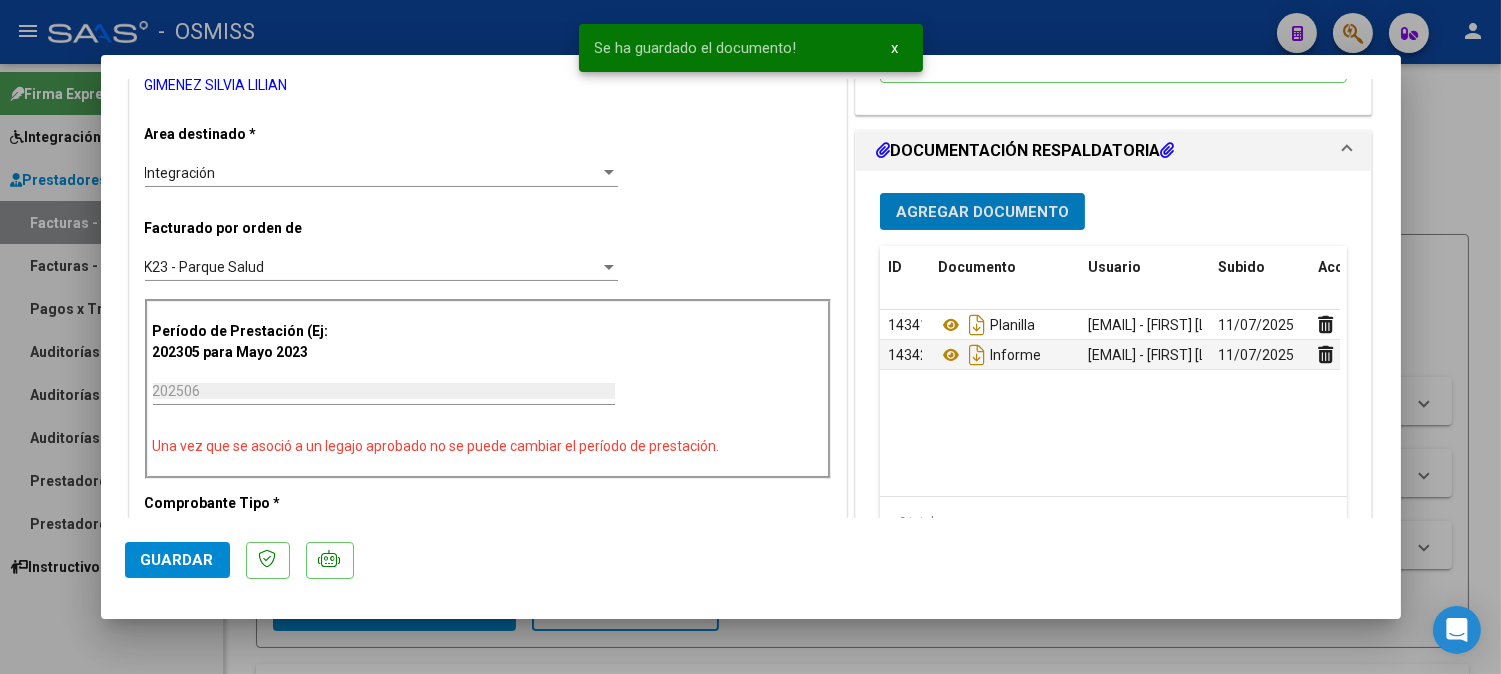 type 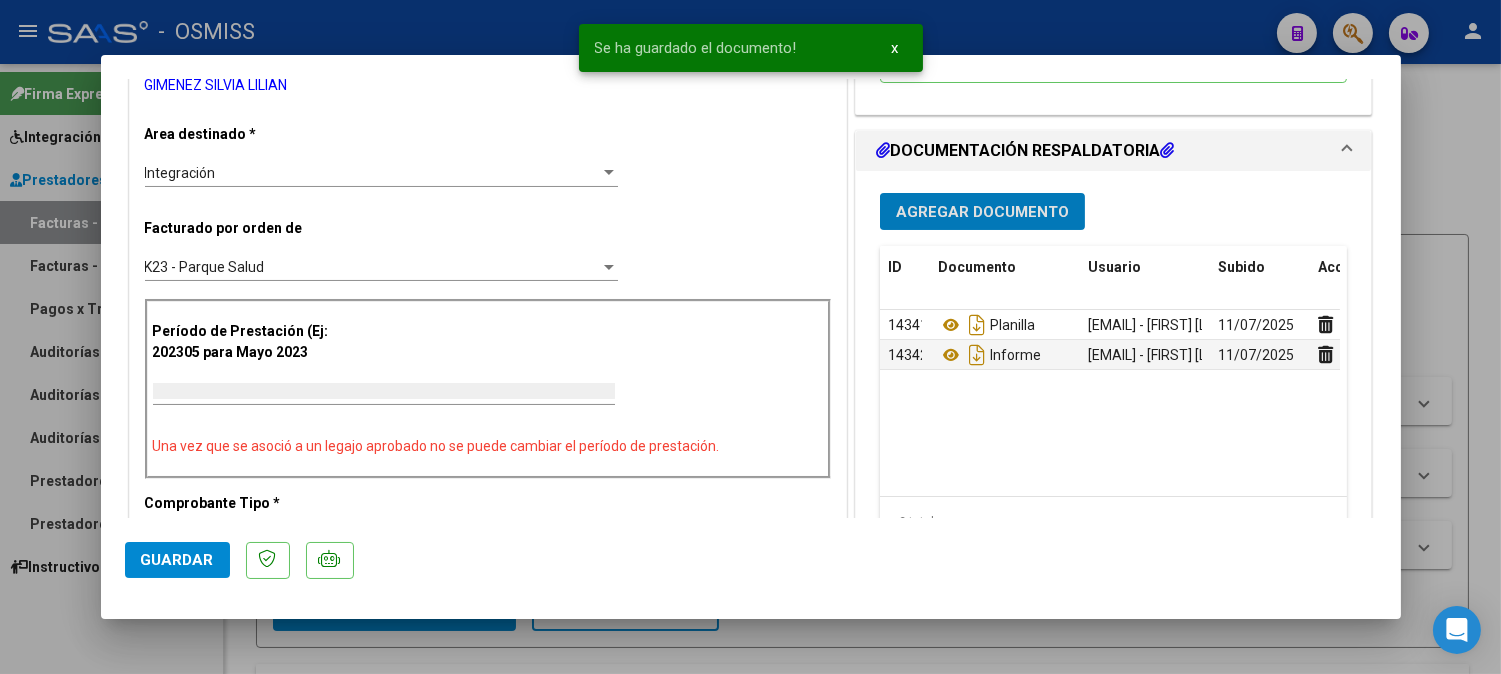 scroll, scrollTop: 0, scrollLeft: 0, axis: both 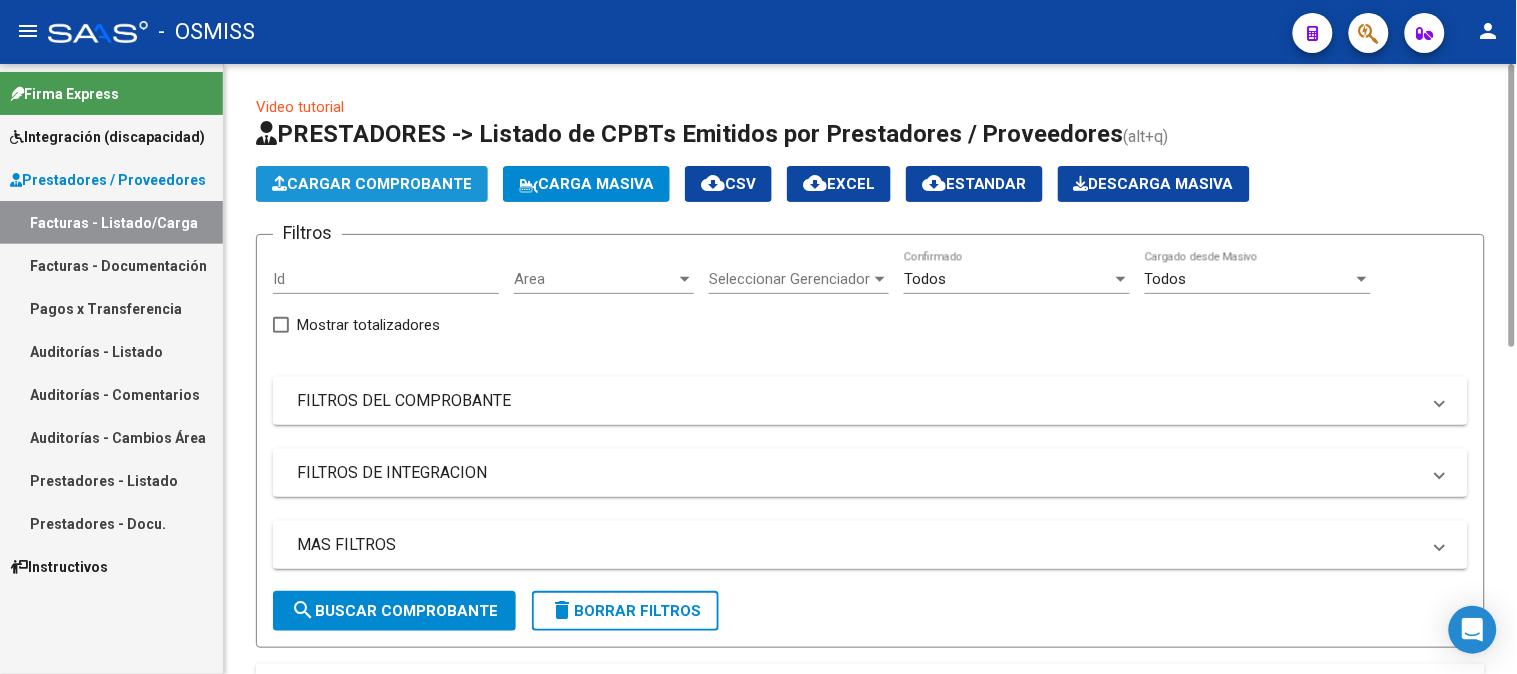 click on "Cargar Comprobante" 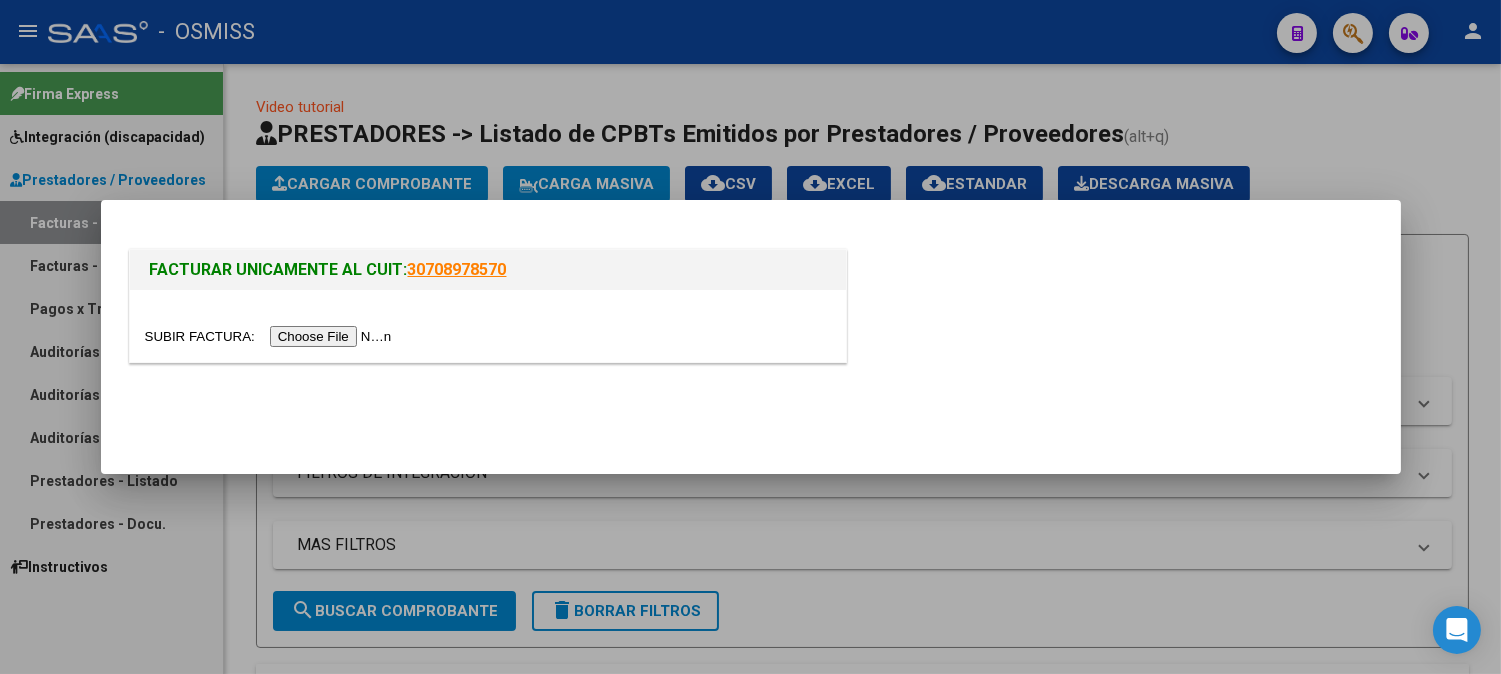 click at bounding box center [271, 336] 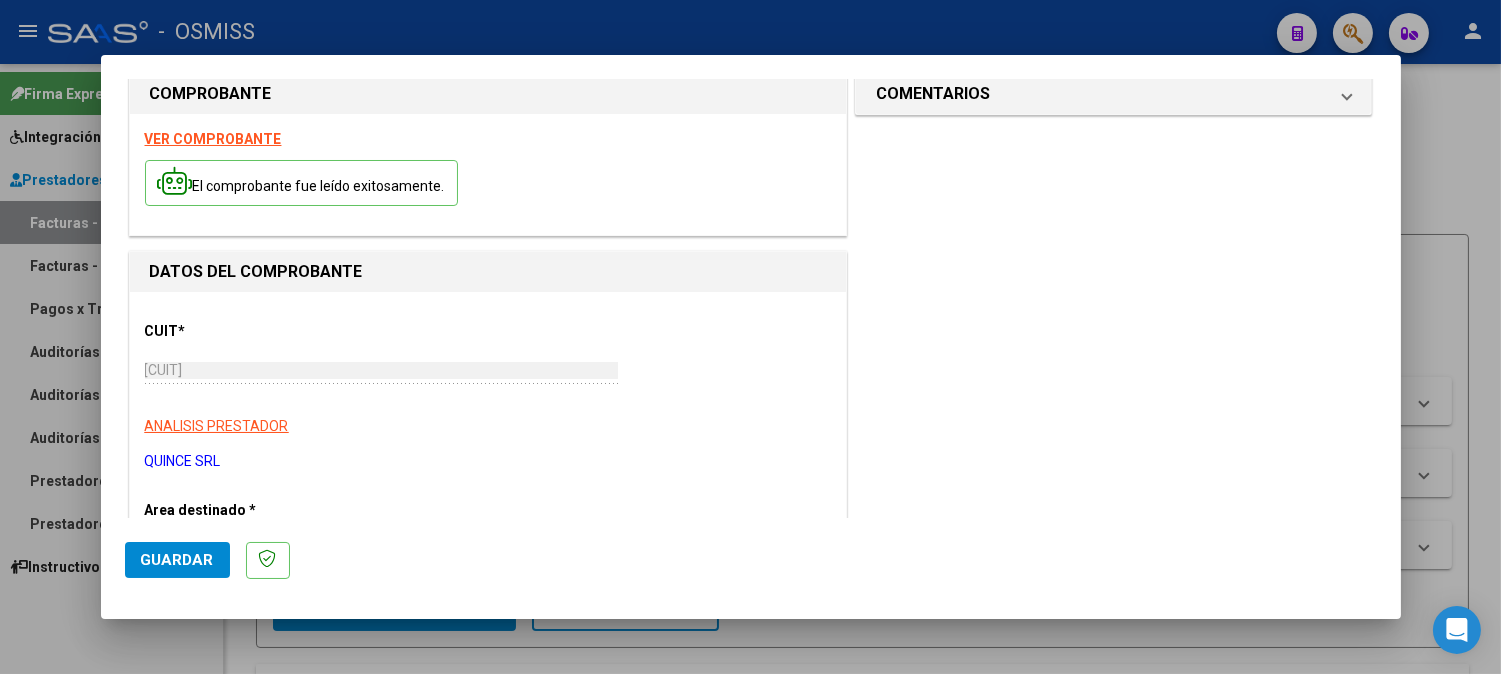 scroll, scrollTop: 0, scrollLeft: 0, axis: both 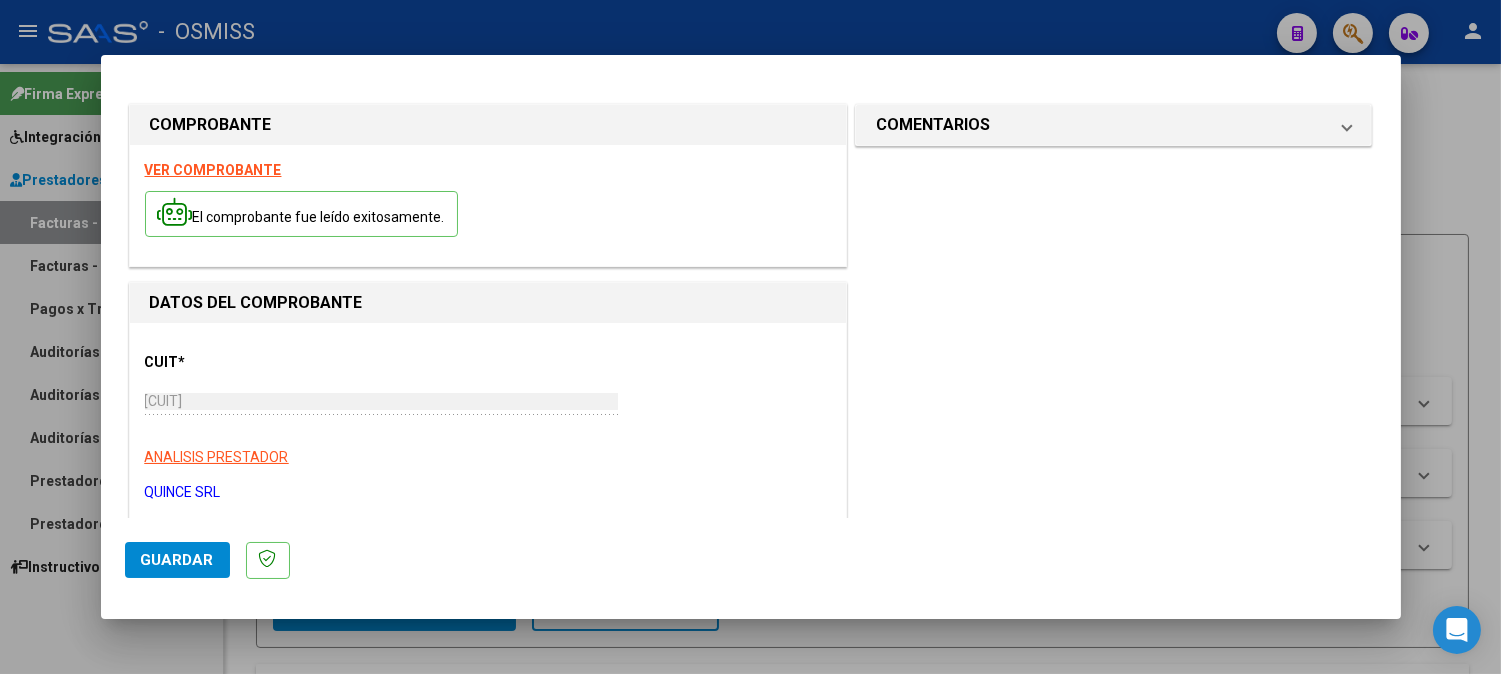 click on "VER COMPROBANTE" at bounding box center [213, 170] 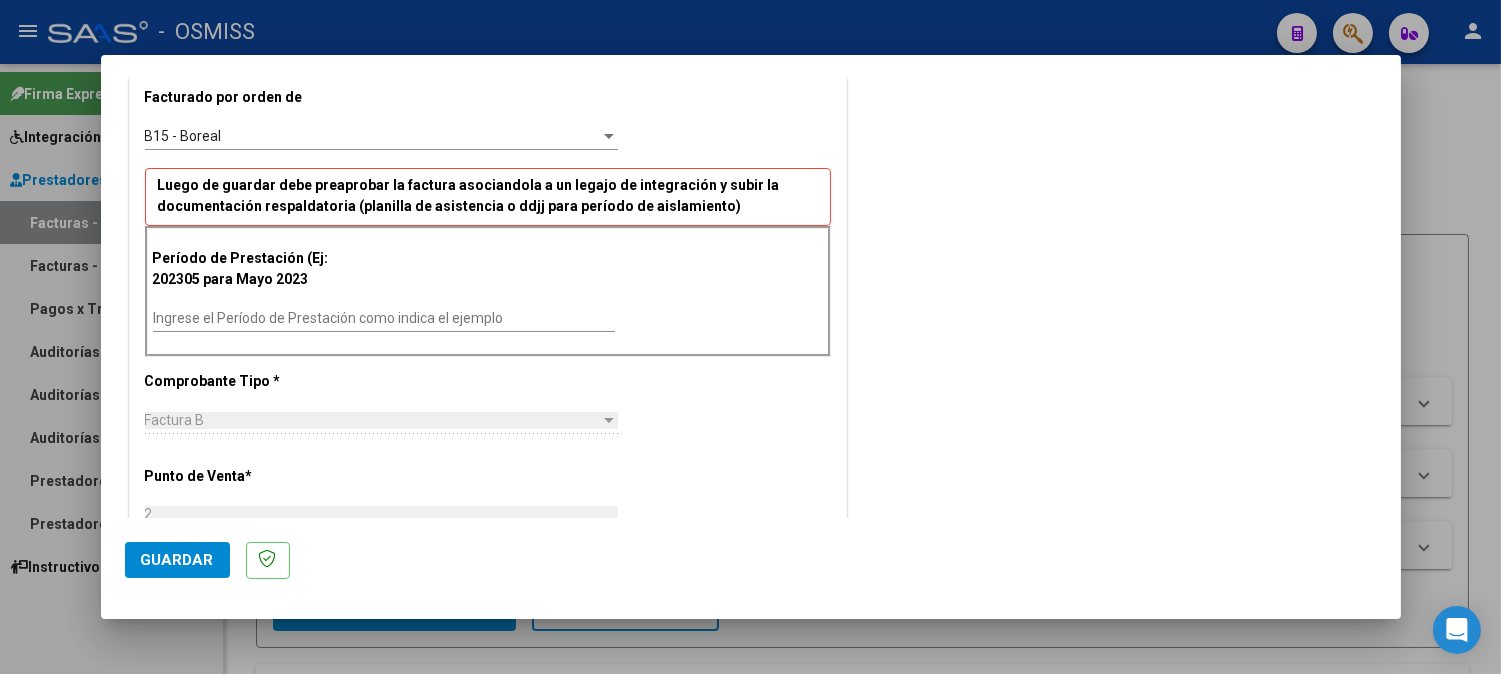 scroll, scrollTop: 555, scrollLeft: 0, axis: vertical 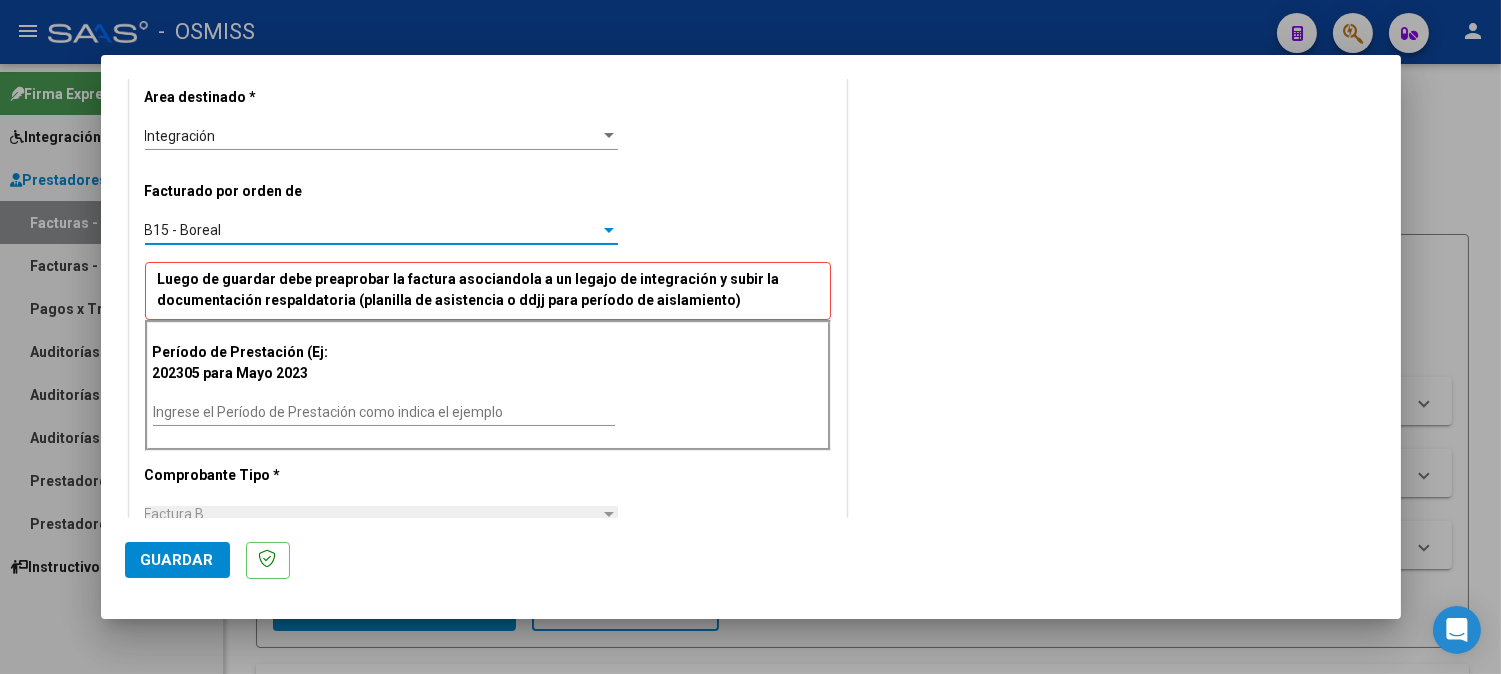 click on "B15 - Boreal" at bounding box center (372, 230) 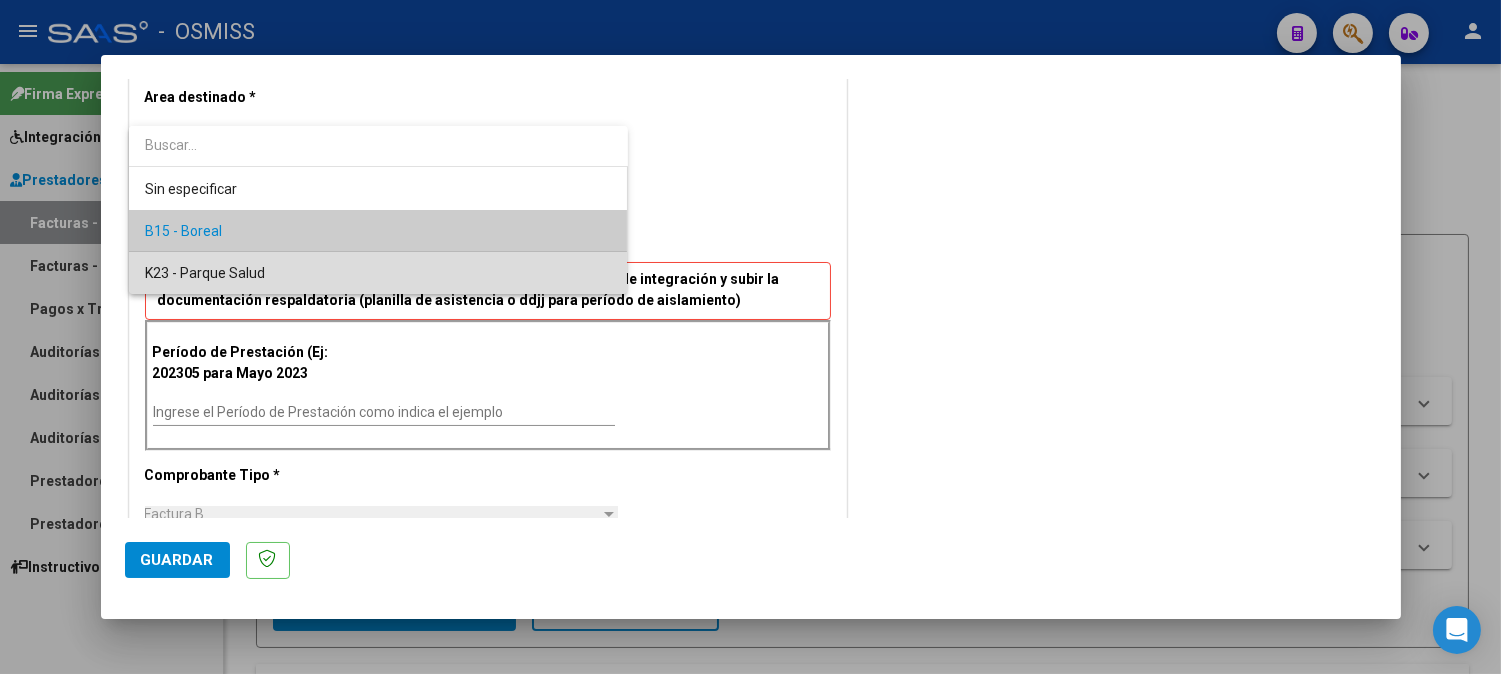 click on "K23 - Parque Salud" at bounding box center [378, 273] 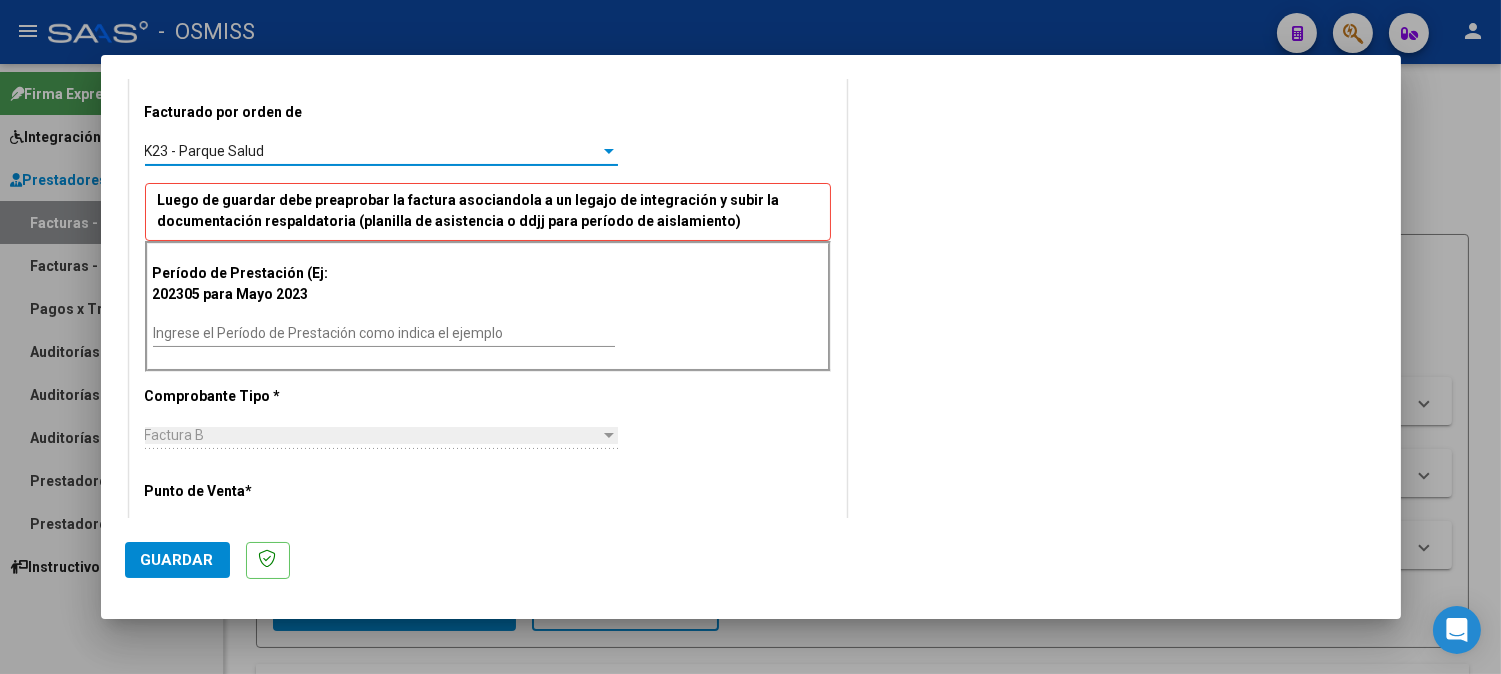 scroll, scrollTop: 555, scrollLeft: 0, axis: vertical 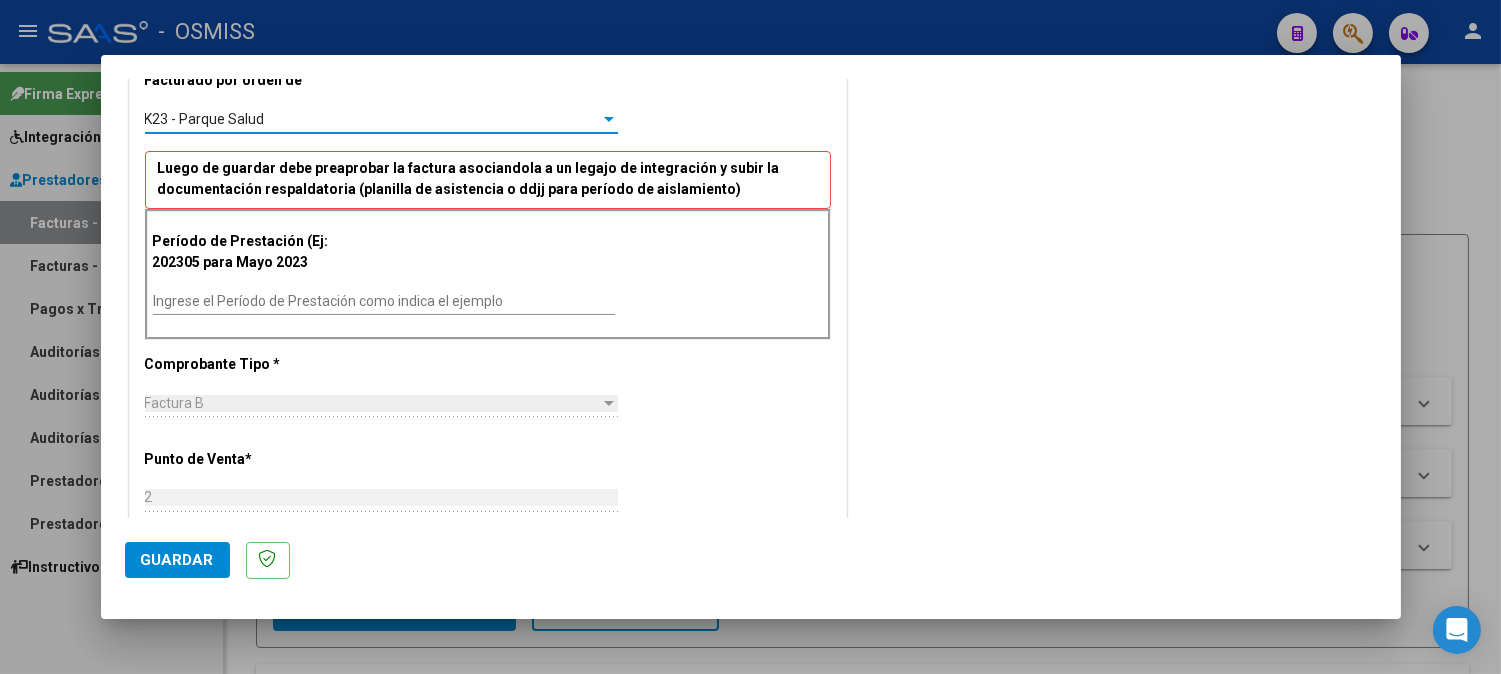 click on "Ingrese el Período de Prestación como indica el ejemplo" at bounding box center (384, 301) 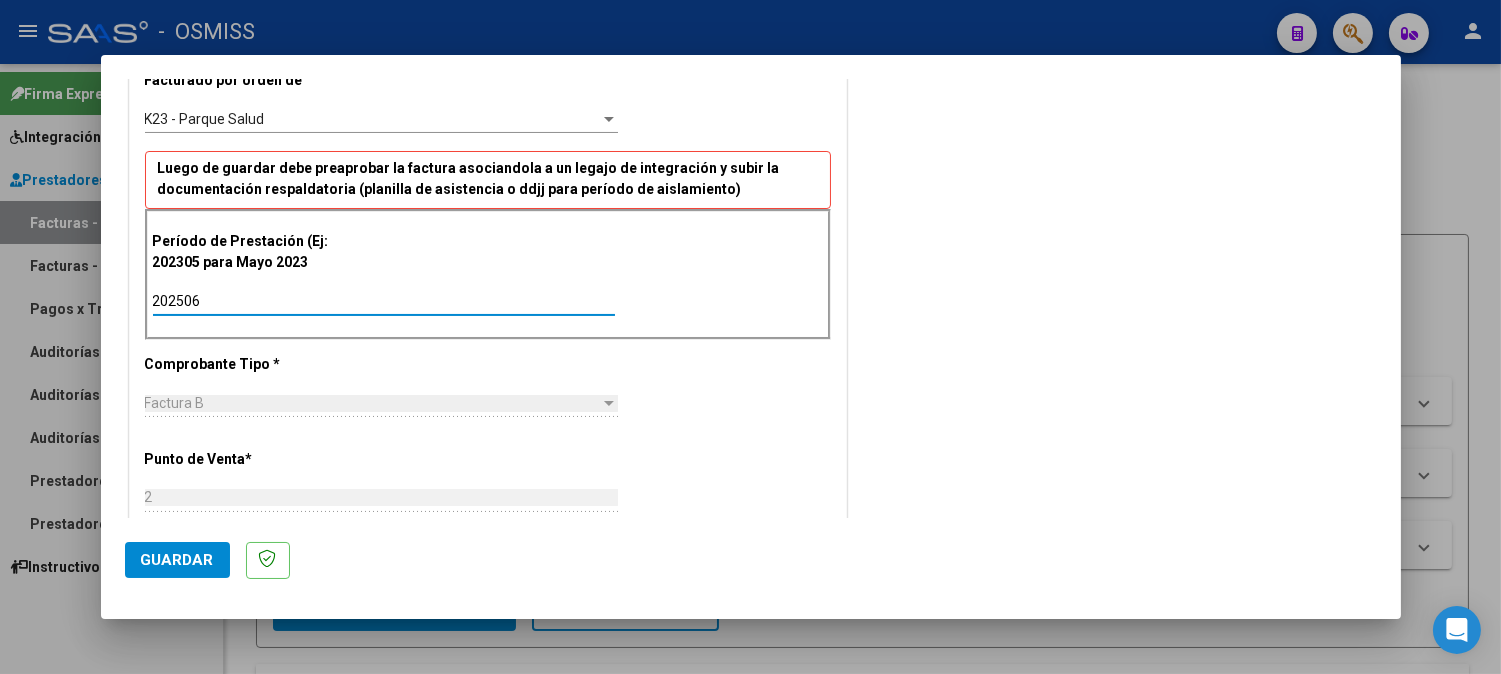 type on "202506" 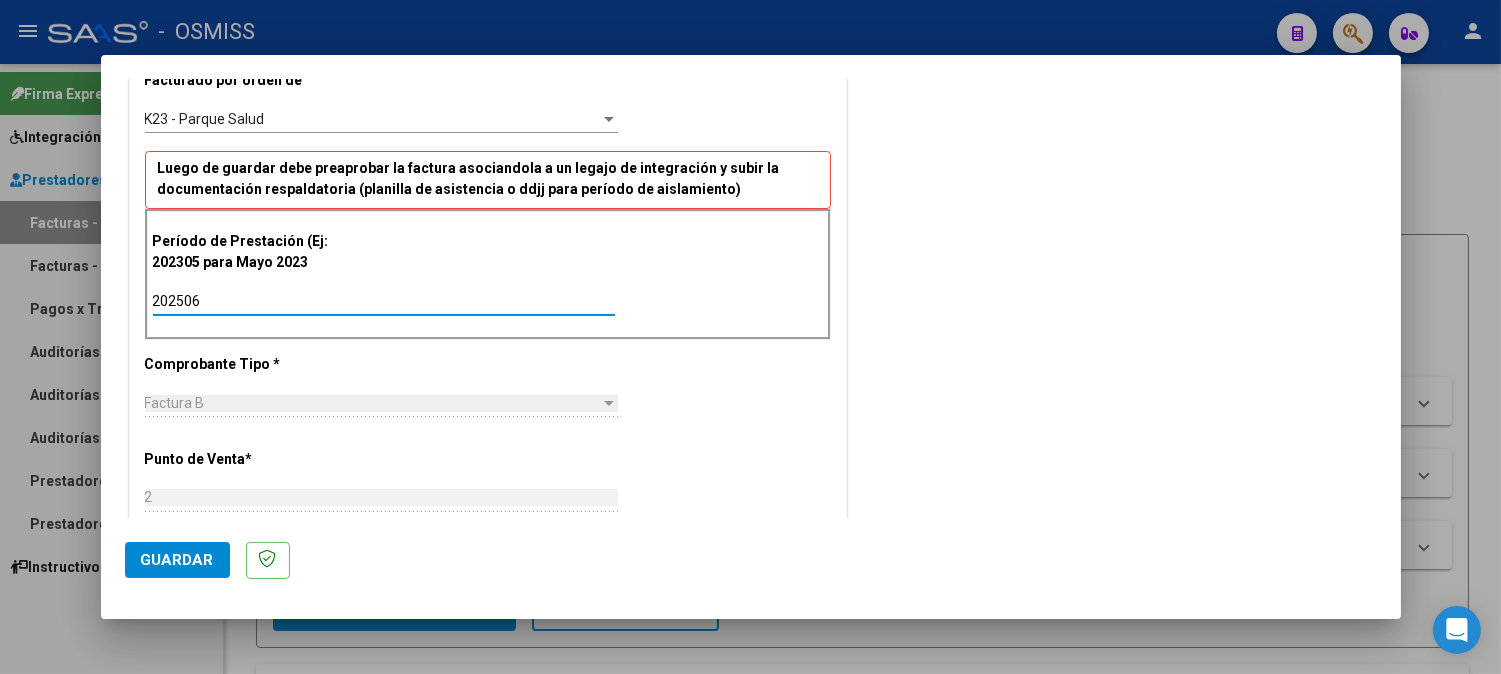 click on "Guardar" 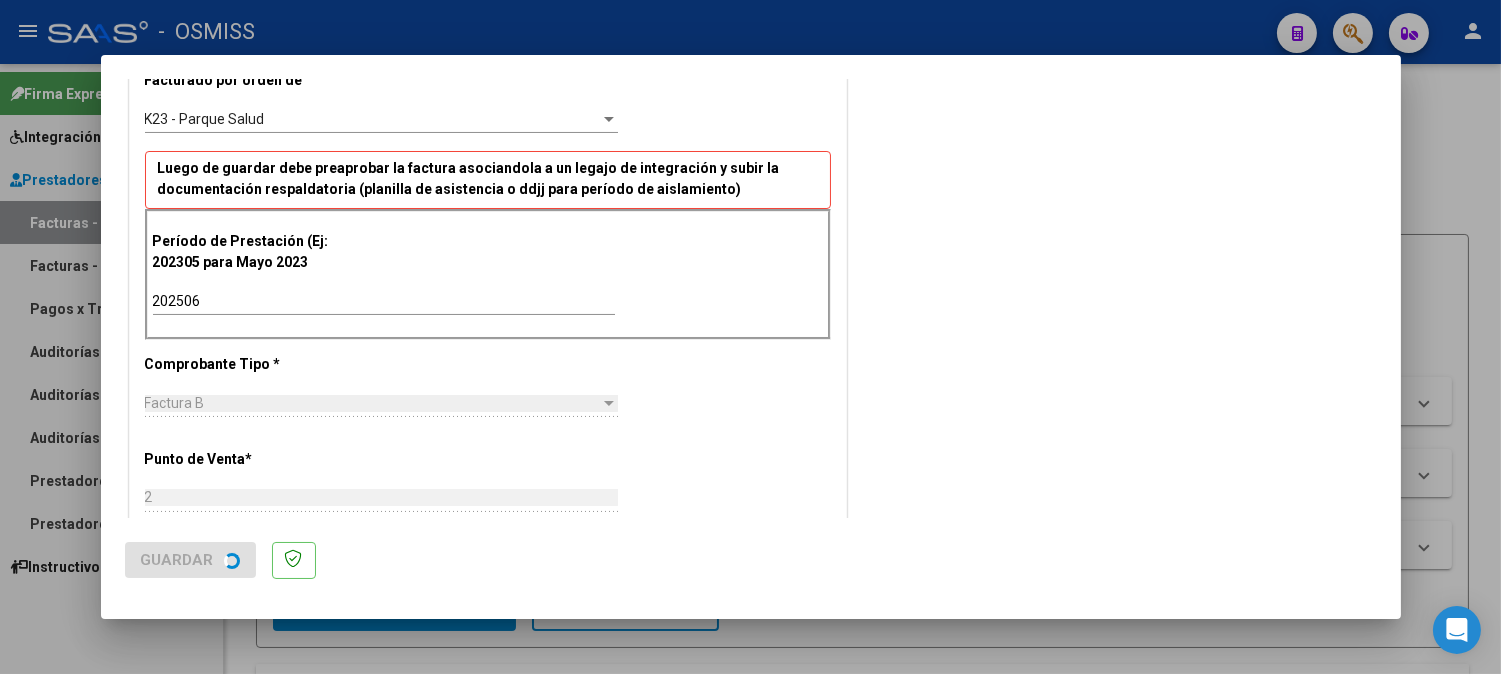 scroll, scrollTop: 0, scrollLeft: 0, axis: both 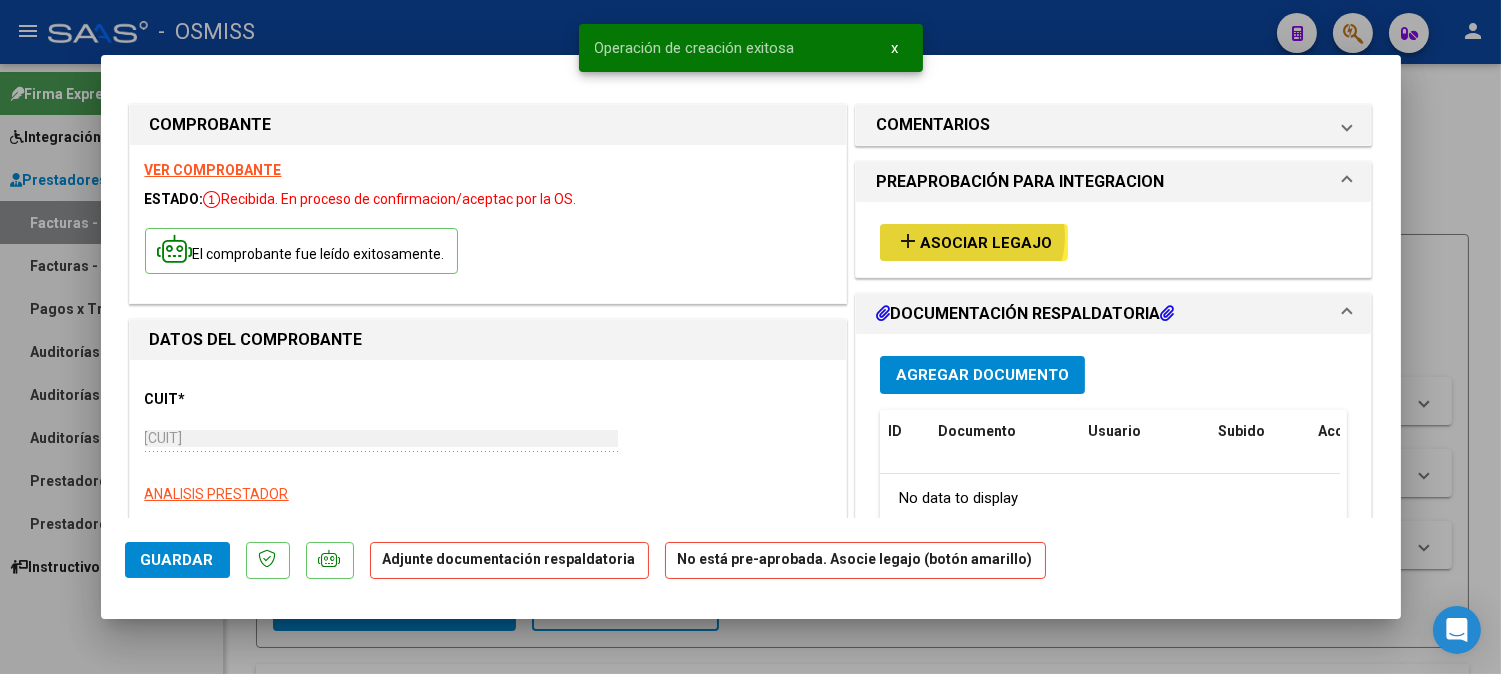 click on "Asociar Legajo" at bounding box center (986, 243) 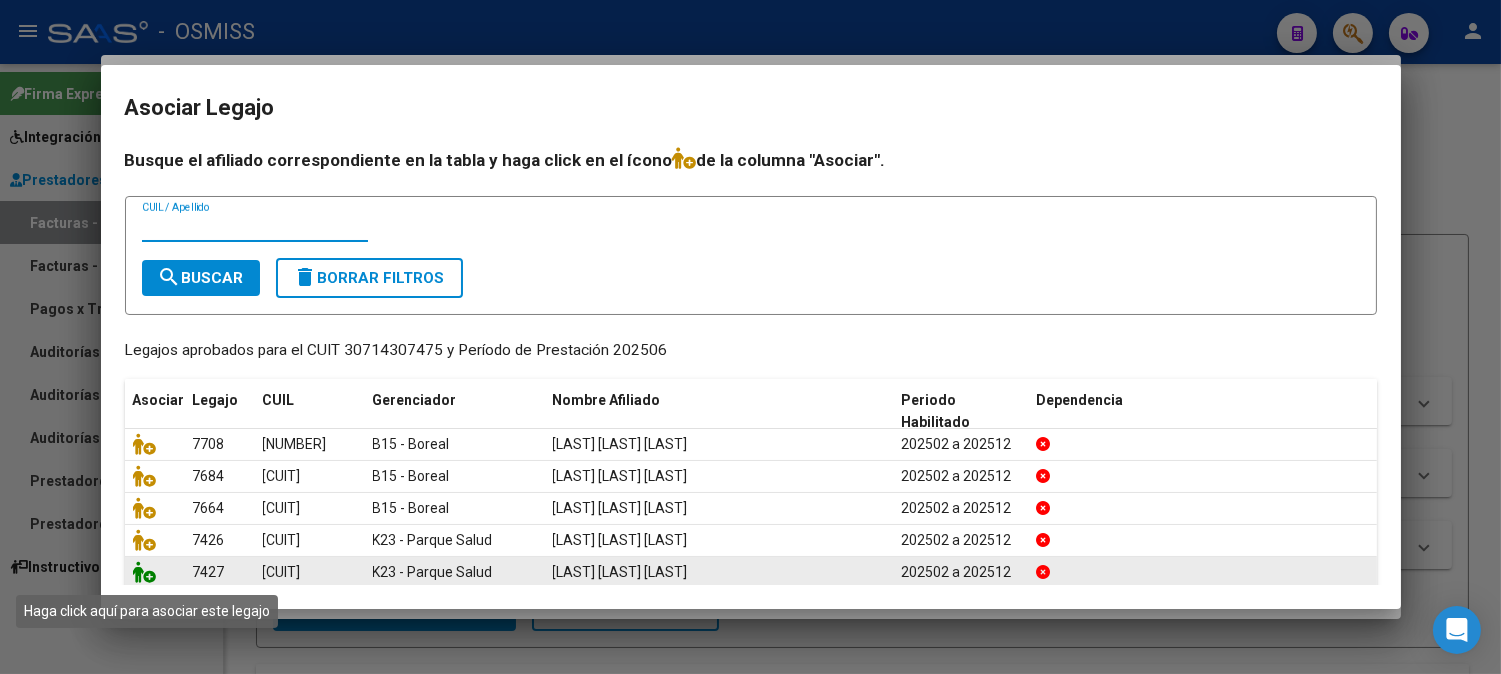 click 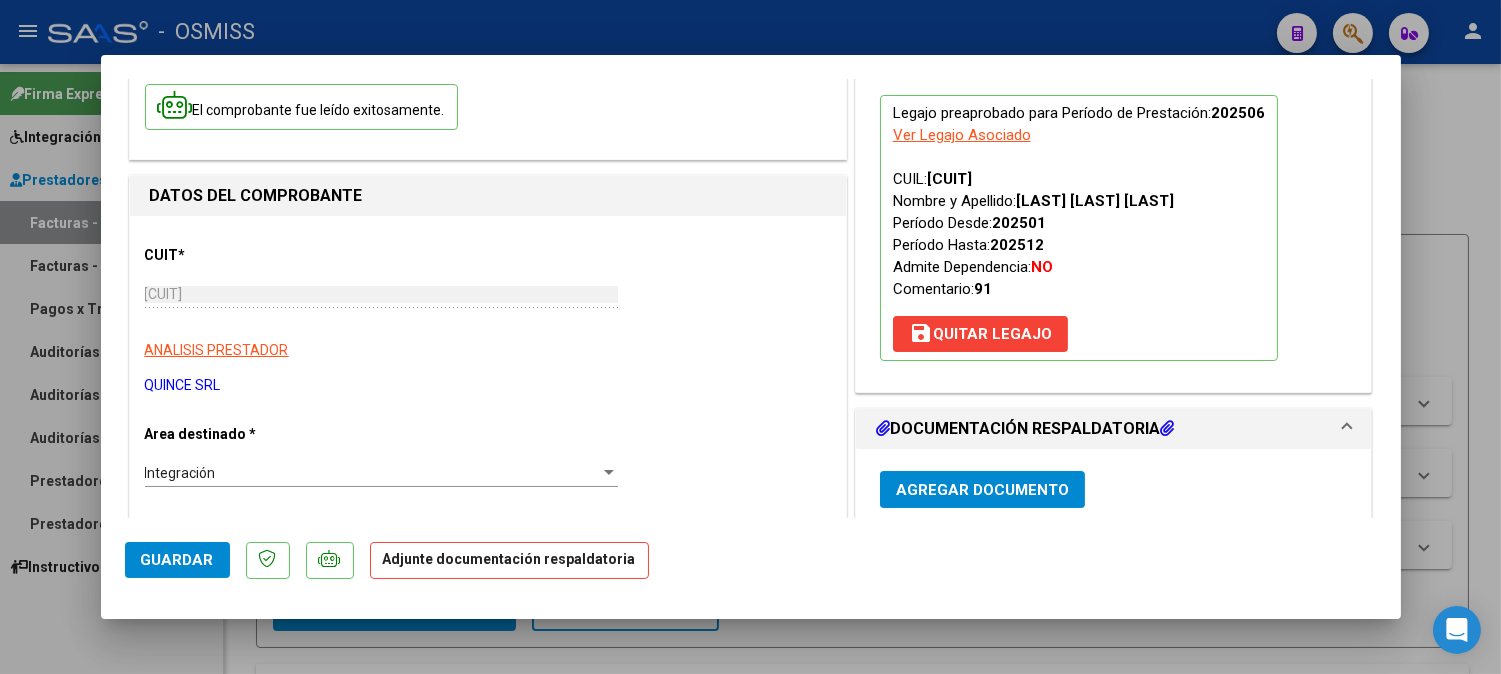 scroll, scrollTop: 444, scrollLeft: 0, axis: vertical 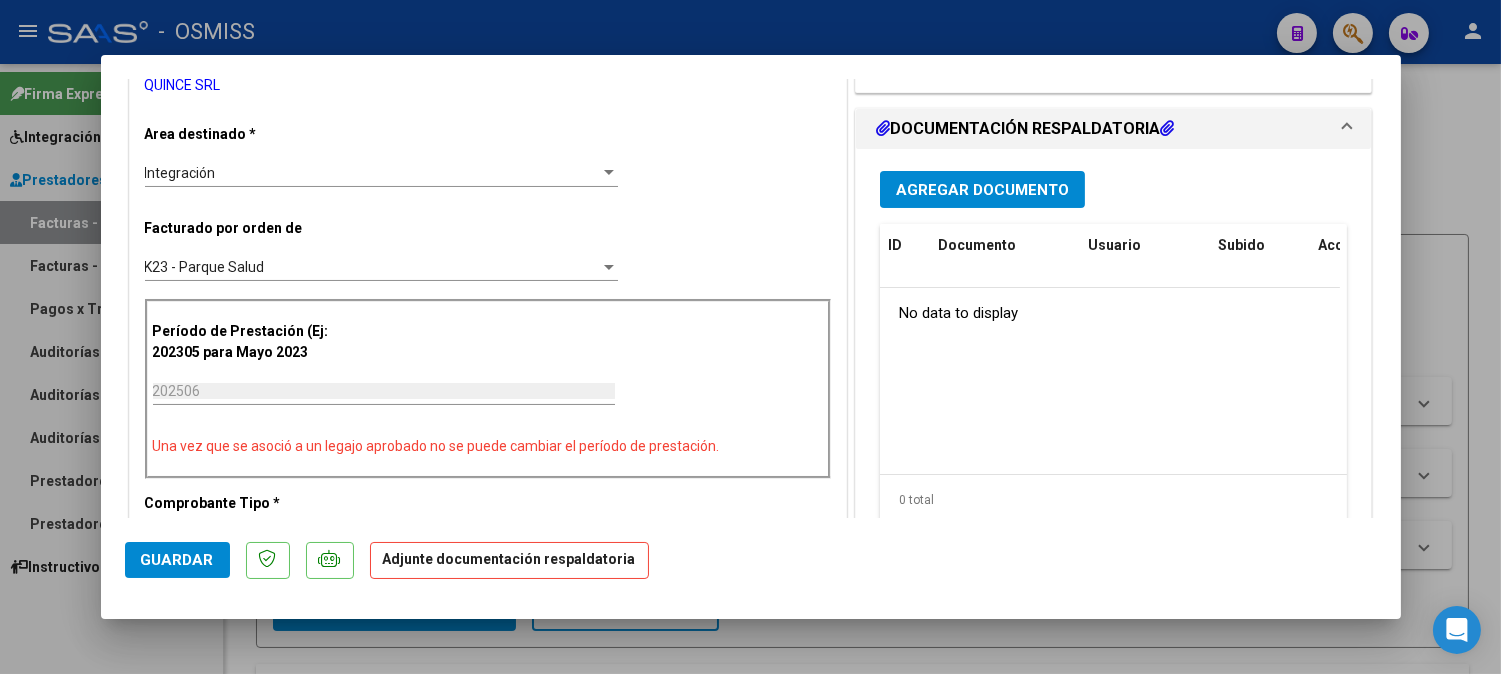 click on "Agregar Documento" at bounding box center (982, 190) 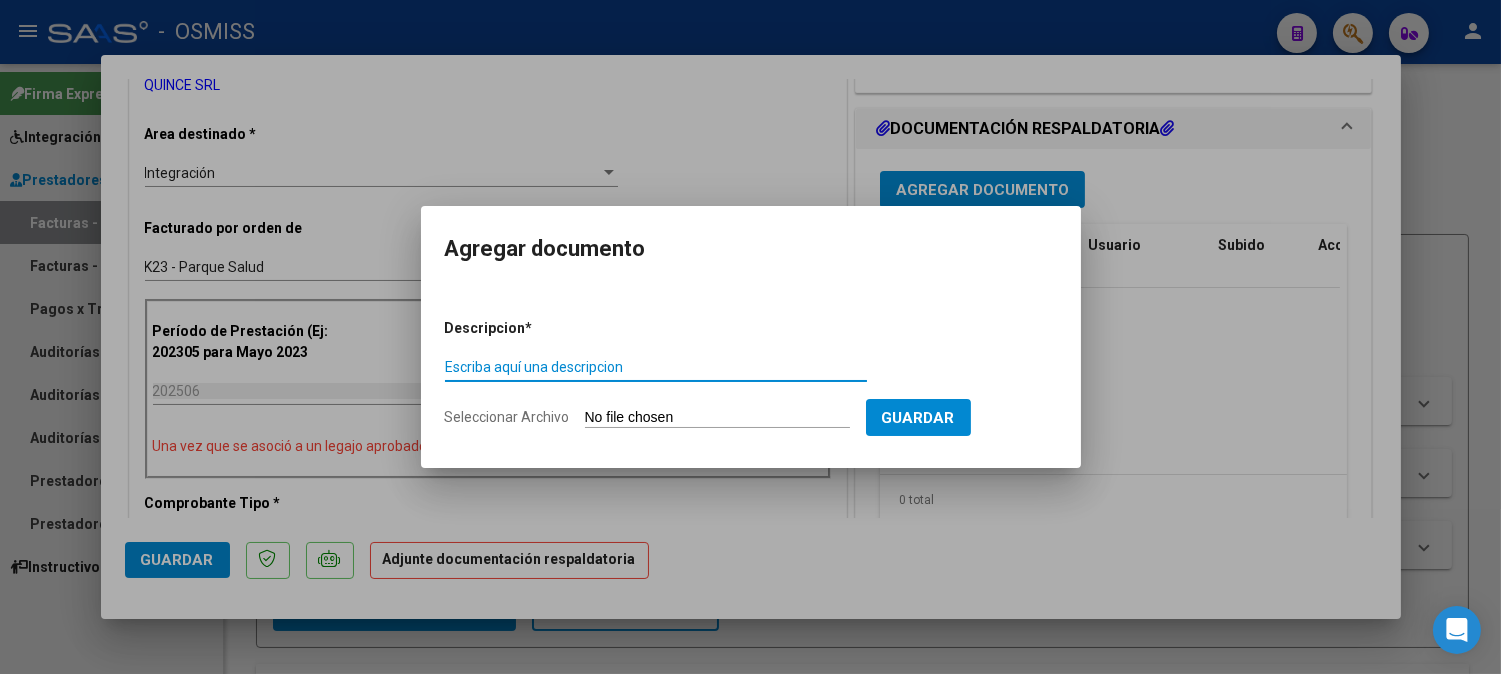 click on "Escriba aquí una descripcion" at bounding box center (656, 367) 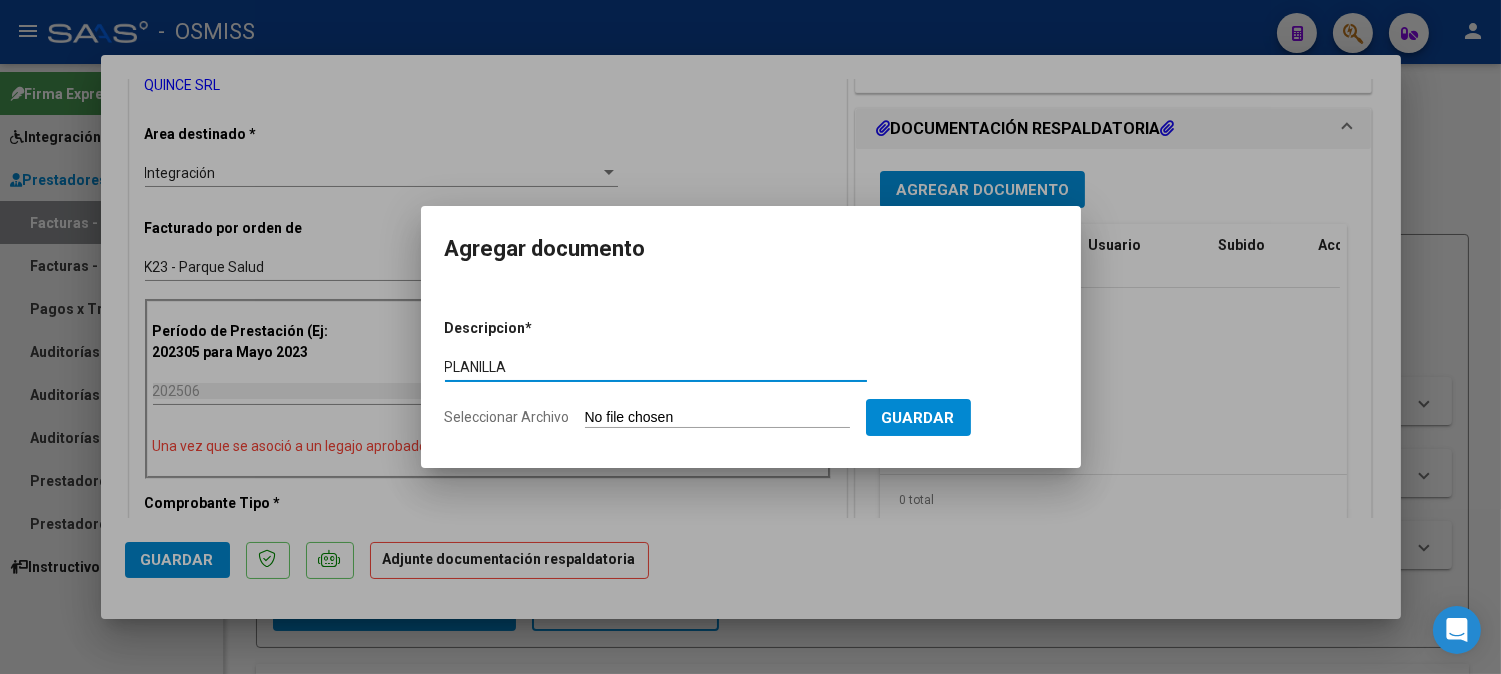 type on "PLANILLA" 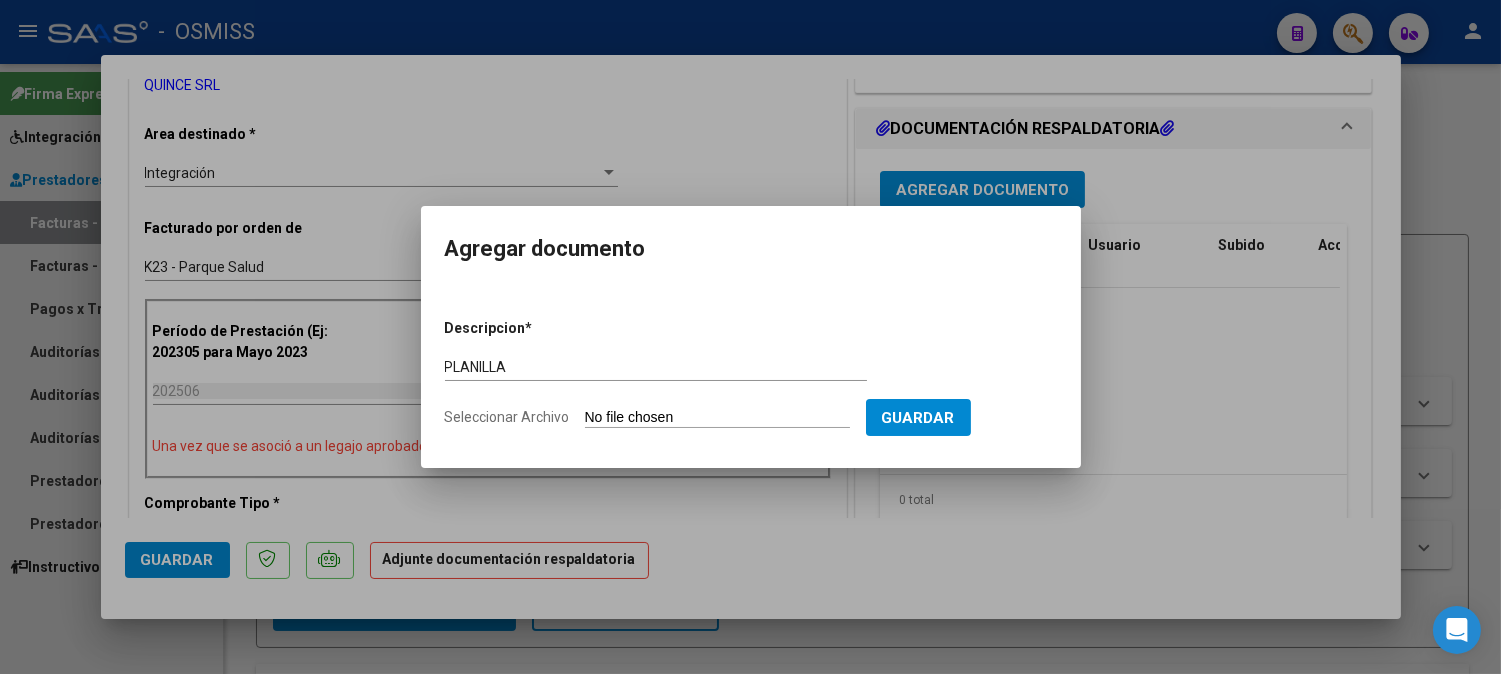 click on "Seleccionar Archivo" at bounding box center [717, 418] 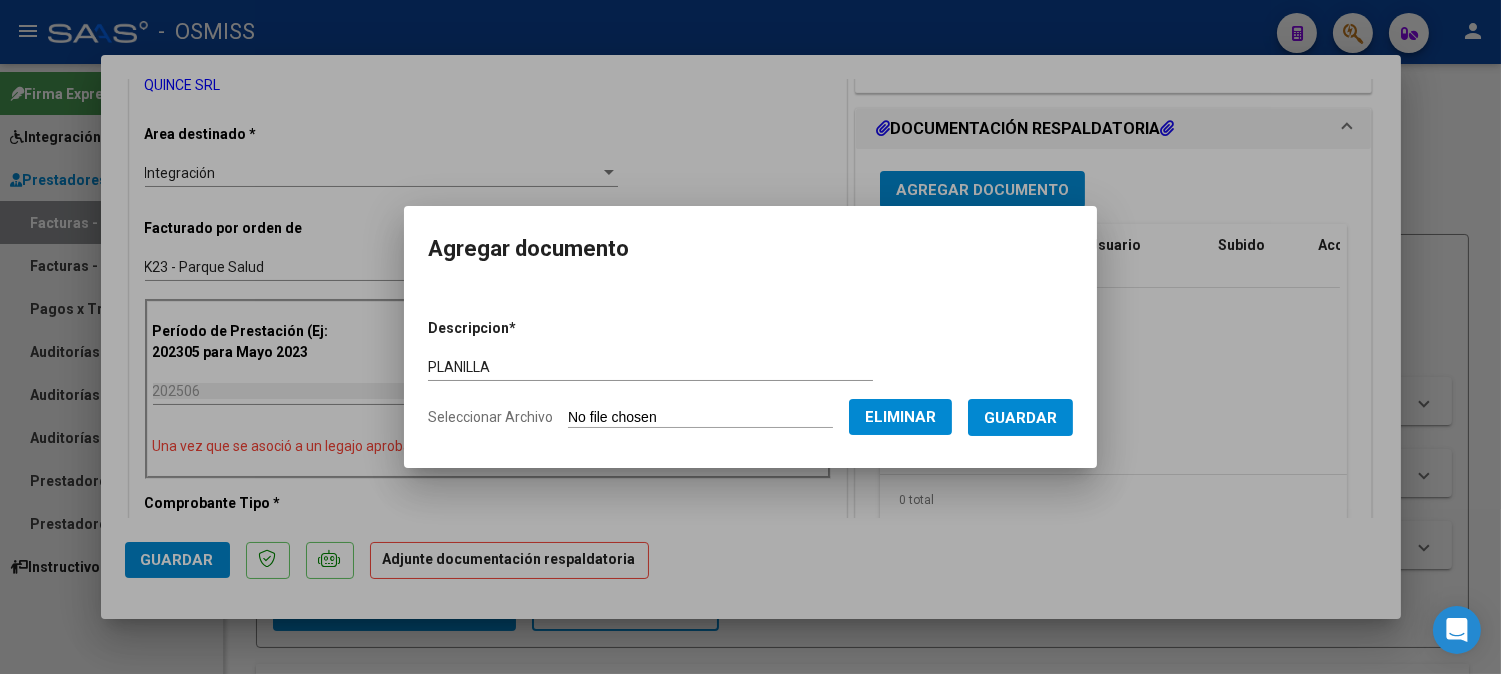 click on "PLANILLA" at bounding box center (650, 367) 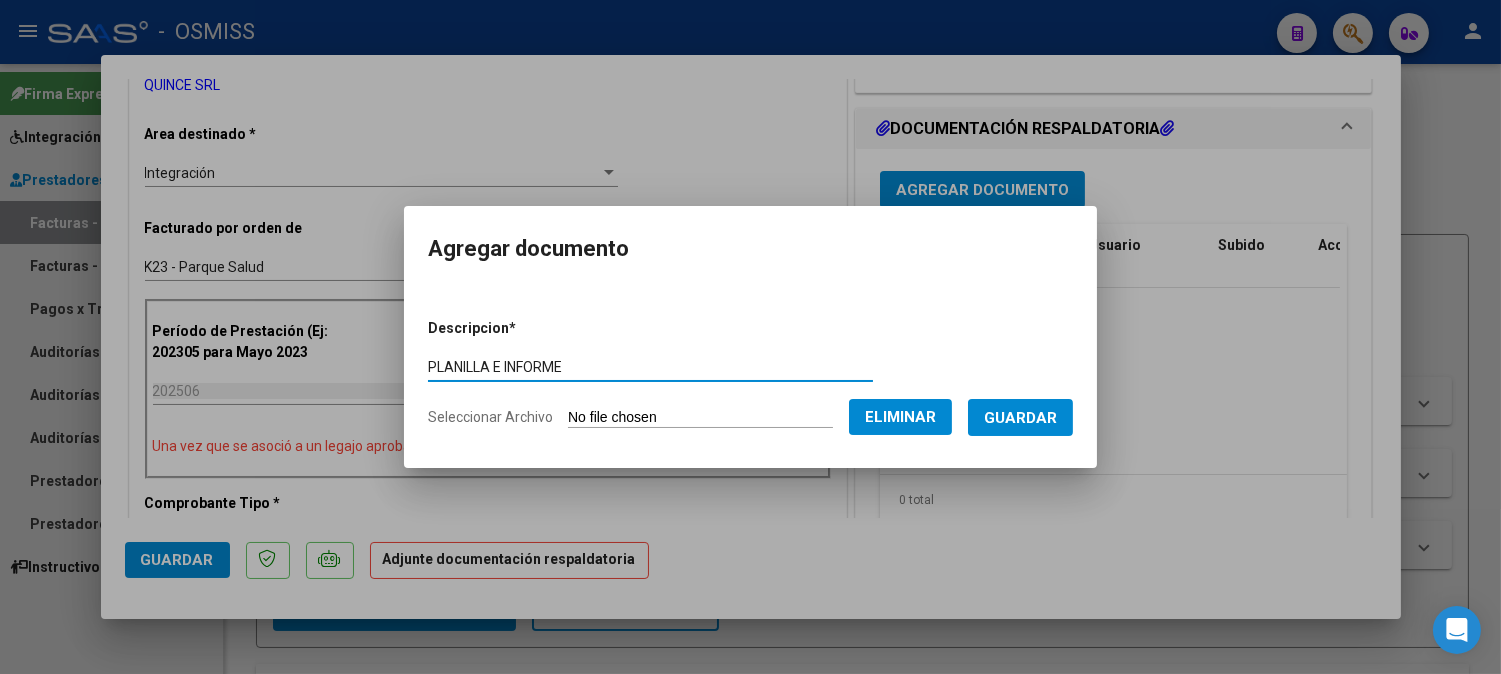 type on "PLANILLA E INFORME" 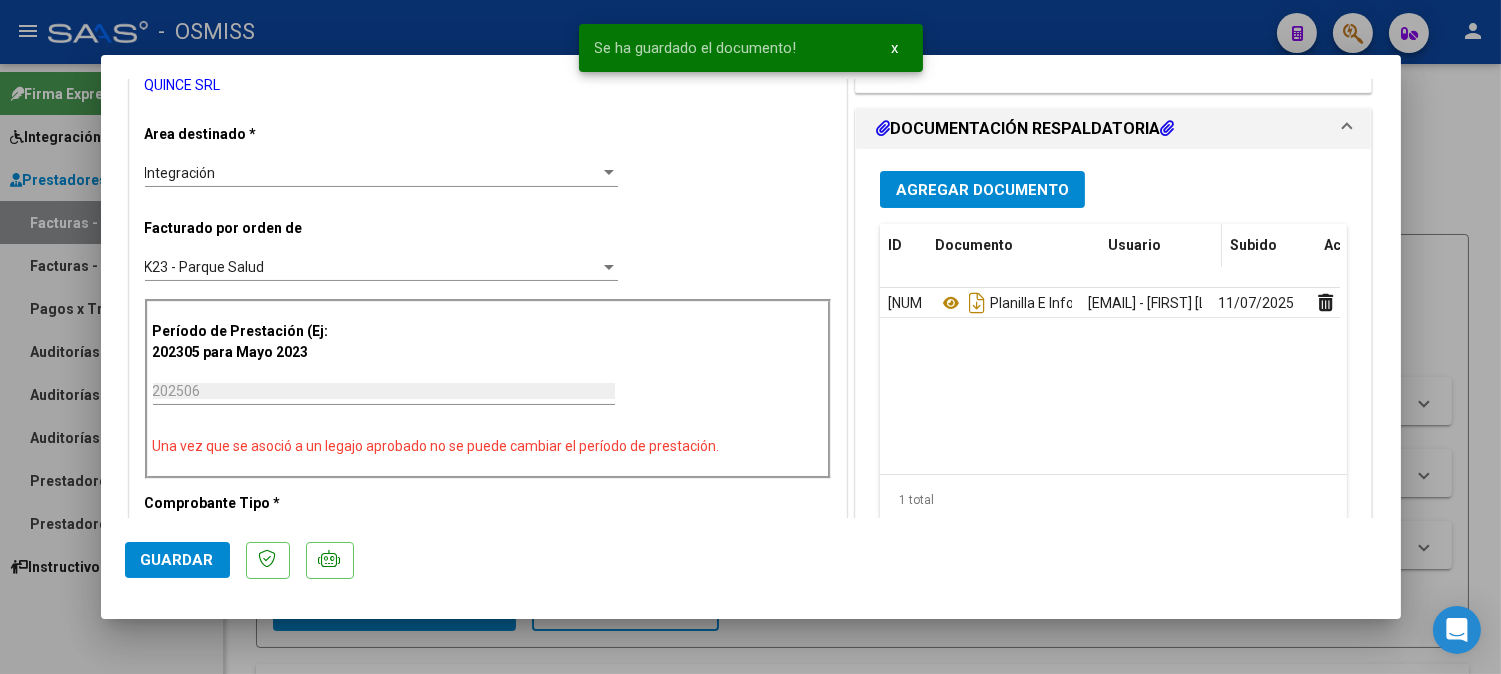 drag, startPoint x: 1066, startPoint y: 260, endPoint x: 1130, endPoint y: 258, distance: 64.03124 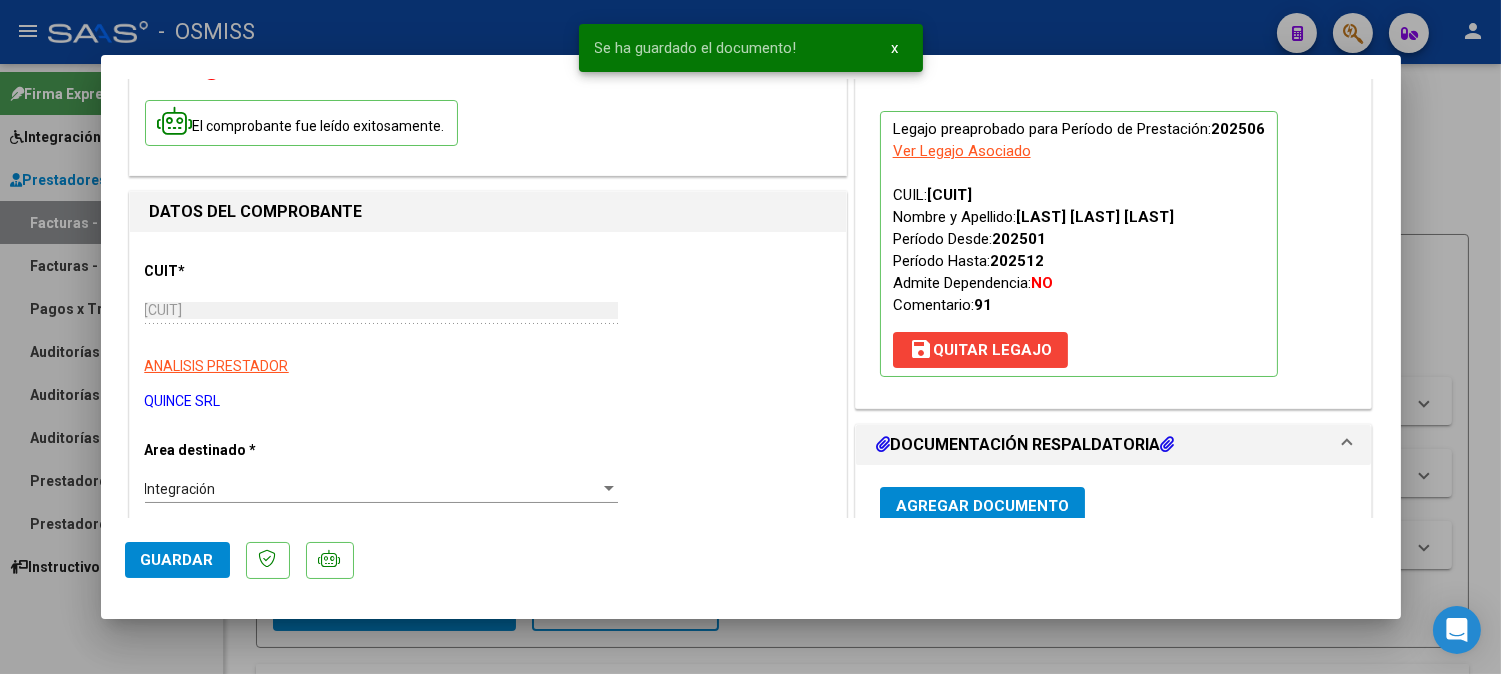 scroll, scrollTop: 0, scrollLeft: 0, axis: both 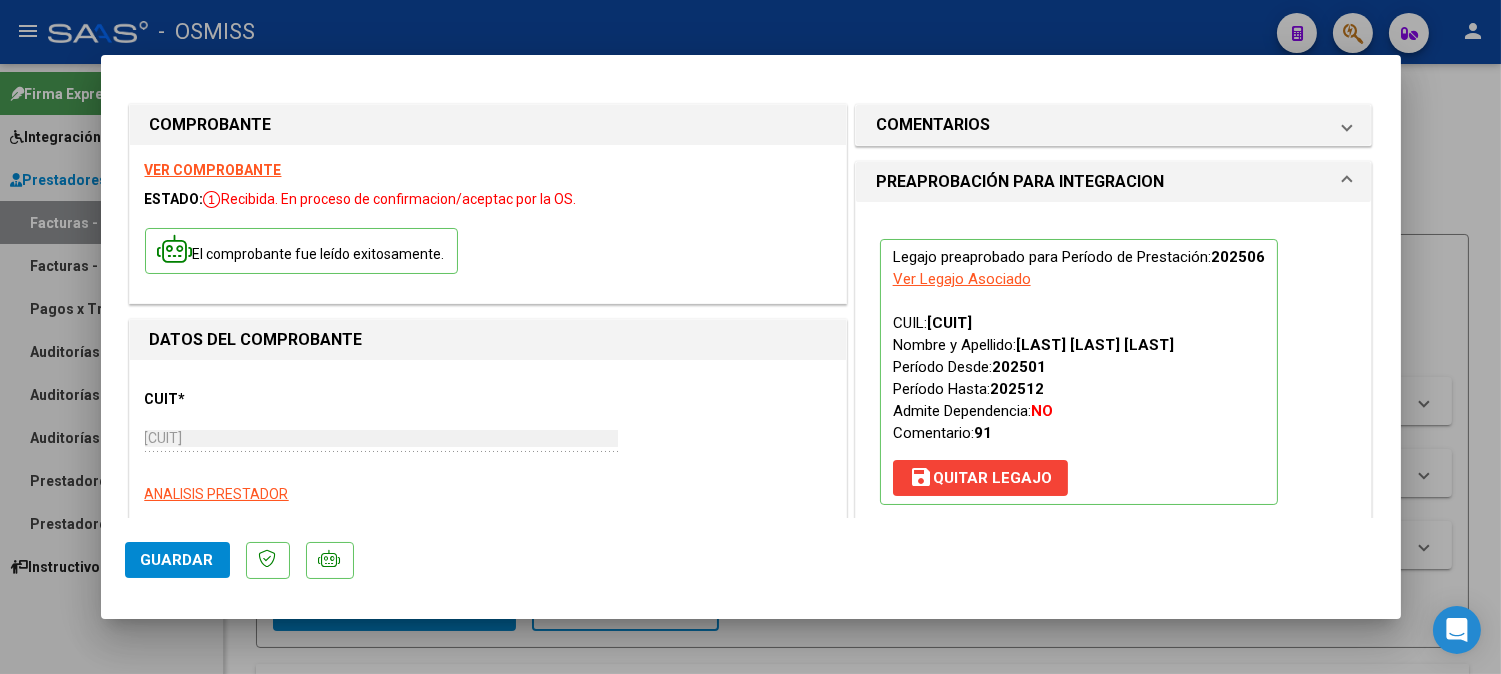 type 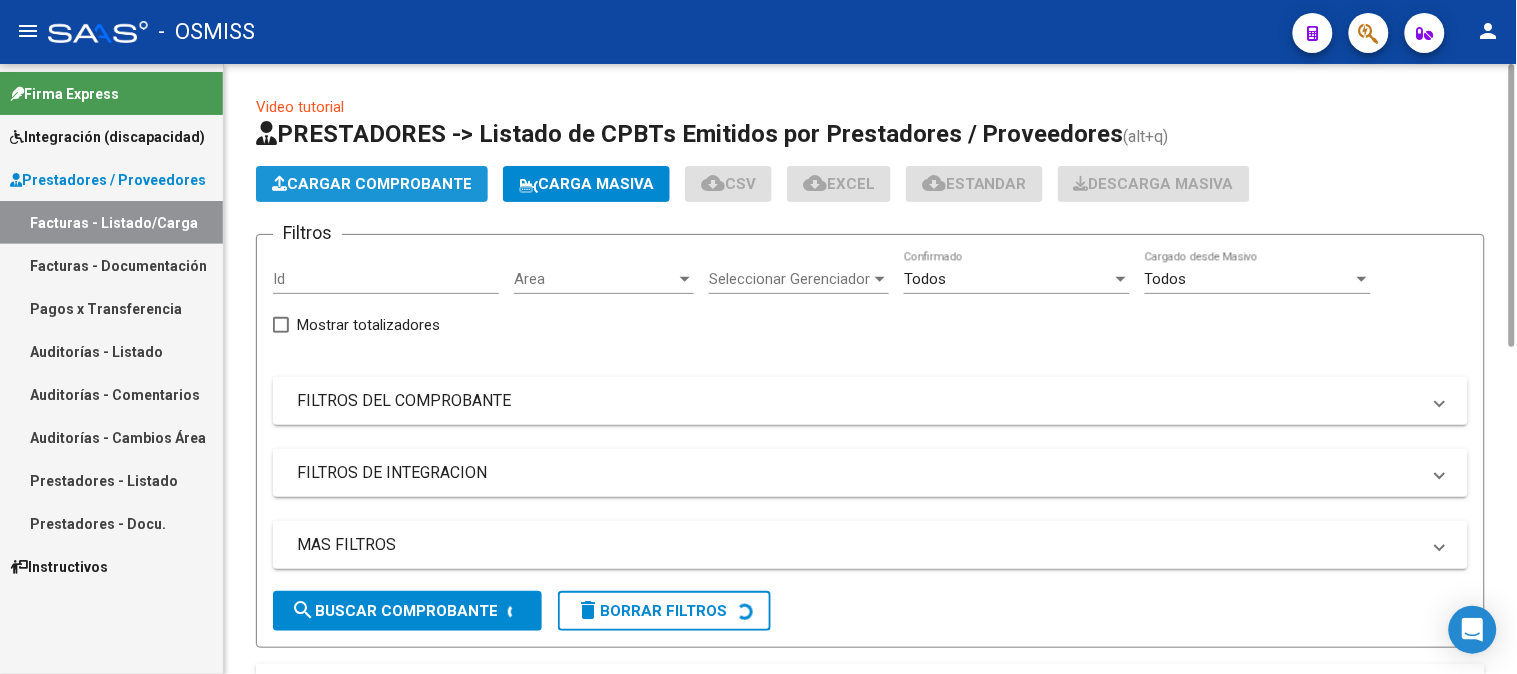 click on "Cargar Comprobante" 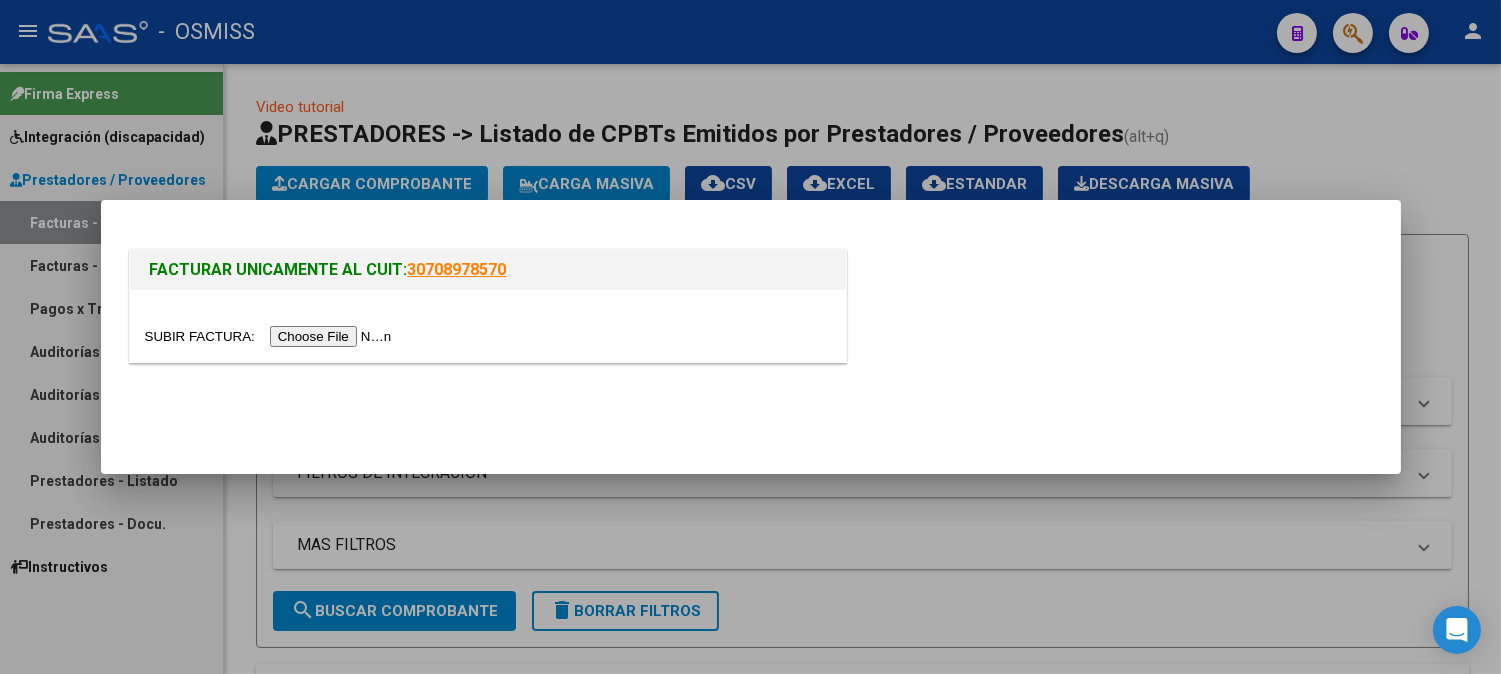 click at bounding box center [271, 336] 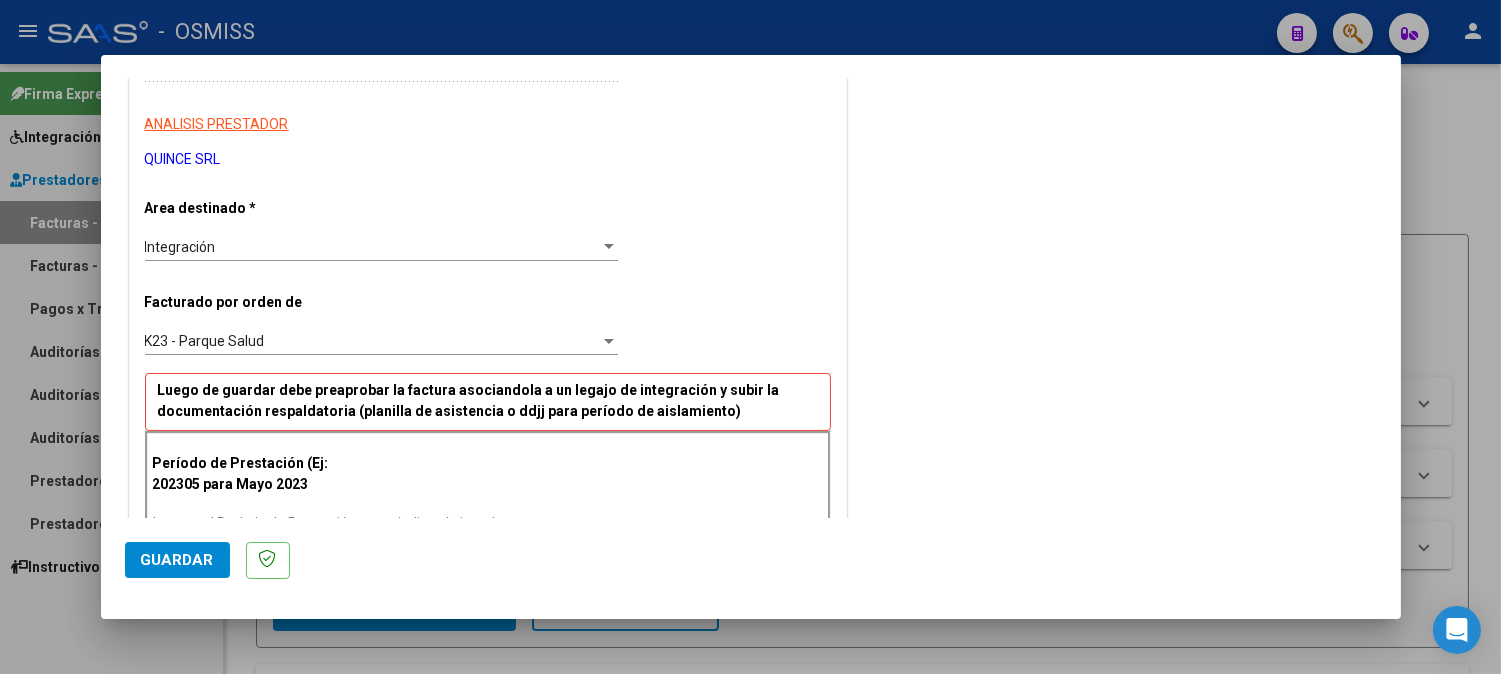 scroll, scrollTop: 555, scrollLeft: 0, axis: vertical 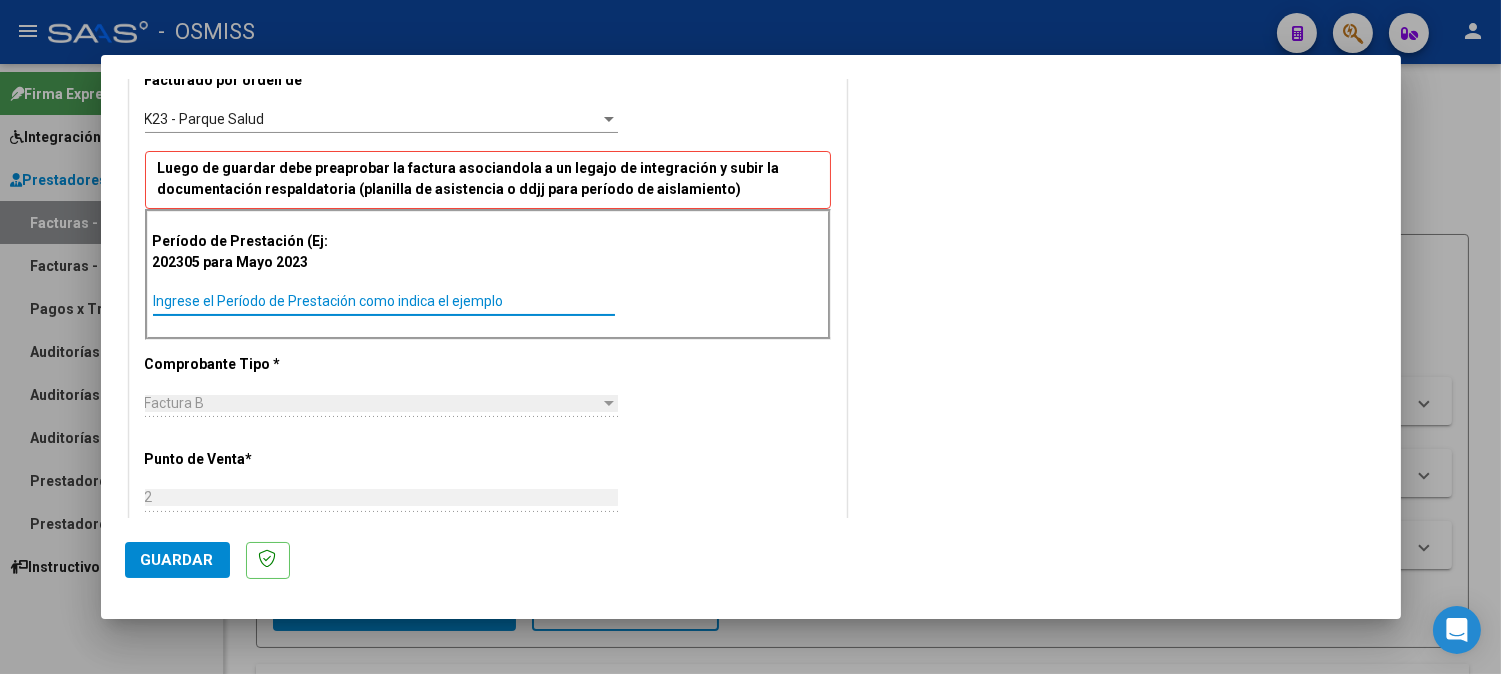 click on "Ingrese el Período de Prestación como indica el ejemplo" at bounding box center [384, 301] 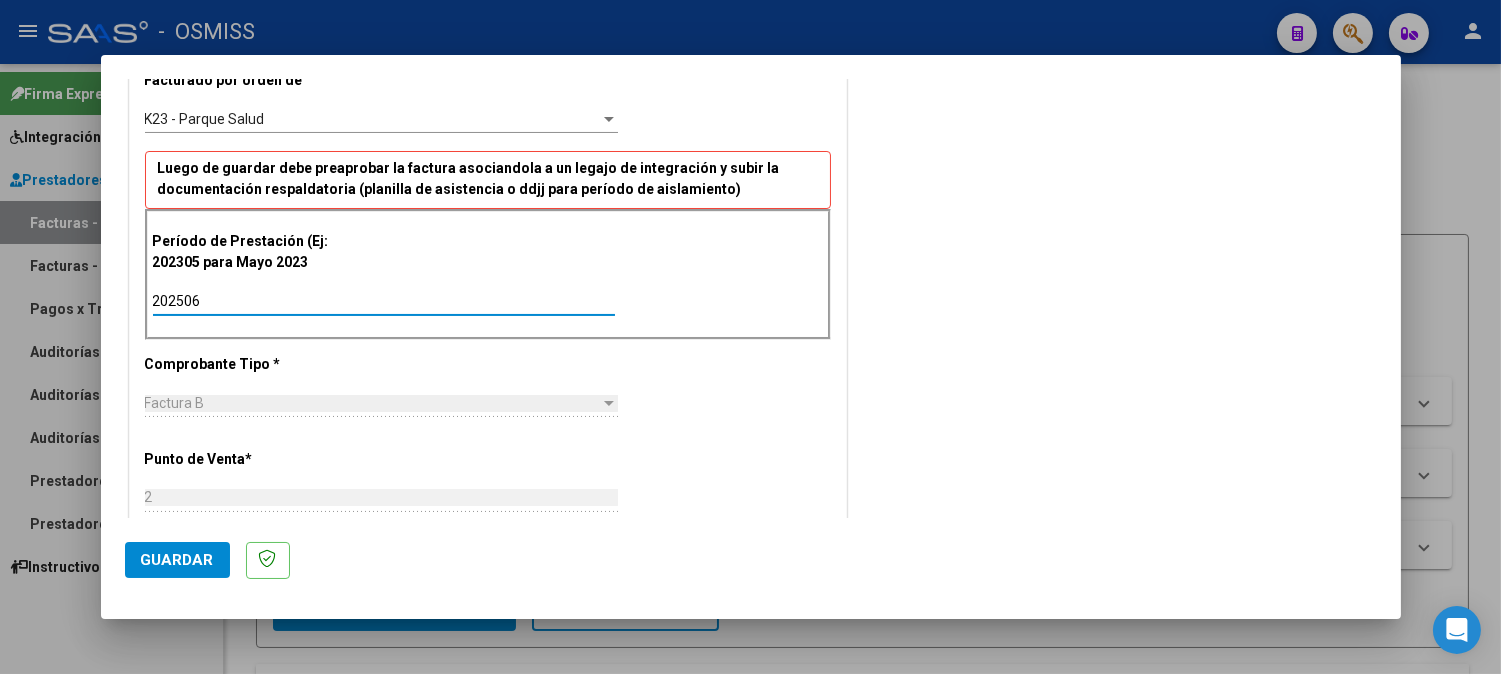 type on "202506" 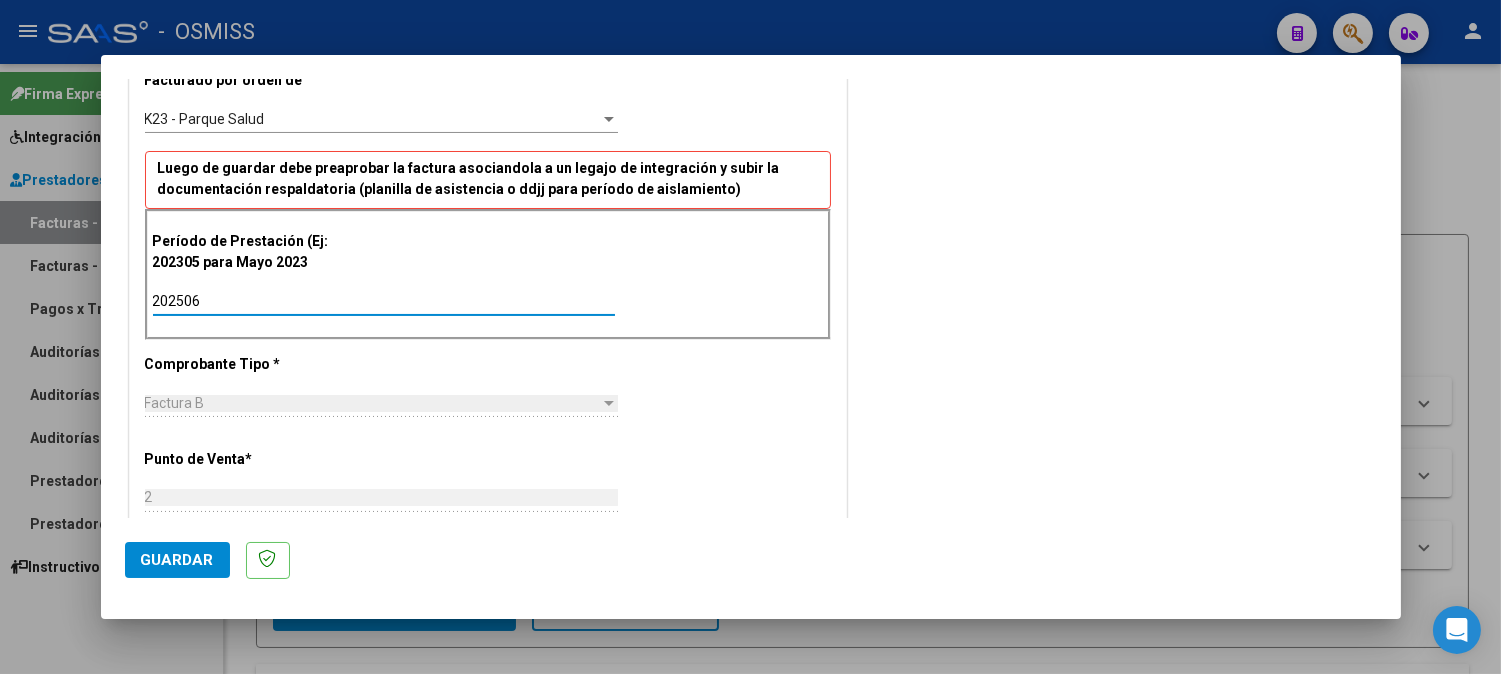 click on "Guardar" 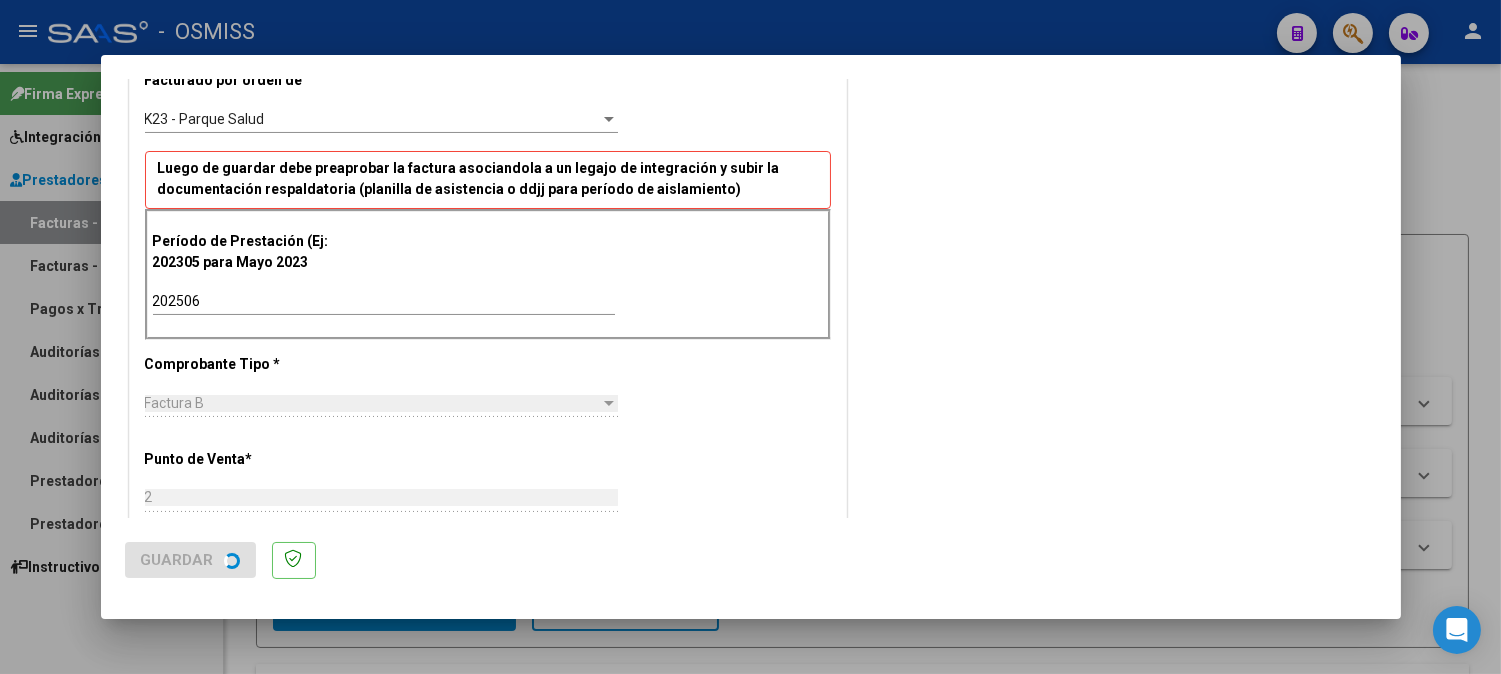 scroll, scrollTop: 0, scrollLeft: 0, axis: both 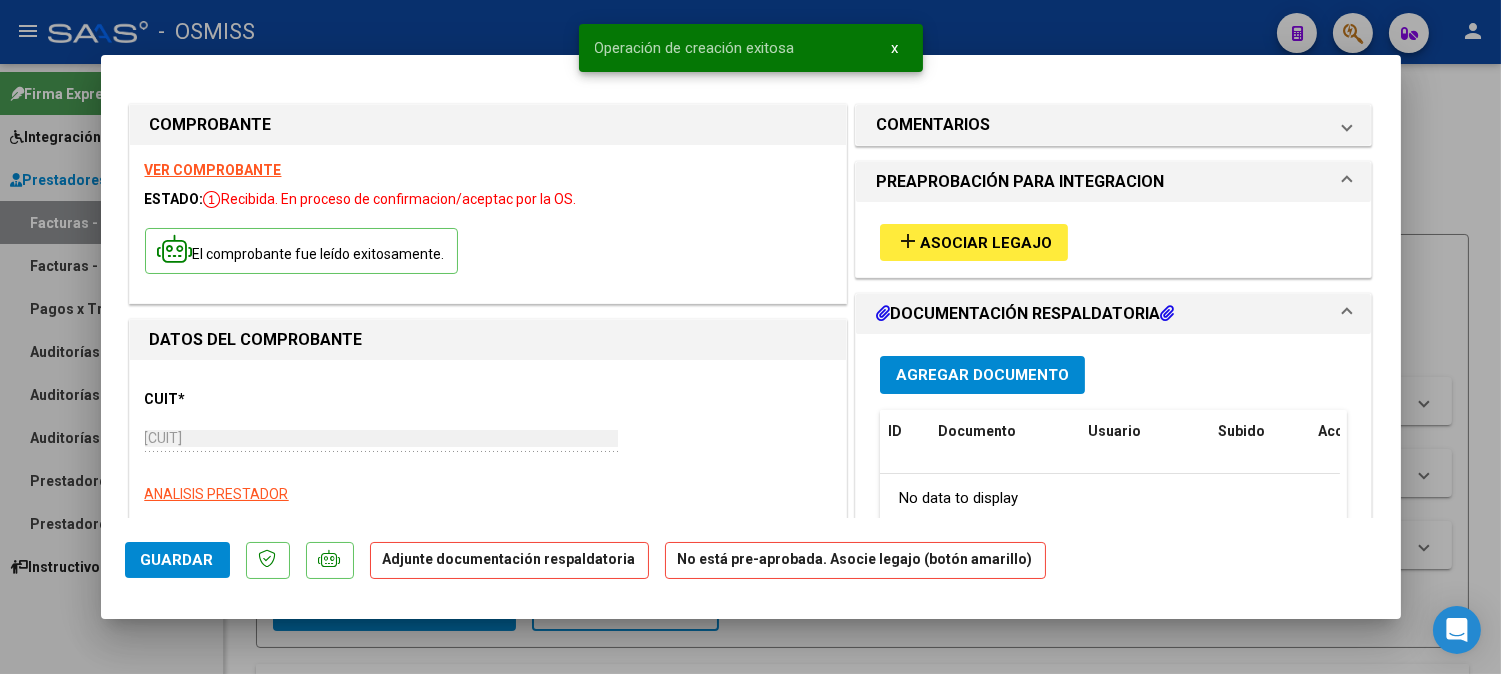 click on "add" at bounding box center (908, 241) 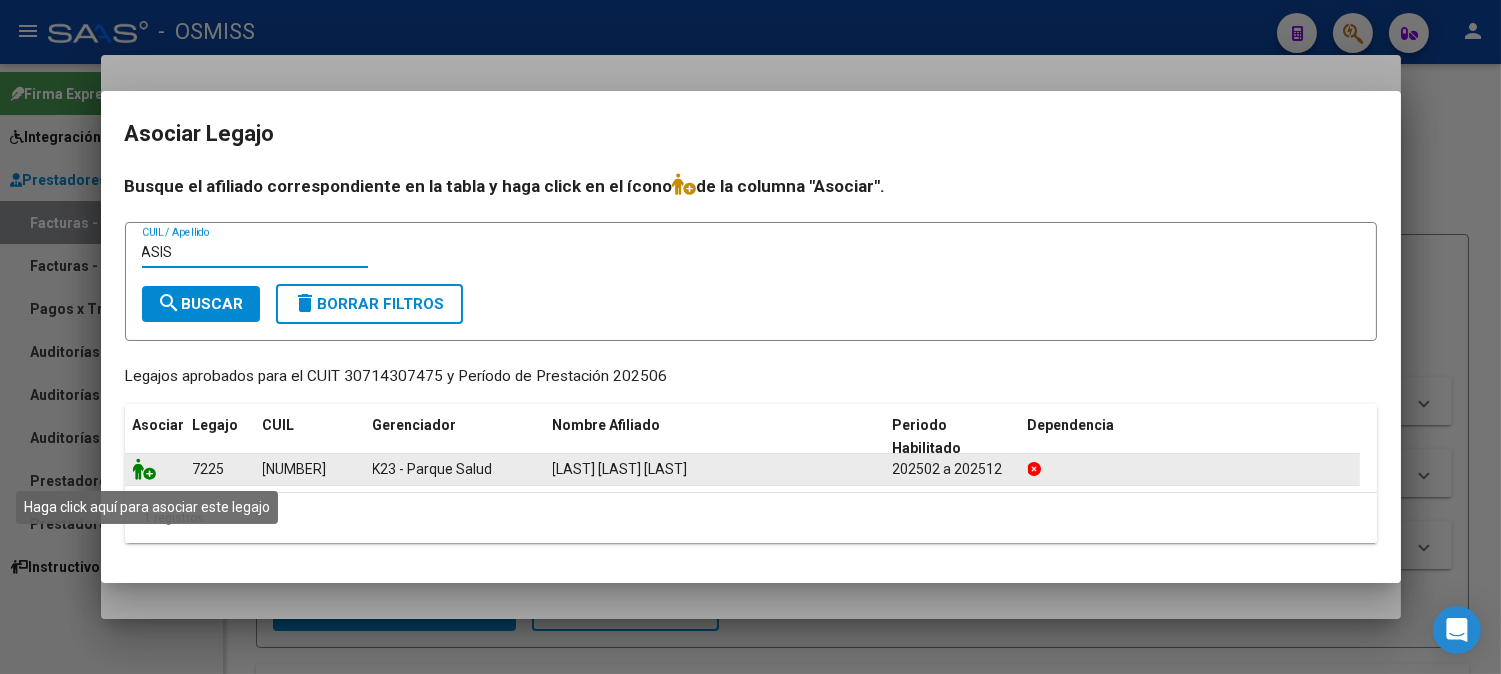 type on "ASIS" 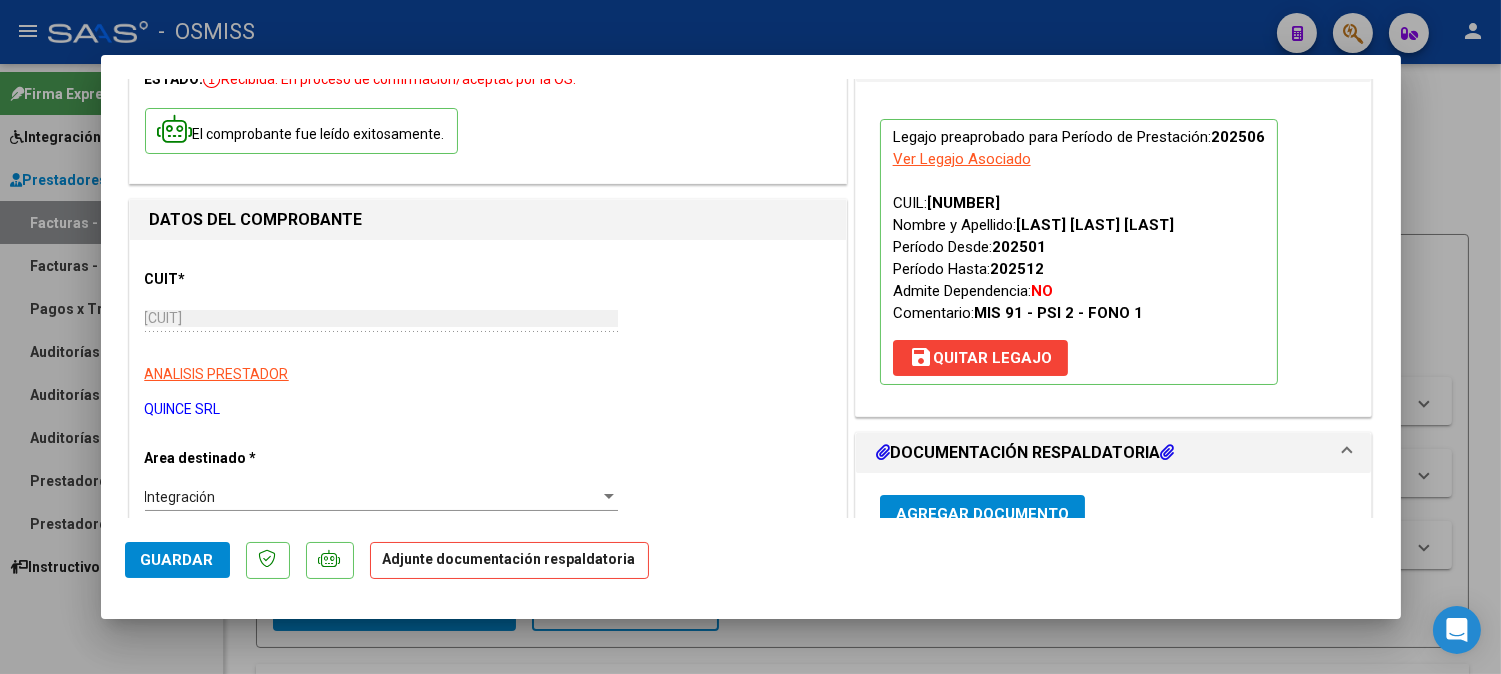 scroll, scrollTop: 222, scrollLeft: 0, axis: vertical 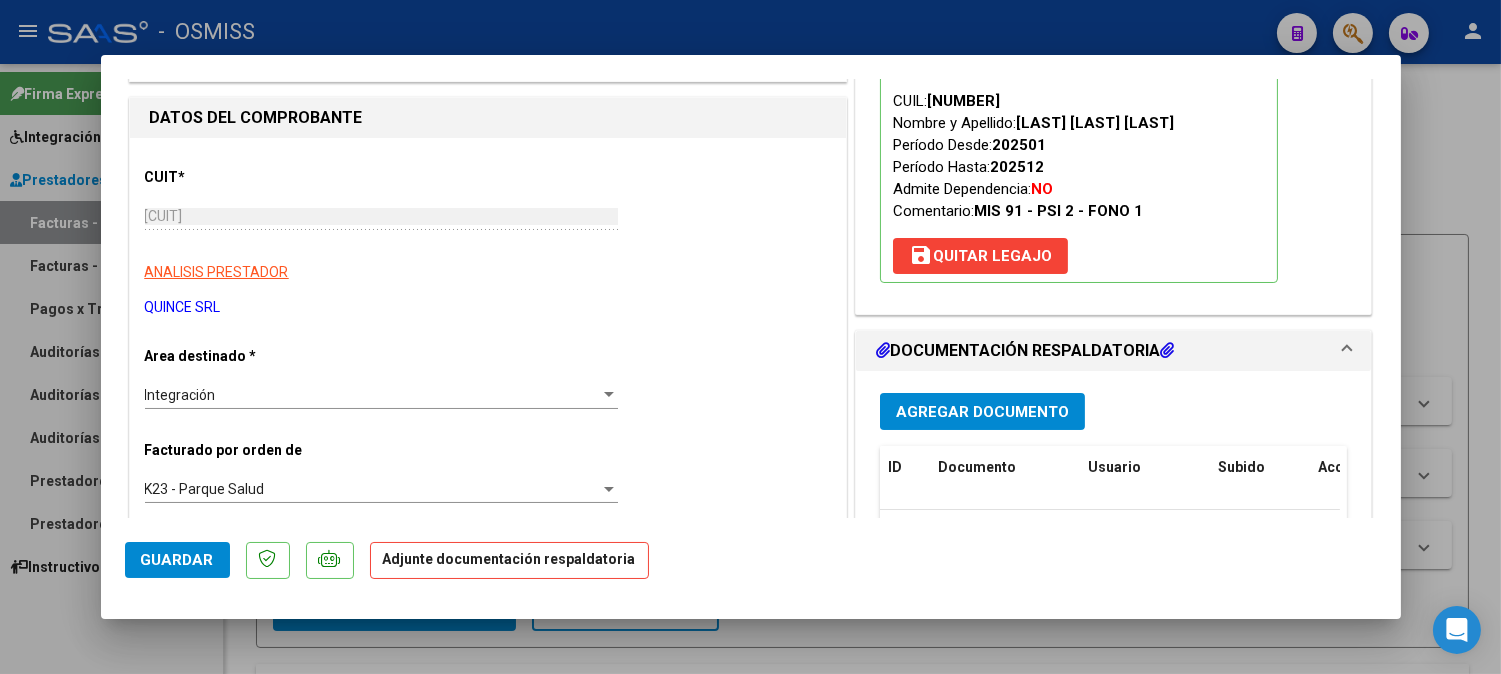 click on "Agregar Documento" at bounding box center (982, 412) 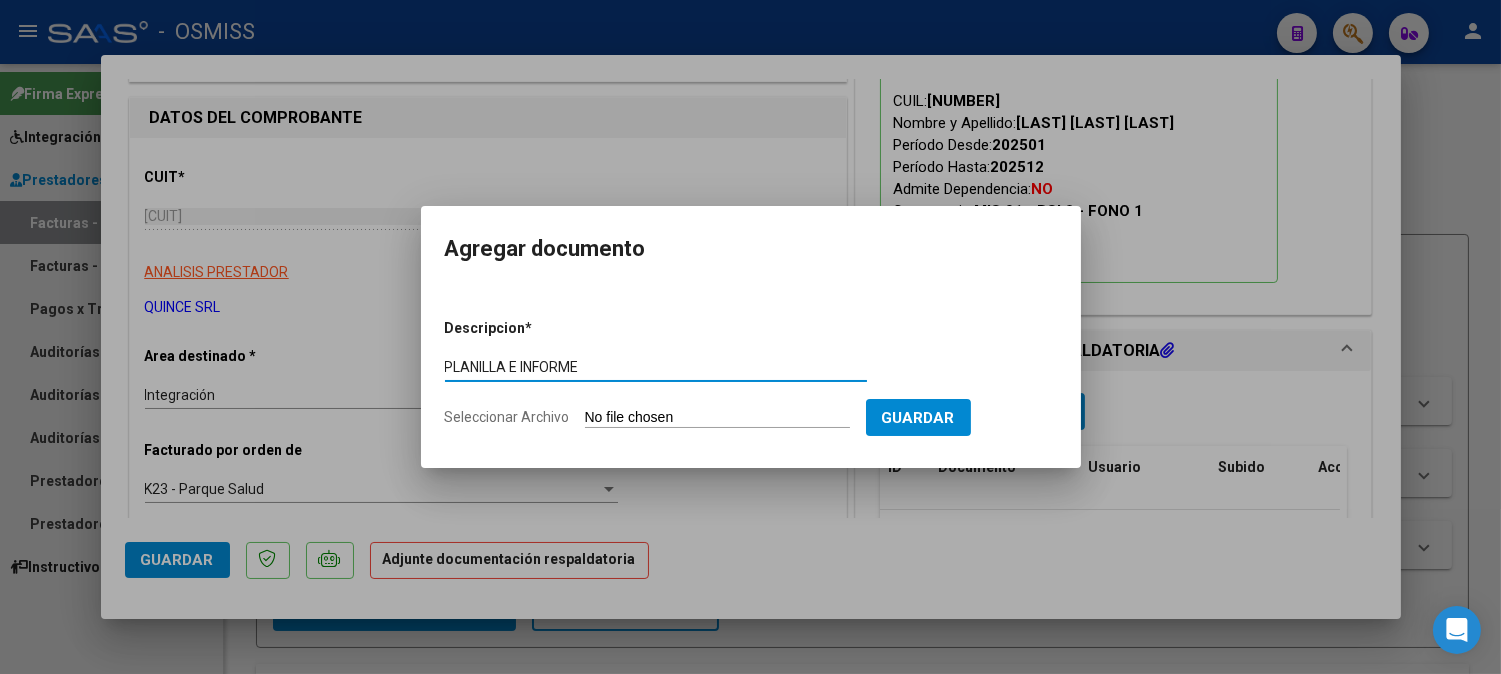 type on "PLANILLA E INFORME" 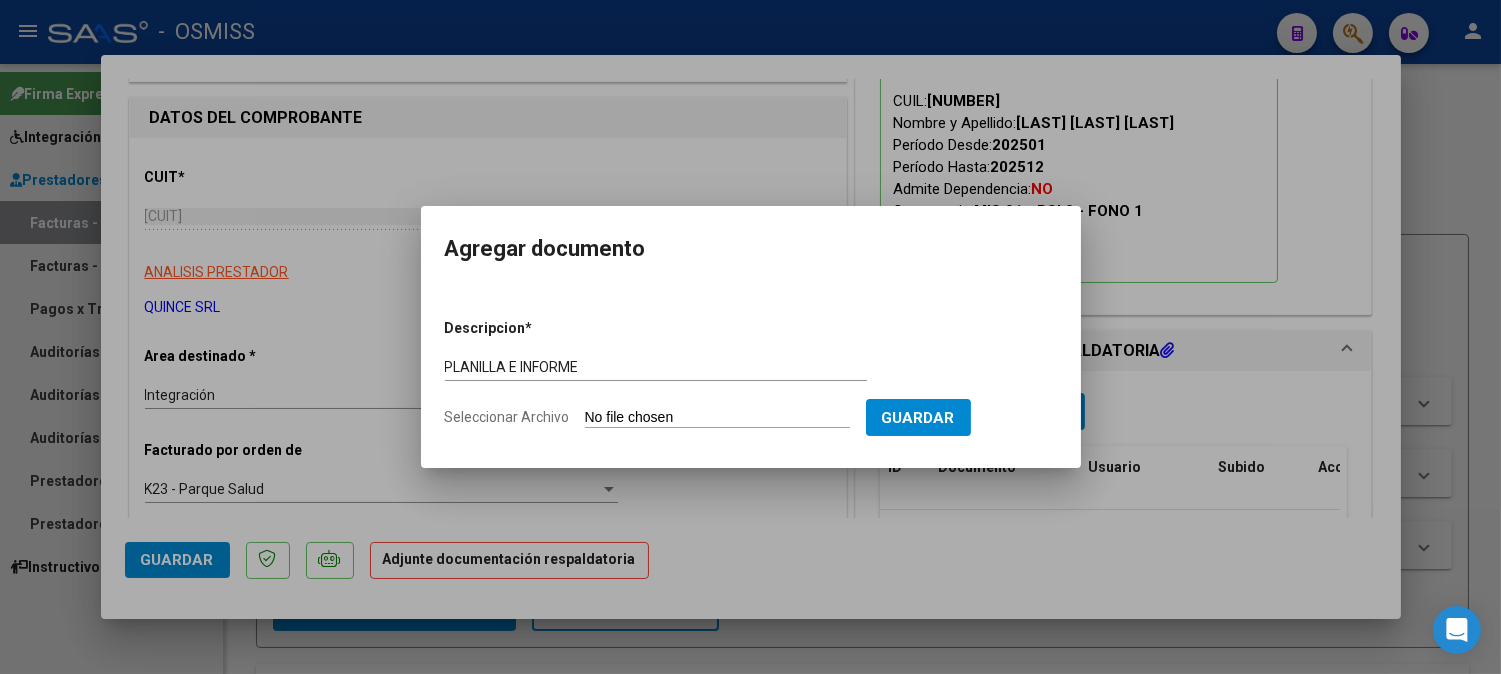 click on "Seleccionar Archivo" at bounding box center [717, 418] 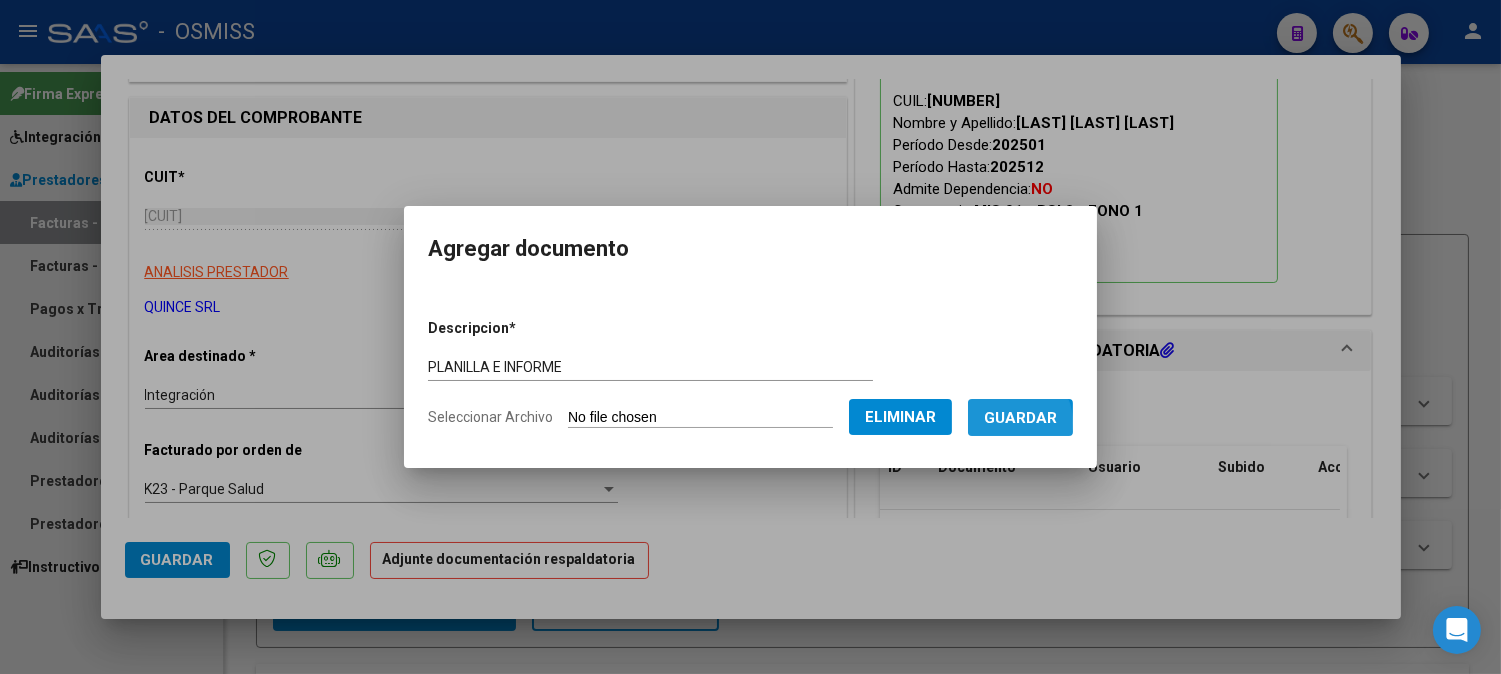 click on "Guardar" at bounding box center [1020, 418] 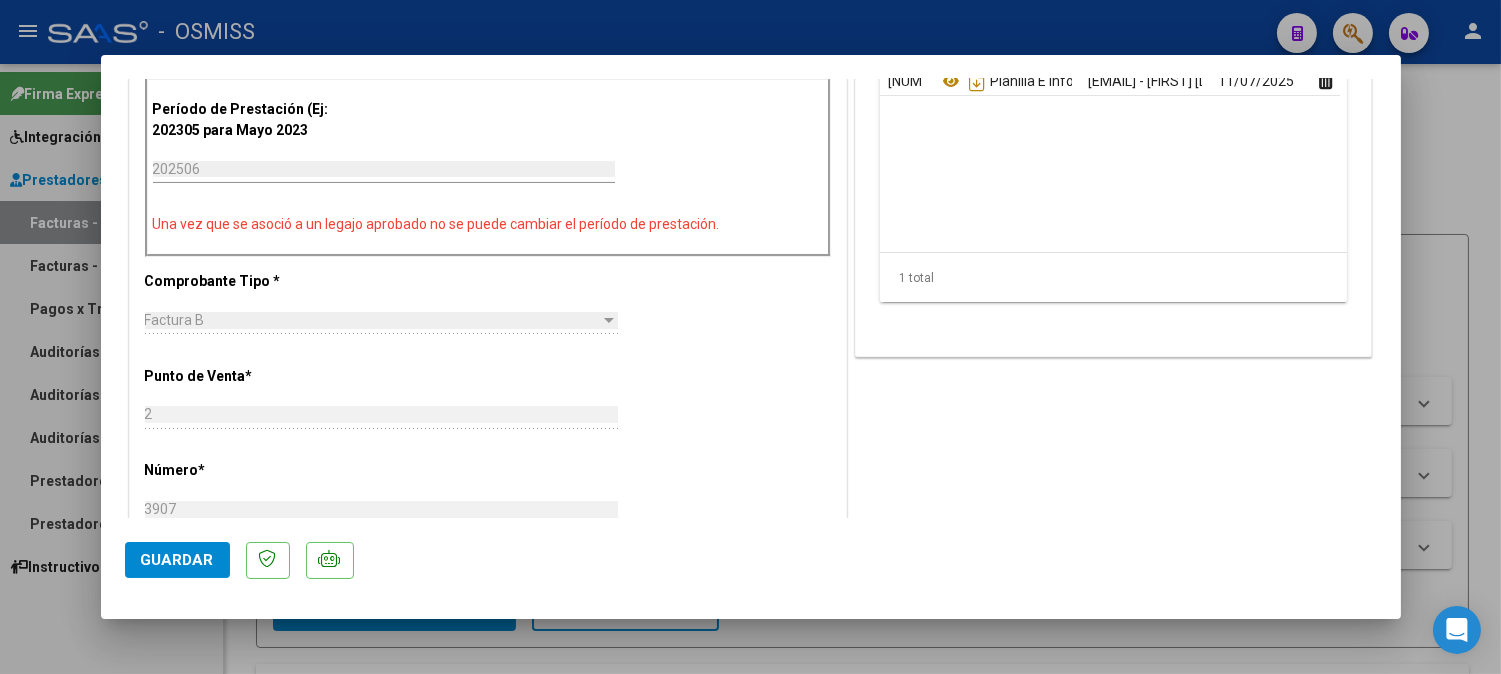 scroll, scrollTop: 555, scrollLeft: 0, axis: vertical 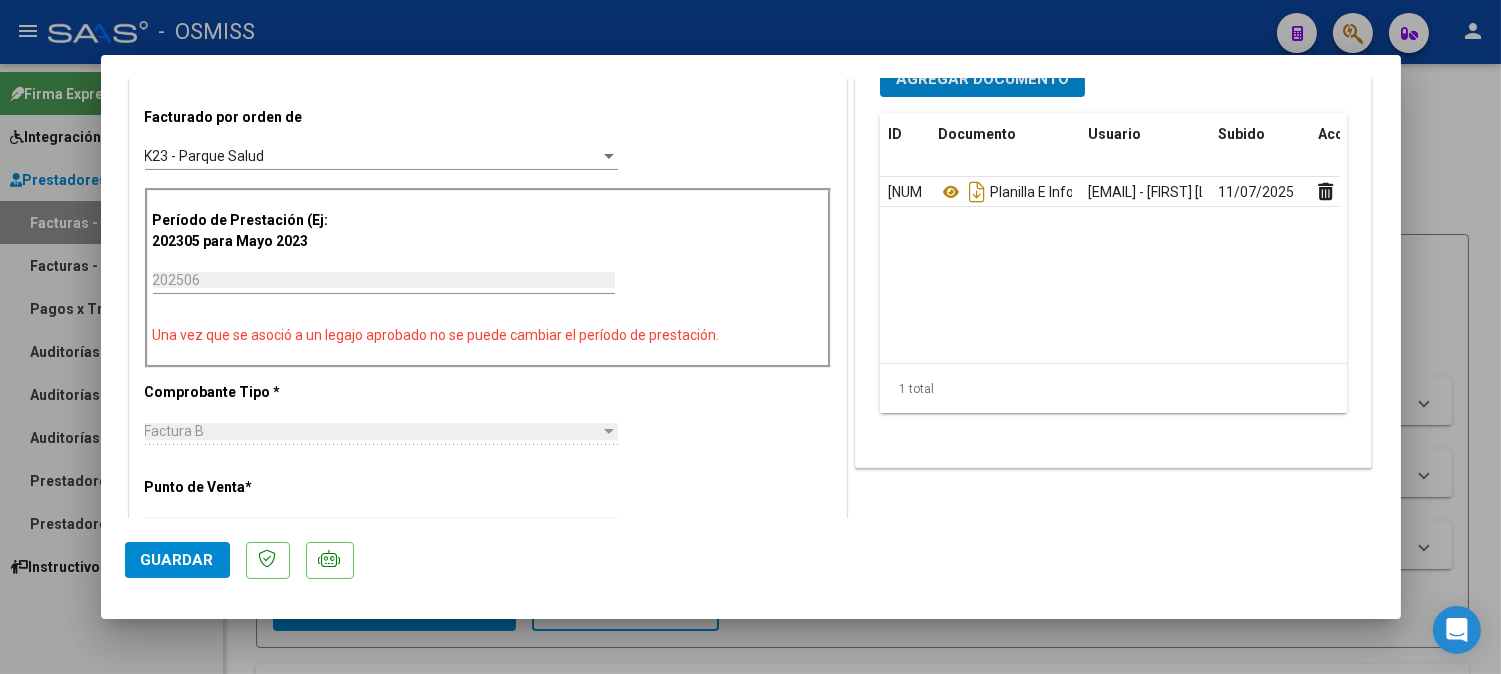 type 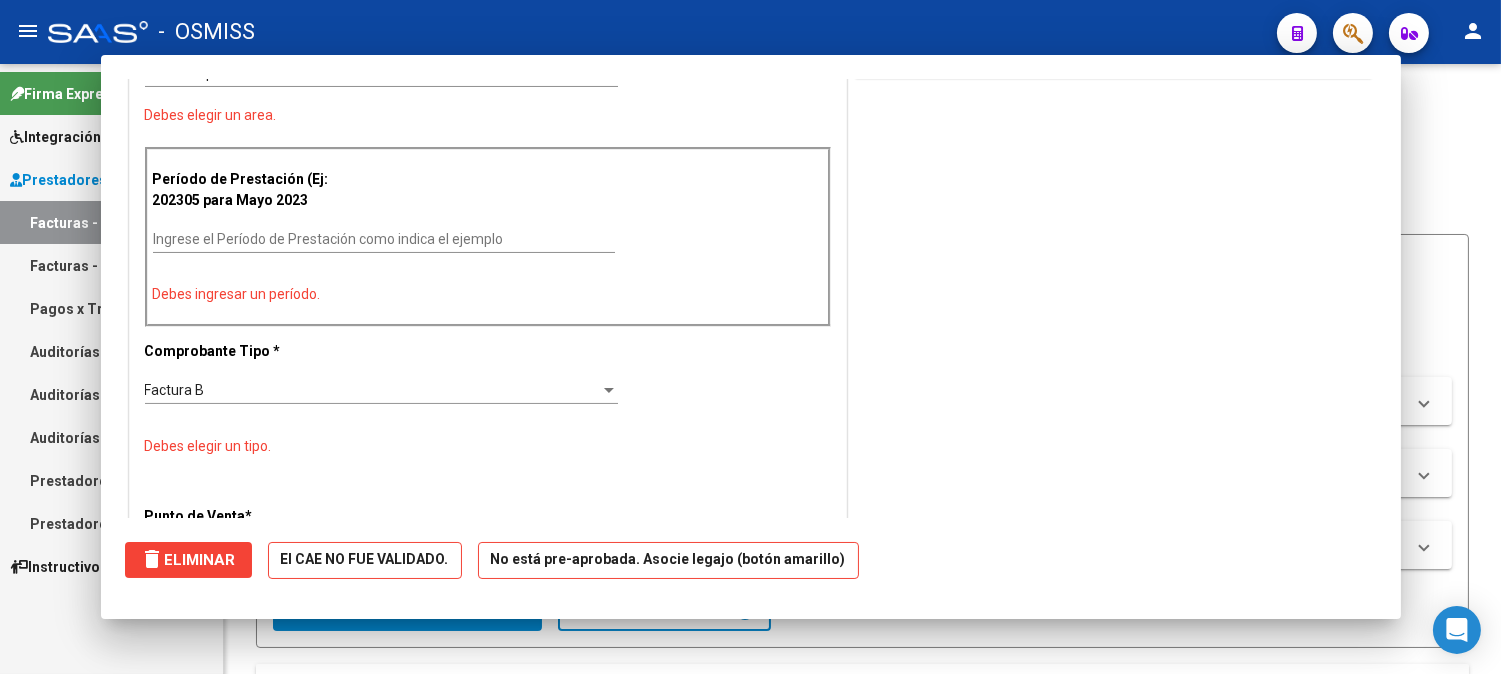 scroll, scrollTop: 0, scrollLeft: 0, axis: both 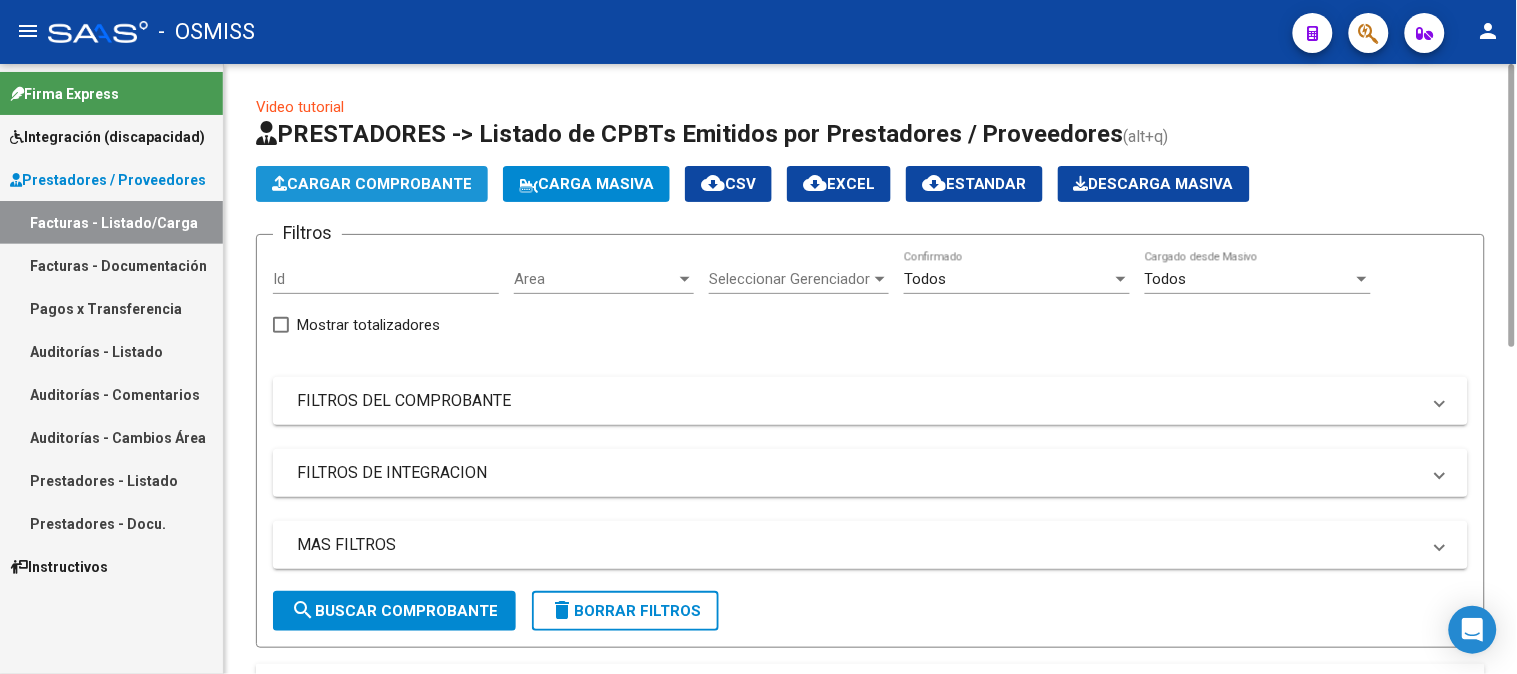 click on "Cargar Comprobante" 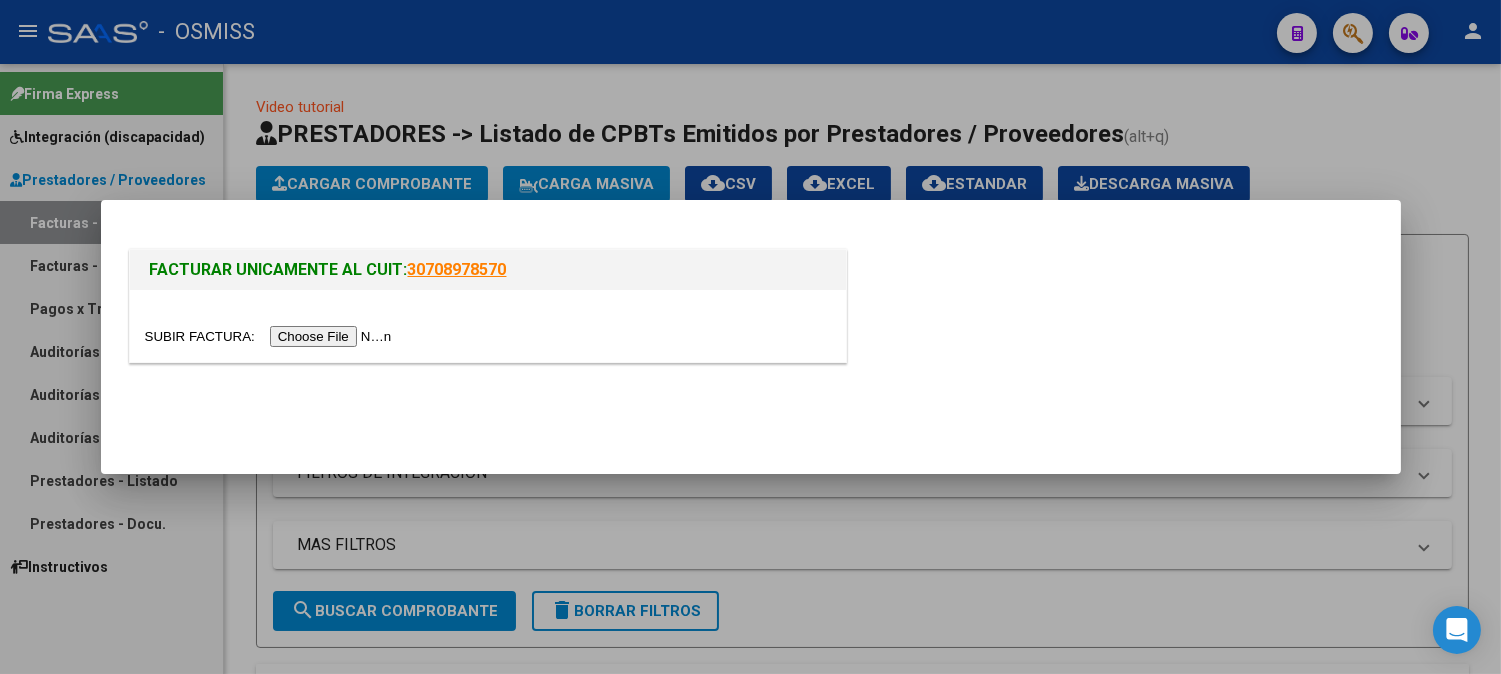 click at bounding box center [271, 336] 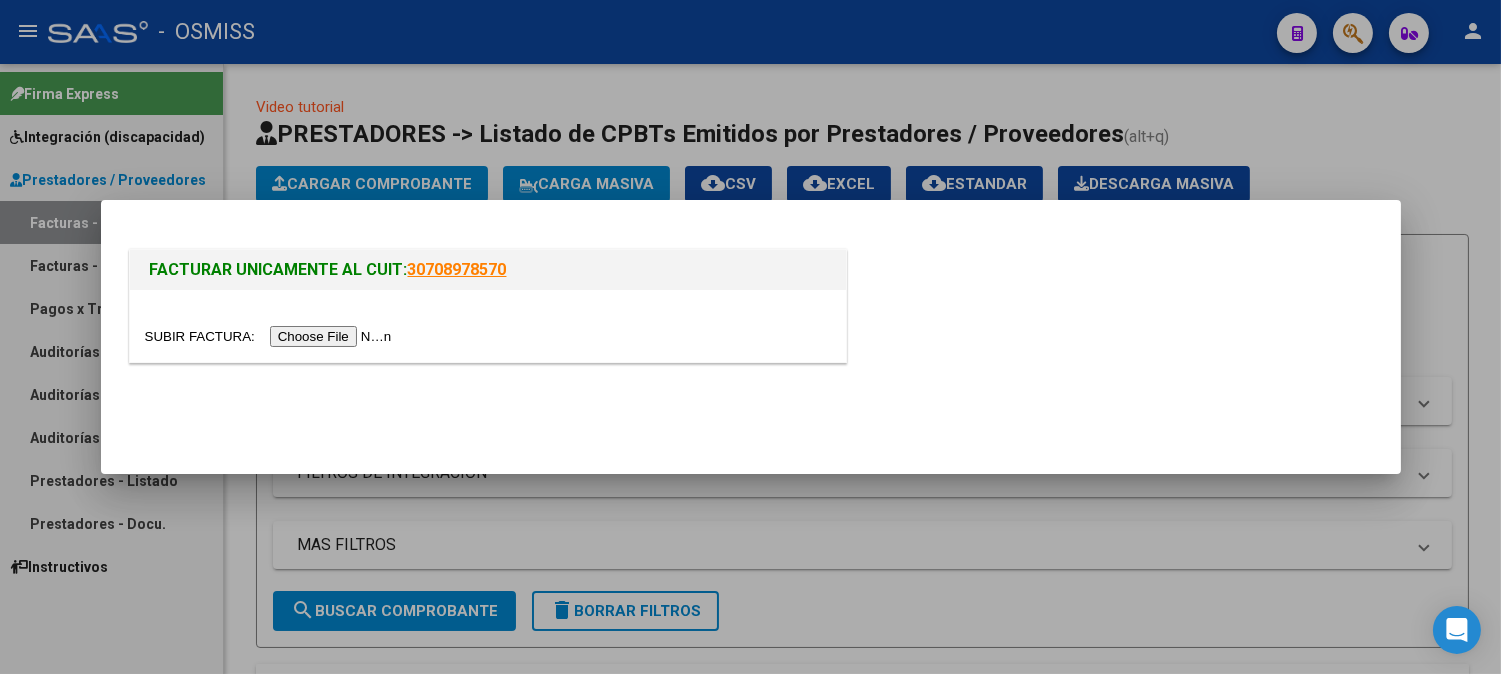 click at bounding box center [271, 336] 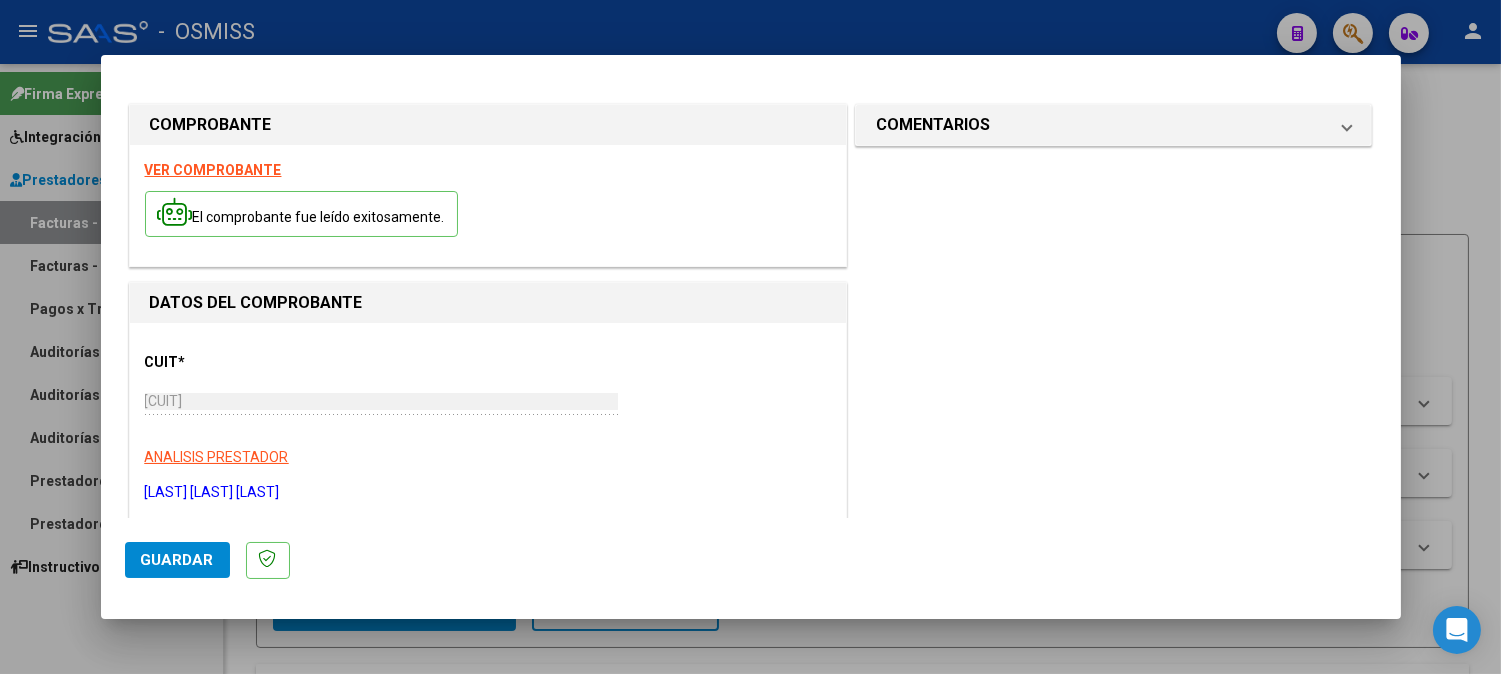 click on "VER COMPROBANTE" at bounding box center [213, 170] 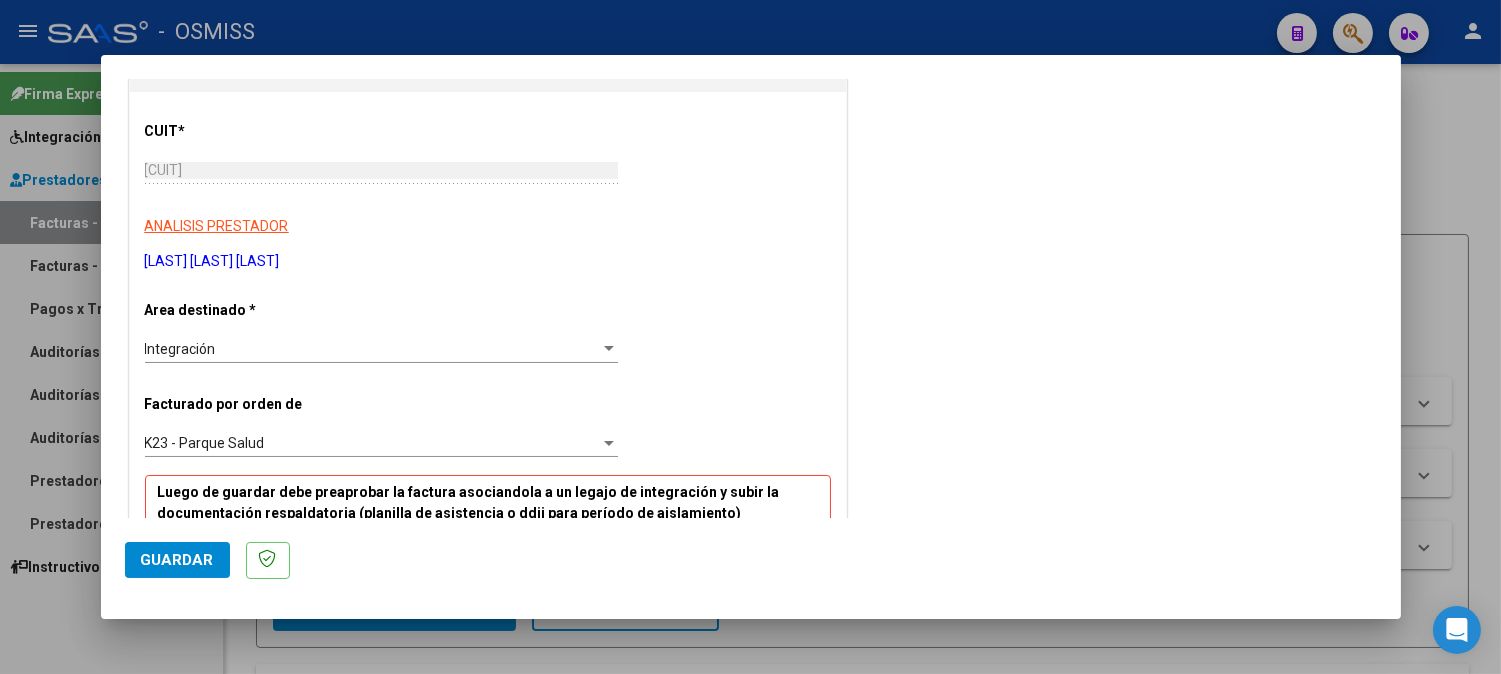 scroll, scrollTop: 555, scrollLeft: 0, axis: vertical 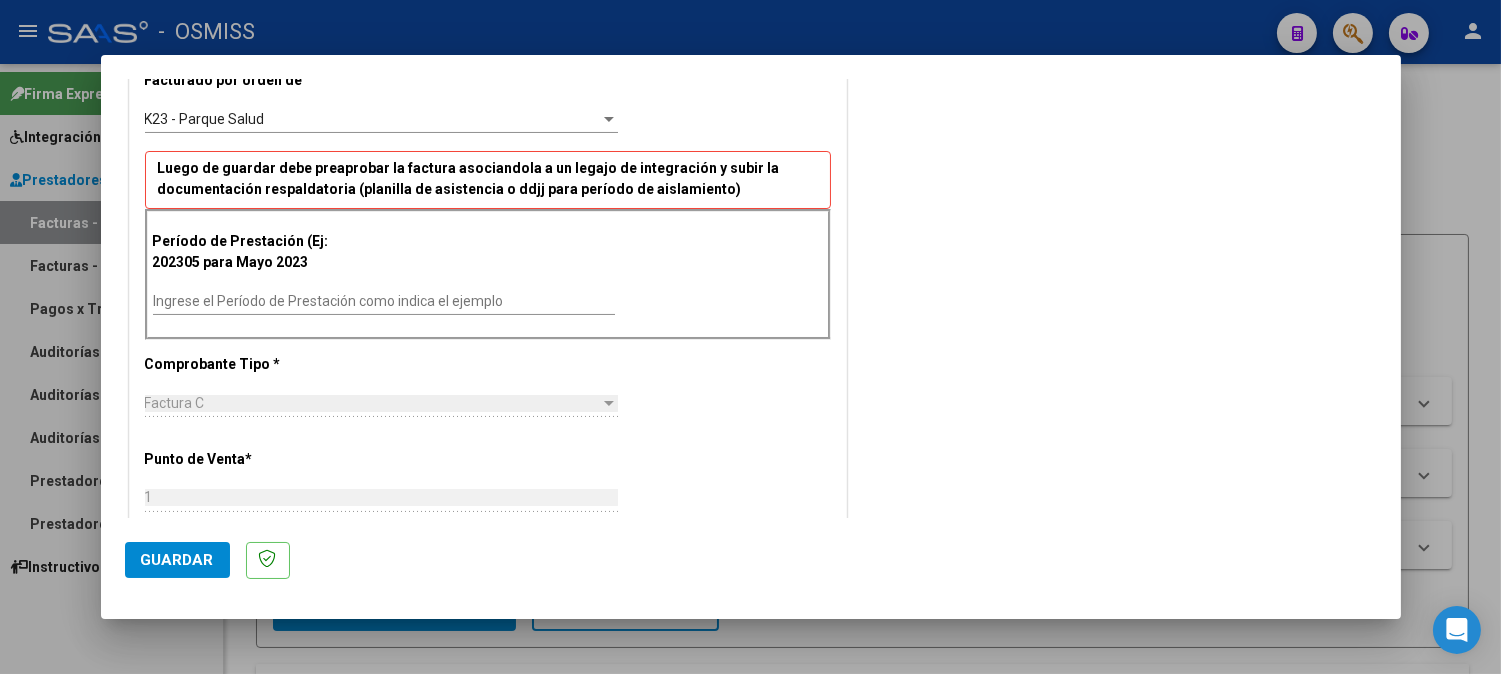 click on "Ingrese el Período de Prestación como indica el ejemplo" at bounding box center (384, 309) 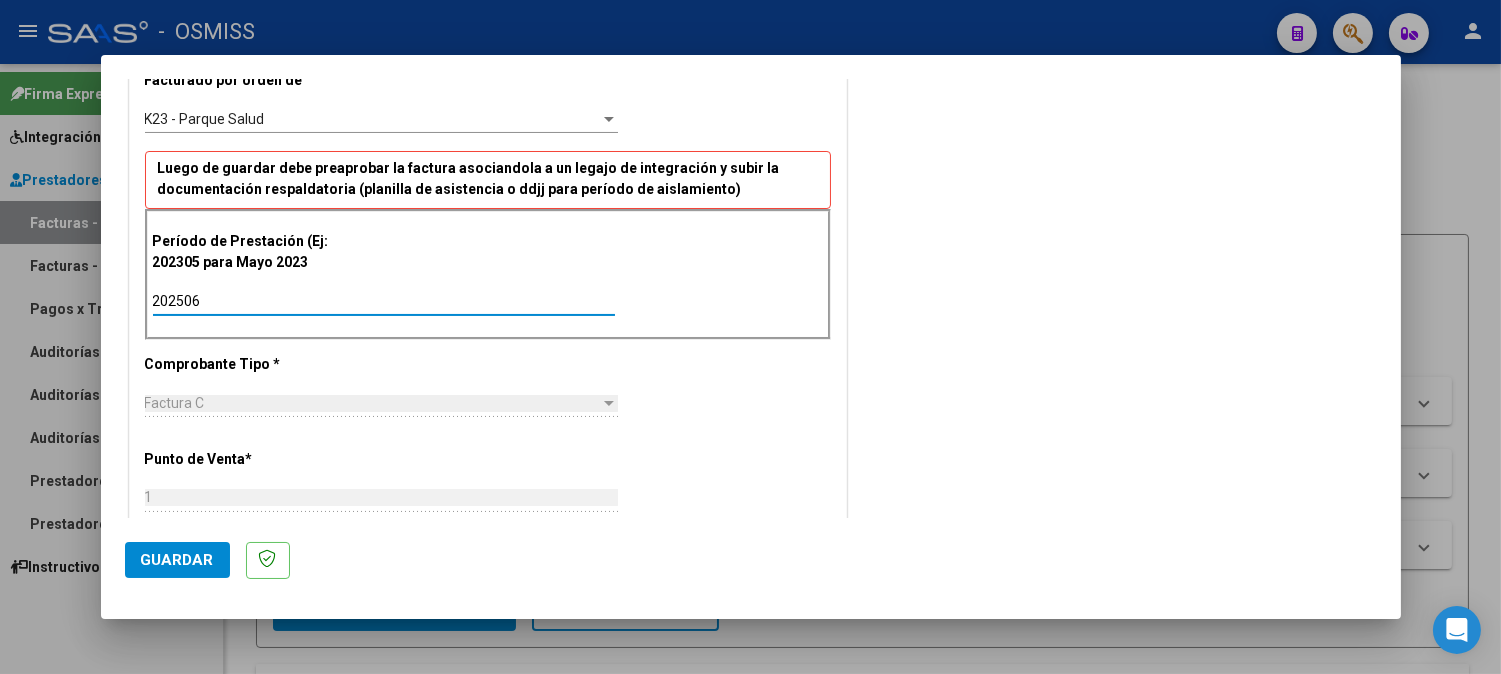 type on "202506" 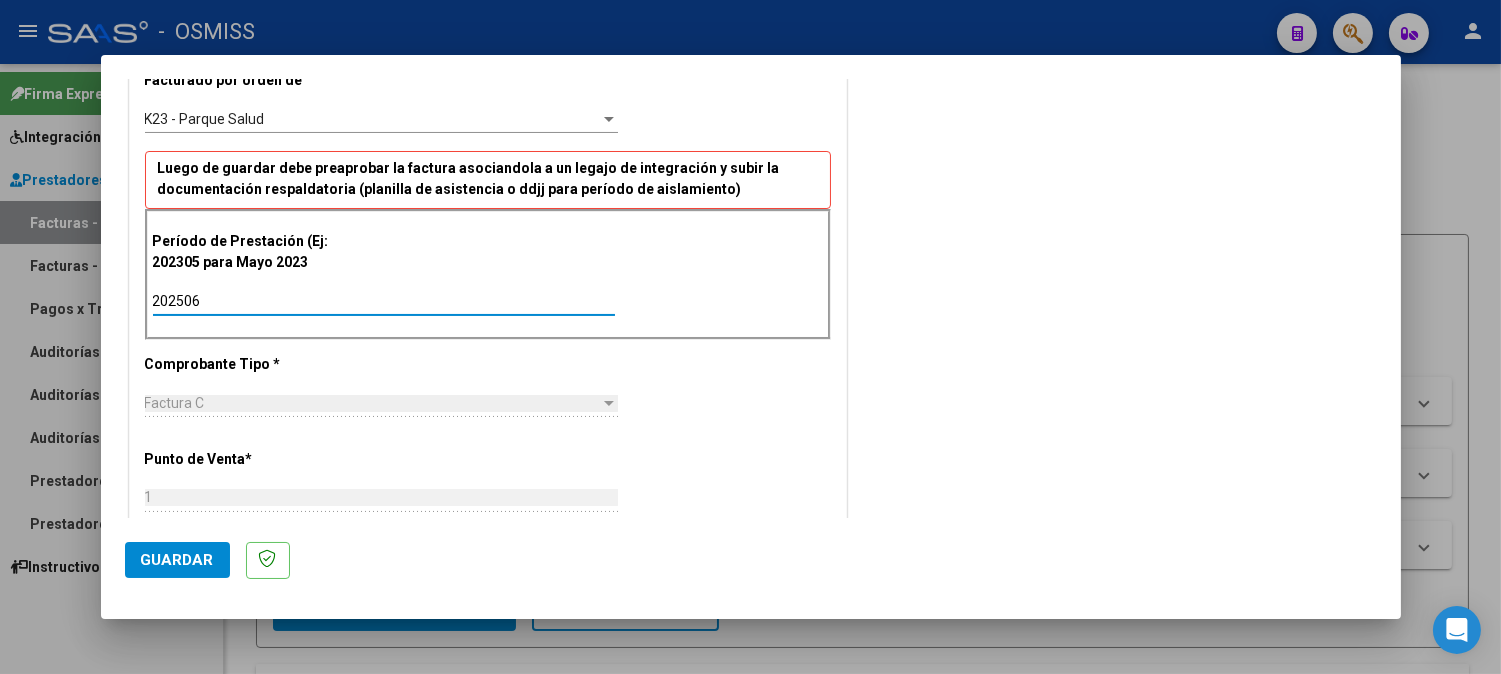 click on "Guardar" 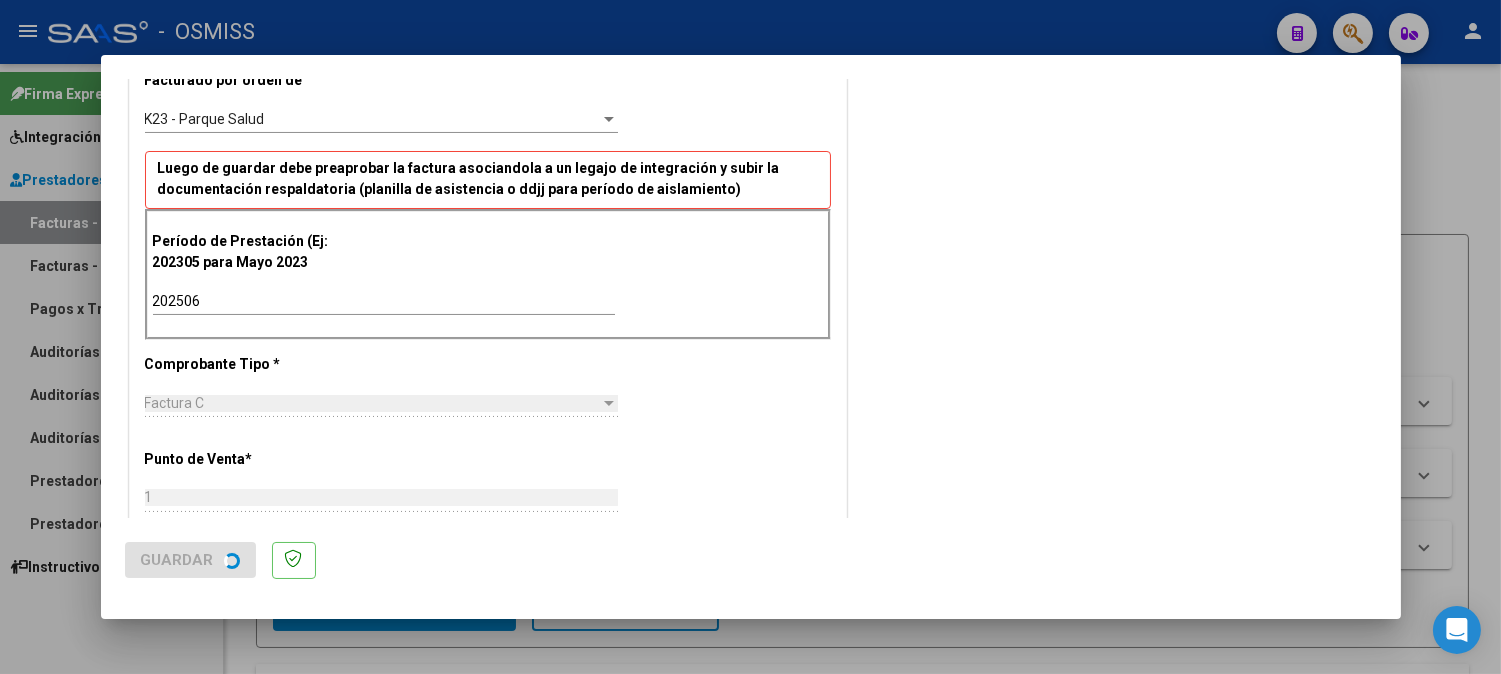 scroll, scrollTop: 0, scrollLeft: 0, axis: both 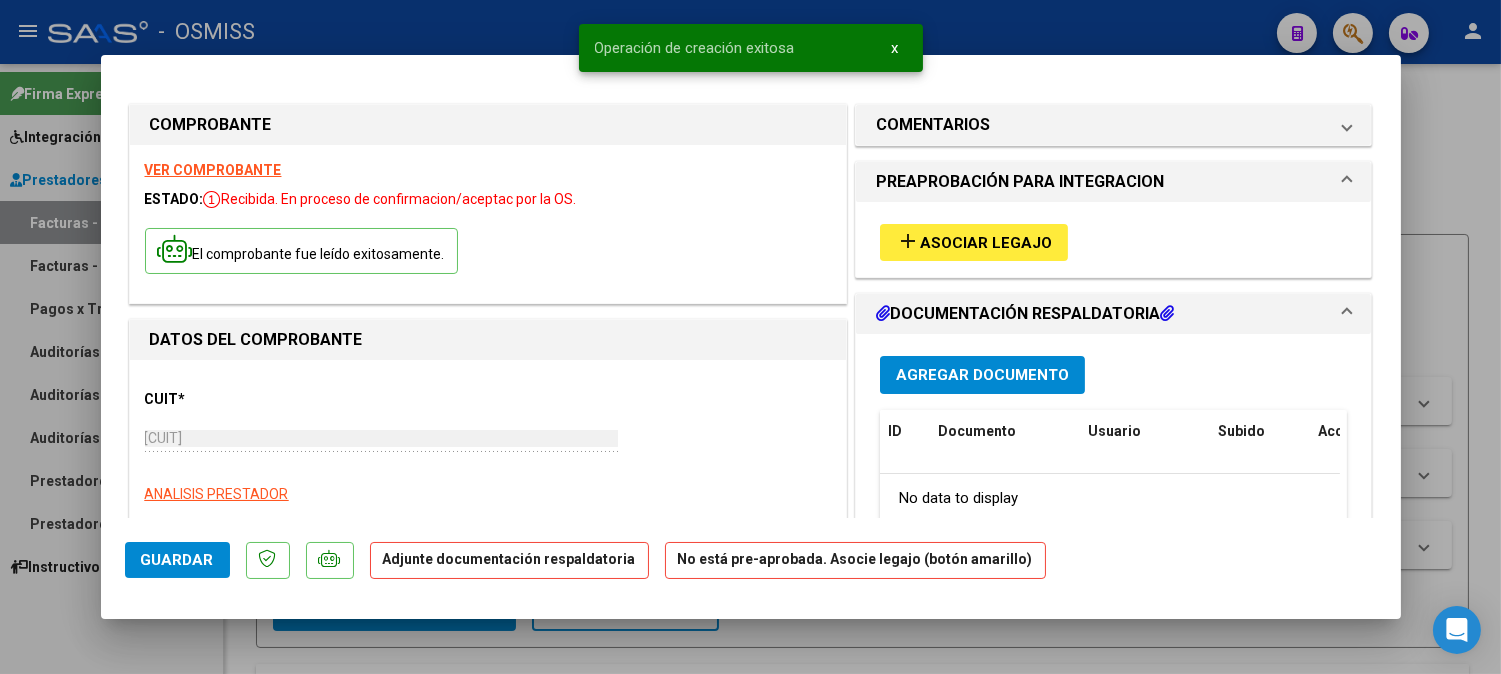 drag, startPoint x: 972, startPoint y: 214, endPoint x: 966, endPoint y: 233, distance: 19.924858 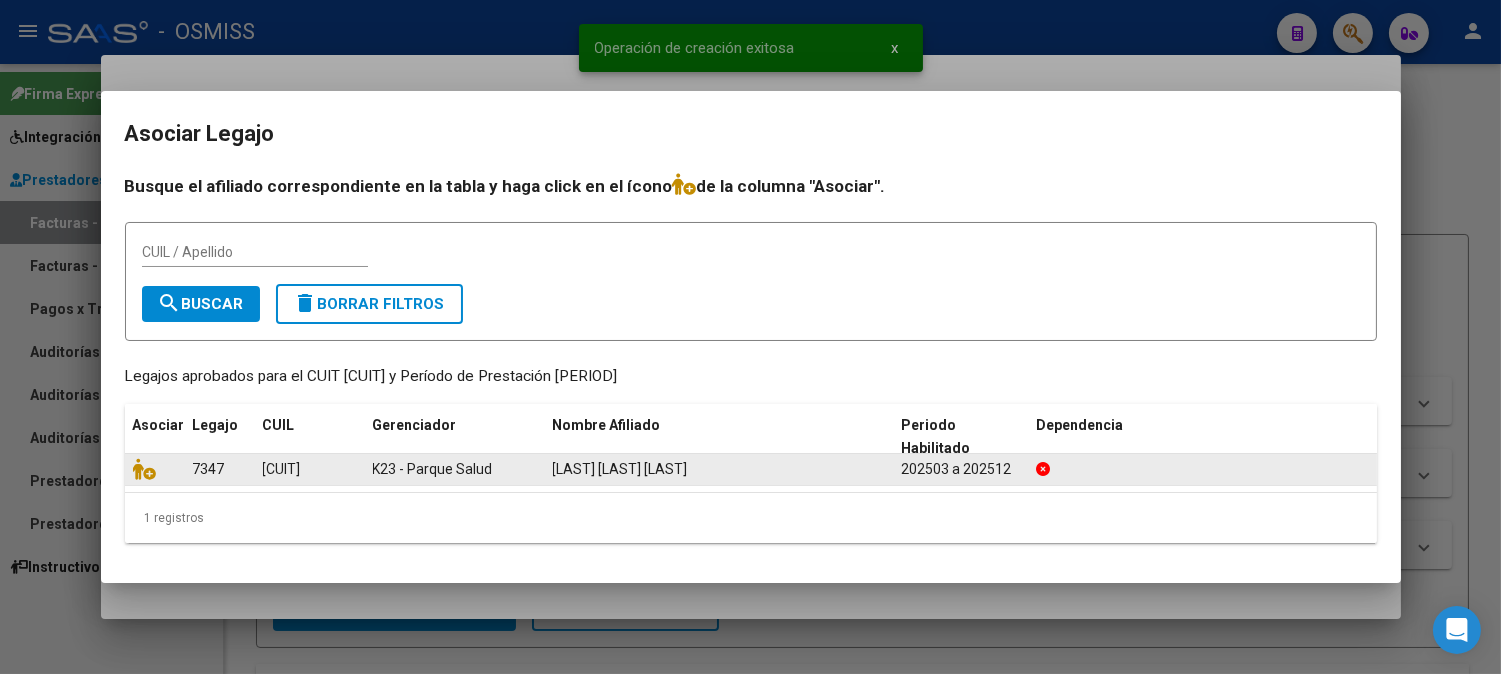 click 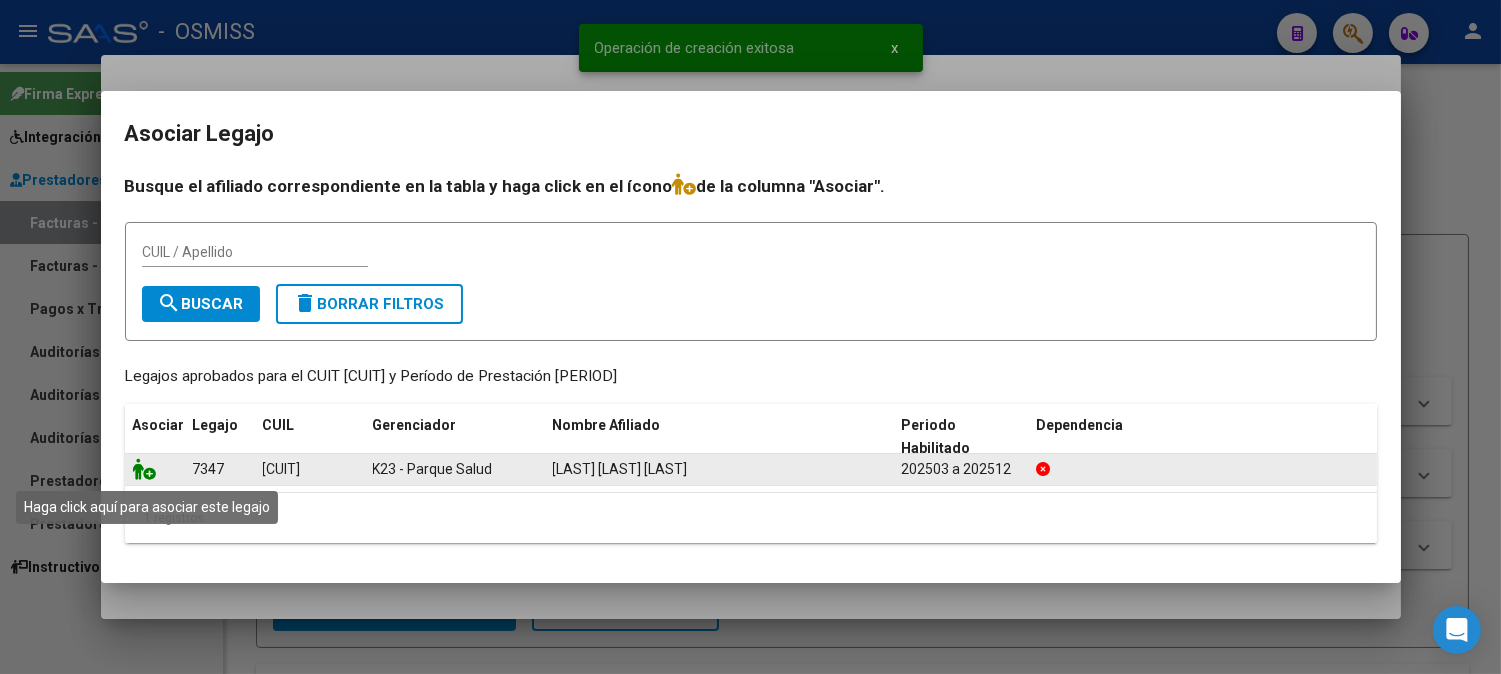 click 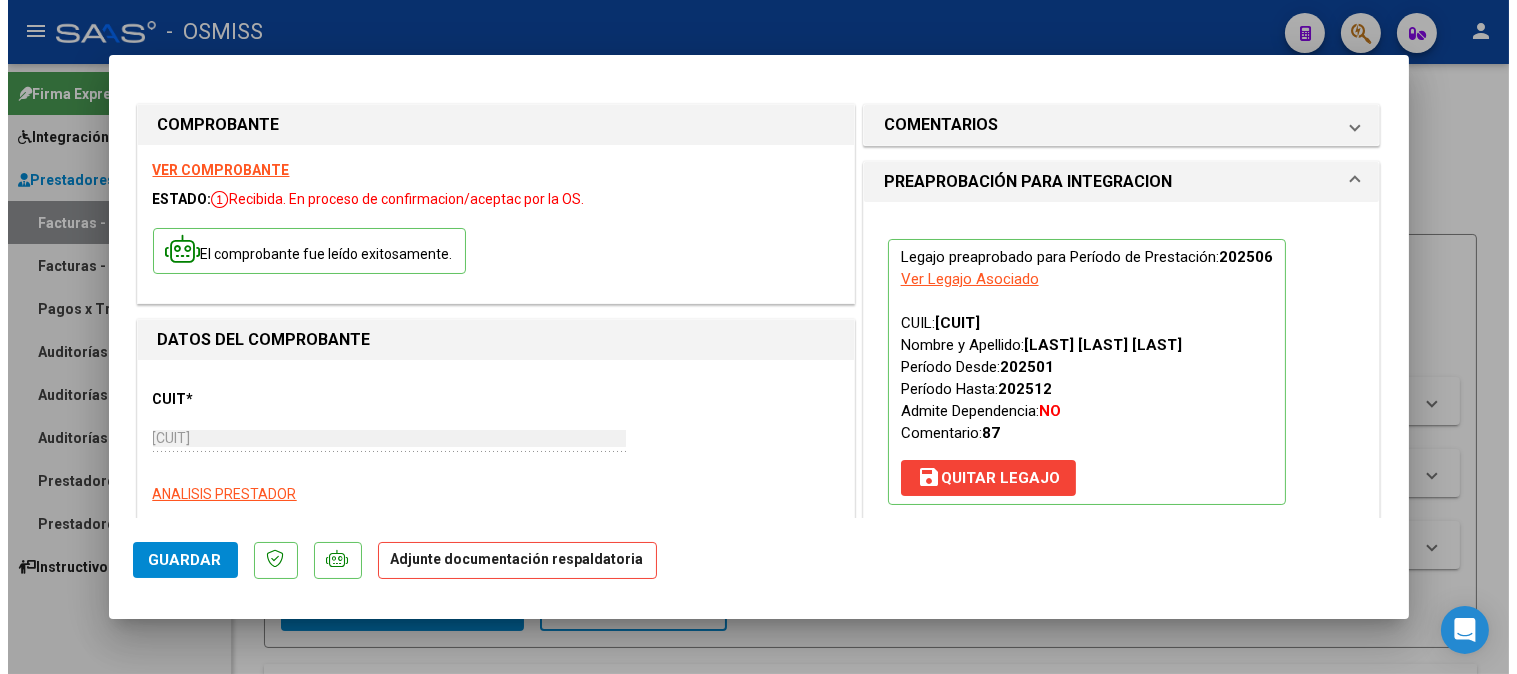 scroll, scrollTop: 444, scrollLeft: 0, axis: vertical 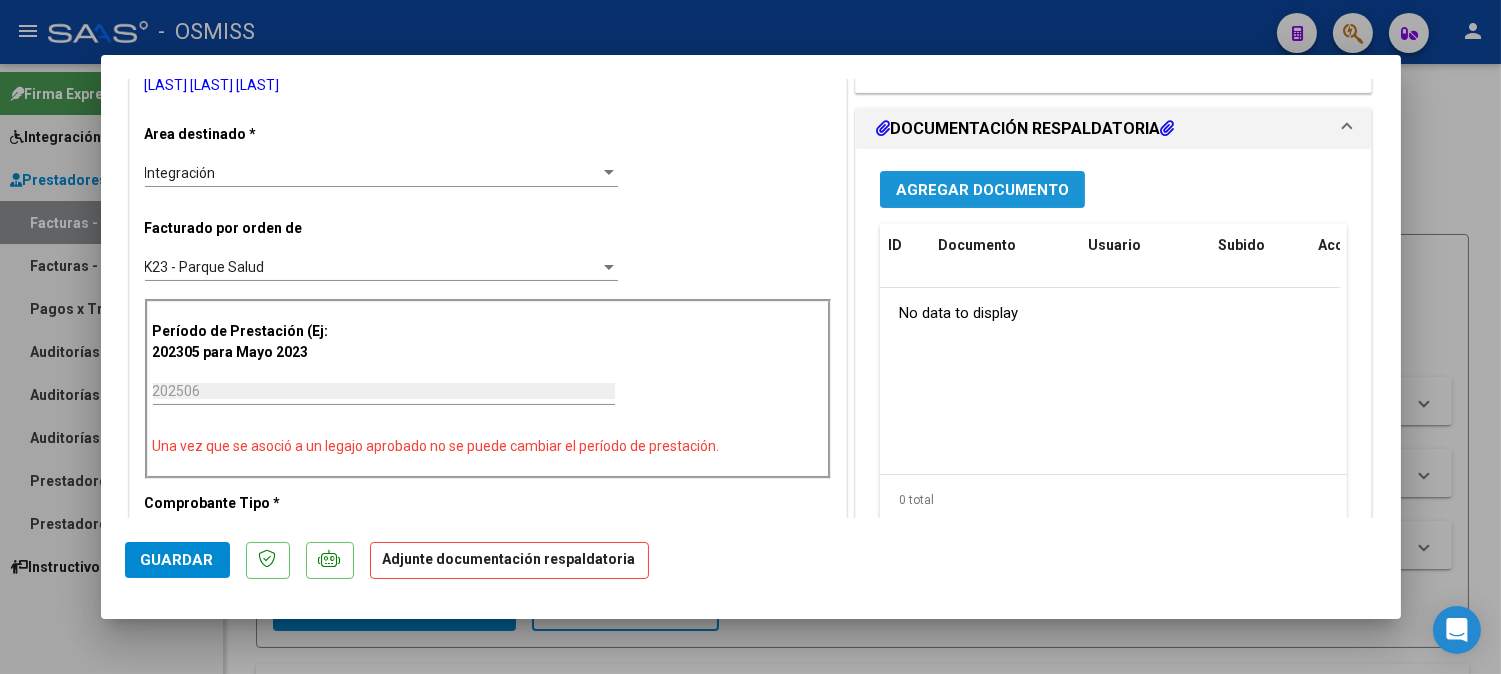 click on "Agregar Documento" at bounding box center (982, 190) 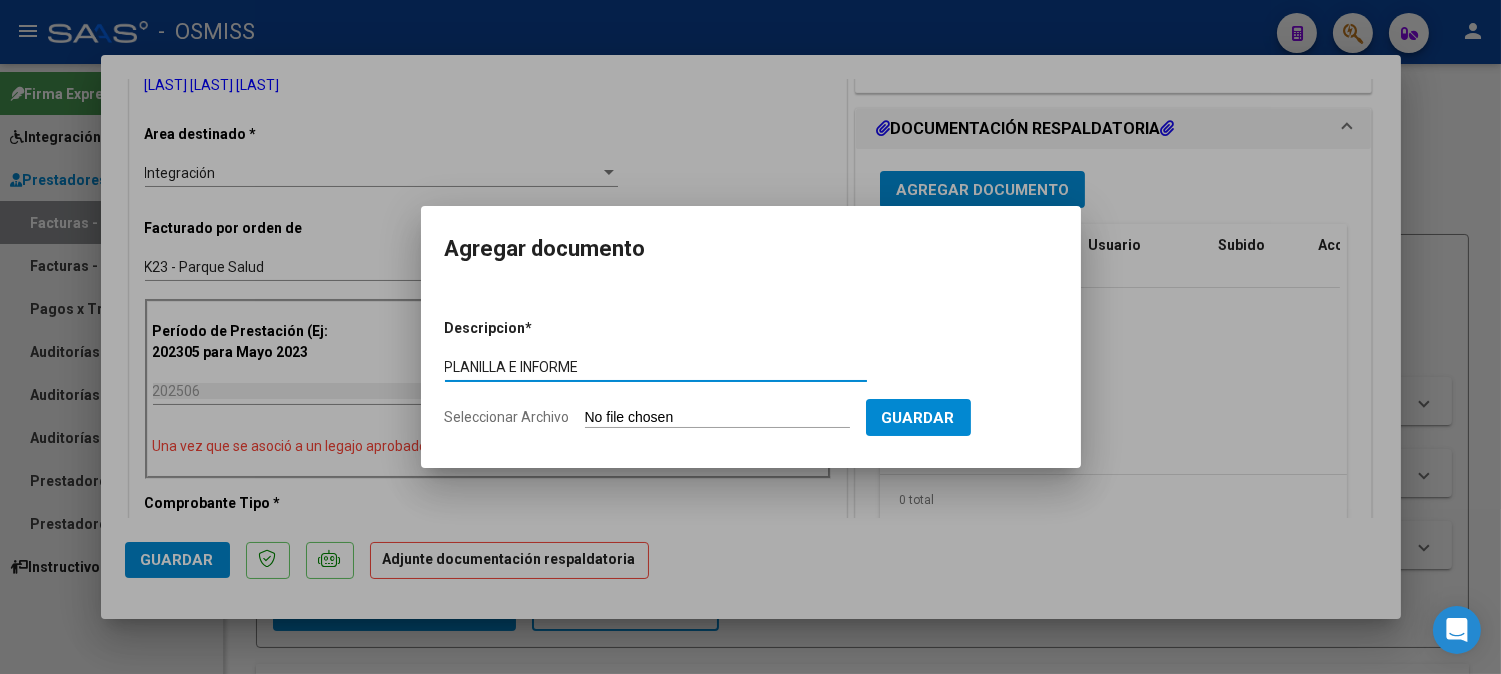 type on "PLANILLA E INFORME" 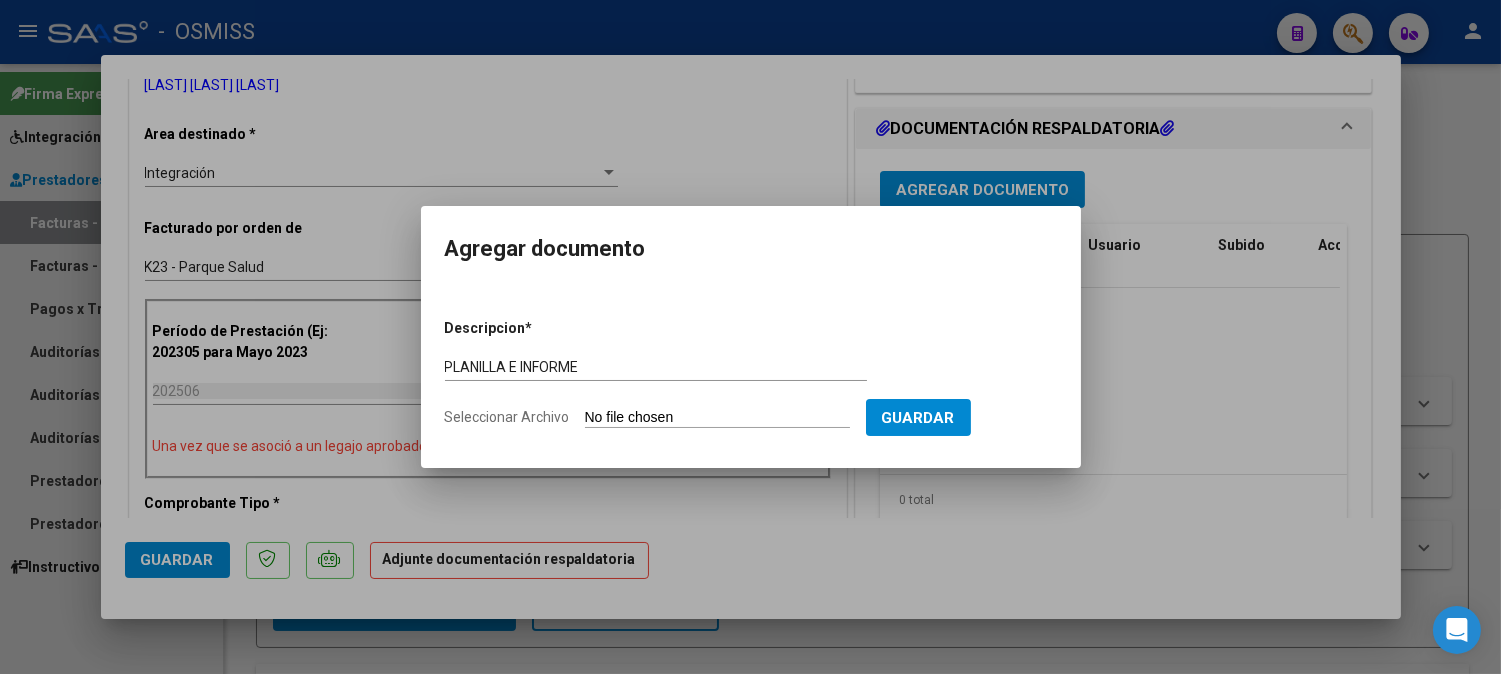 click on "Seleccionar Archivo" at bounding box center [717, 418] 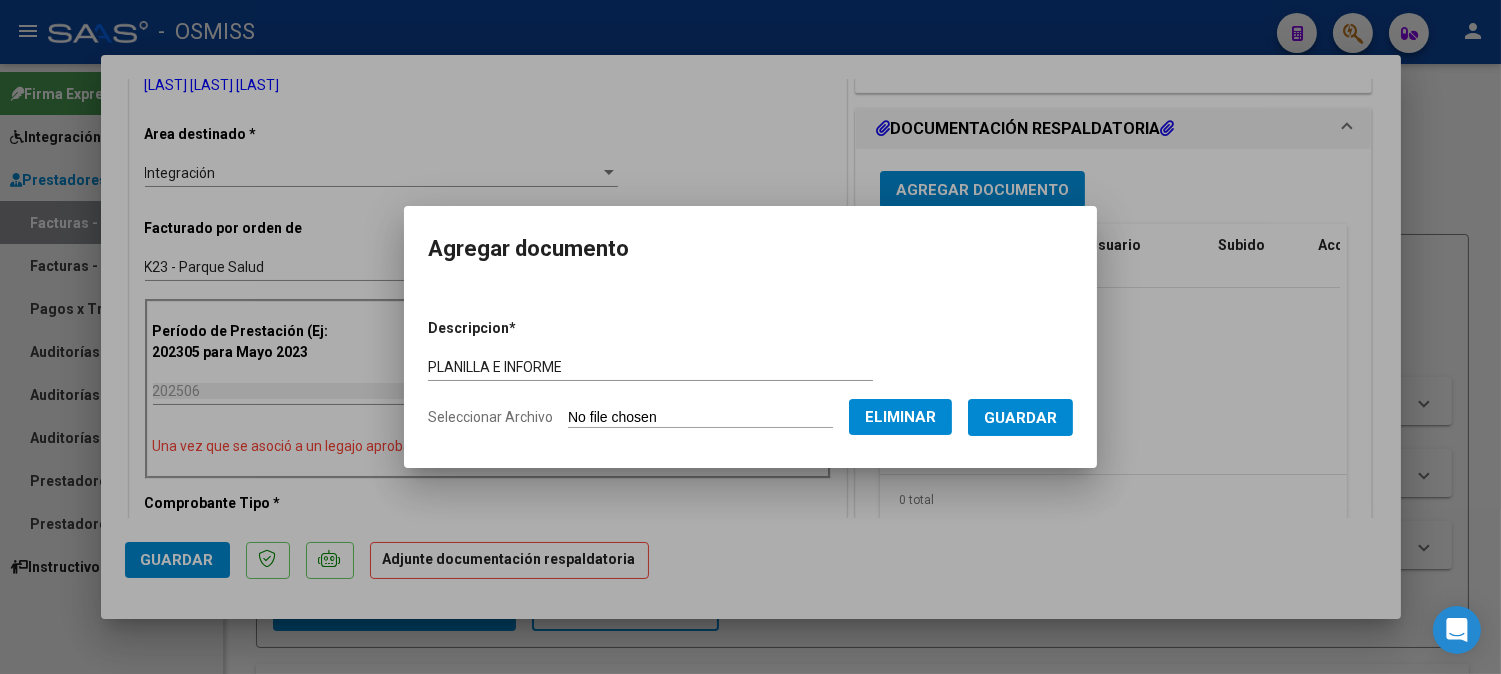 click on "PLANILLA E INFORME" at bounding box center (650, 367) 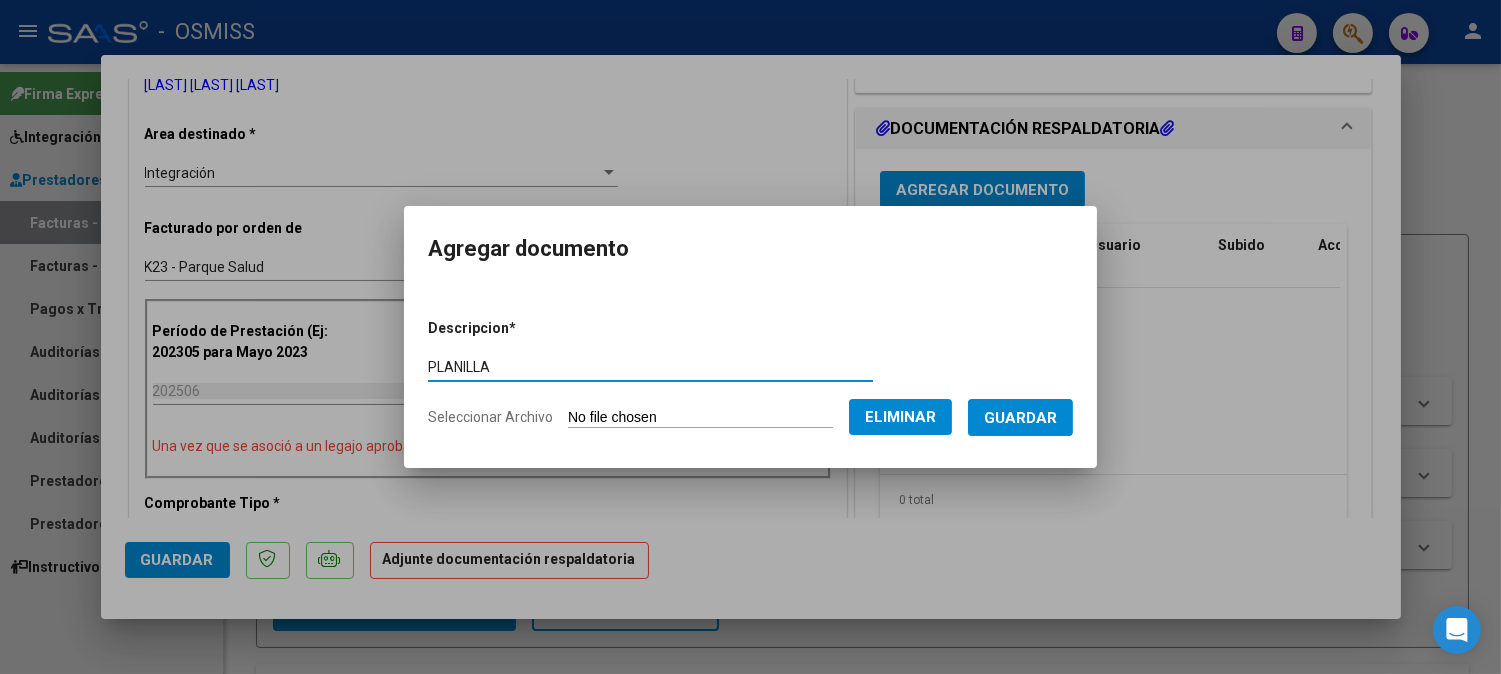 type on "PLANILLA" 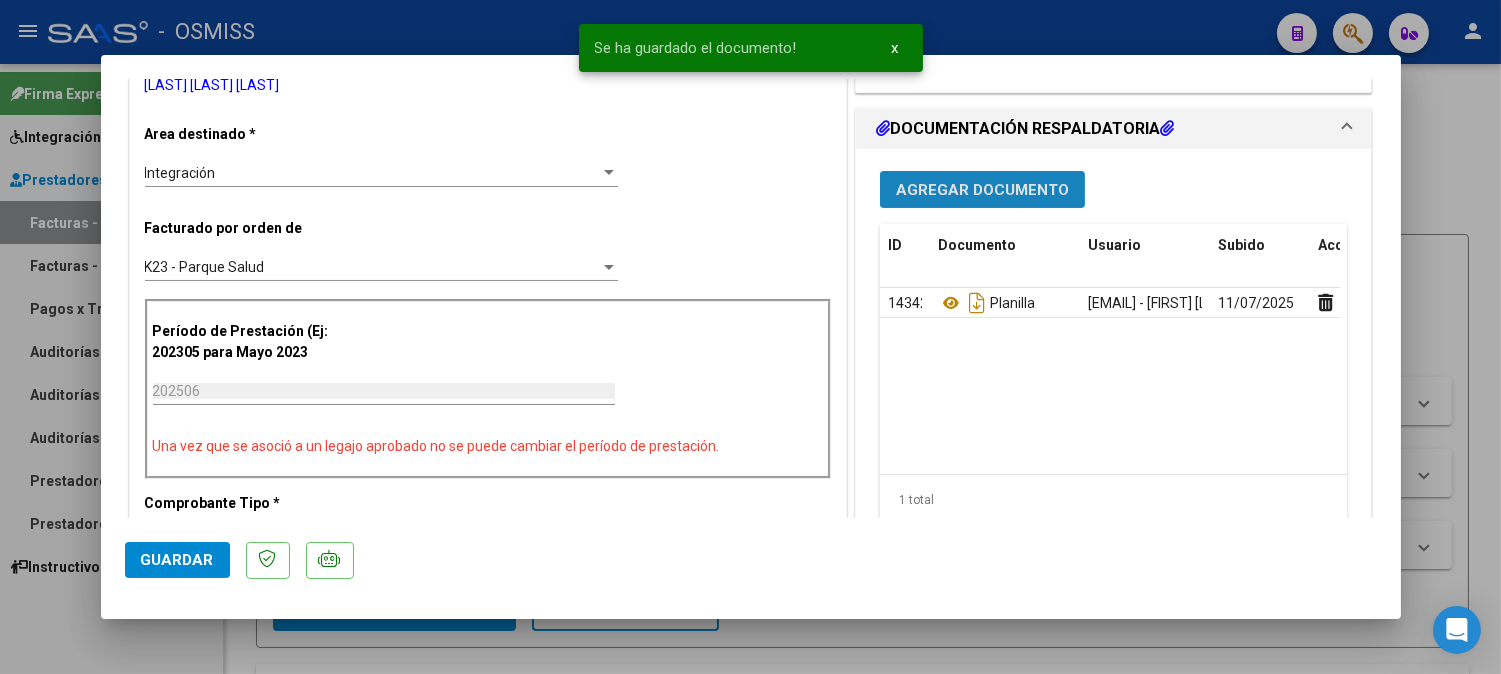 click on "Agregar Documento" at bounding box center (982, 190) 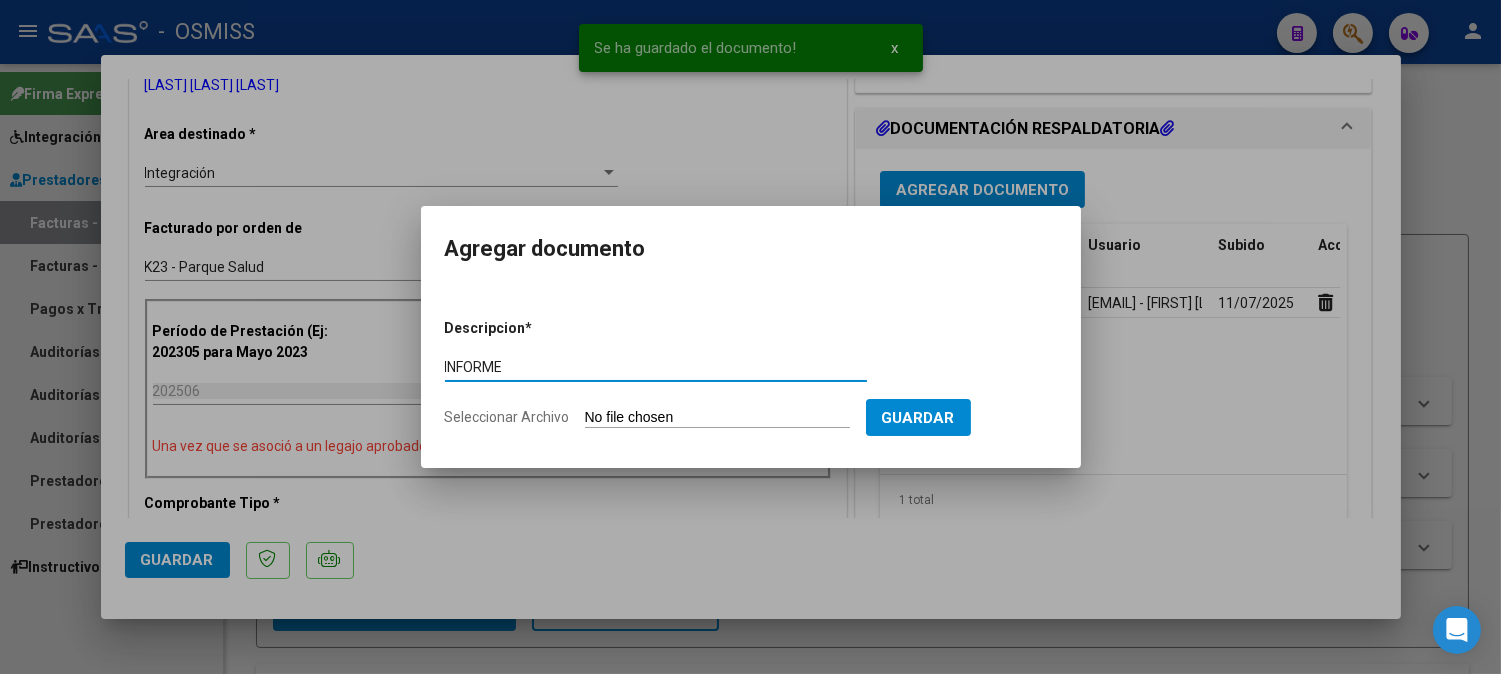 type on "INFORME" 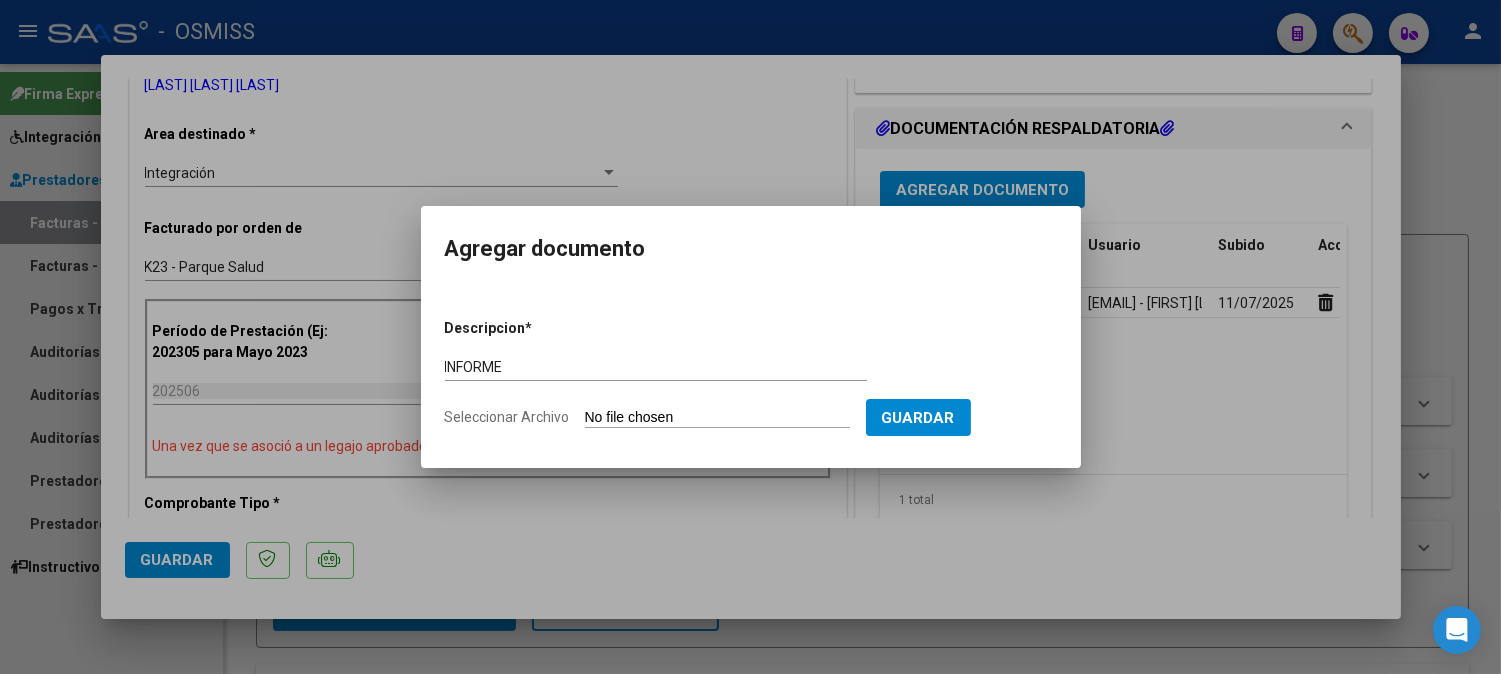 type on "C:\fakepath\Tizi informe.pdf" 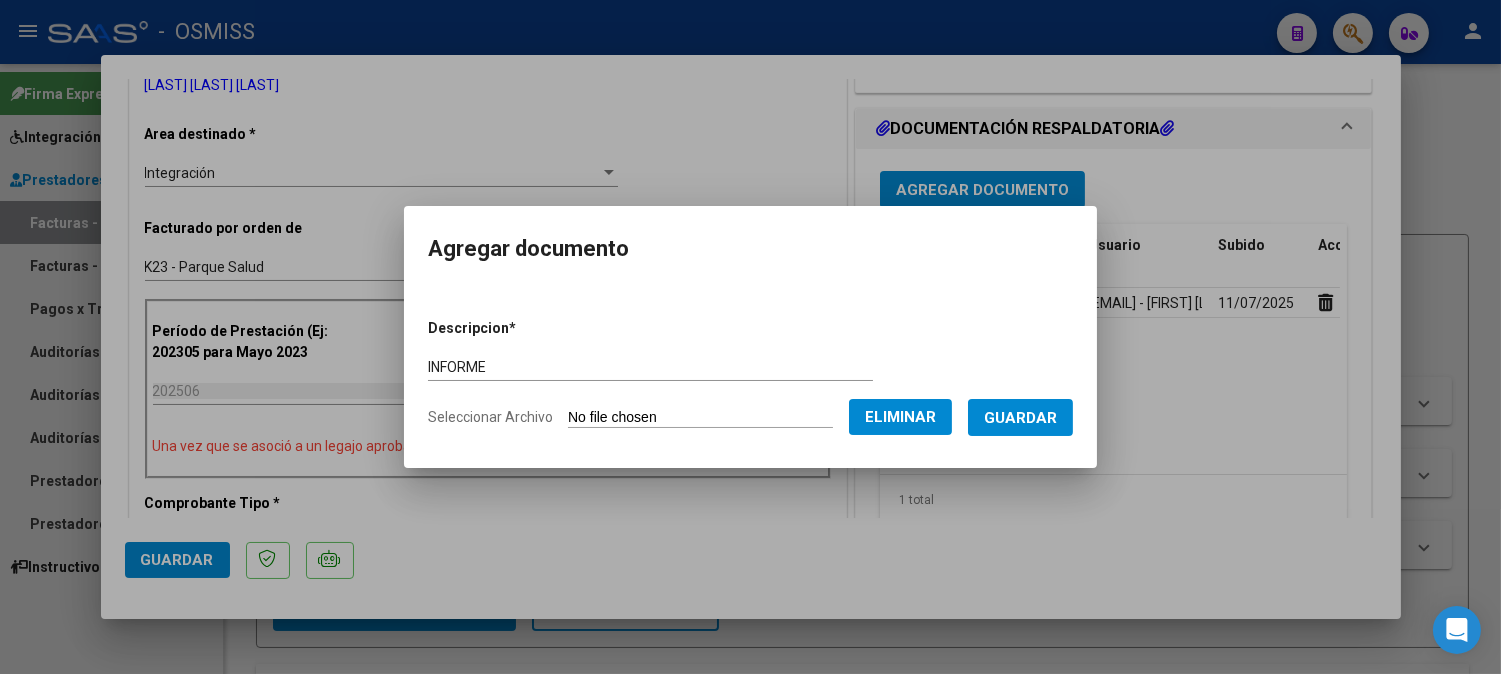 click on "Guardar" at bounding box center (1020, 418) 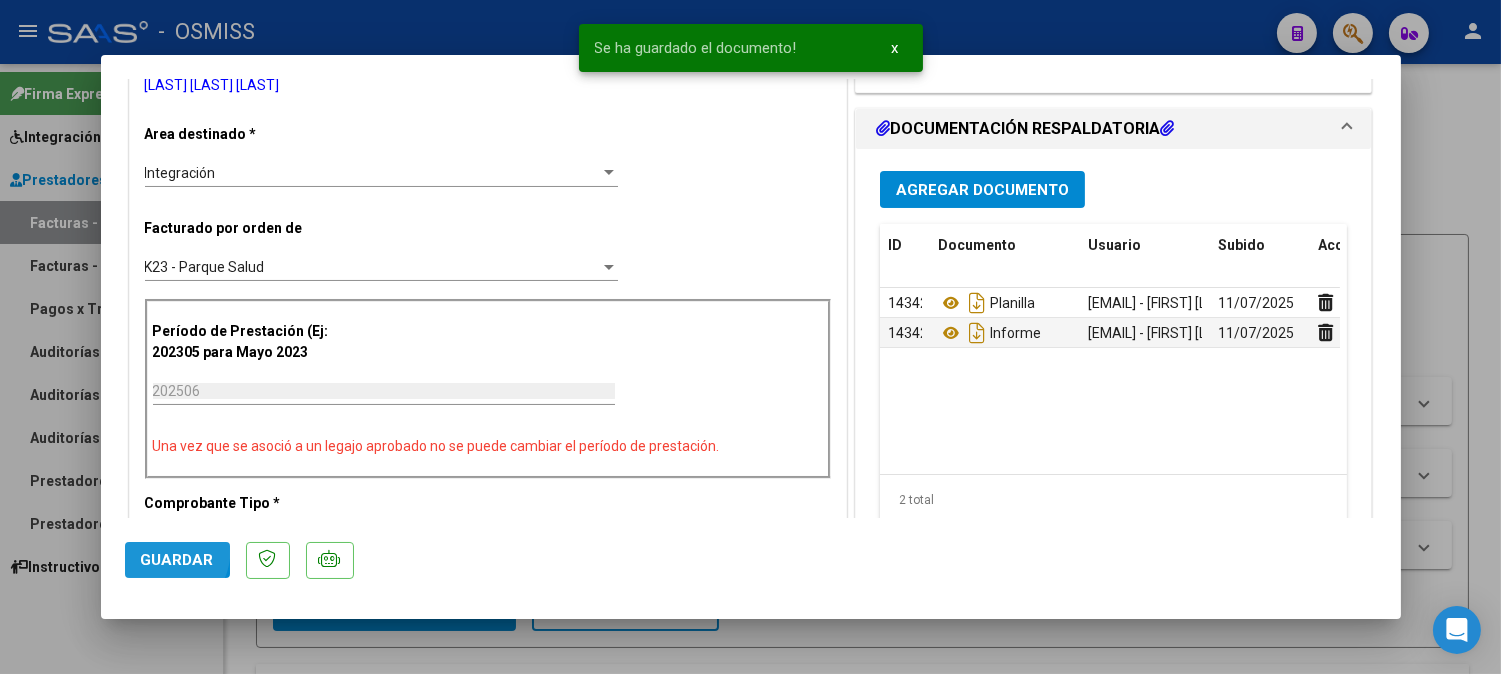 click on "Guardar" 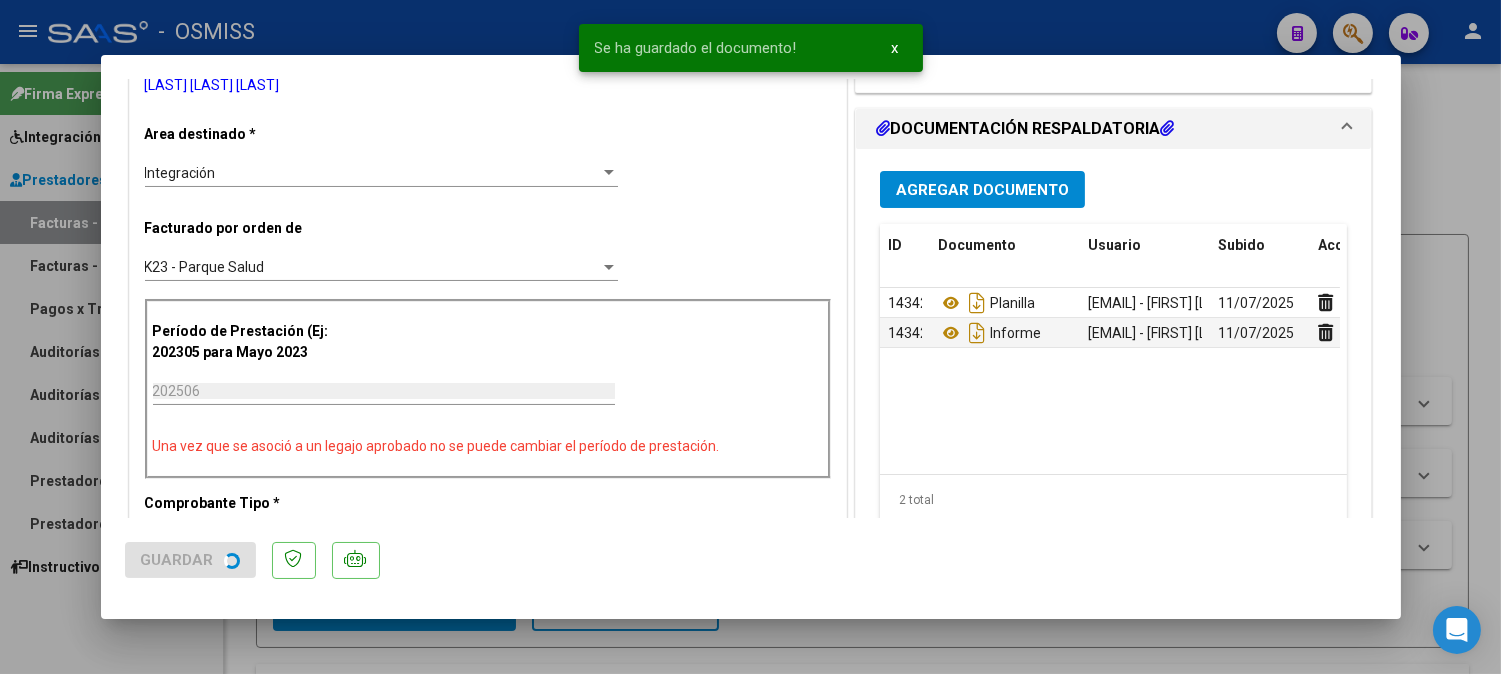 type 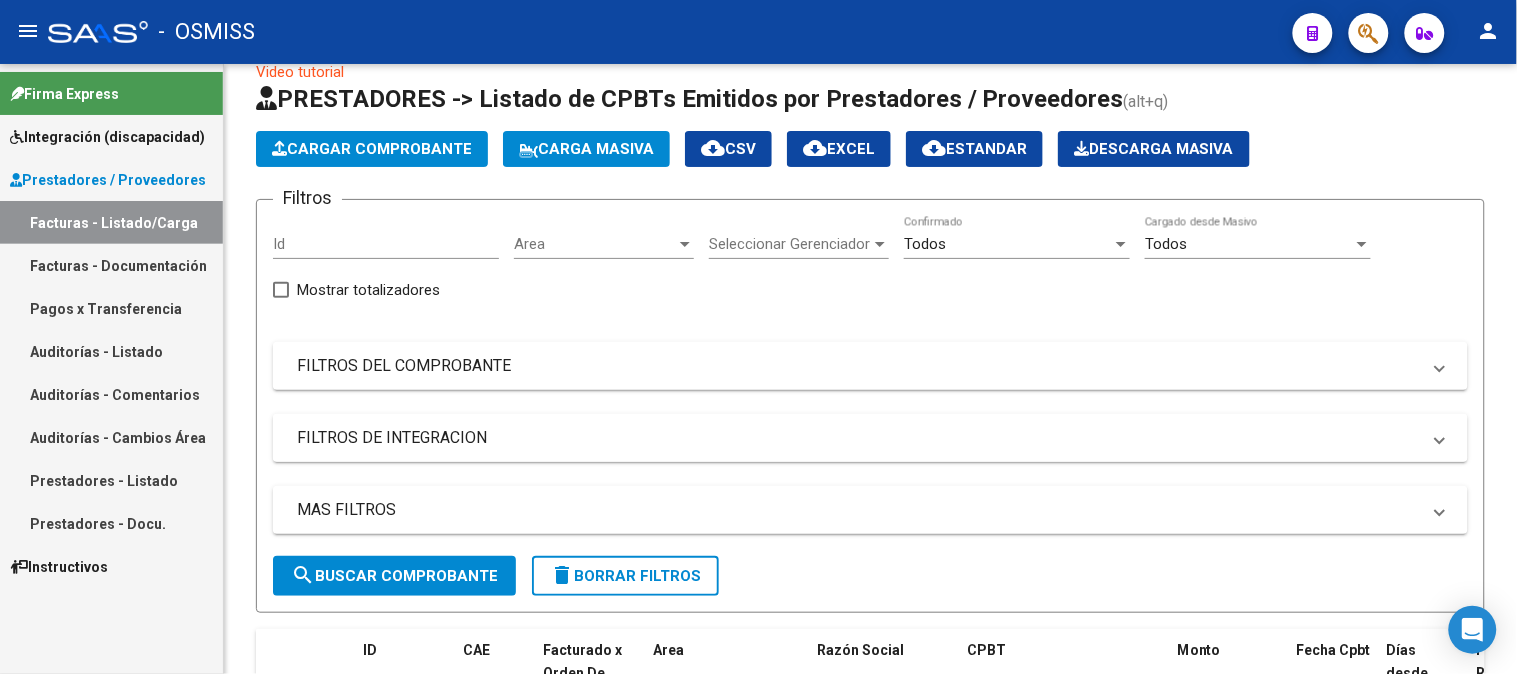 scroll, scrollTop: 480, scrollLeft: 0, axis: vertical 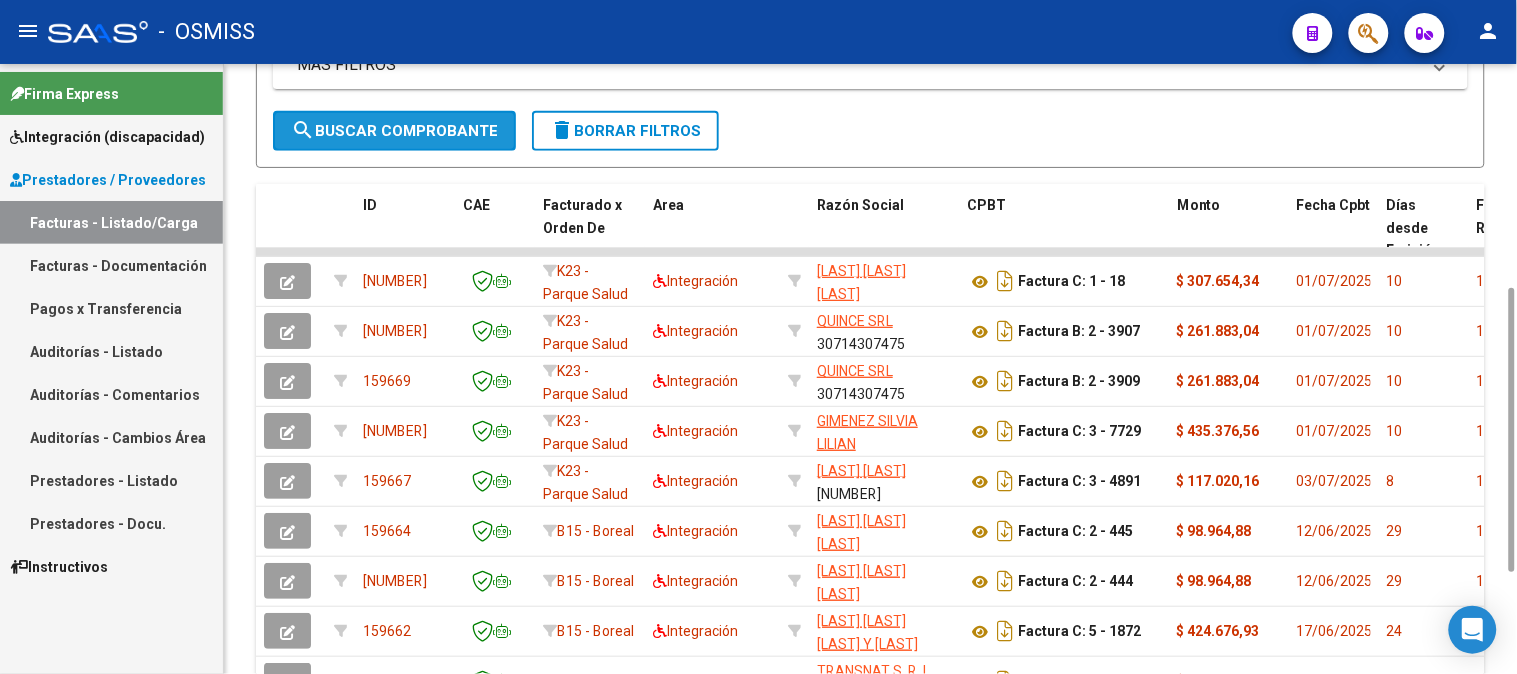click on "search  Buscar Comprobante" 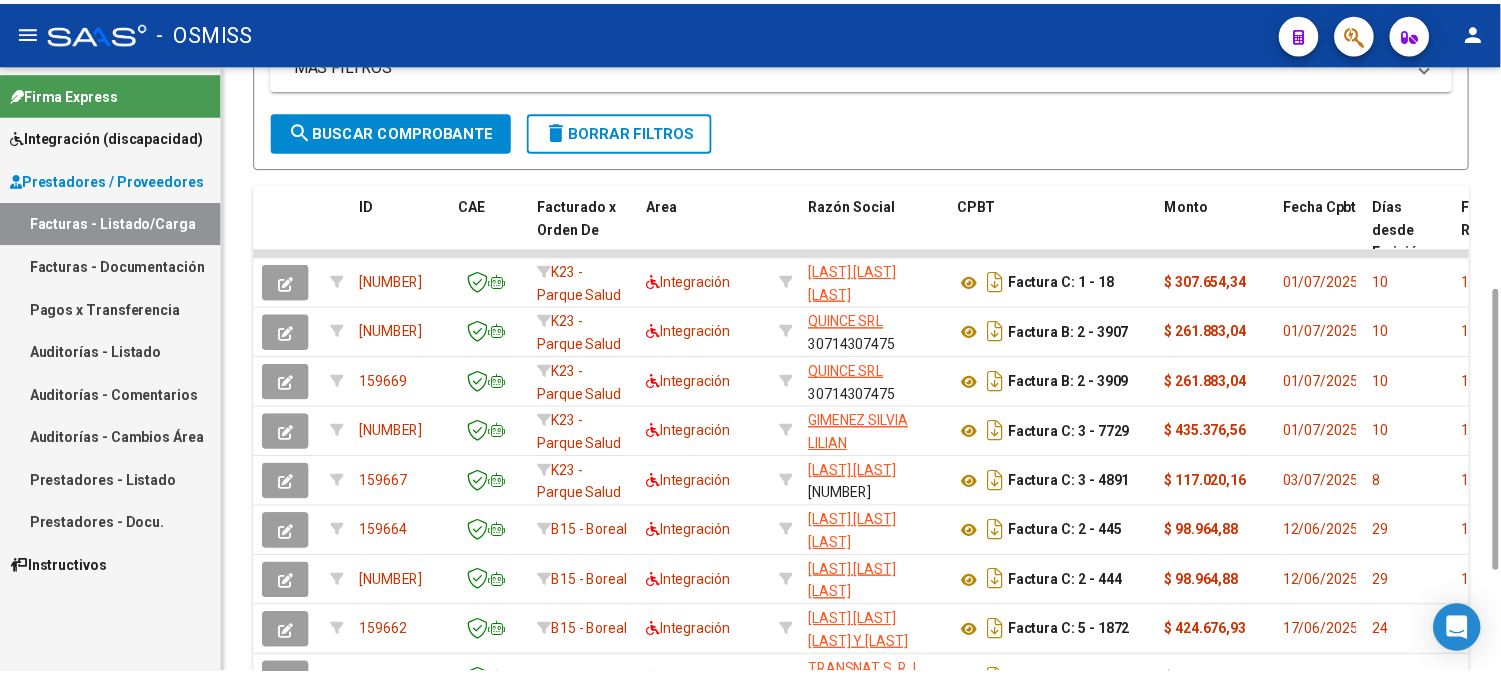 scroll, scrollTop: 0, scrollLeft: 0, axis: both 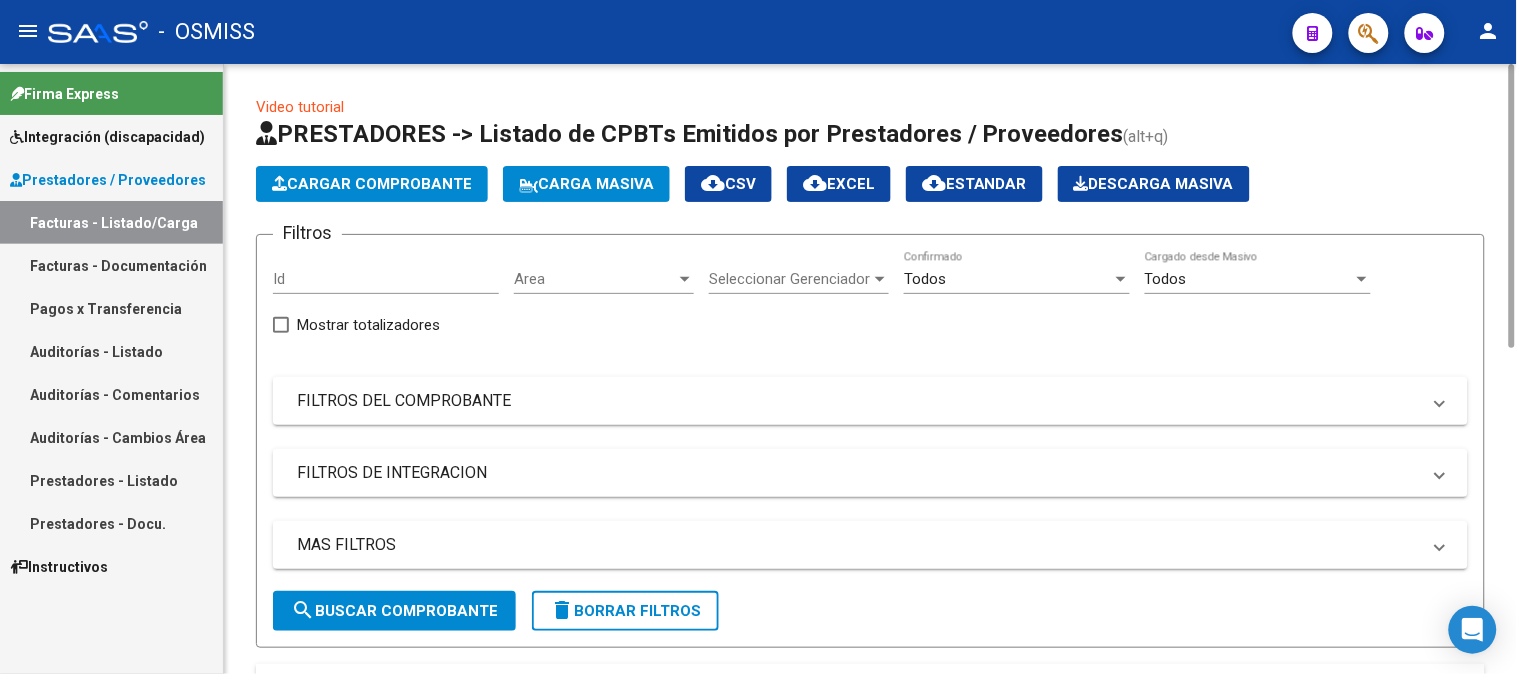 click on "Cargar Comprobante" 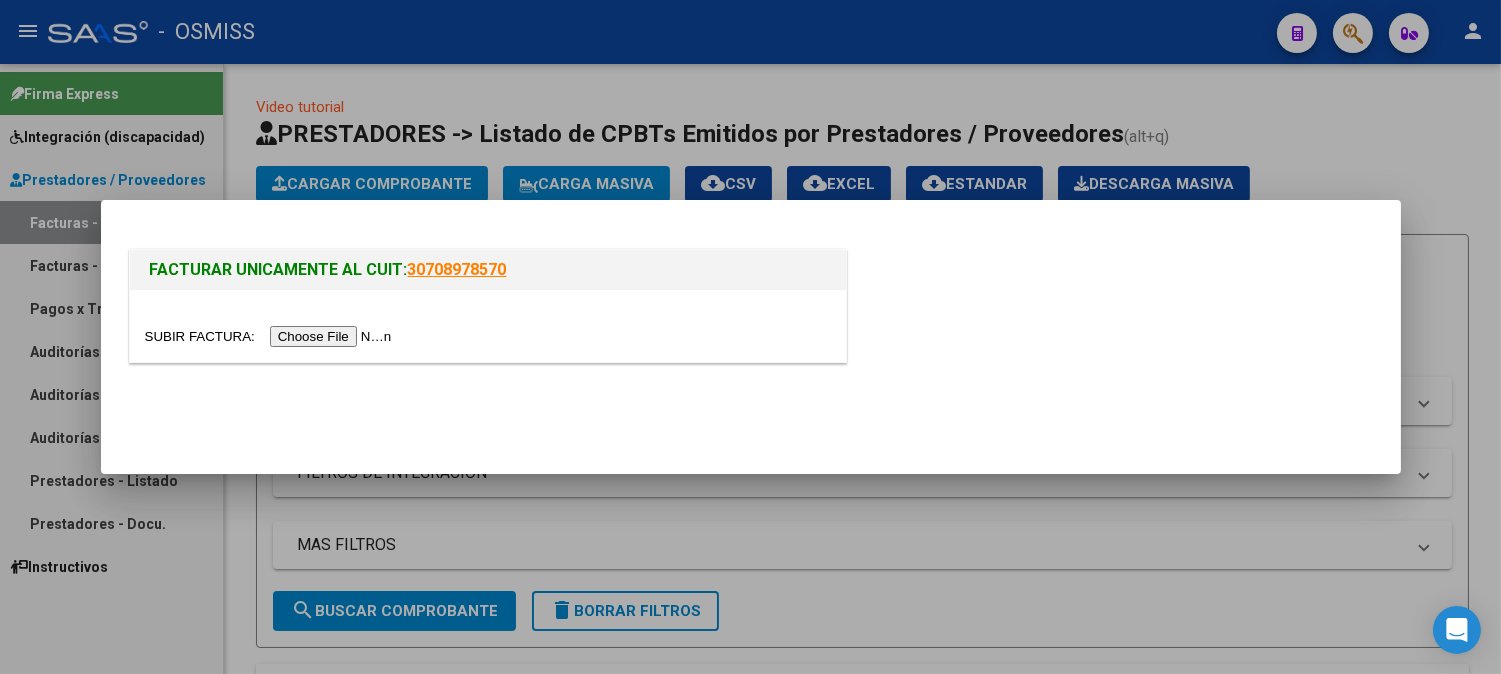click at bounding box center [271, 336] 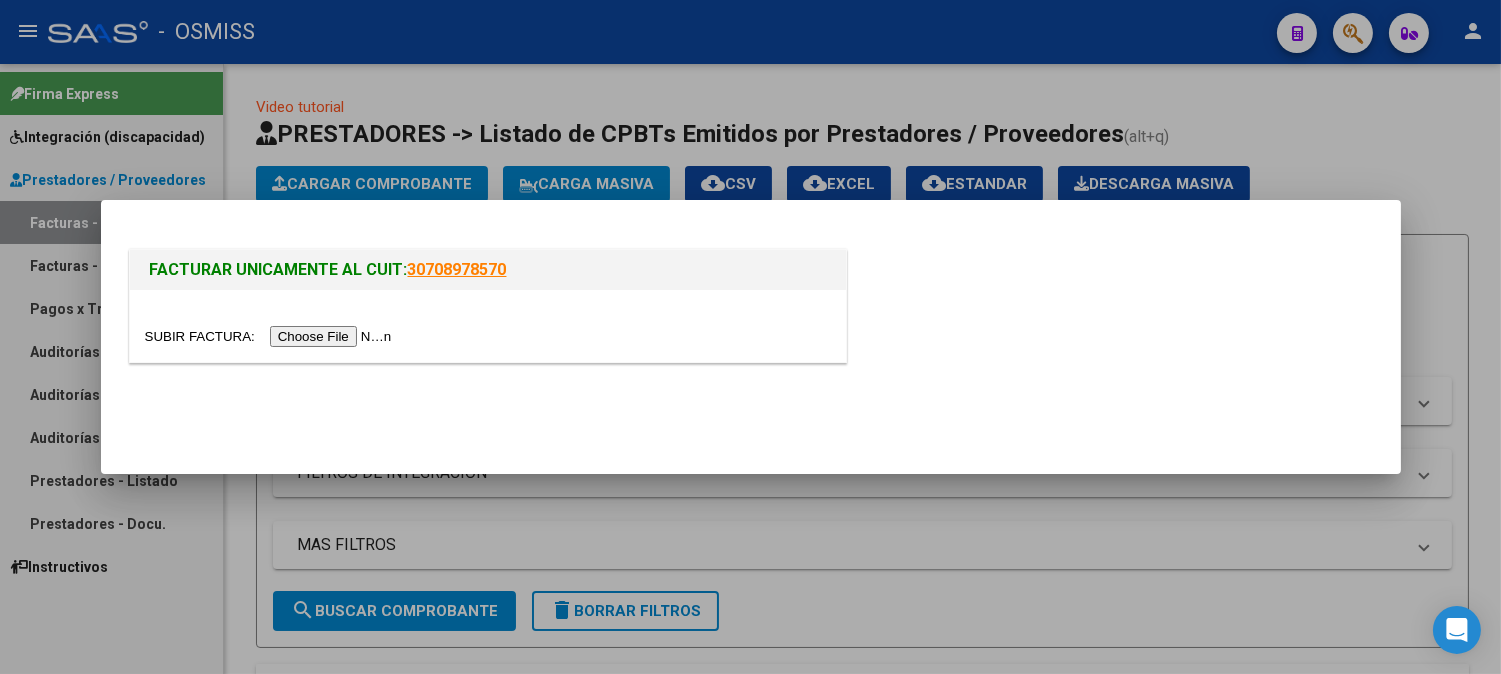 click at bounding box center [271, 336] 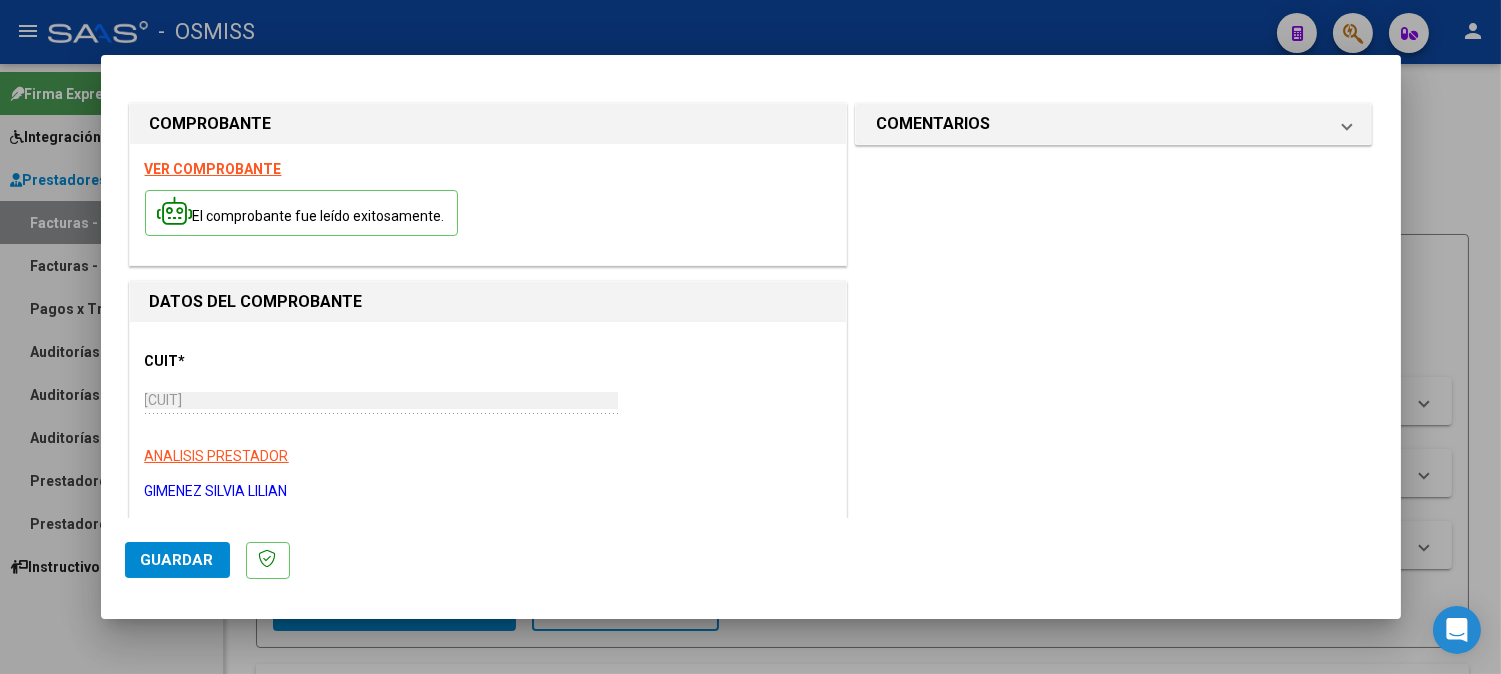scroll, scrollTop: 0, scrollLeft: 0, axis: both 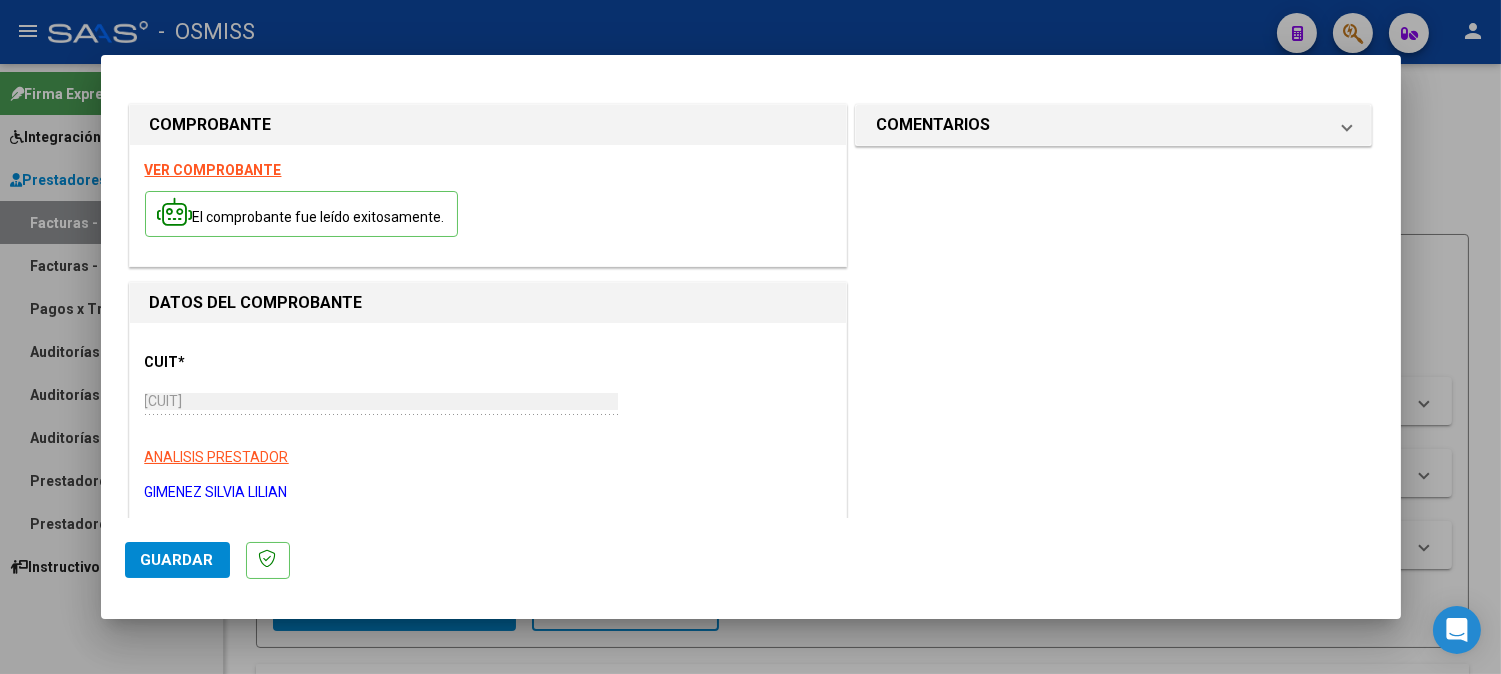 click on "VER COMPROBANTE          El comprobante fue leído exitosamente." at bounding box center (488, 205) 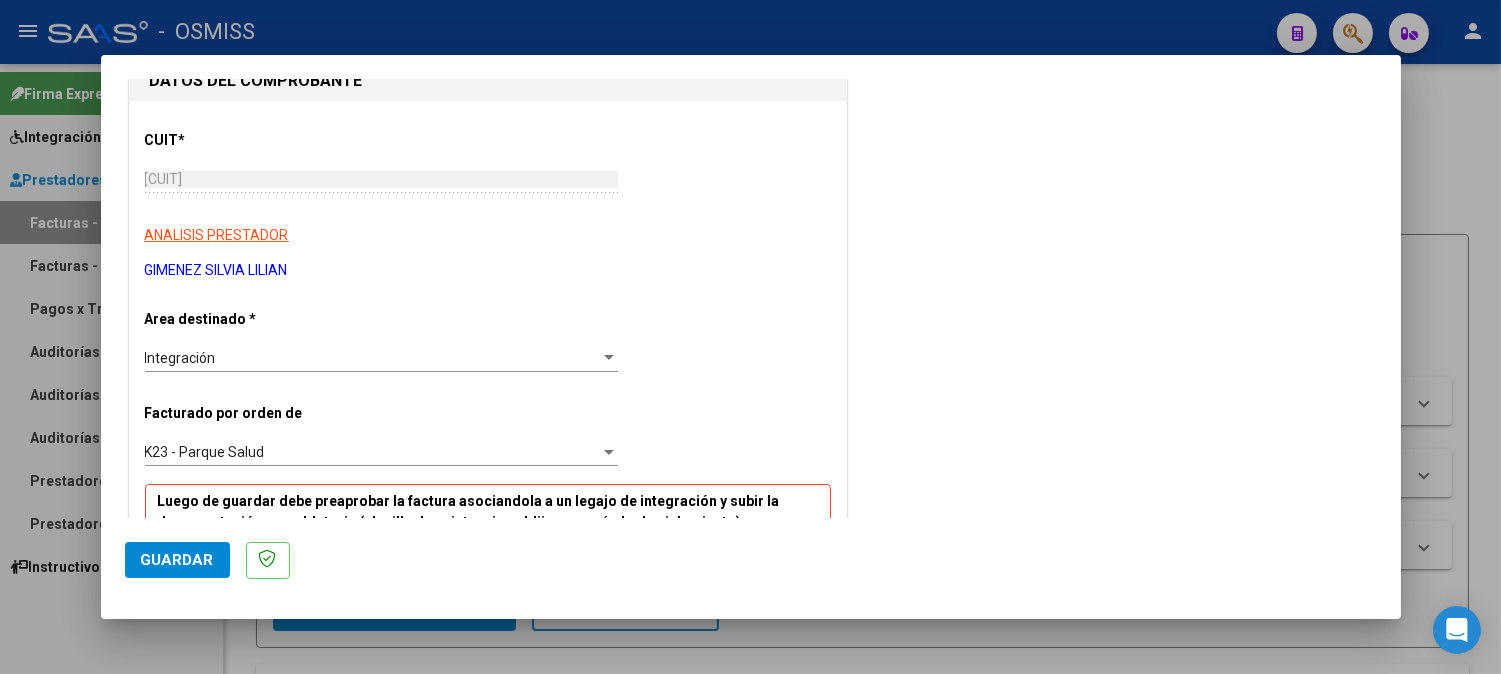 scroll, scrollTop: 444, scrollLeft: 0, axis: vertical 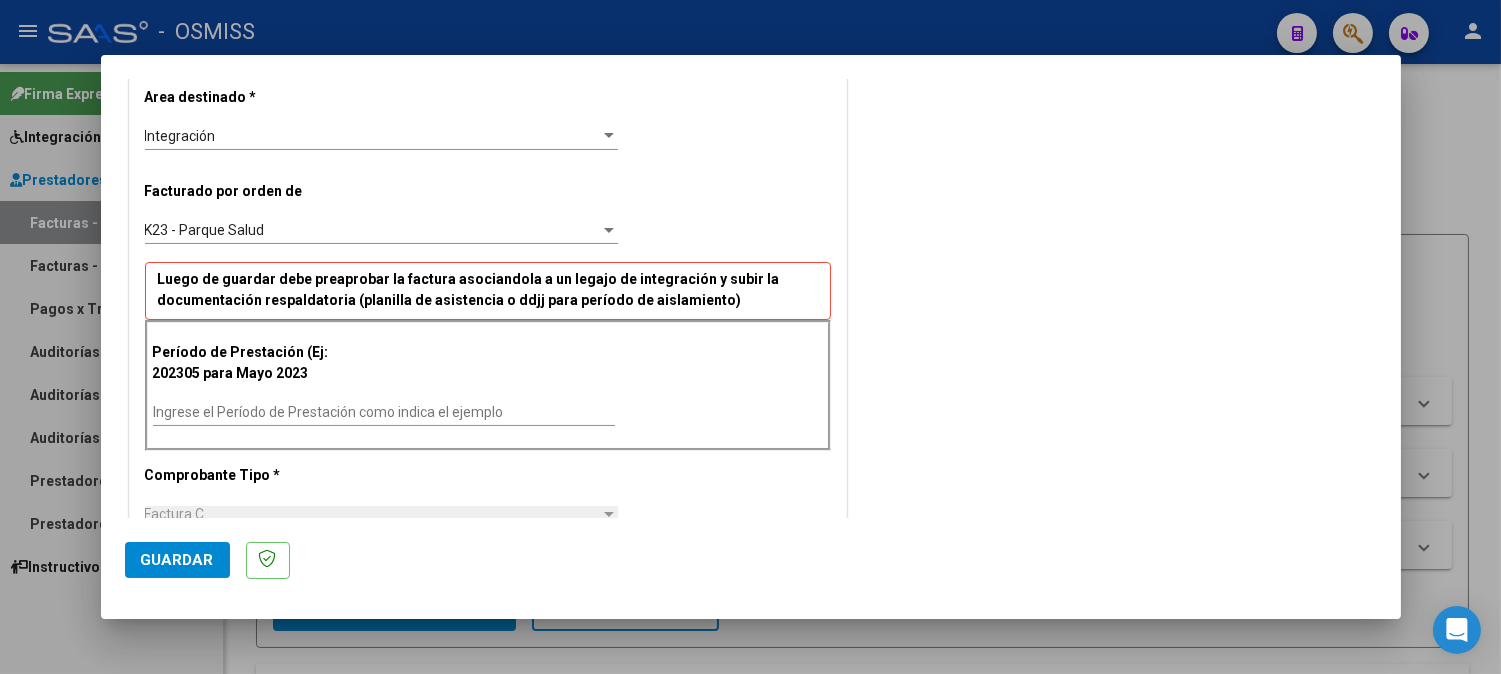 click on "Ingrese el Período de Prestación como indica el ejemplo" at bounding box center (384, 412) 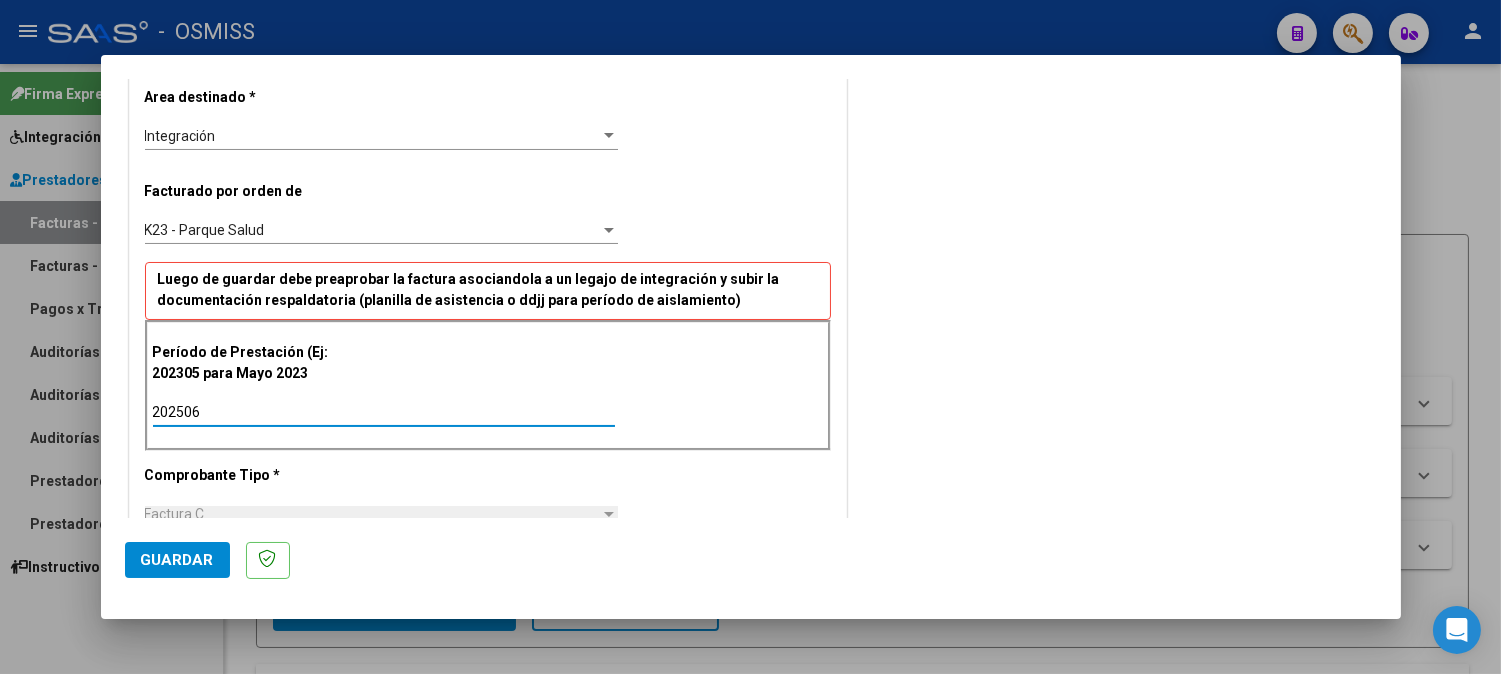 type on "202506" 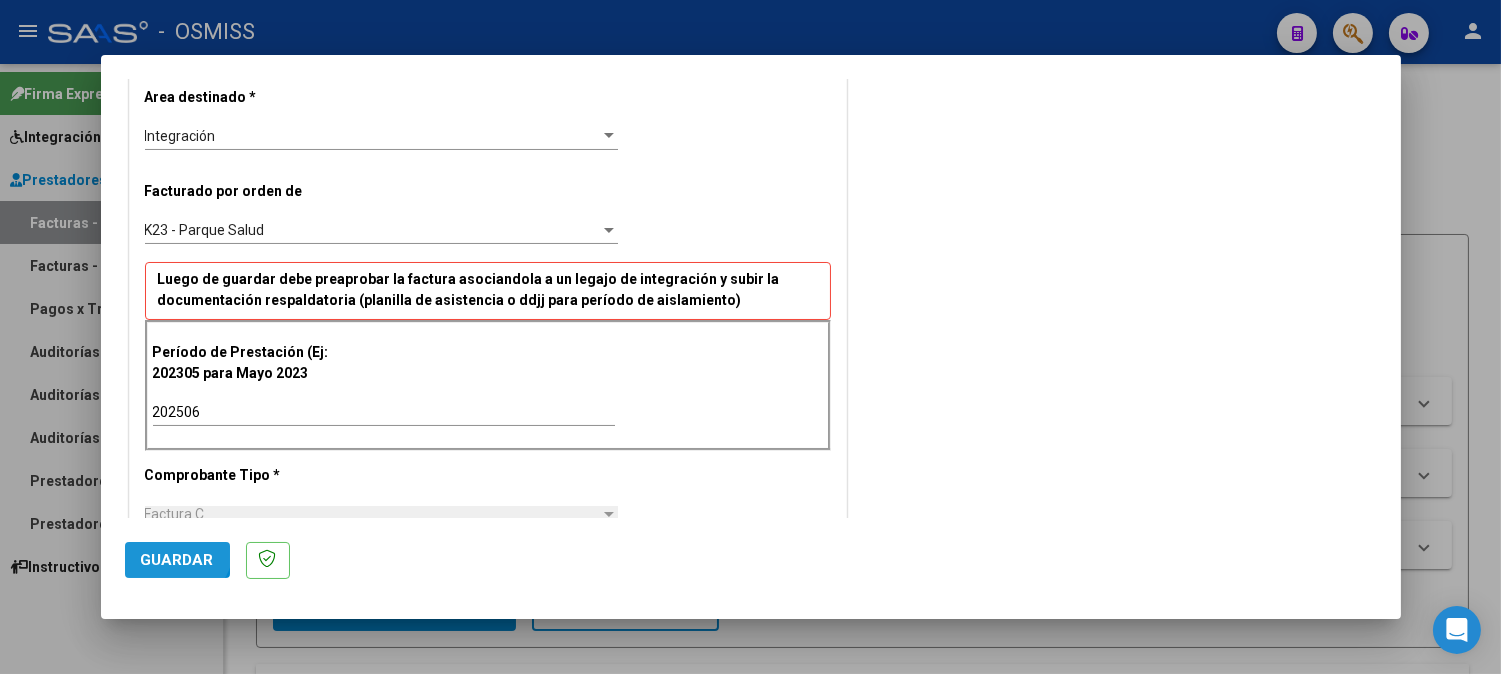 click on "Guardar" 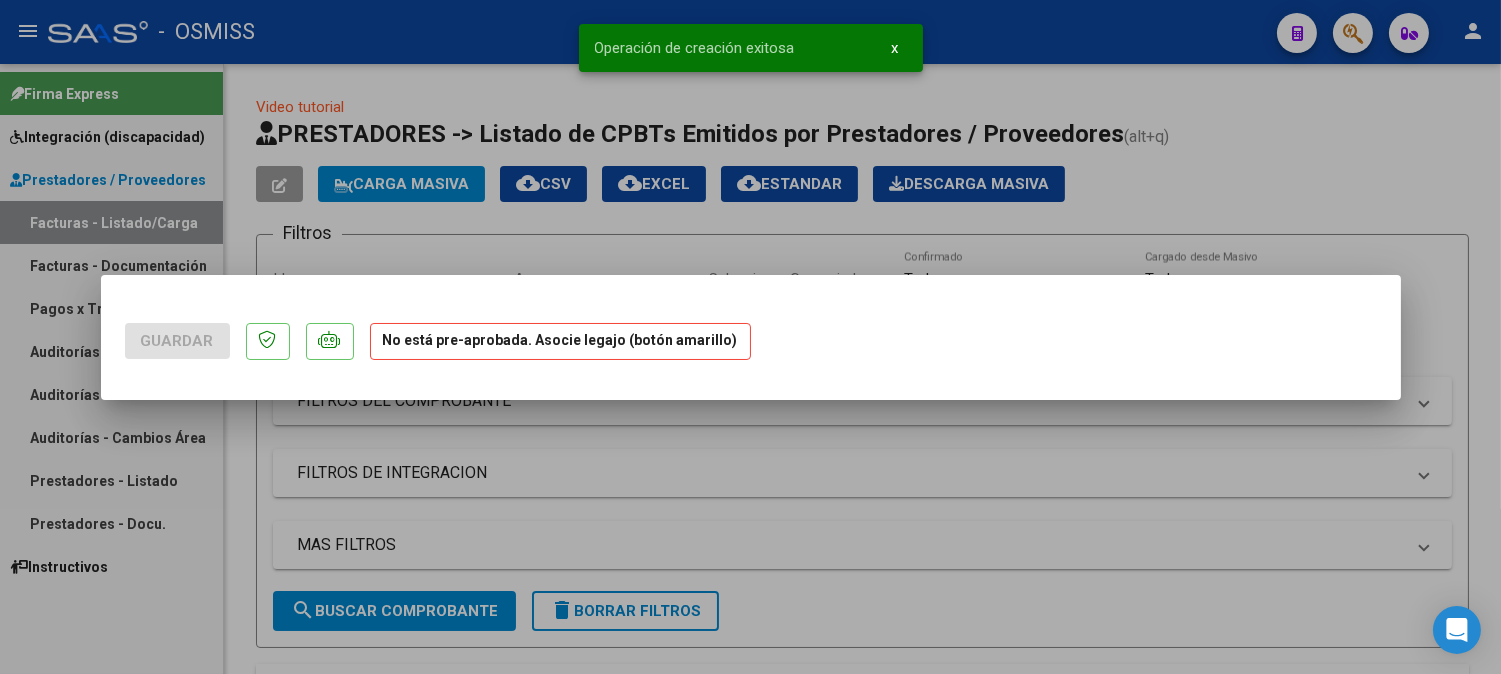 scroll, scrollTop: 0, scrollLeft: 0, axis: both 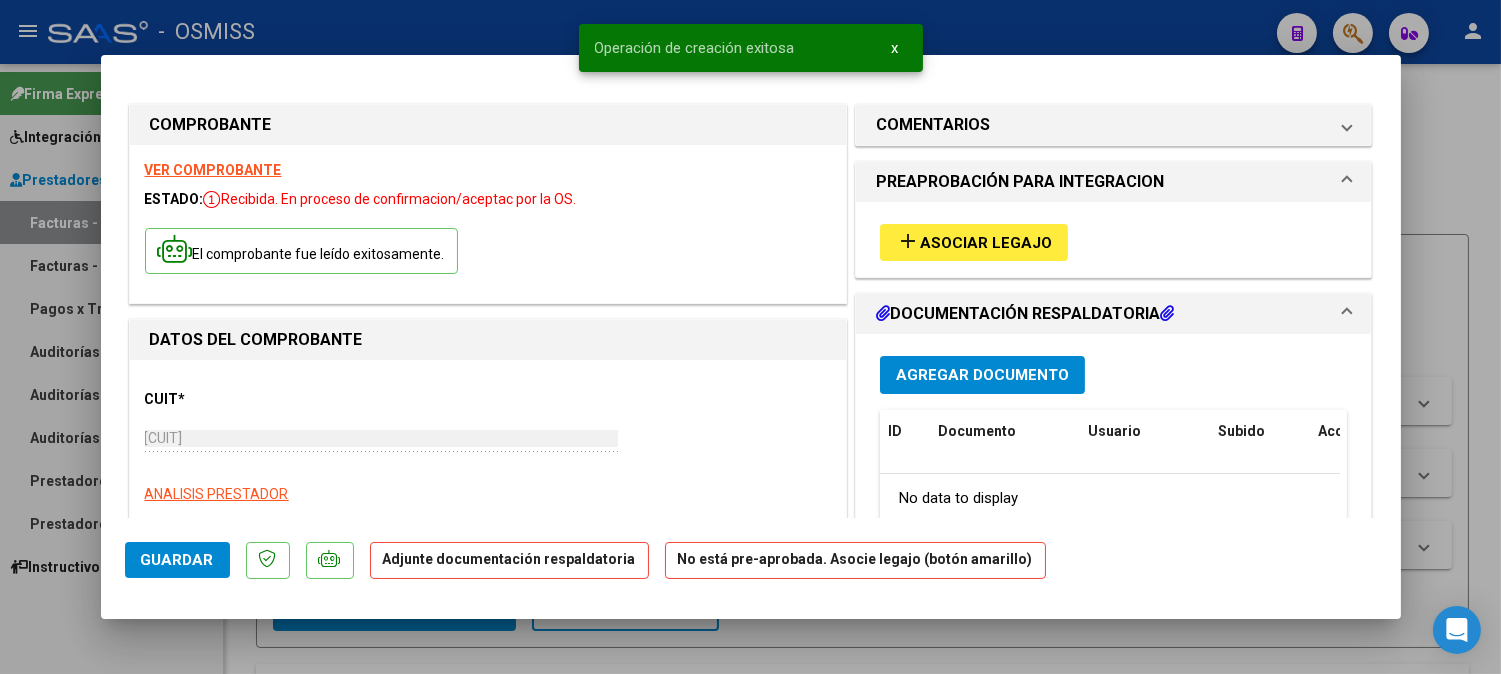 click on "Asociar Legajo" at bounding box center [986, 243] 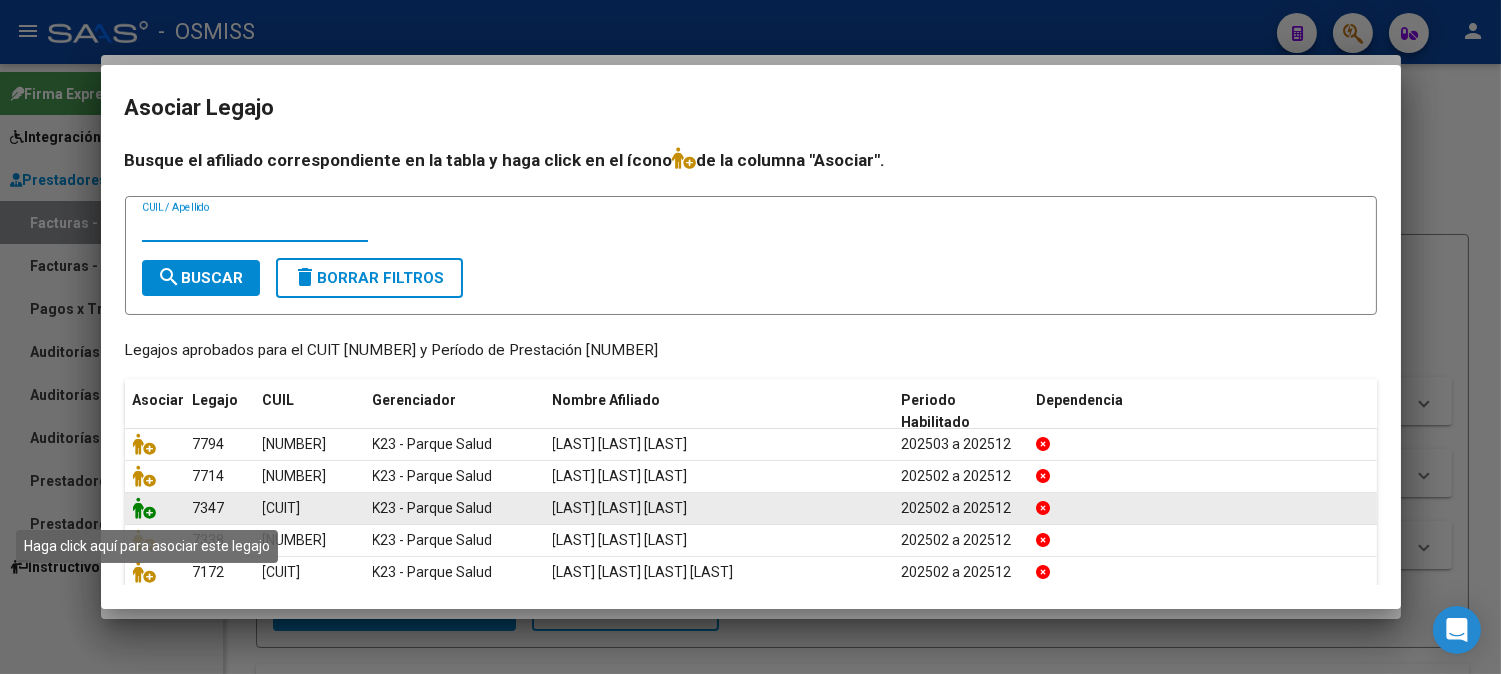 click 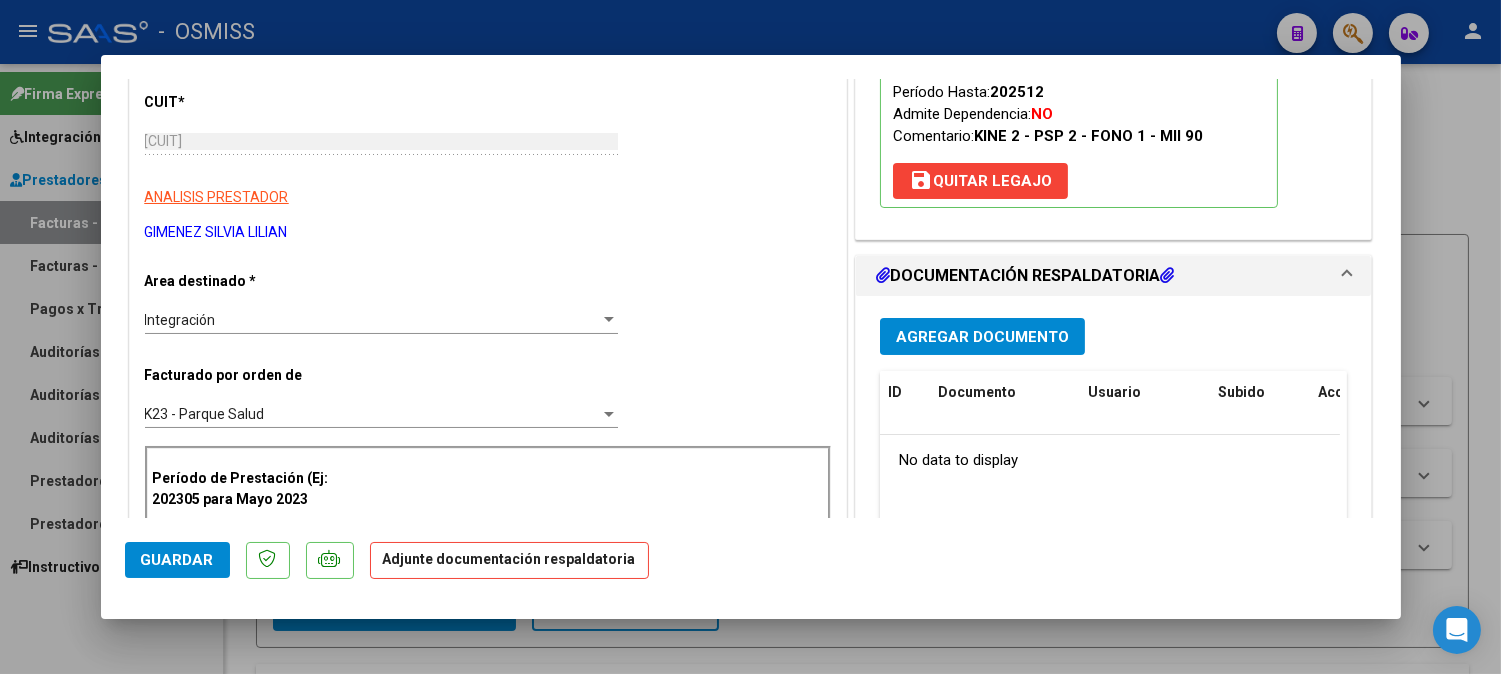 scroll, scrollTop: 333, scrollLeft: 0, axis: vertical 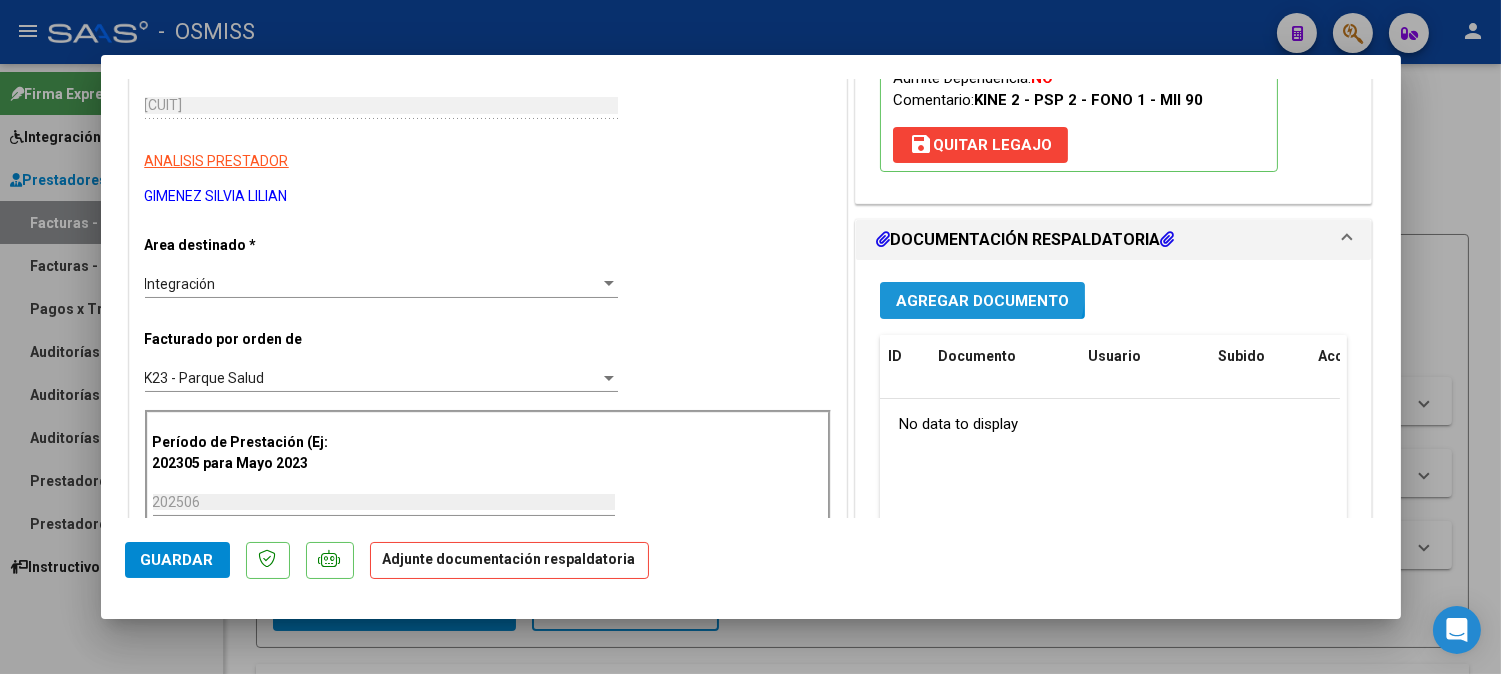 click on "Agregar Documento" at bounding box center (982, 301) 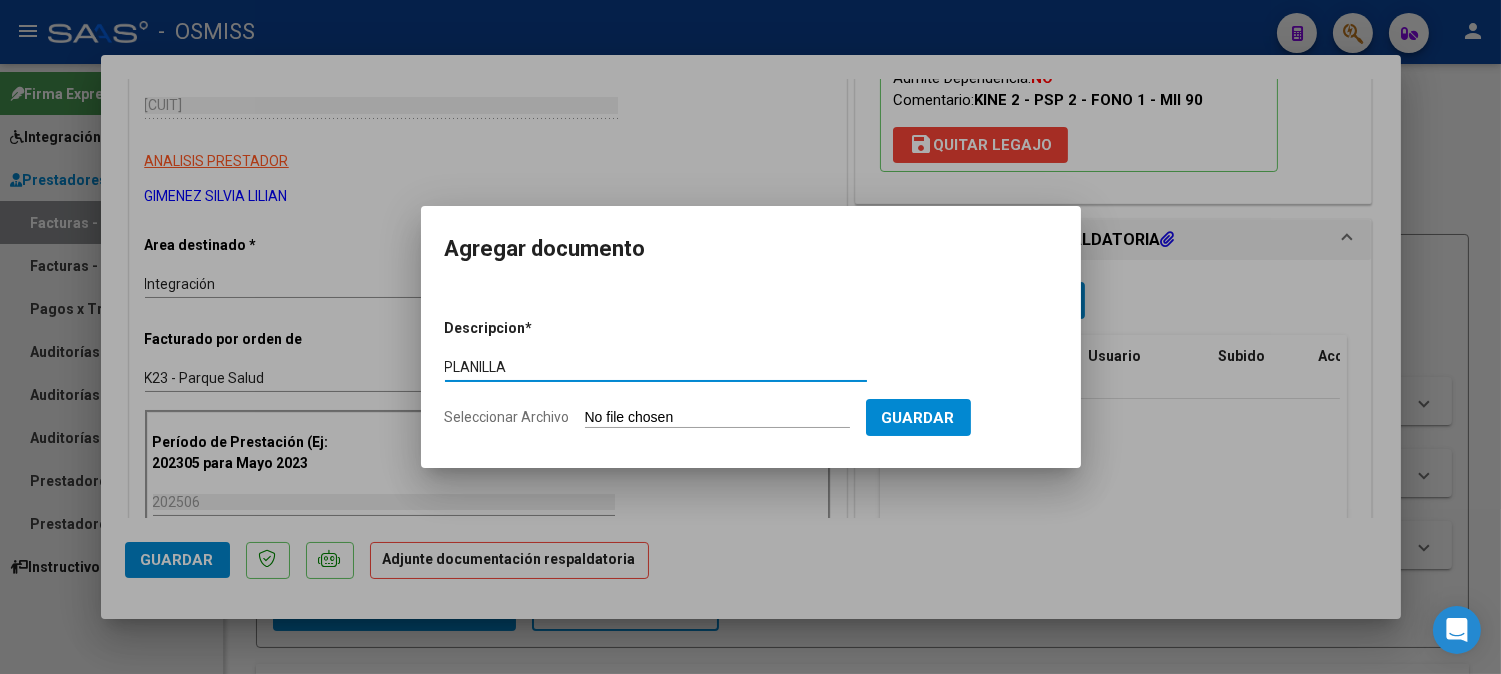 type on "PLANILLA" 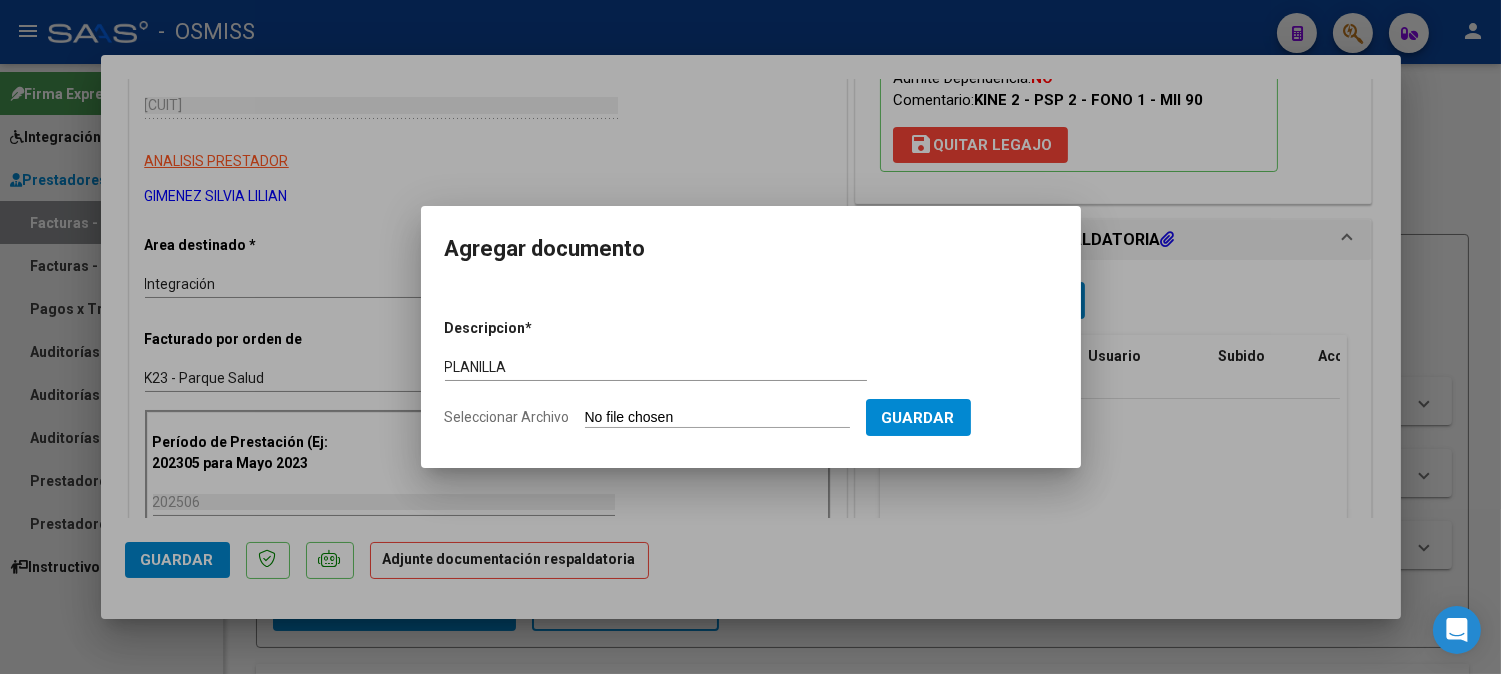 type on "C:\fakepath\[LAST] t 06.pdf" 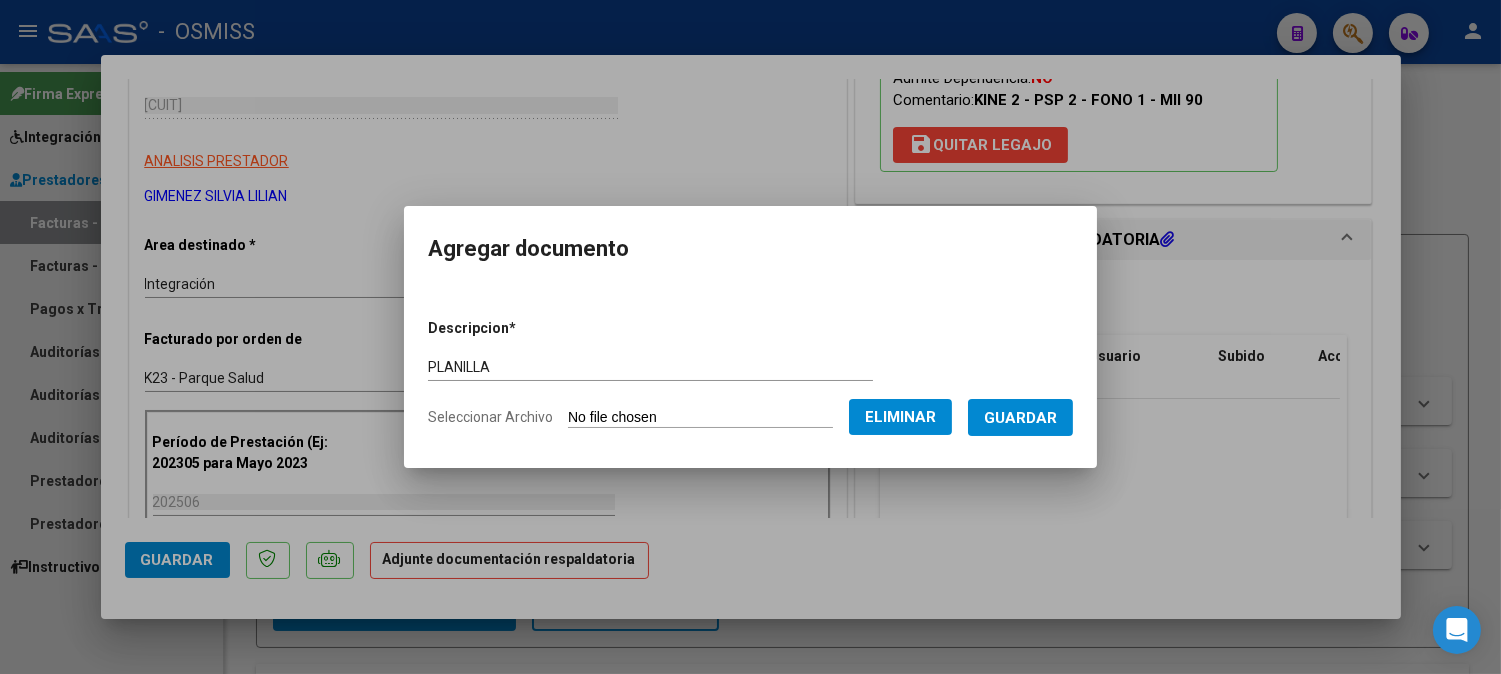 click on "Guardar" at bounding box center [1020, 418] 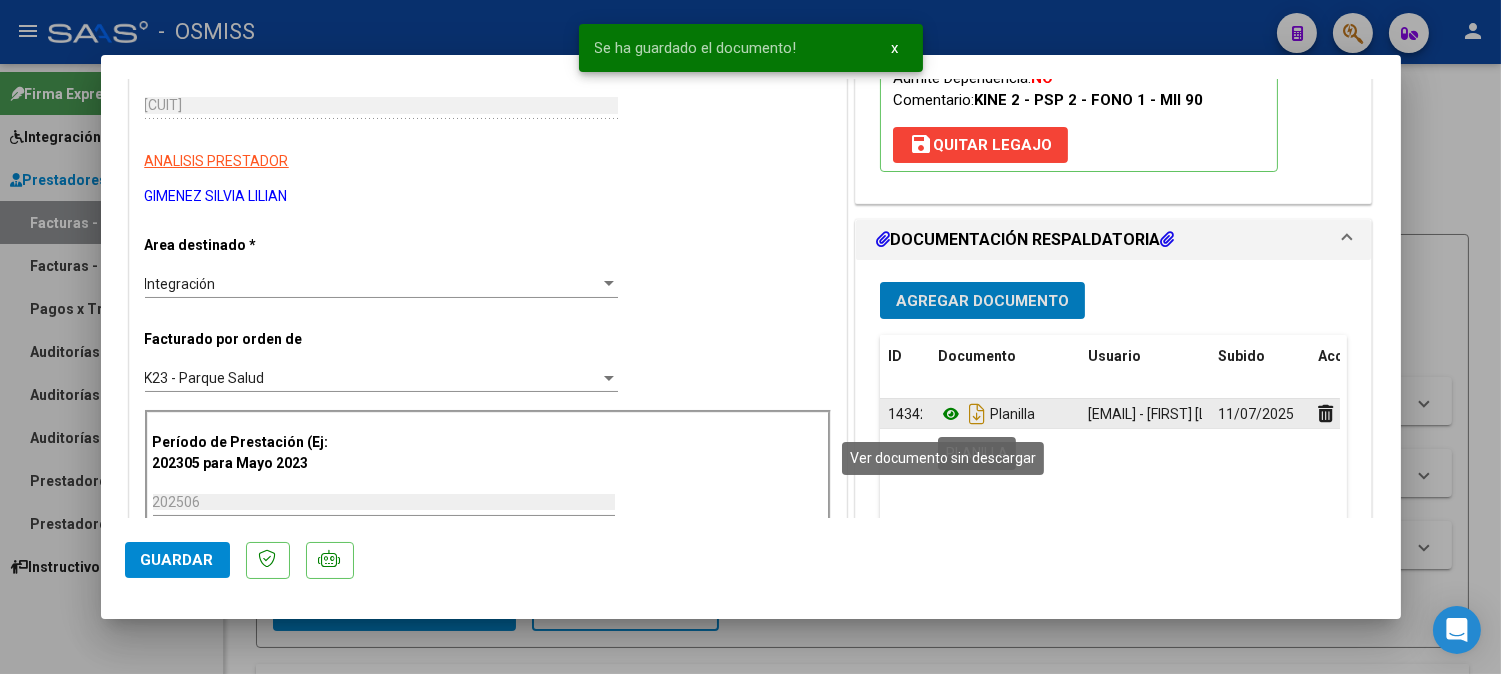 click 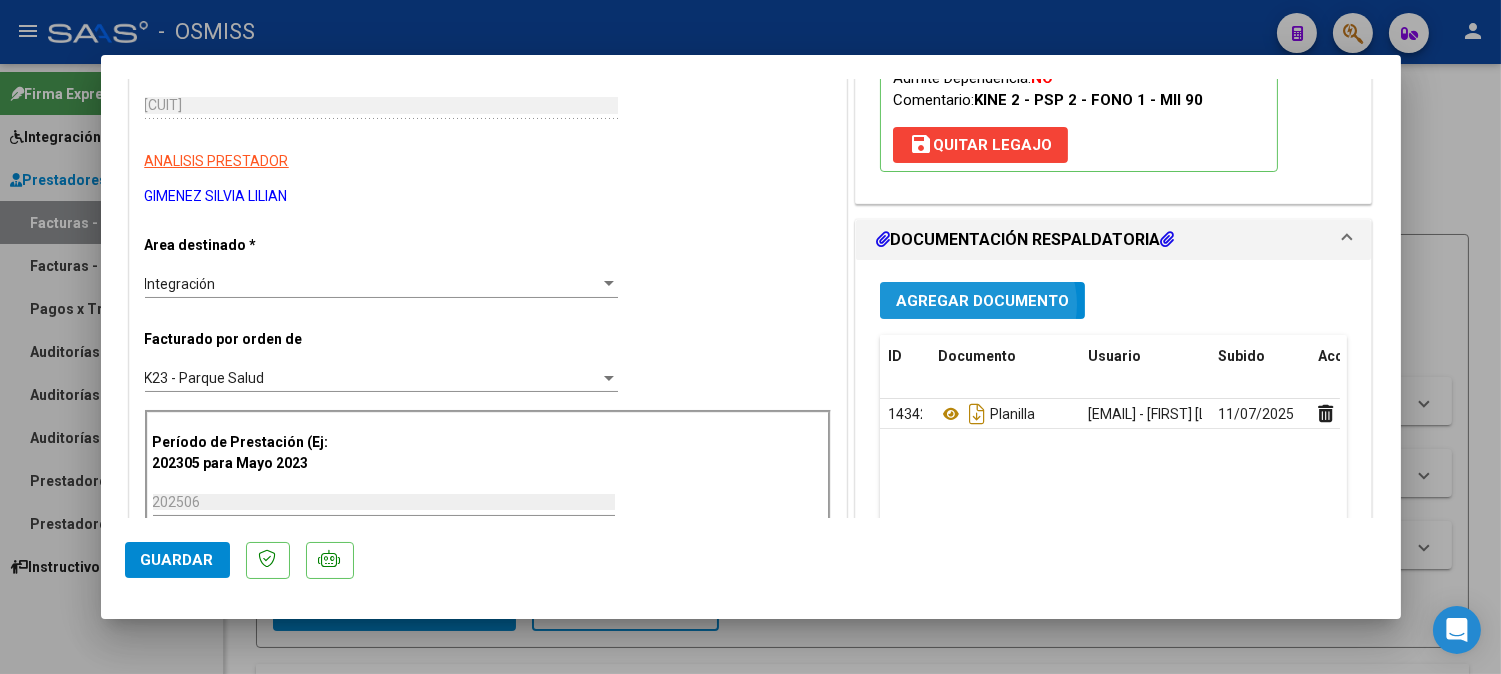 click on "Agregar Documento" at bounding box center [982, 301] 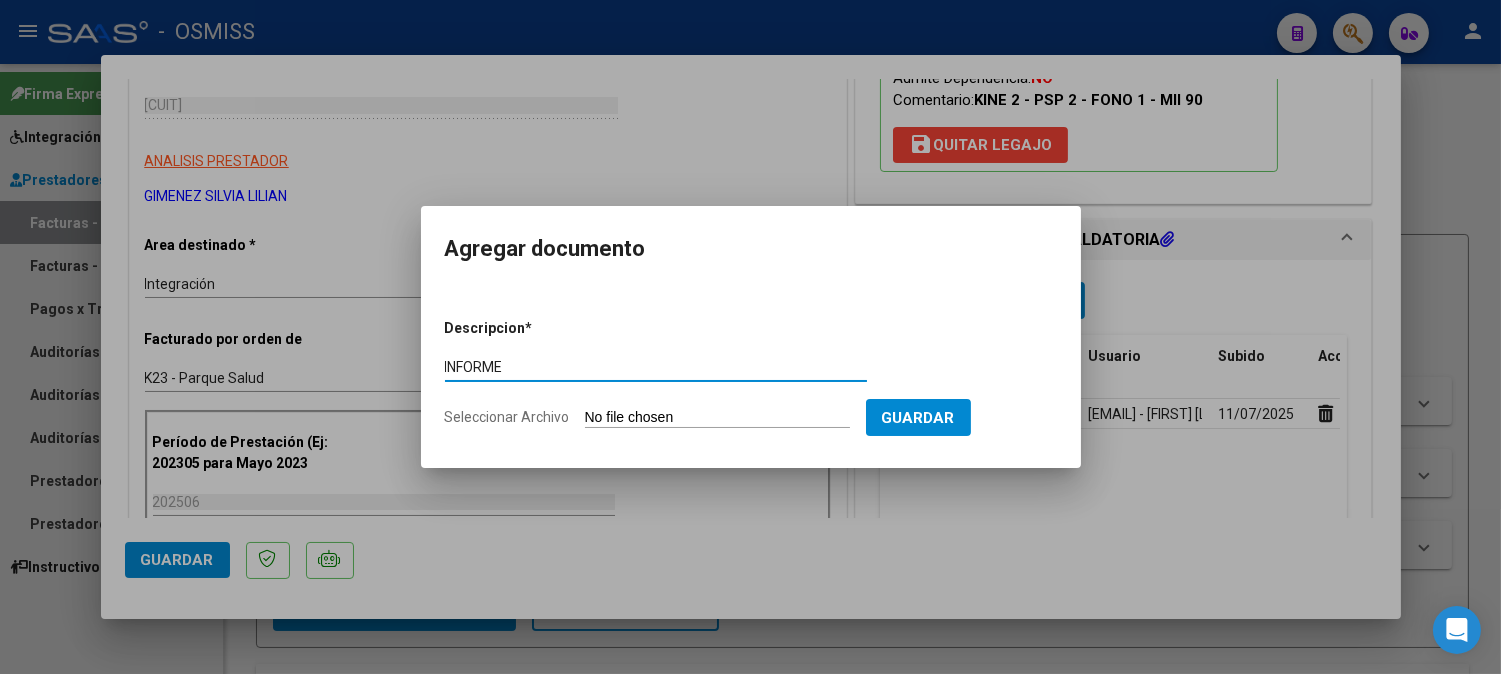 type on "INFORME" 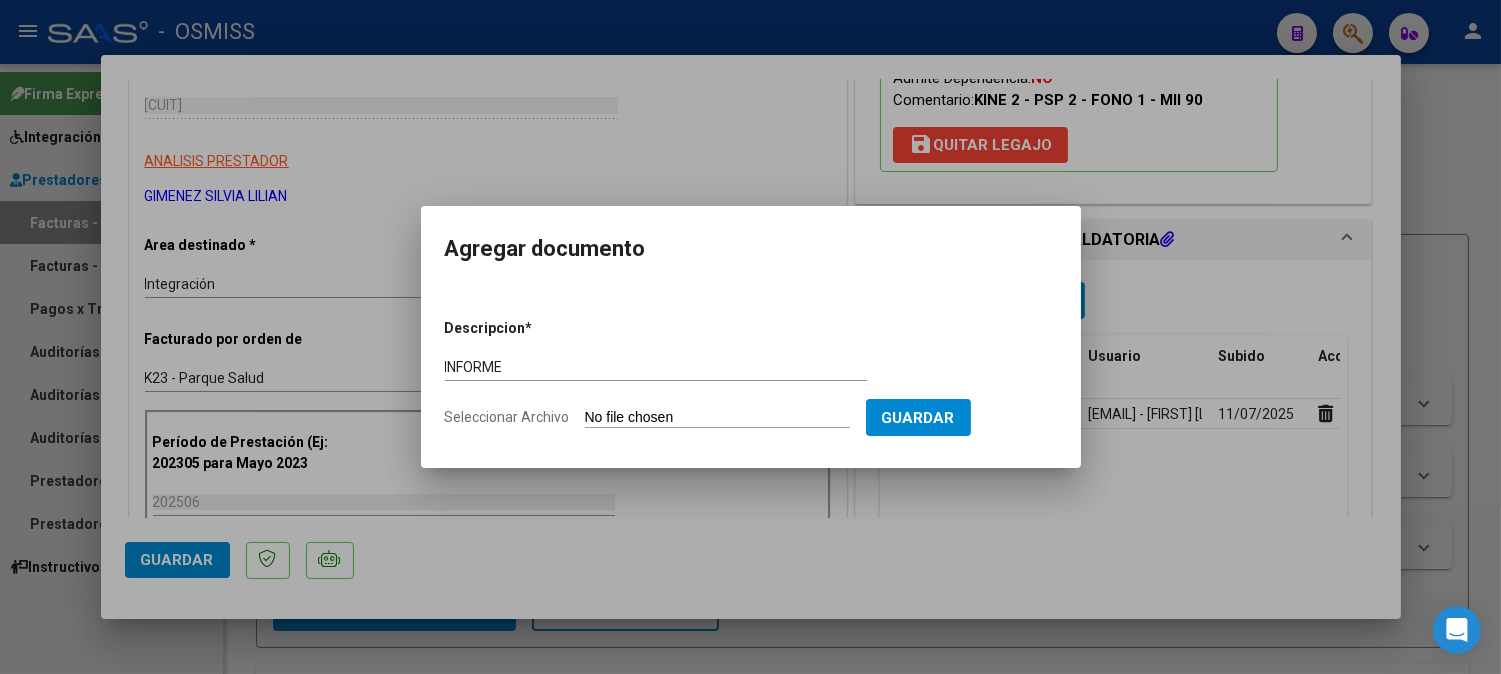 type on "C:\fakepath\[LAST] [LAST].pdf" 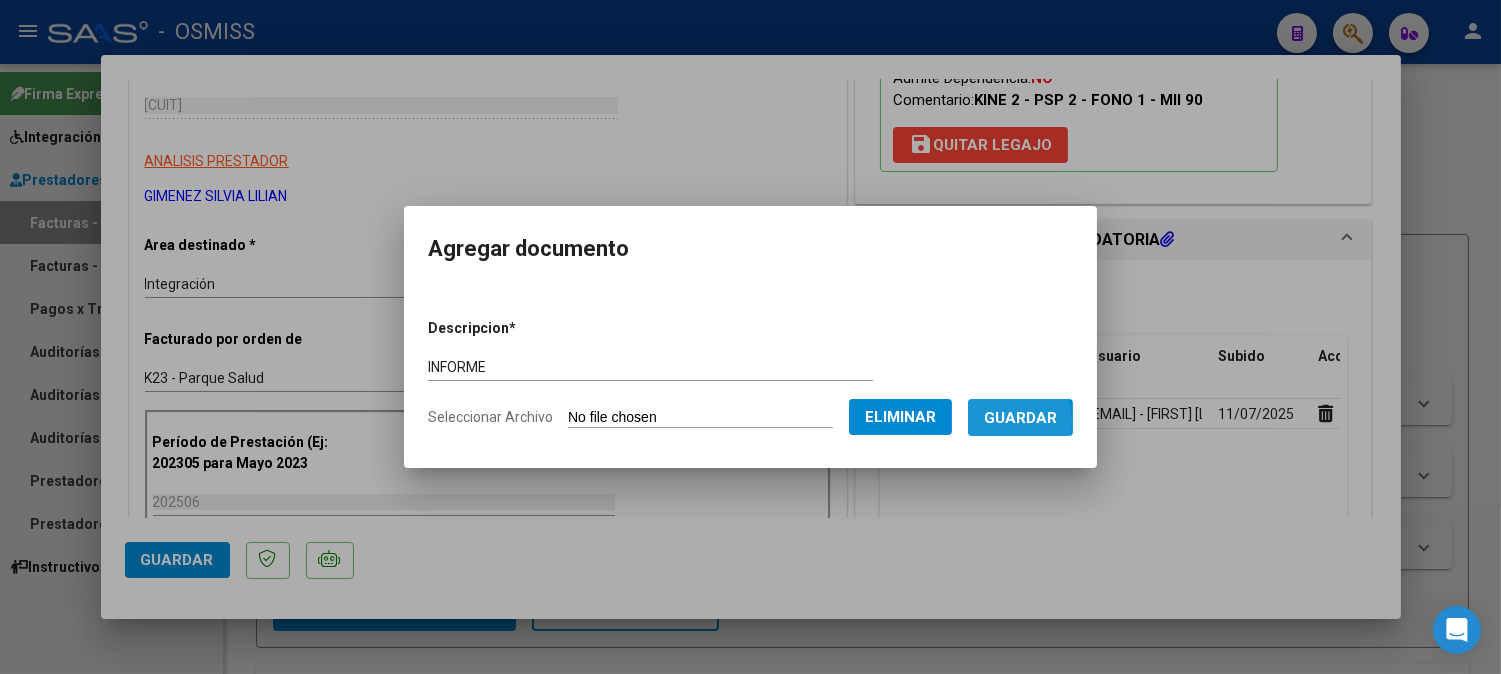 click on "Guardar" at bounding box center (1020, 418) 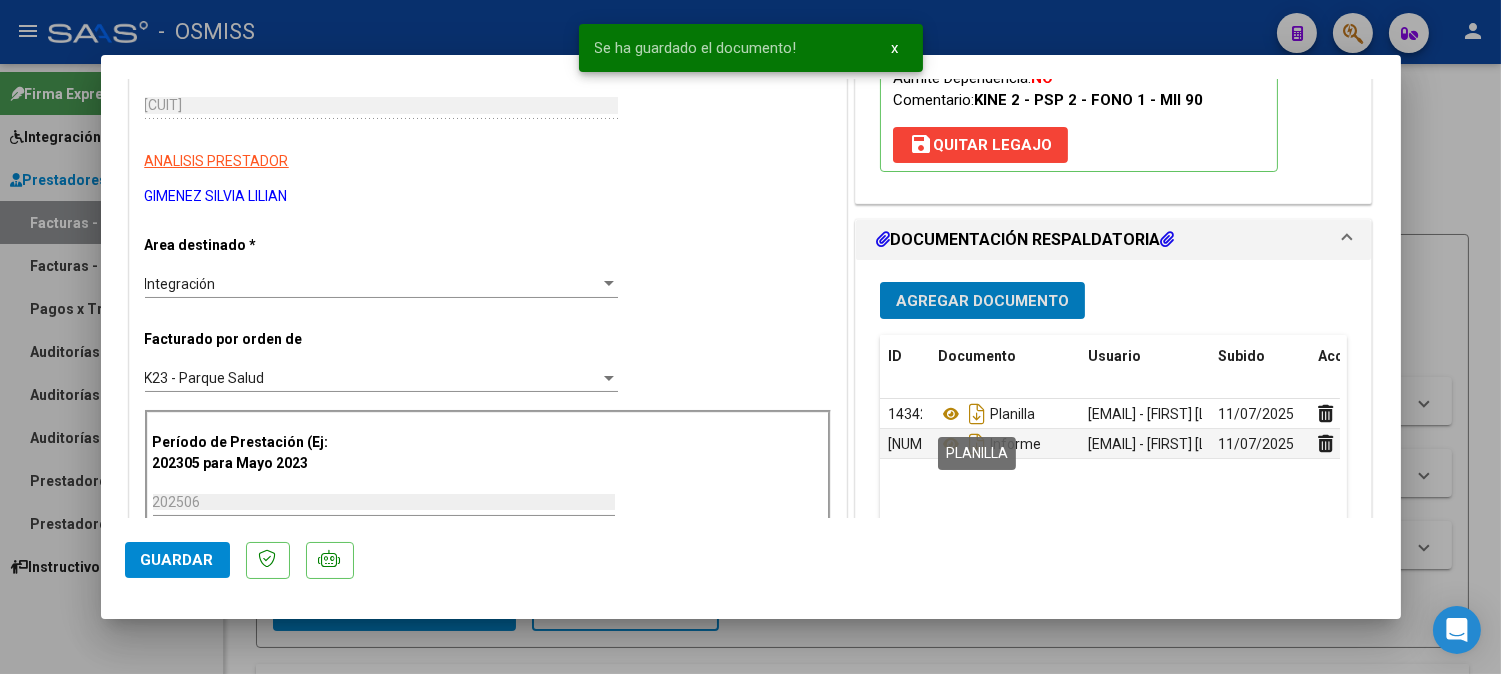 type 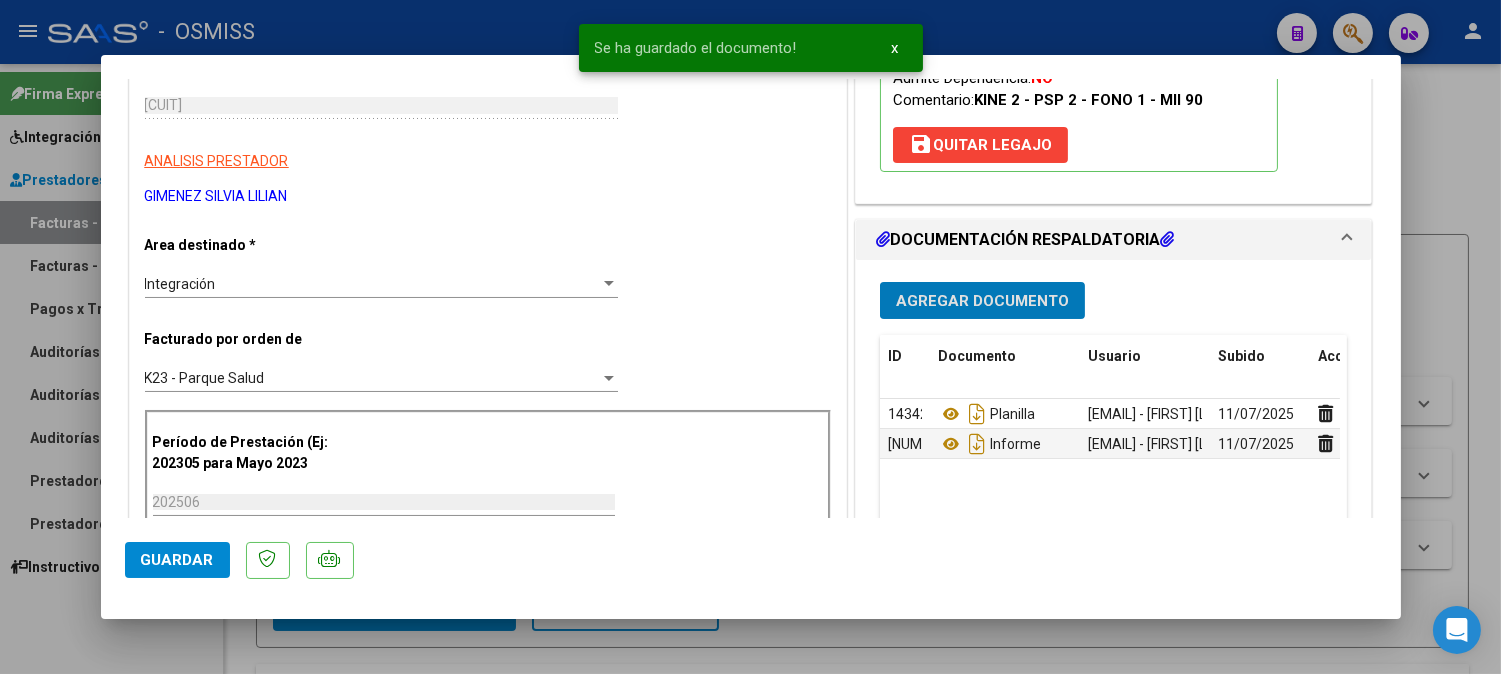 type 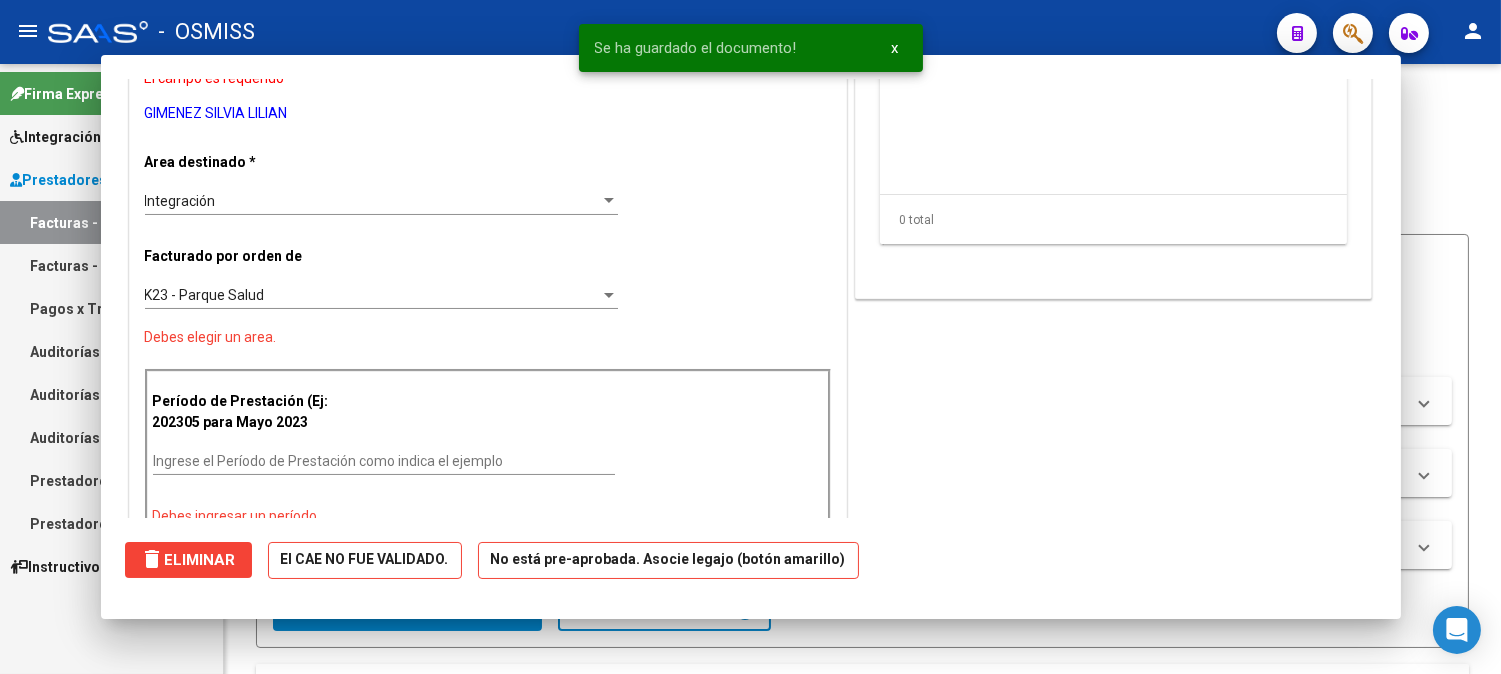scroll, scrollTop: 0, scrollLeft: 0, axis: both 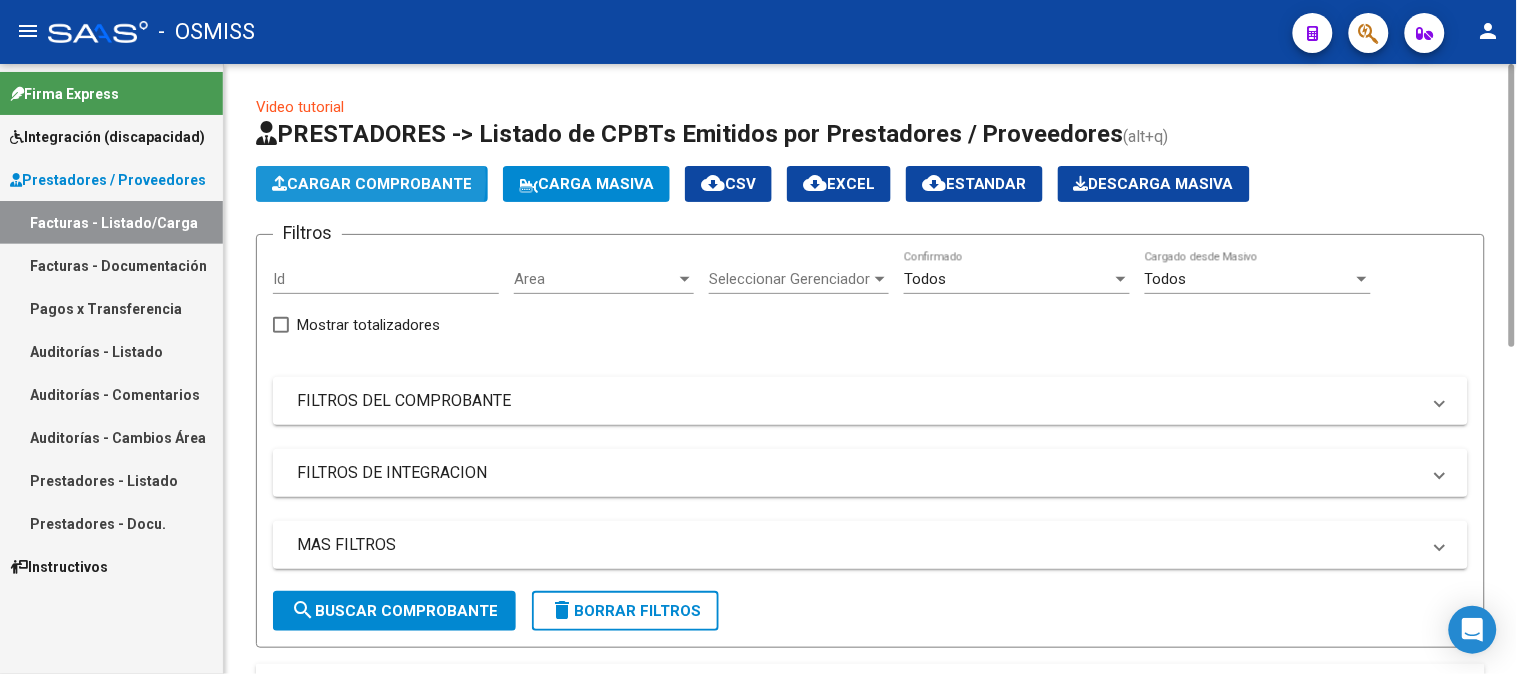click on "Cargar Comprobante" 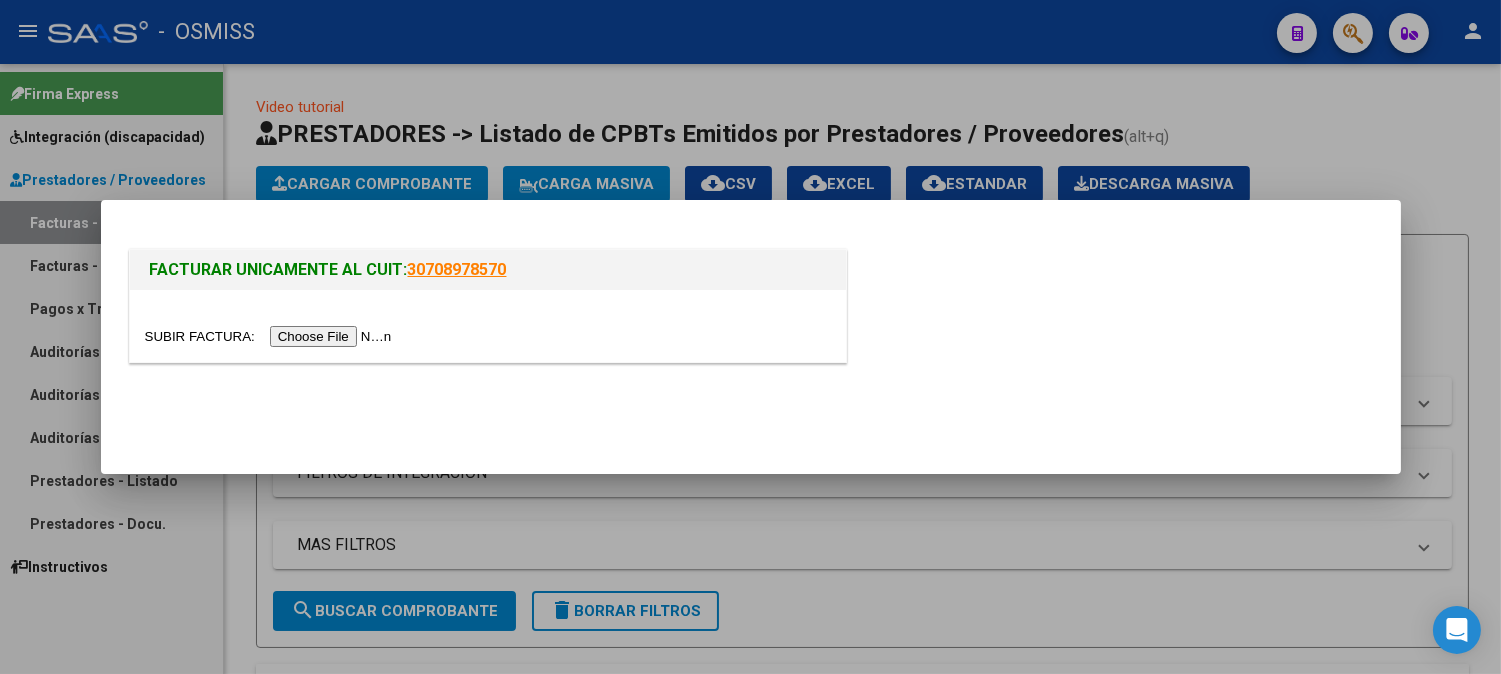 click at bounding box center (271, 336) 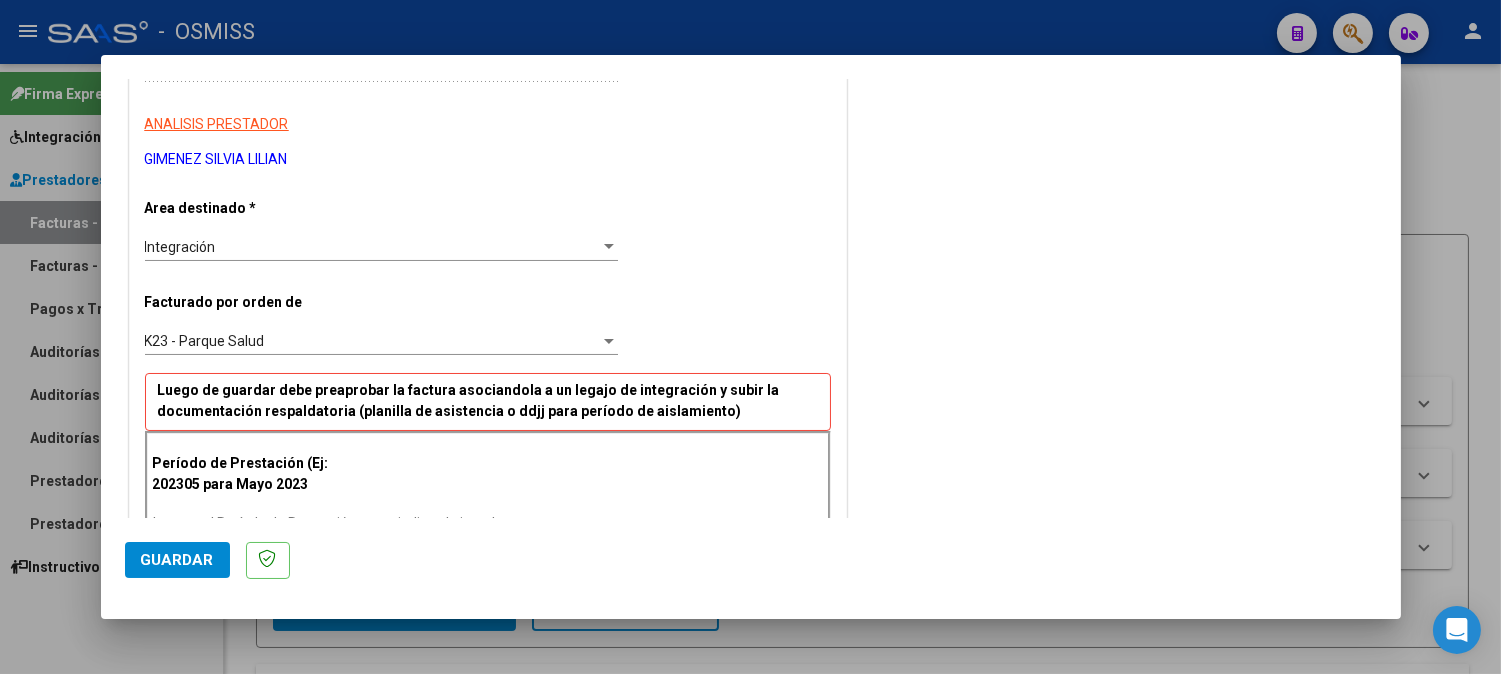 scroll, scrollTop: 555, scrollLeft: 0, axis: vertical 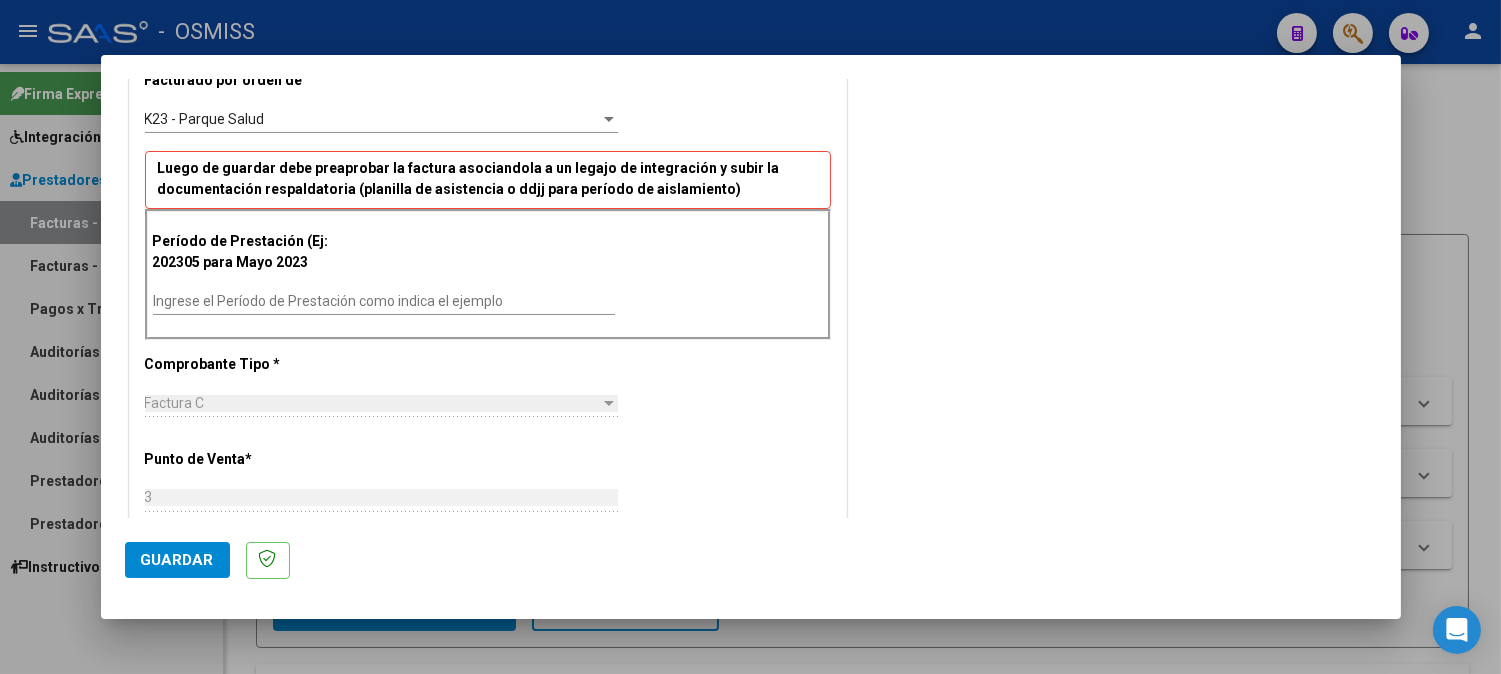 click on "Ingrese el Período de Prestación como indica el ejemplo" at bounding box center (384, 301) 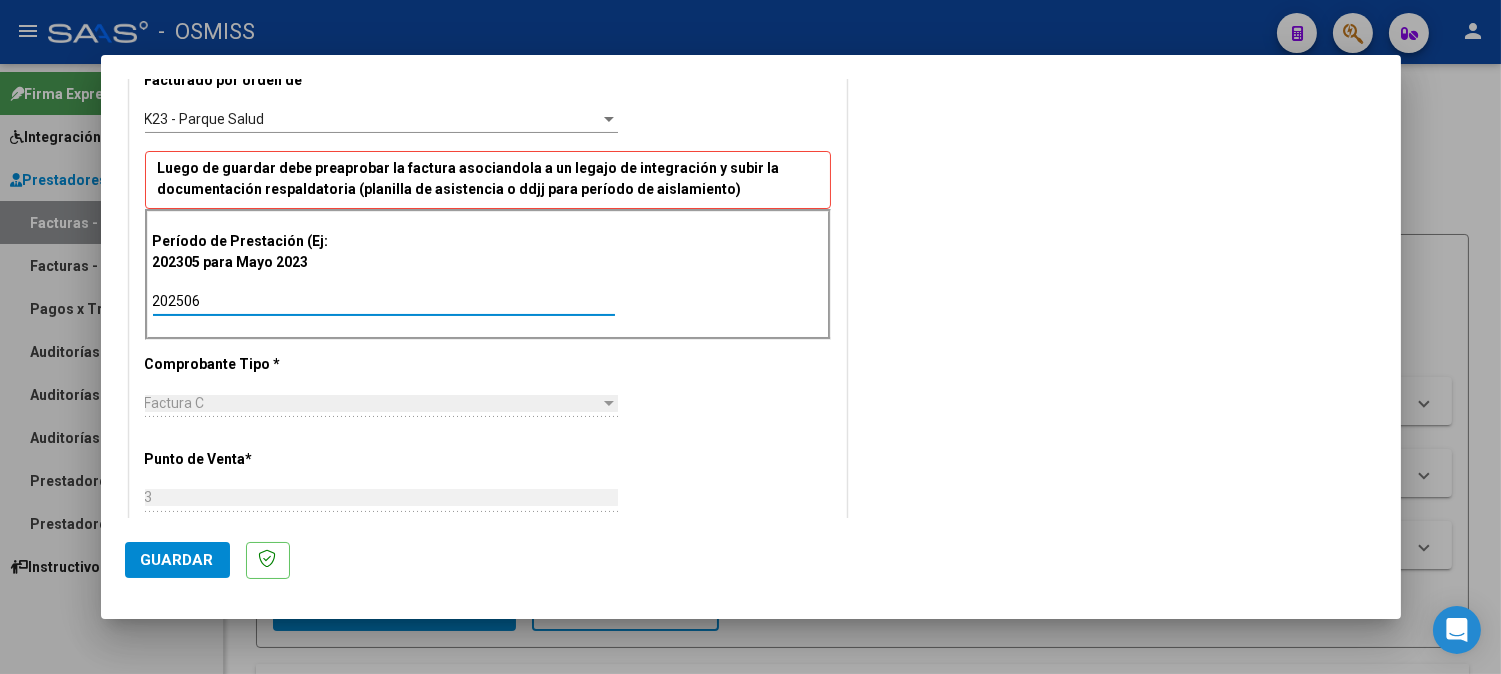 type on "202506" 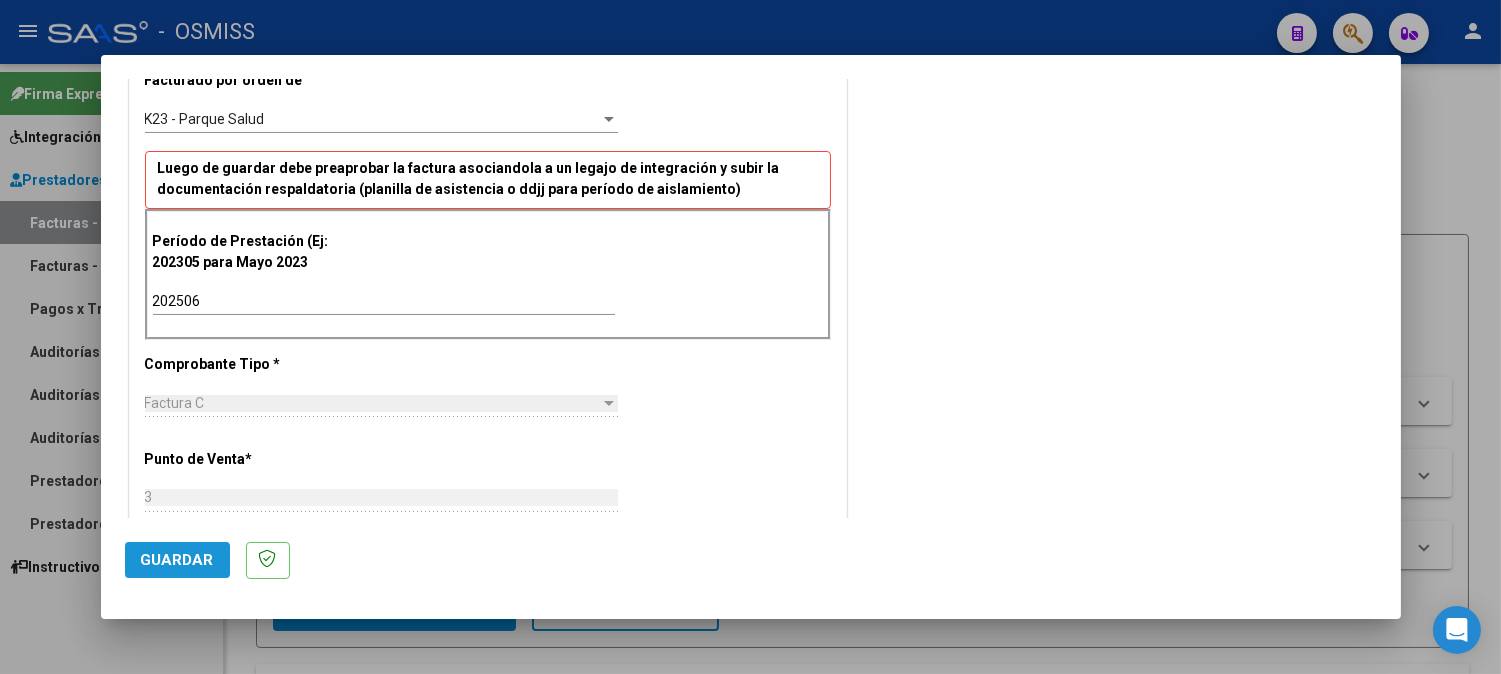 click on "Guardar" 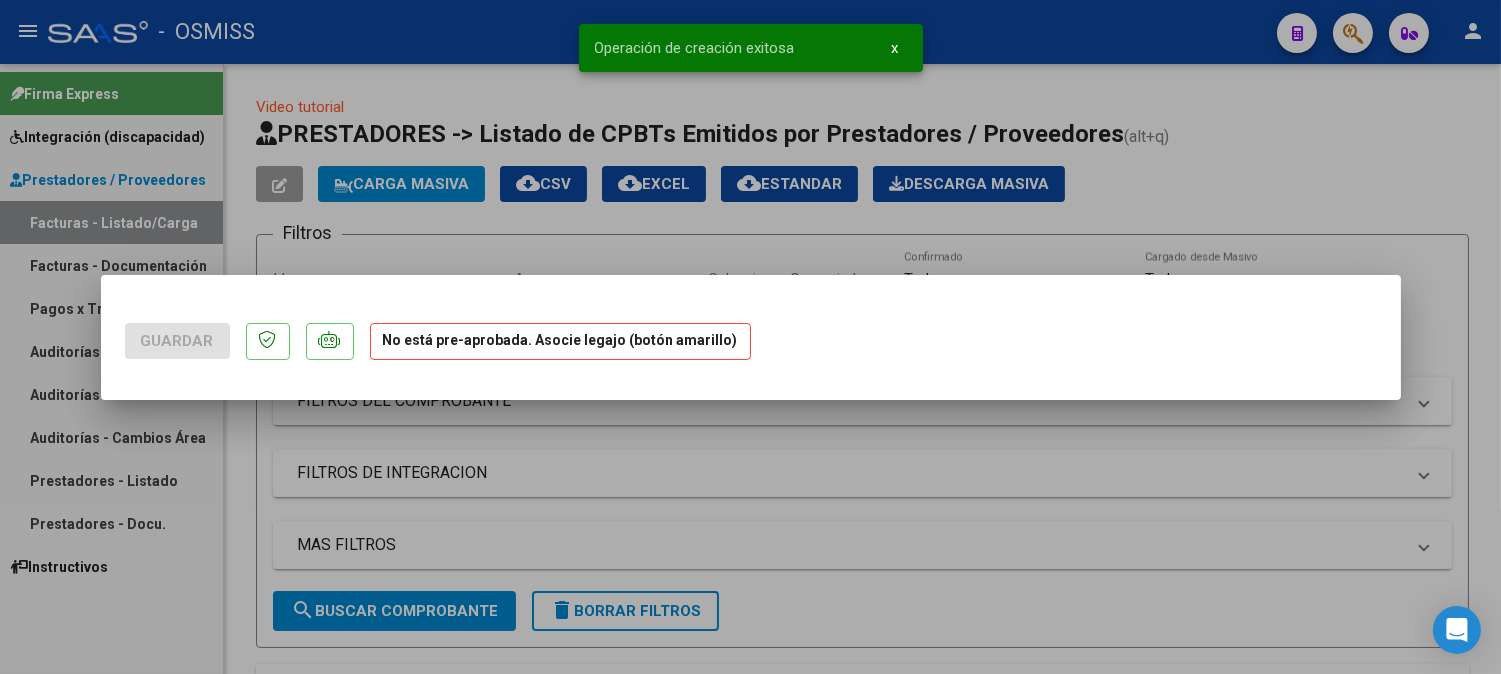 scroll, scrollTop: 0, scrollLeft: 0, axis: both 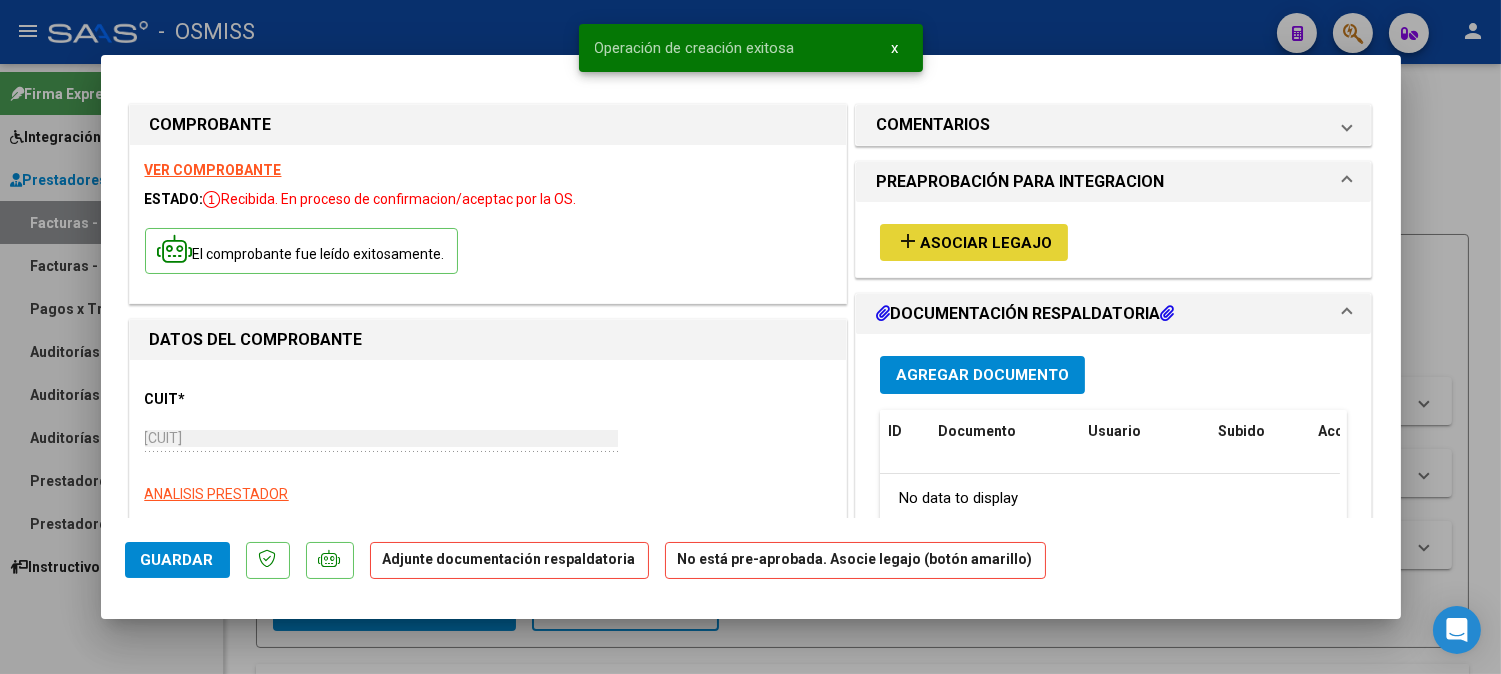click on "Asociar Legajo" at bounding box center [986, 243] 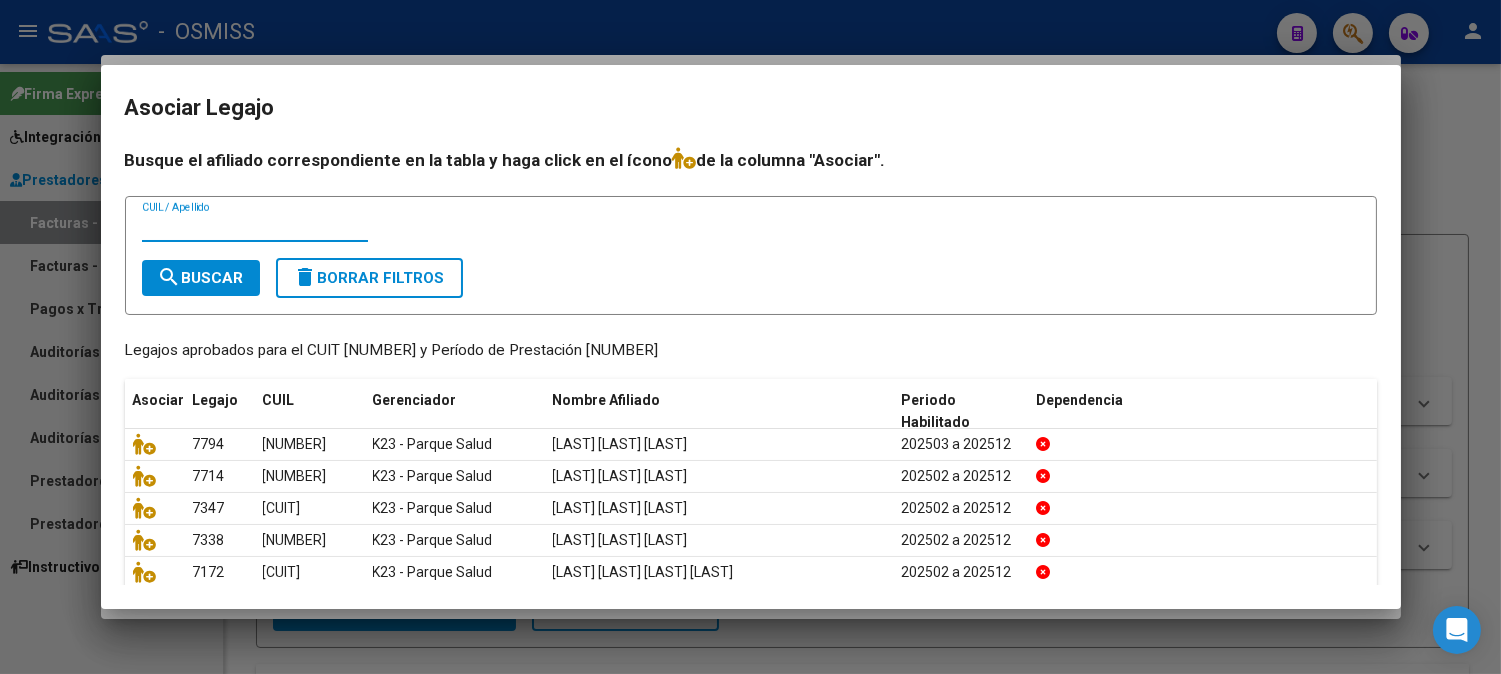 click on "CUIL / Apellido" at bounding box center (255, 227) 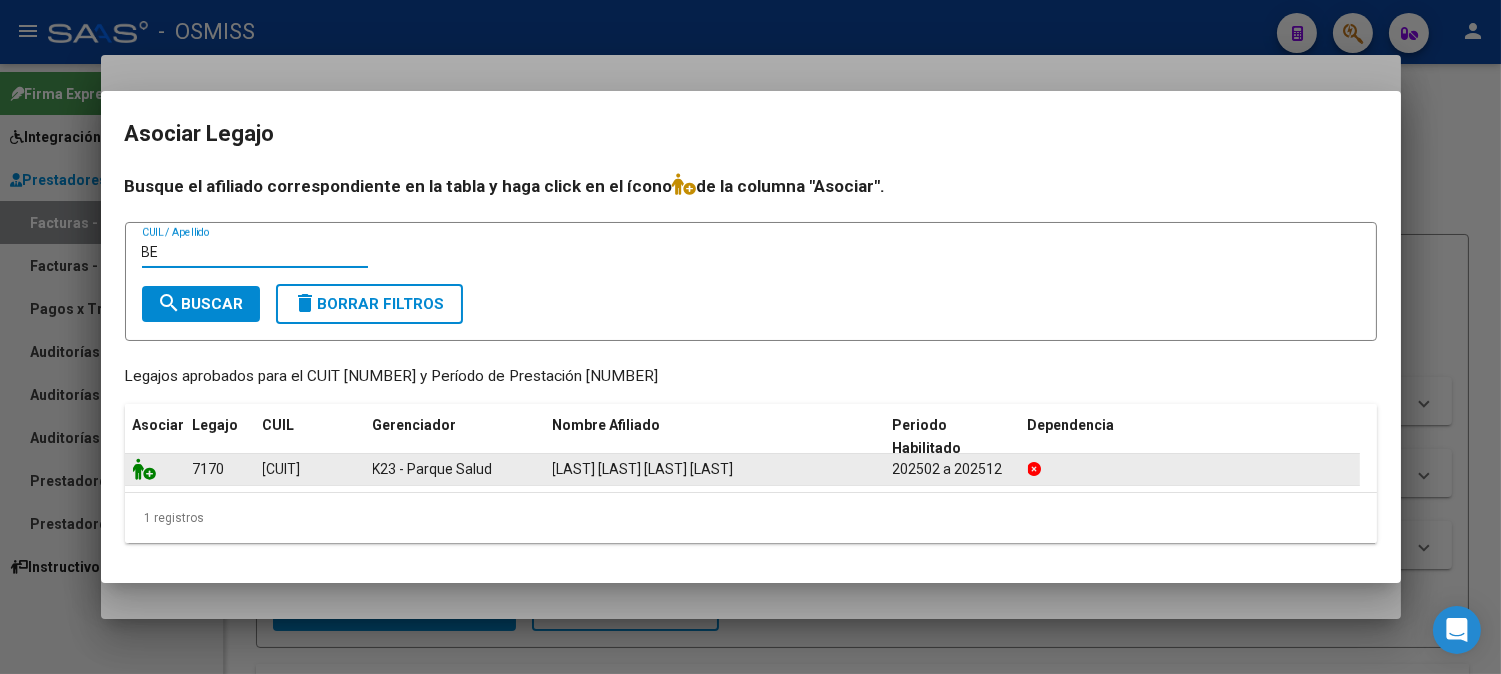 type on "BE" 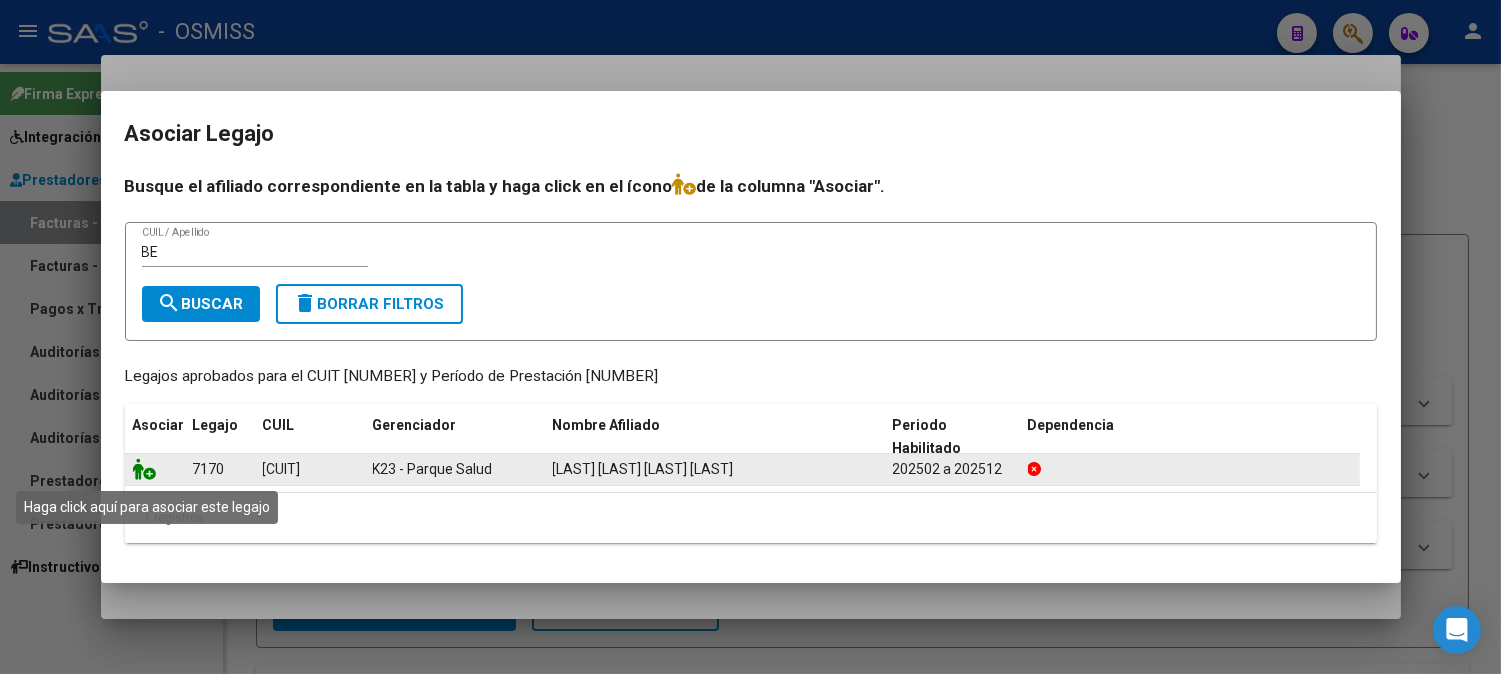 click 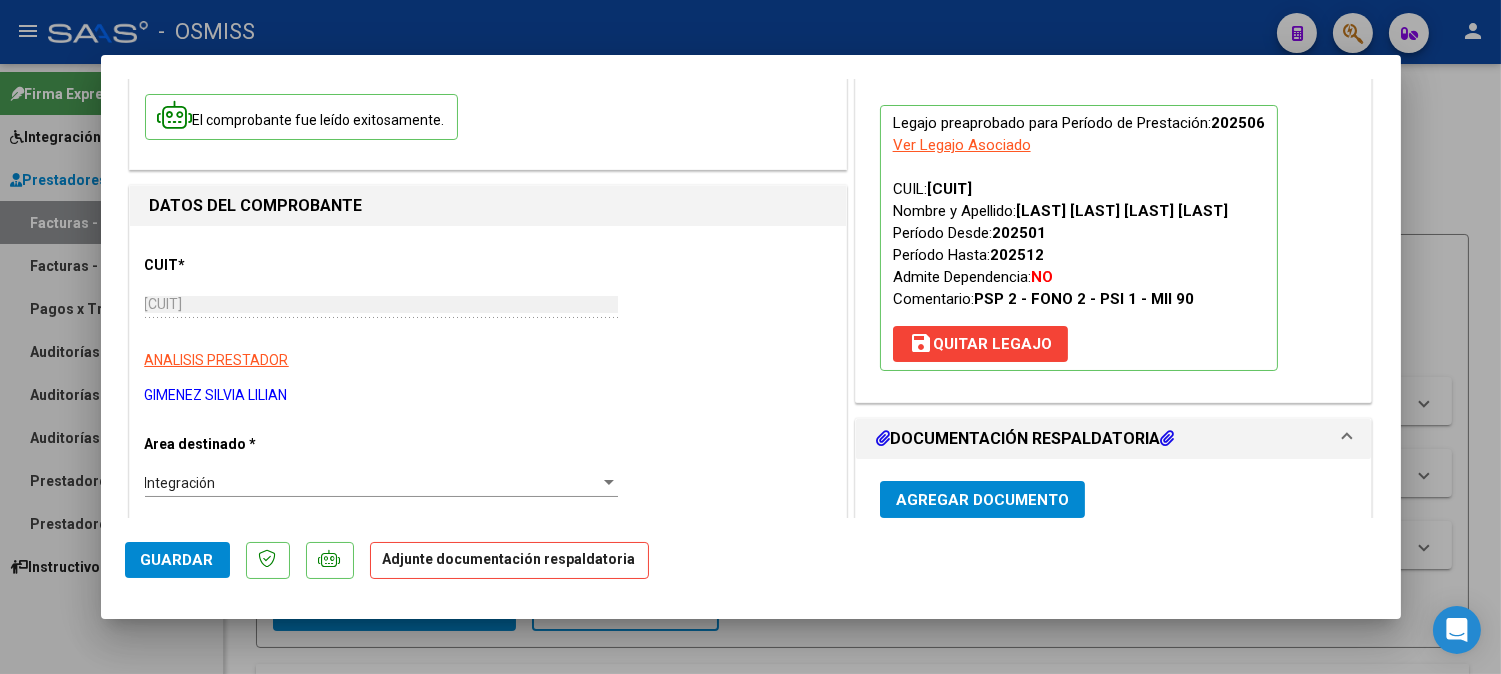 scroll, scrollTop: 333, scrollLeft: 0, axis: vertical 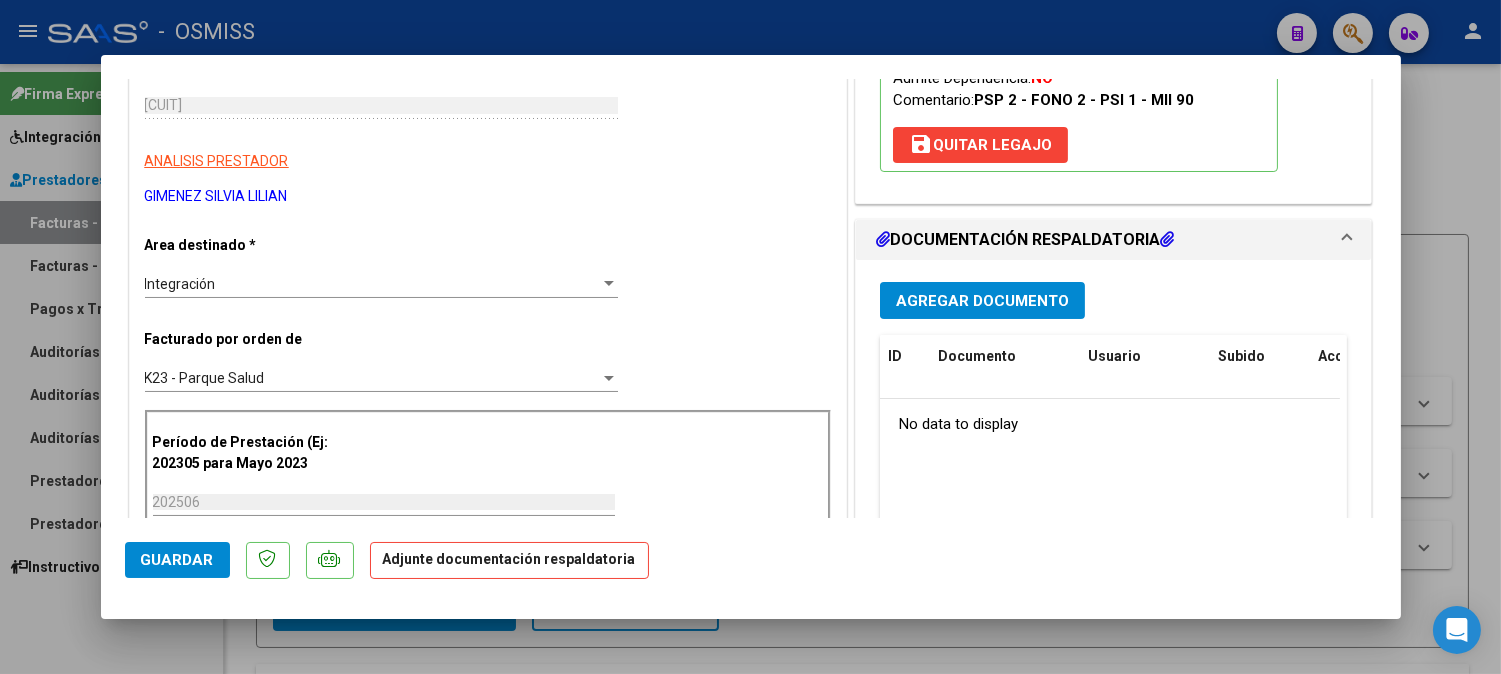 click on "Agregar Documento" at bounding box center (982, 301) 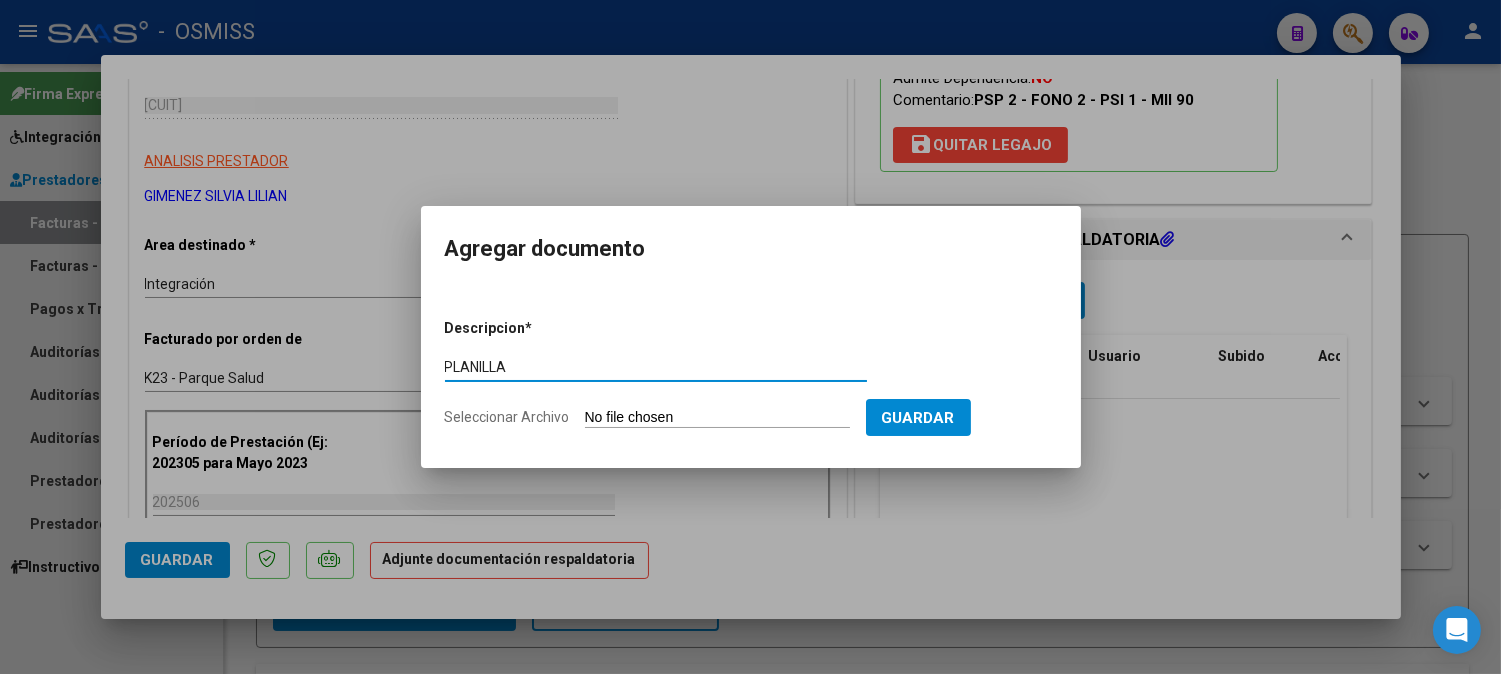 type on "PLANILLA" 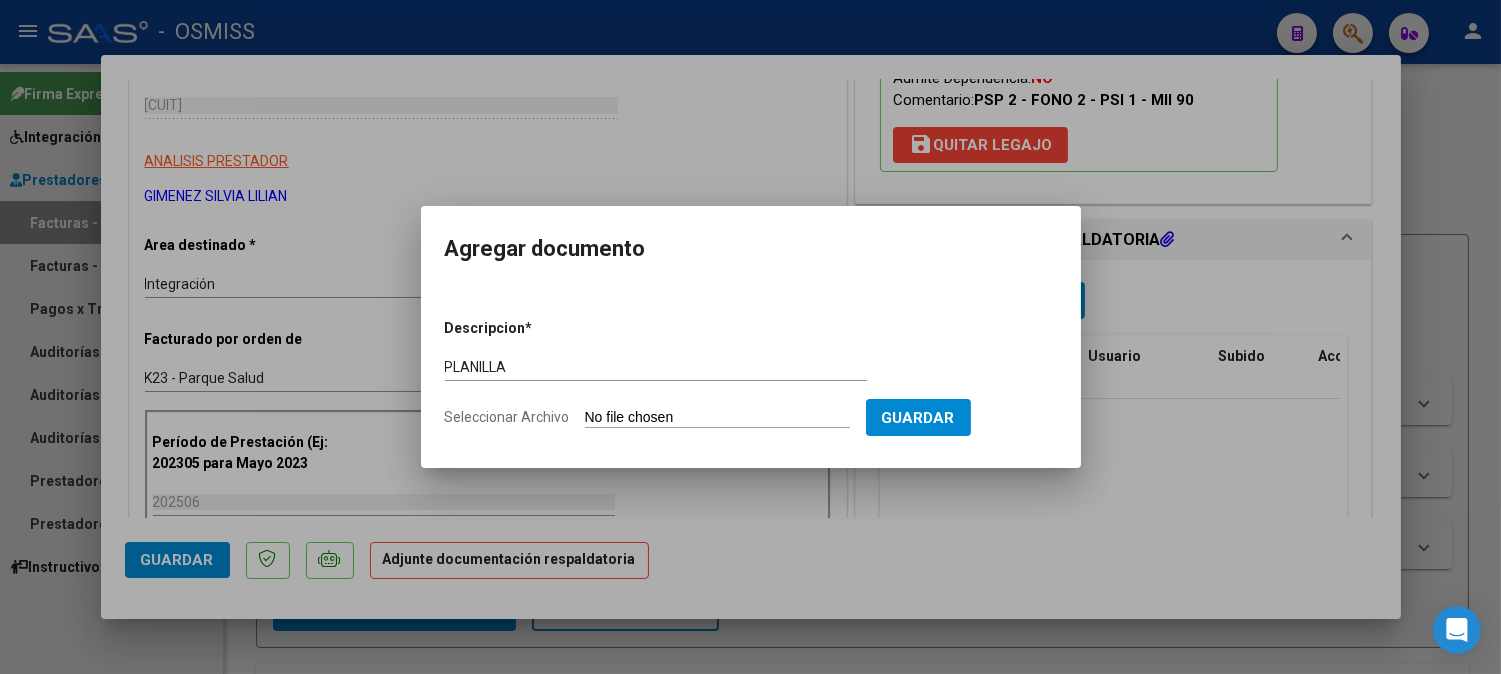 type on "C:\fakepath\PLANILLA.pdf" 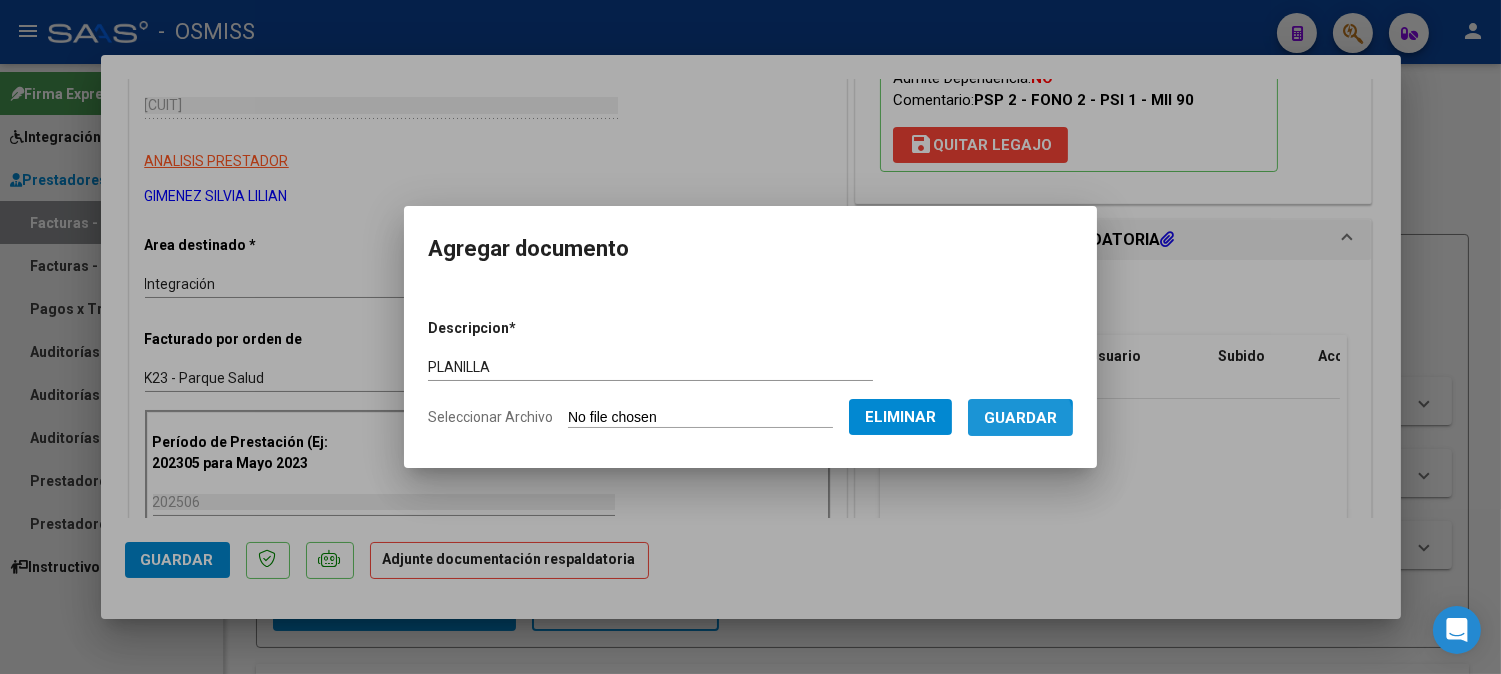click on "Guardar" at bounding box center [1020, 417] 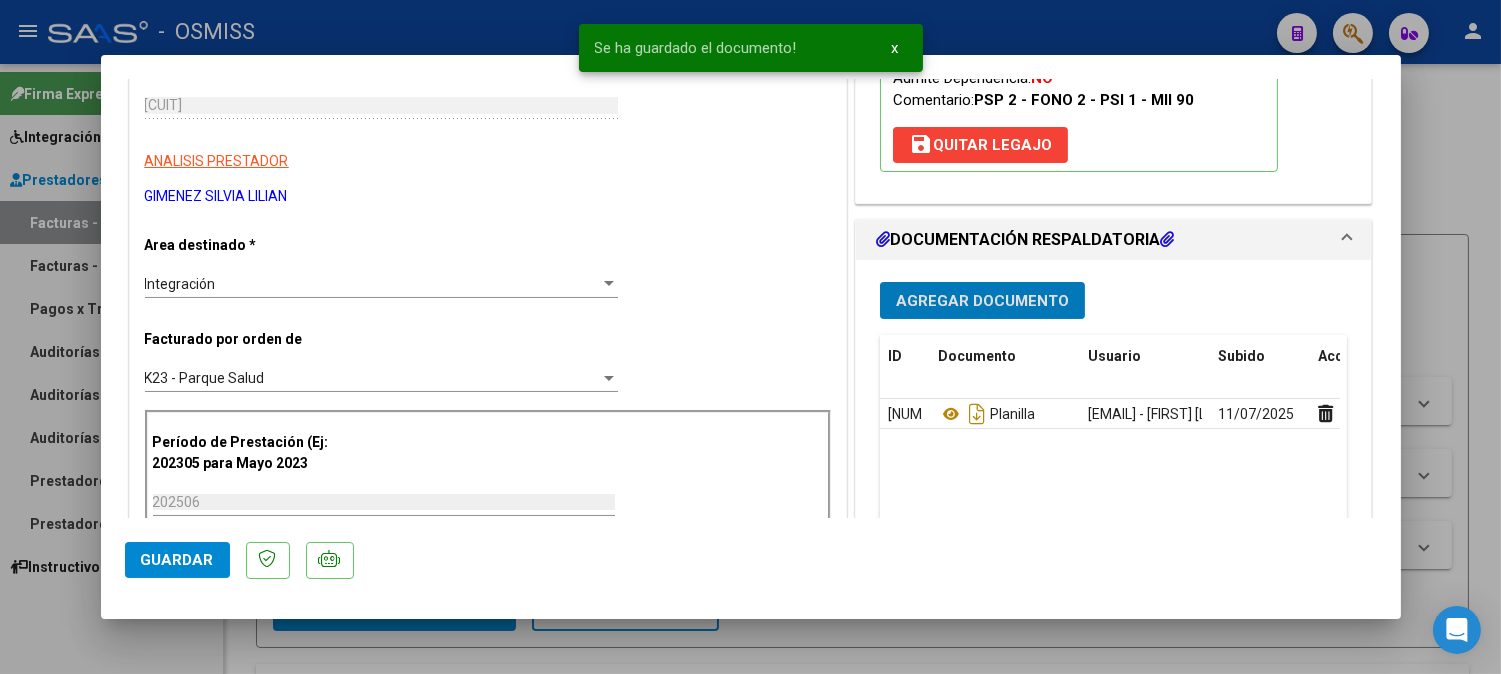 click on "Agregar Documento" at bounding box center [982, 301] 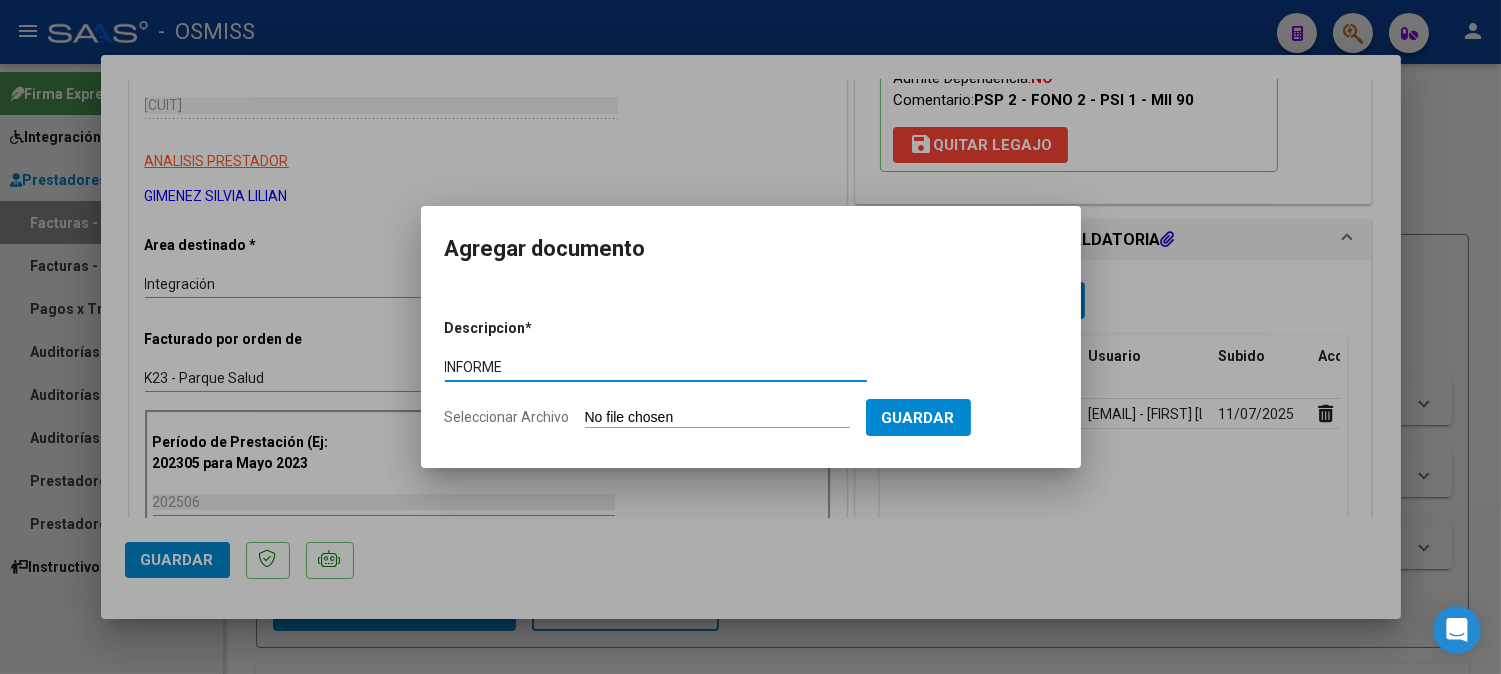 type on "INFORME" 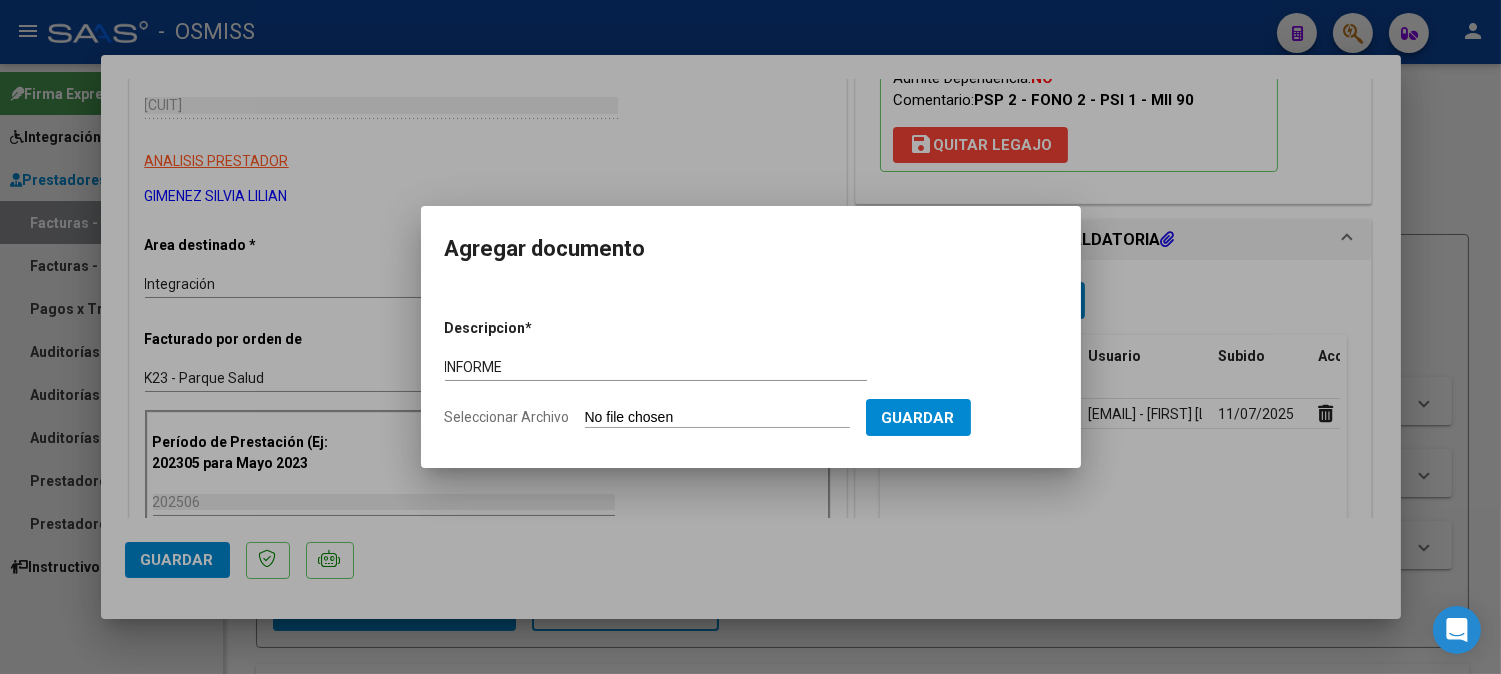 type on "C:\fakepath\INFORME.pdf" 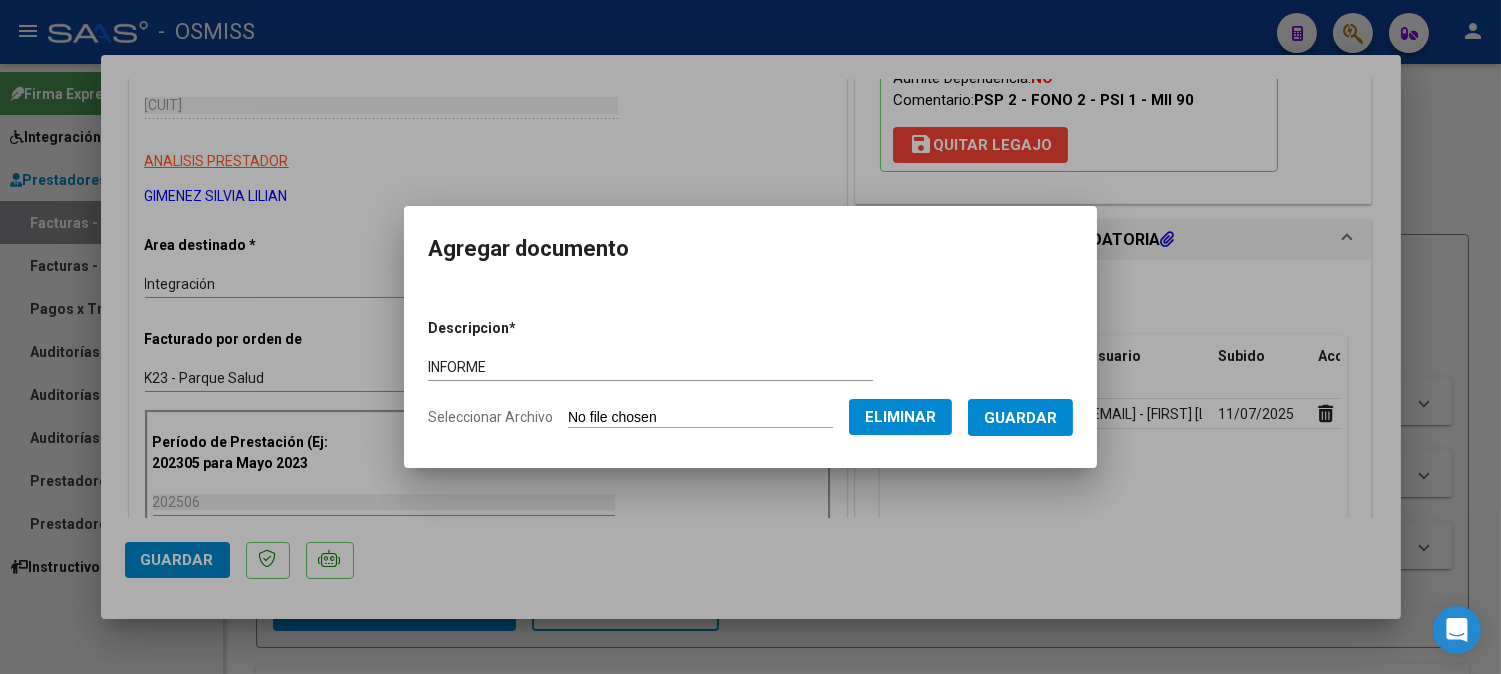 click on "Guardar" at bounding box center [1020, 418] 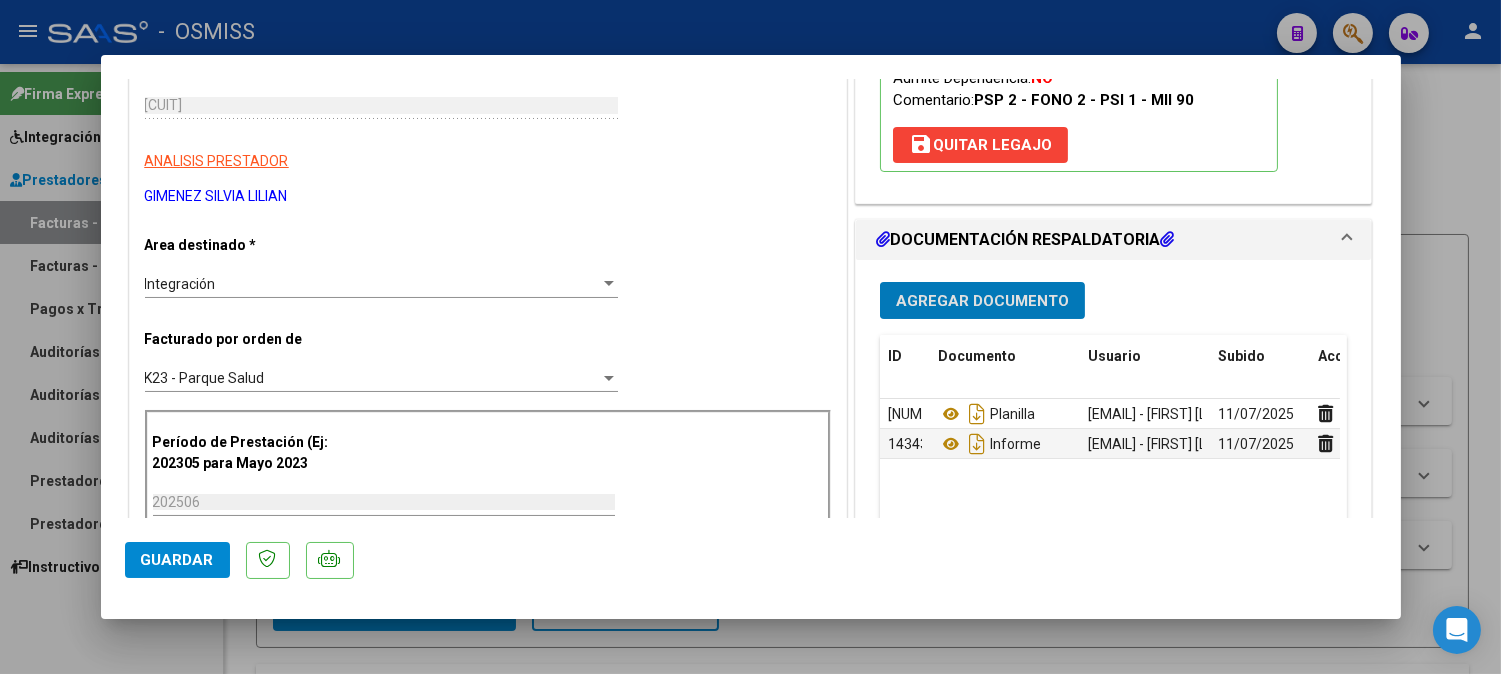 type 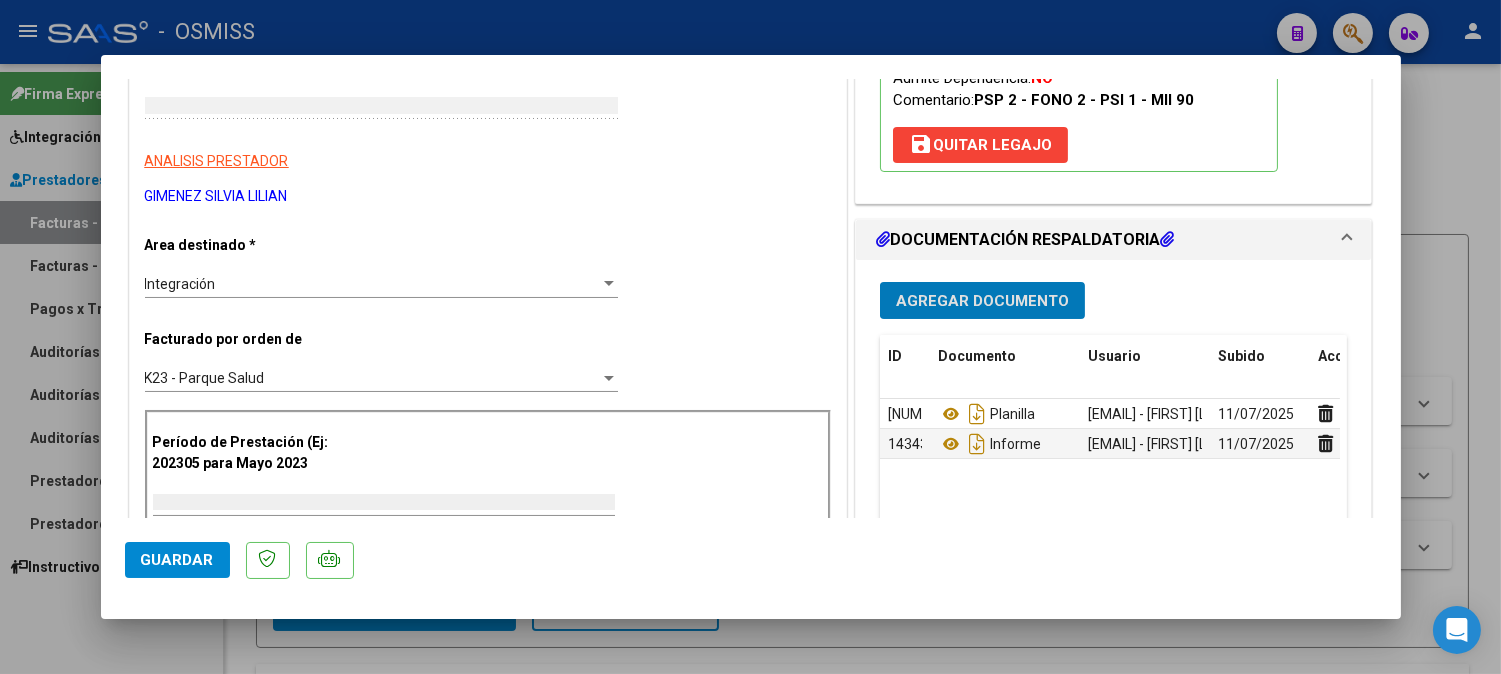 type 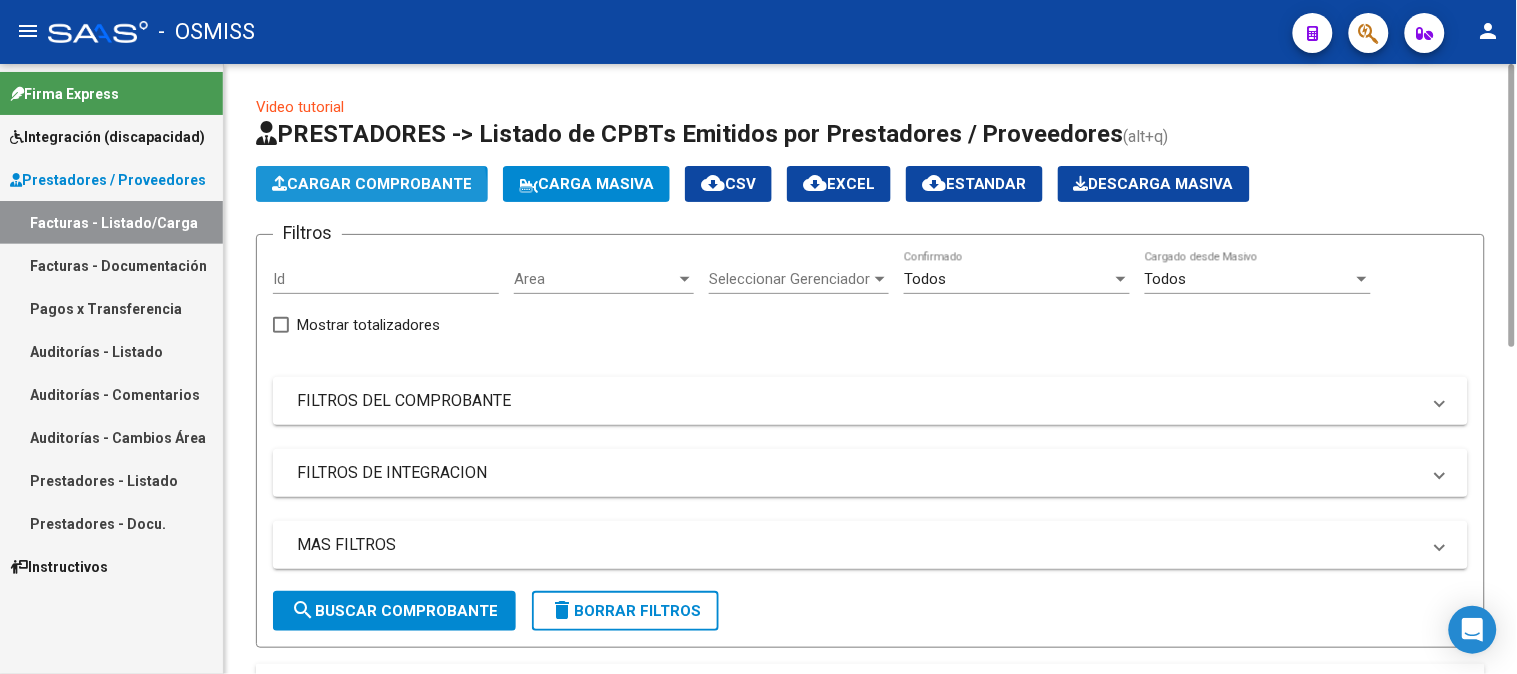 click on "Cargar Comprobante" 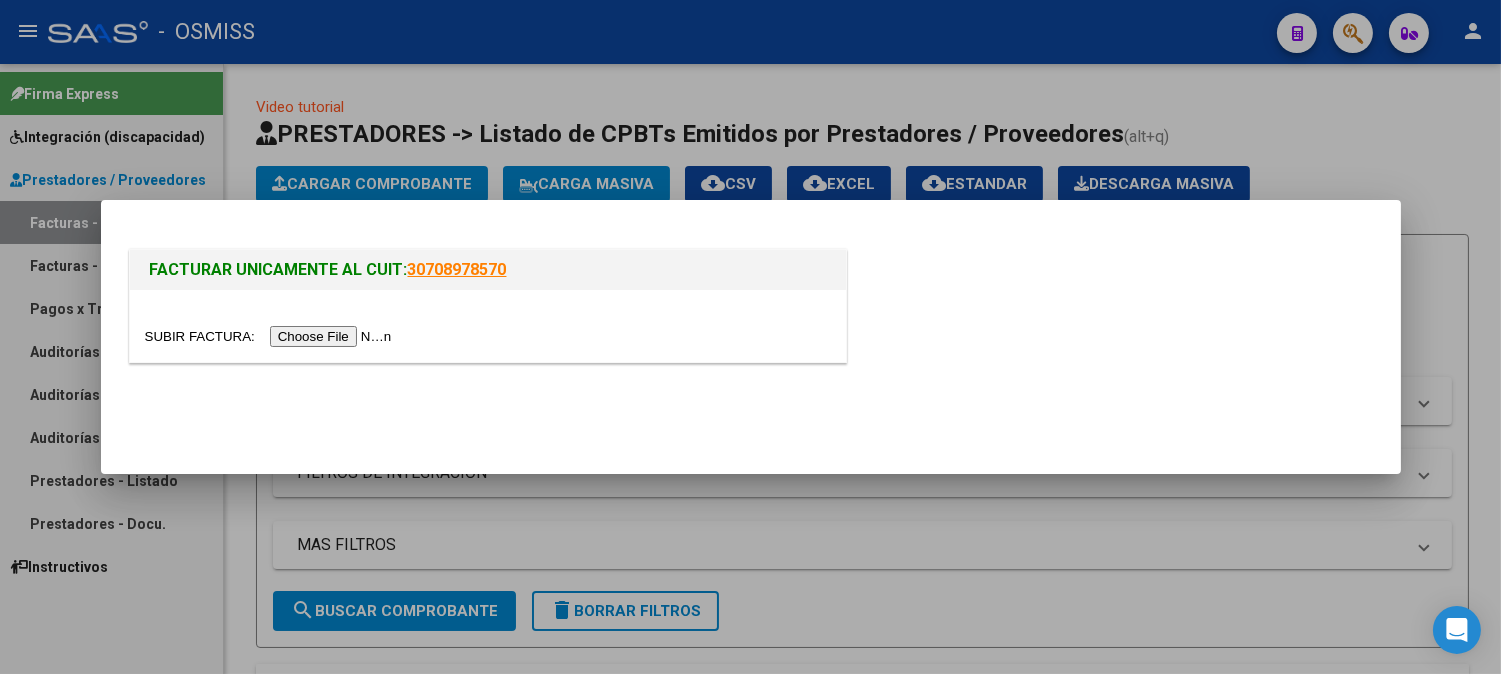 click at bounding box center (271, 336) 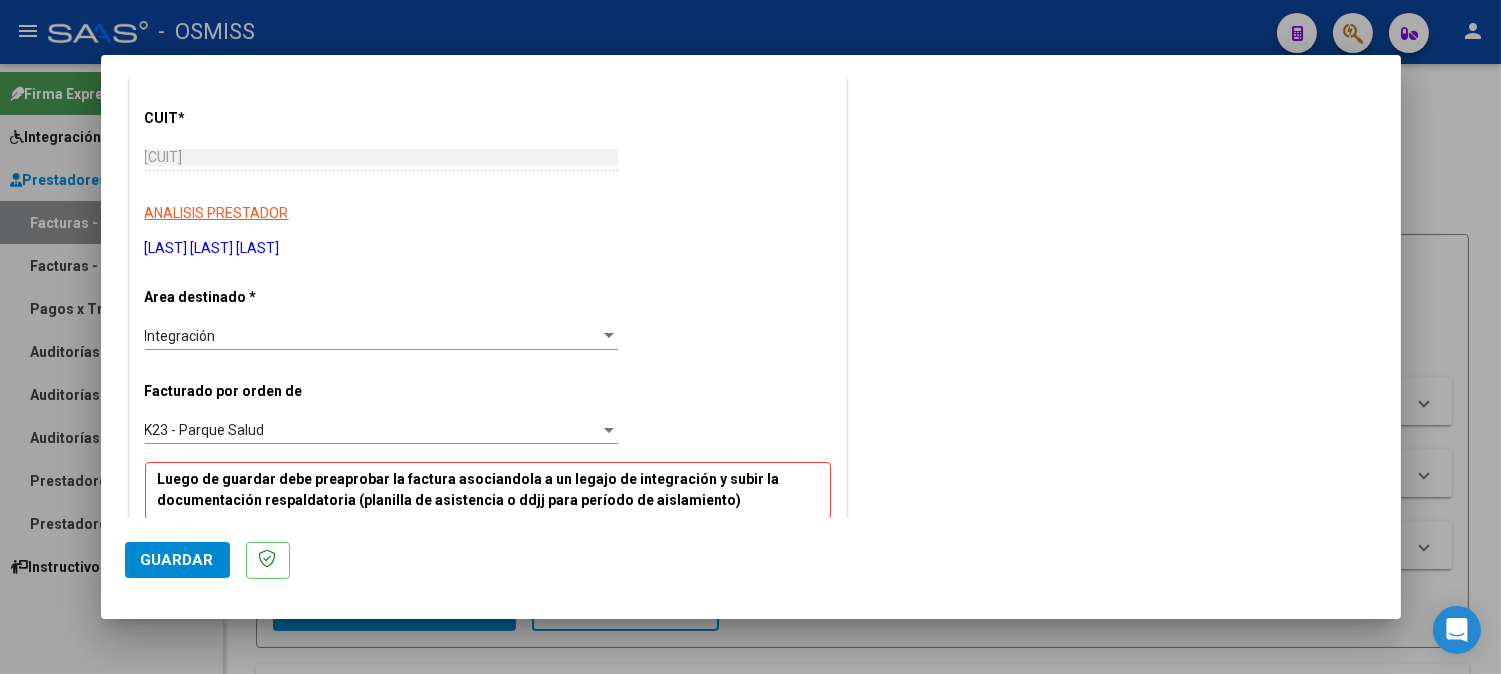scroll, scrollTop: 444, scrollLeft: 0, axis: vertical 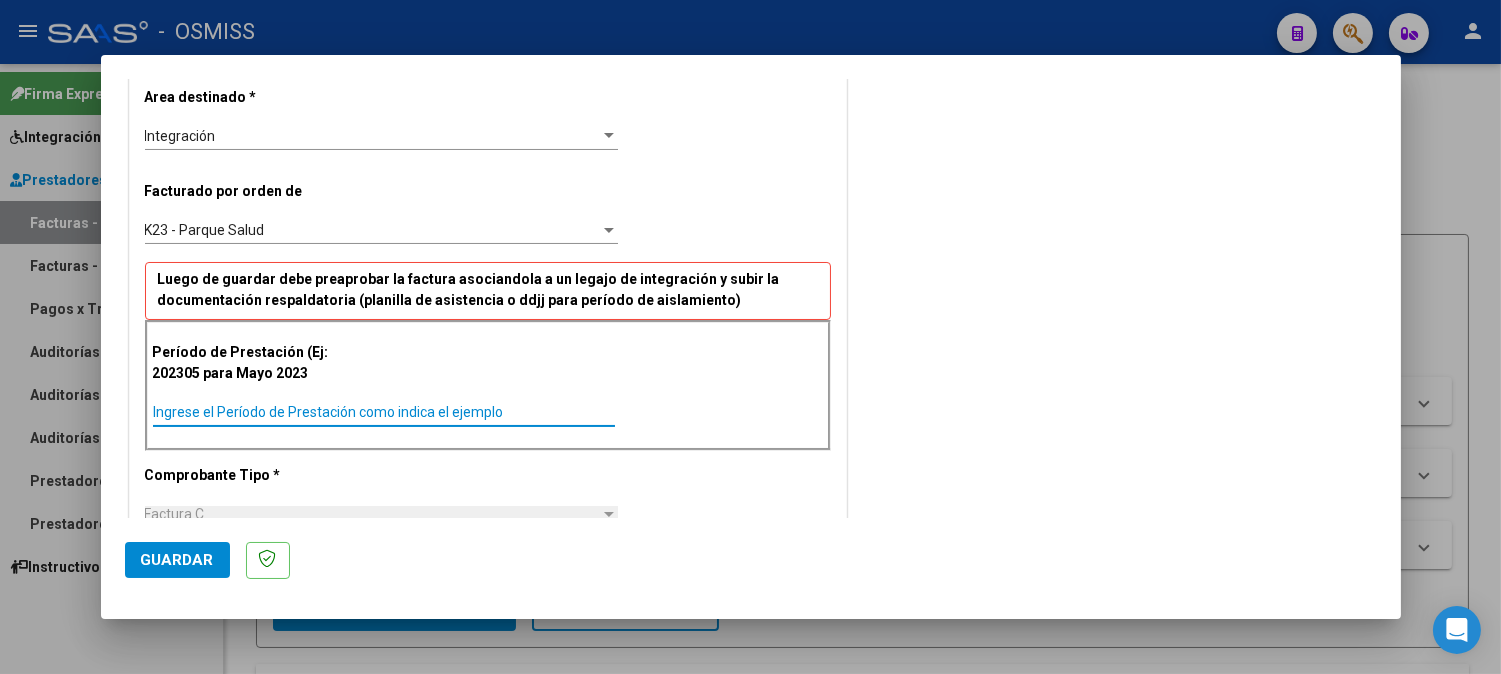 click on "Ingrese el Período de Prestación como indica el ejemplo" at bounding box center [384, 412] 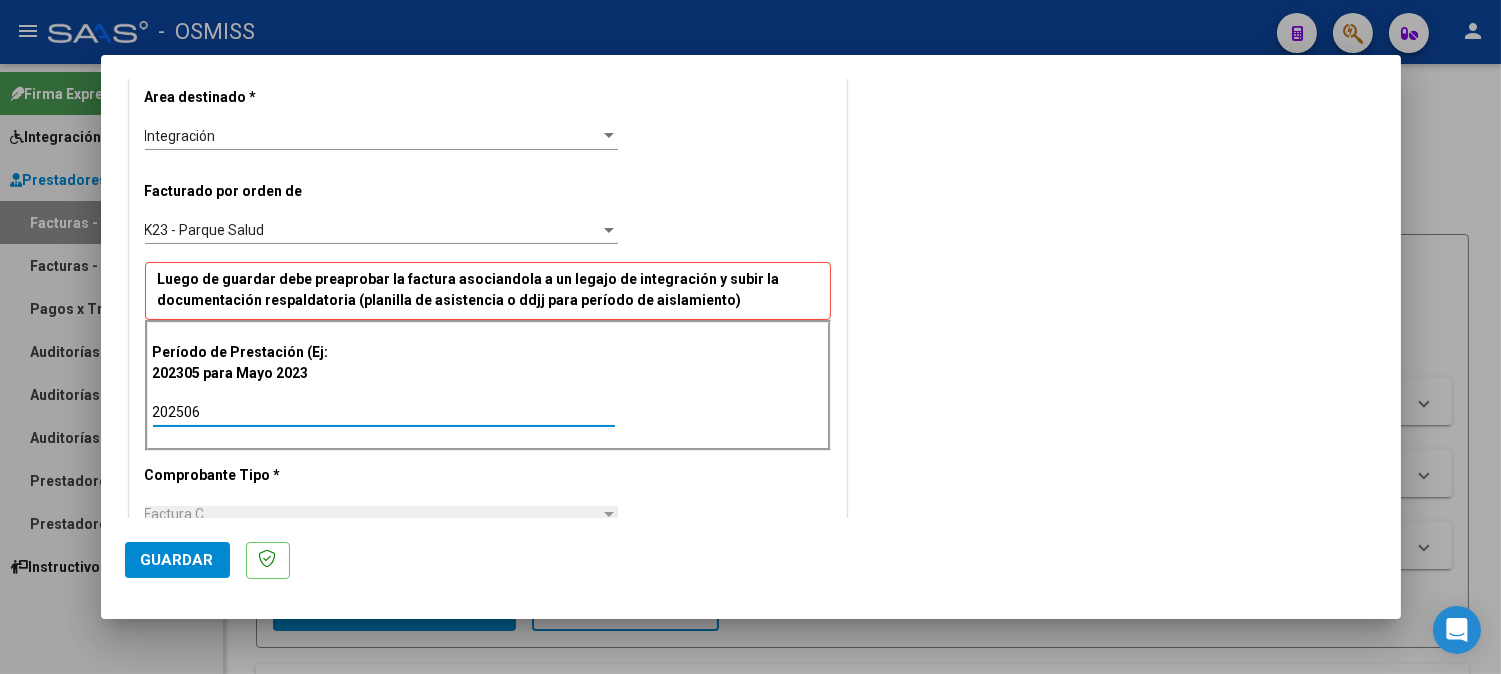 type on "202506" 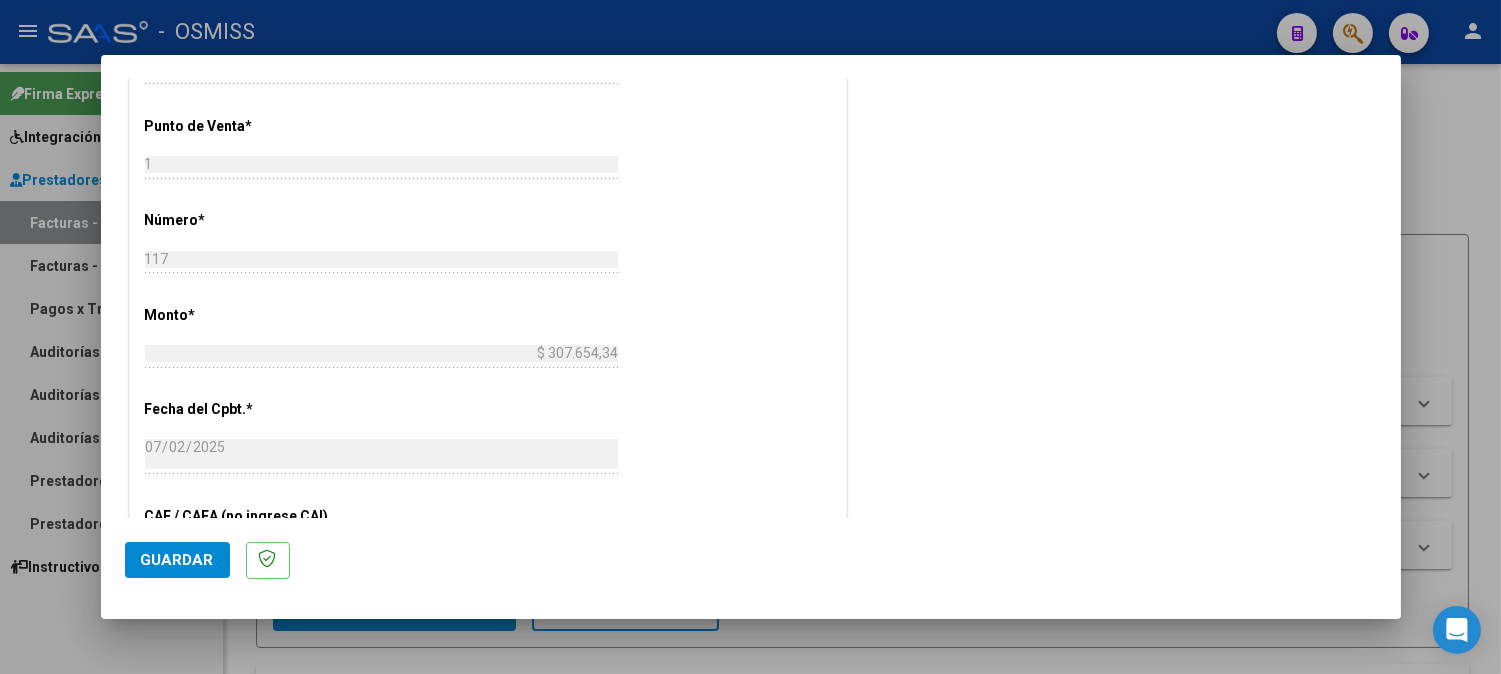 scroll, scrollTop: 1222, scrollLeft: 0, axis: vertical 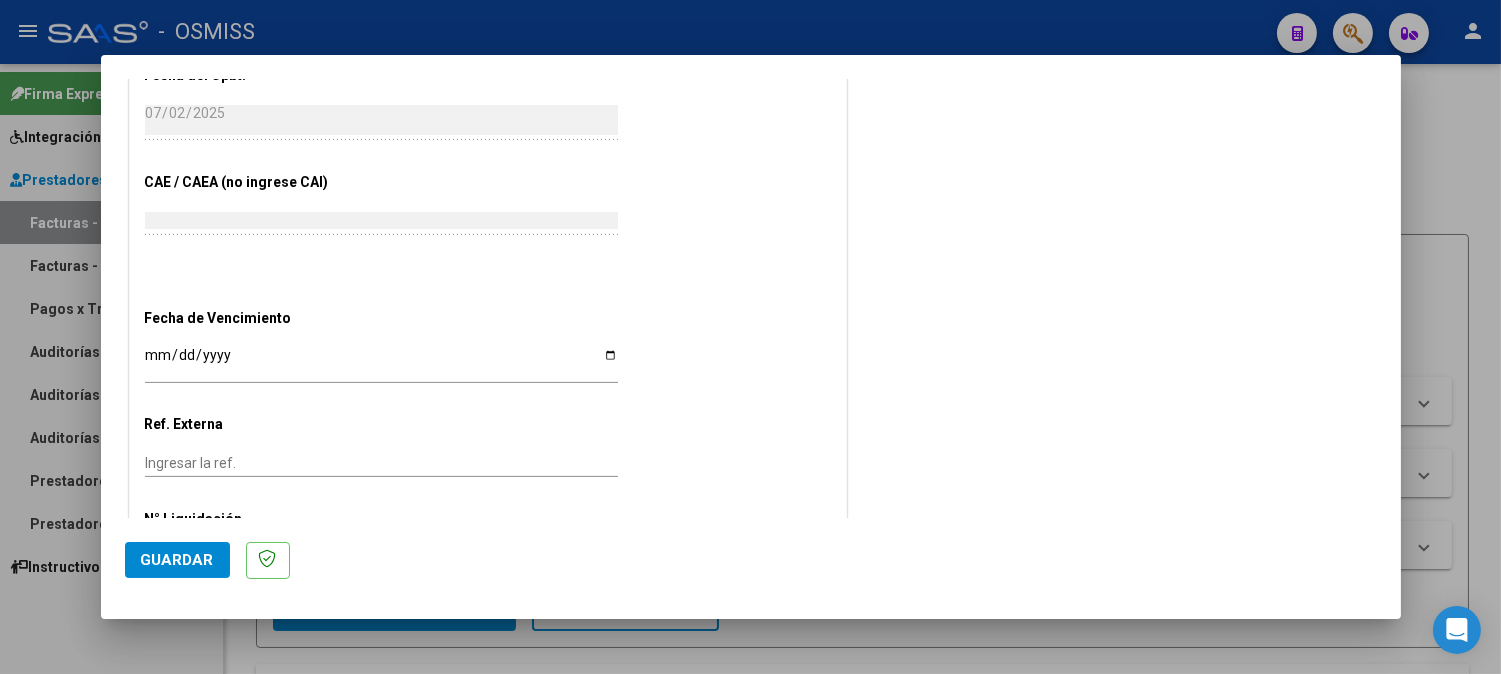 click on "Guardar" 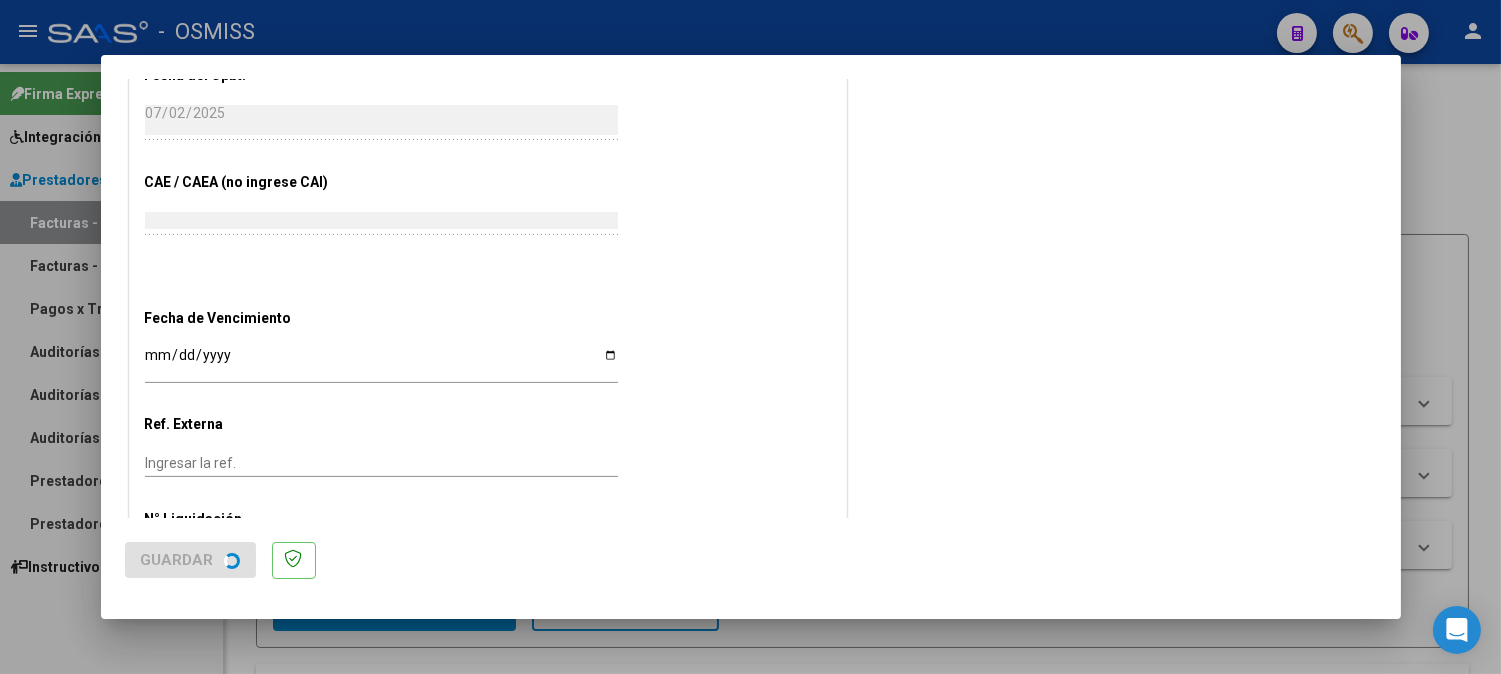 scroll, scrollTop: 0, scrollLeft: 0, axis: both 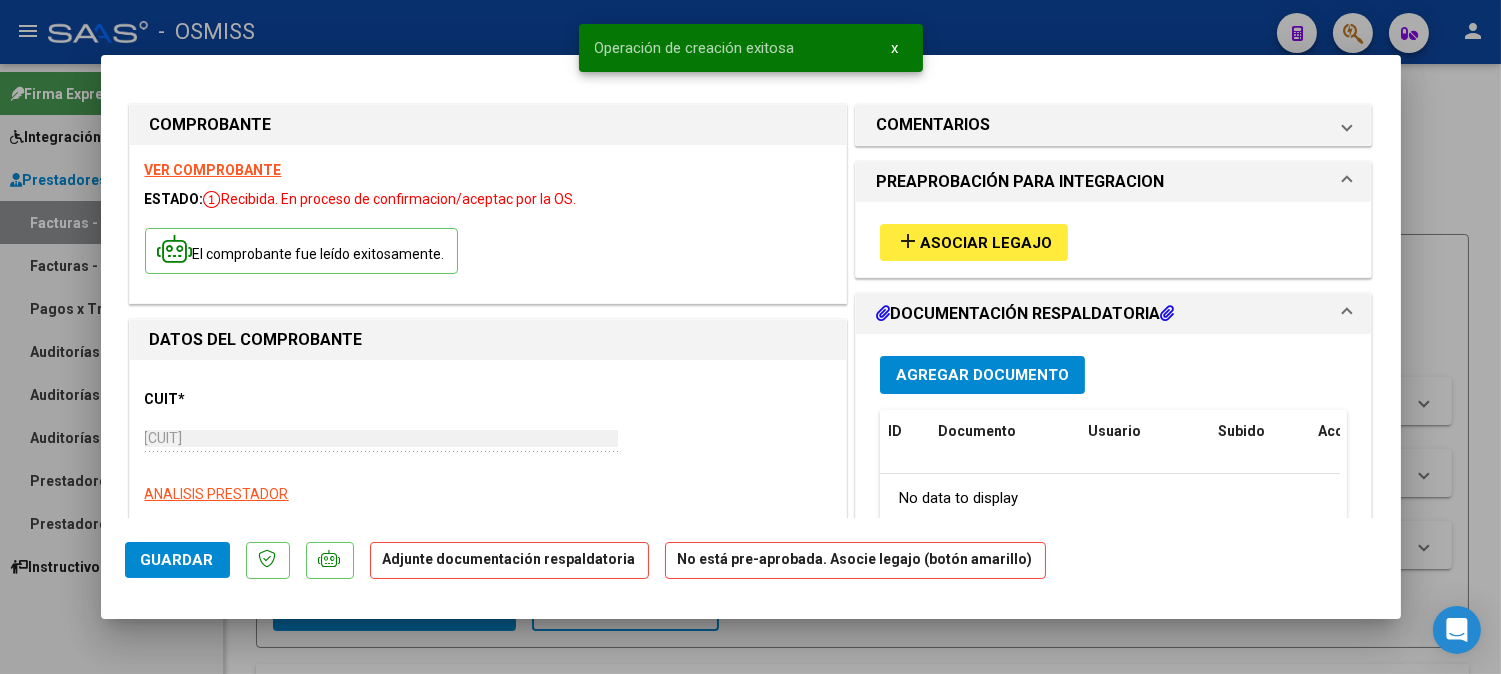 click on "add Asociar Legajo" at bounding box center (974, 242) 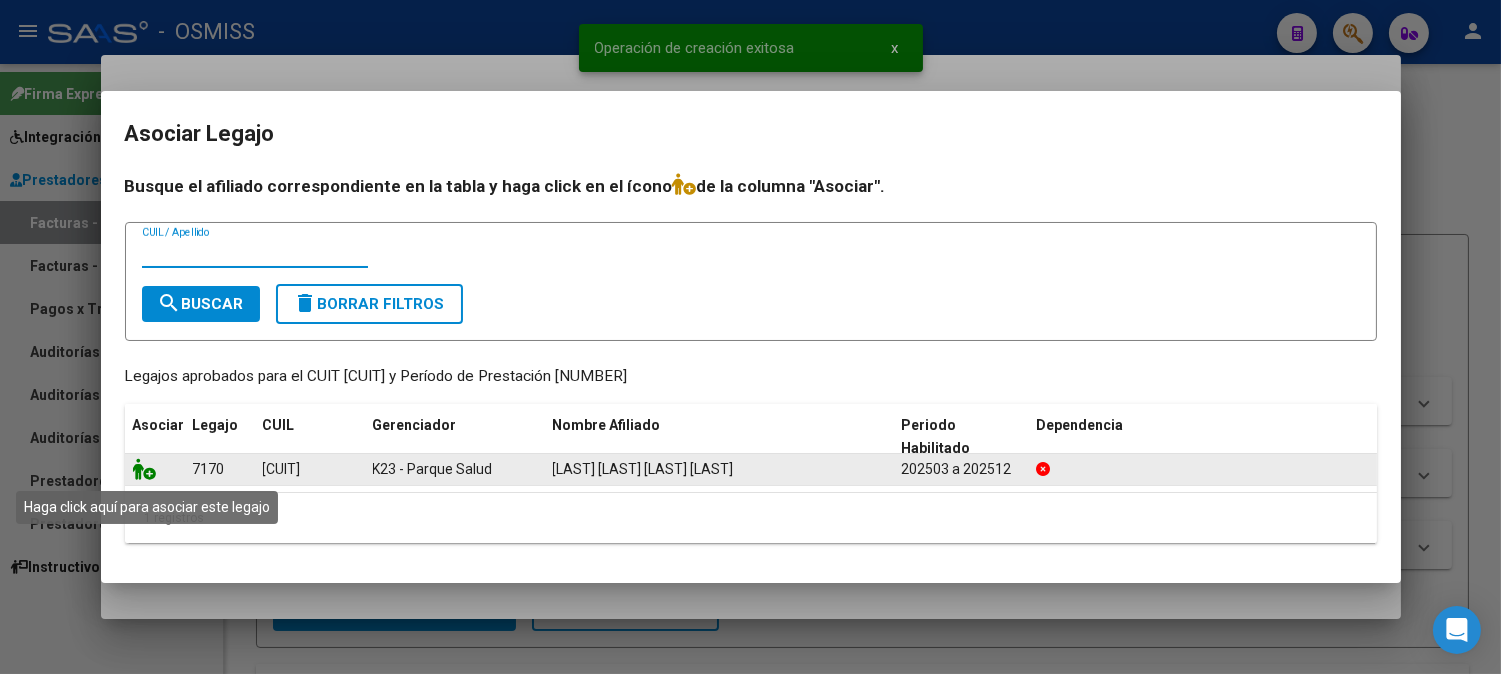 click 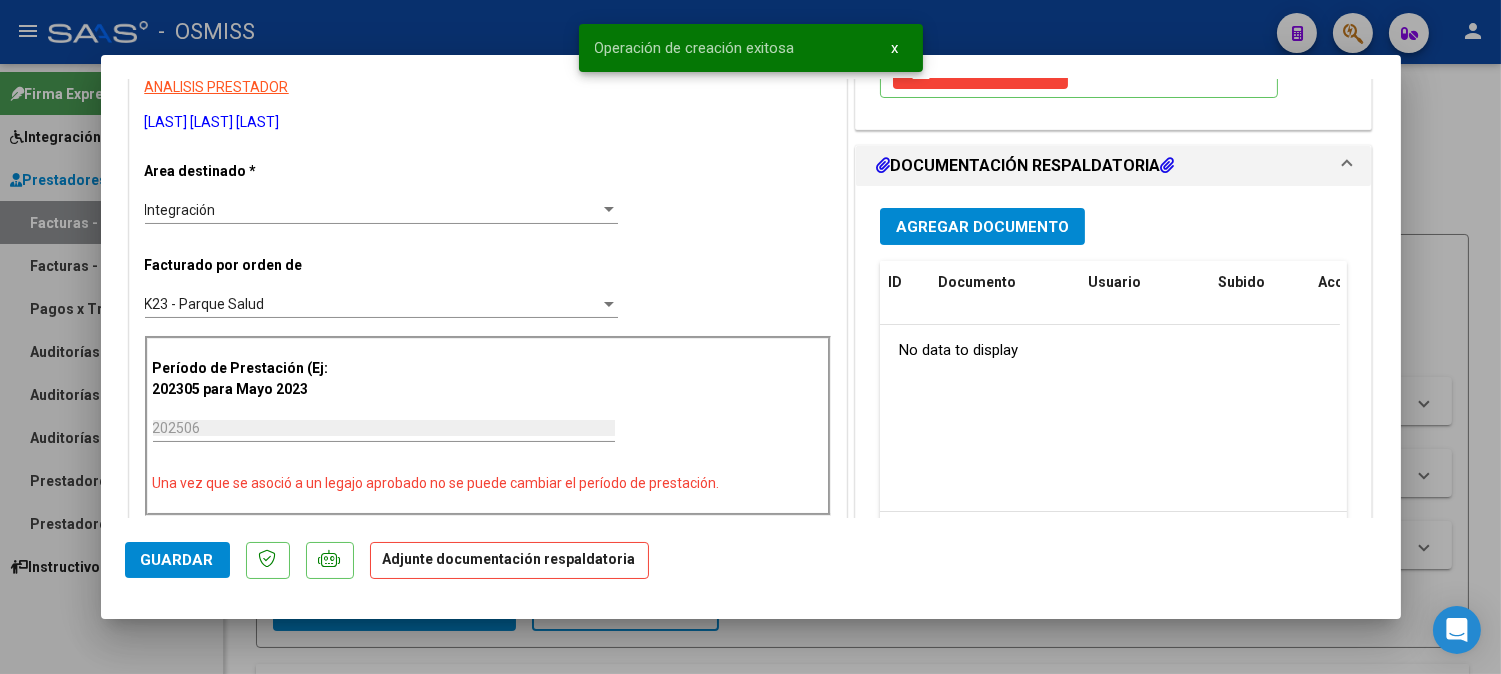 scroll, scrollTop: 444, scrollLeft: 0, axis: vertical 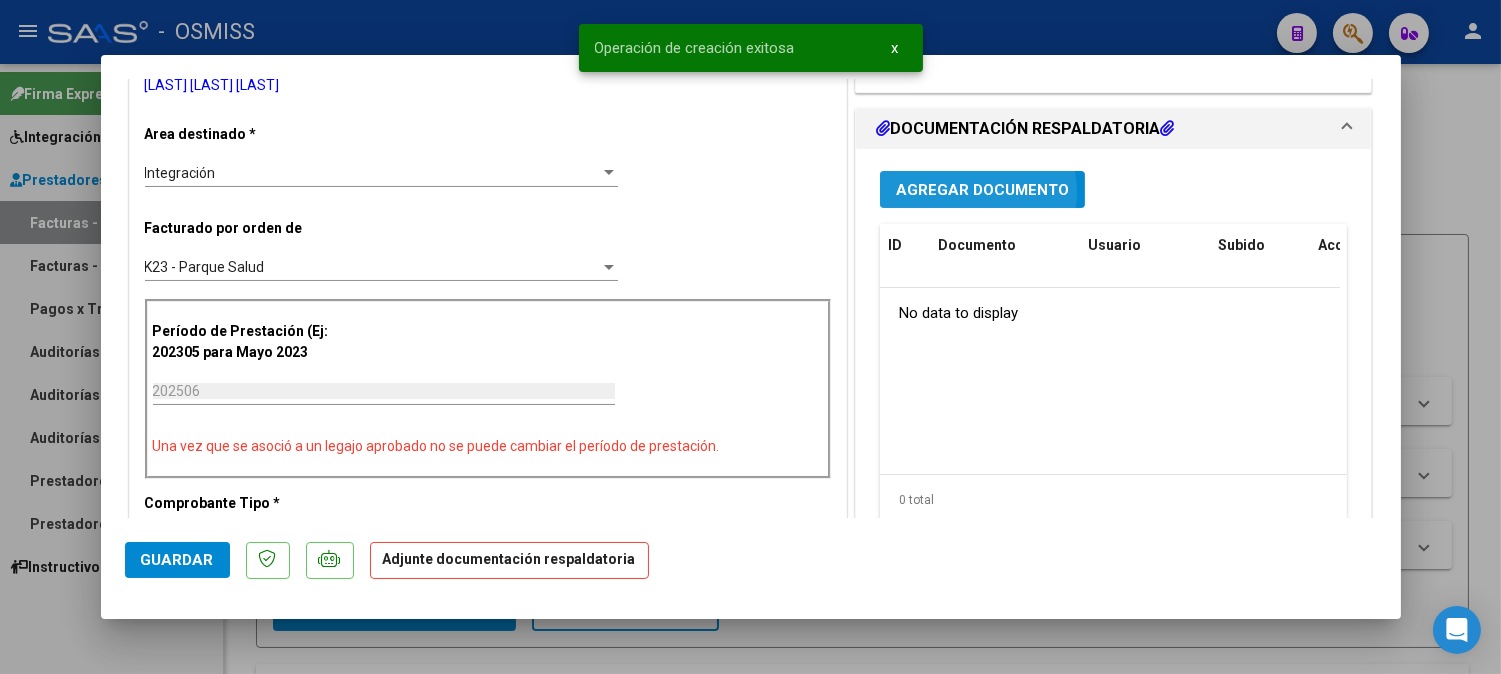 click on "Agregar Documento" at bounding box center [982, 190] 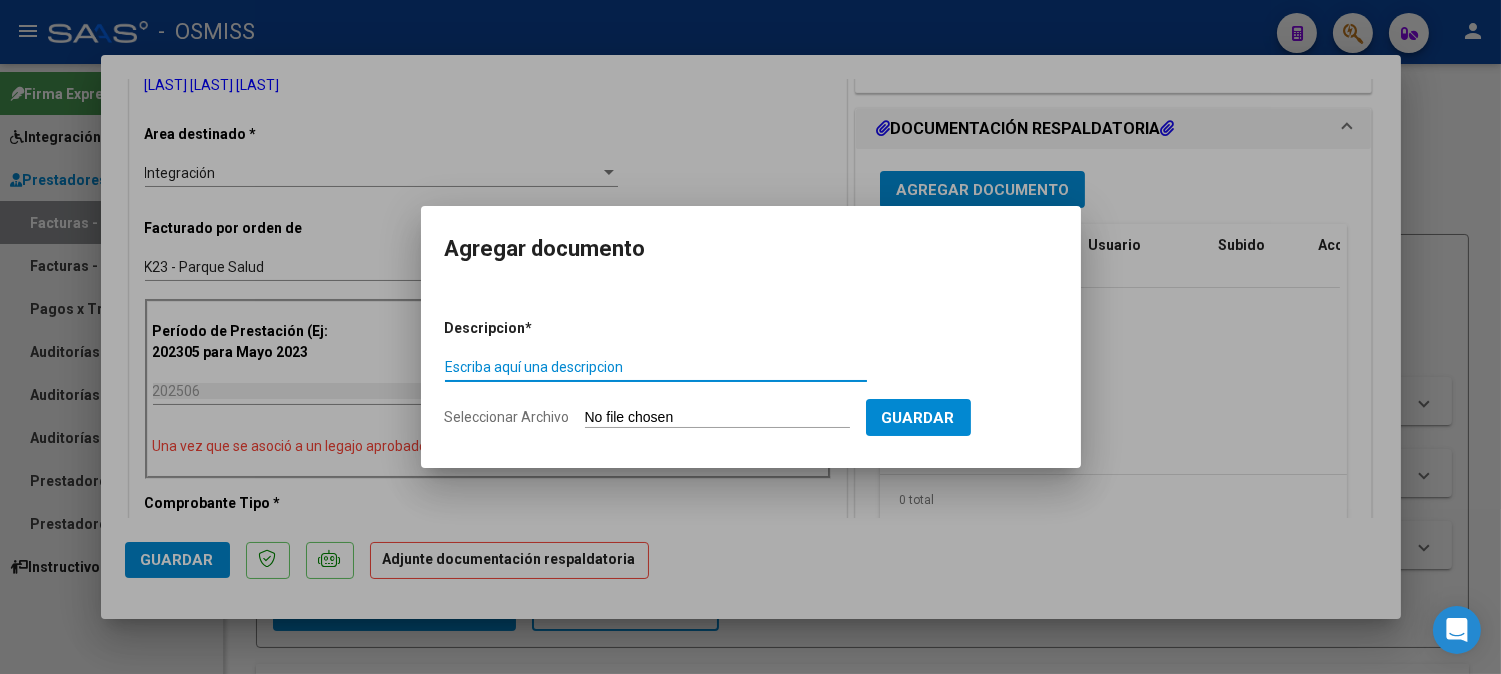 click on "Escriba aquí una descripcion" at bounding box center (656, 367) 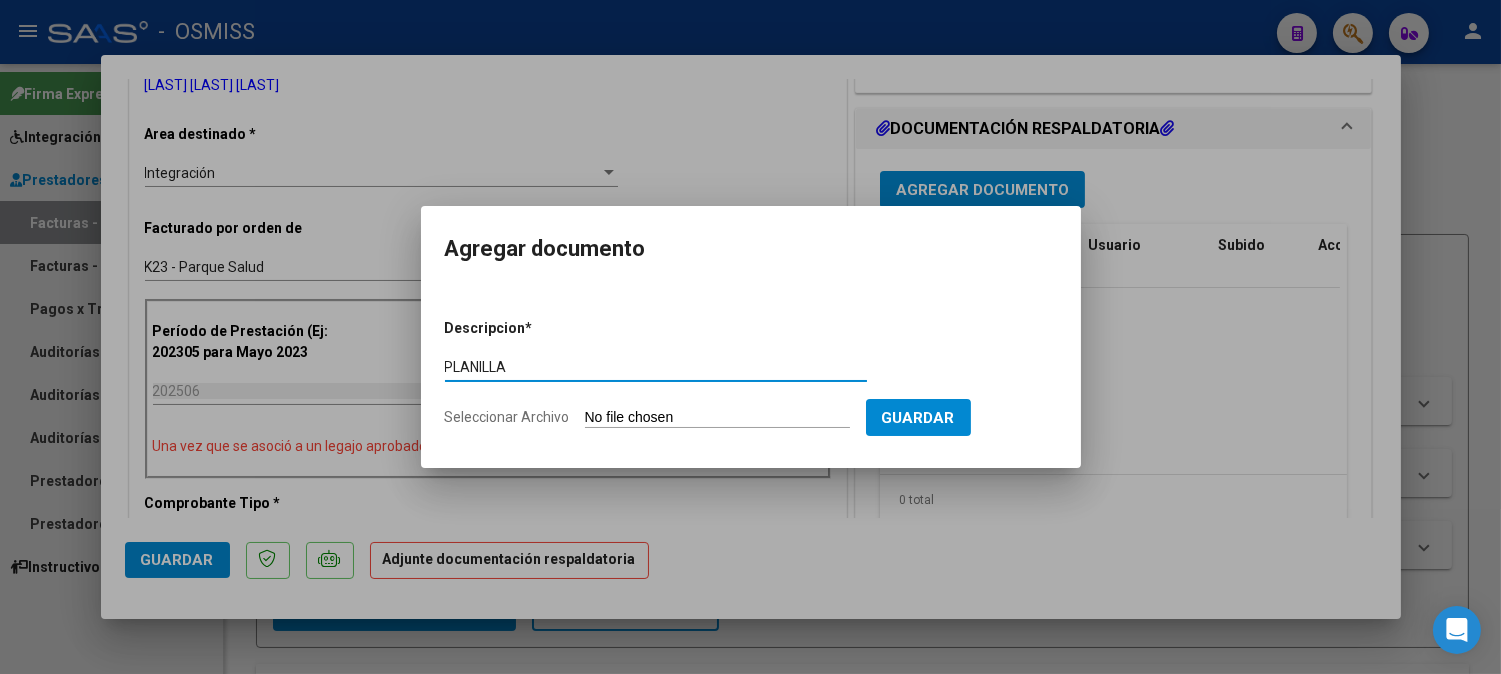 type on "PLANILLA" 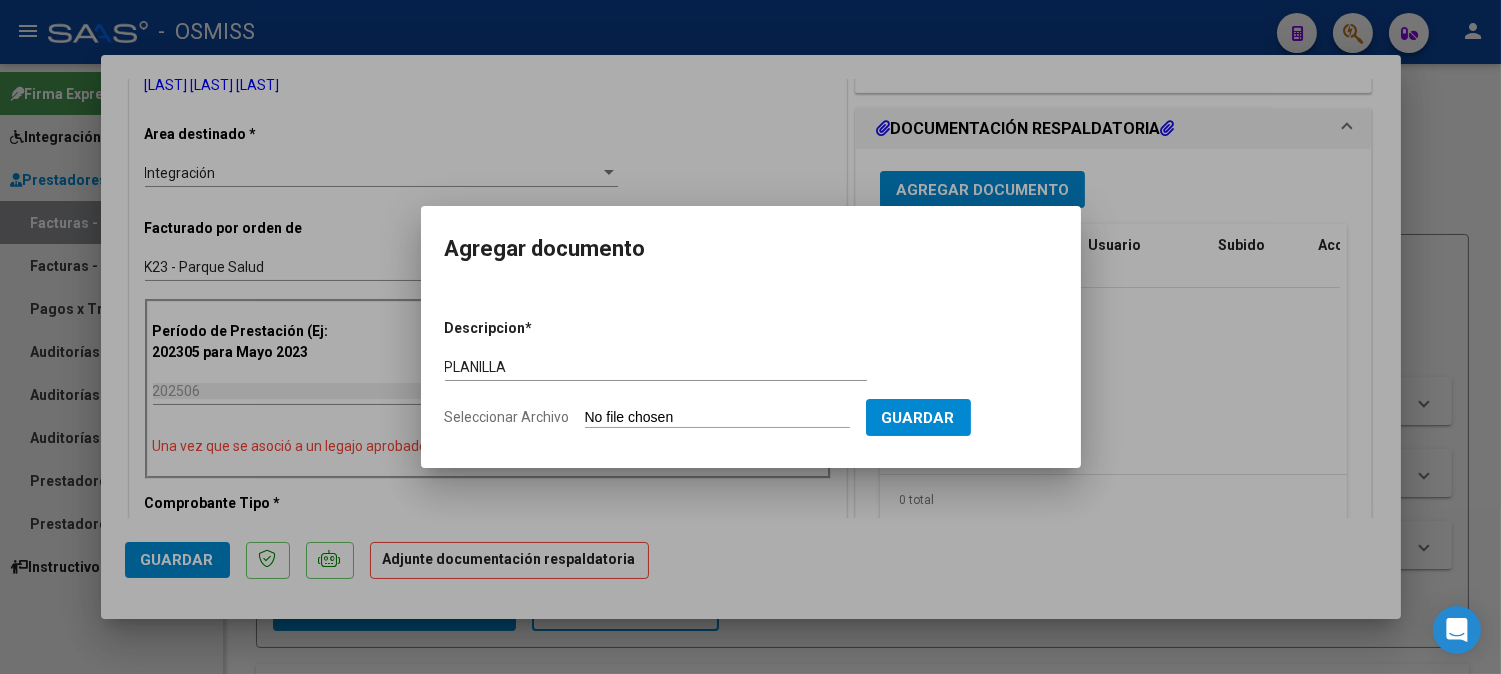 type on "C:\fakepath\[NUMBER]pdf_JUNIO_KIARA[1].pdf" 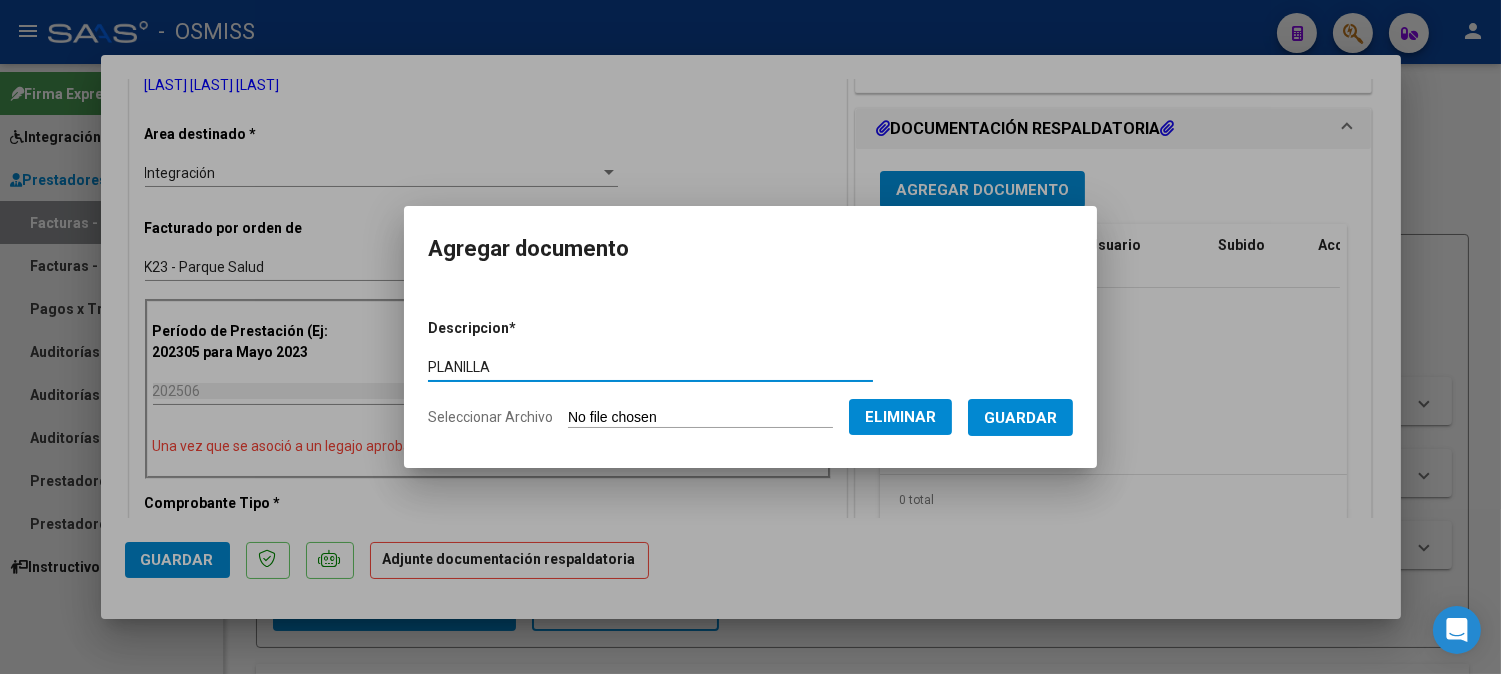 click on "PLANILLA" at bounding box center [650, 367] 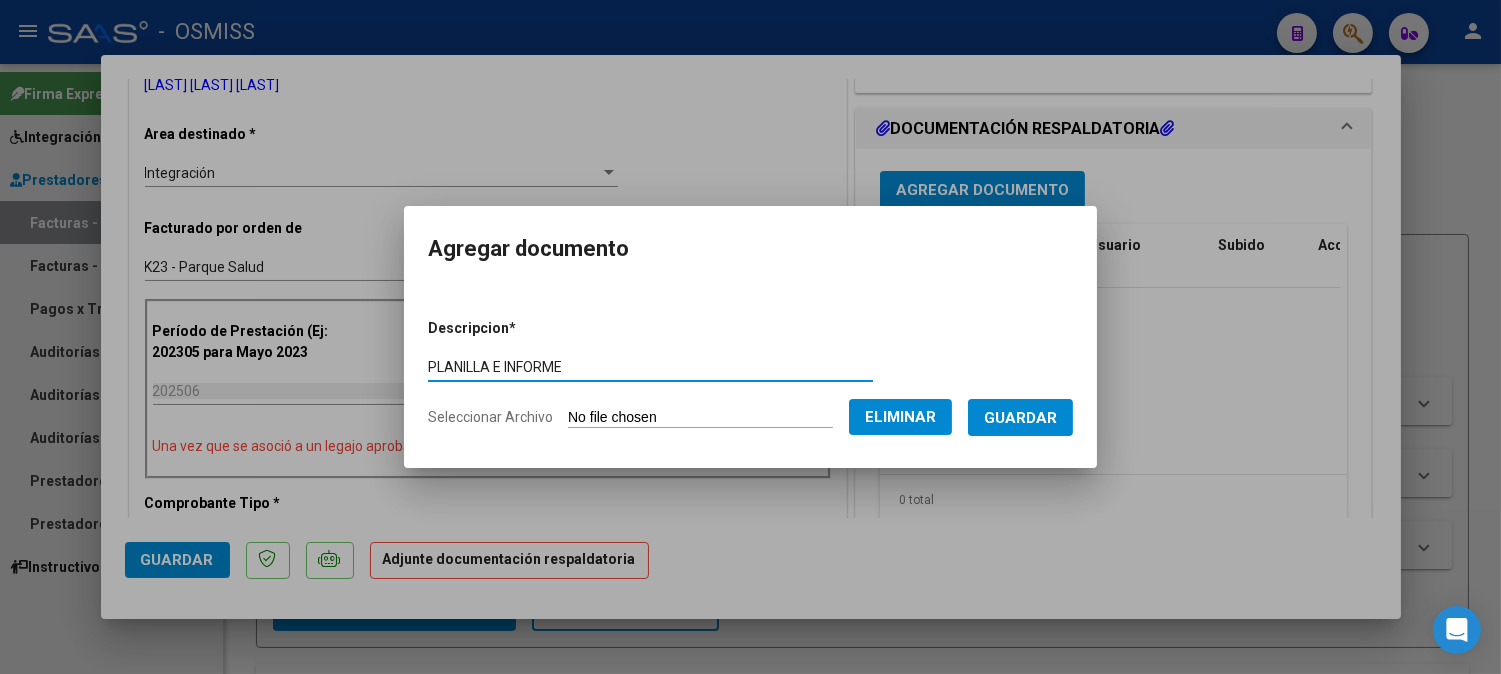 type on "PLANILLA E INFORME" 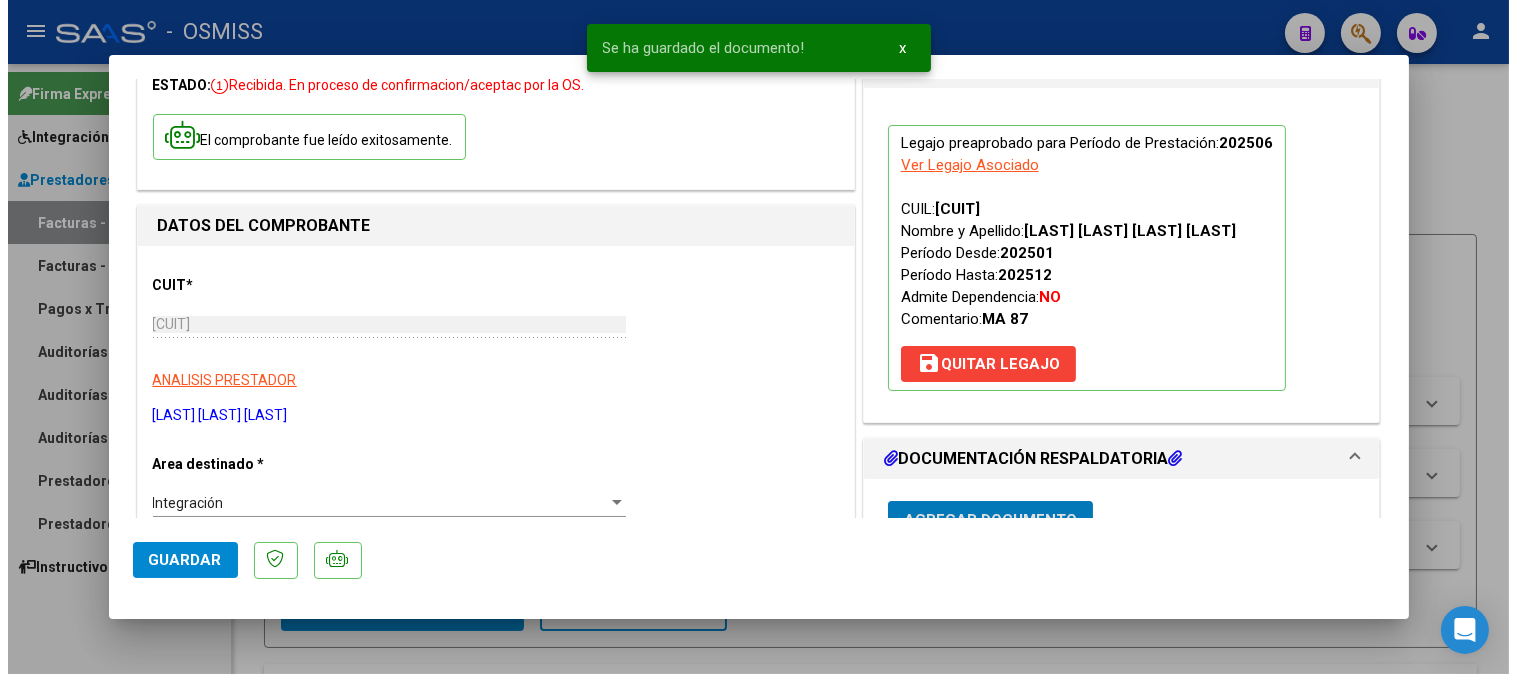 scroll, scrollTop: 111, scrollLeft: 0, axis: vertical 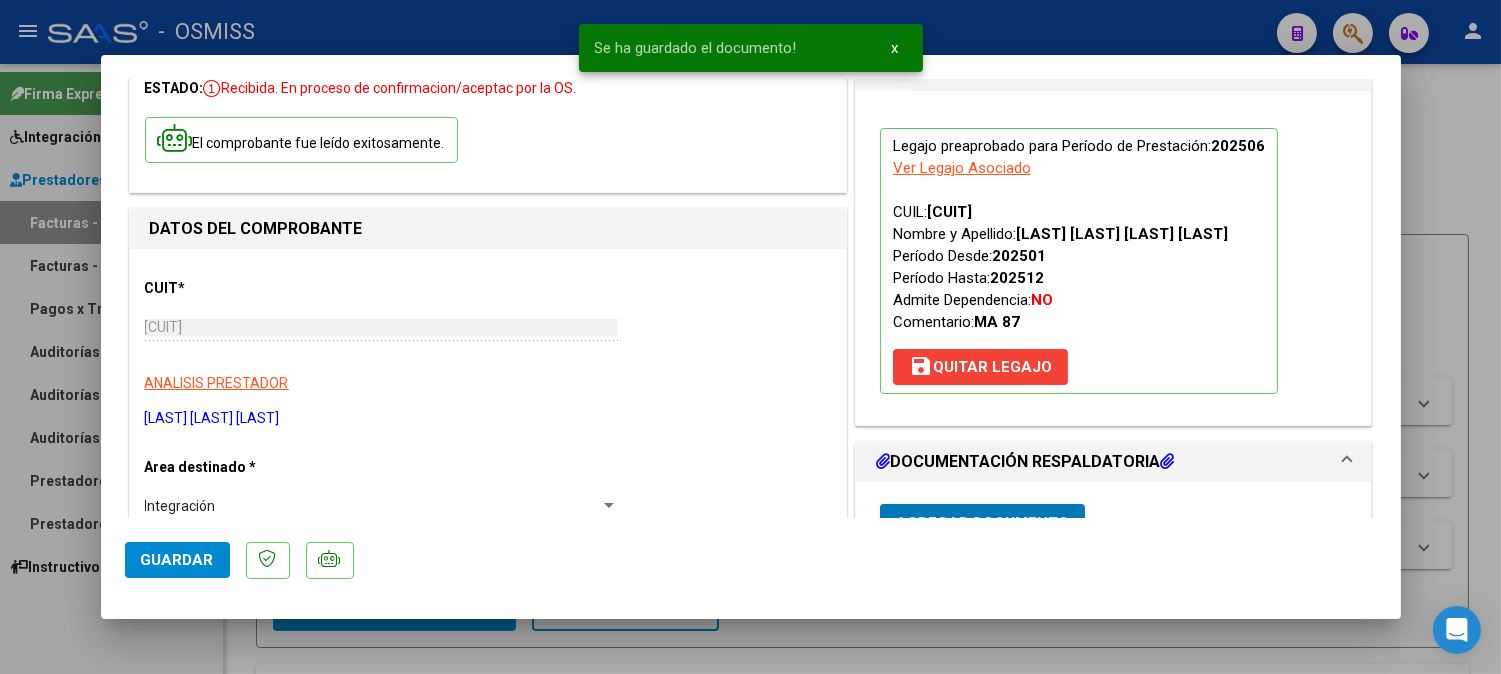 type 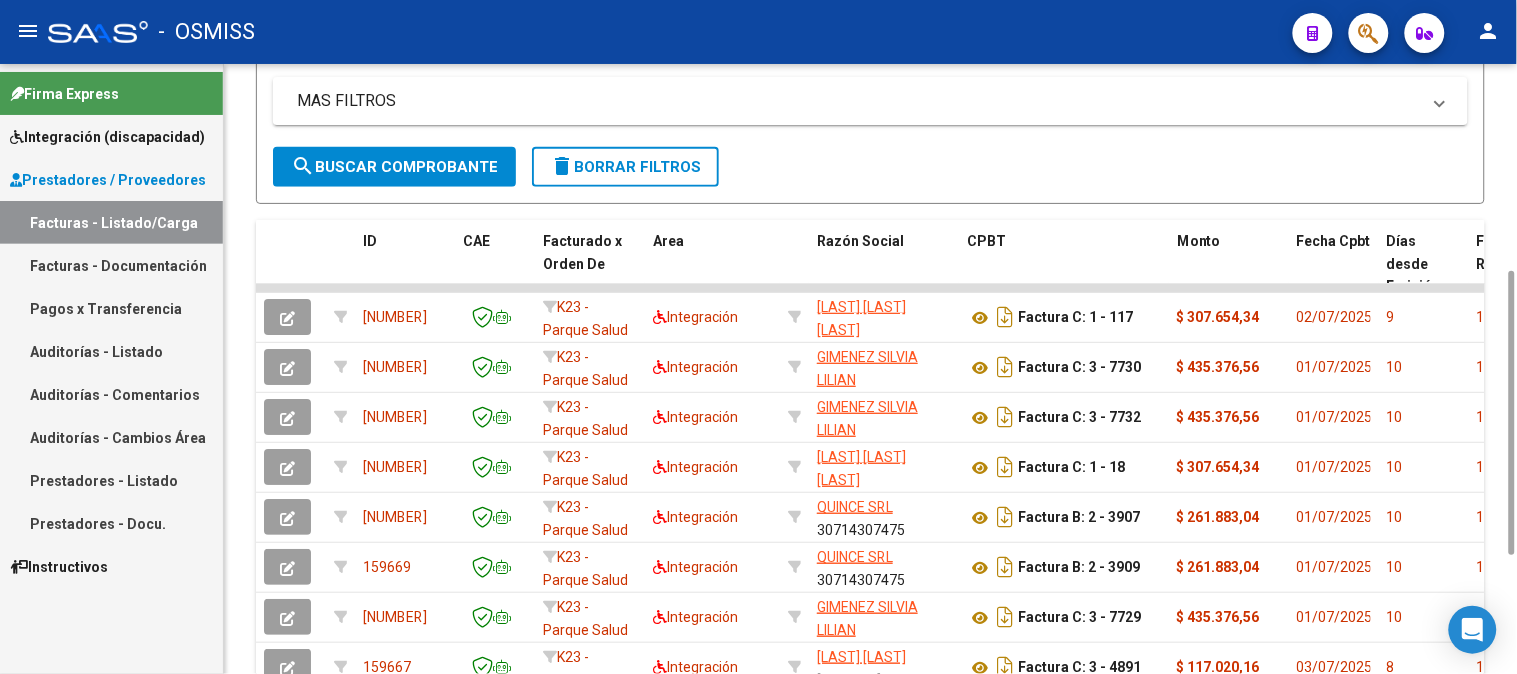 scroll, scrollTop: 666, scrollLeft: 0, axis: vertical 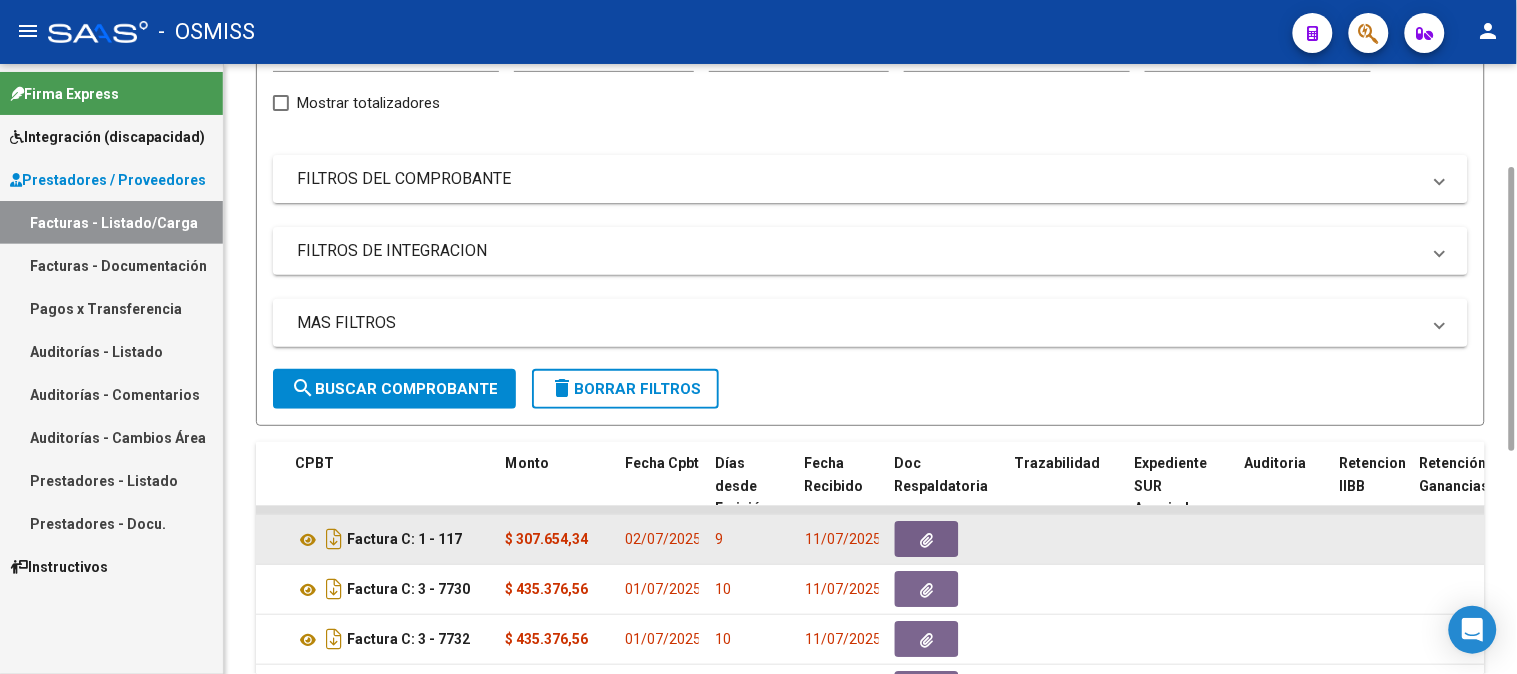 click 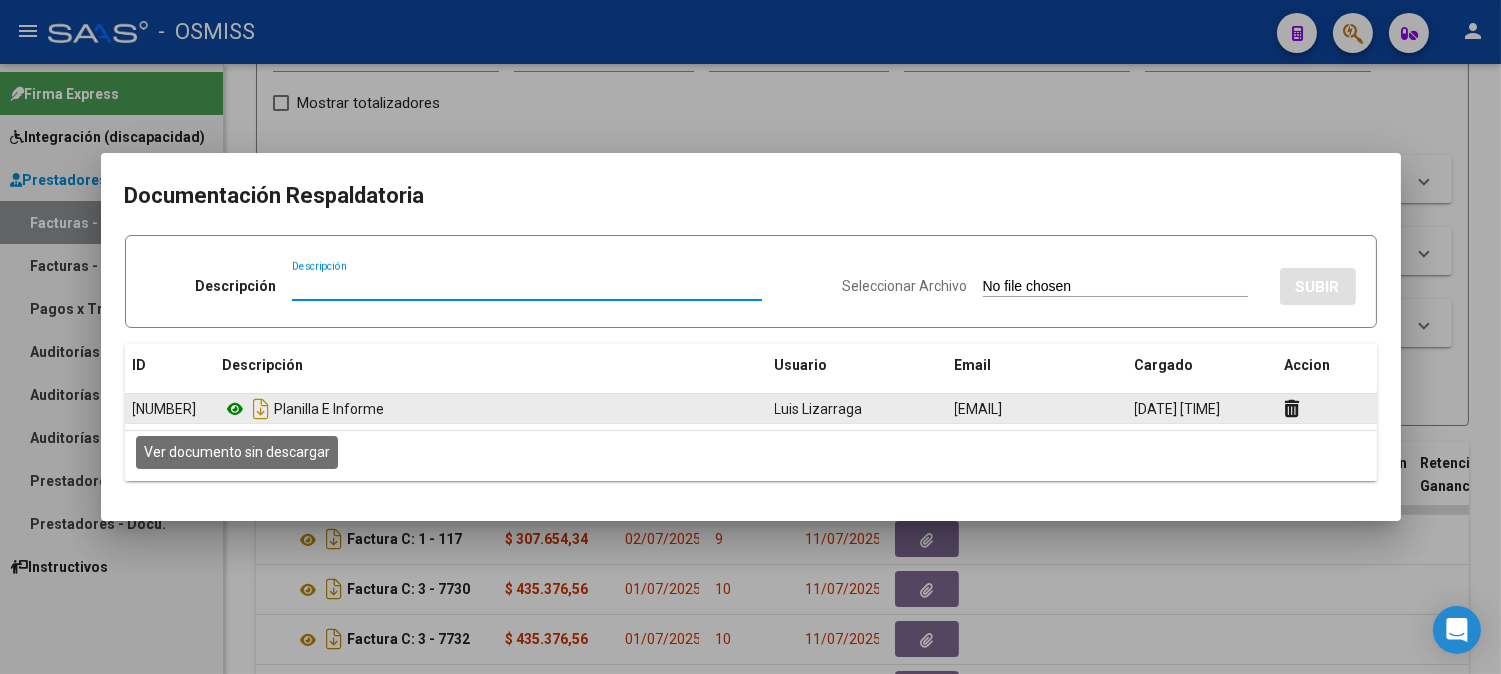 click 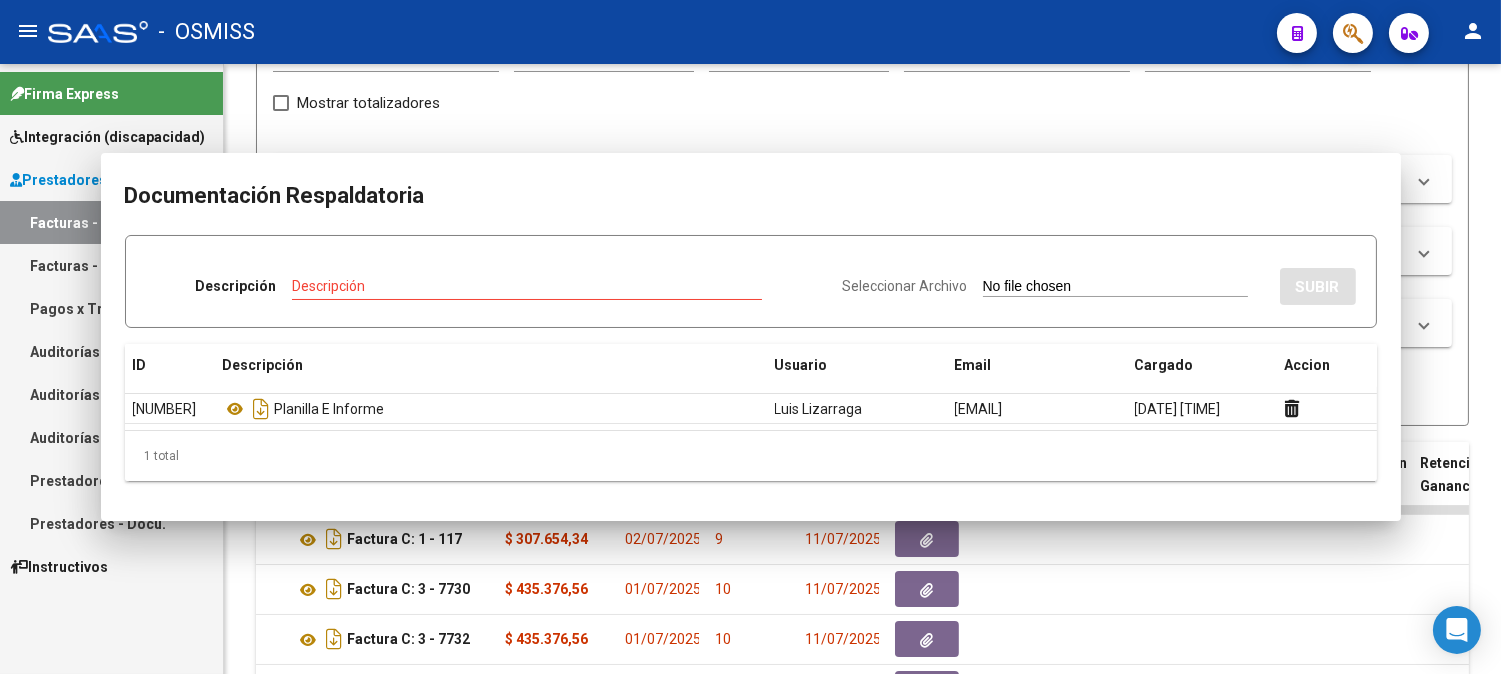 type 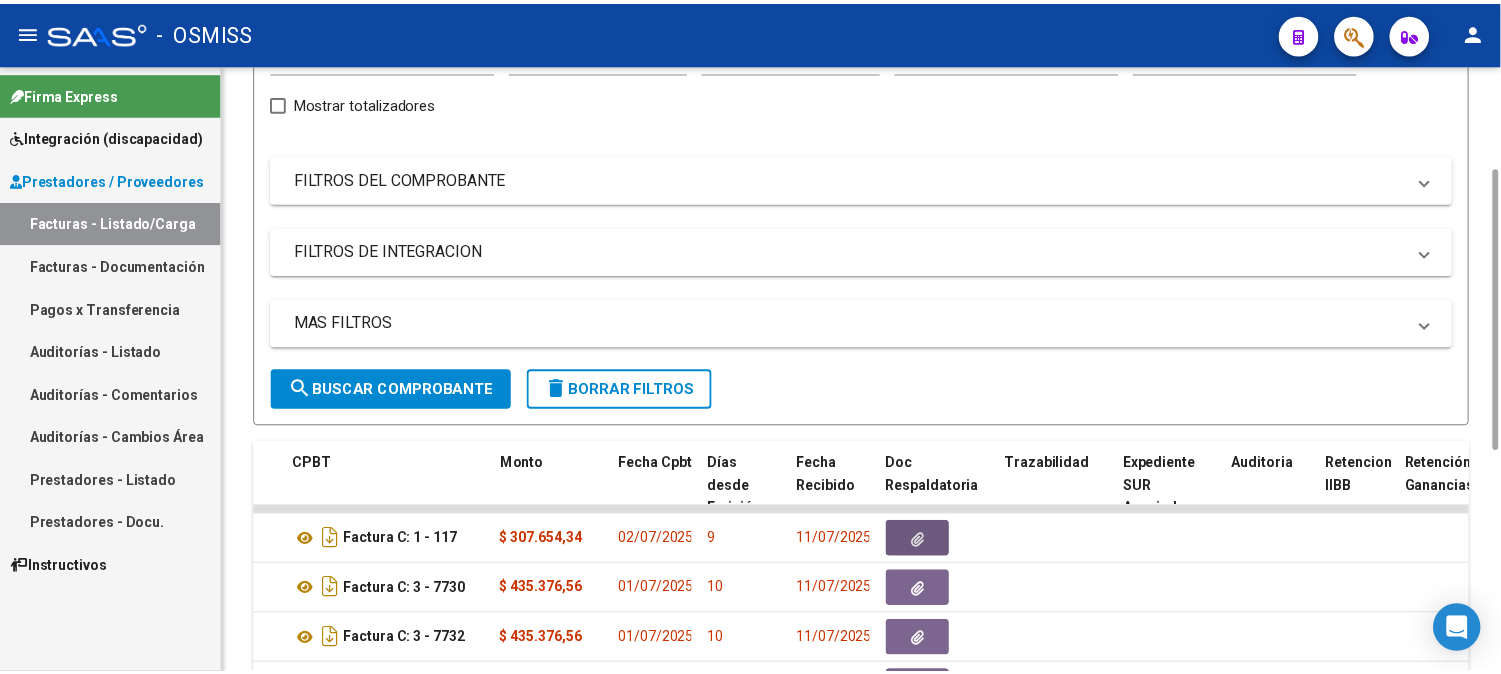 scroll, scrollTop: 0, scrollLeft: 0, axis: both 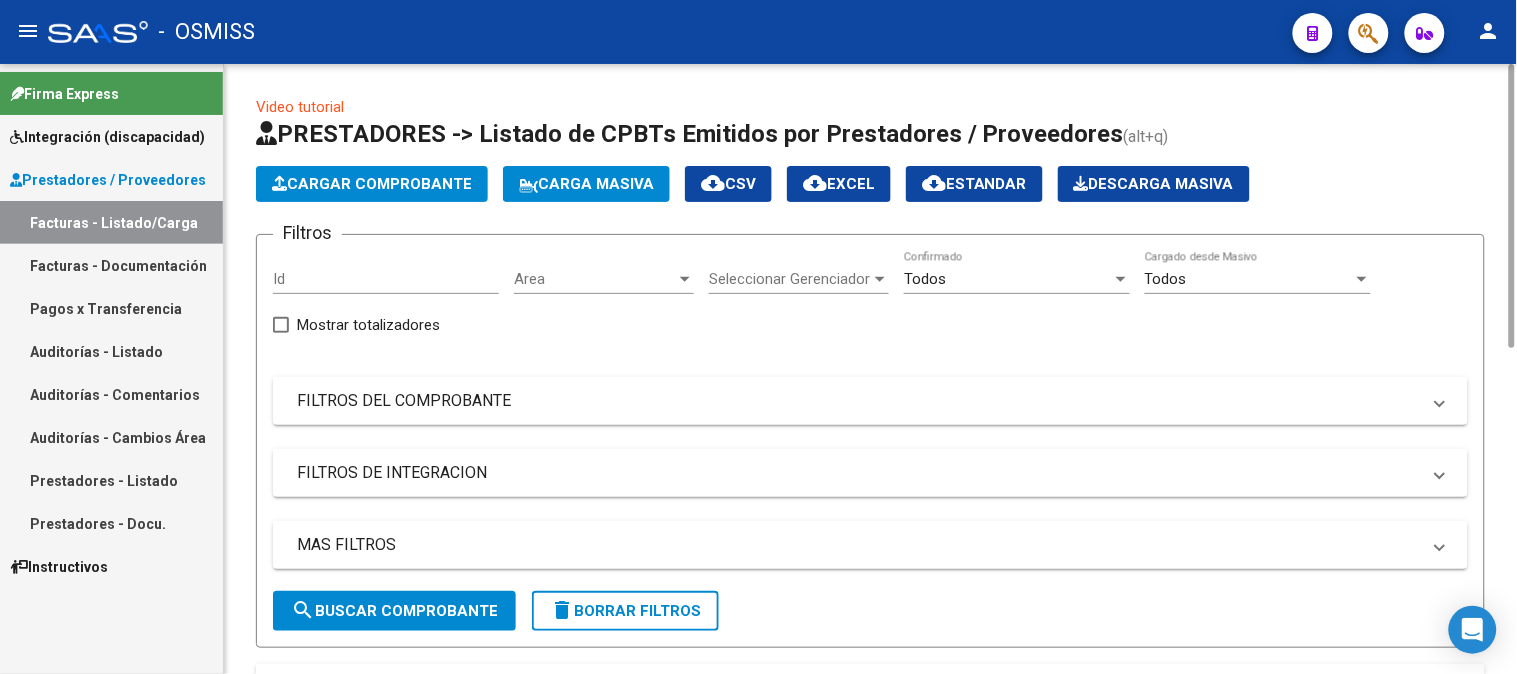 click on "Cargar Comprobante" 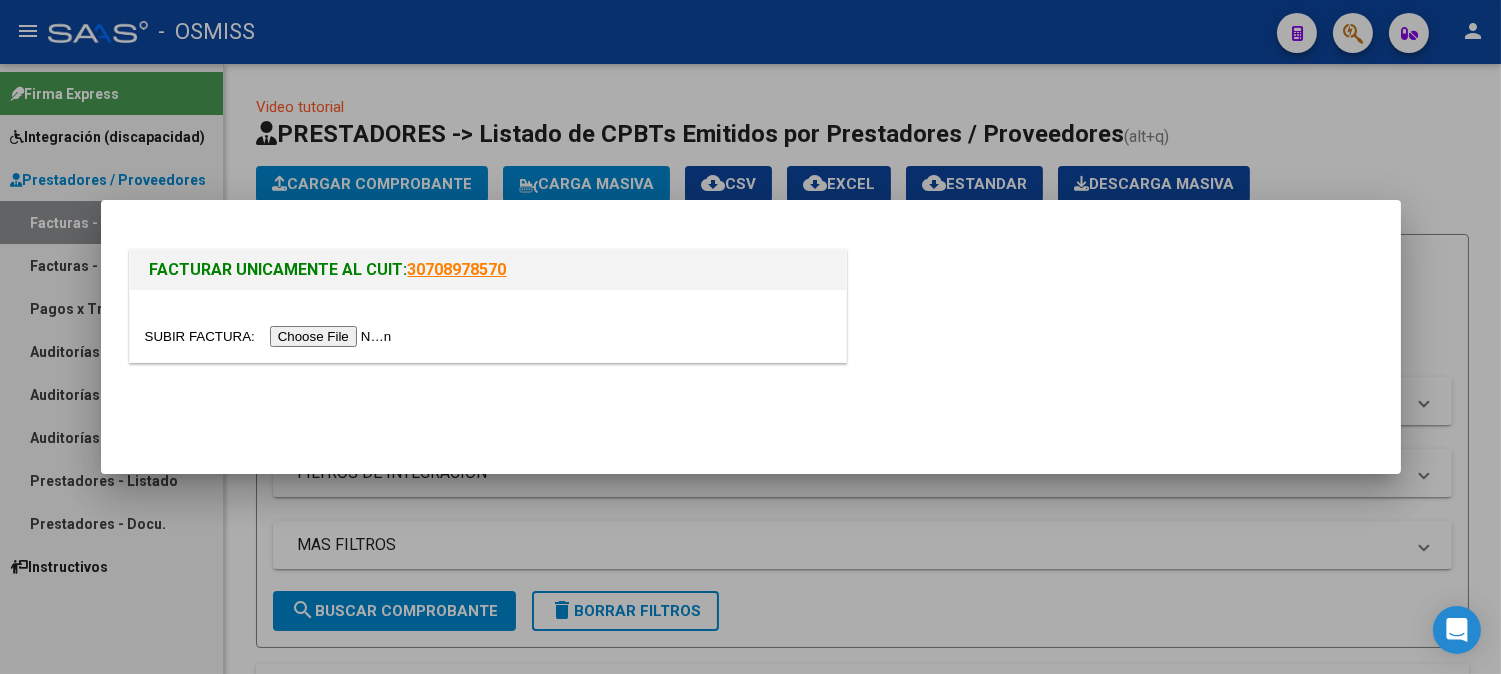 click at bounding box center [271, 336] 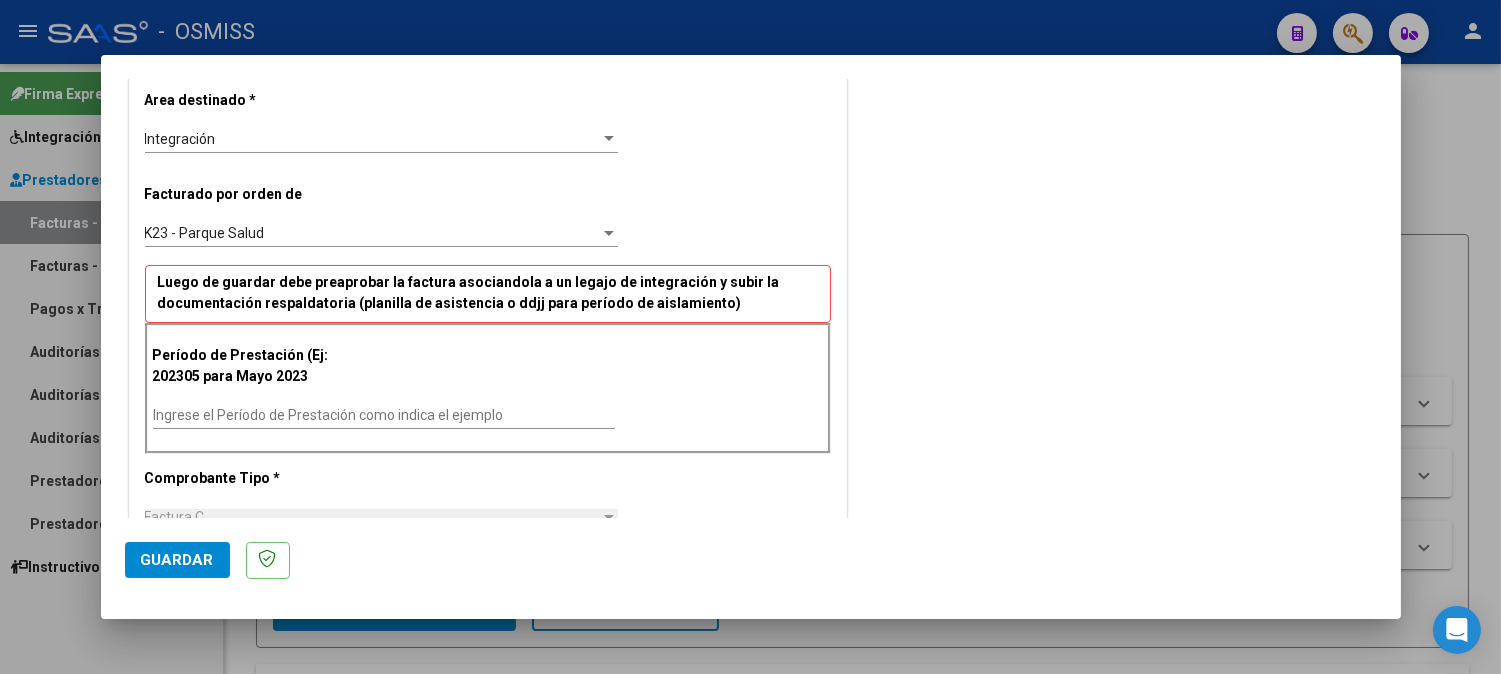 scroll, scrollTop: 555, scrollLeft: 0, axis: vertical 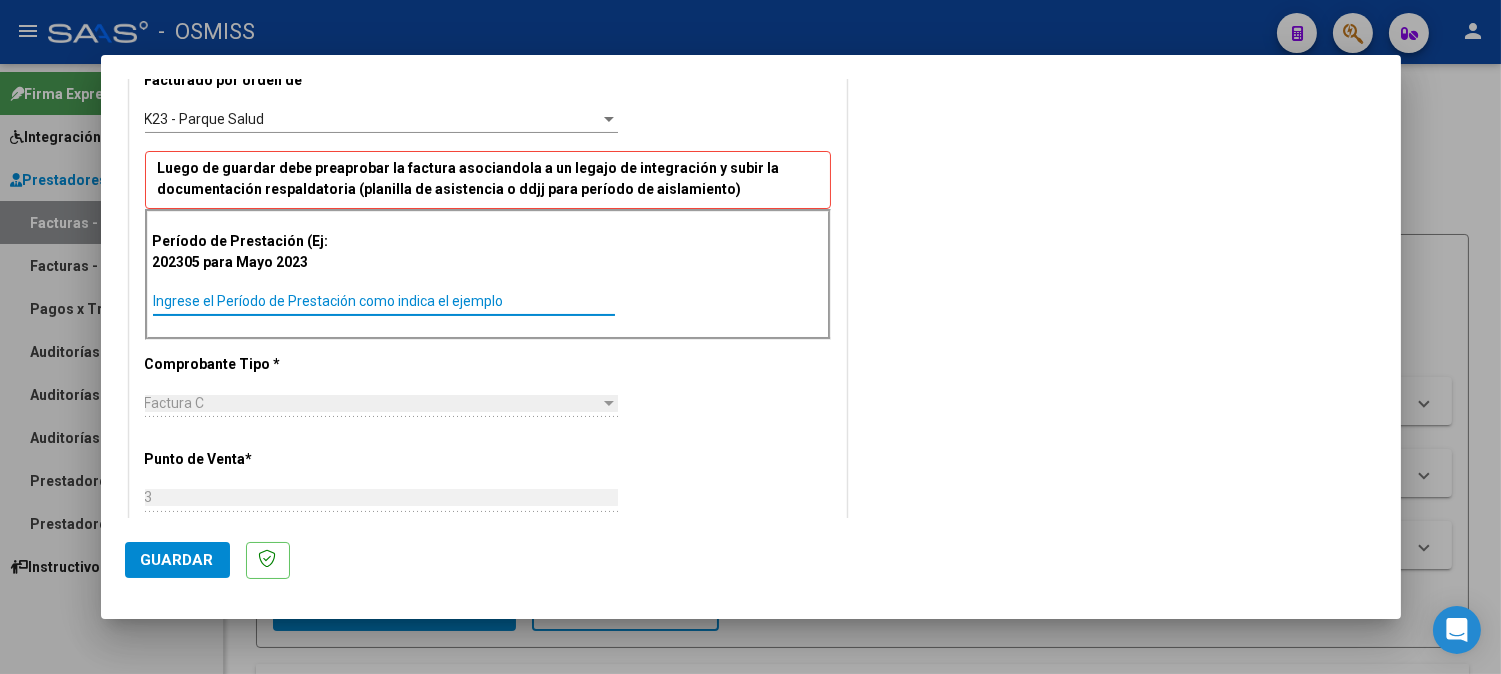 click on "Ingrese el Período de Prestación como indica el ejemplo" at bounding box center (384, 301) 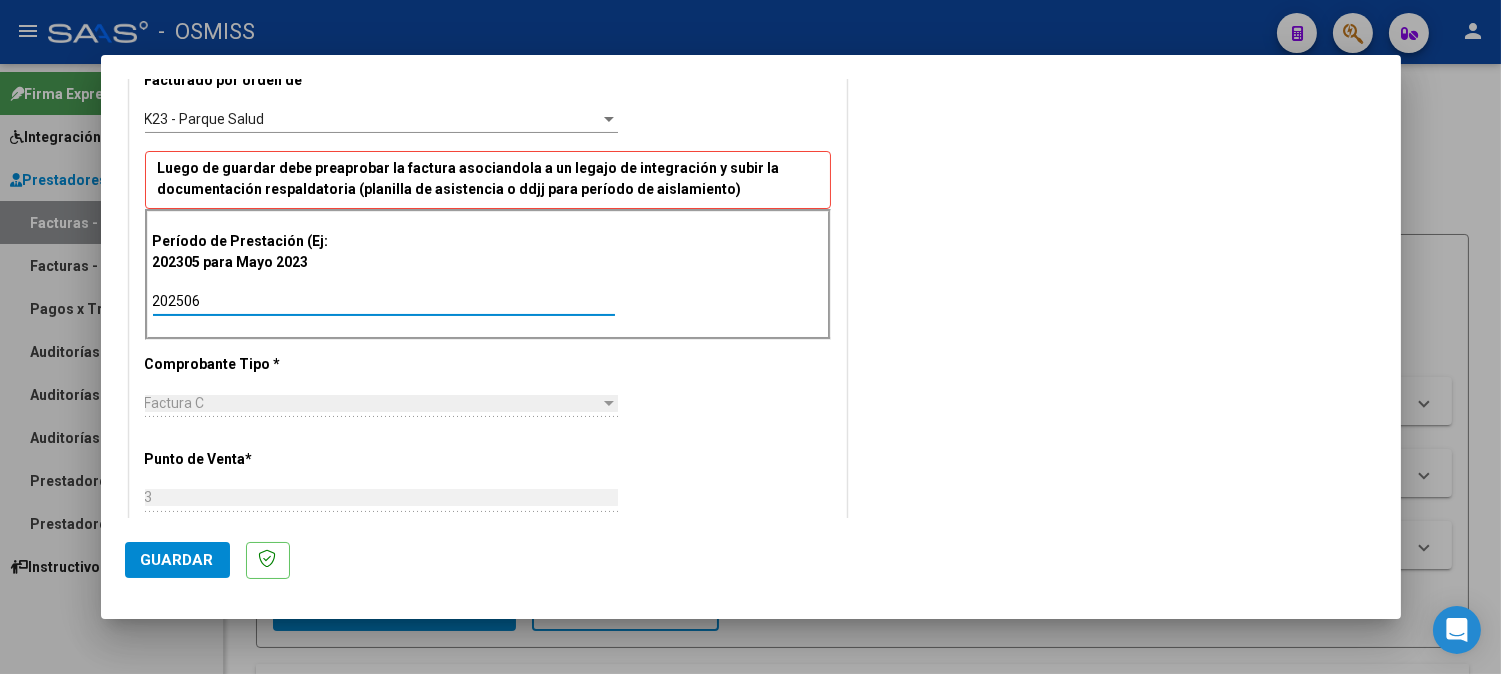 type on "202506" 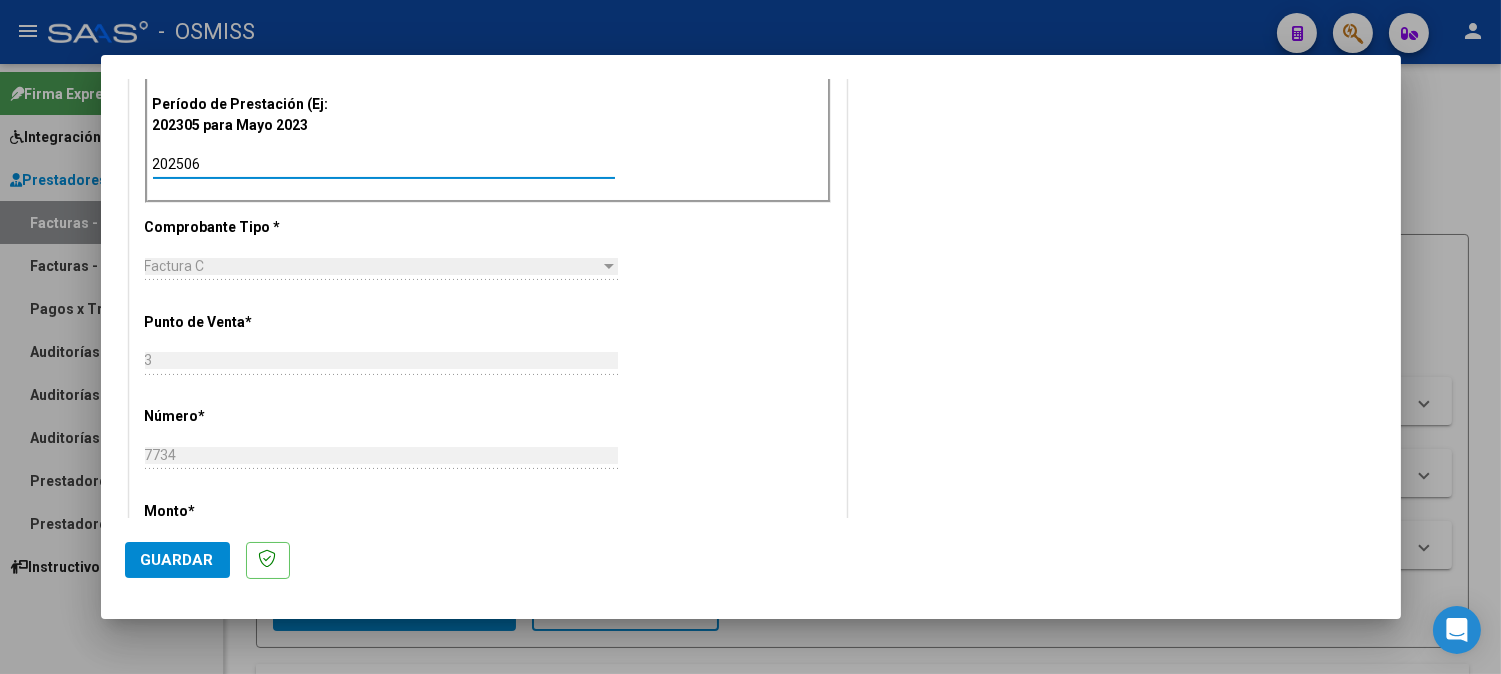 scroll, scrollTop: 888, scrollLeft: 0, axis: vertical 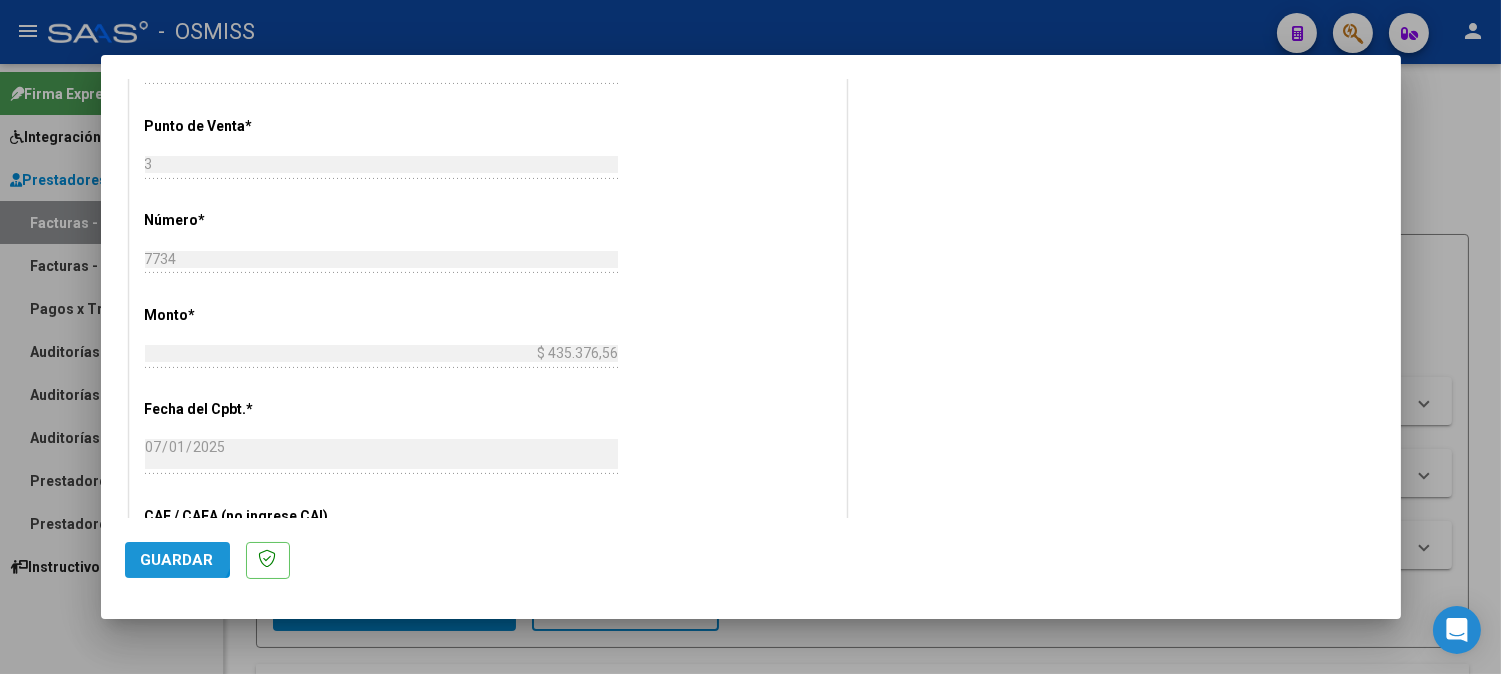 click on "Guardar" 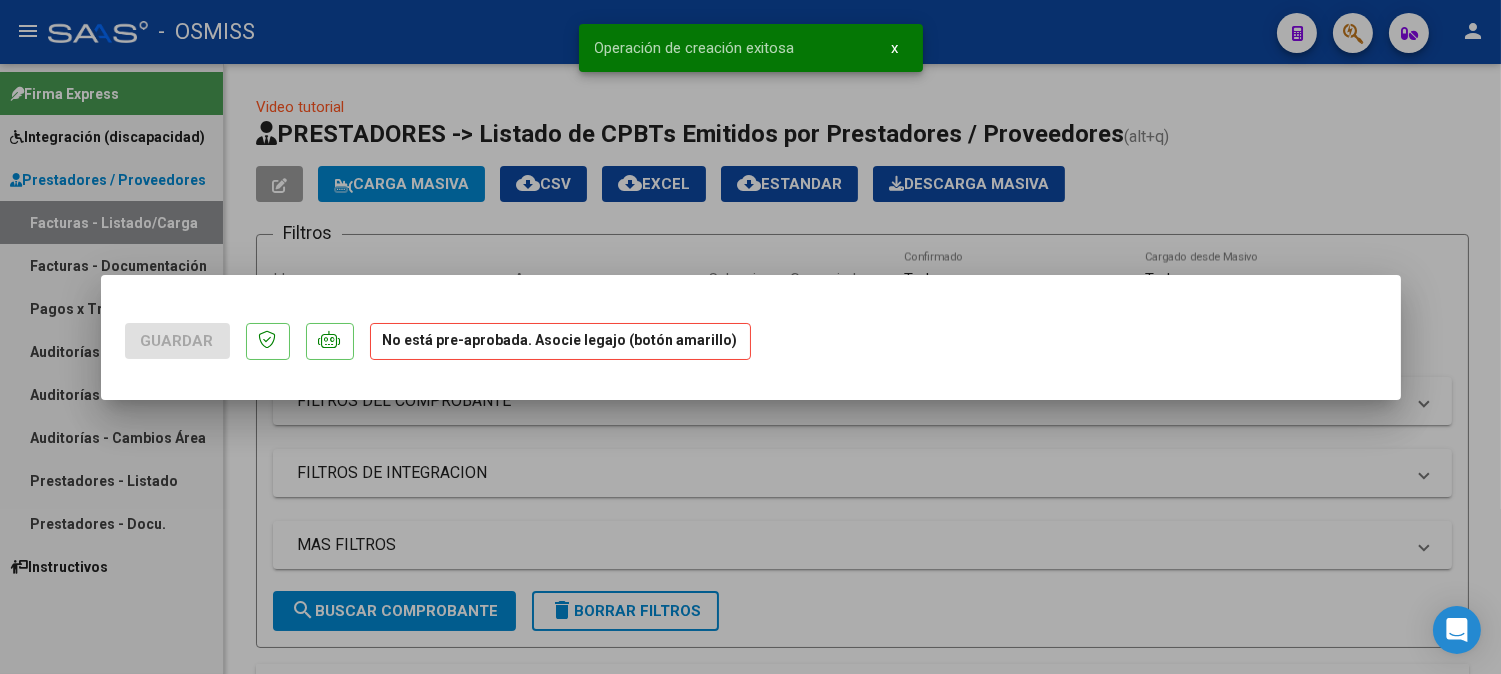scroll, scrollTop: 0, scrollLeft: 0, axis: both 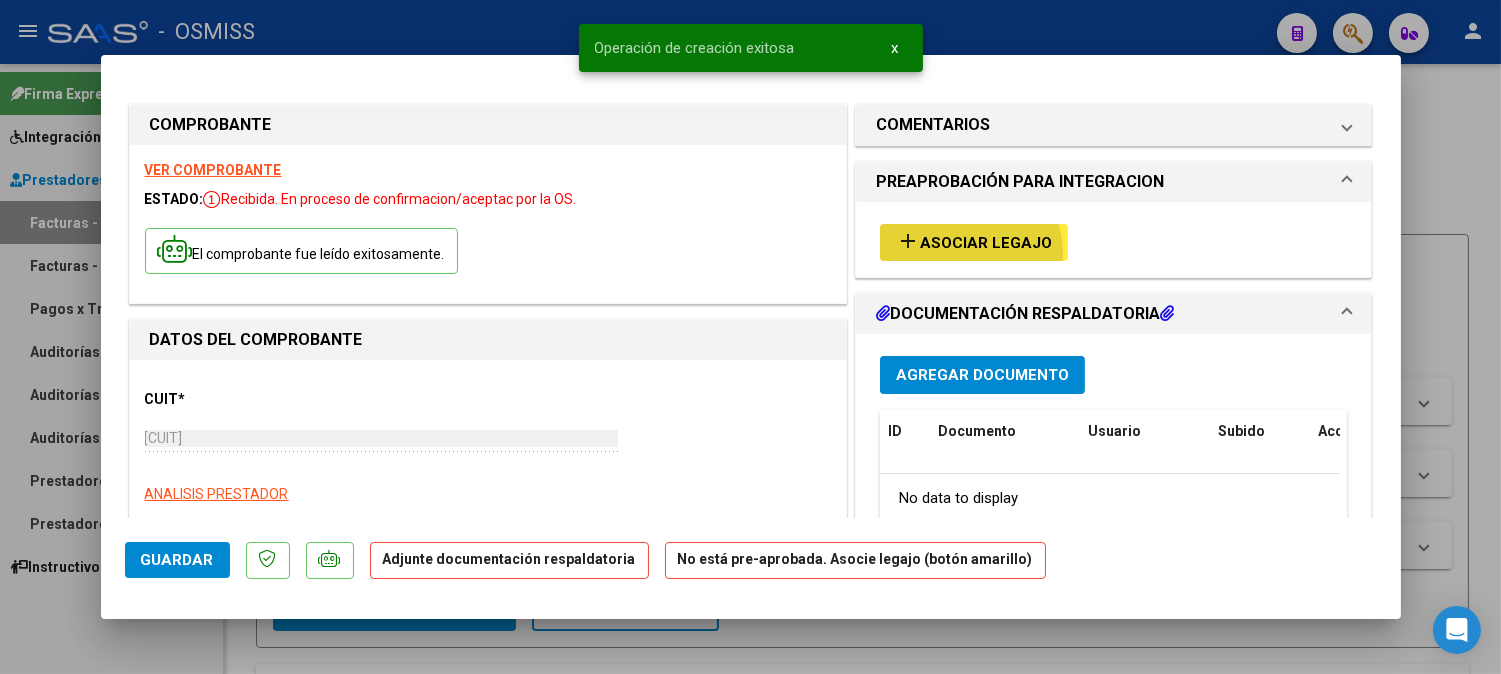 click on "add Asociar Legajo" at bounding box center [974, 242] 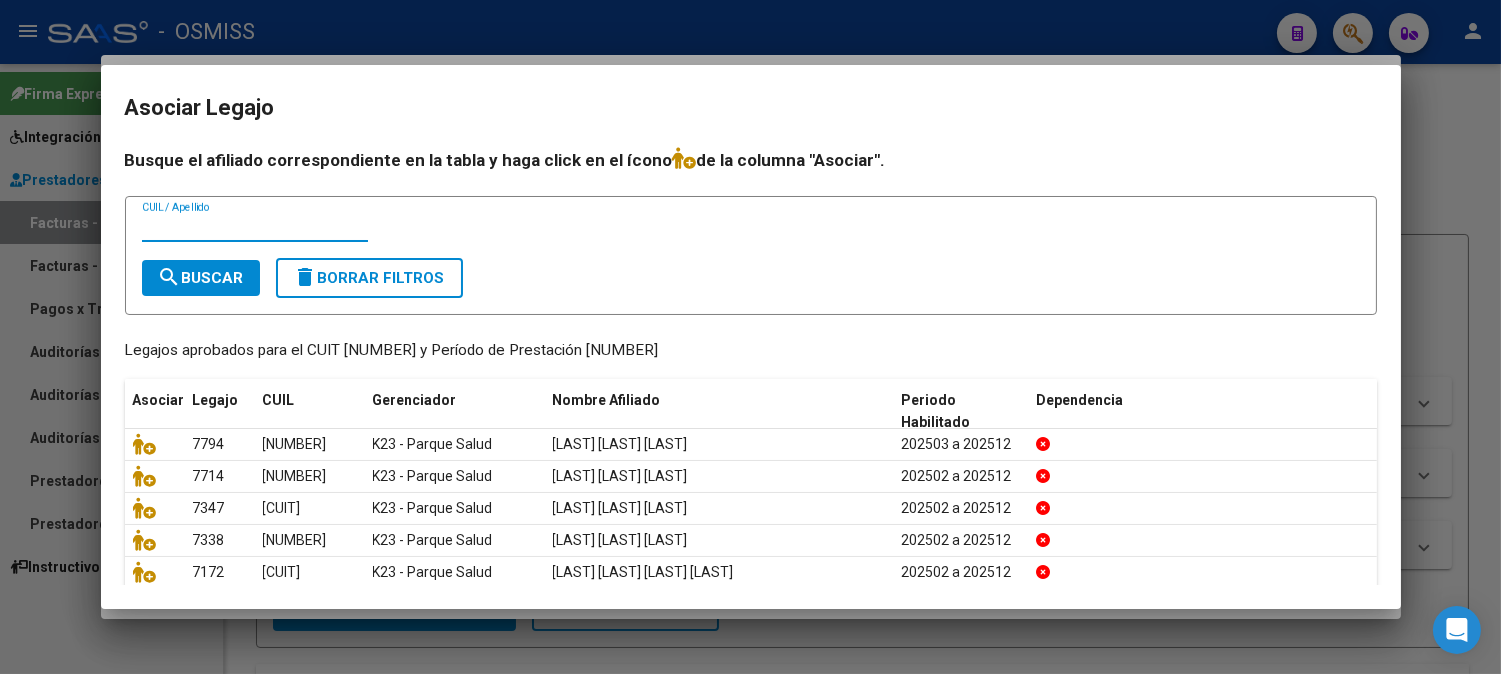 click on "CUIL / Apellido" at bounding box center [255, 227] 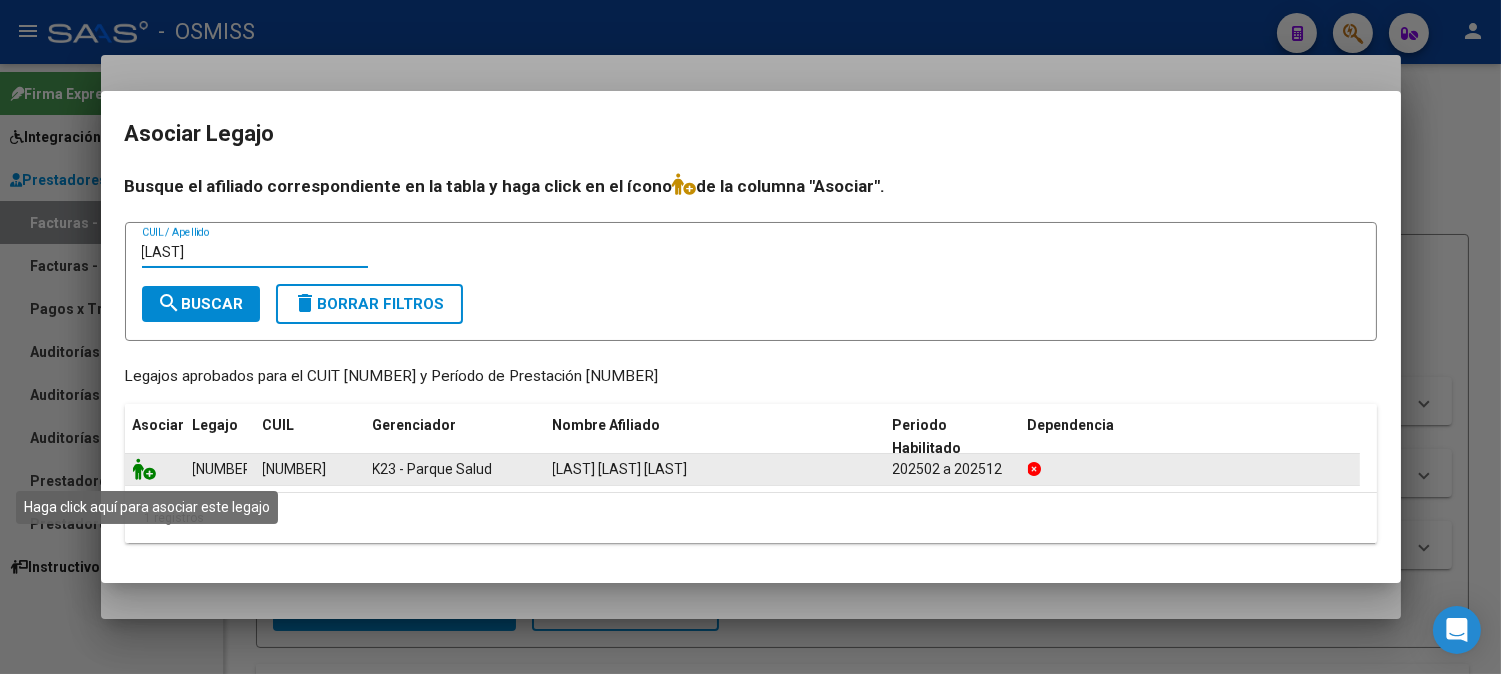 type on "[LAST]" 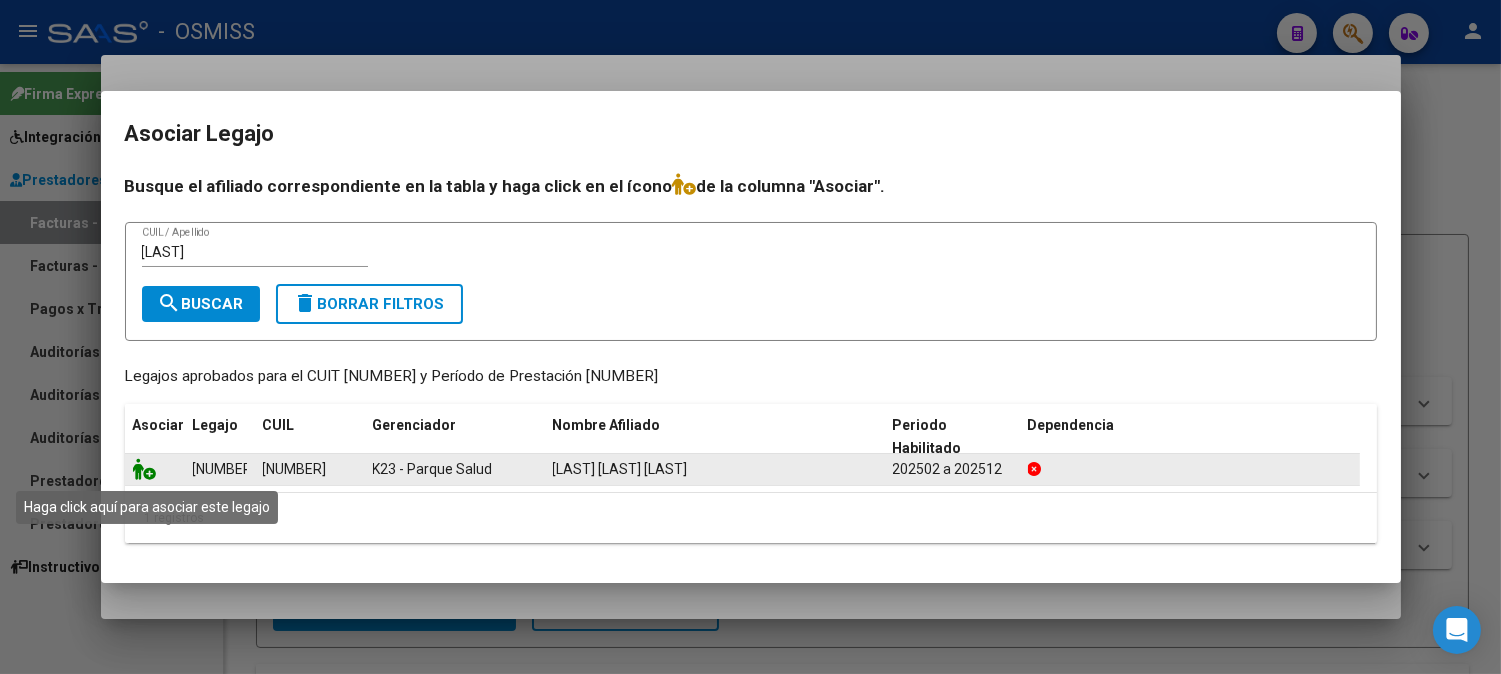 click 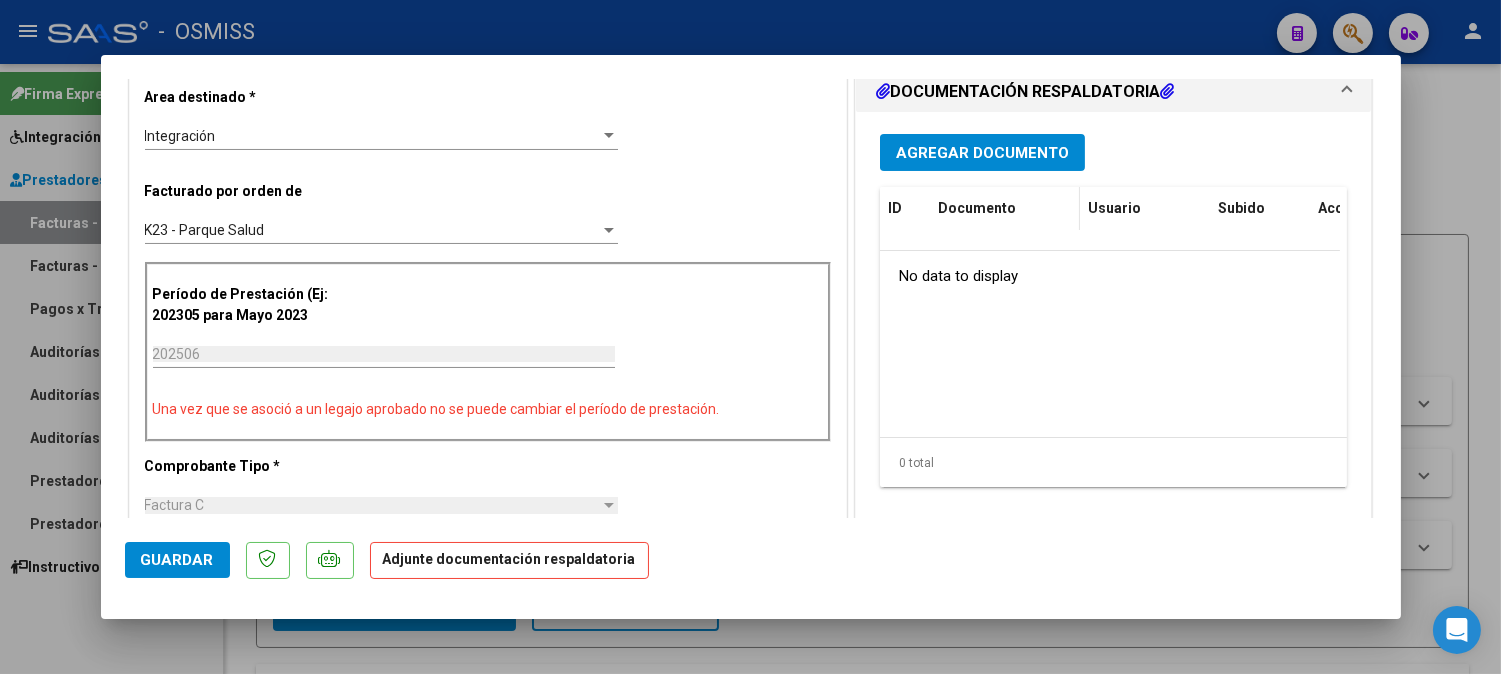 scroll, scrollTop: 444, scrollLeft: 0, axis: vertical 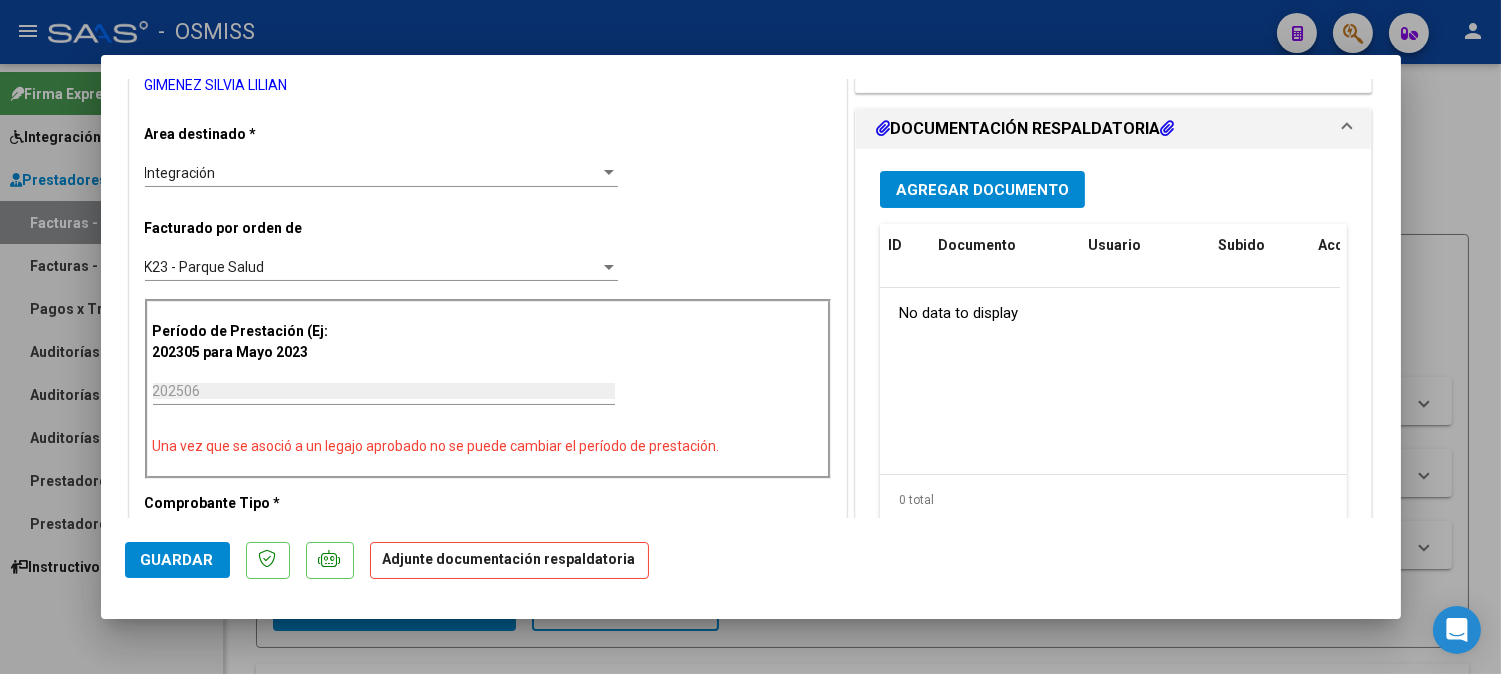 click on "Agregar Documento" at bounding box center (982, 189) 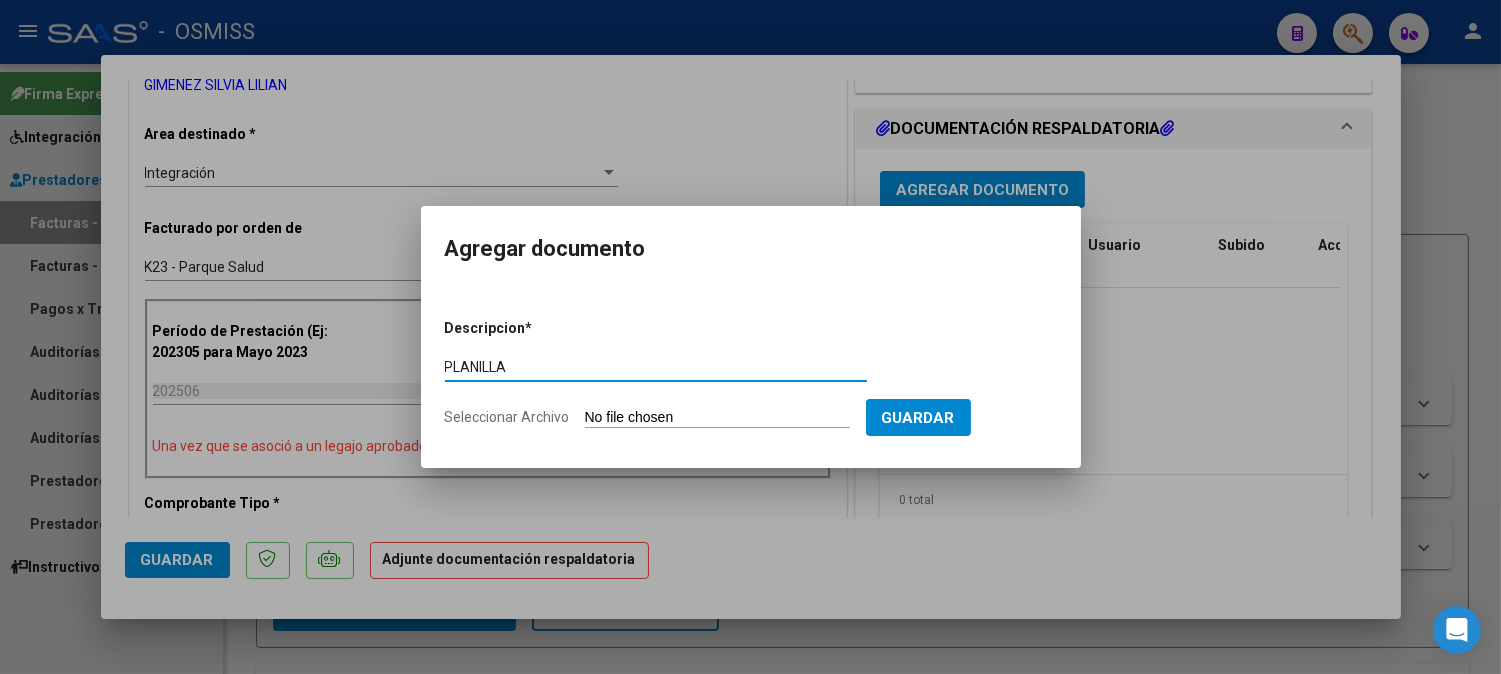 type on "PLANILLA" 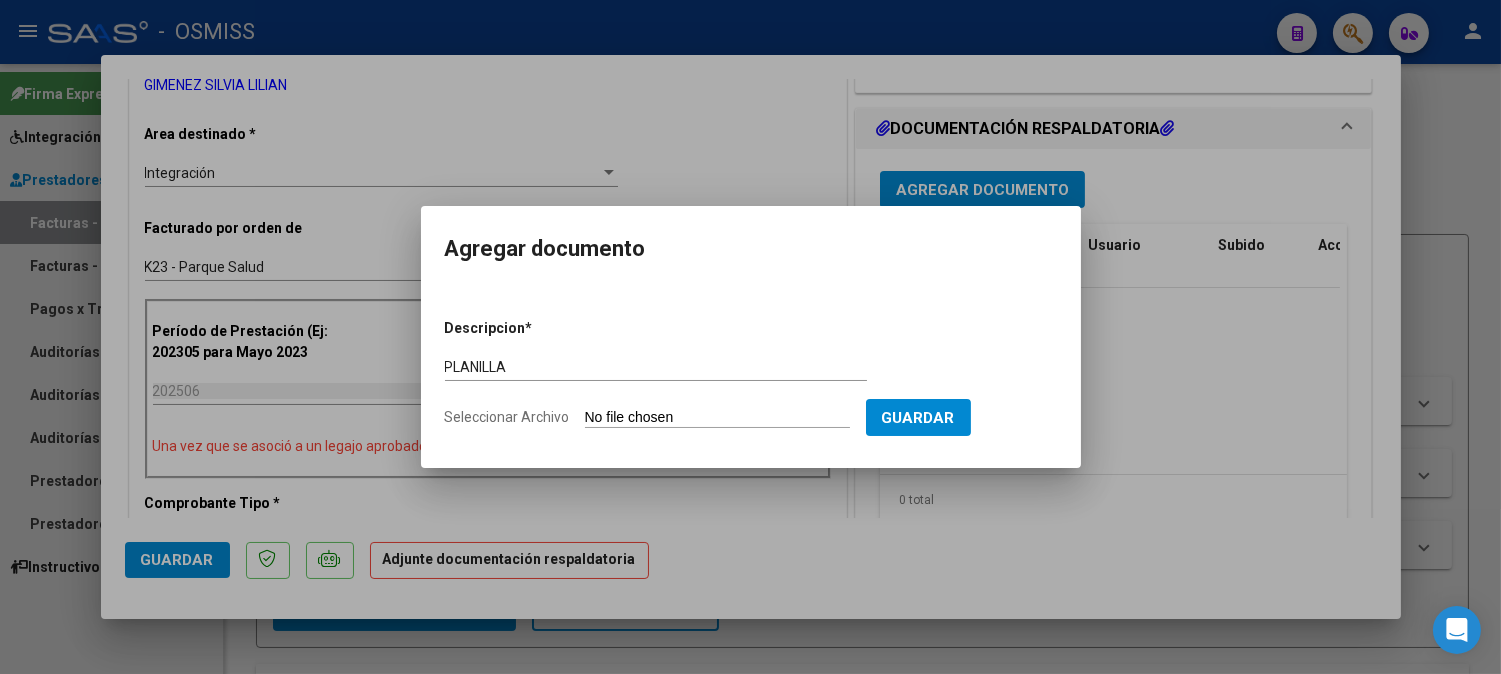 type on "C:\fakepath\PLANILLA.pdf" 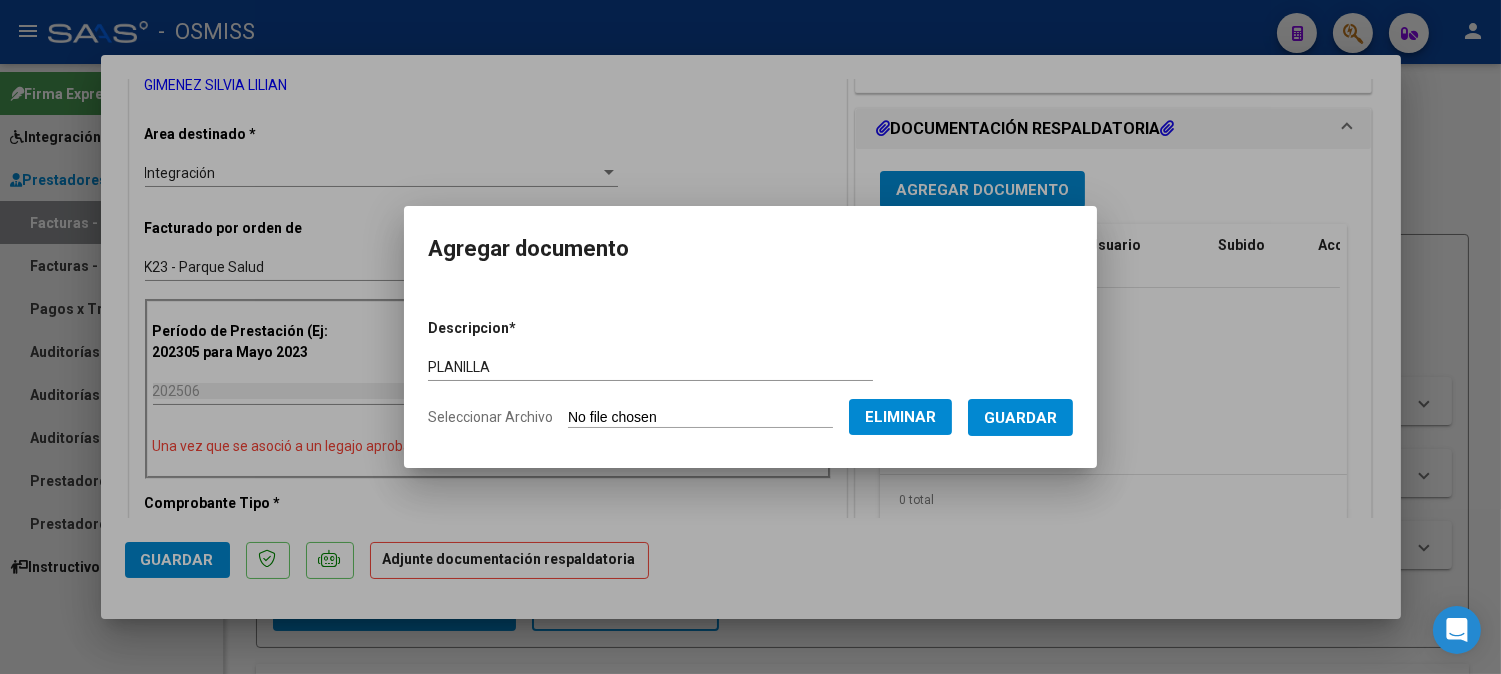 click on "Guardar" at bounding box center [1020, 418] 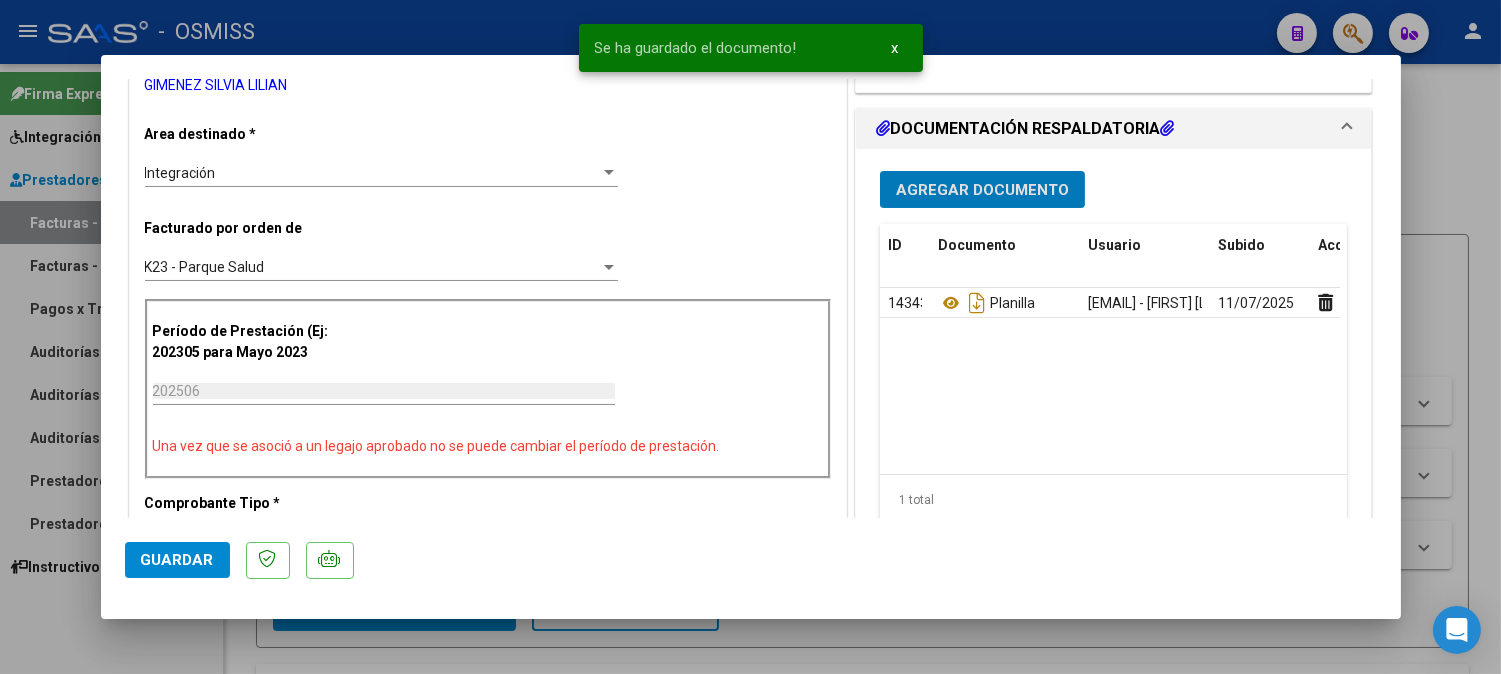click on "Agregar Documento" at bounding box center (982, 190) 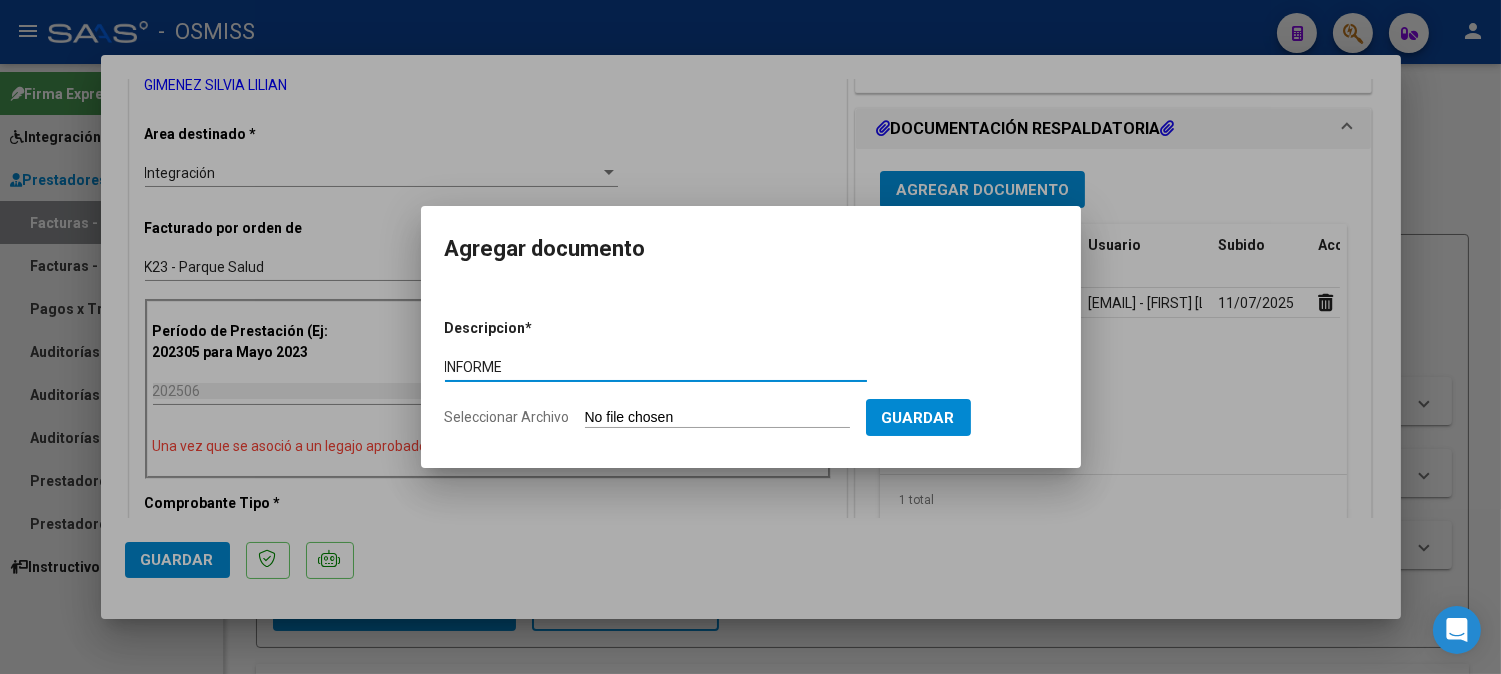type on "INFORME" 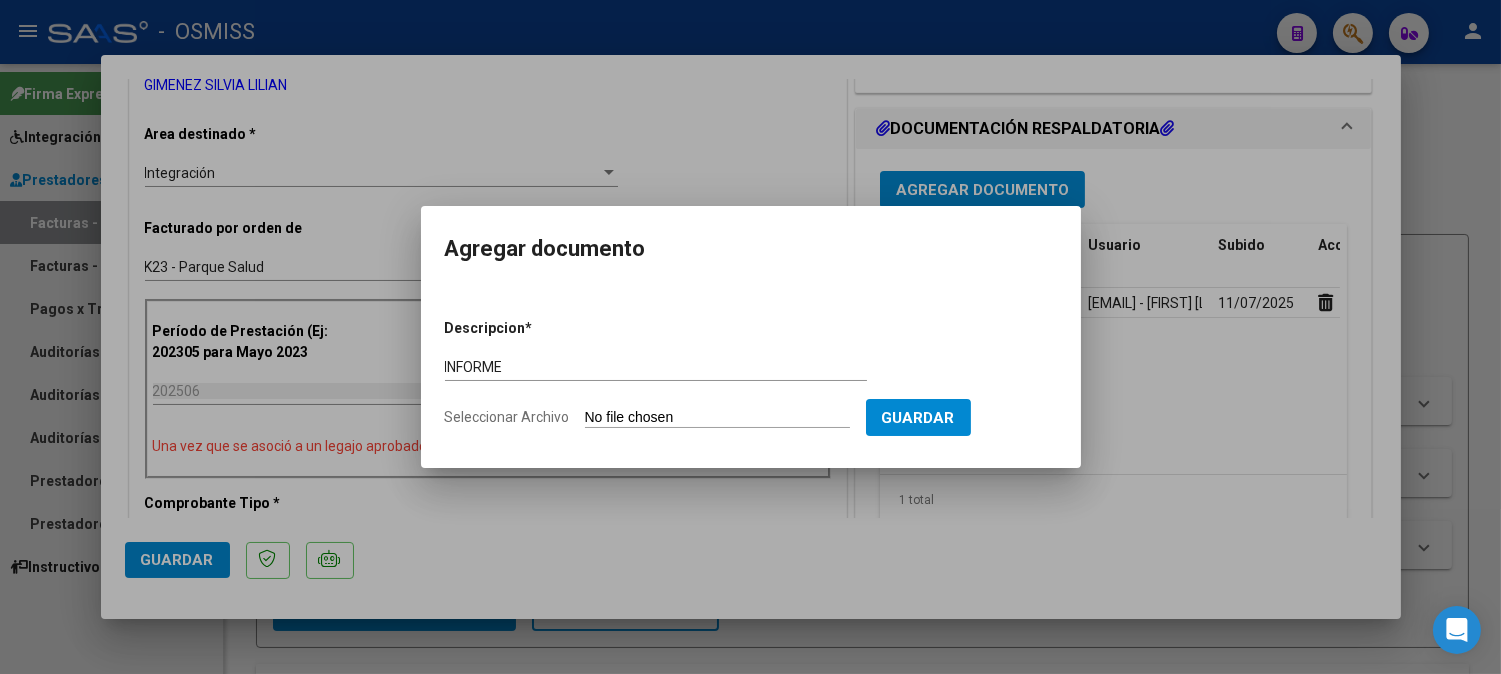 click on "Seleccionar Archivo" at bounding box center (717, 418) 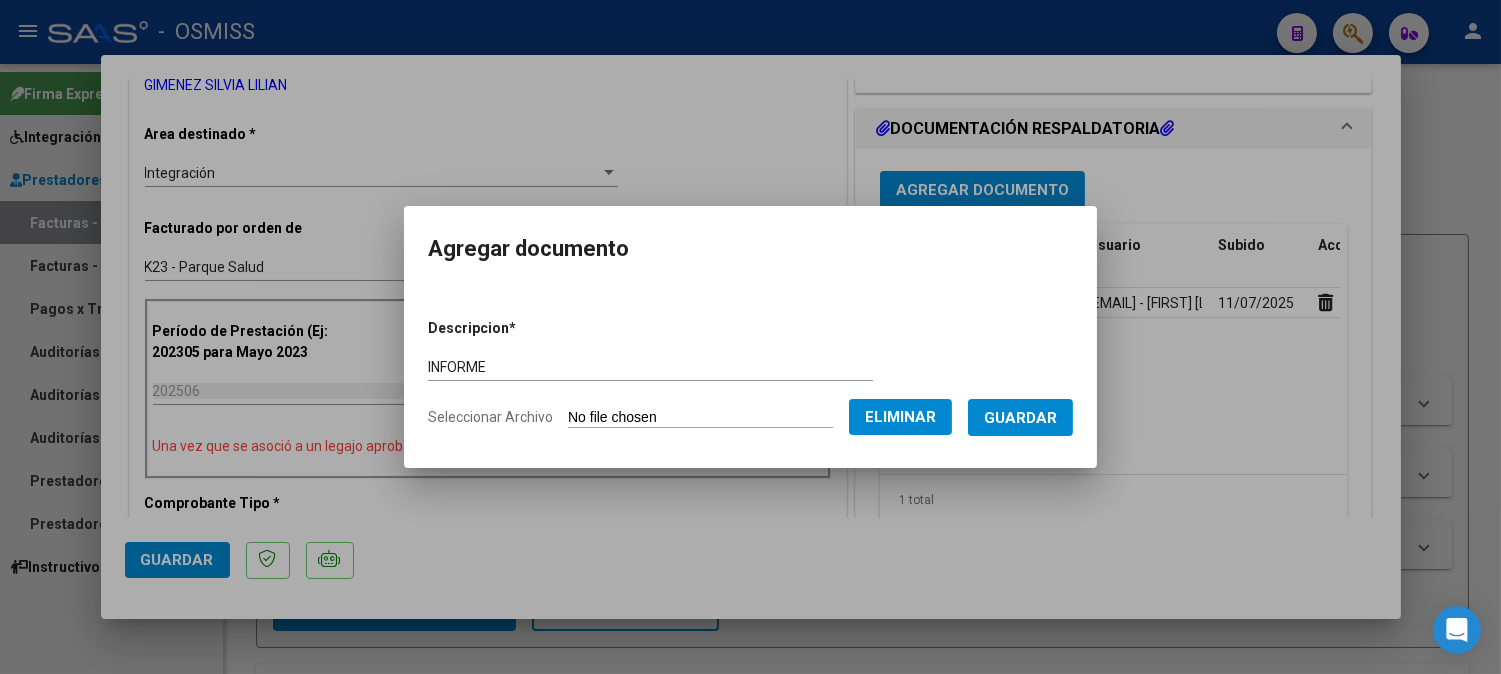 click on "Guardar" at bounding box center (1020, 417) 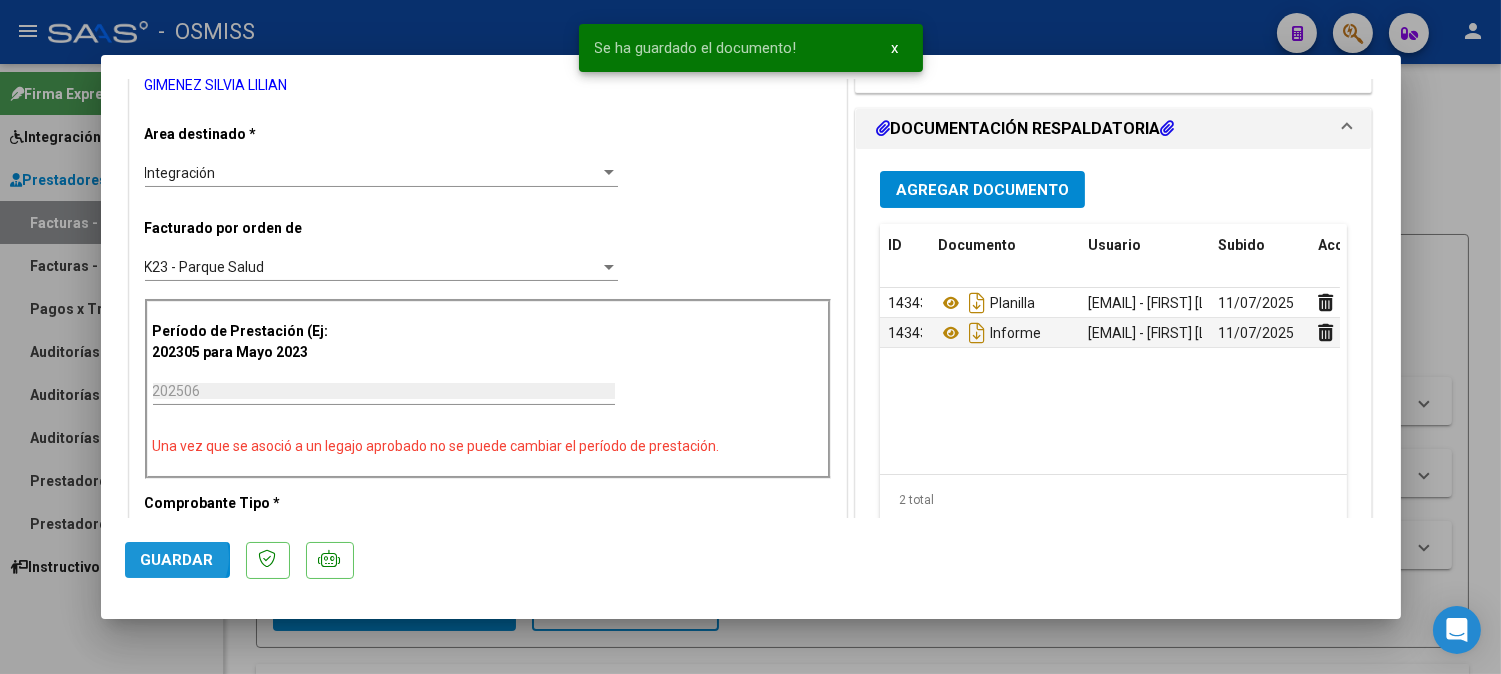 click on "Guardar" 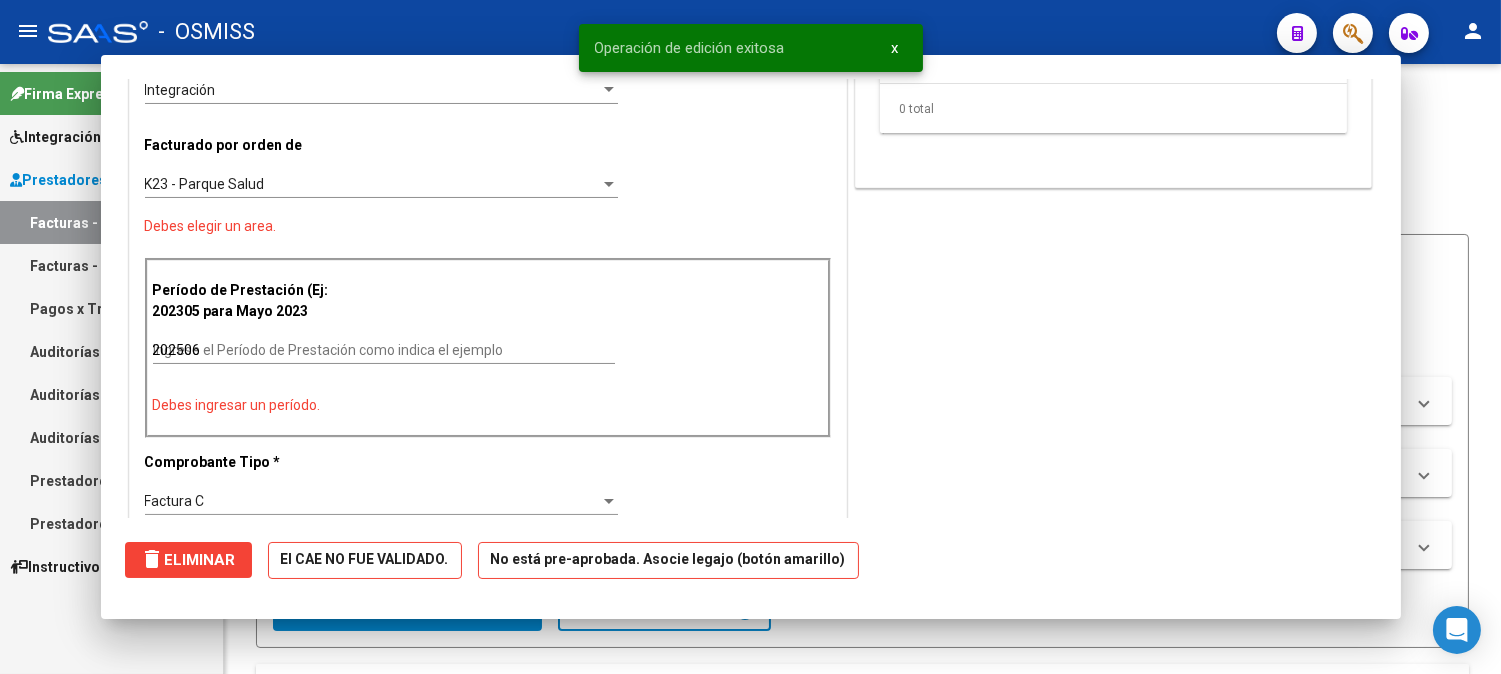 type 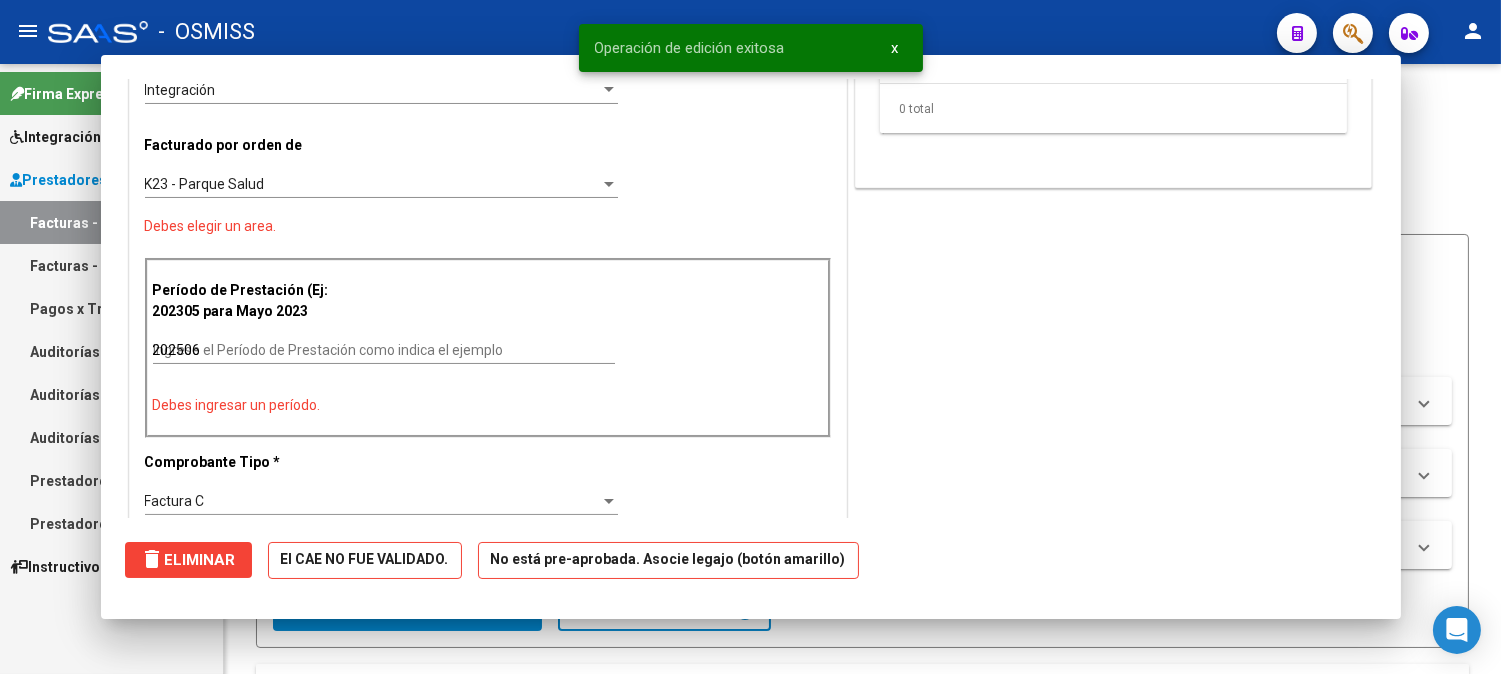 type 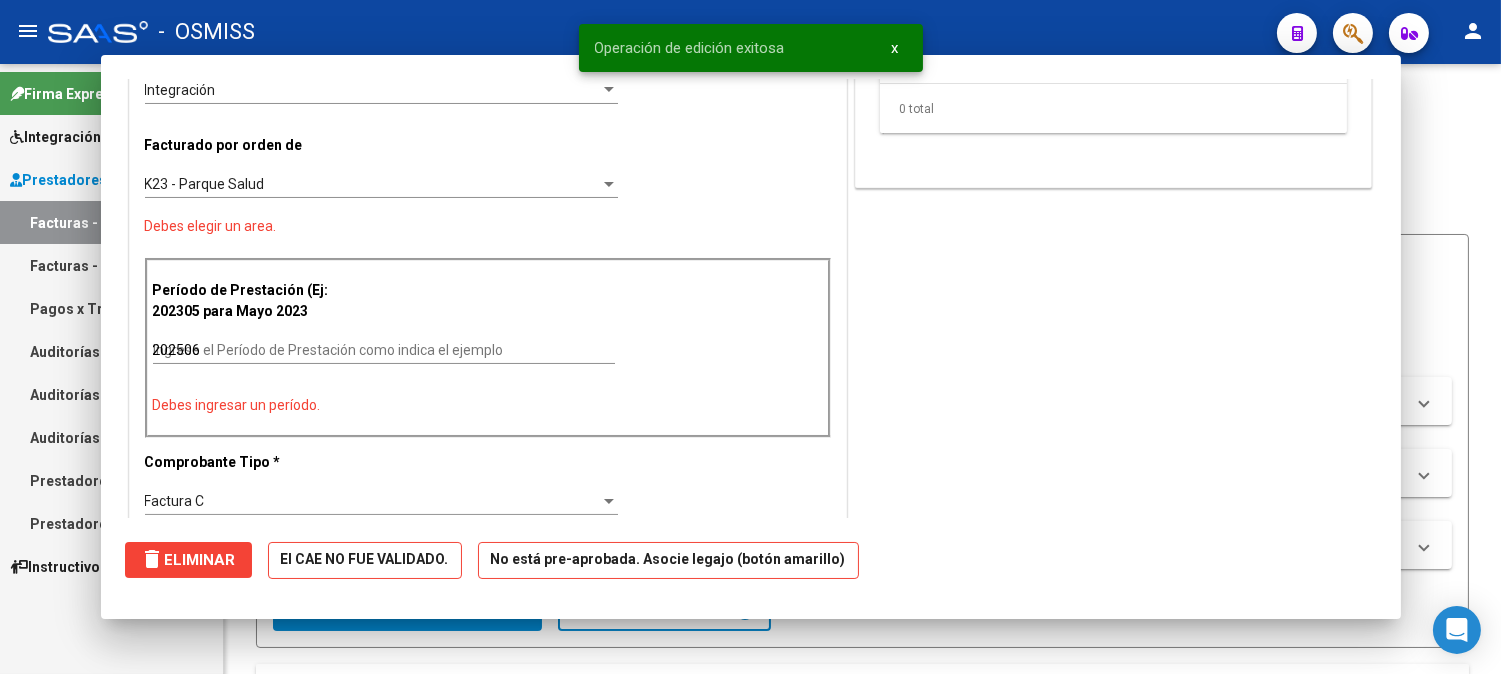 type 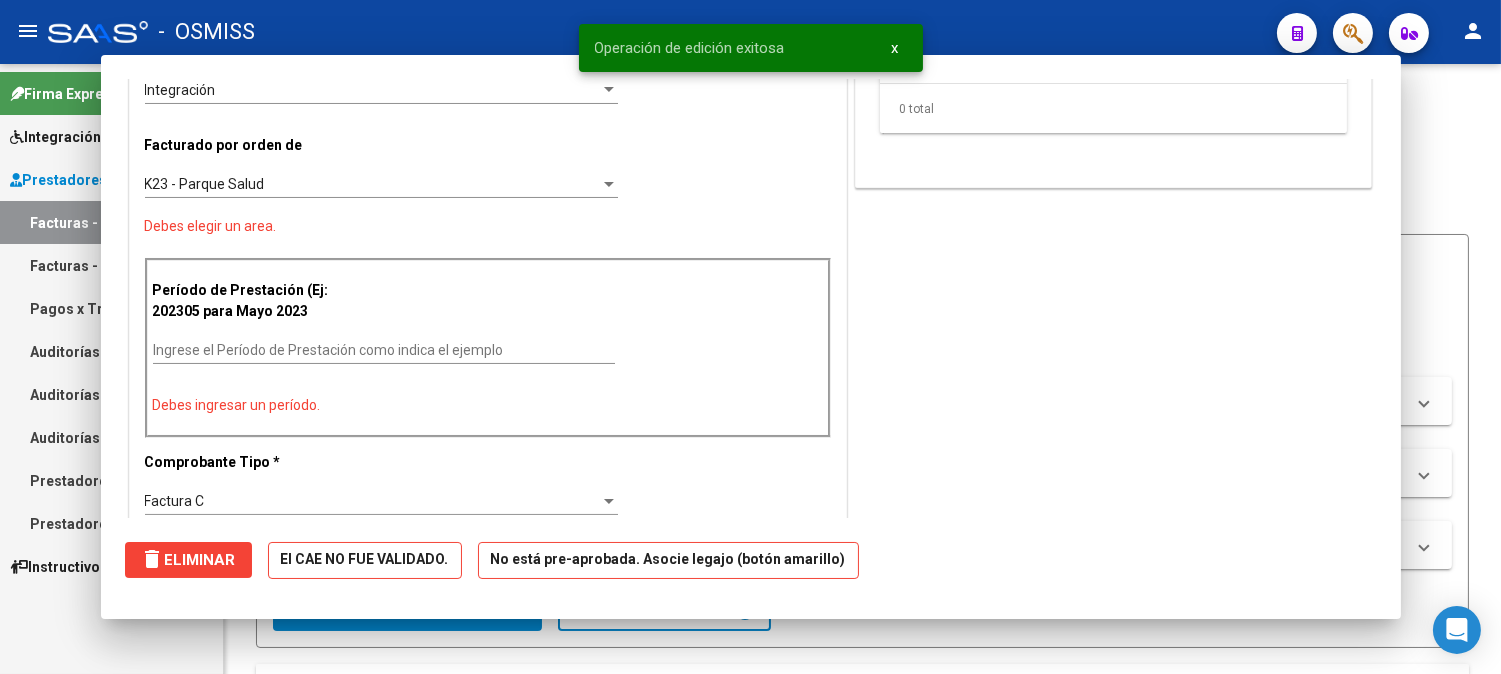 scroll, scrollTop: 0, scrollLeft: 0, axis: both 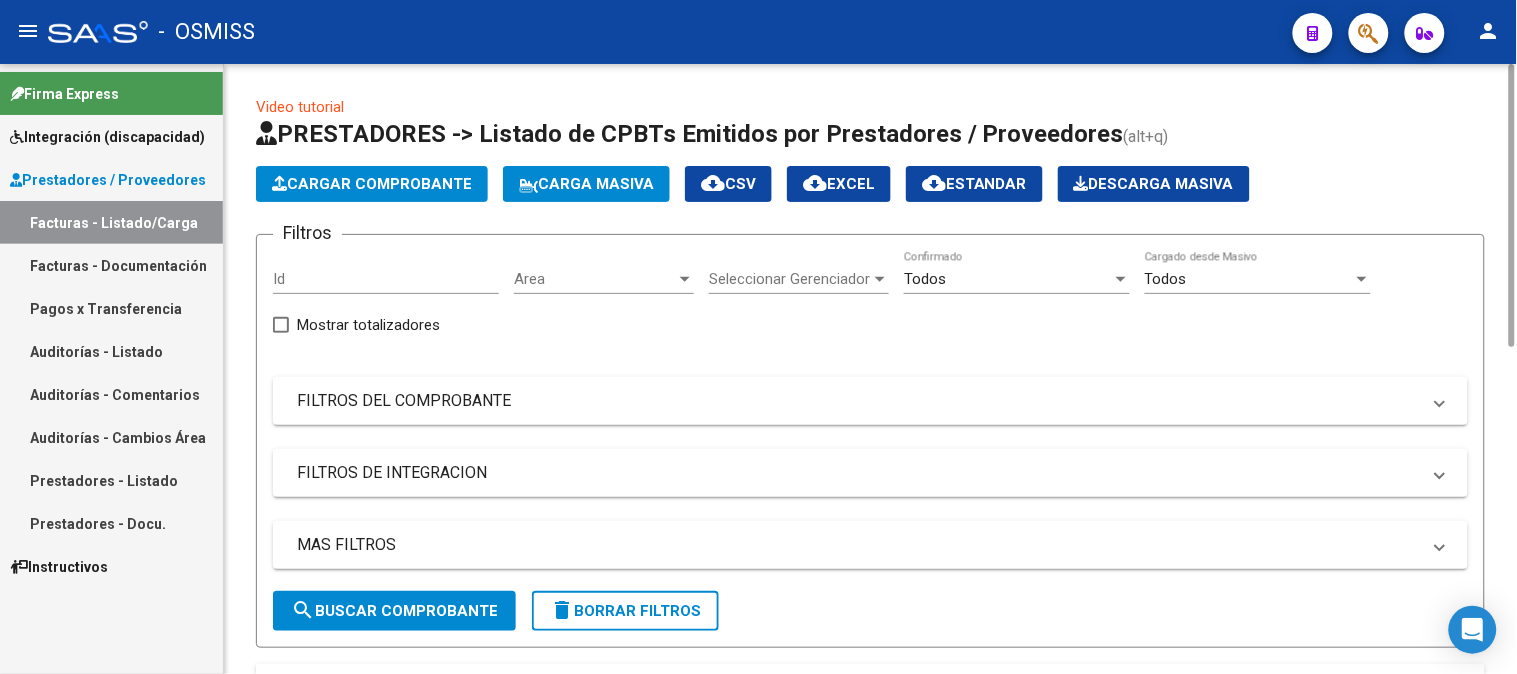 click on "Cargar Comprobante" 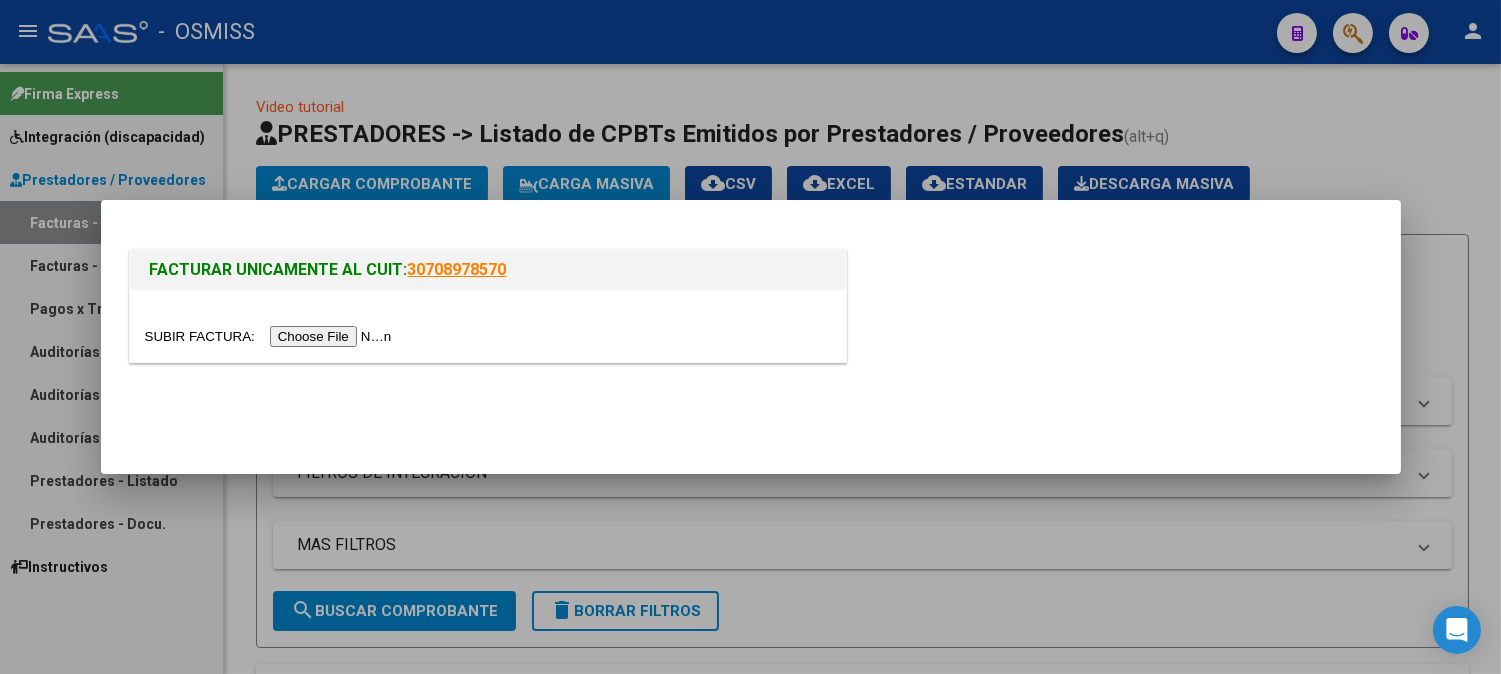 click at bounding box center [271, 336] 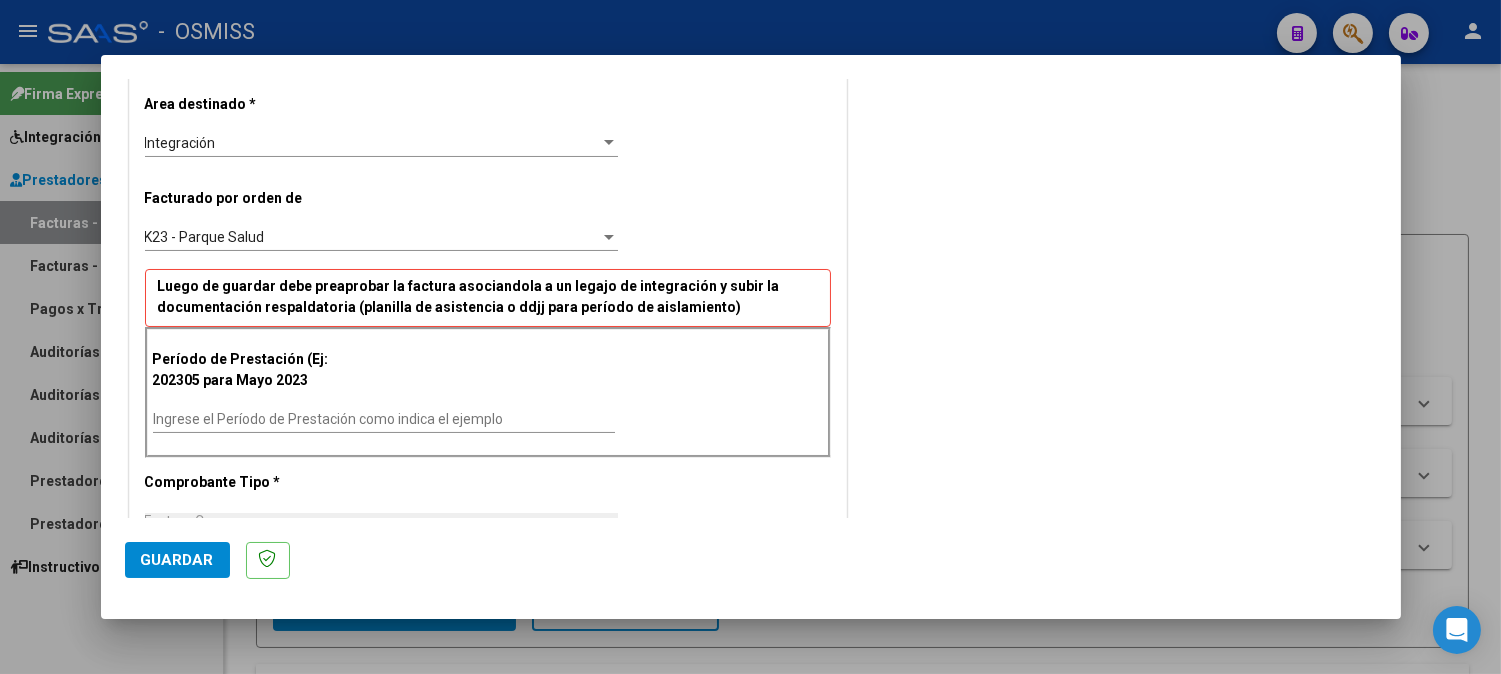 scroll, scrollTop: 666, scrollLeft: 0, axis: vertical 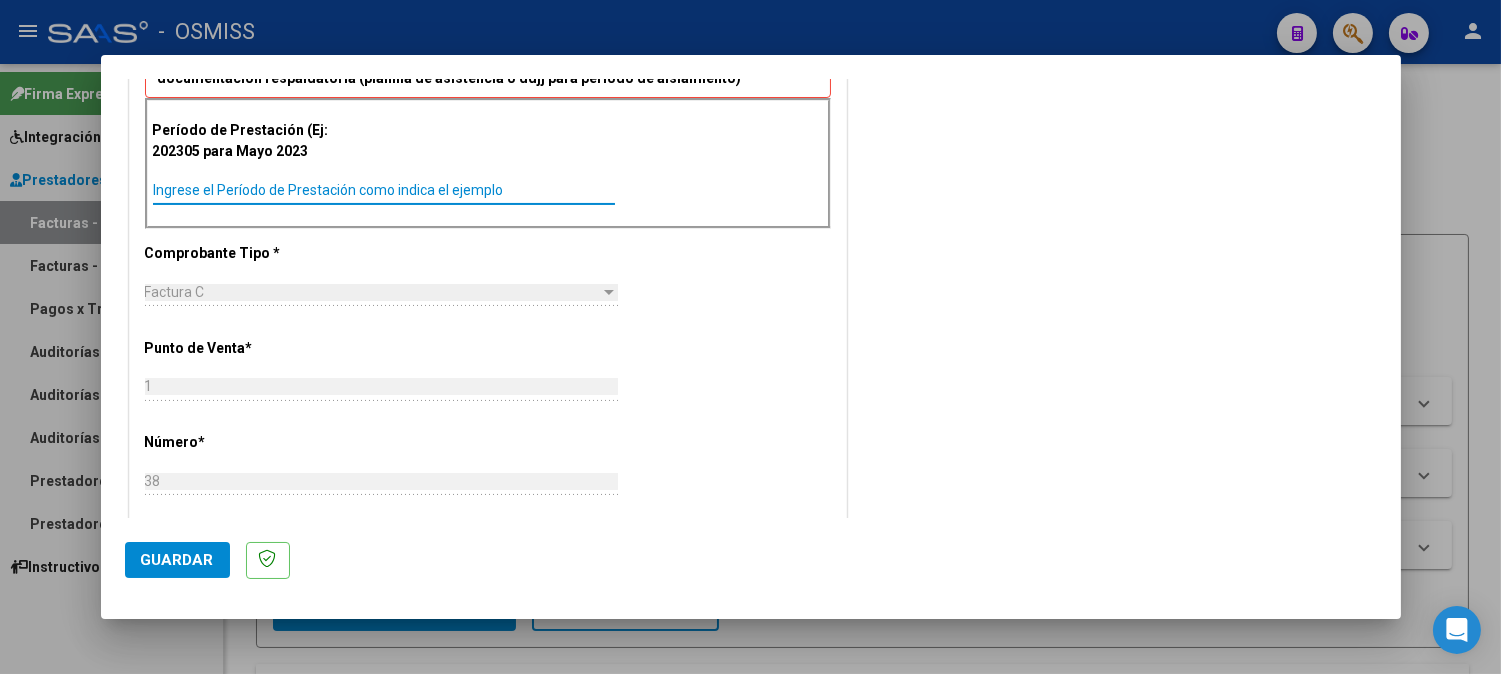 click on "Ingrese el Período de Prestación como indica el ejemplo" at bounding box center (384, 190) 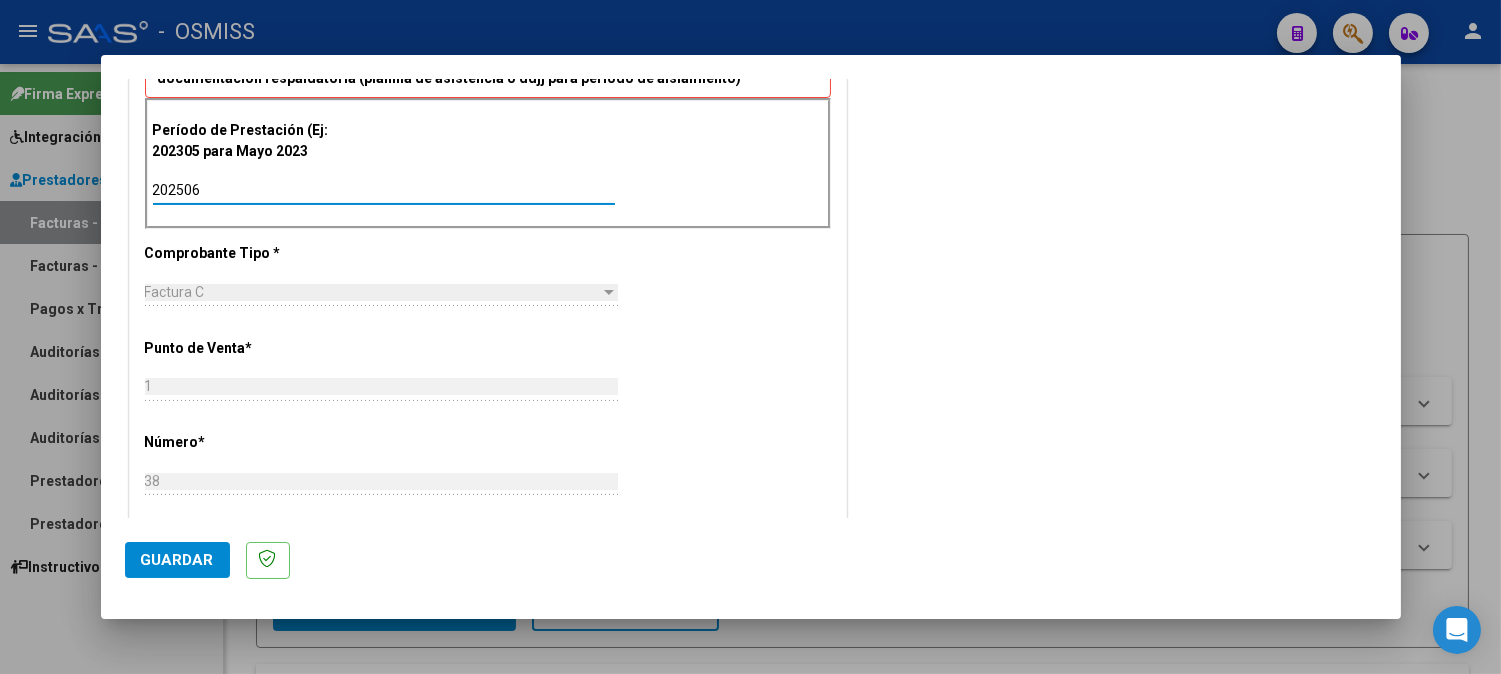 type on "202506" 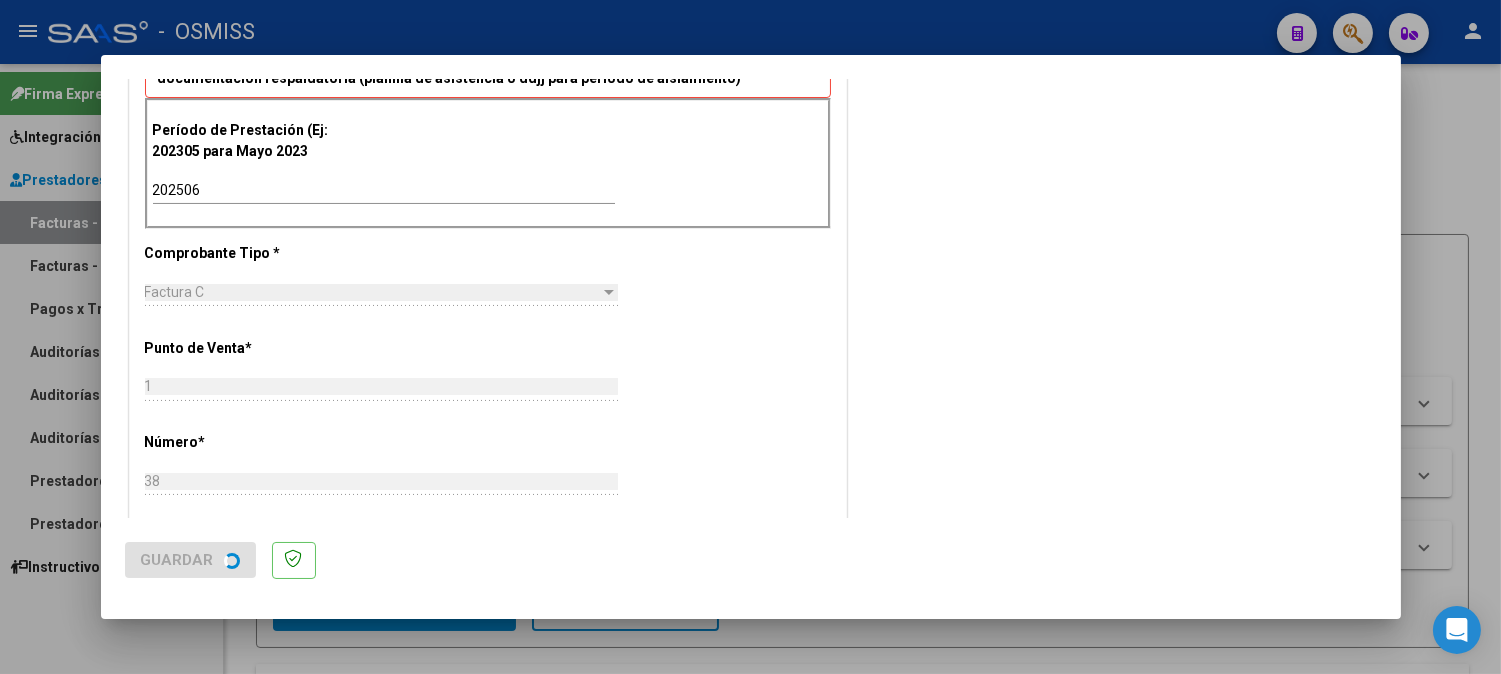 scroll, scrollTop: 0, scrollLeft: 0, axis: both 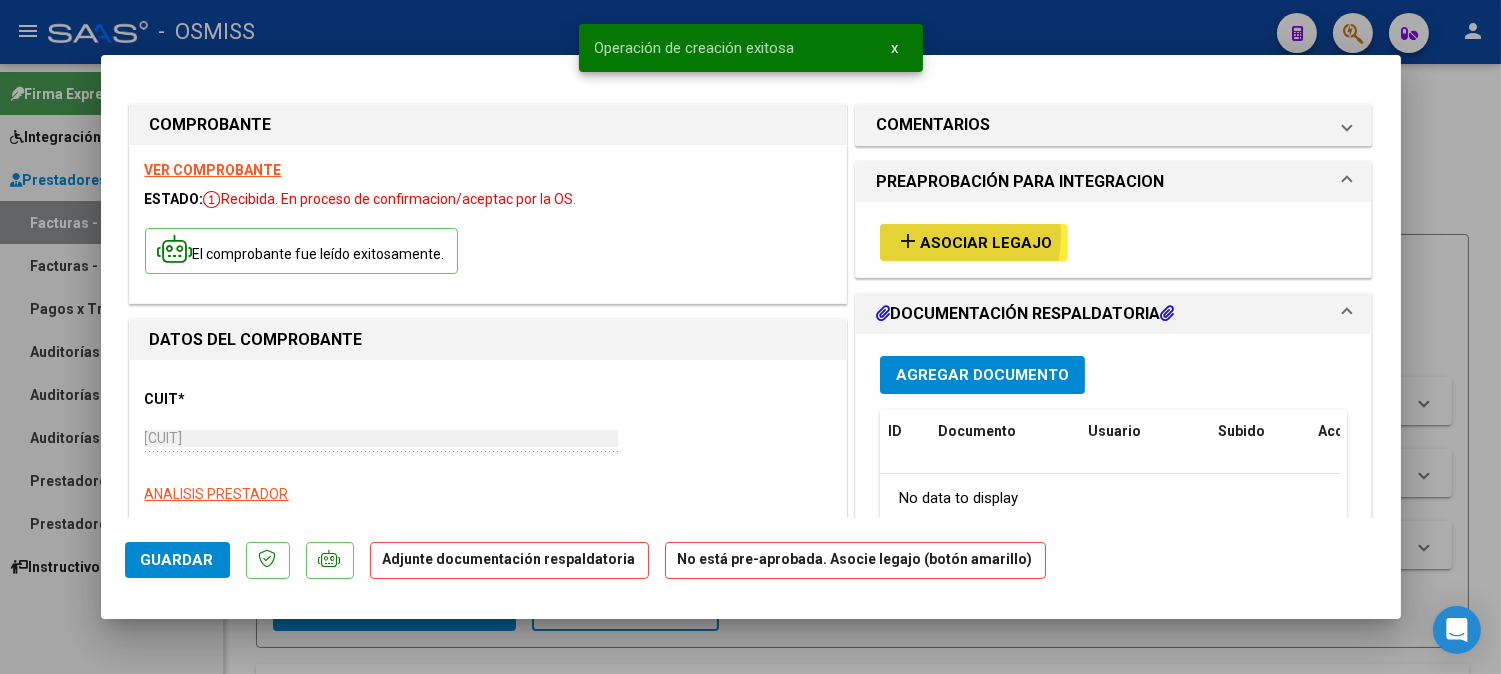 click on "add" at bounding box center [908, 241] 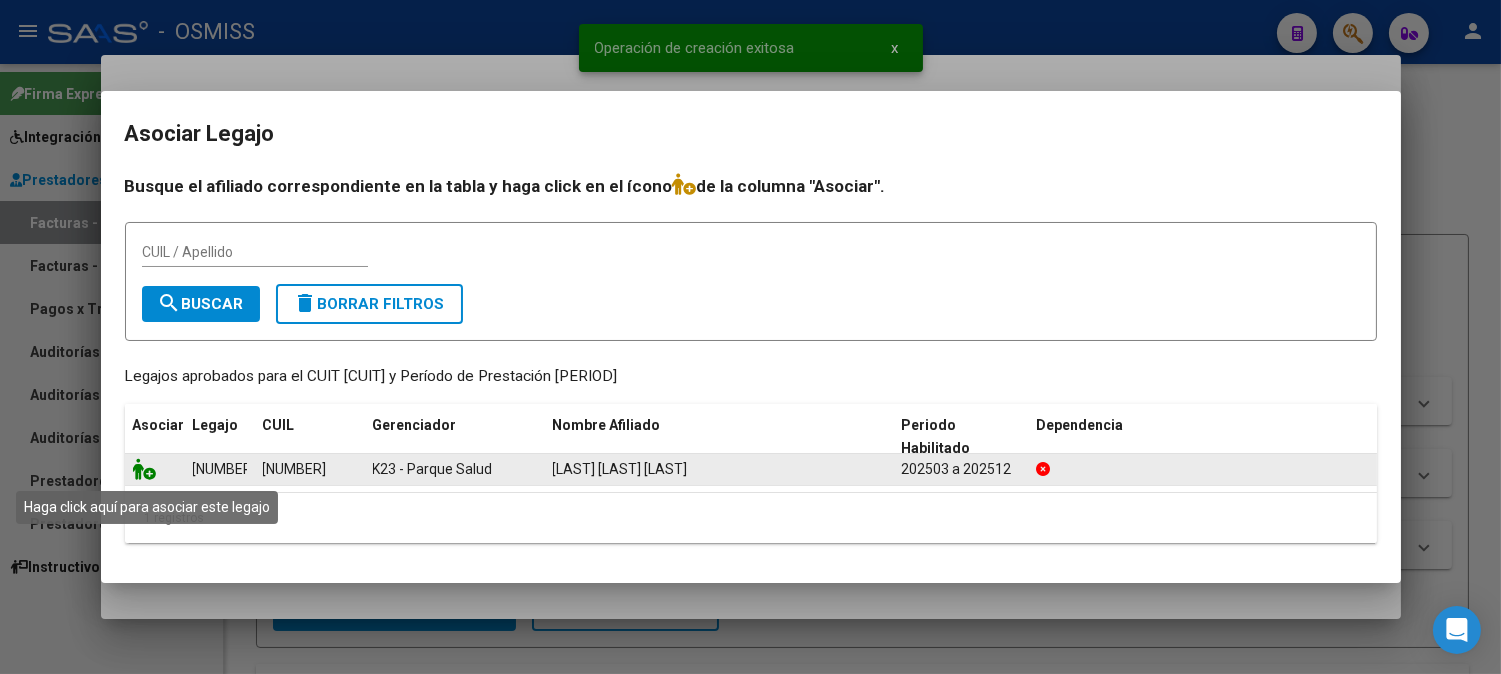 click 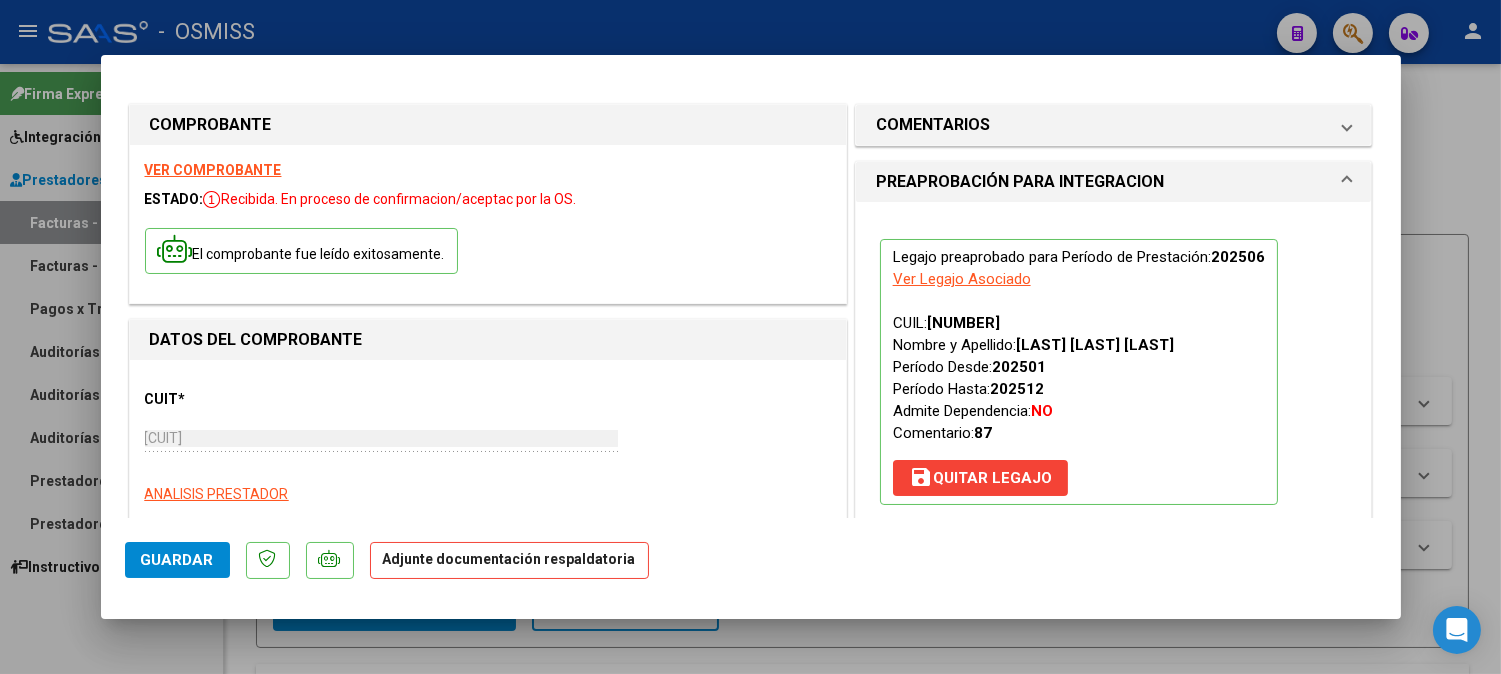 scroll, scrollTop: 333, scrollLeft: 0, axis: vertical 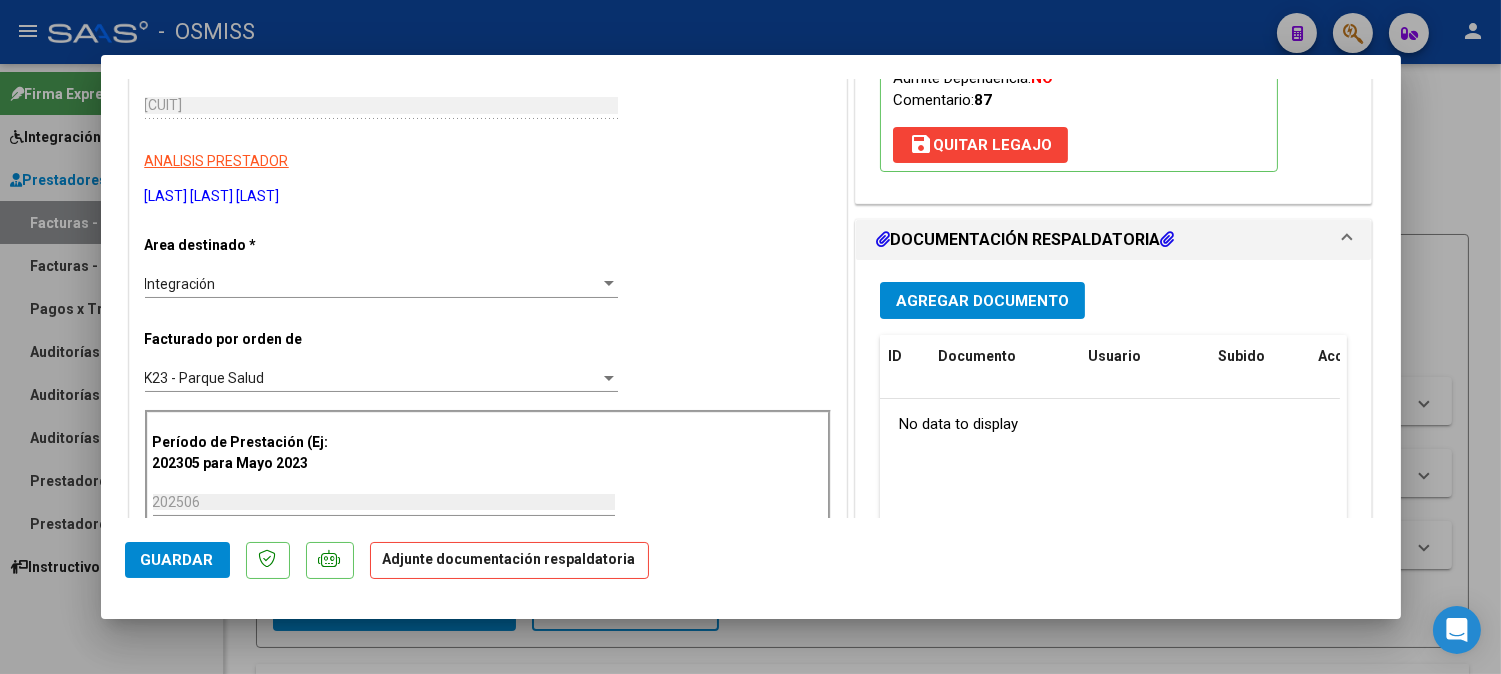 click on "Agregar Documento" at bounding box center [982, 301] 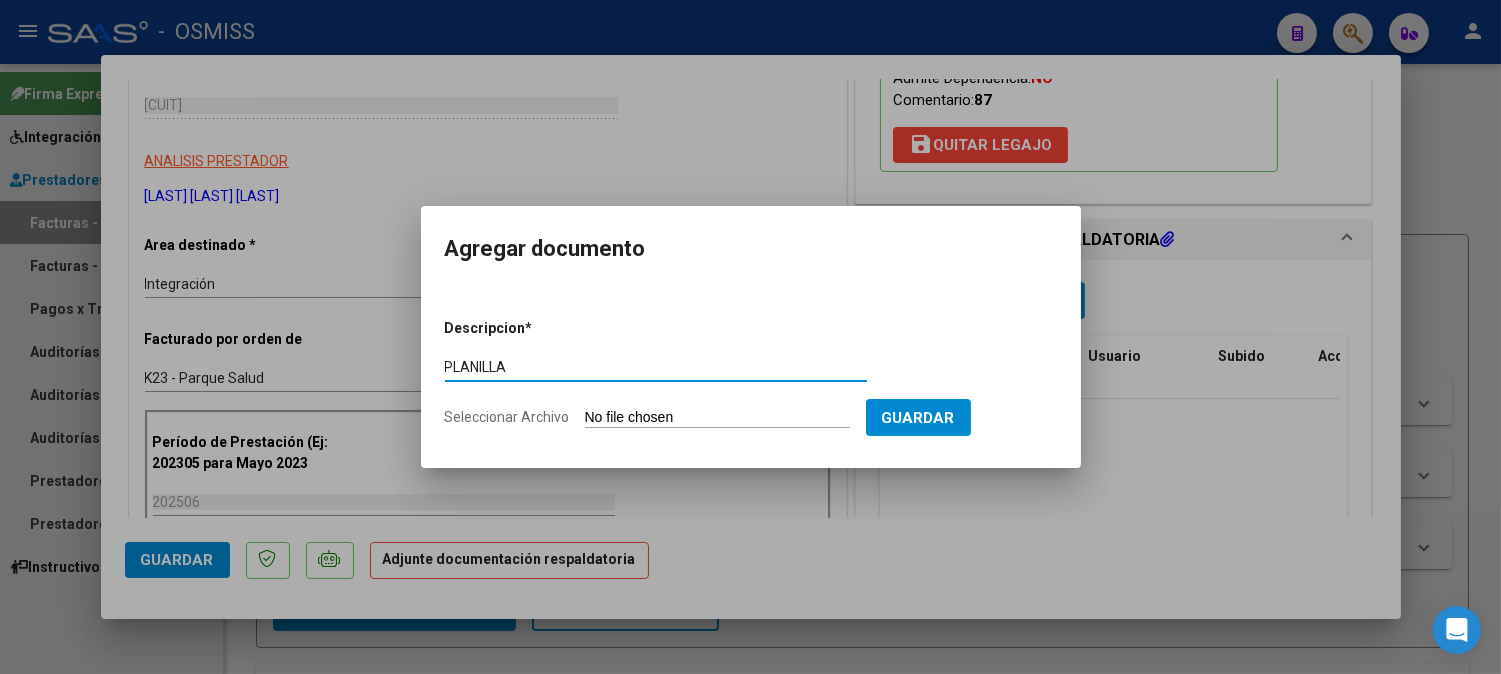 type on "PLANILLA" 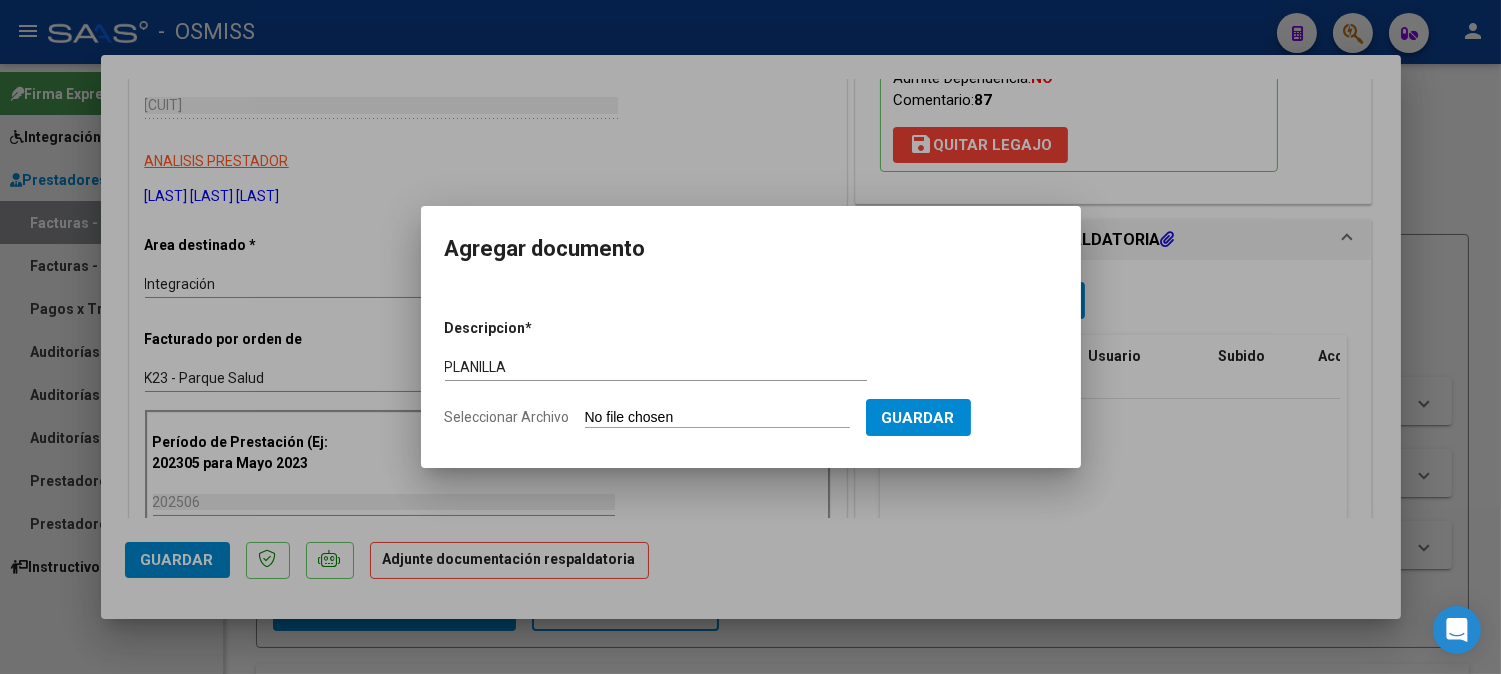 click on "Seleccionar Archivo" at bounding box center [717, 418] 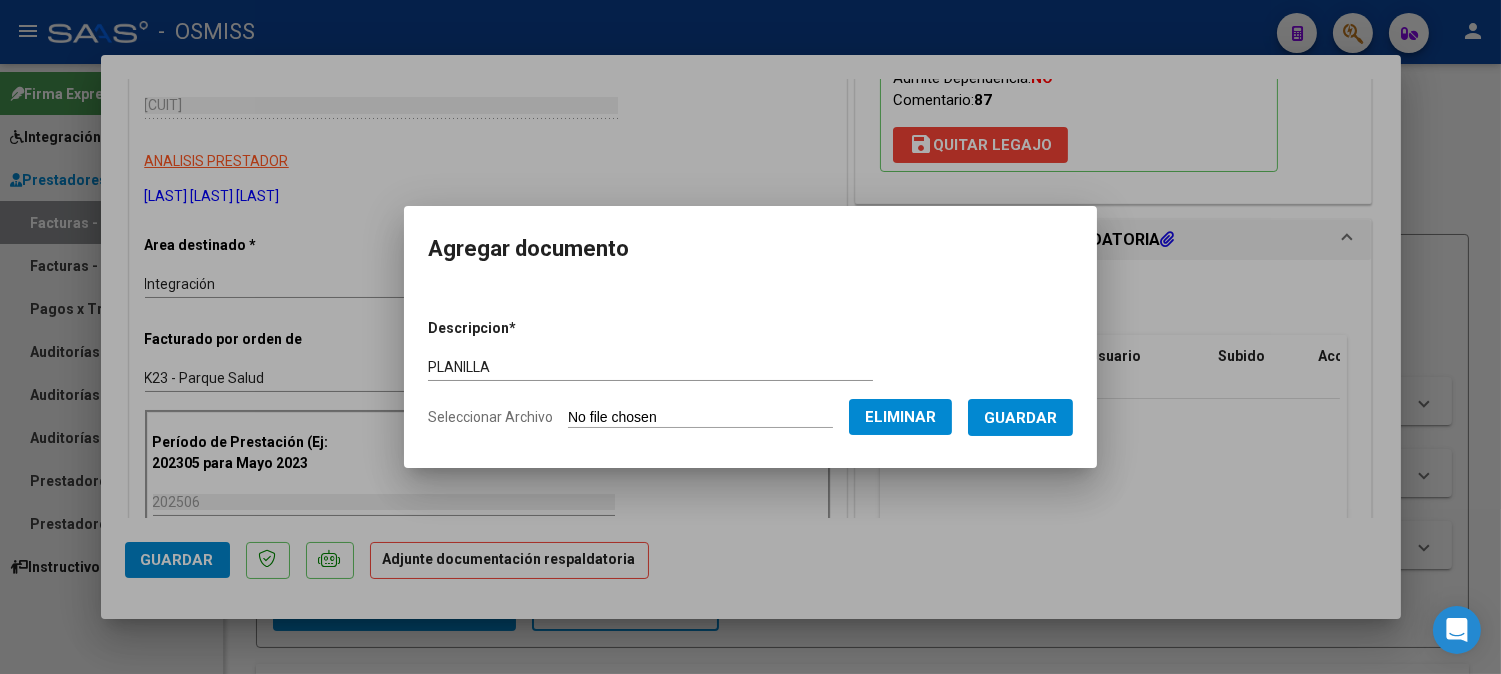 click on "Guardar" at bounding box center (1020, 418) 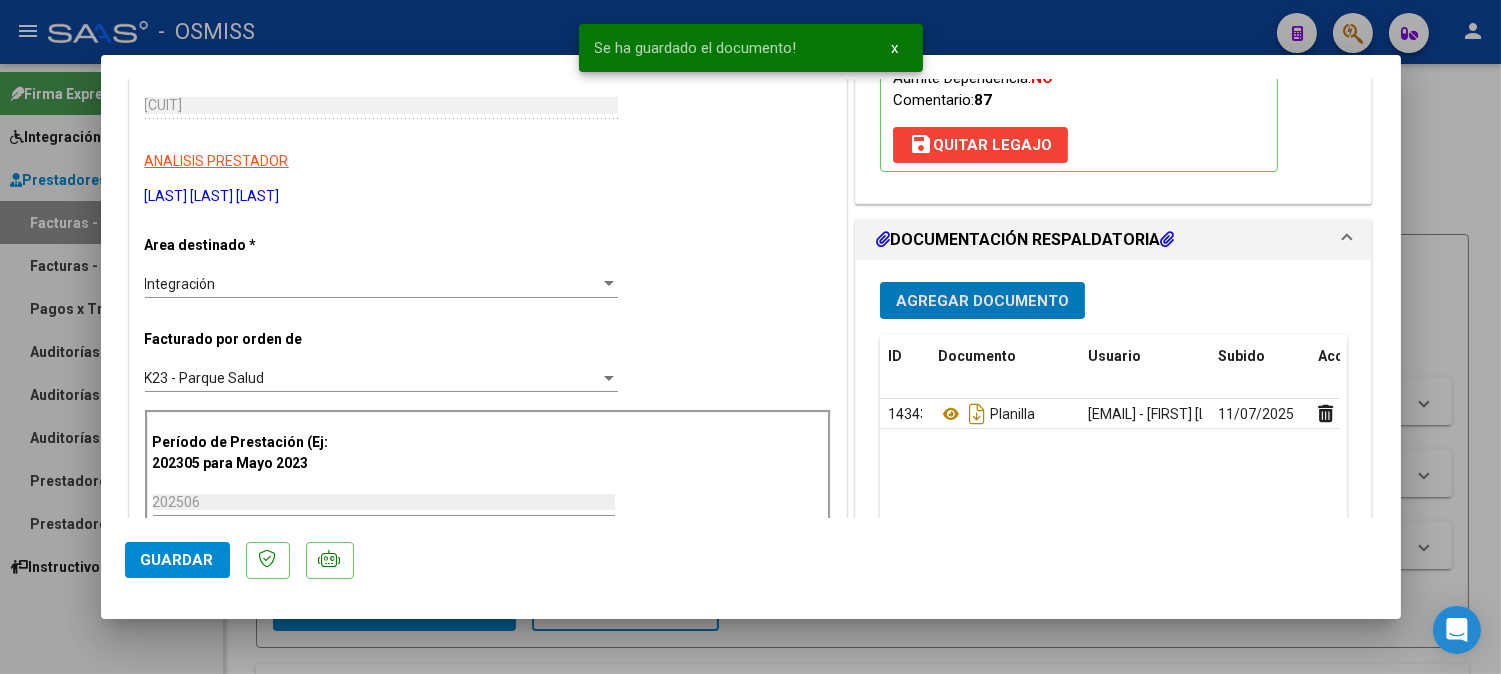 click on "Agregar Documento" at bounding box center (982, 300) 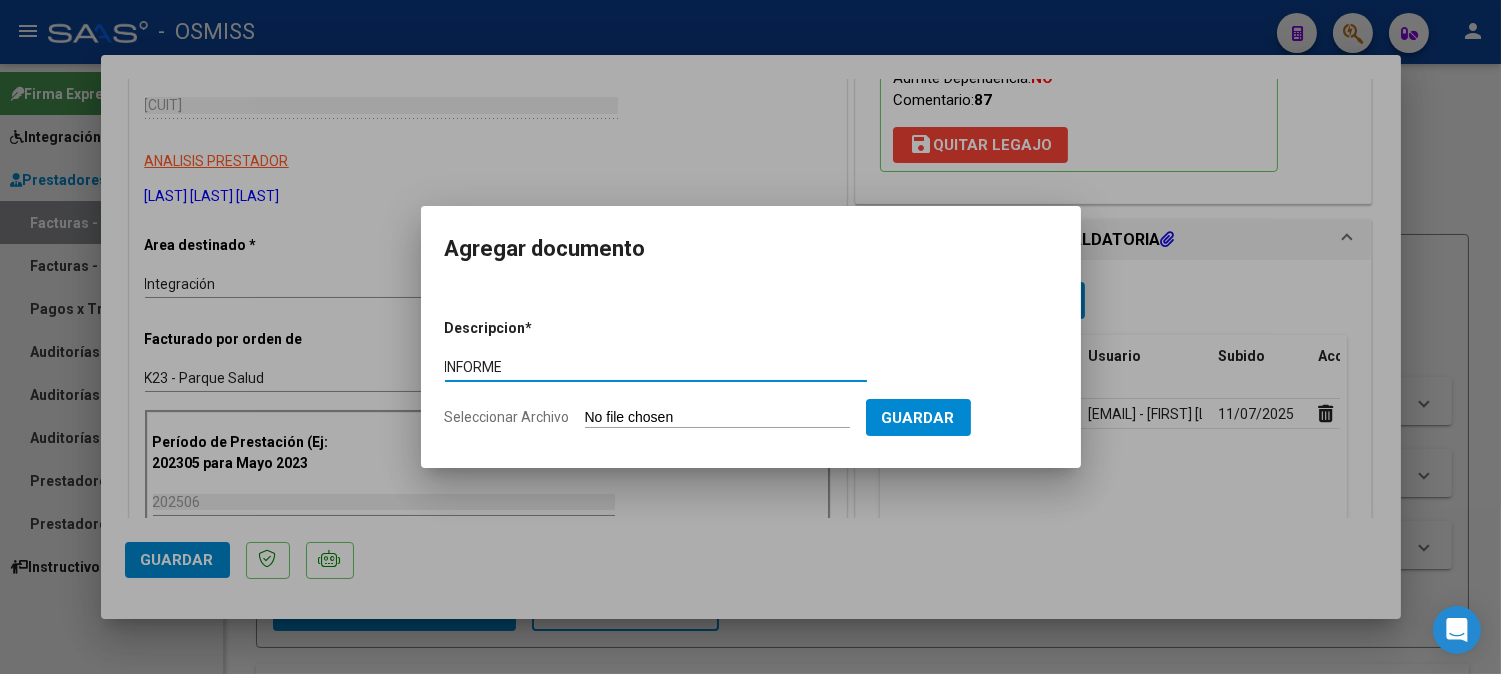 type on "INFORME" 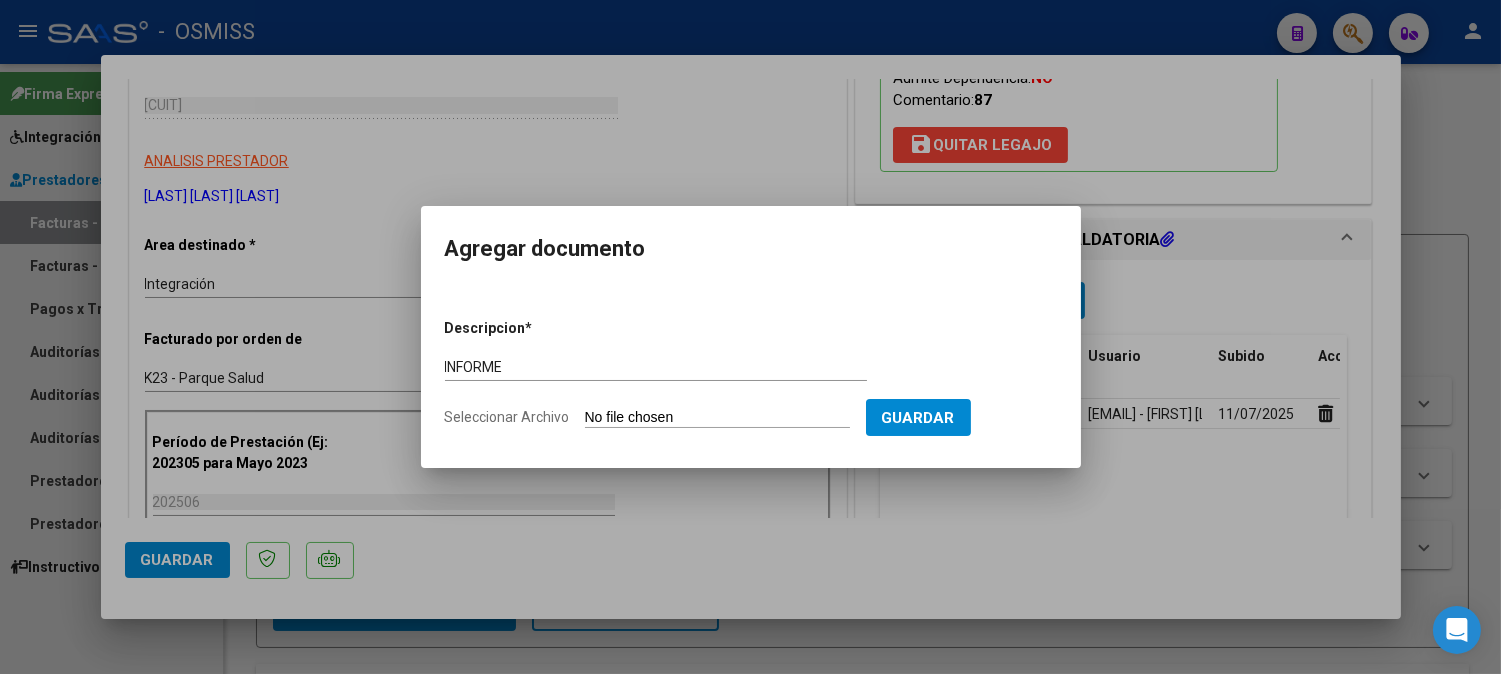 click on "Seleccionar Archivo" at bounding box center [717, 418] 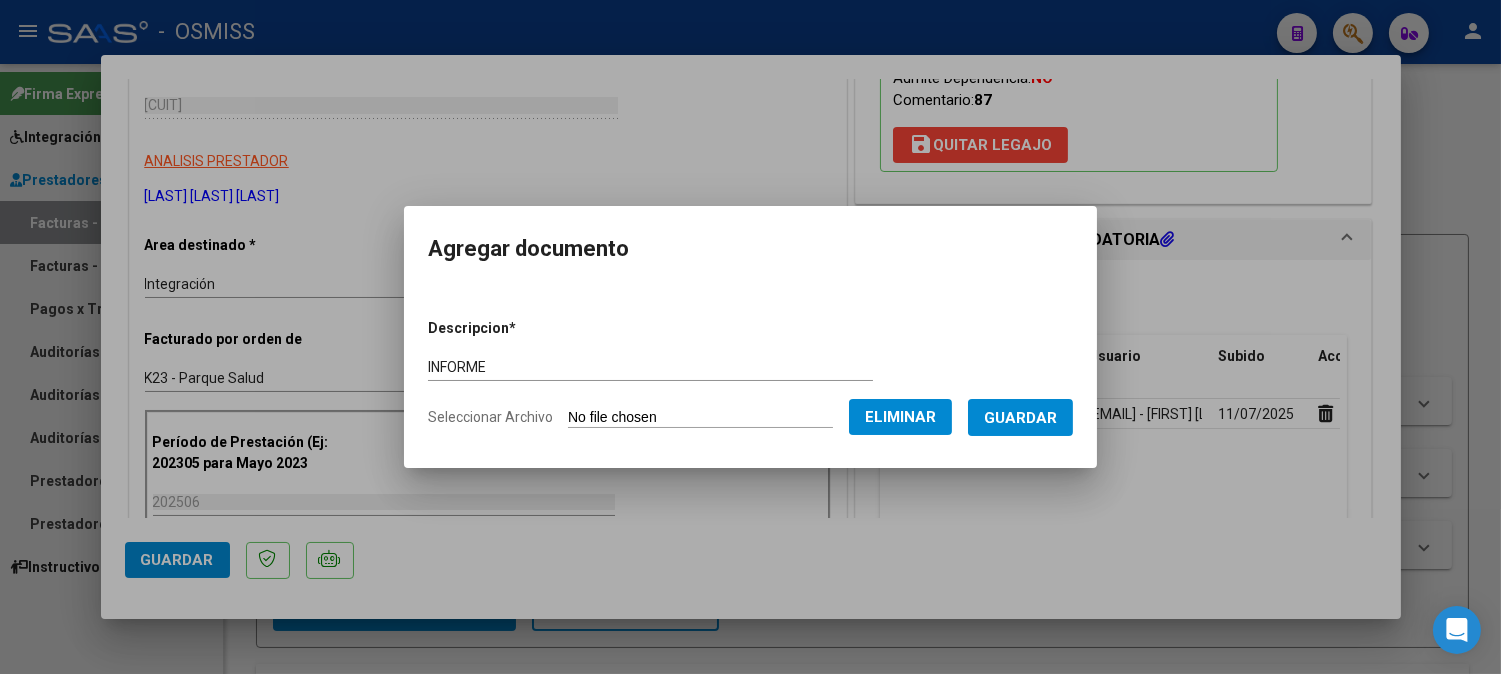 click on "Guardar" at bounding box center [1020, 417] 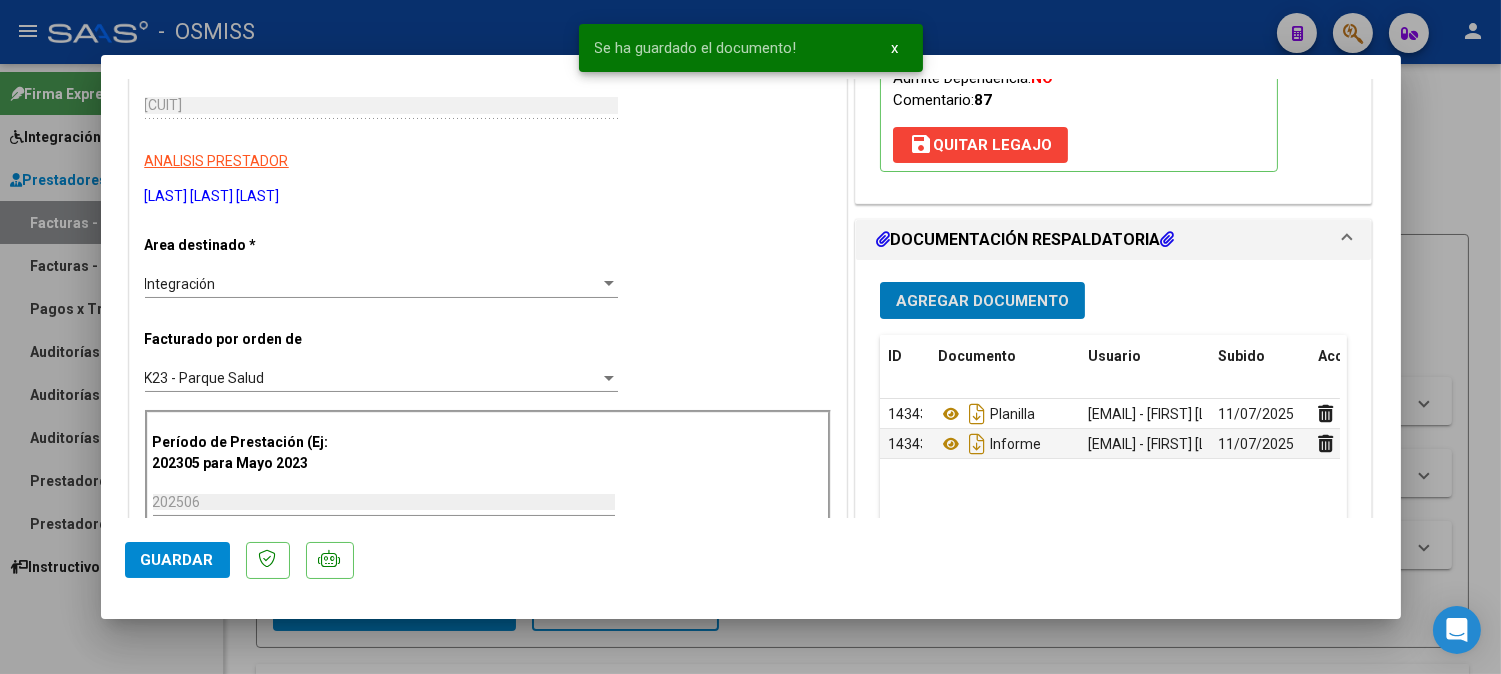 click on "Guardar" 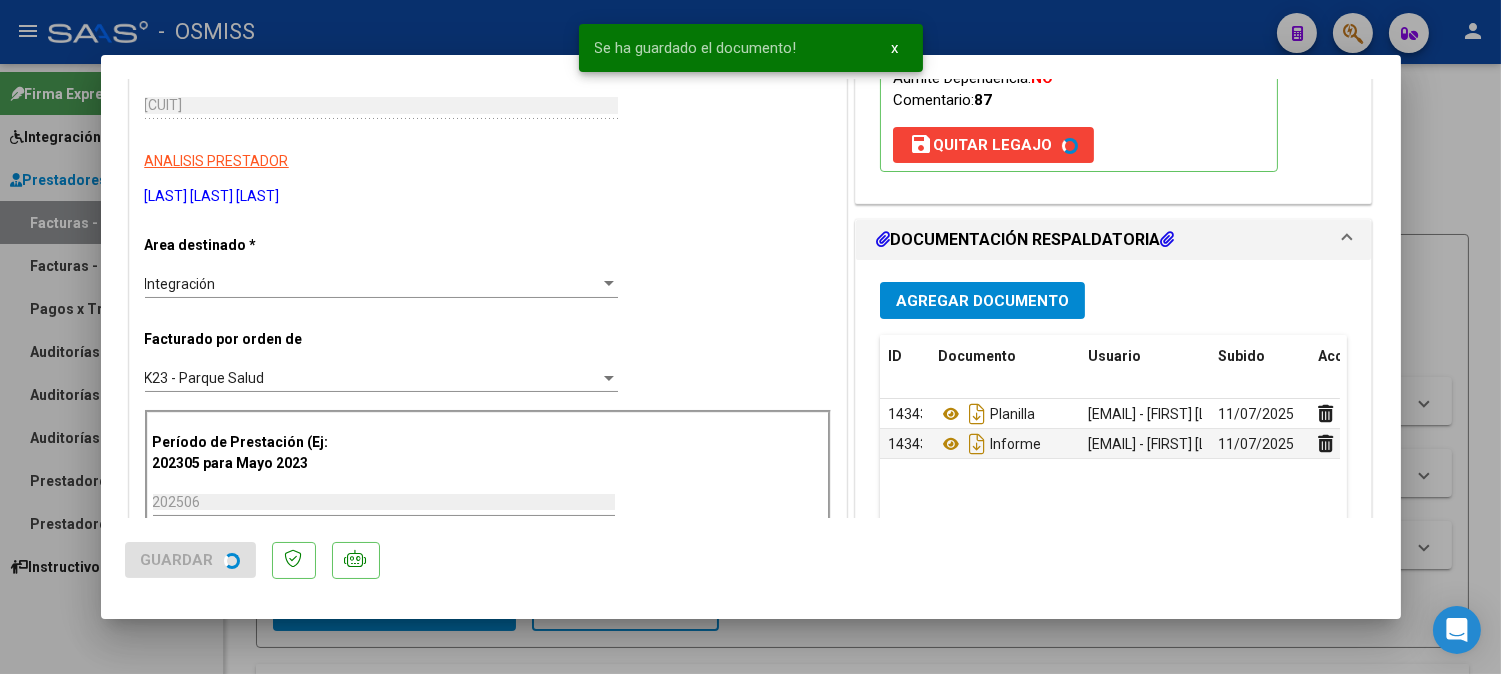 type 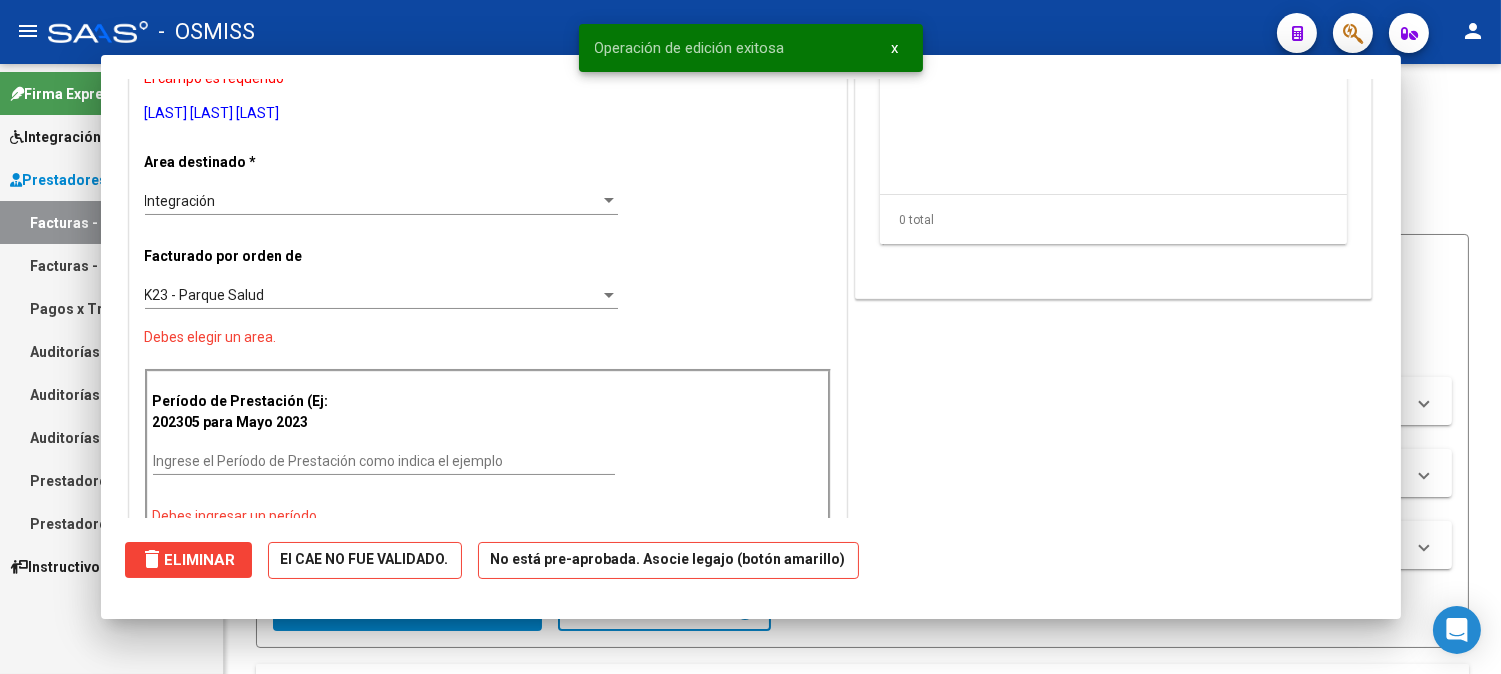 scroll, scrollTop: 0, scrollLeft: 0, axis: both 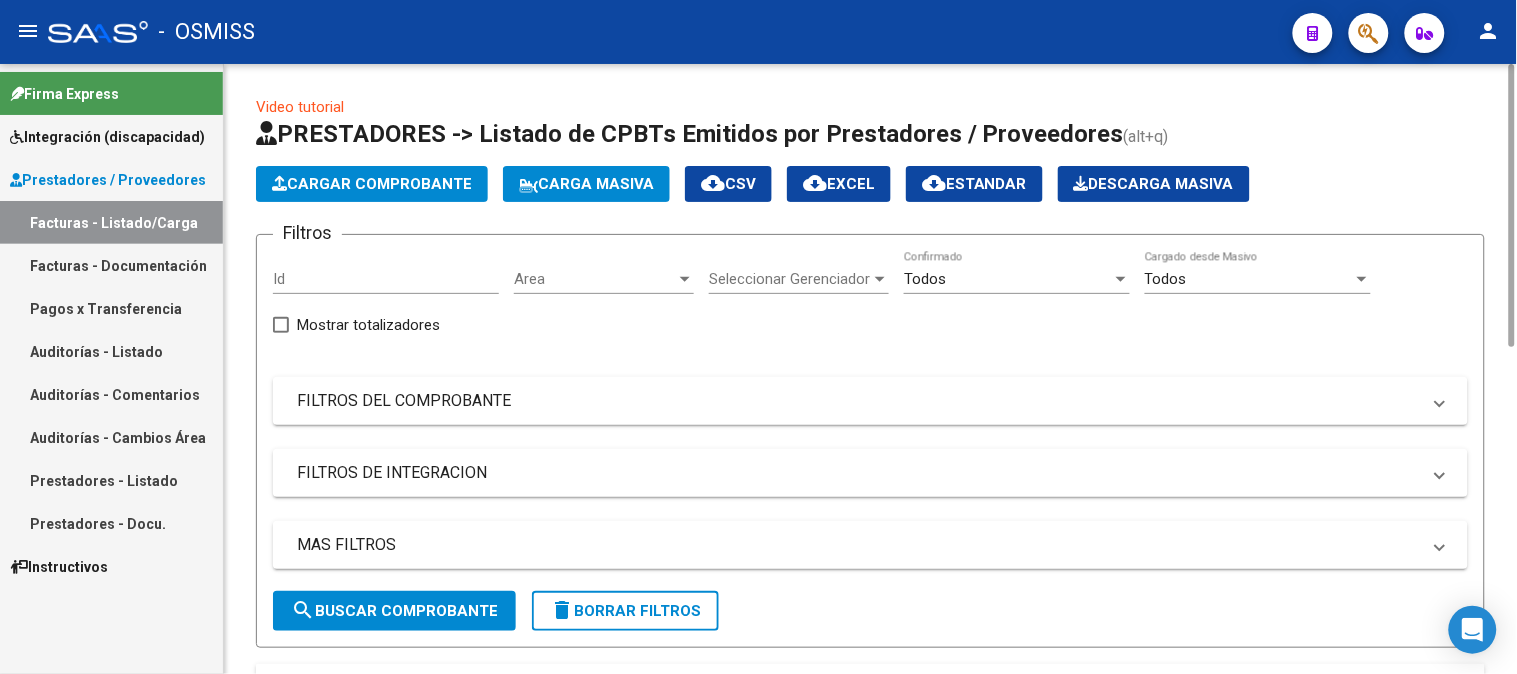 click on "Cargar Comprobante" 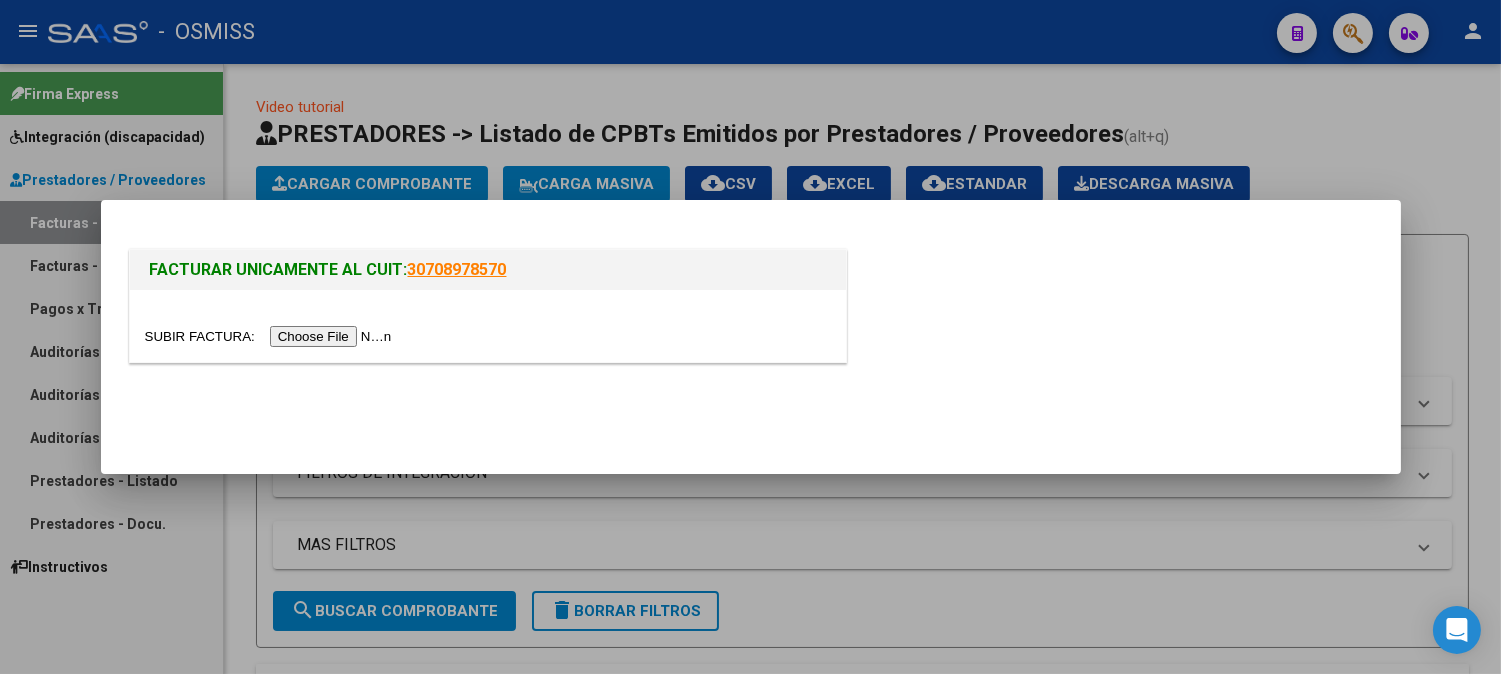 click at bounding box center (271, 336) 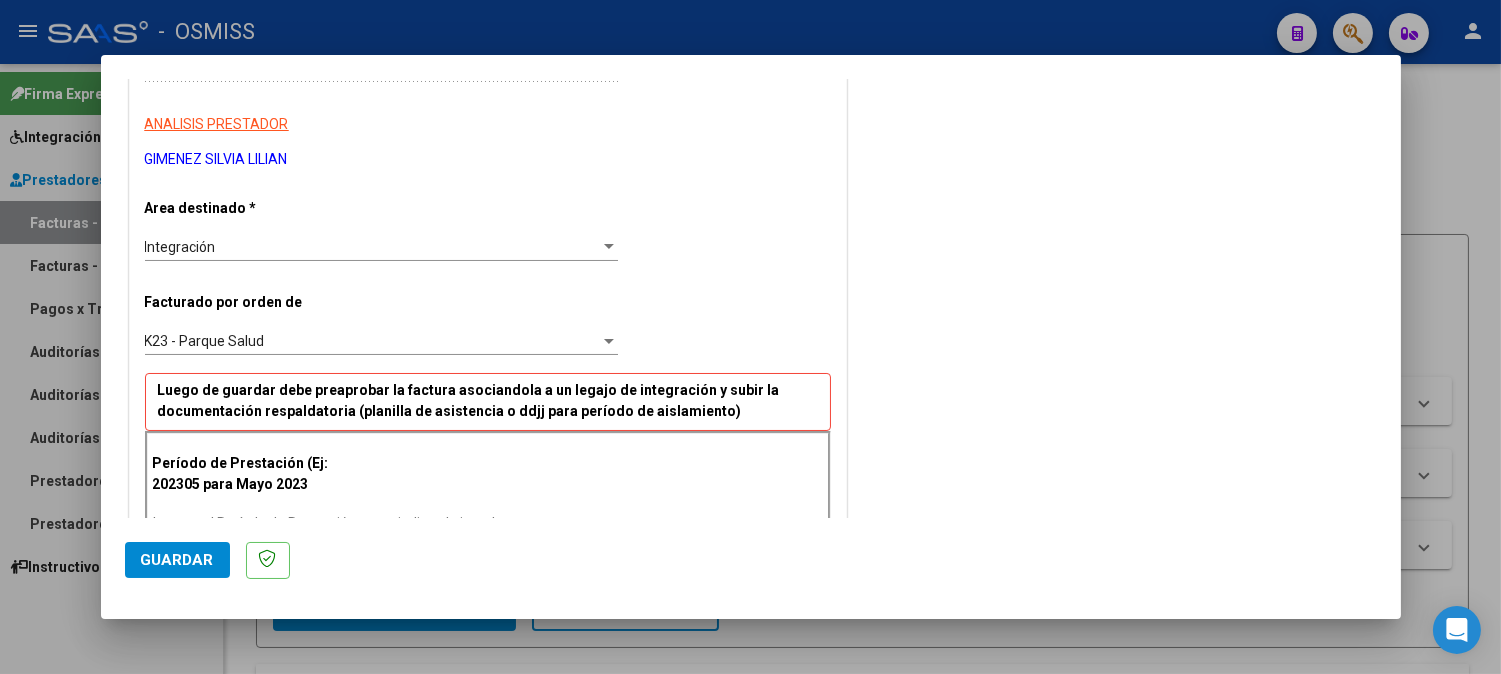 scroll, scrollTop: 444, scrollLeft: 0, axis: vertical 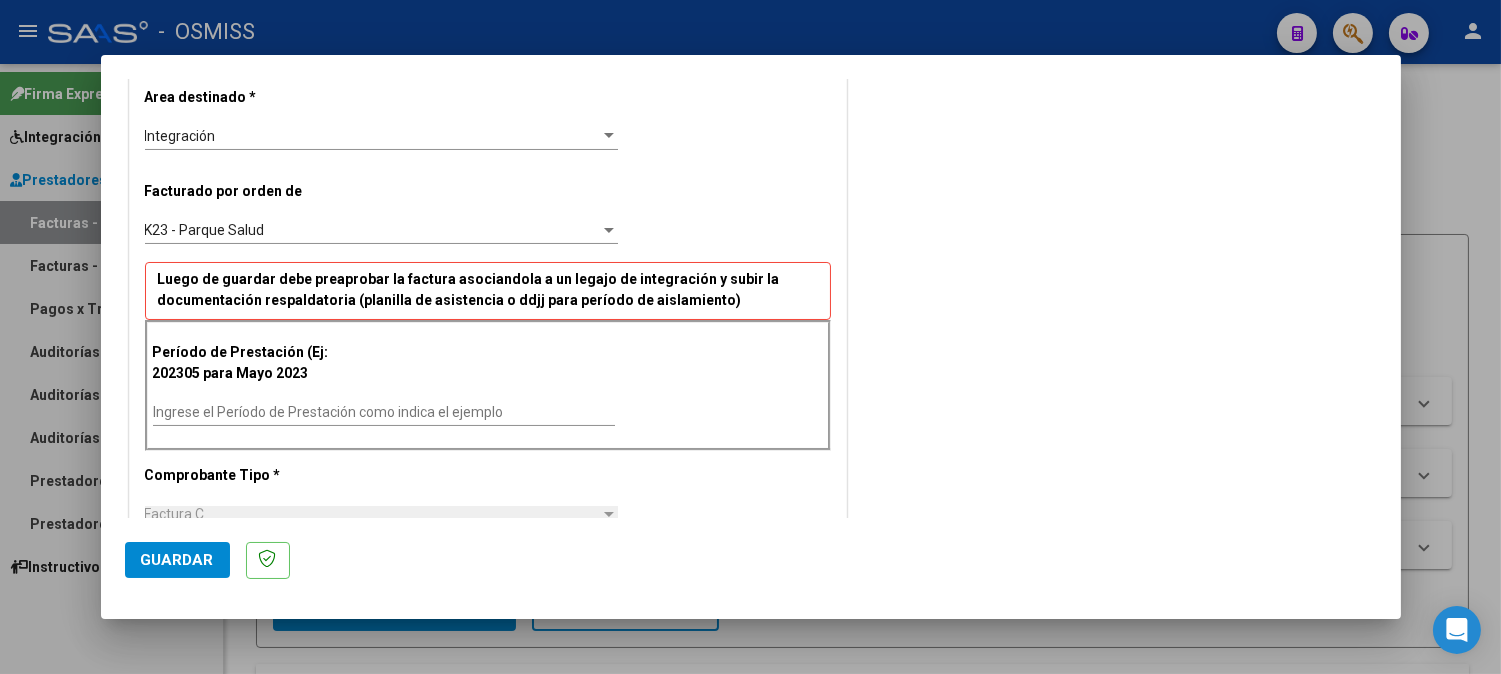 click on "Ingrese el Período de Prestación como indica el ejemplo" at bounding box center [384, 412] 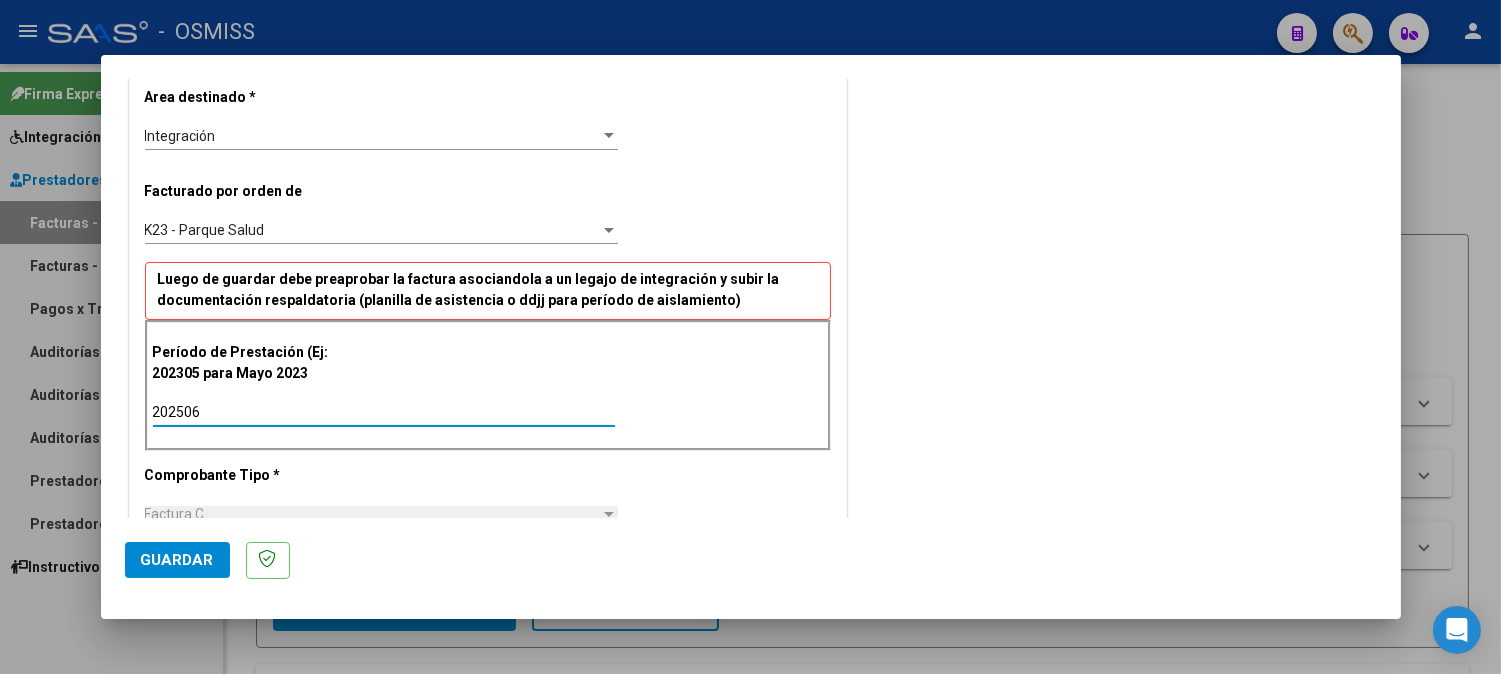 type on "202506" 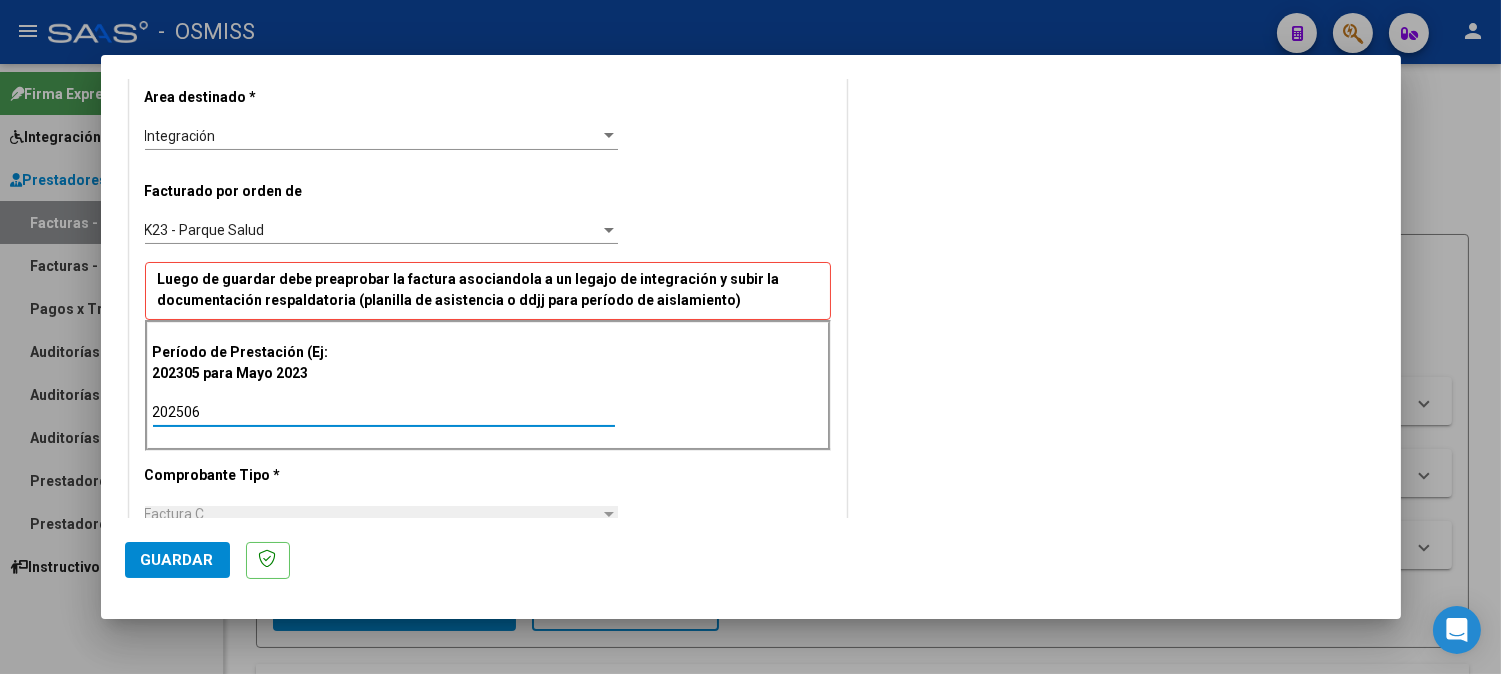 click on "Guardar" 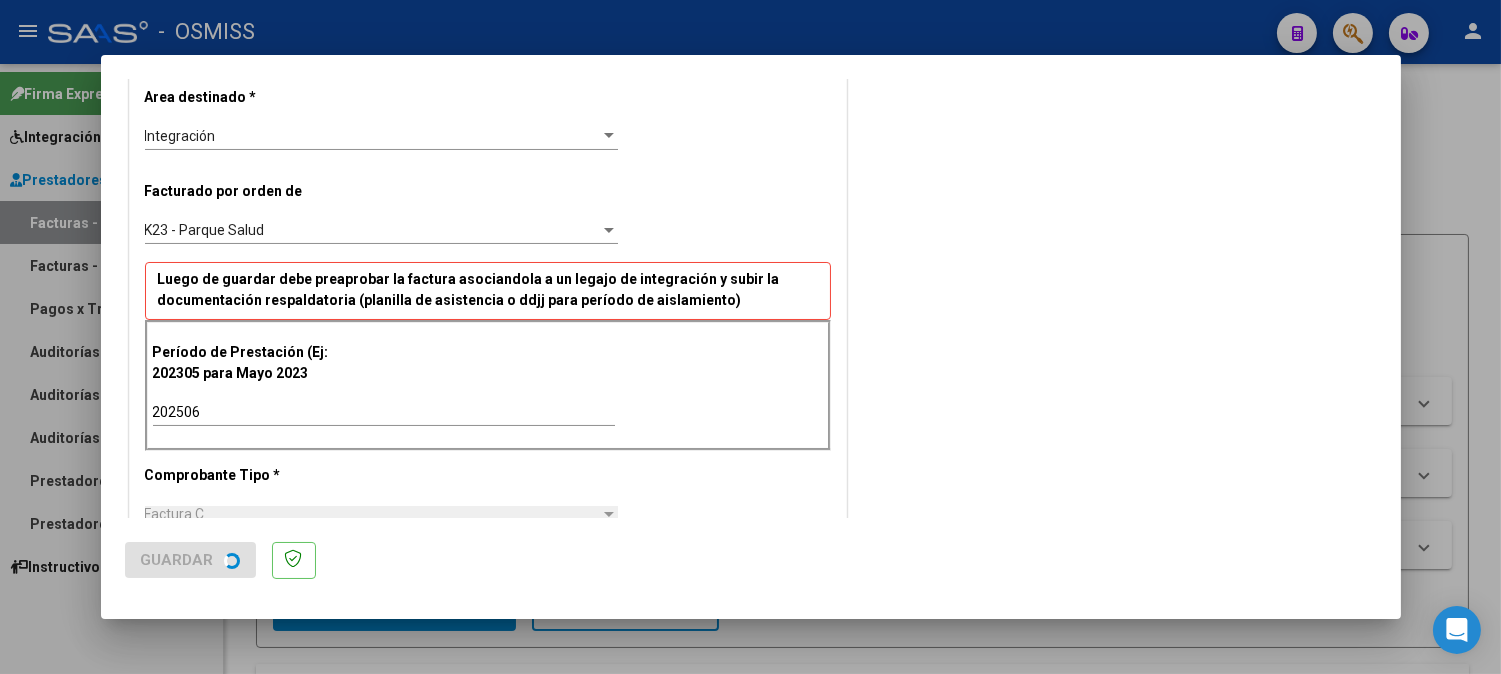 scroll, scrollTop: 0, scrollLeft: 0, axis: both 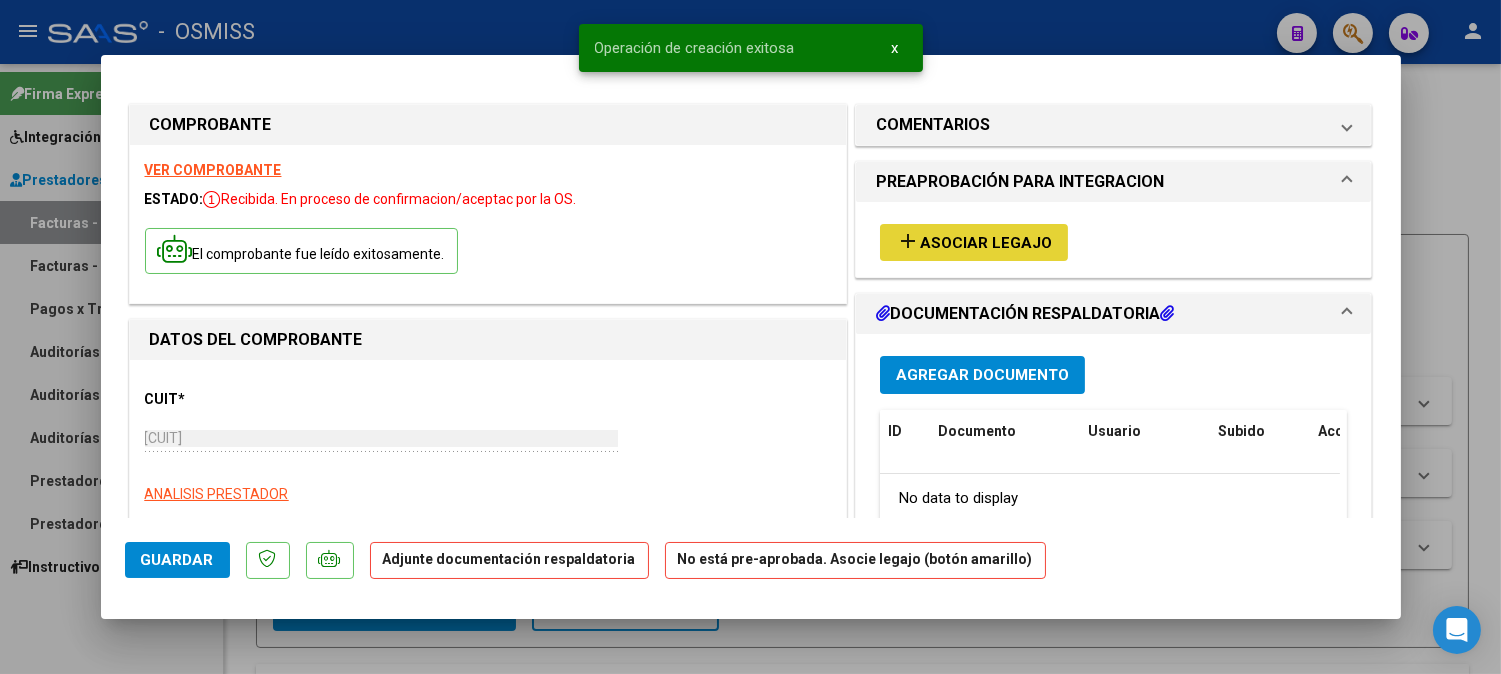 click on "Asociar Legajo" at bounding box center [986, 243] 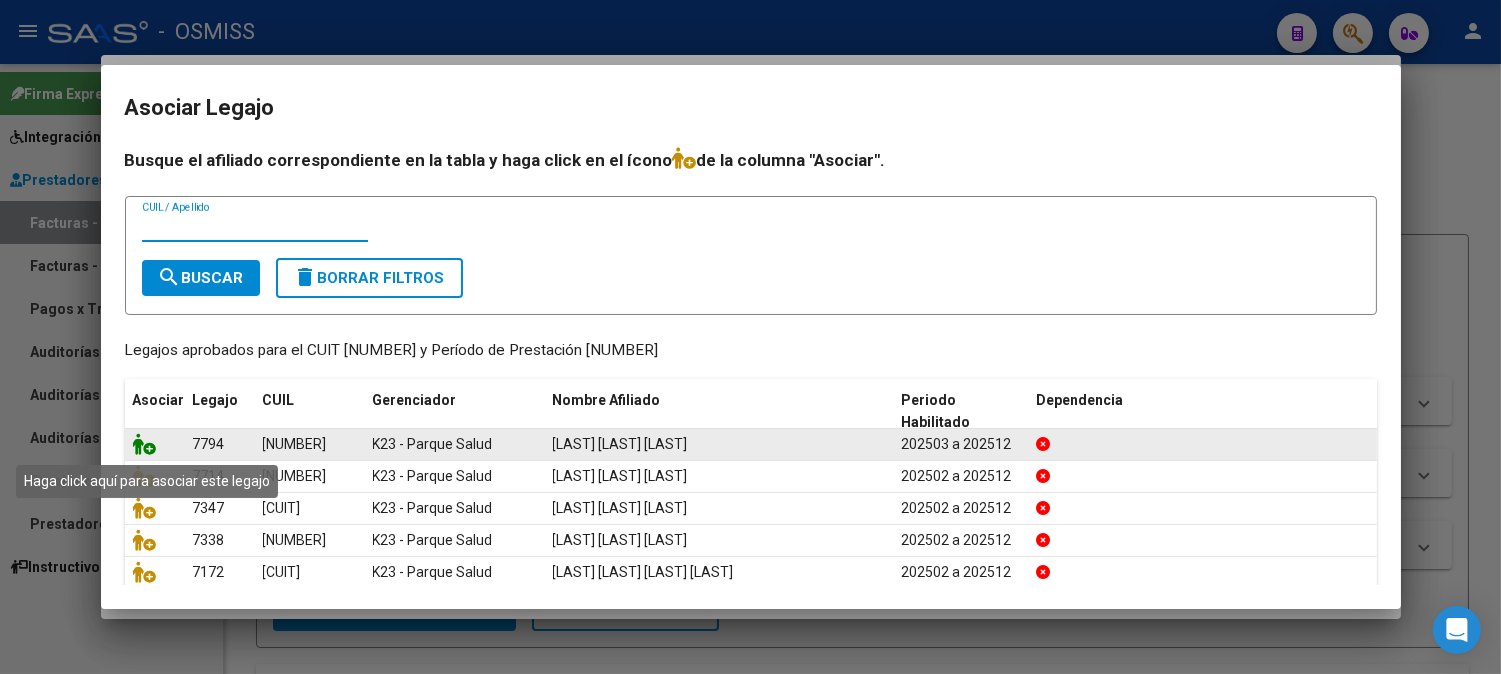 click 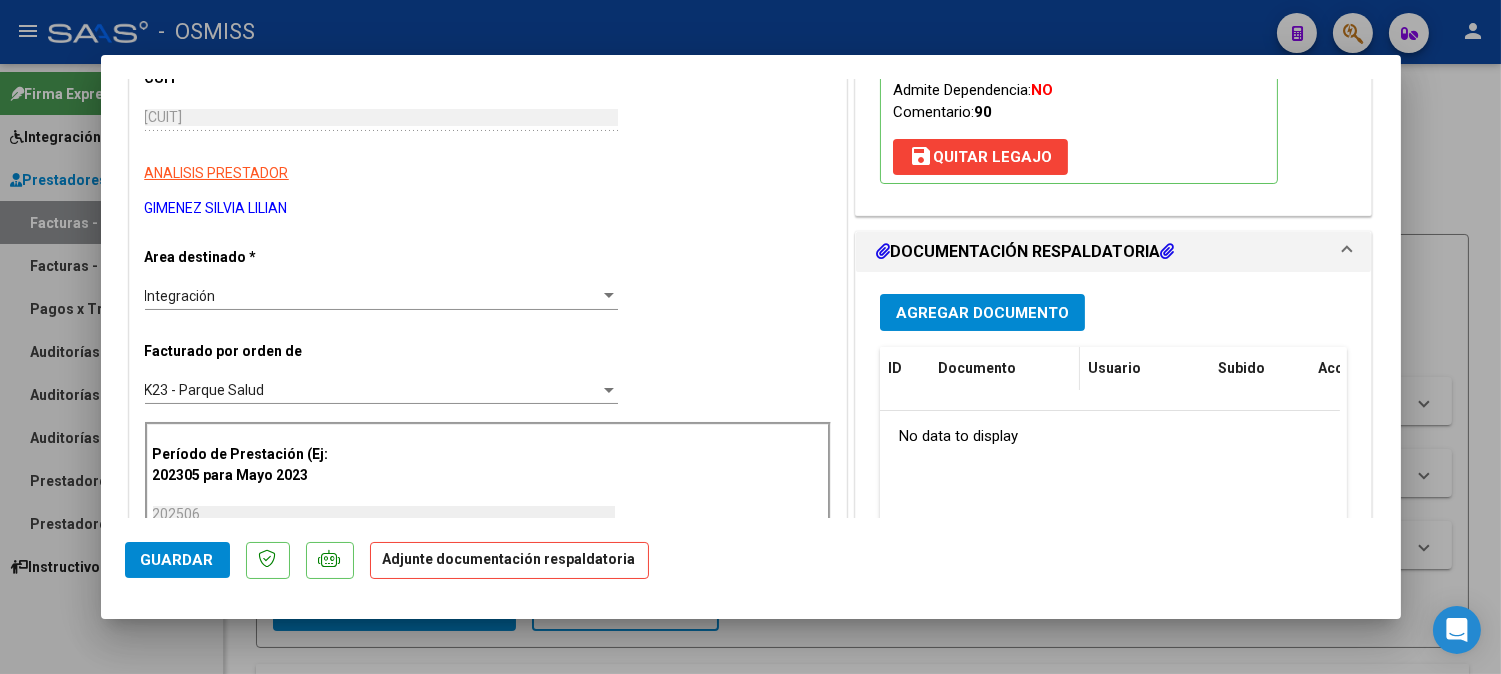 scroll, scrollTop: 333, scrollLeft: 0, axis: vertical 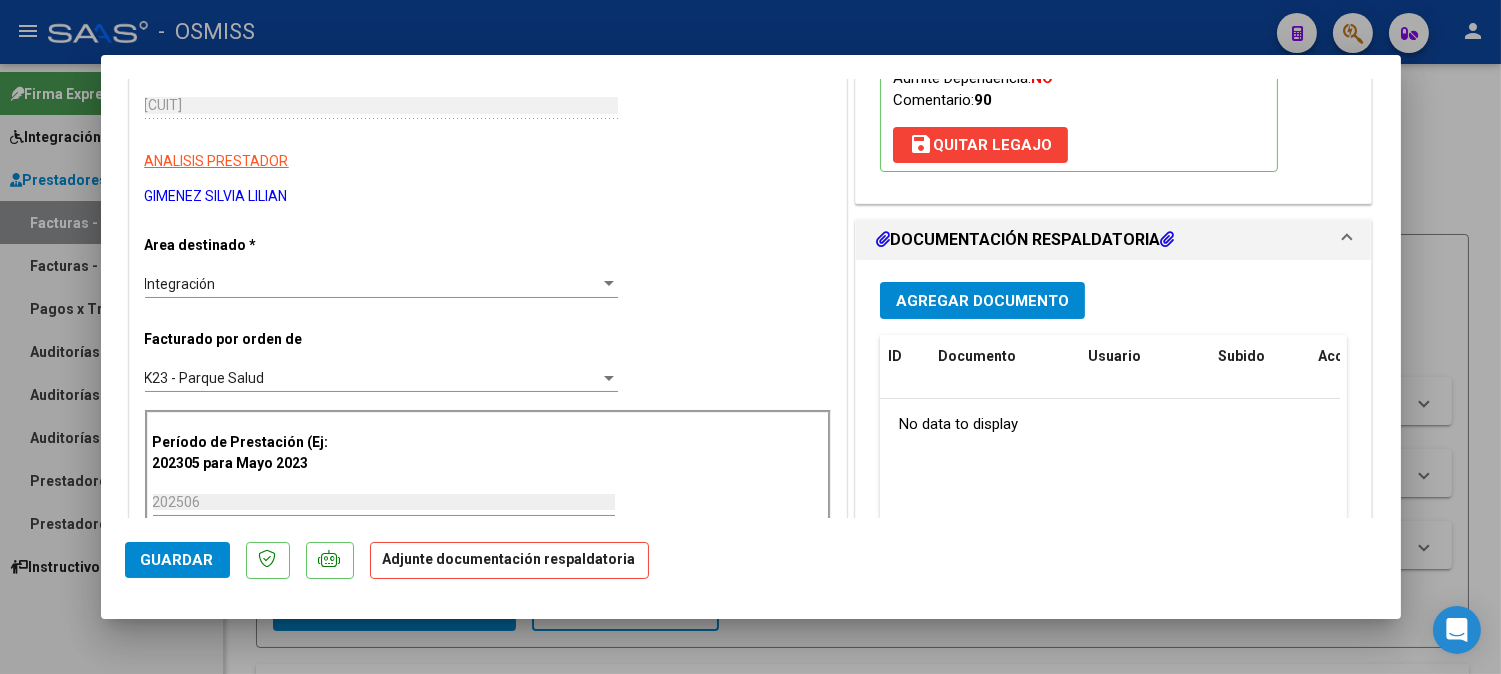 click on "Agregar Documento" at bounding box center [982, 301] 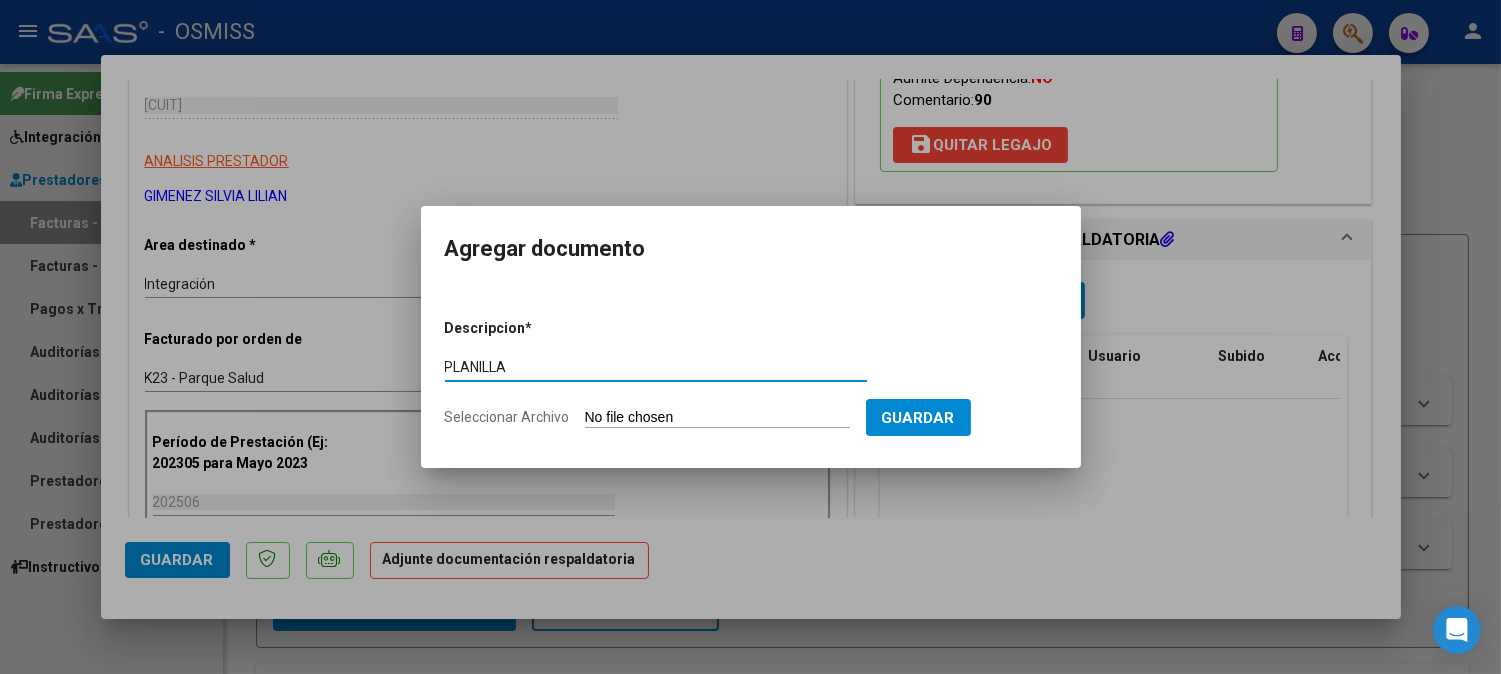 type on "PLANILLA" 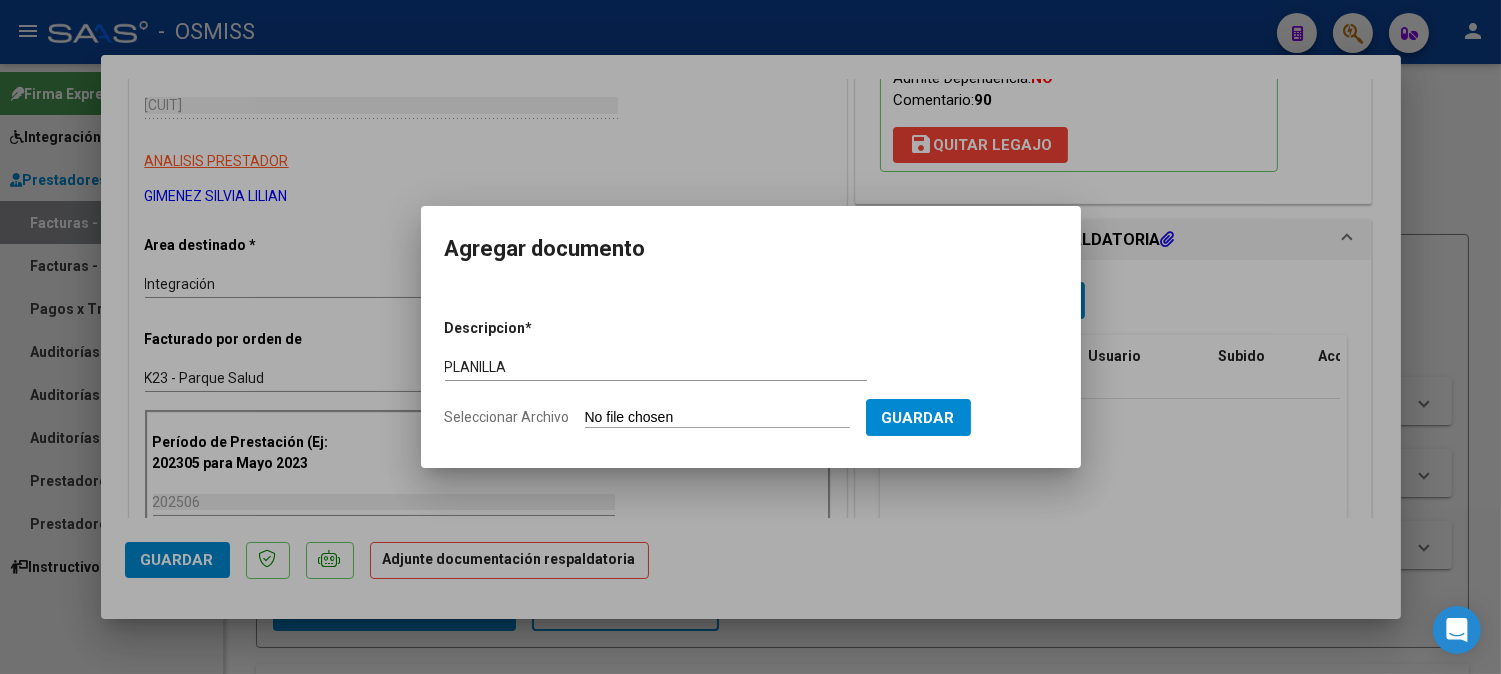 click on "Seleccionar Archivo" at bounding box center [717, 418] 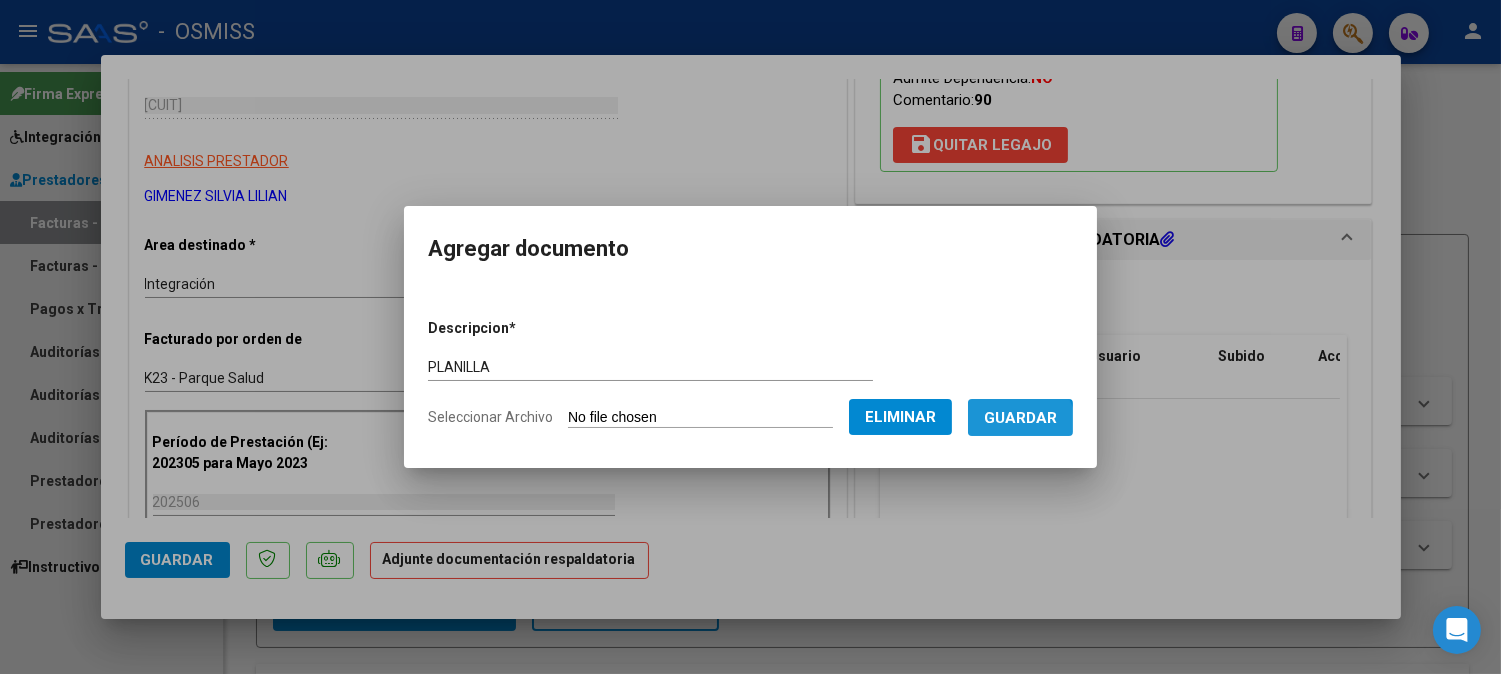 click on "Guardar" at bounding box center (1020, 417) 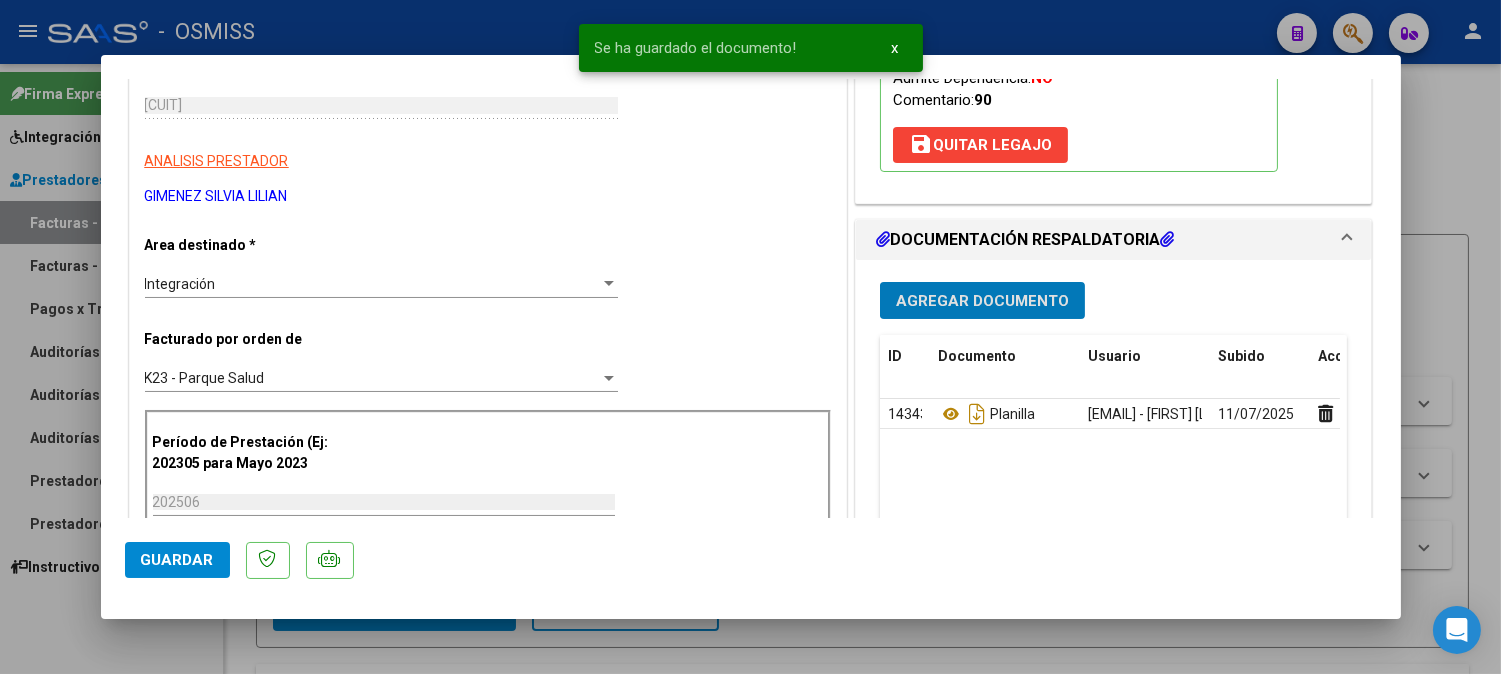 click on "Agregar Documento" at bounding box center (982, 301) 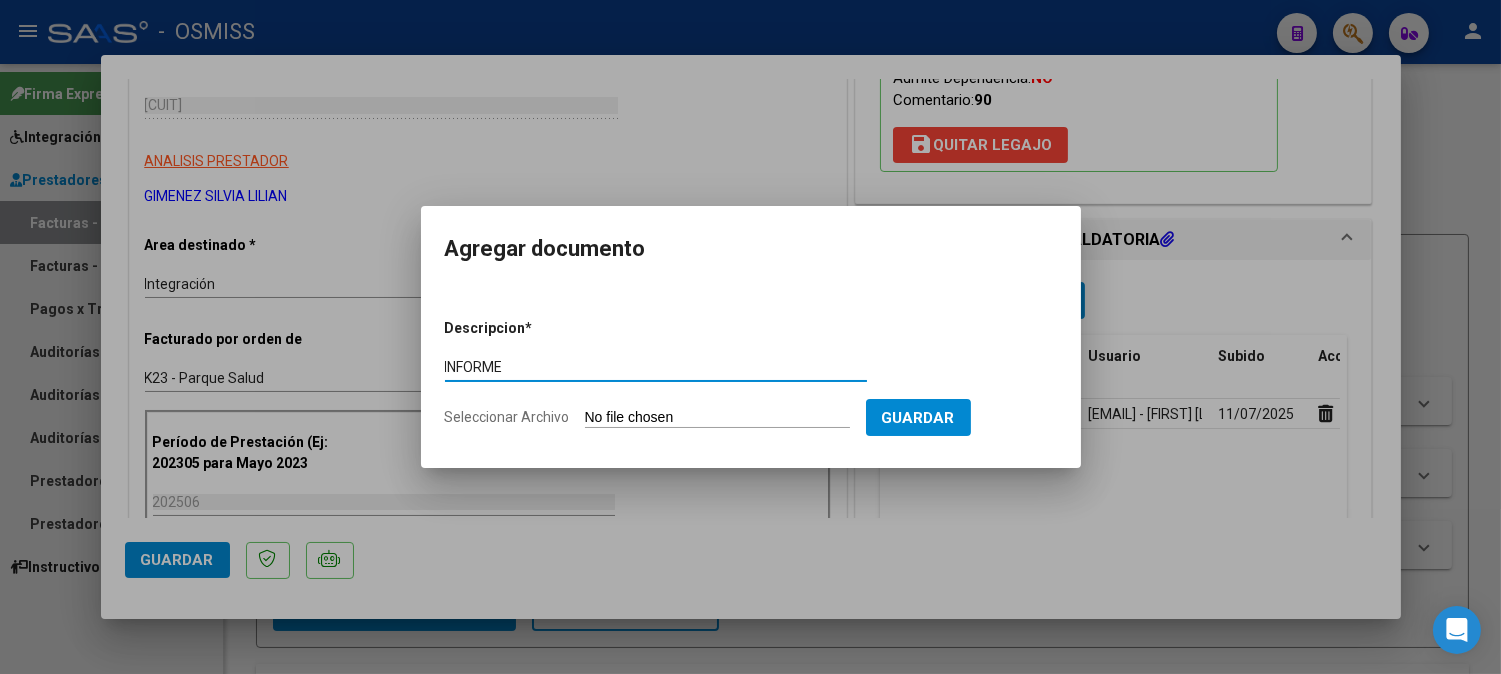 type on "INFORME" 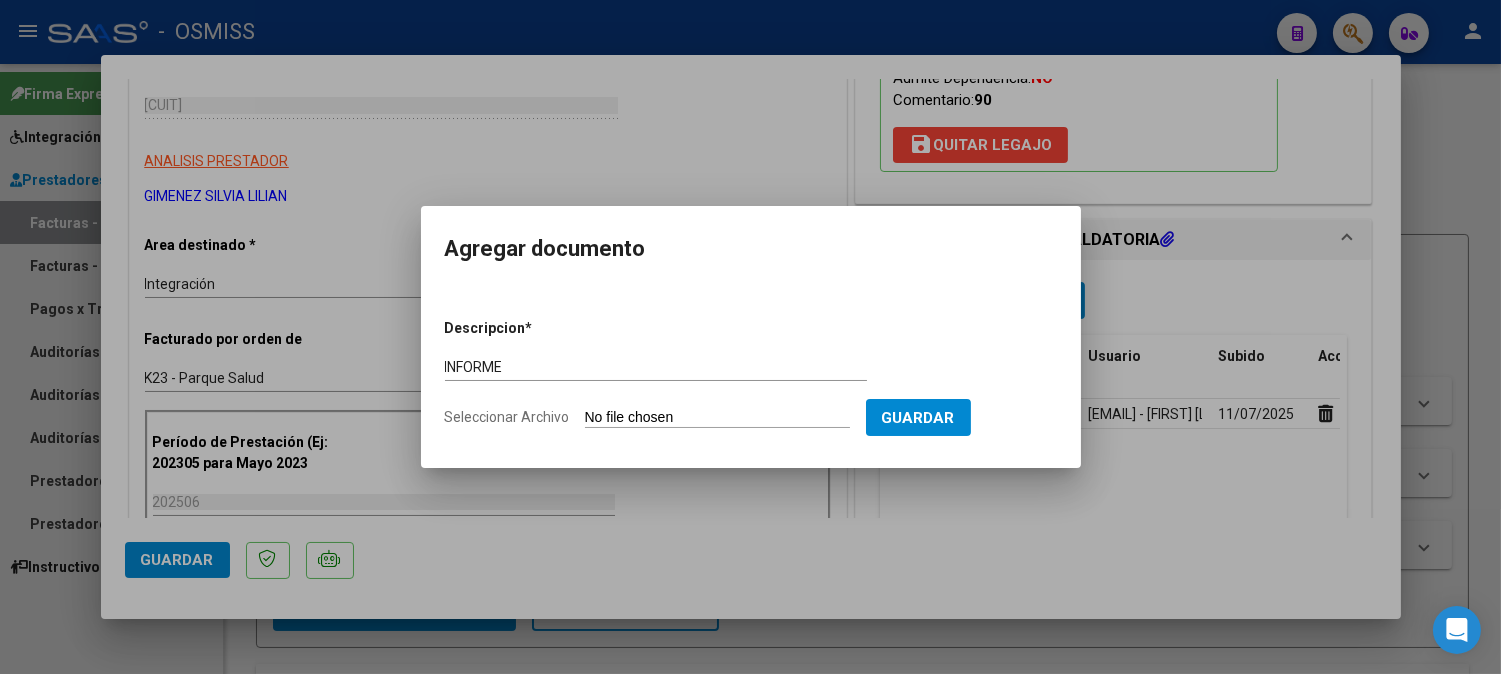 type on "C:\fakepath\INFORME .pdf" 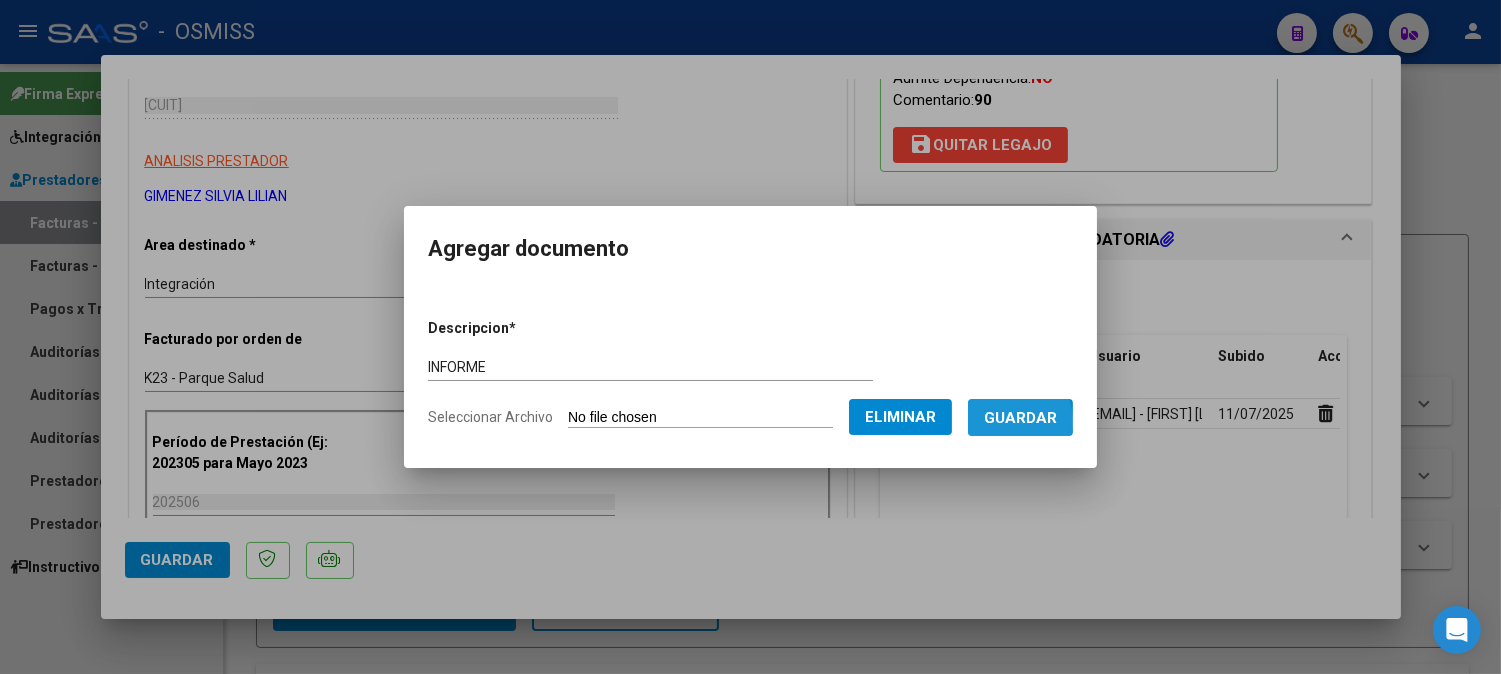 click on "Guardar" at bounding box center (1020, 418) 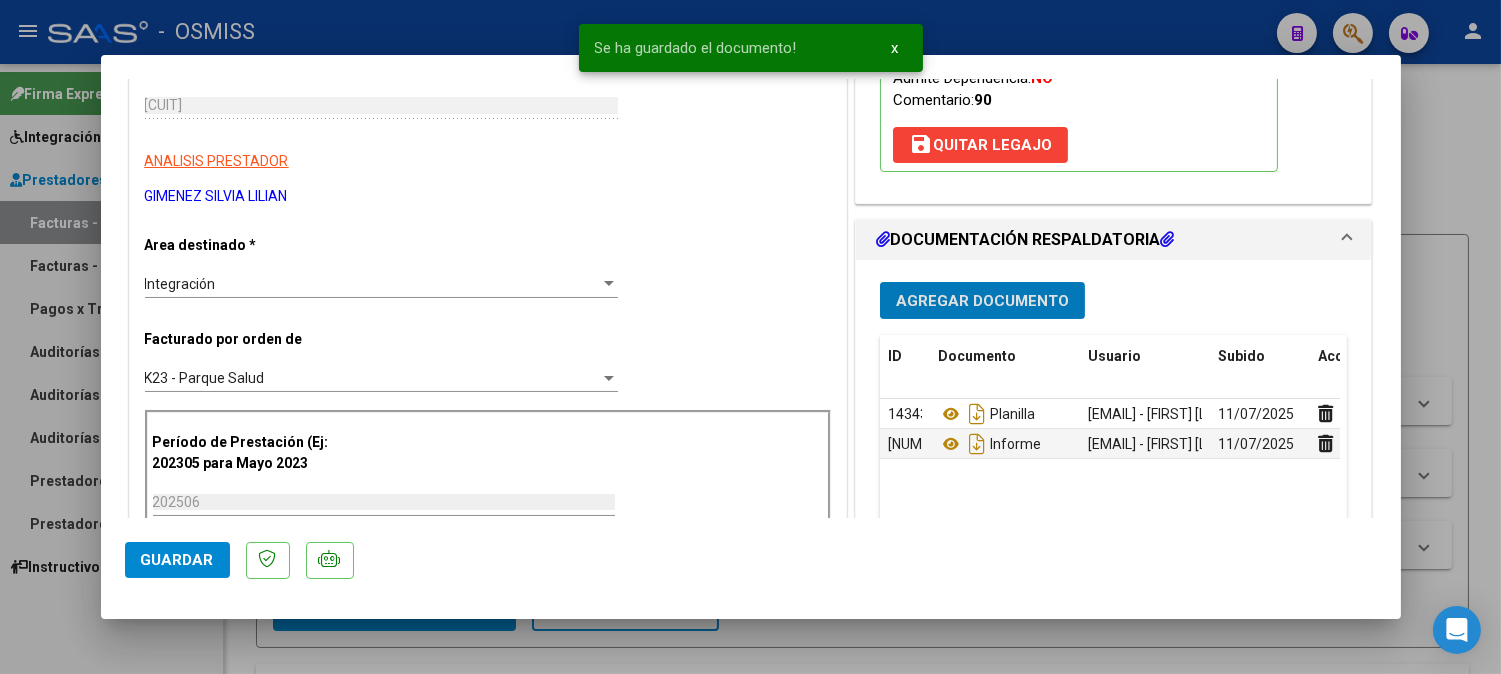type 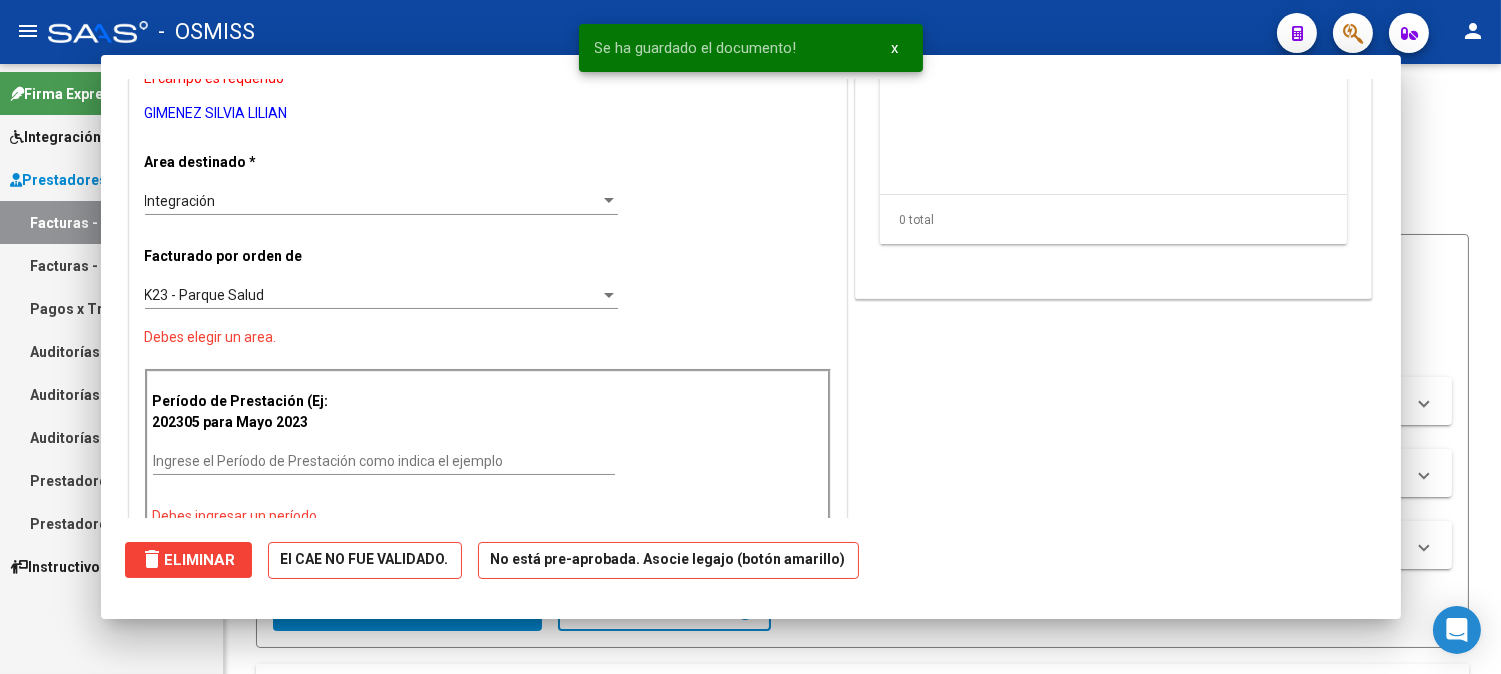 scroll, scrollTop: 0, scrollLeft: 0, axis: both 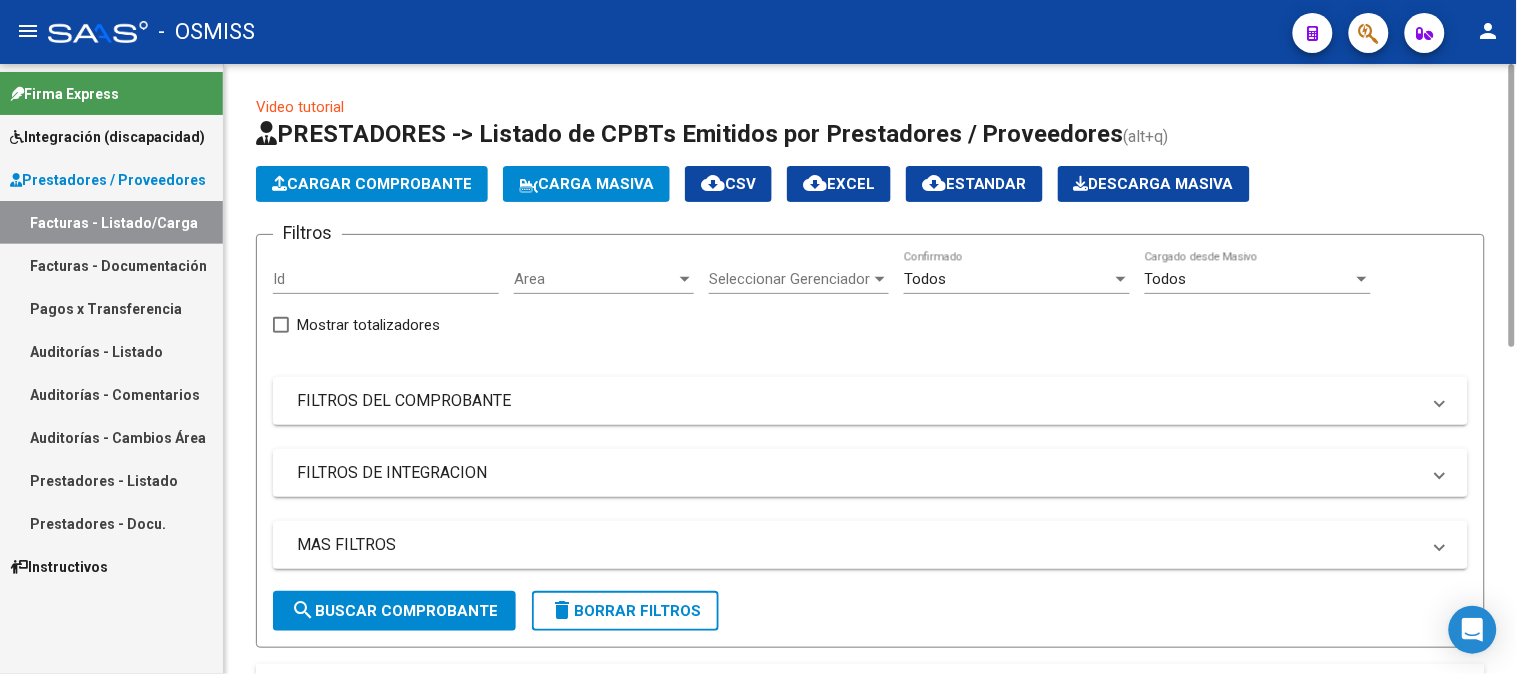 click on "Cargar Comprobante" 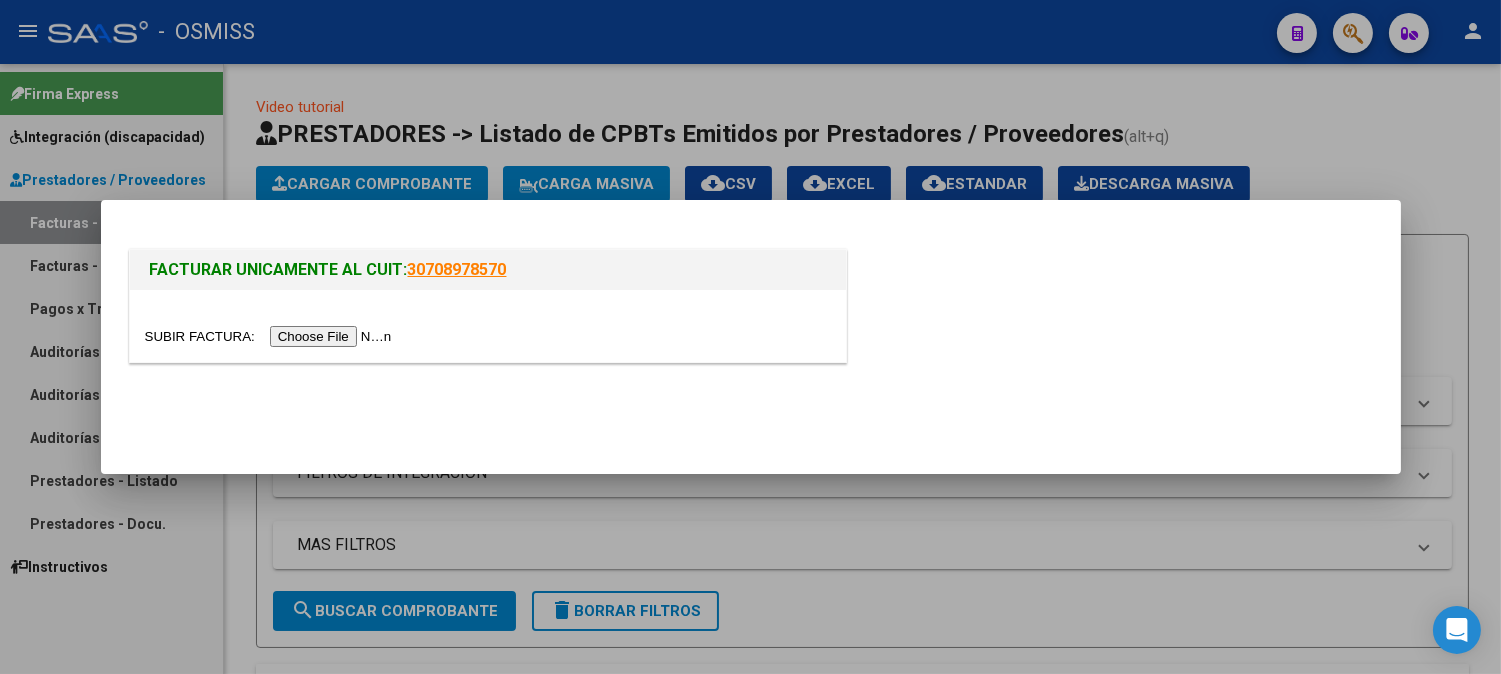 click at bounding box center (271, 336) 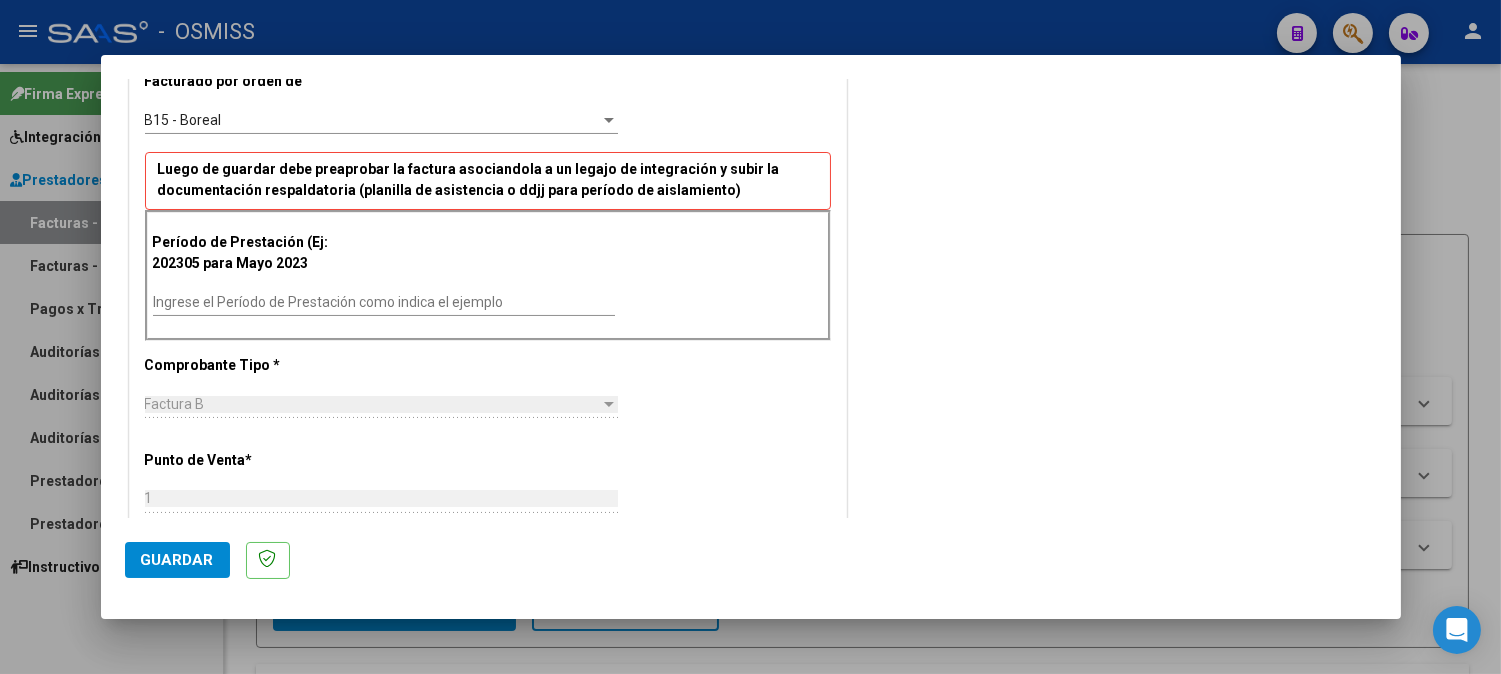 scroll, scrollTop: 555, scrollLeft: 0, axis: vertical 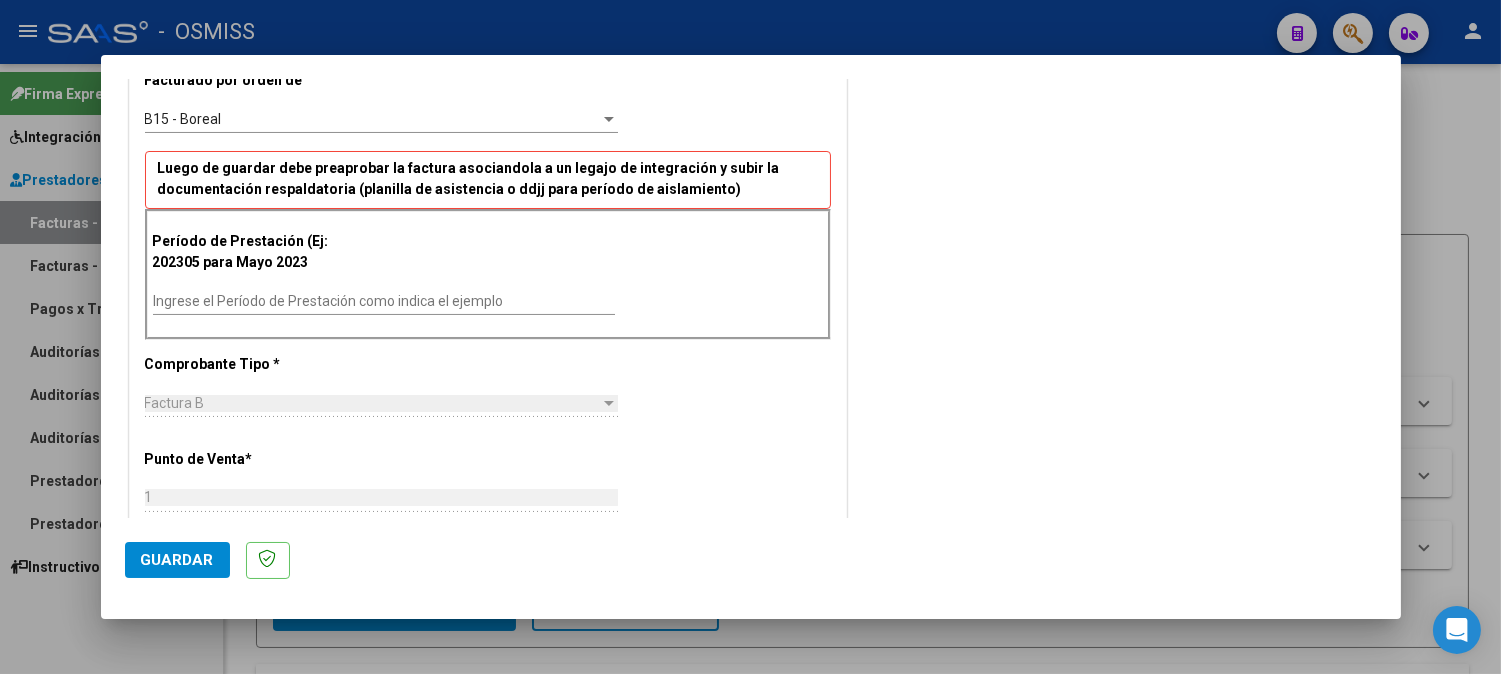 click on "Ingrese el Período de Prestación como indica el ejemplo" at bounding box center (384, 301) 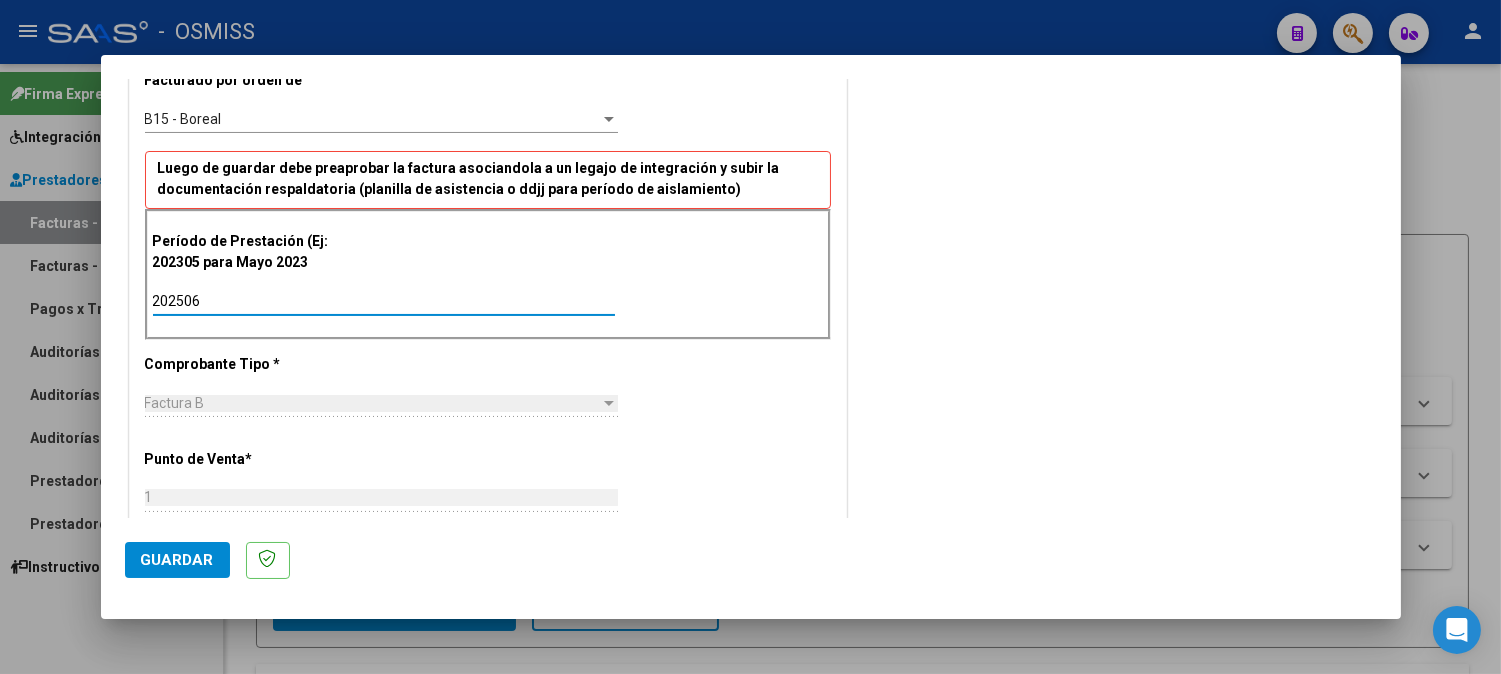 type on "202506" 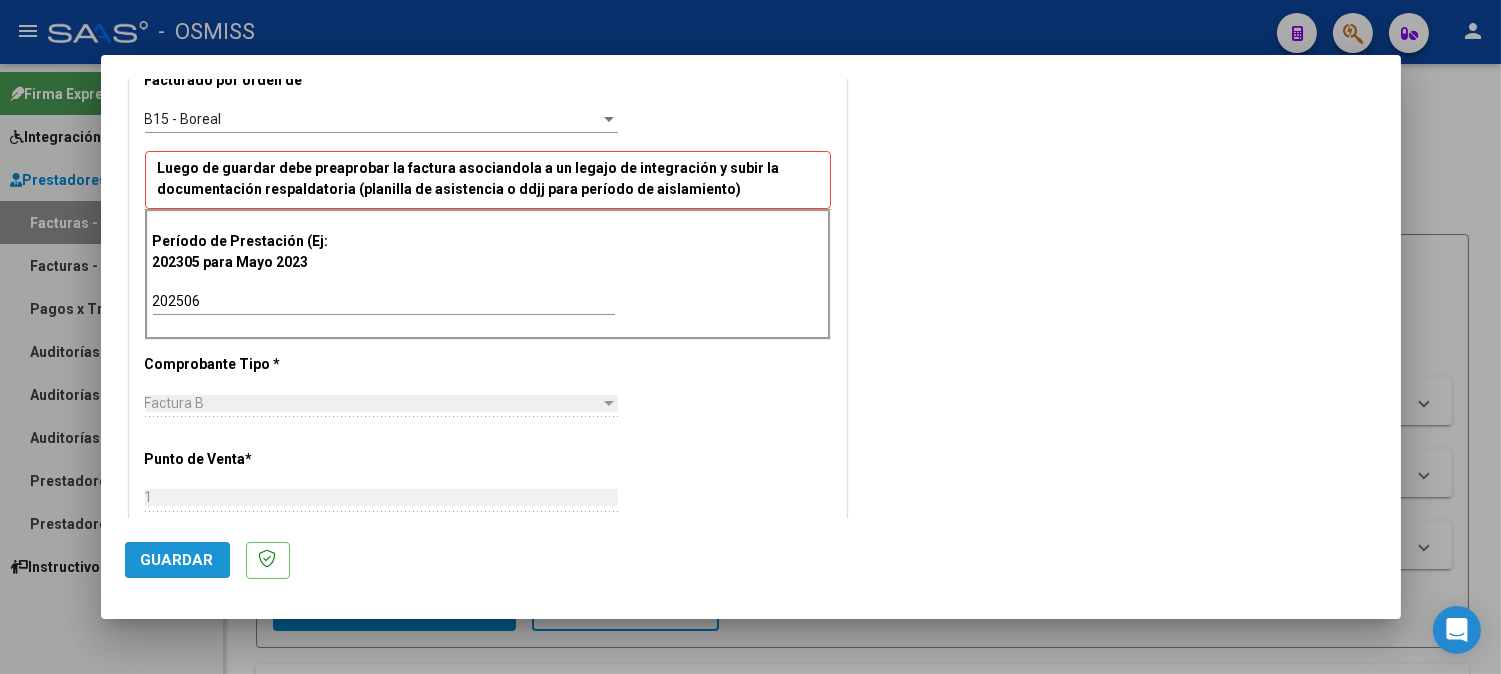 click on "Guardar" 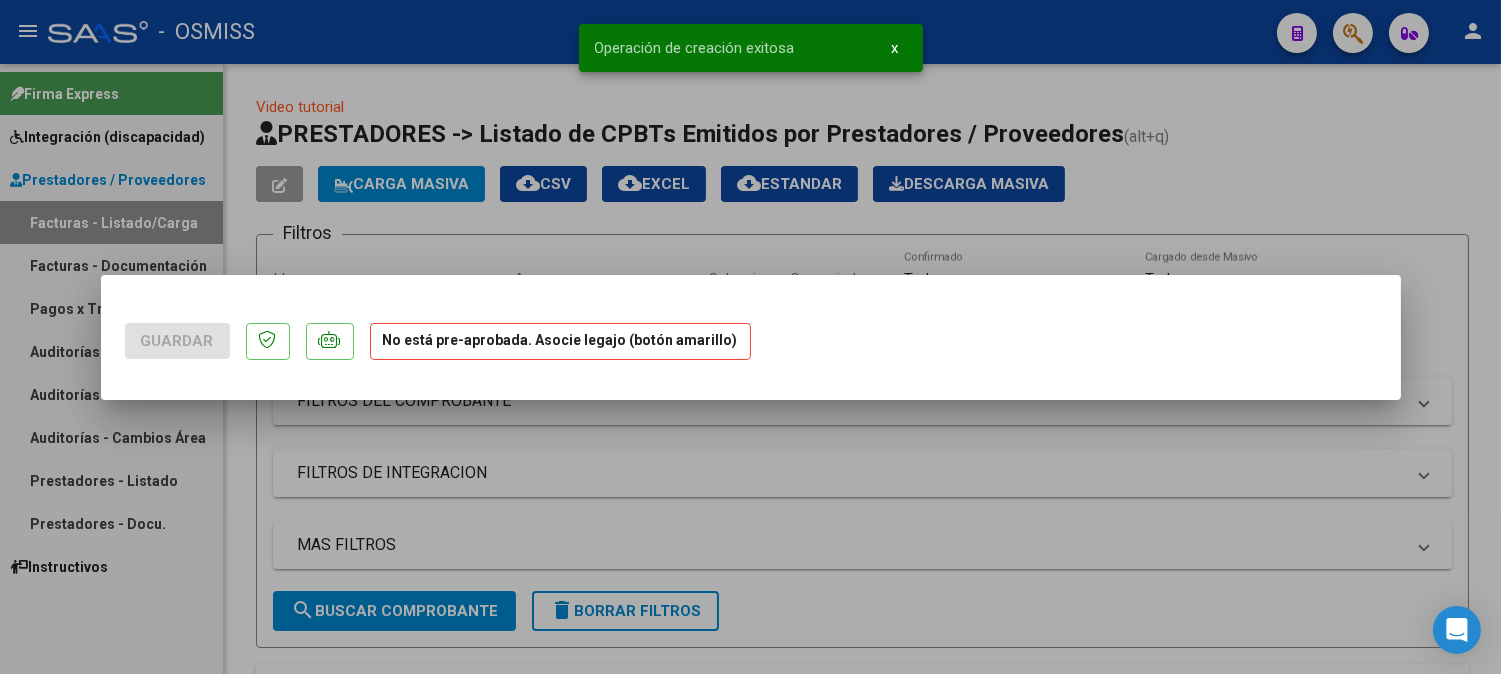 scroll, scrollTop: 0, scrollLeft: 0, axis: both 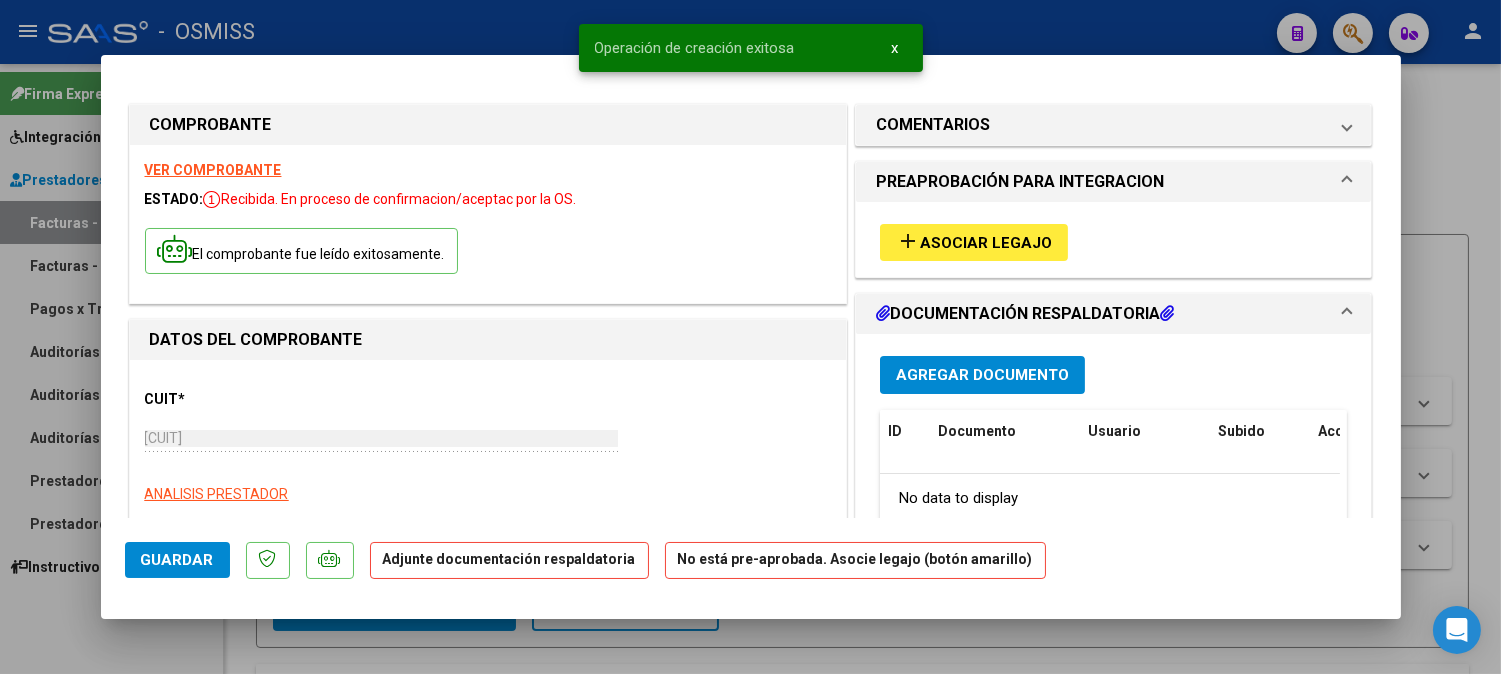 click on "Asociar Legajo" at bounding box center [986, 243] 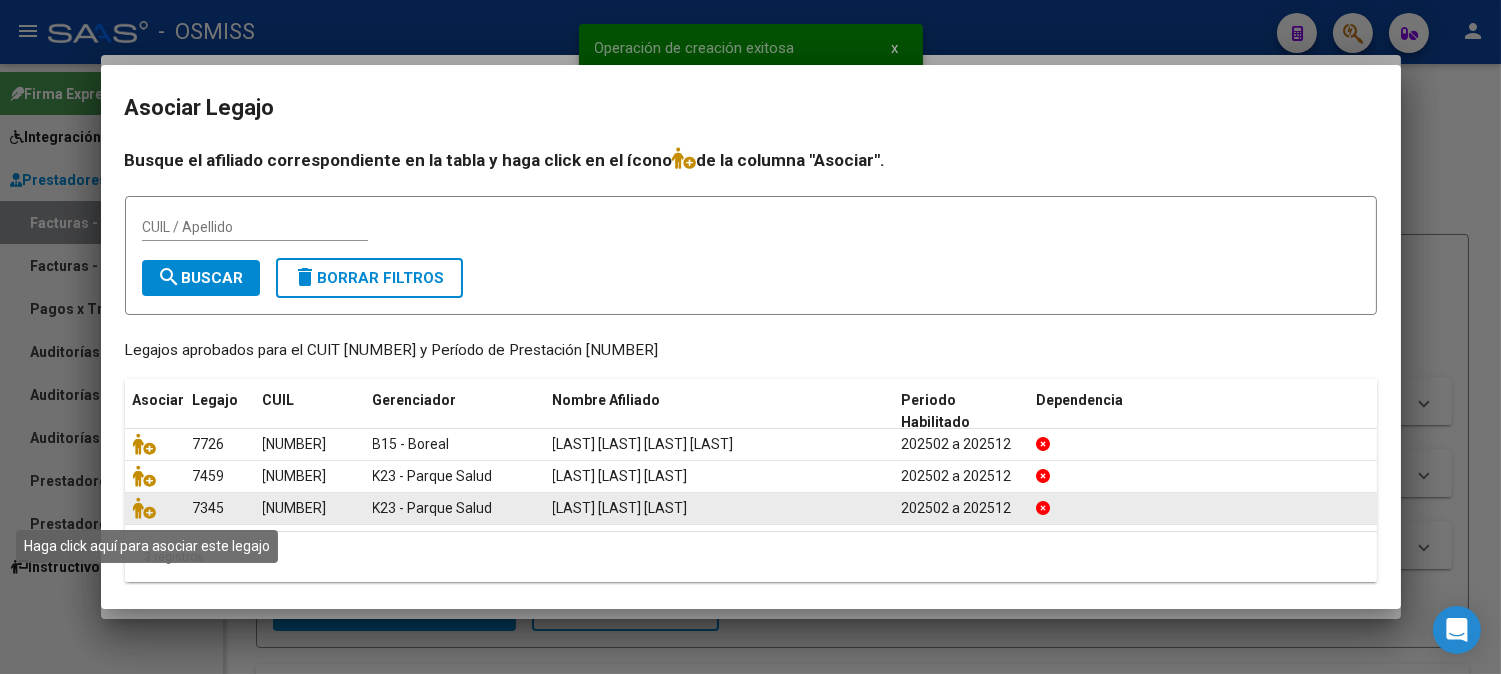 click 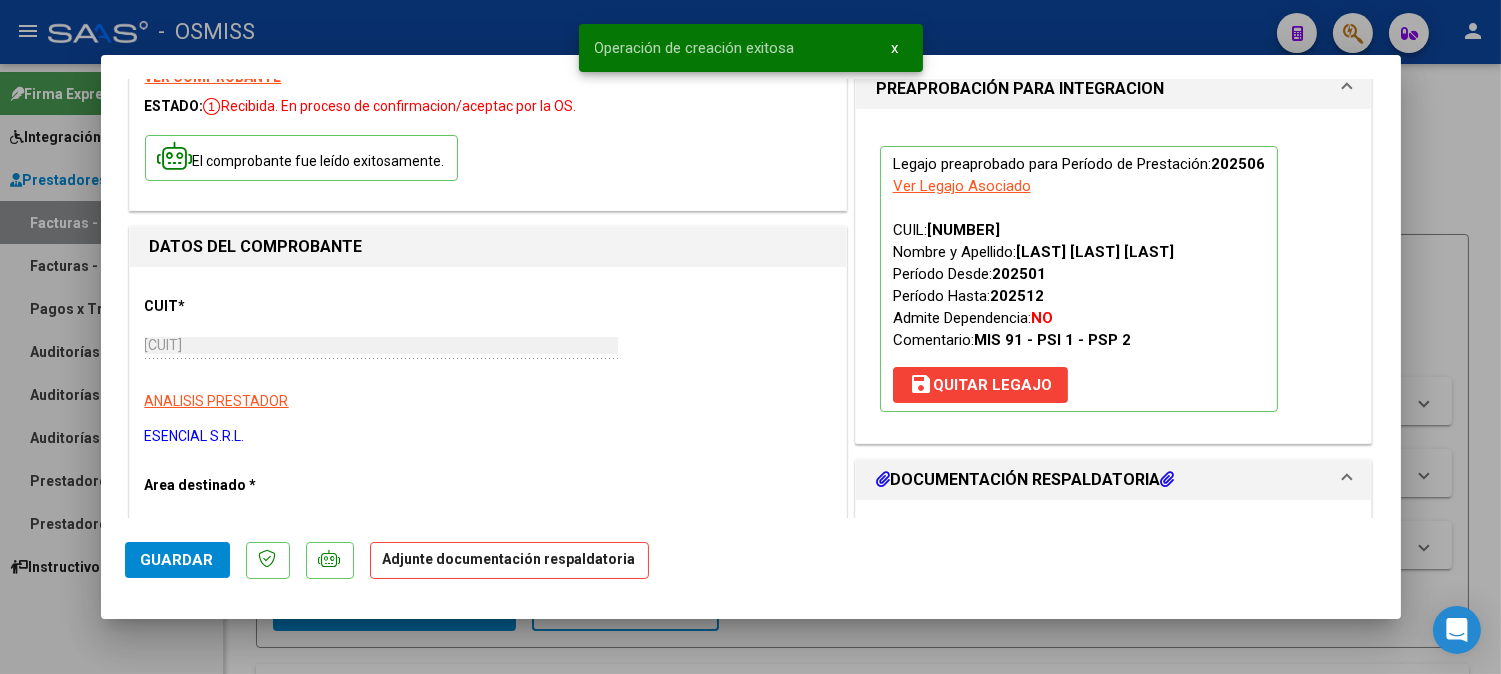 scroll, scrollTop: 222, scrollLeft: 0, axis: vertical 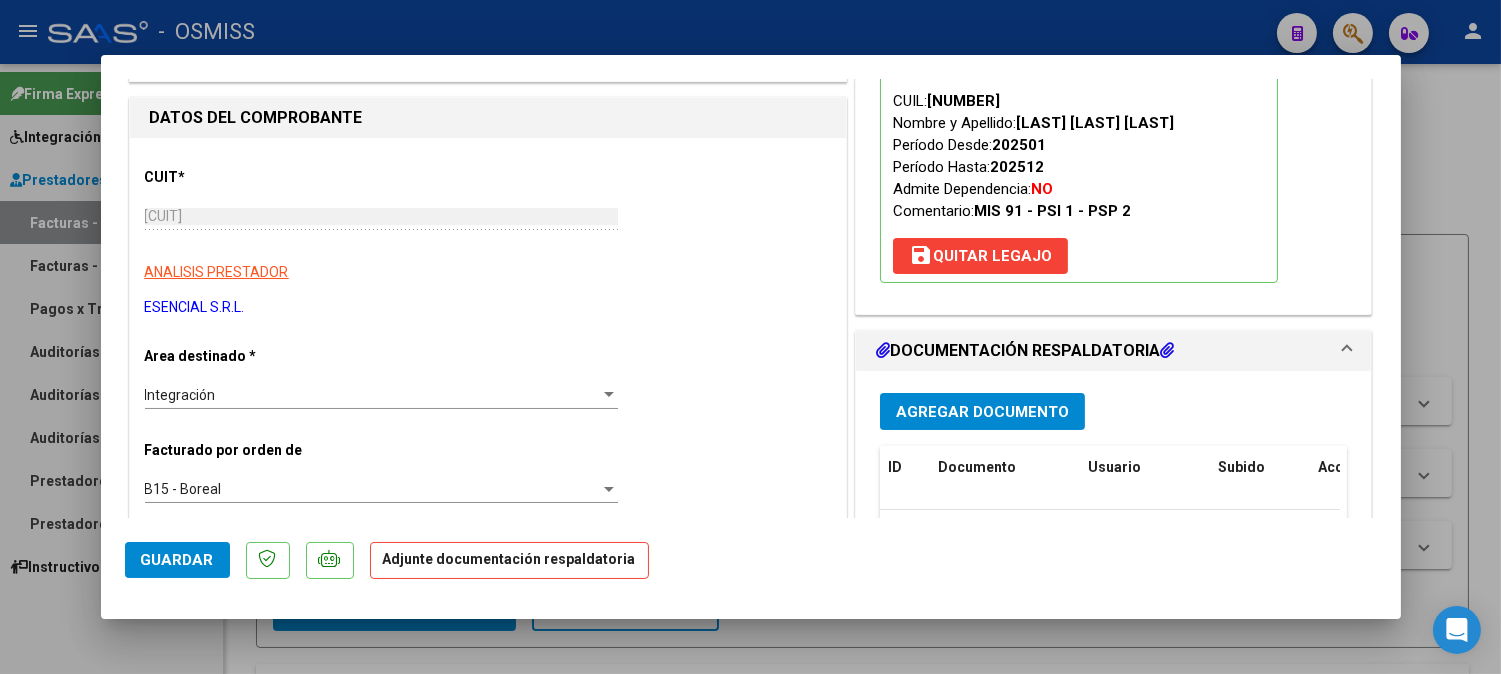 click on "Agregar Documento" at bounding box center [982, 412] 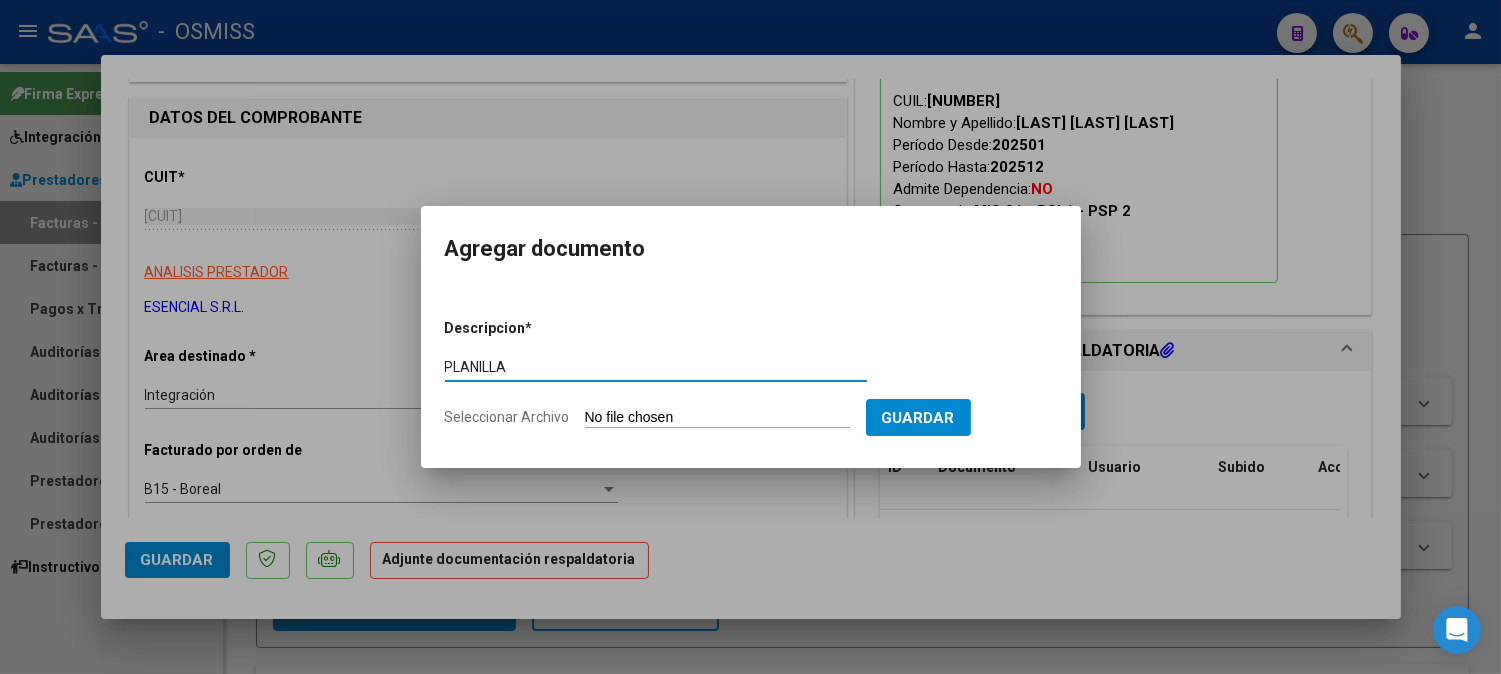 type on "PLANILLA" 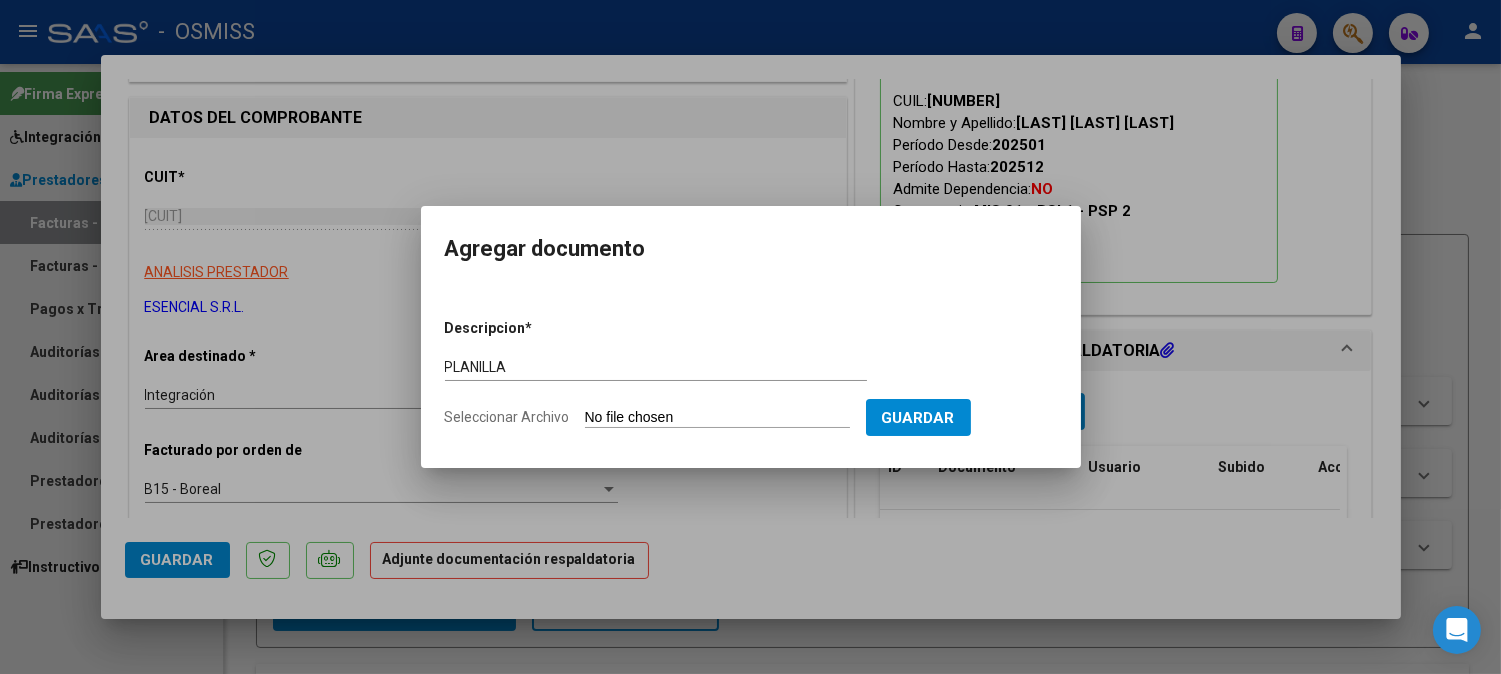 click on "Descripcion  *   PLANILLA Escriba aquí una descripcion  Seleccionar Archivo Guardar" at bounding box center (751, 373) 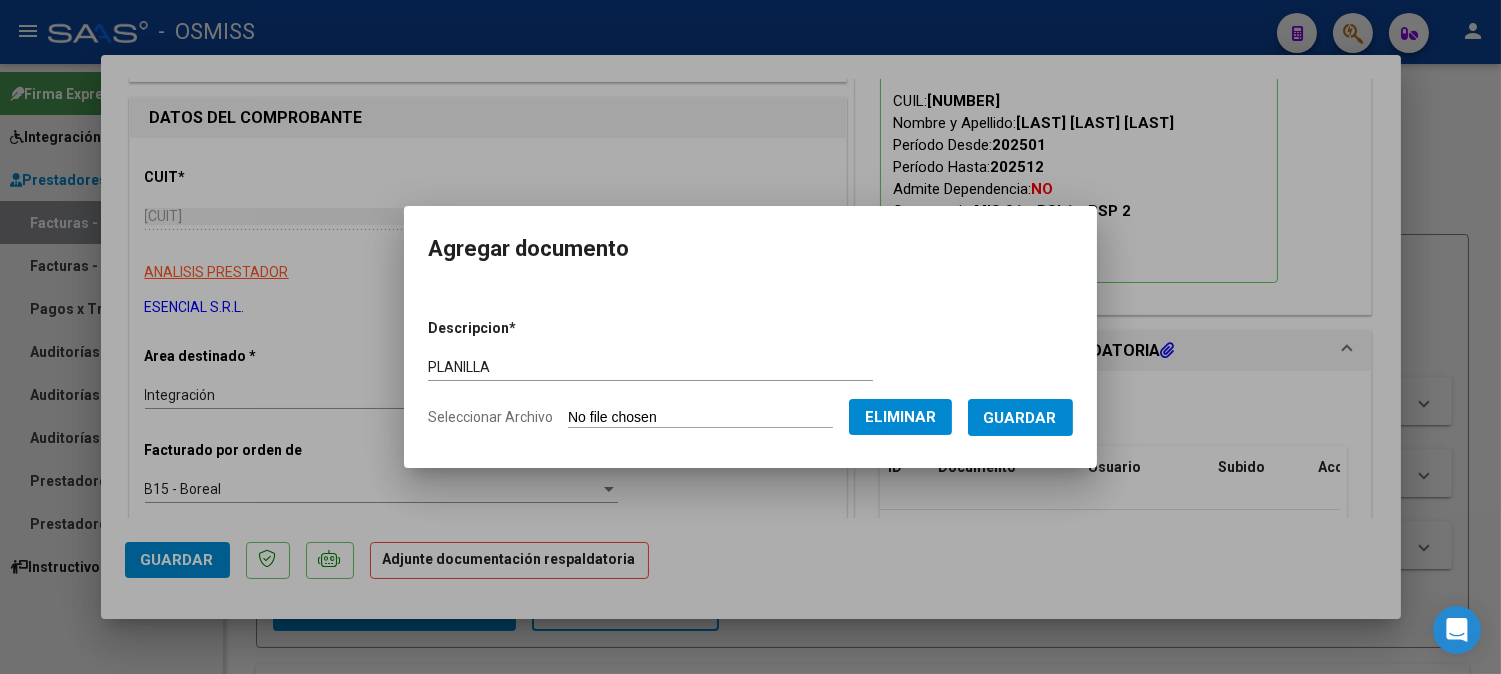 click on "Descripcion  *   PLANILLA Escriba aquí una descripcion  Seleccionar Archivo Eliminar Guardar" at bounding box center [750, 373] 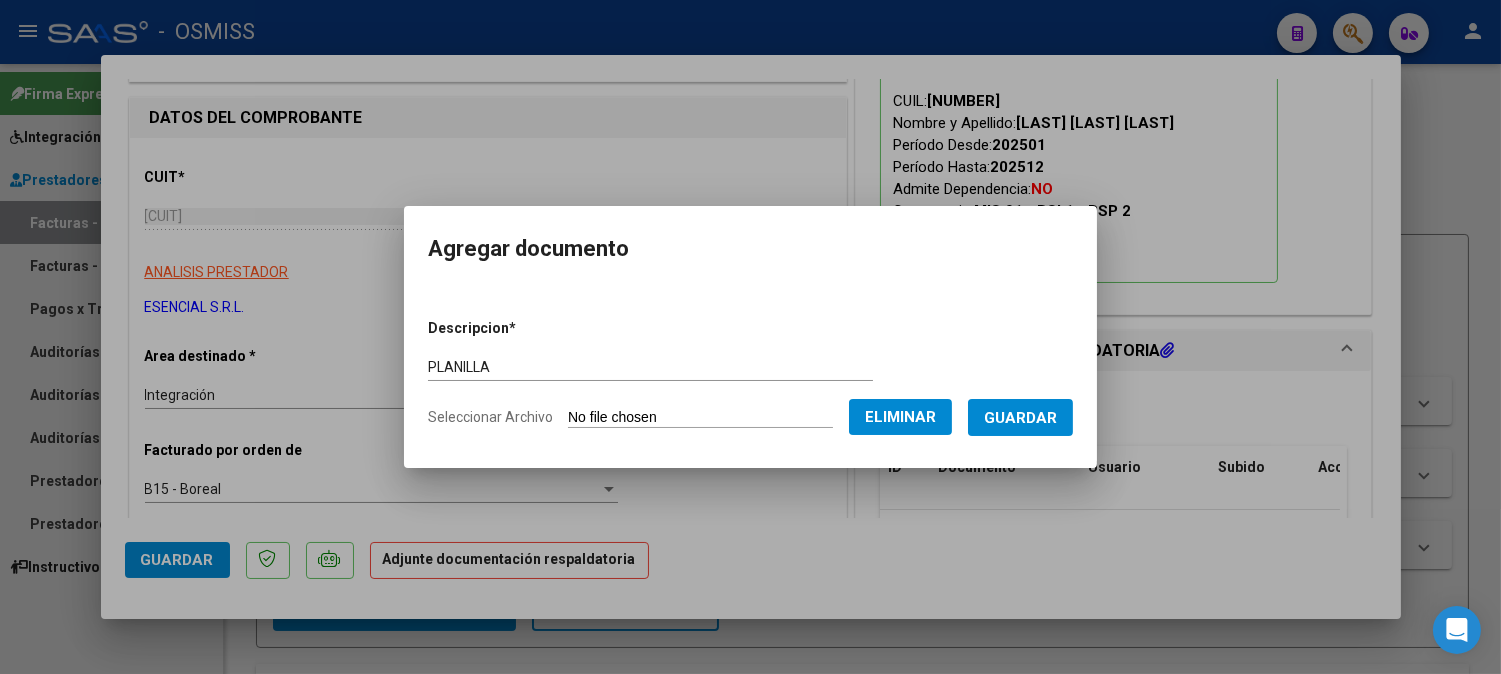 click on "PLANILLA Escriba aquí una descripcion" at bounding box center [650, 367] 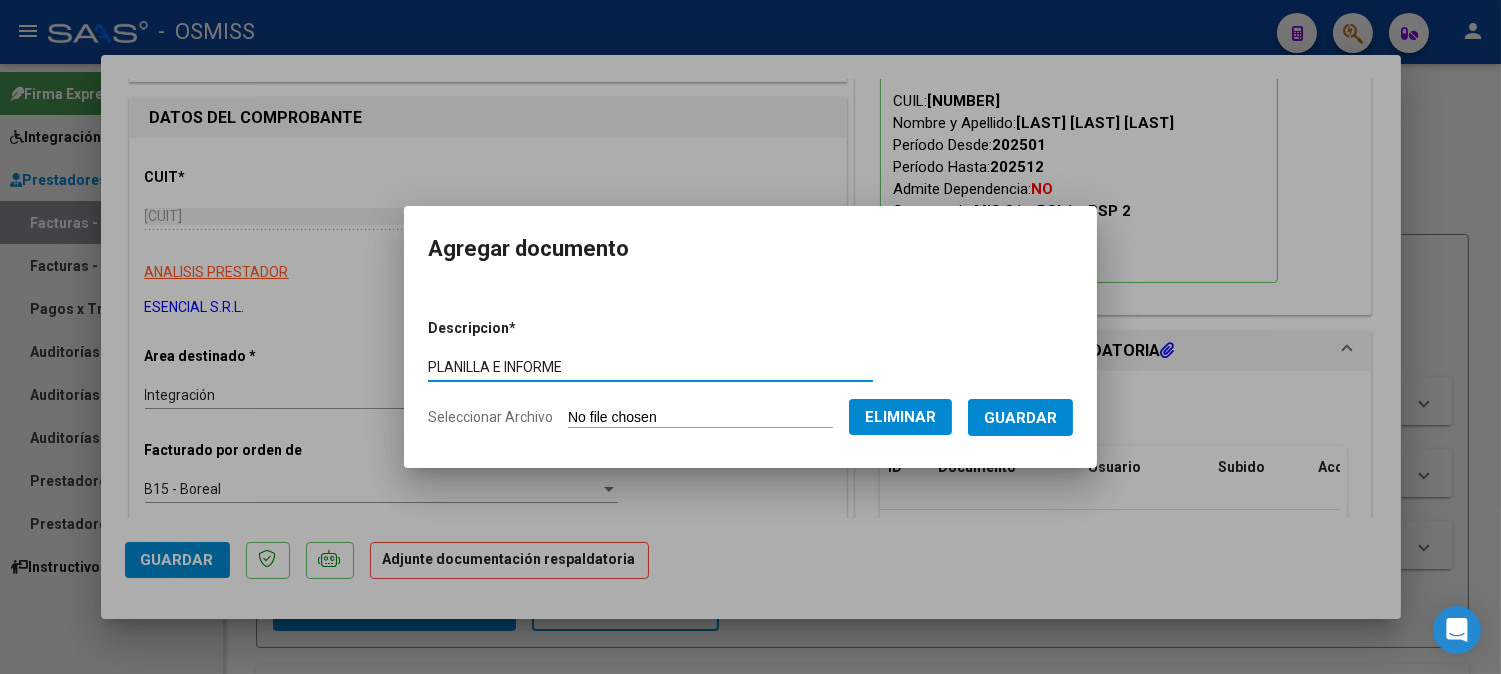 type on "PLANILLA E INFORME" 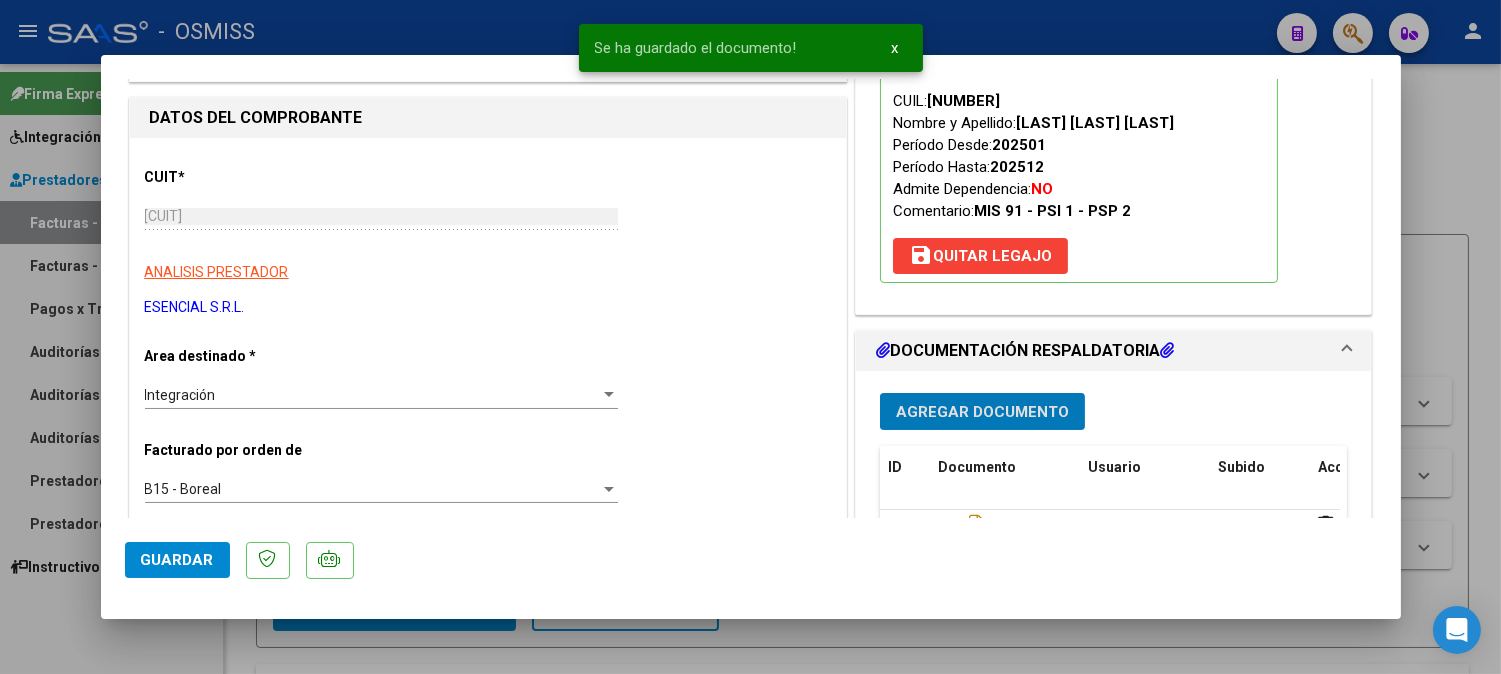 type 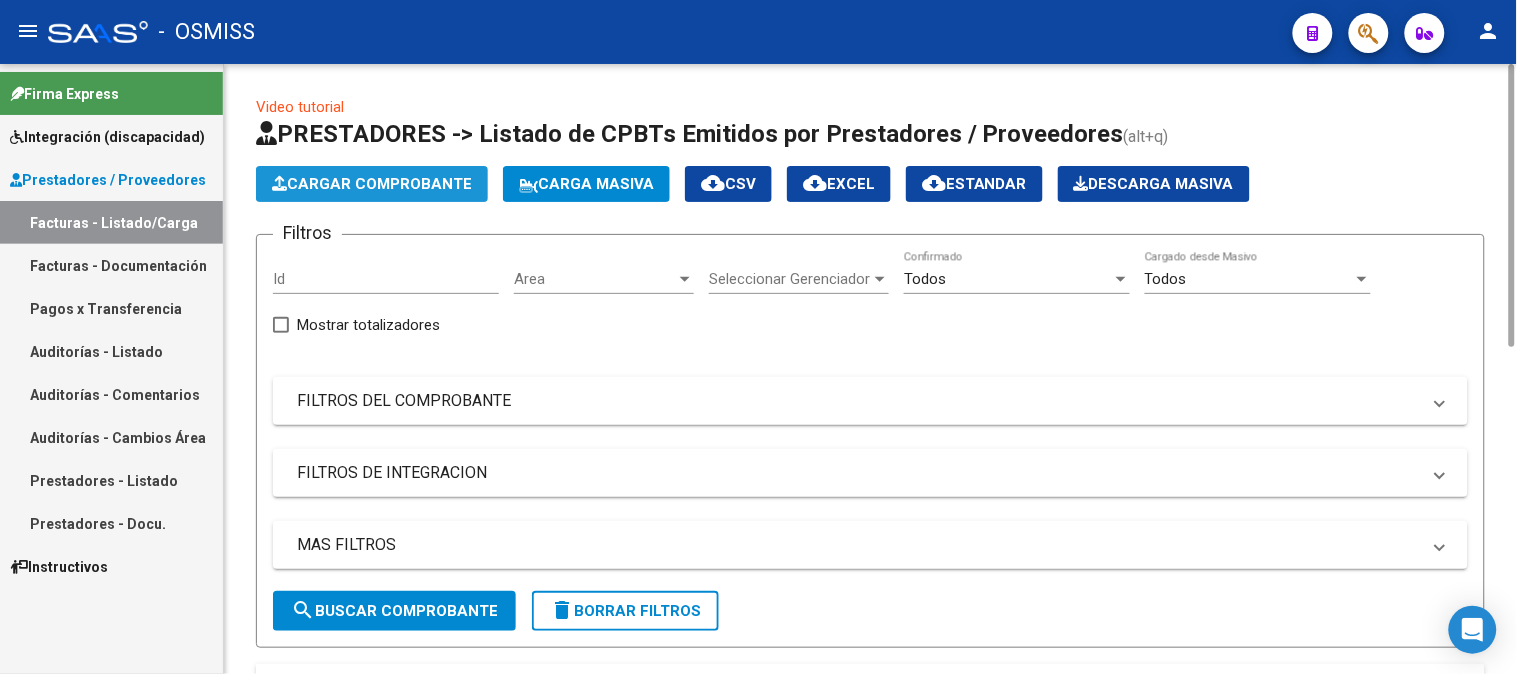 click on "Cargar Comprobante" 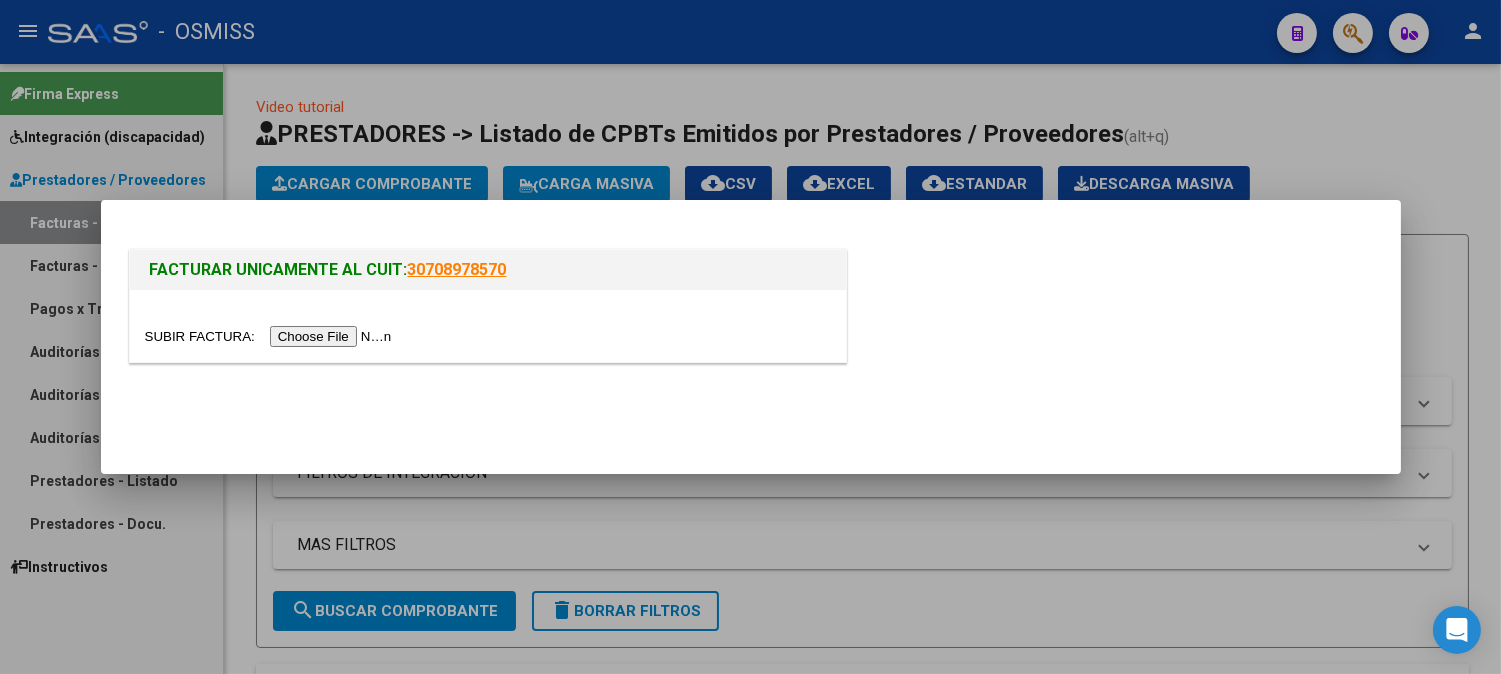 click at bounding box center (271, 336) 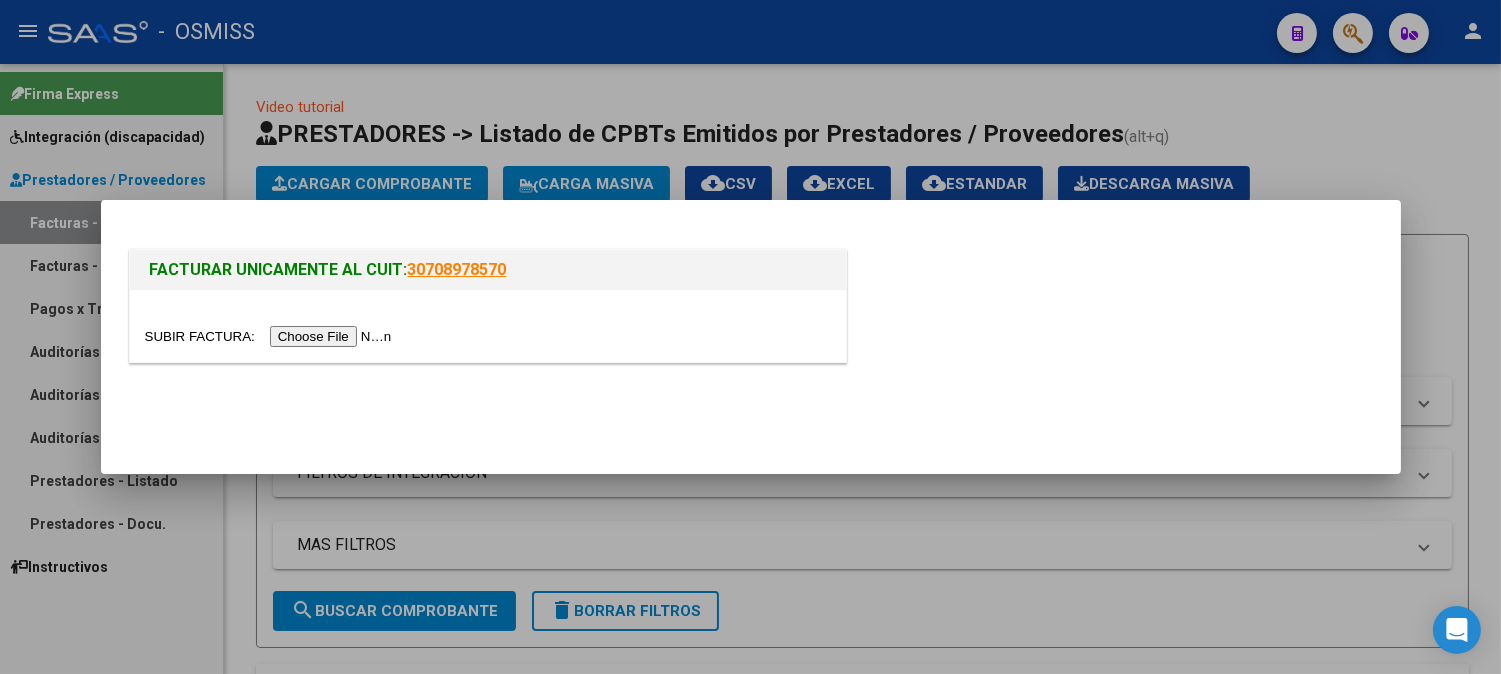click at bounding box center [271, 336] 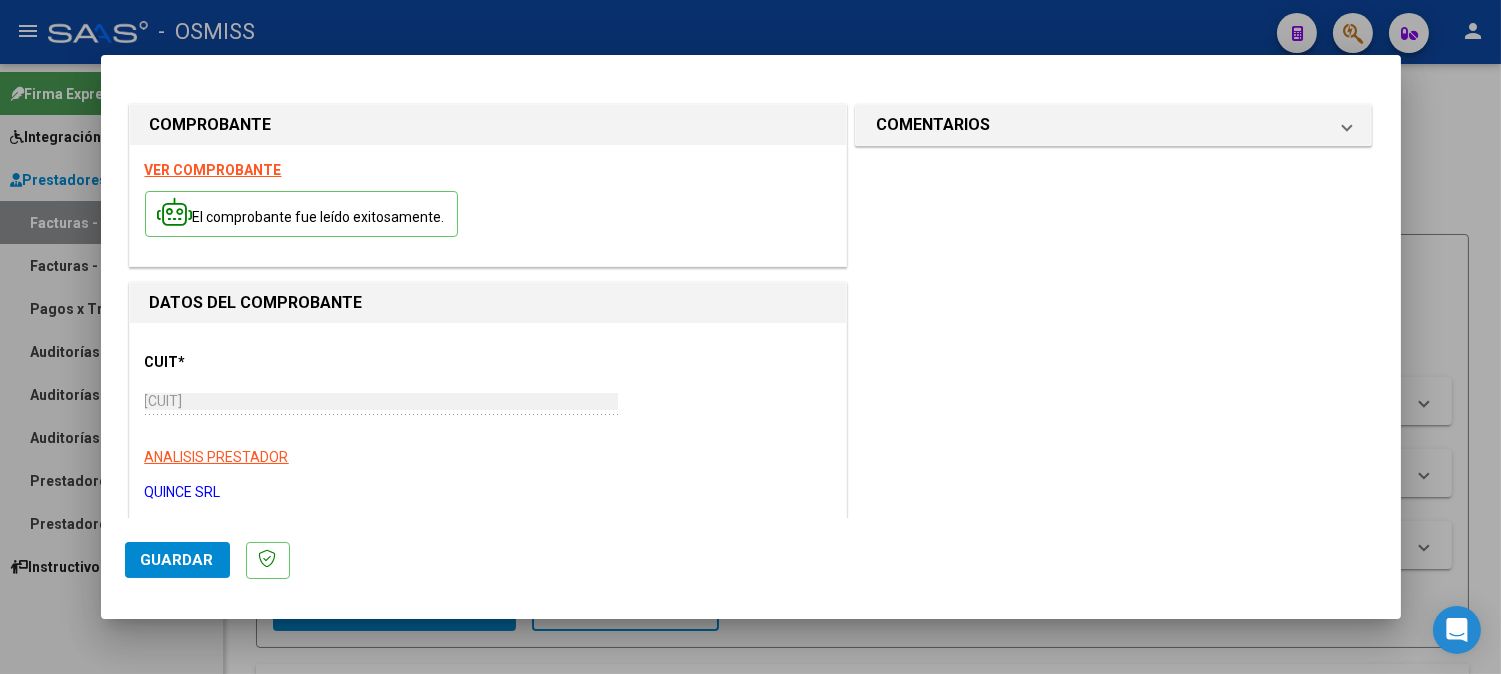 click on "VER COMPROBANTE" at bounding box center (213, 170) 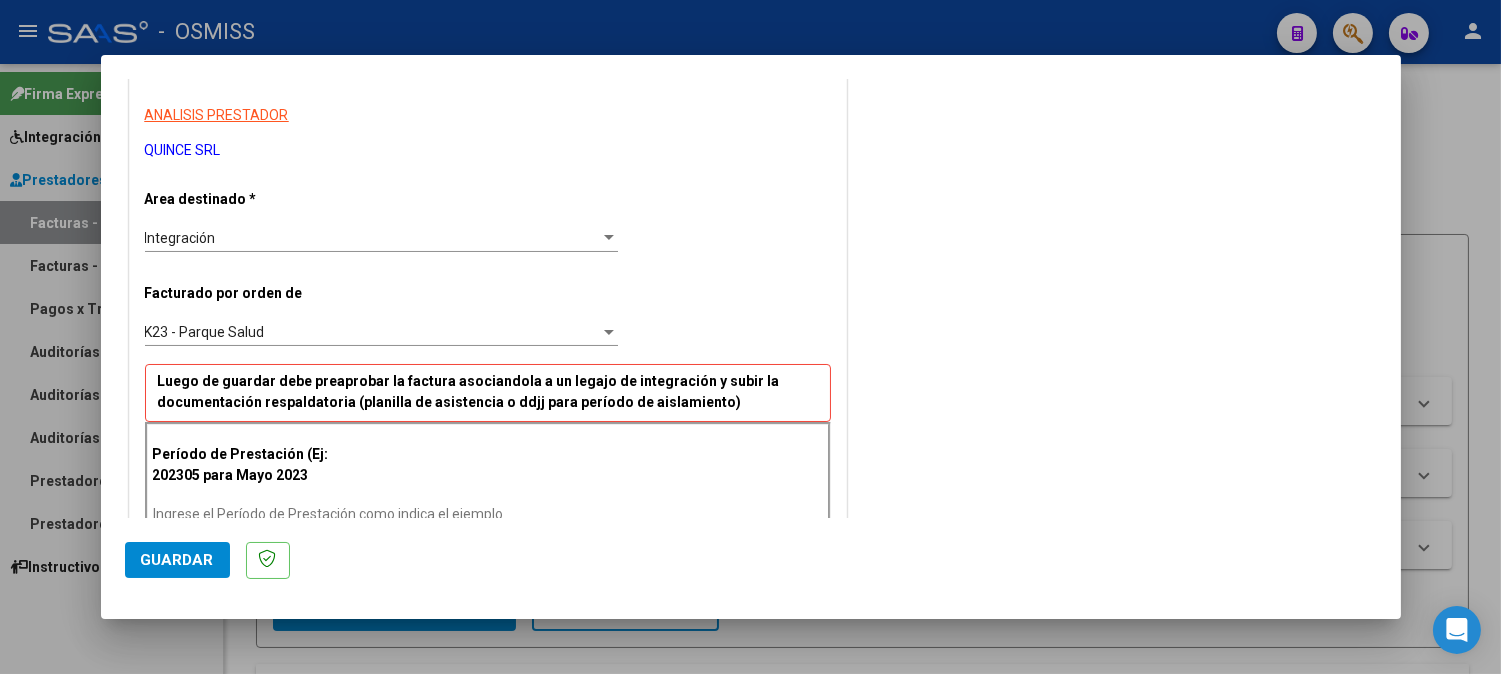scroll, scrollTop: 555, scrollLeft: 0, axis: vertical 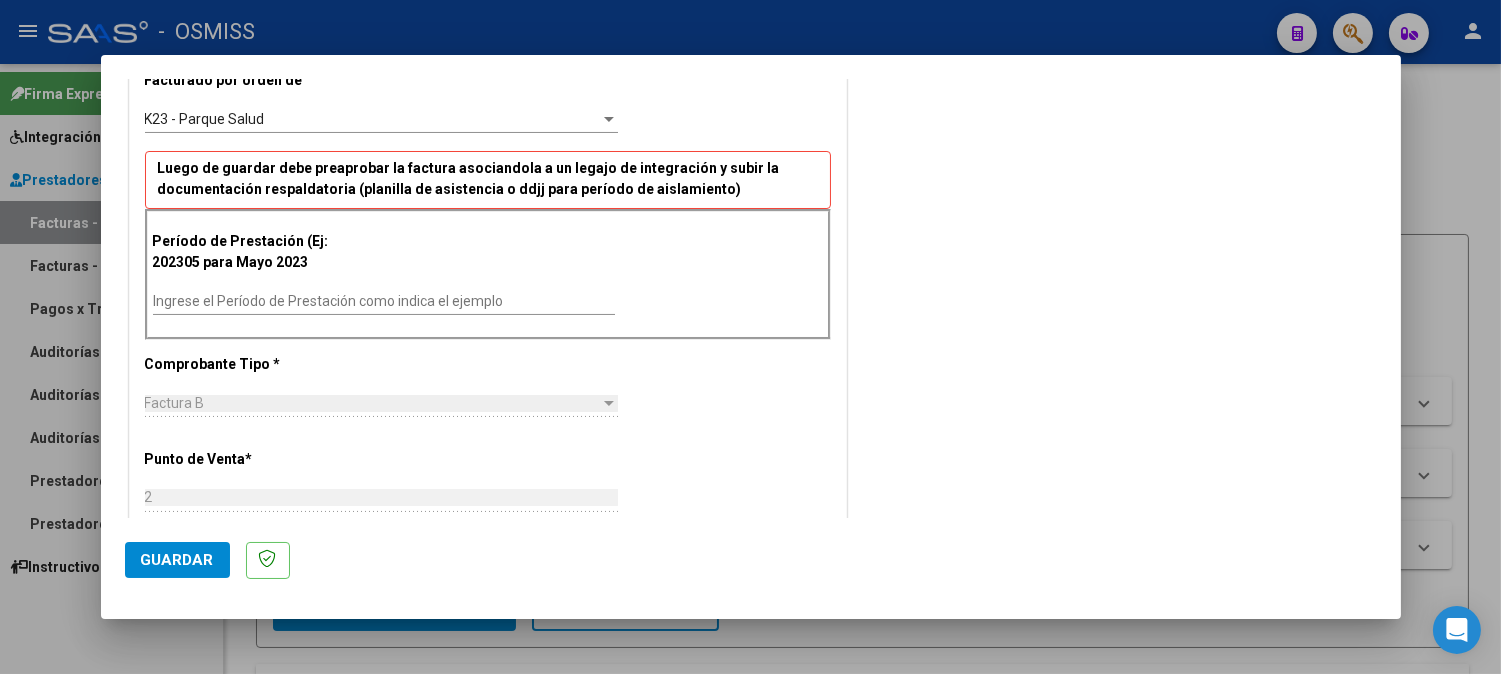click on "Ingrese el Período de Prestación como indica el ejemplo" at bounding box center (384, 301) 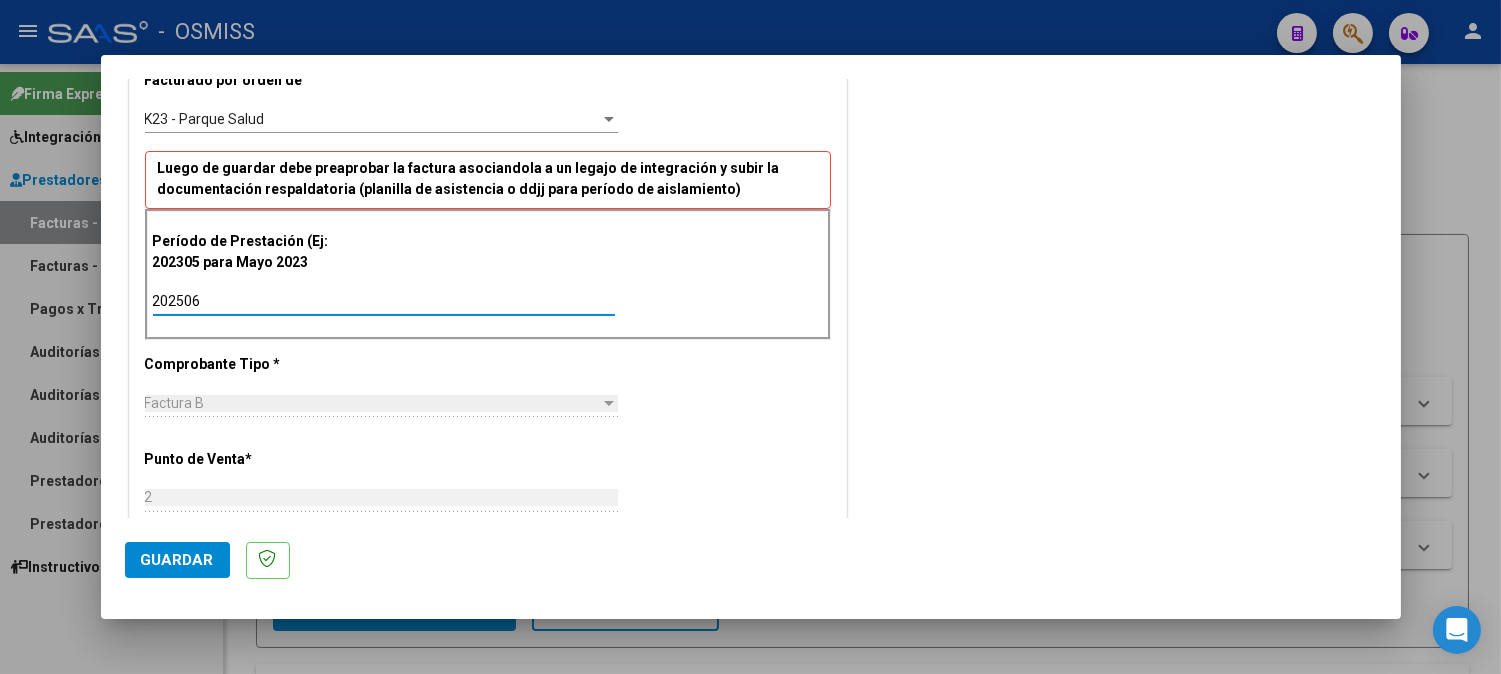 type on "202506" 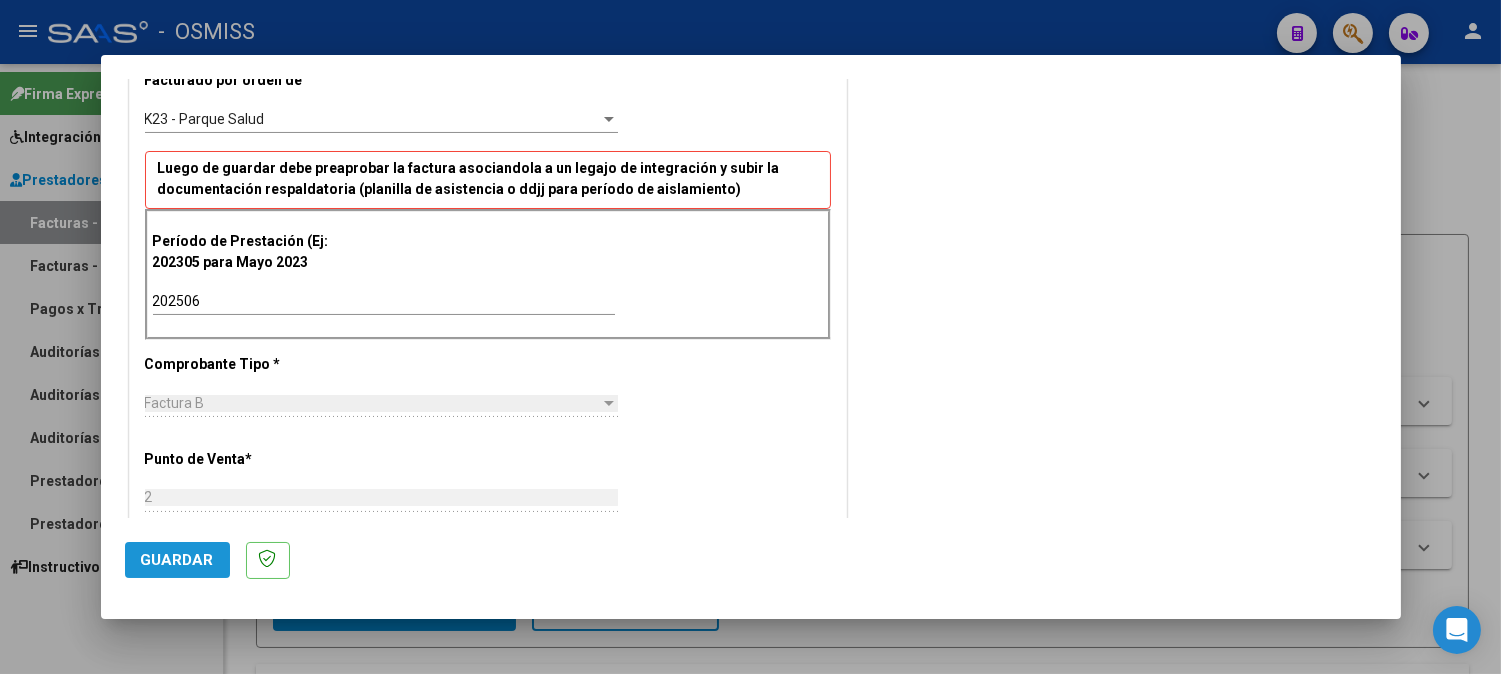click on "Guardar" 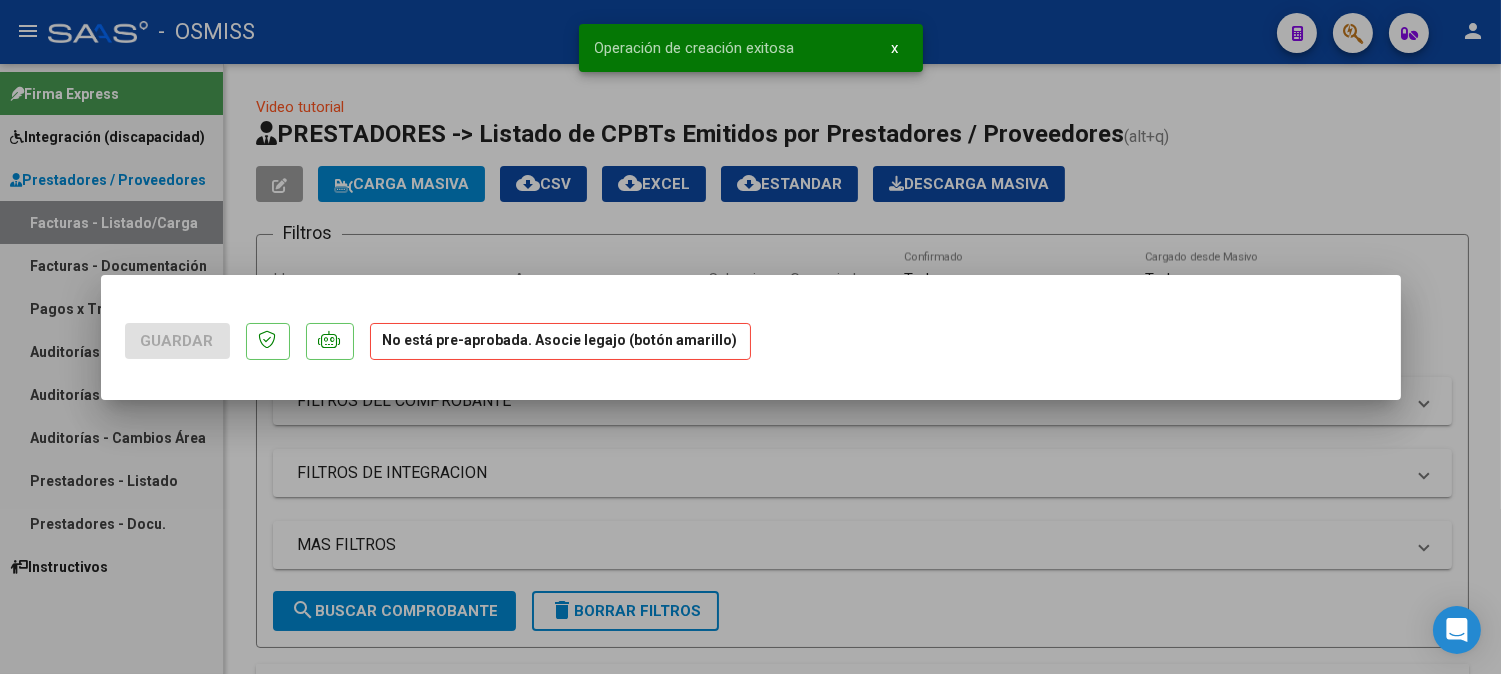 scroll, scrollTop: 0, scrollLeft: 0, axis: both 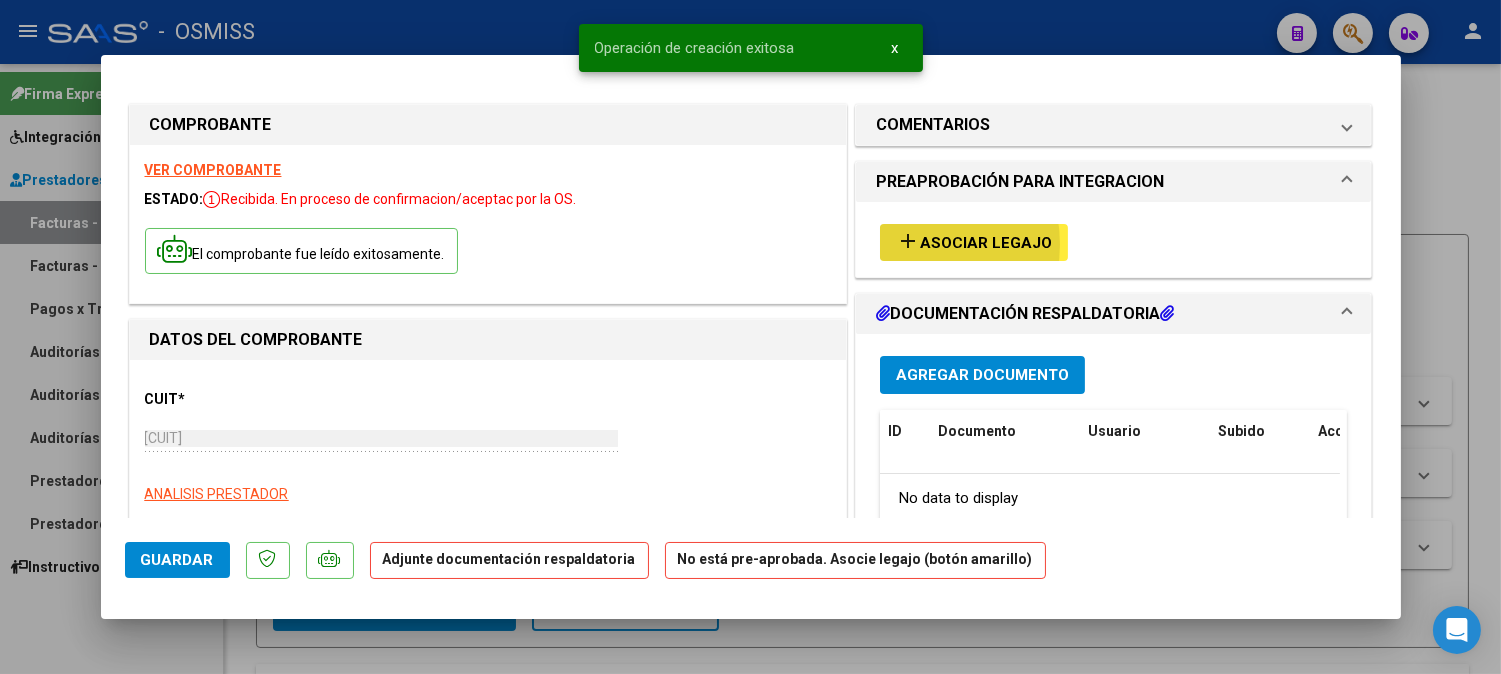 click on "add" at bounding box center [908, 241] 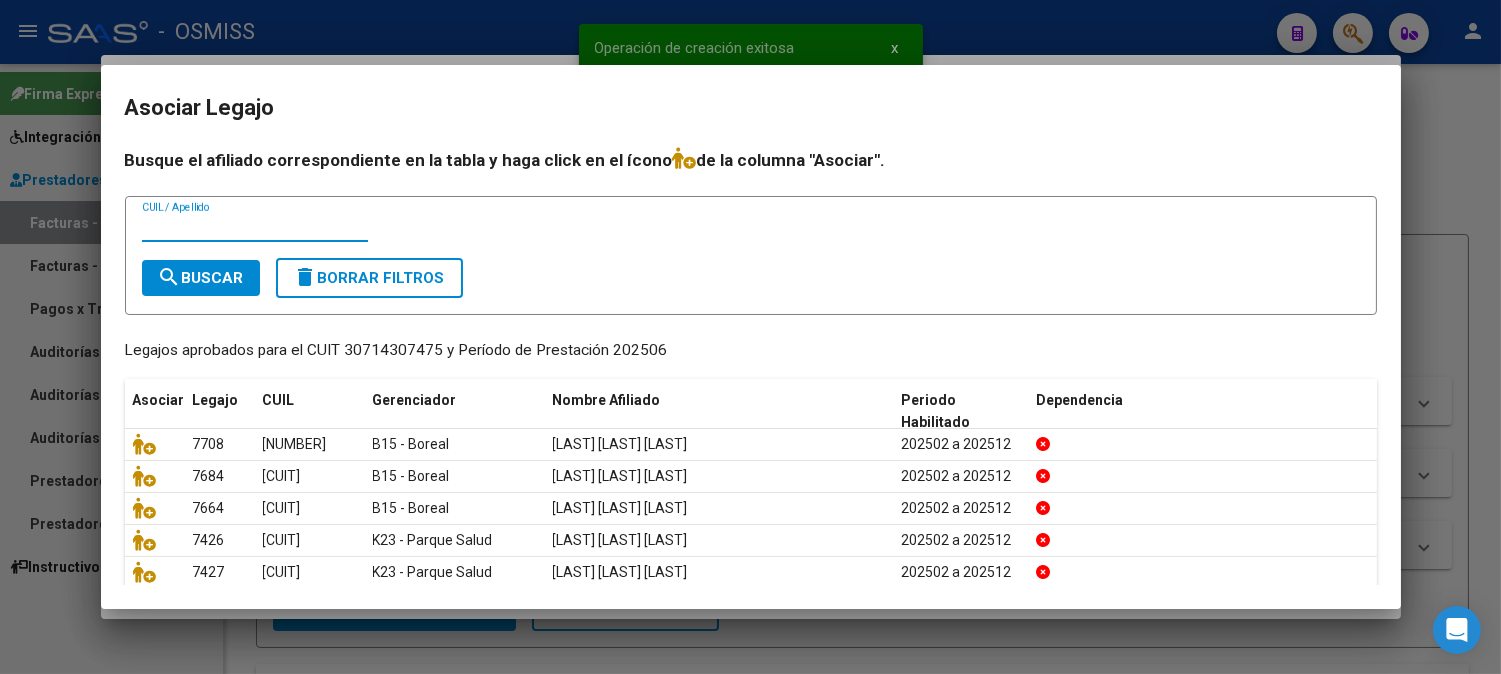 click on "CUIL / Apellido" at bounding box center [255, 227] 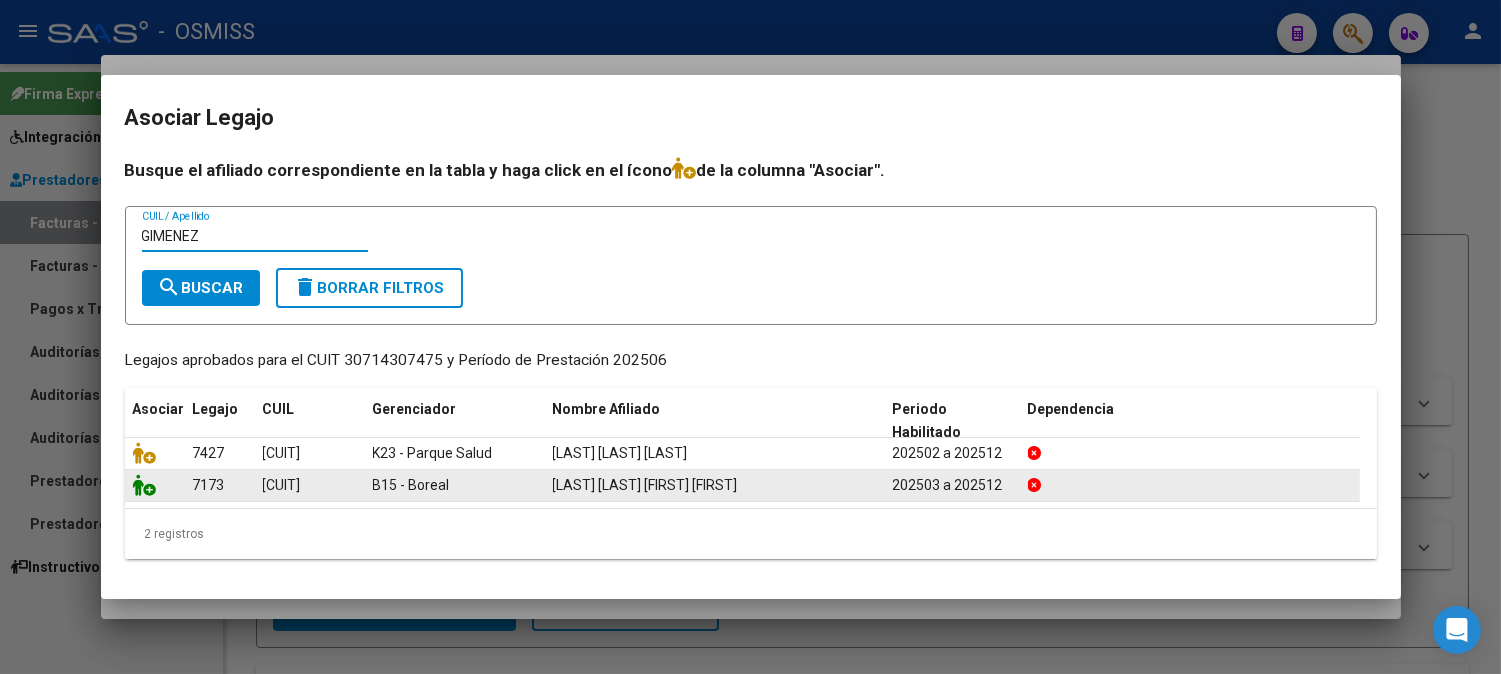 type on "GIMENEZ" 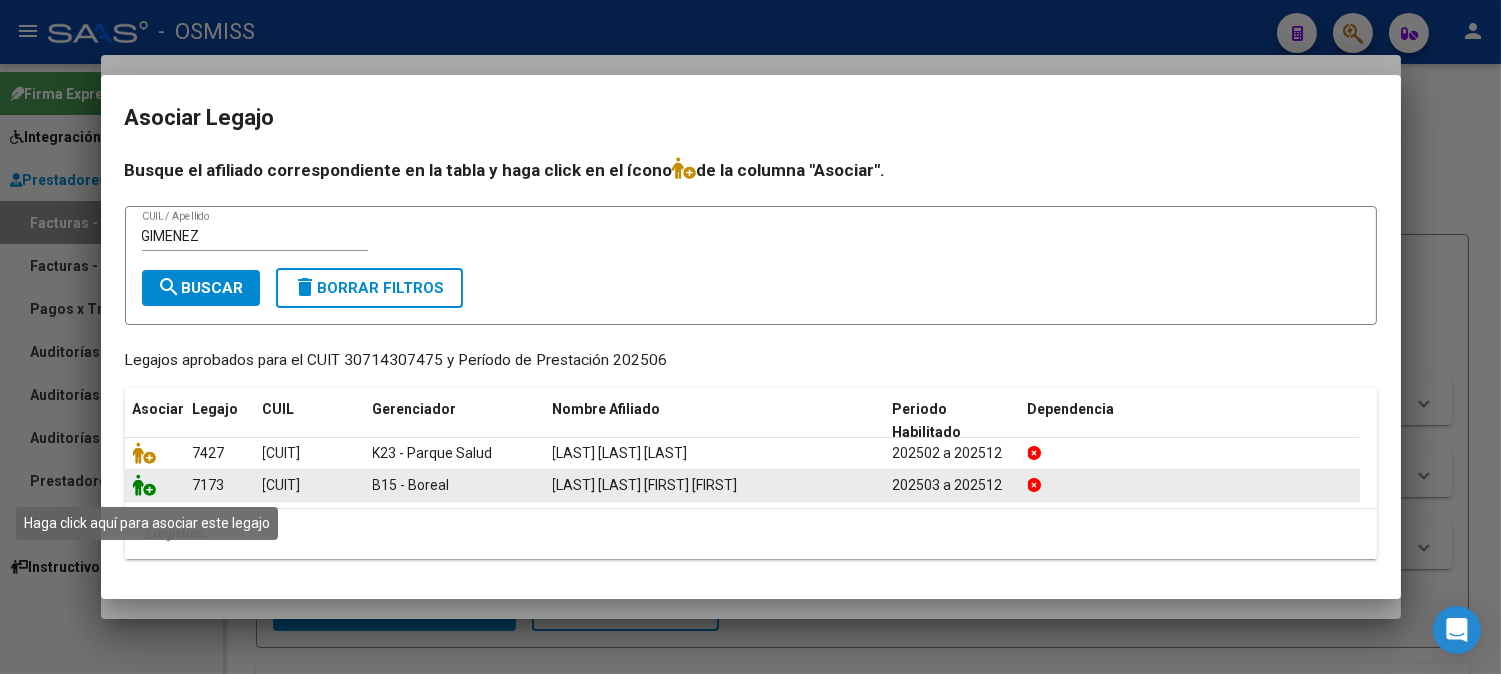 click 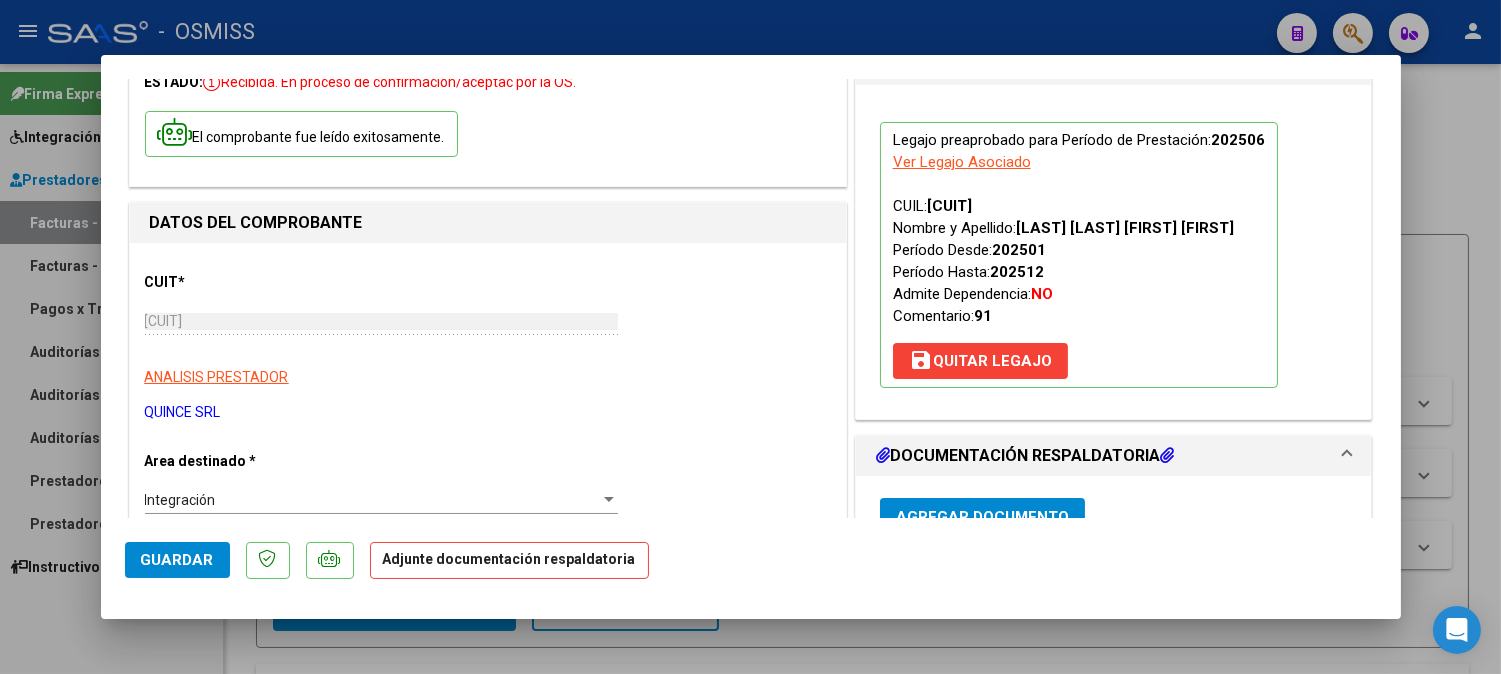 scroll, scrollTop: 222, scrollLeft: 0, axis: vertical 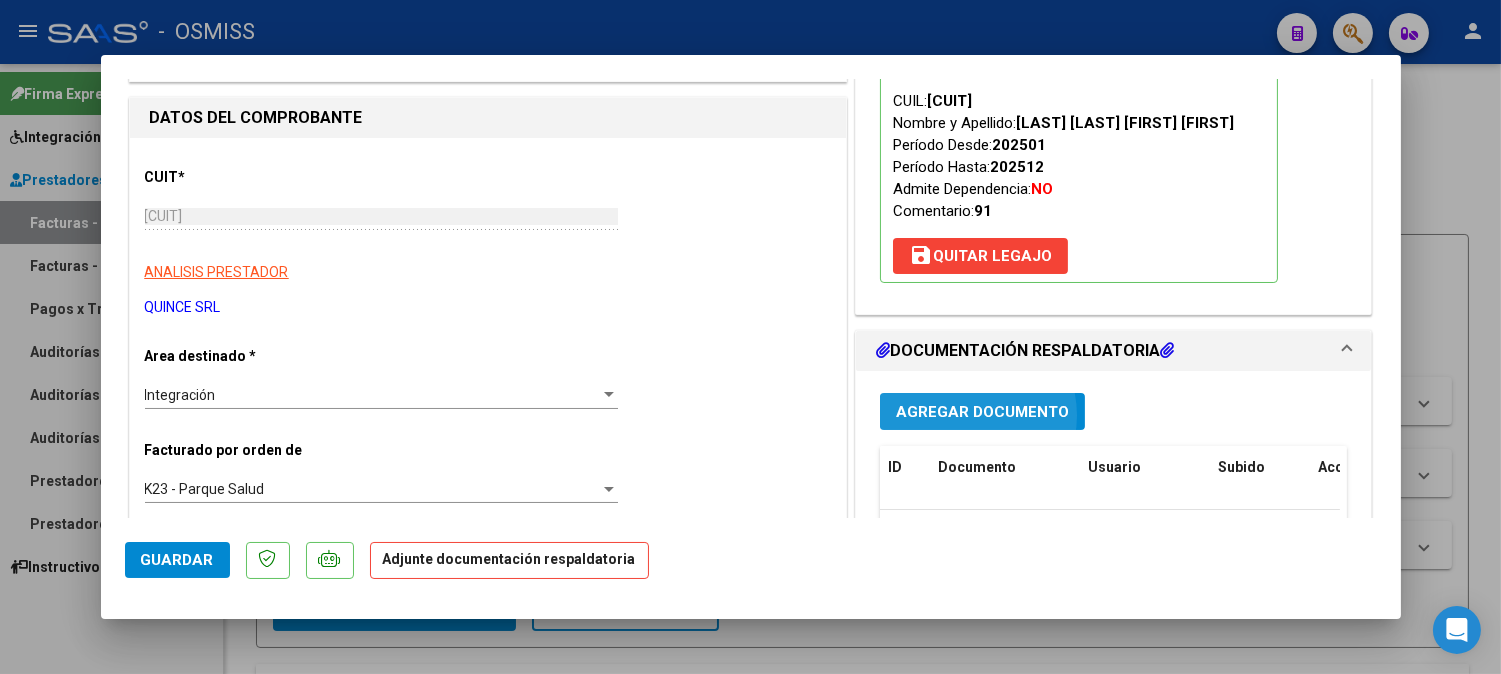 click on "Agregar Documento" at bounding box center (982, 412) 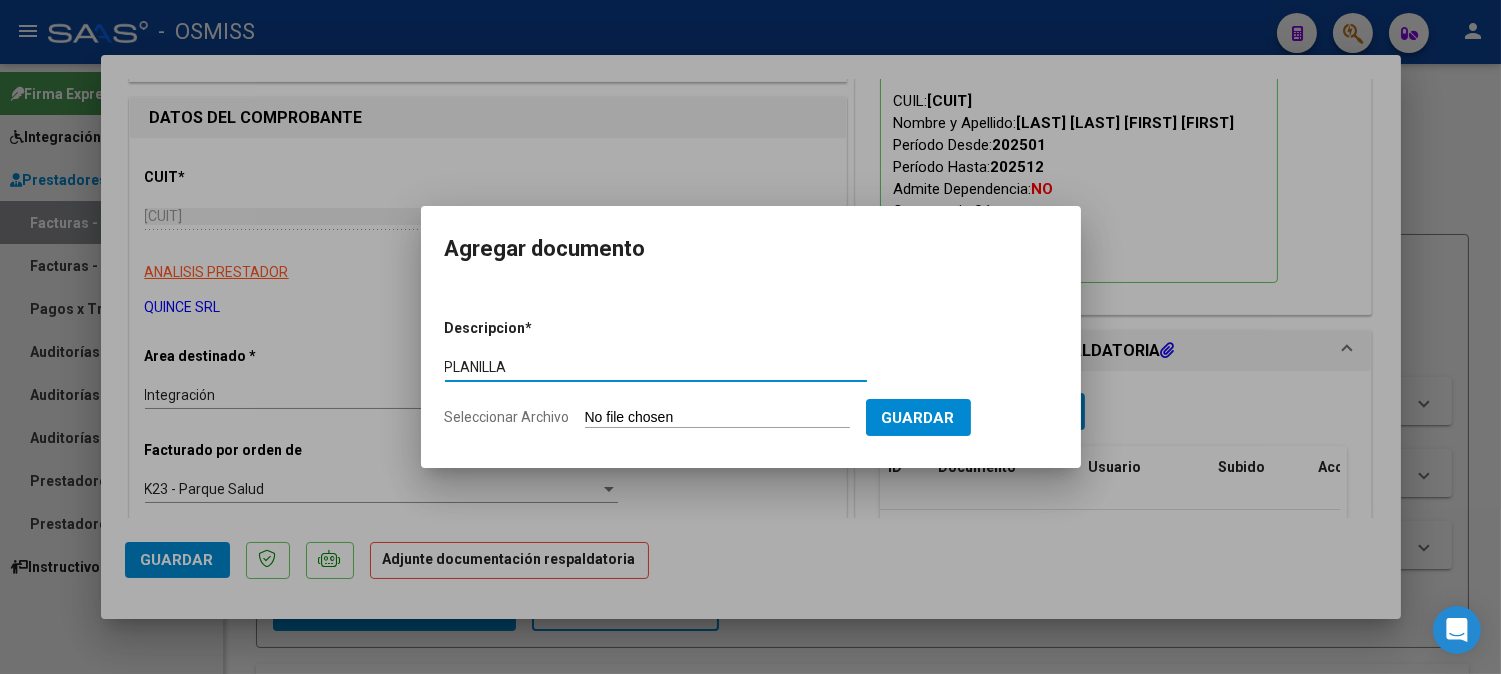 type on "PLANILLA" 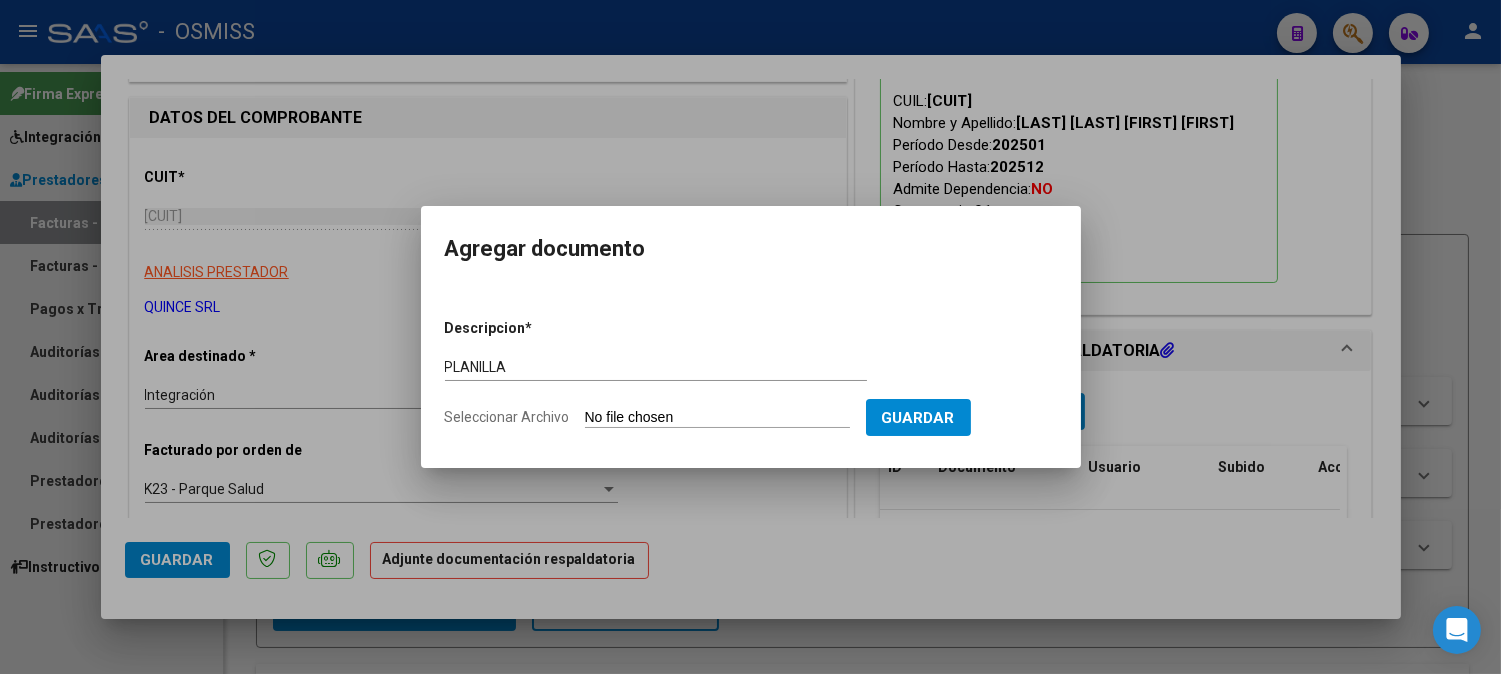 type on "C:\fakepath\[YEAR]_JUNIO_PROTEO_OSMISS_DOC_RESPALDATORIA_[LAST]_[LAST]_[LAST][1].pdf" 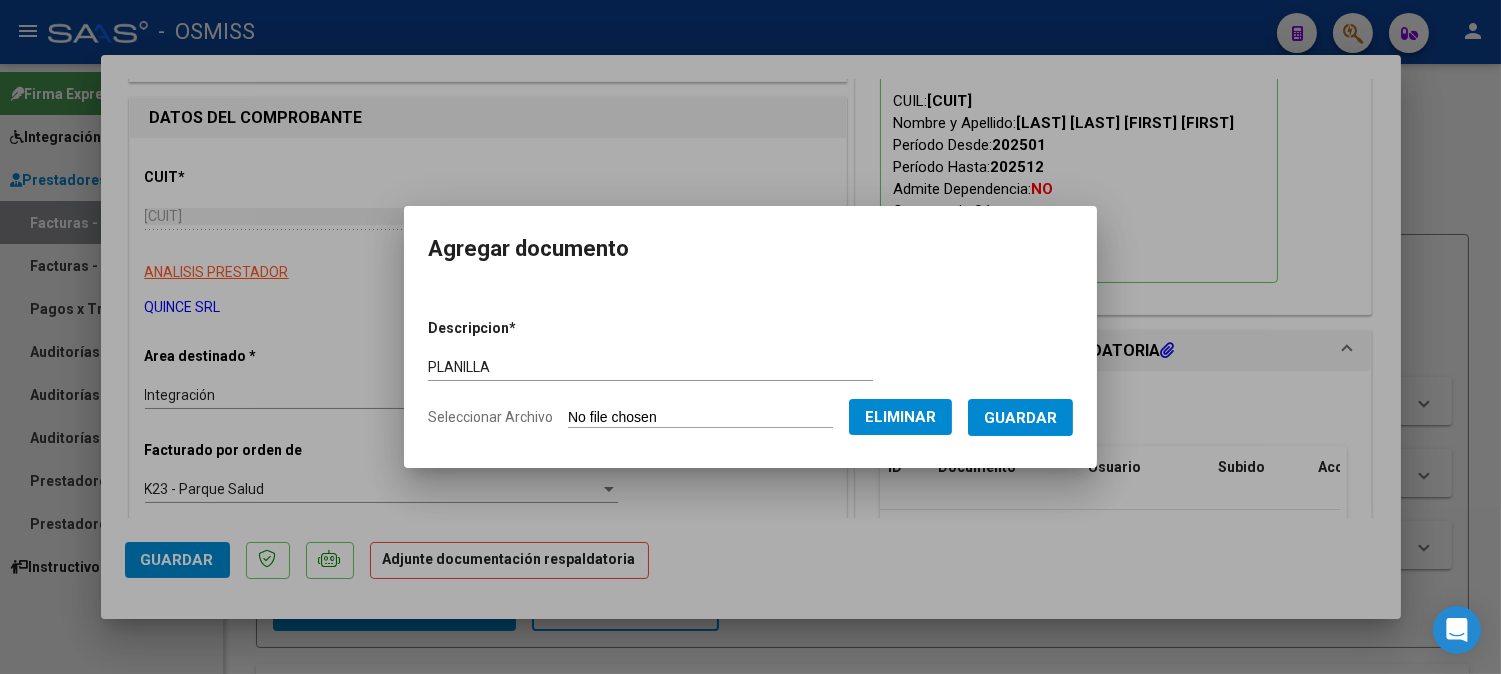 click on "PLANILLA" at bounding box center (650, 367) 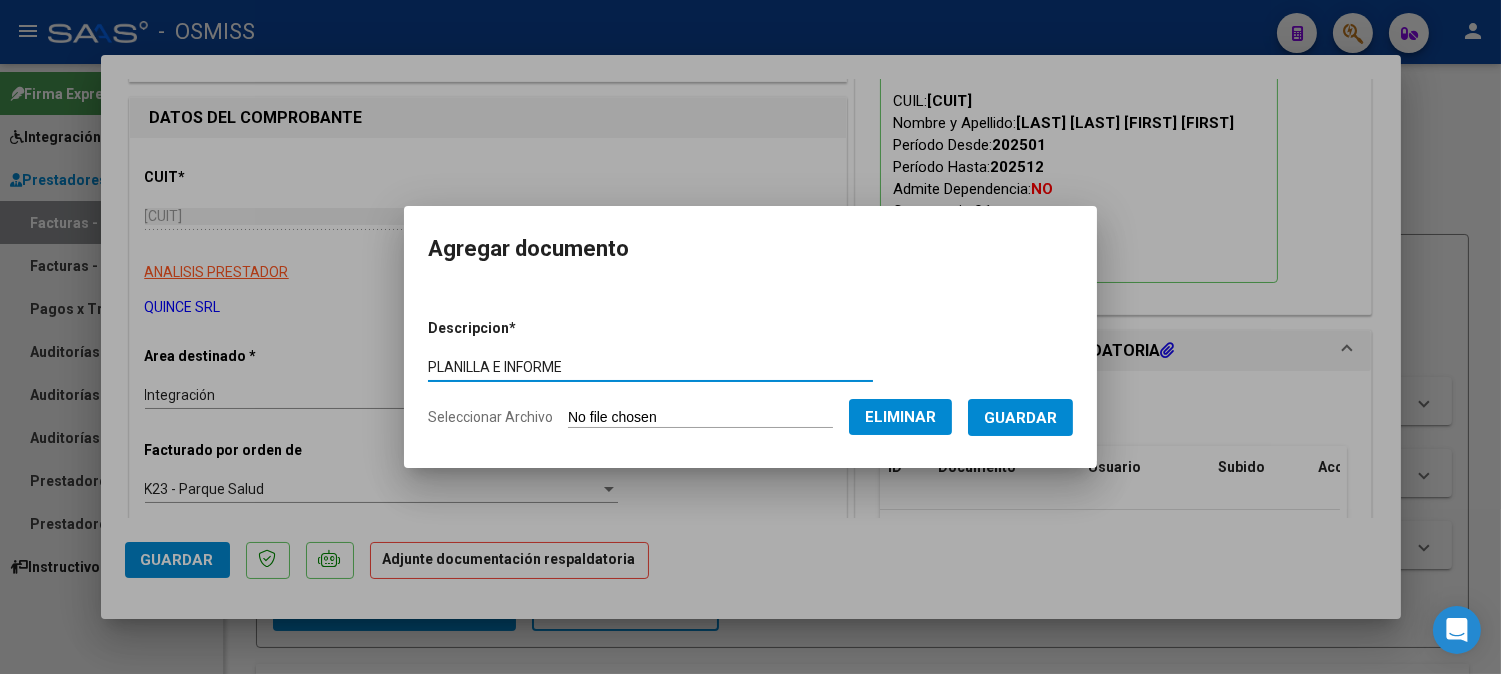 type on "PLANILLA E INFORME" 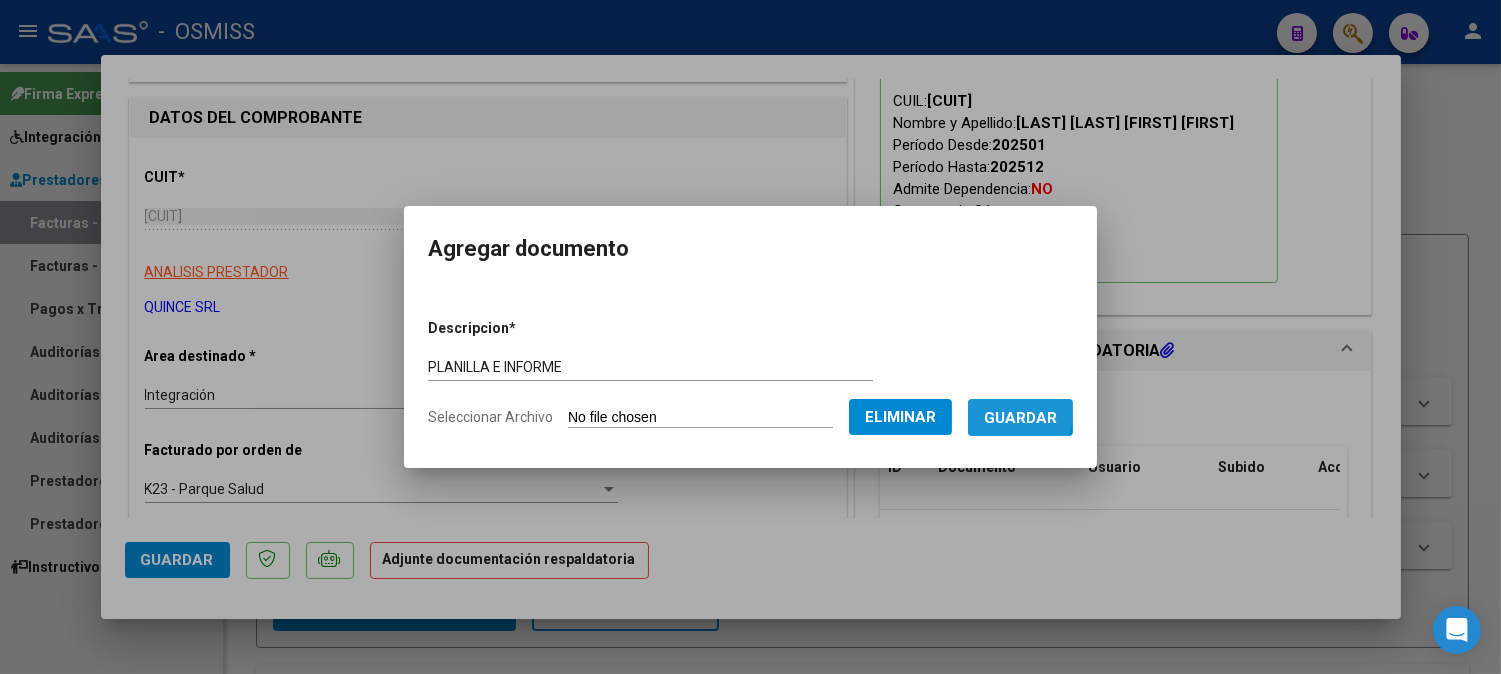 click on "Guardar" at bounding box center [1020, 418] 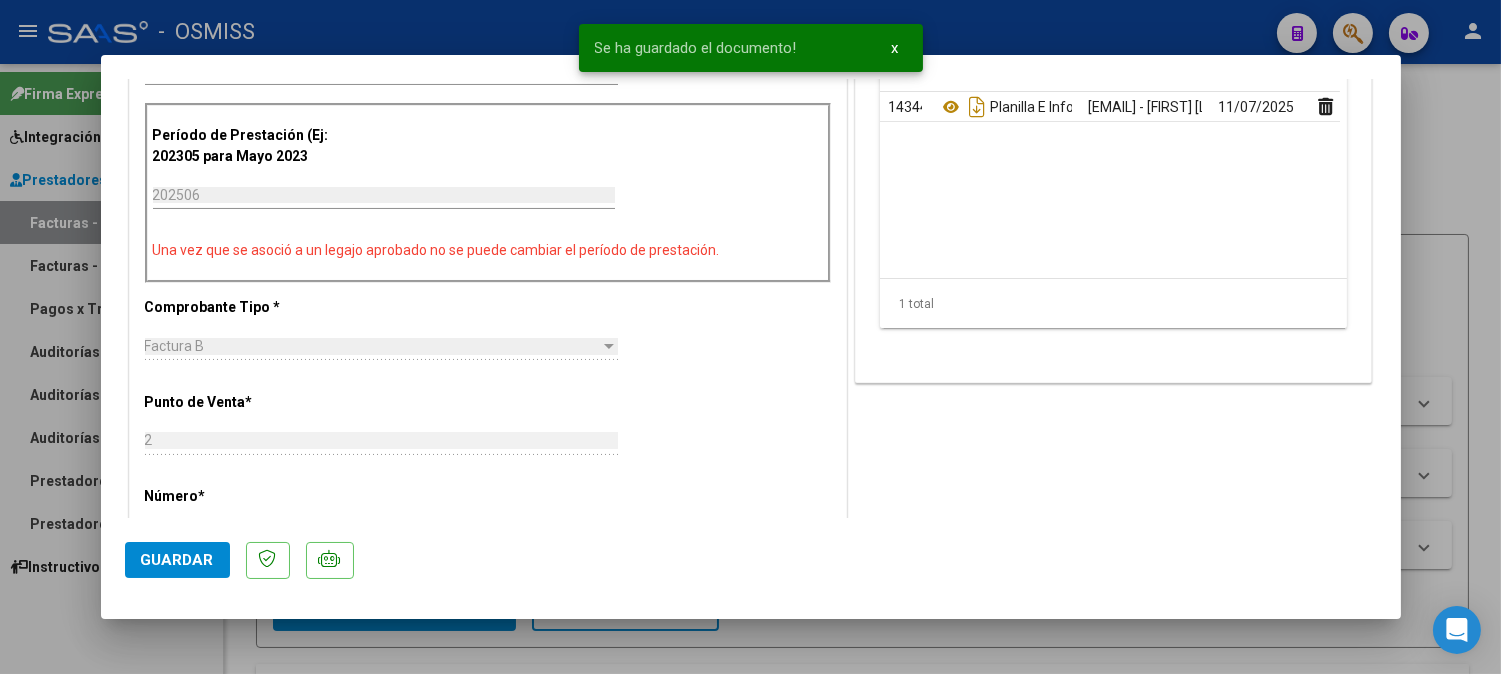 scroll, scrollTop: 666, scrollLeft: 0, axis: vertical 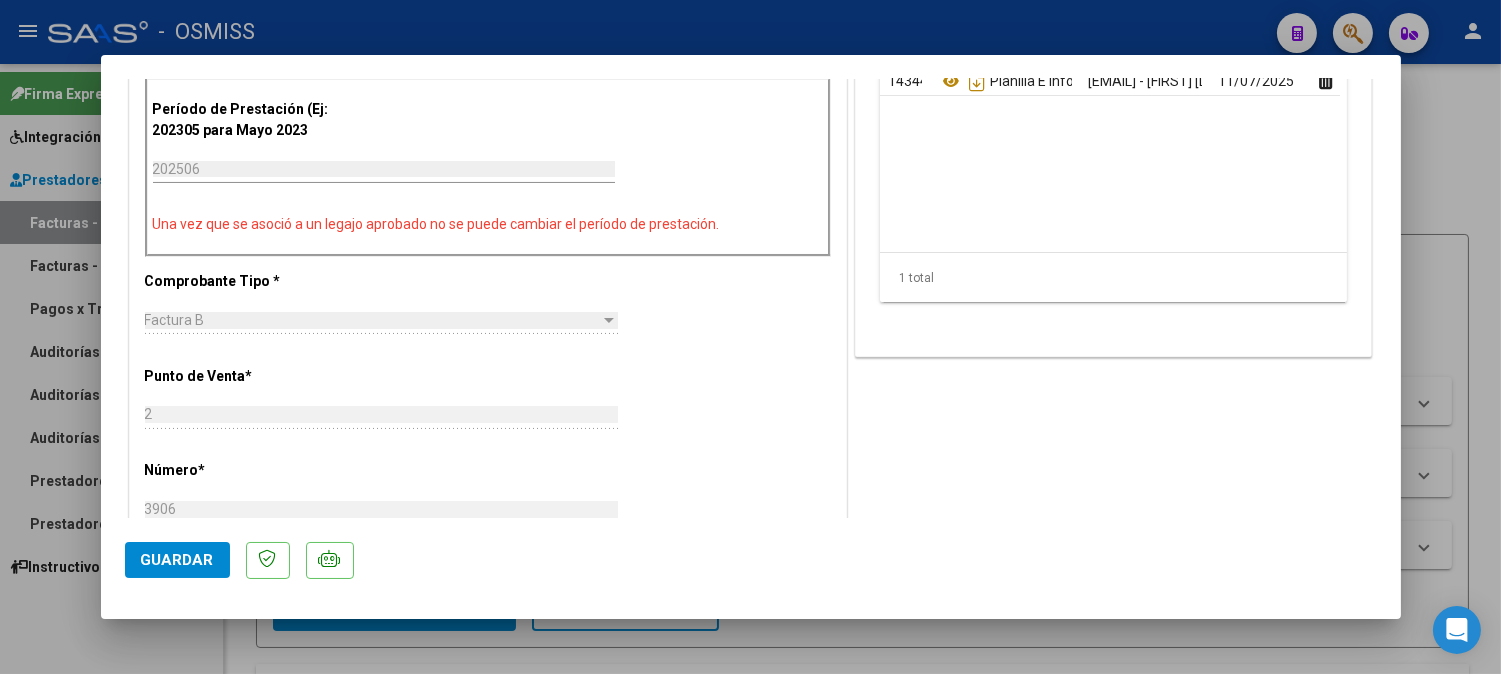 type 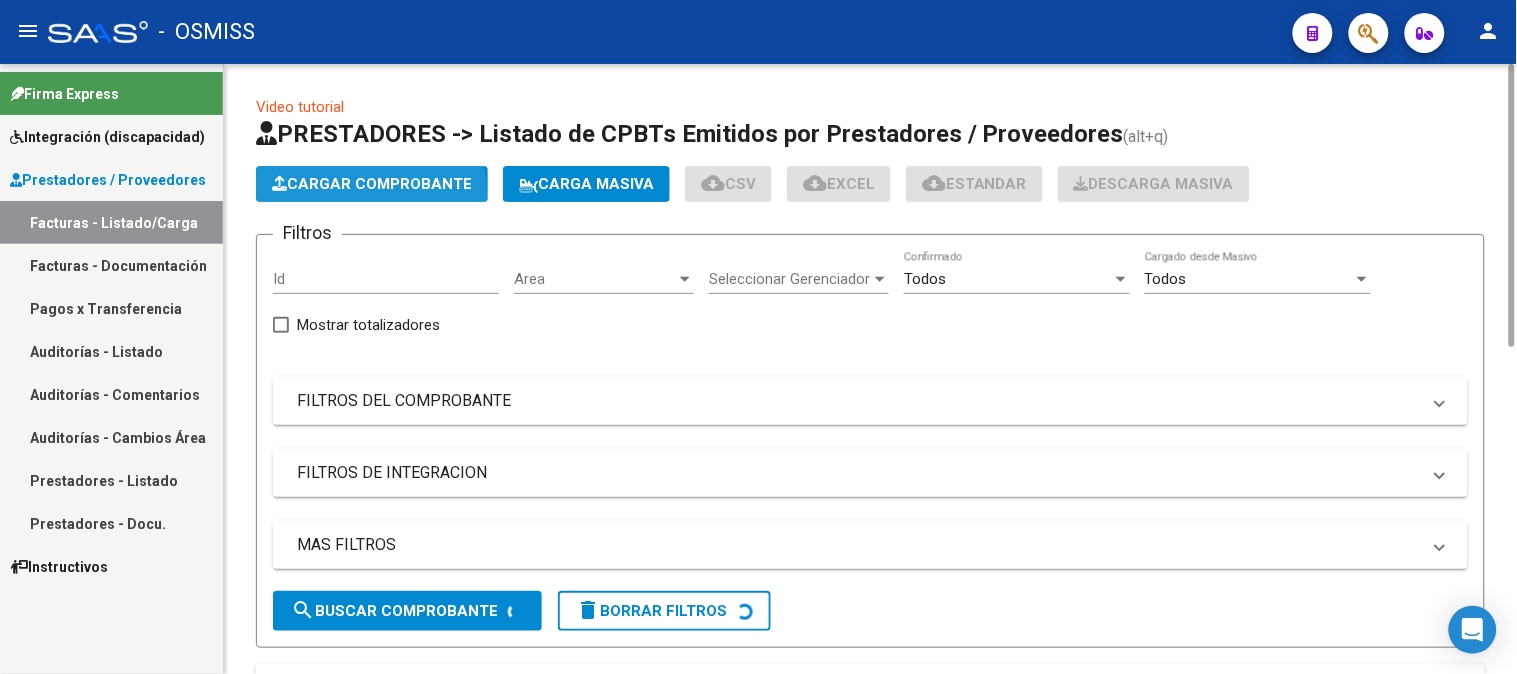click on "Cargar Comprobante" 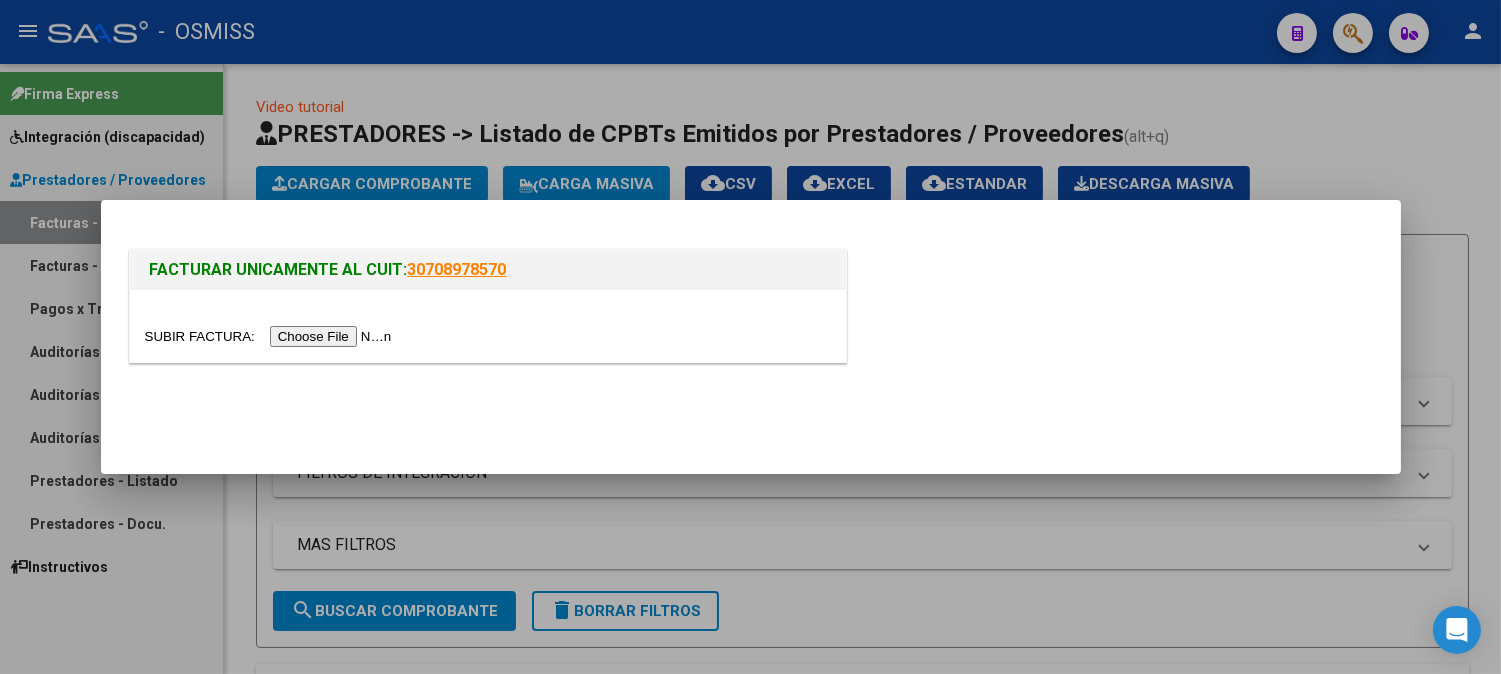 click at bounding box center (271, 336) 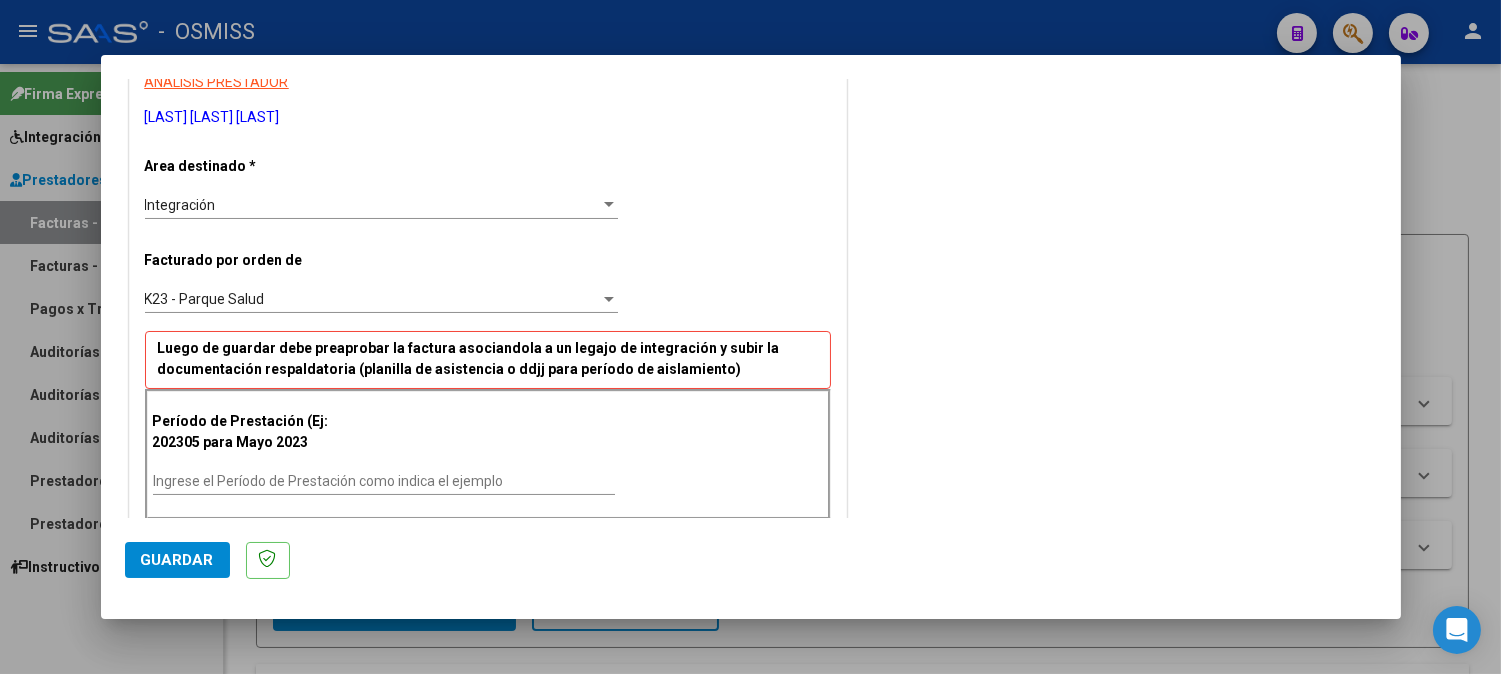 scroll, scrollTop: 555, scrollLeft: 0, axis: vertical 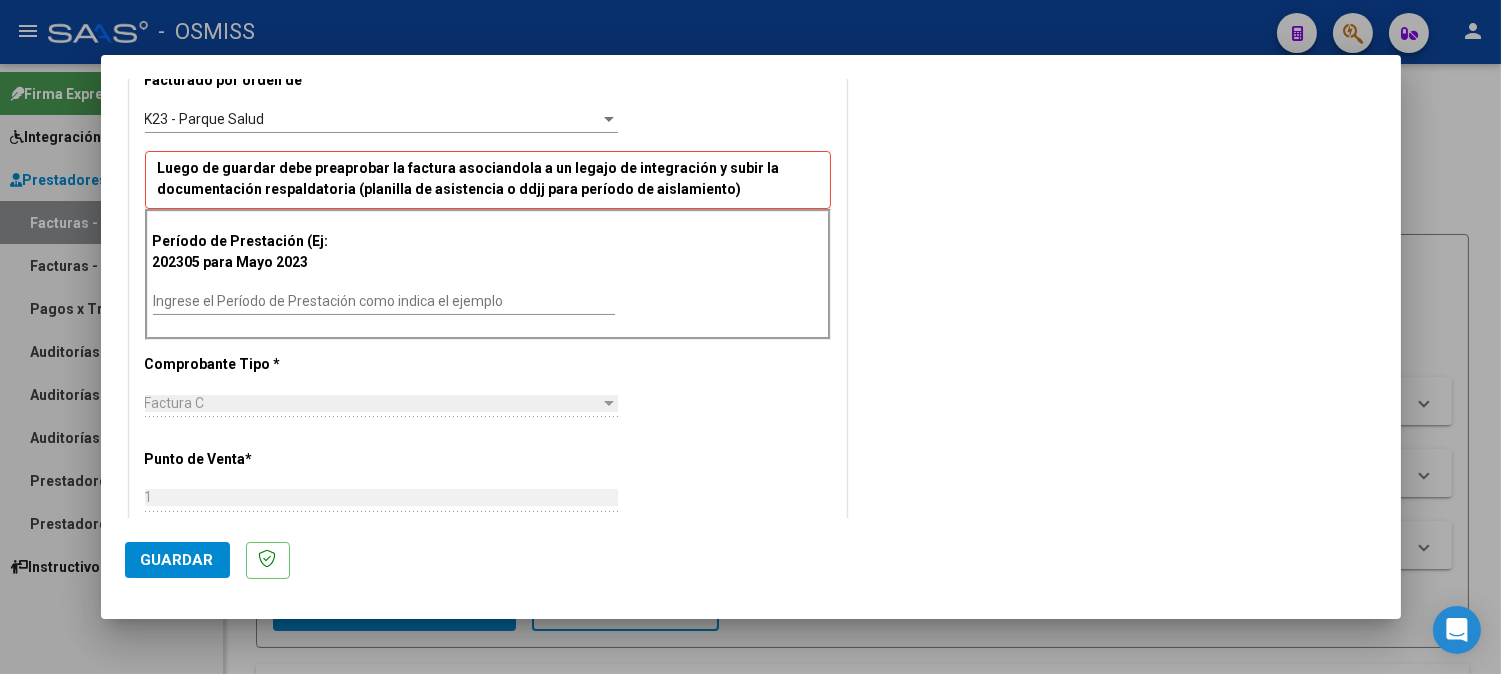 click on "Ingrese el Período de Prestación como indica el ejemplo" at bounding box center [384, 301] 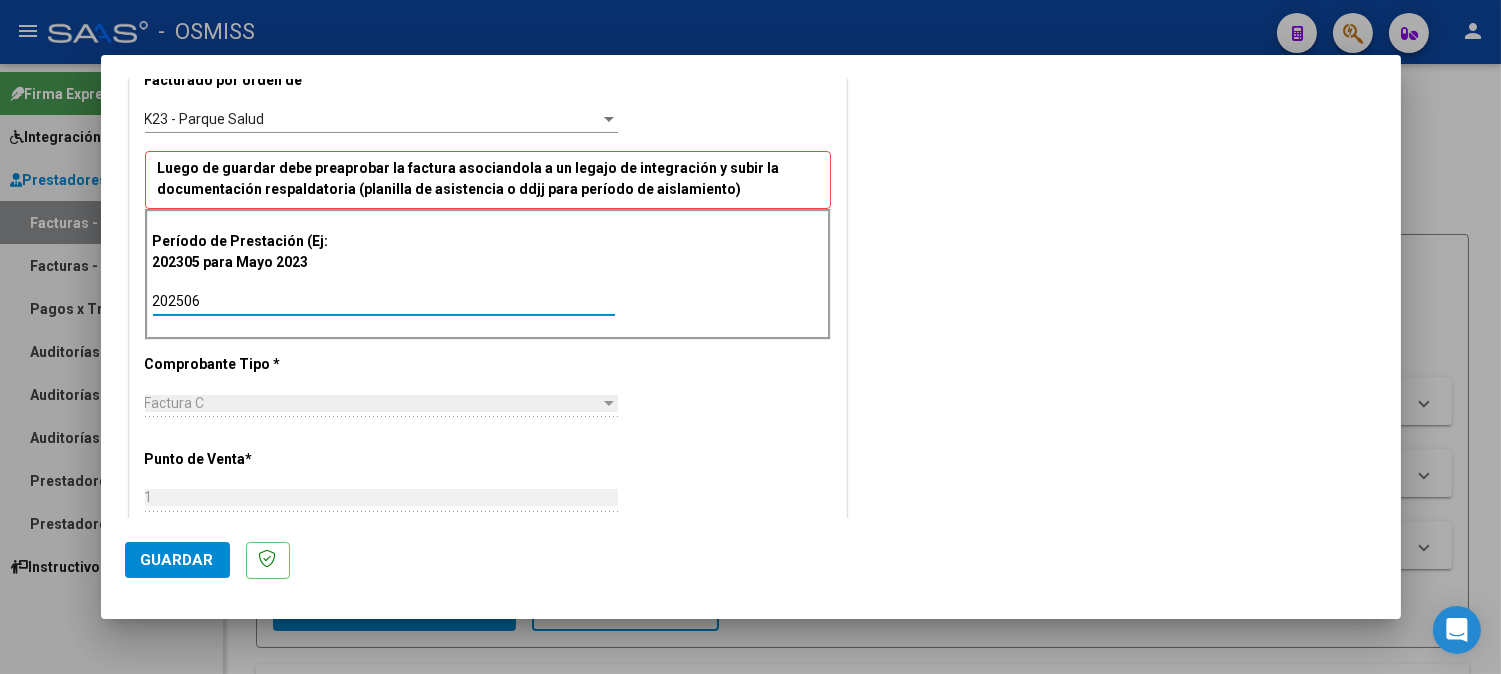 type 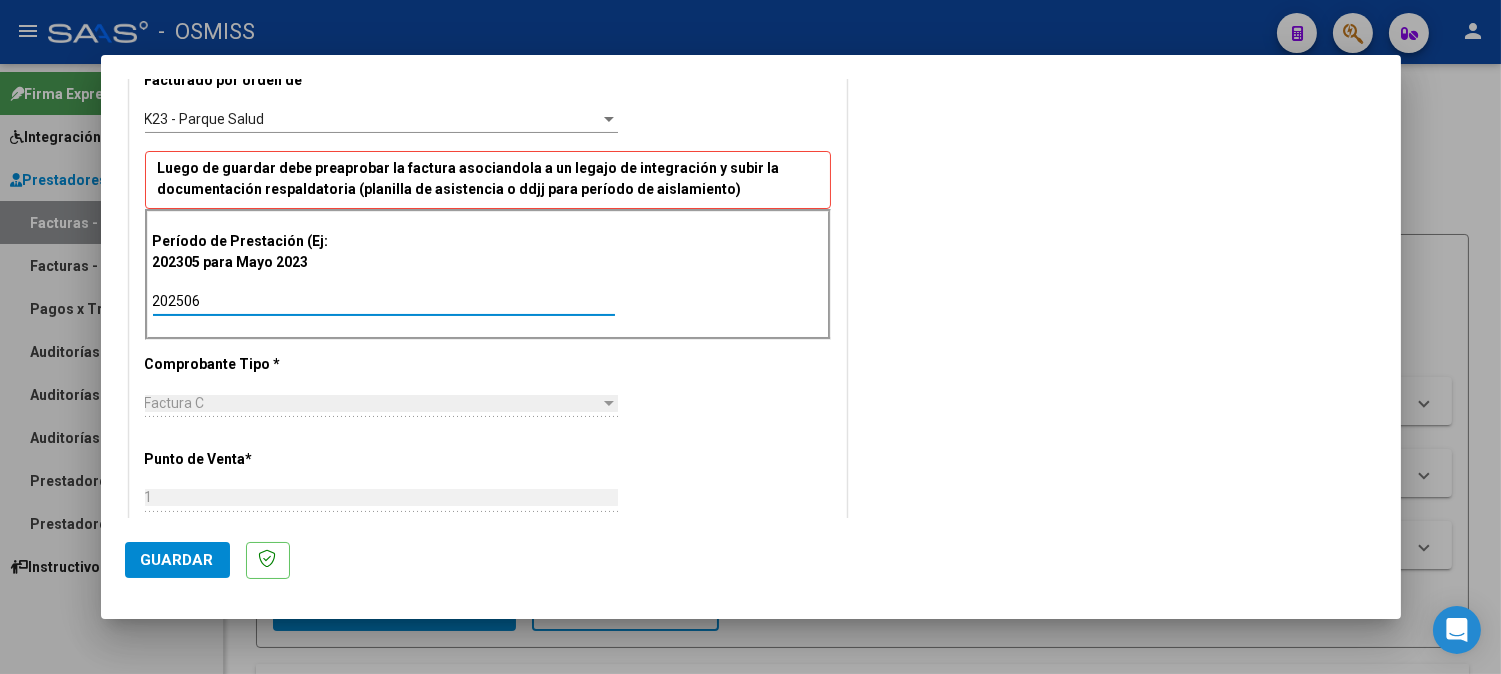 click on "Guardar" 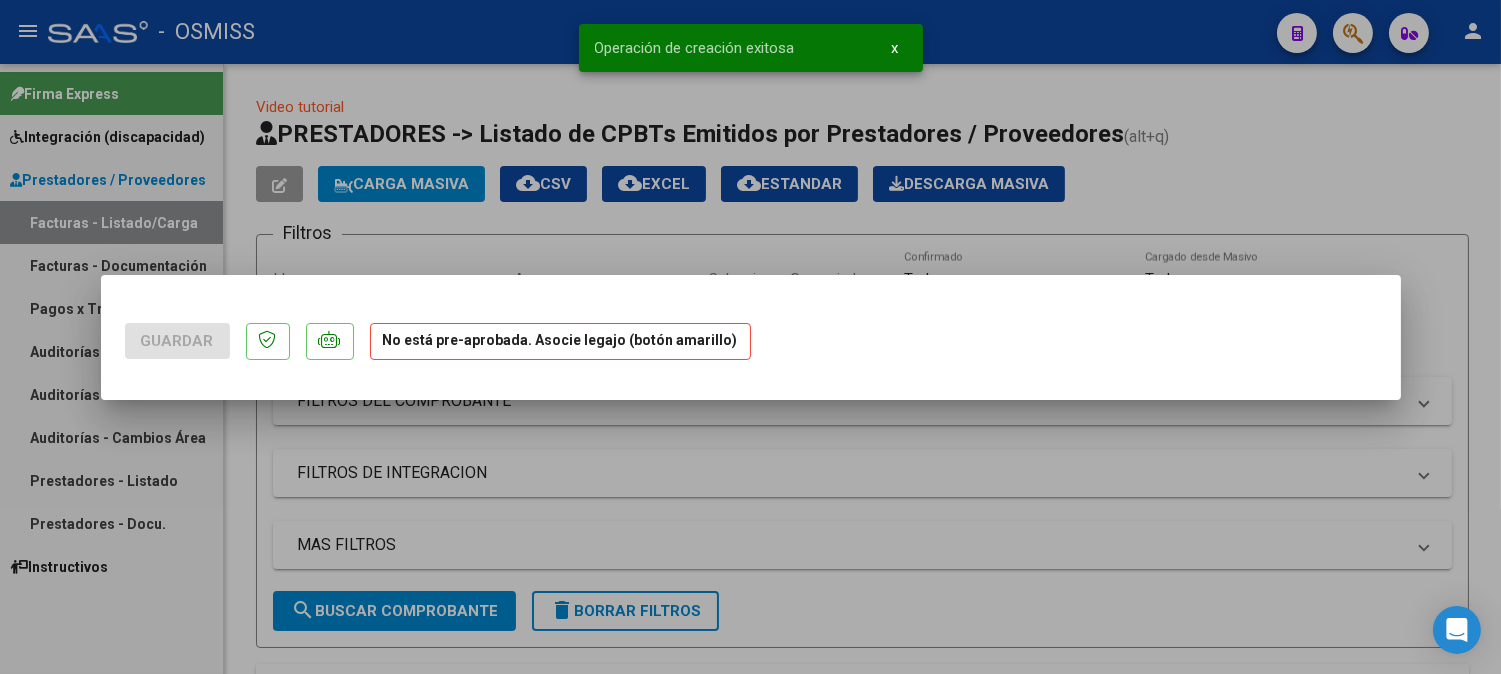 scroll, scrollTop: 0, scrollLeft: 0, axis: both 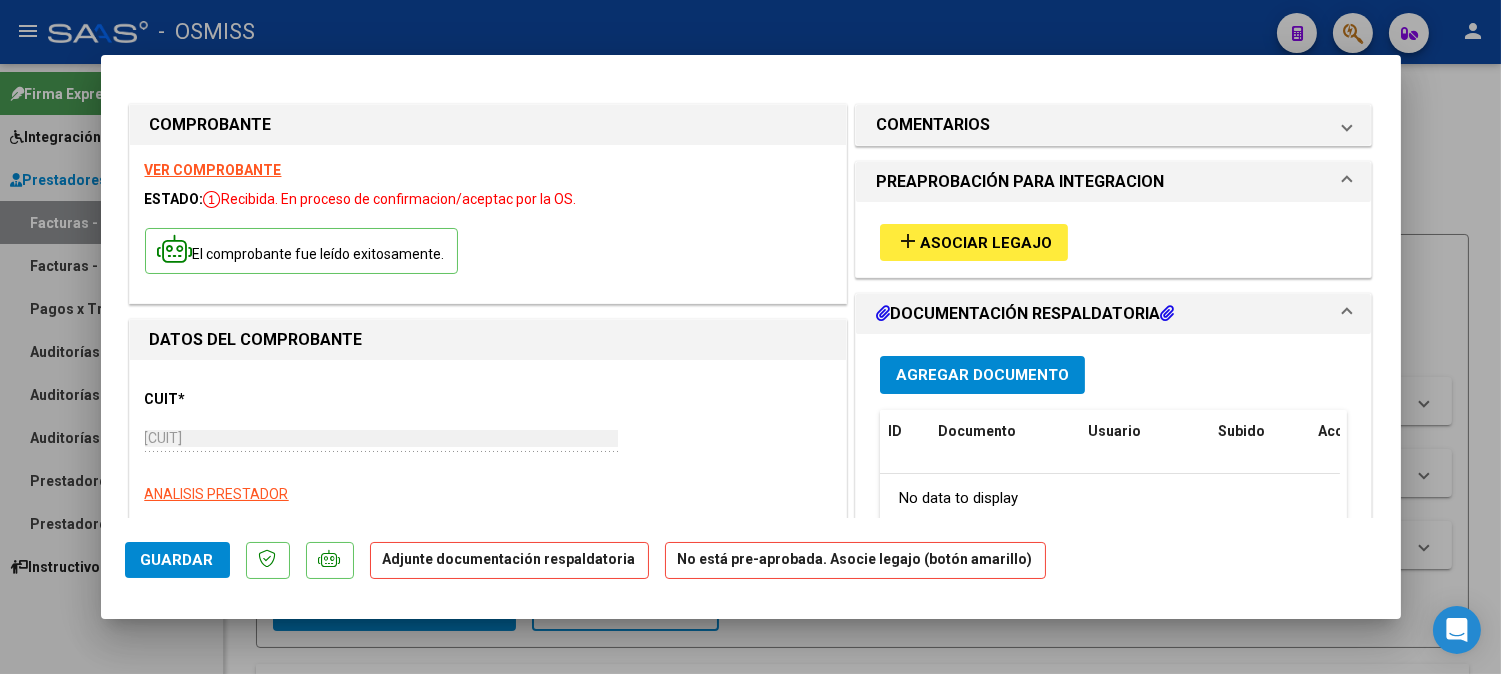 click on "add Asociar Legajo" at bounding box center (974, 242) 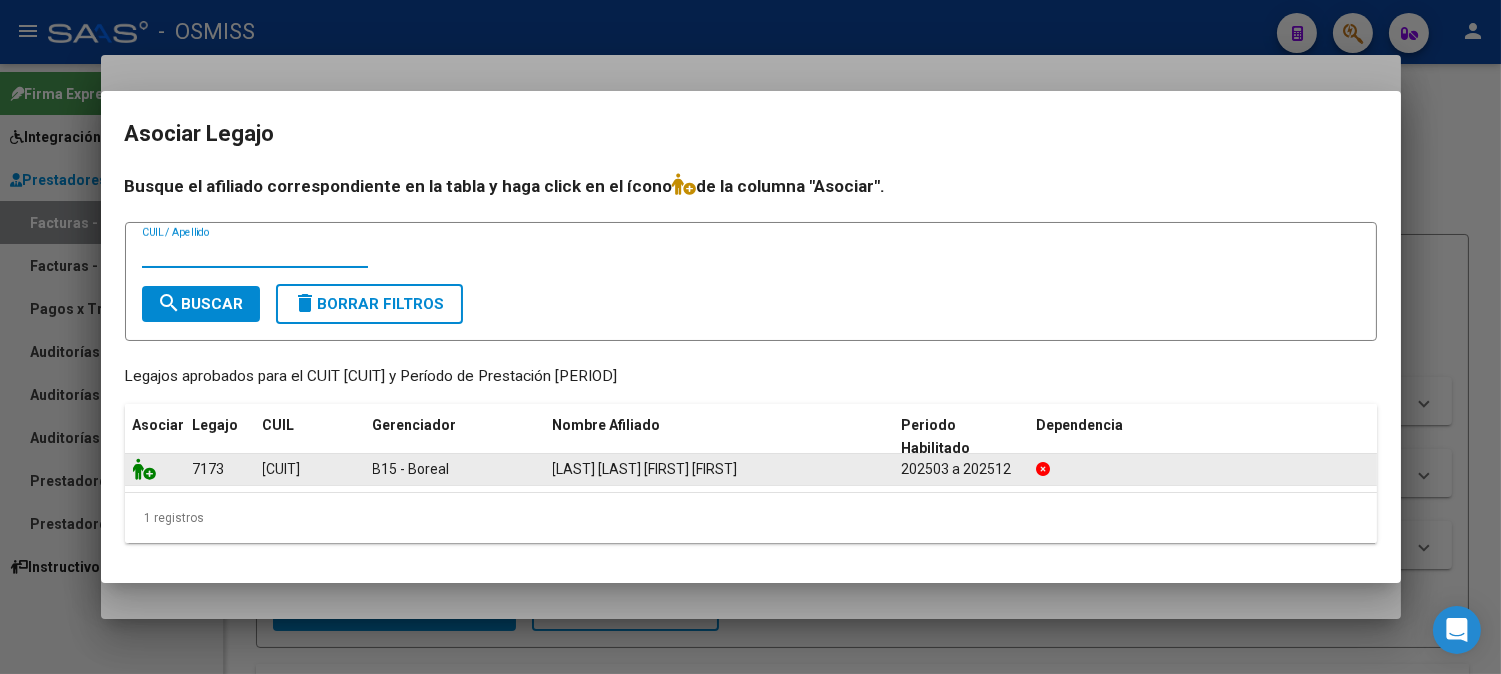 click 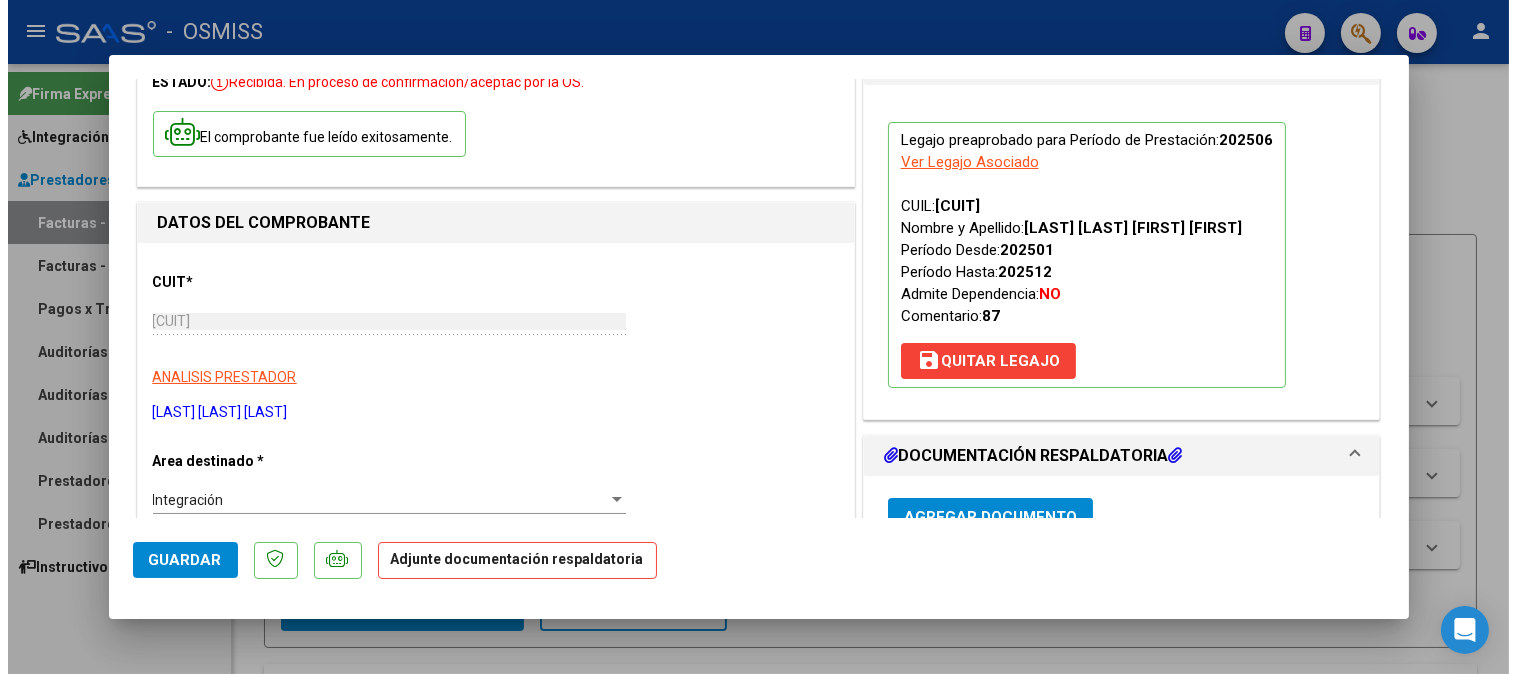 scroll, scrollTop: 333, scrollLeft: 0, axis: vertical 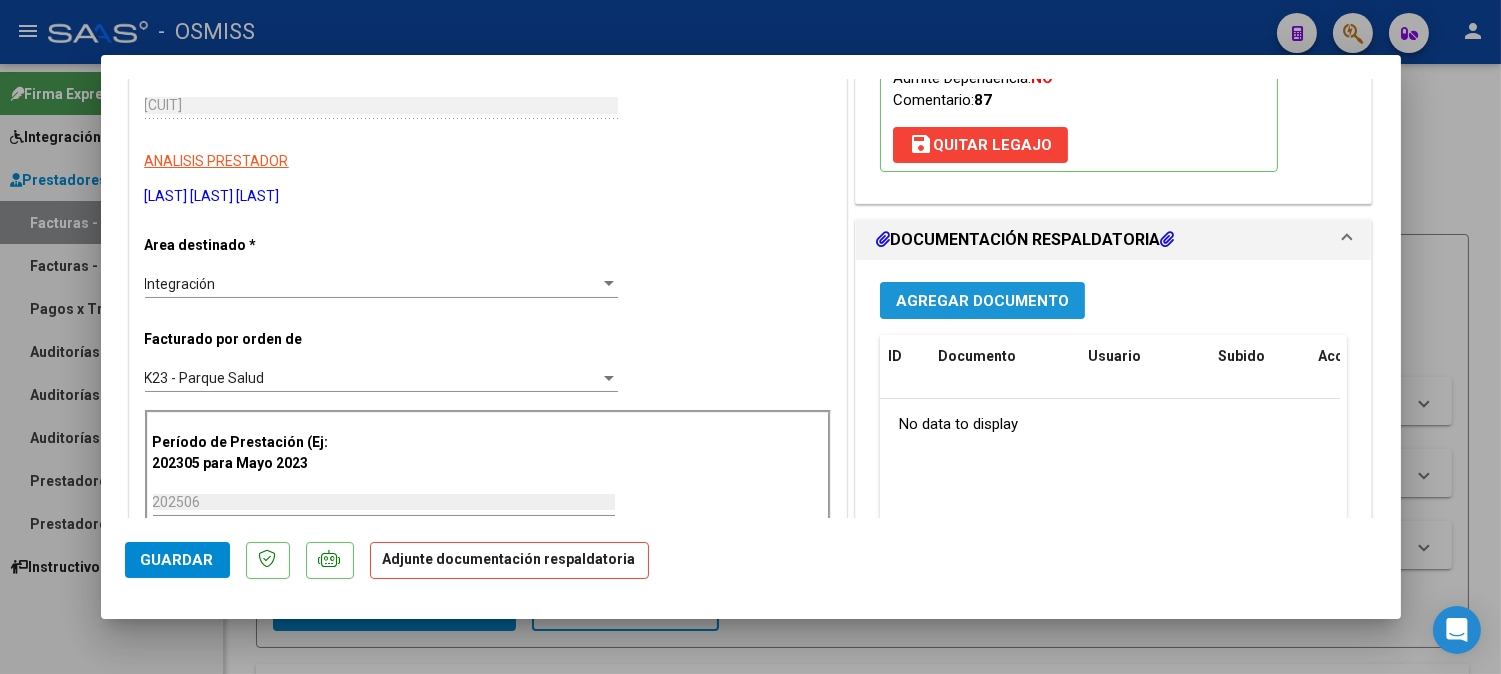 click on "Agregar Documento" at bounding box center (982, 301) 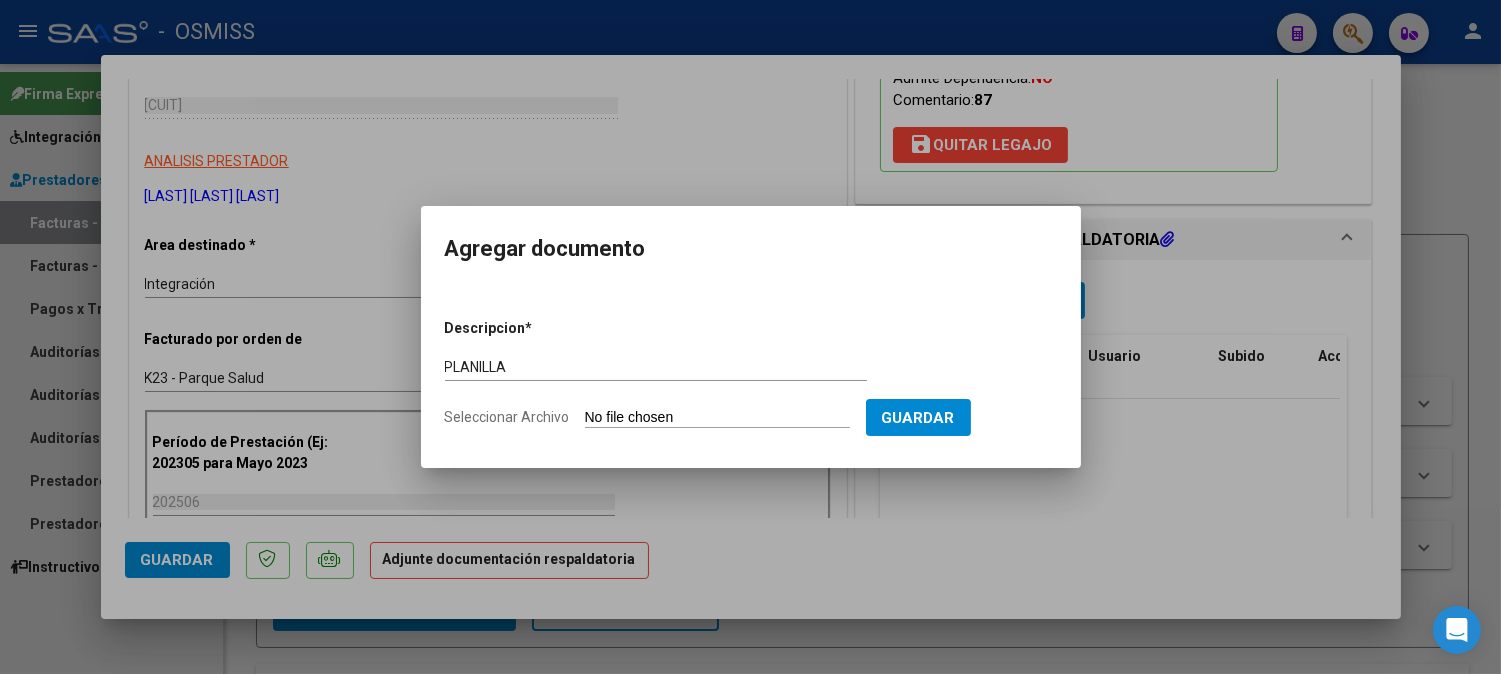 click on "Seleccionar Archivo" at bounding box center [717, 418] 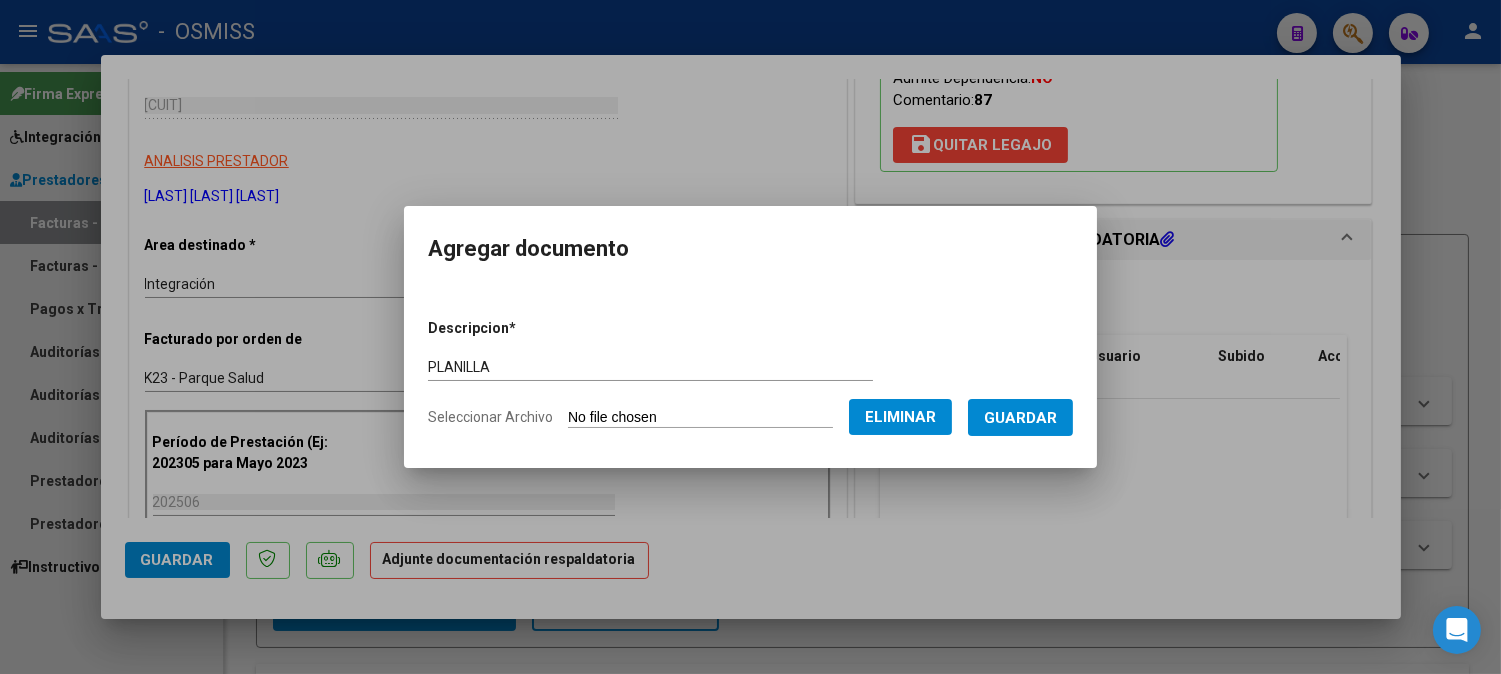 click on "Guardar" at bounding box center [1020, 417] 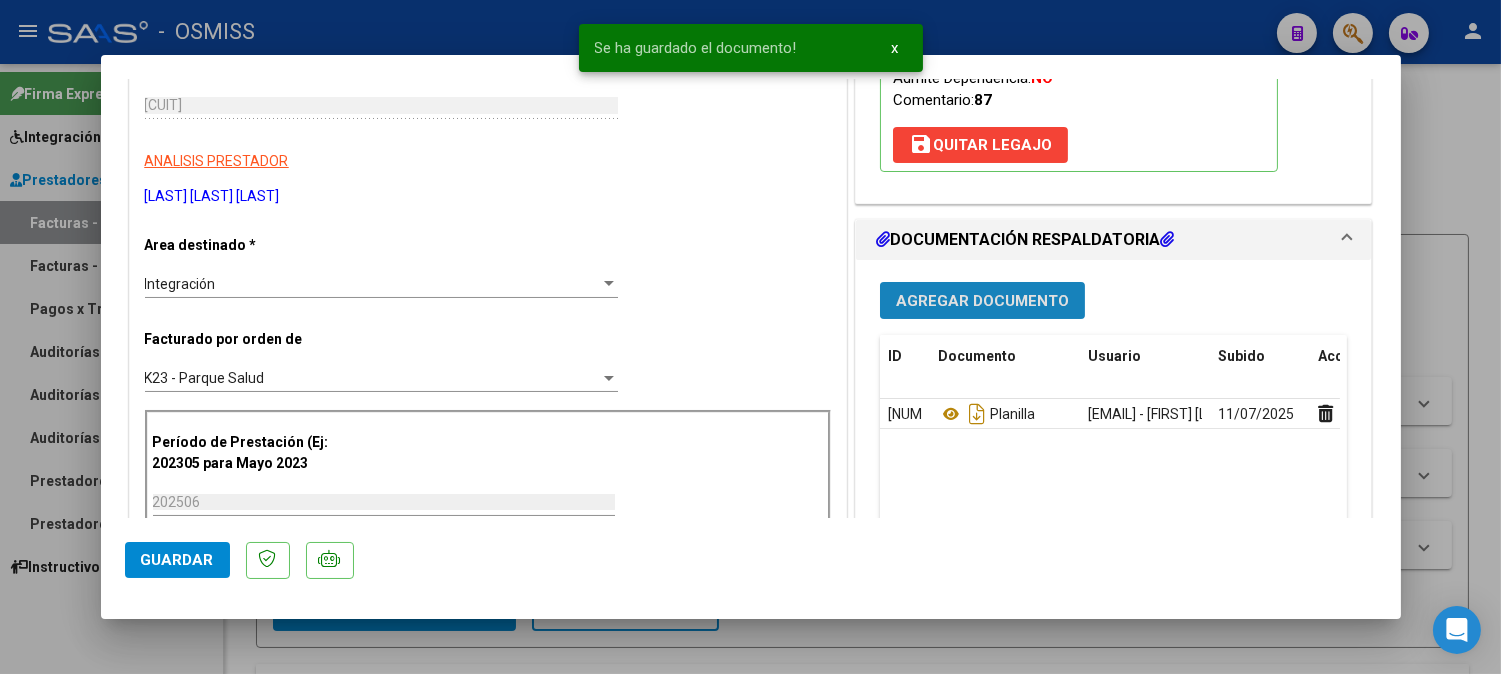 click on "Agregar Documento" at bounding box center [982, 300] 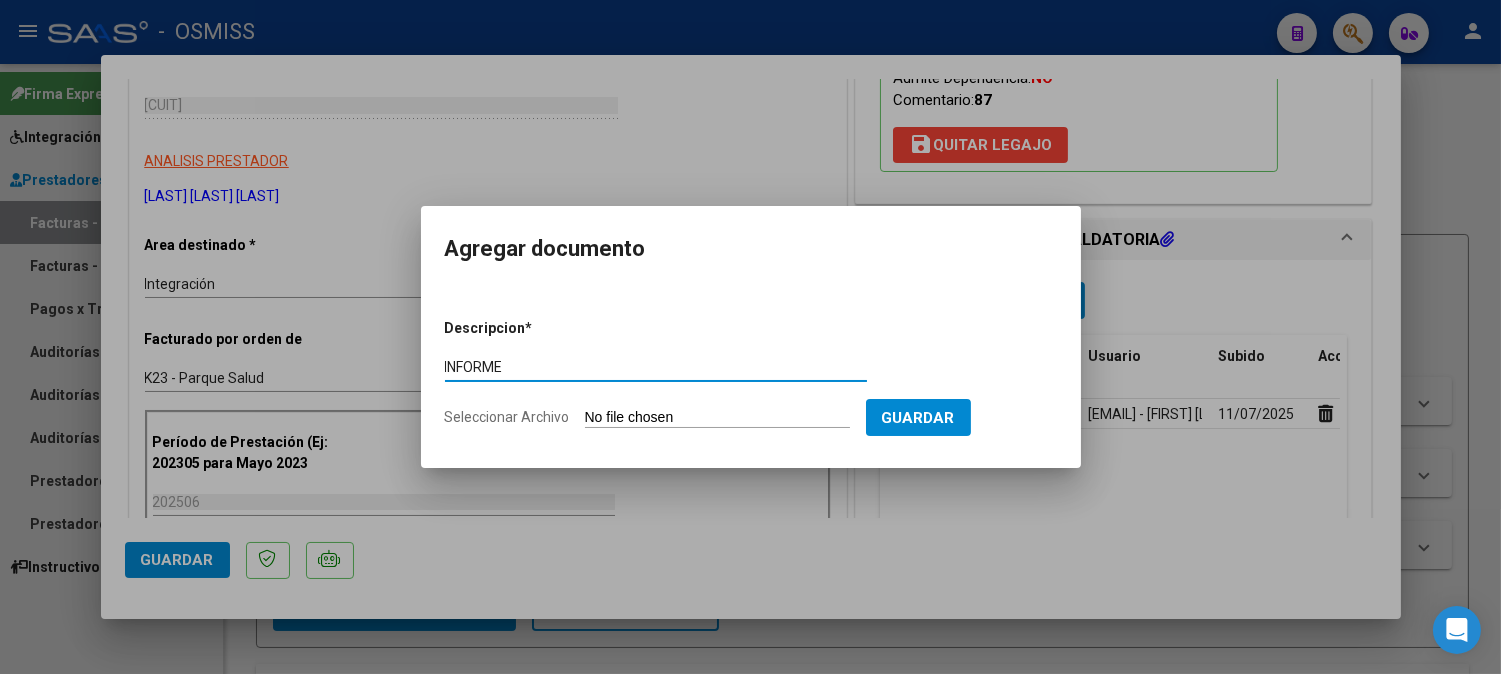 click on "Seleccionar Archivo" at bounding box center [717, 418] 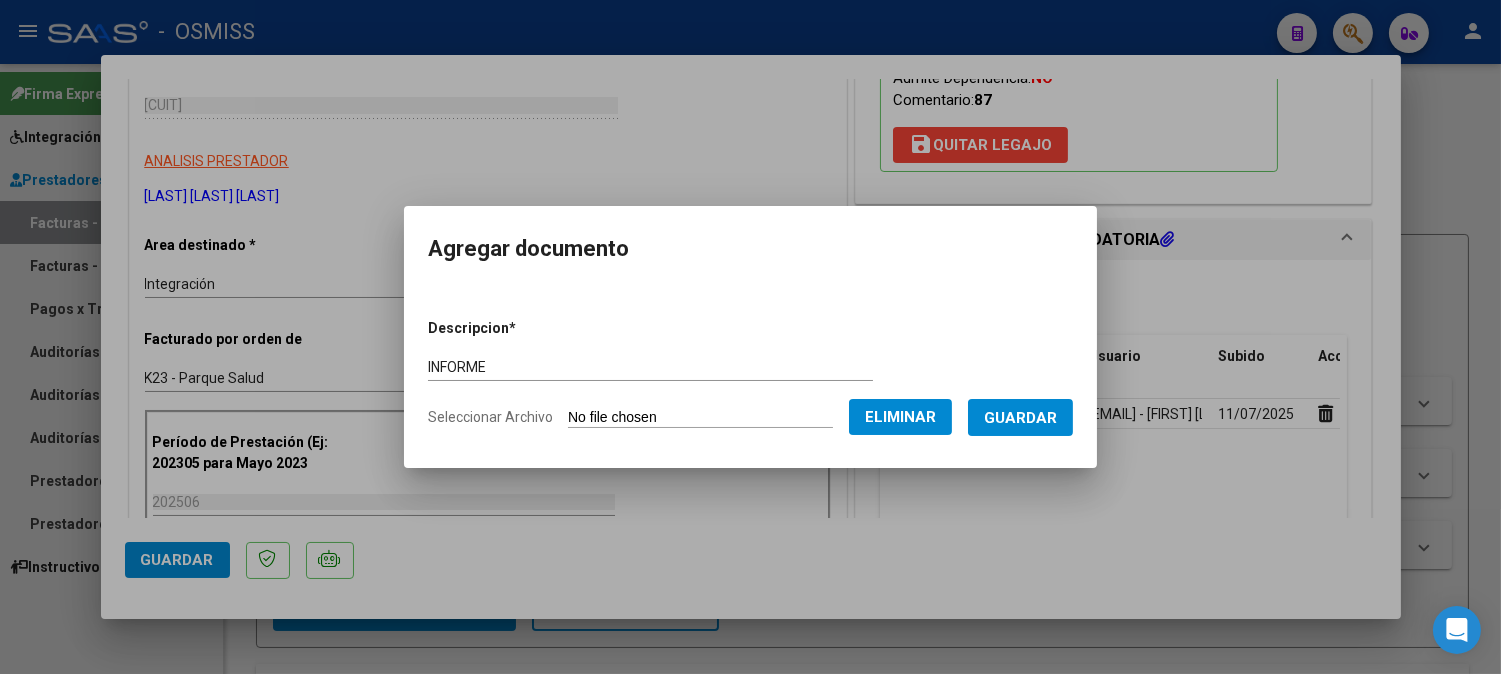 click on "Guardar" at bounding box center [1020, 417] 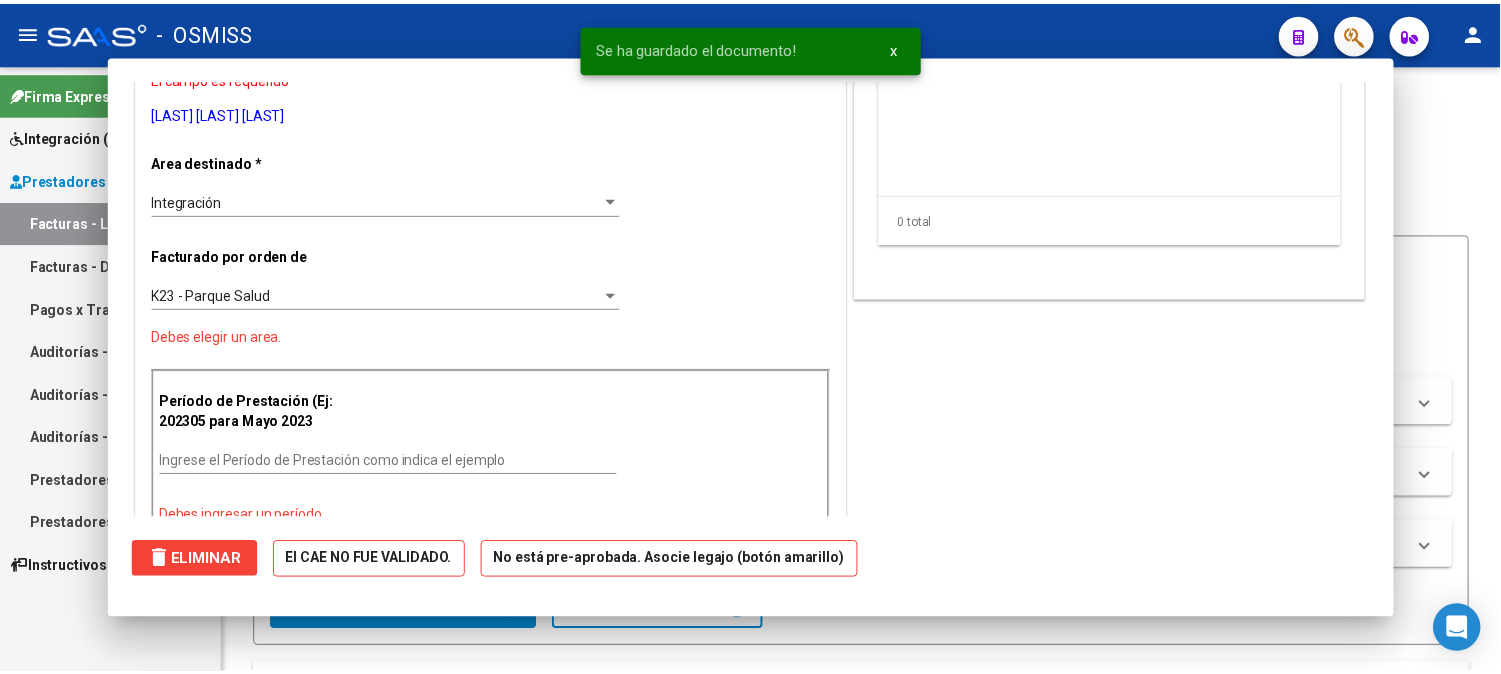 scroll, scrollTop: 0, scrollLeft: 0, axis: both 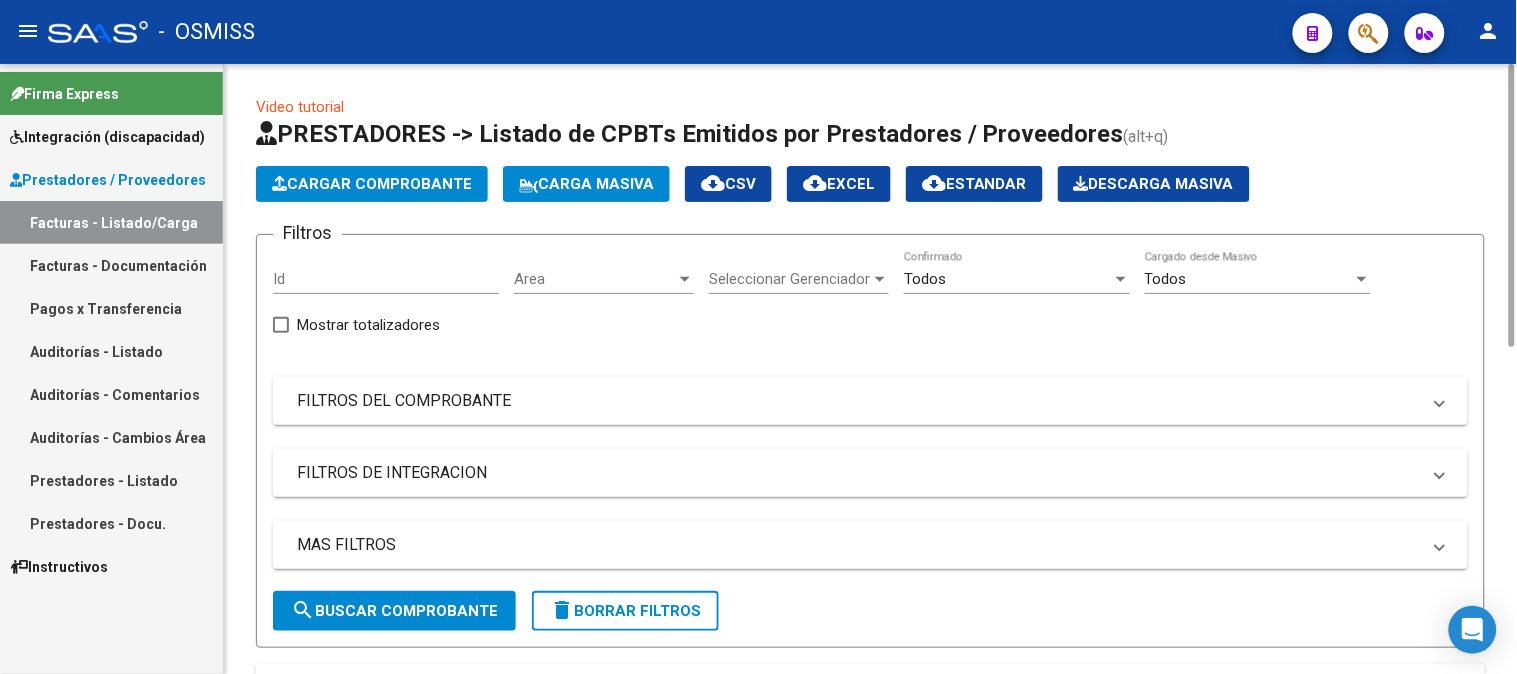 click on "Cargar Comprobante" 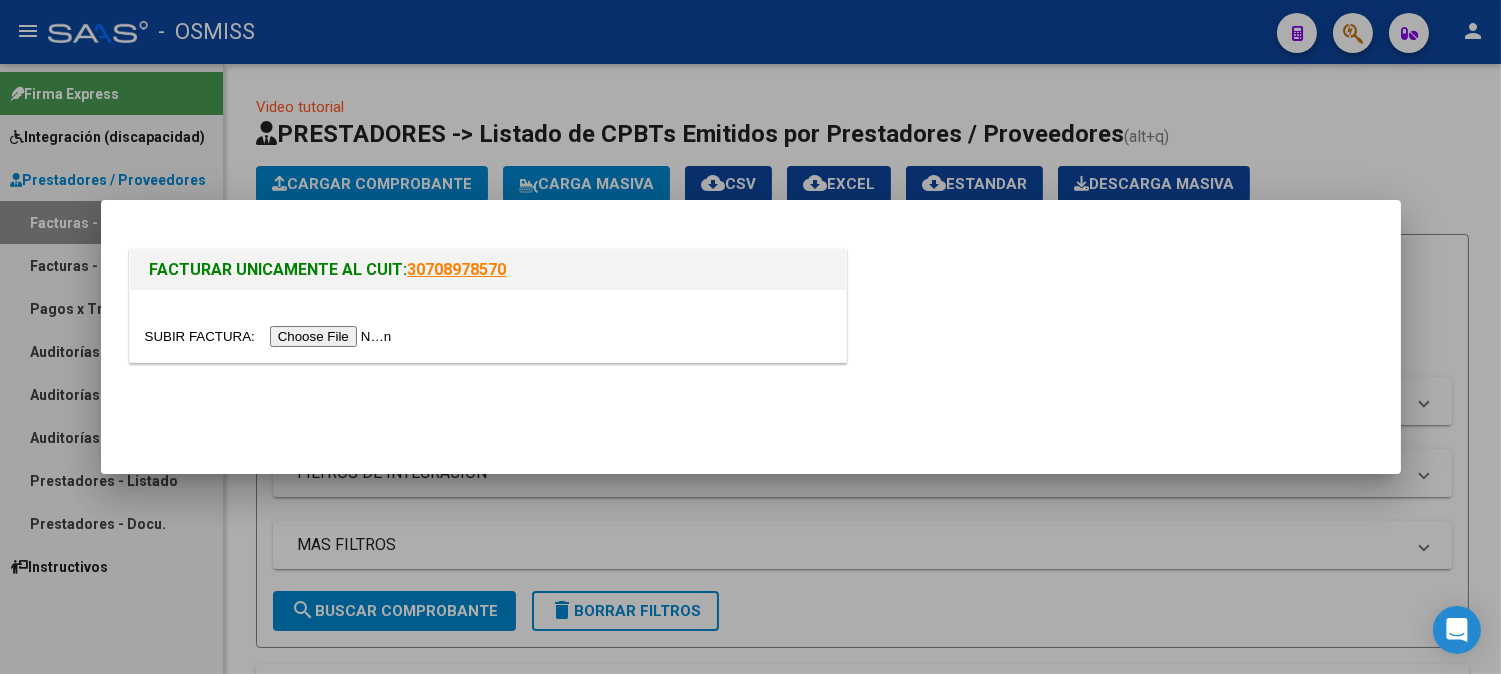 click at bounding box center (271, 336) 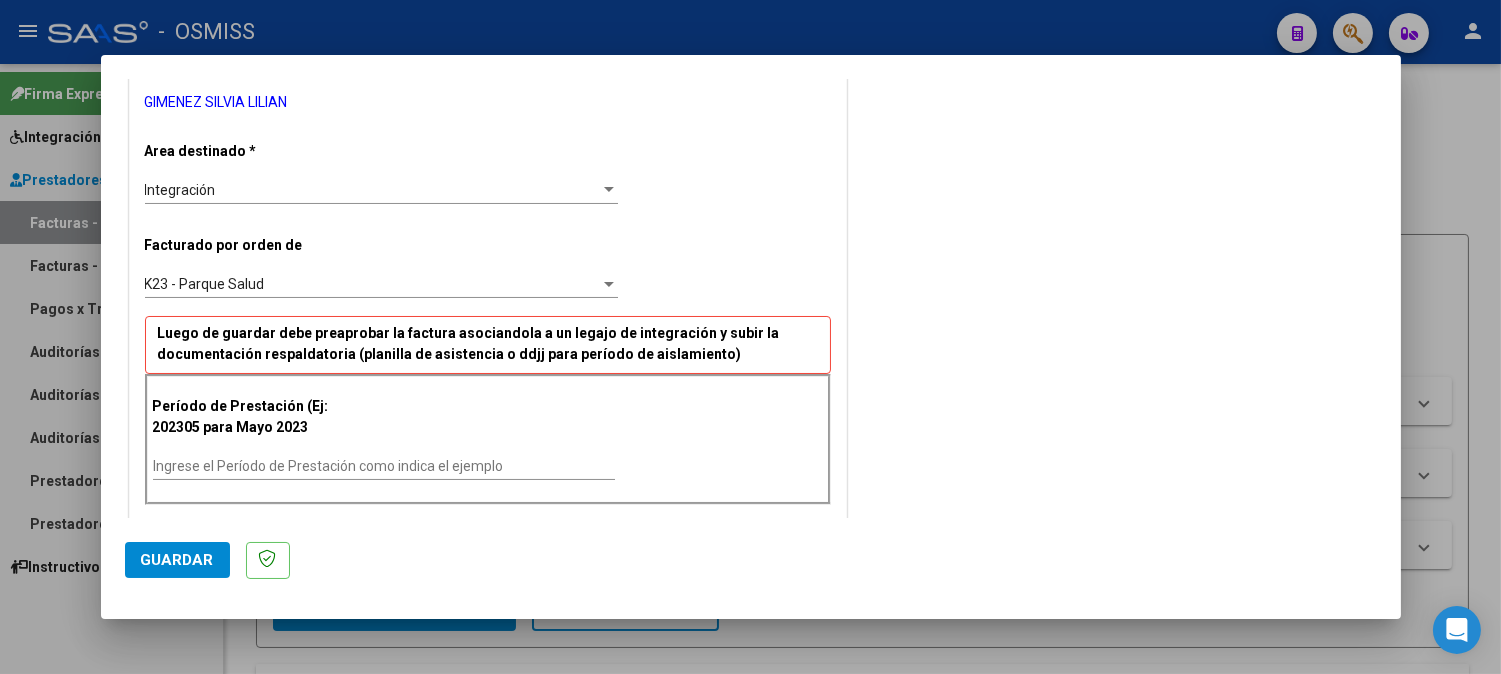 scroll, scrollTop: 444, scrollLeft: 0, axis: vertical 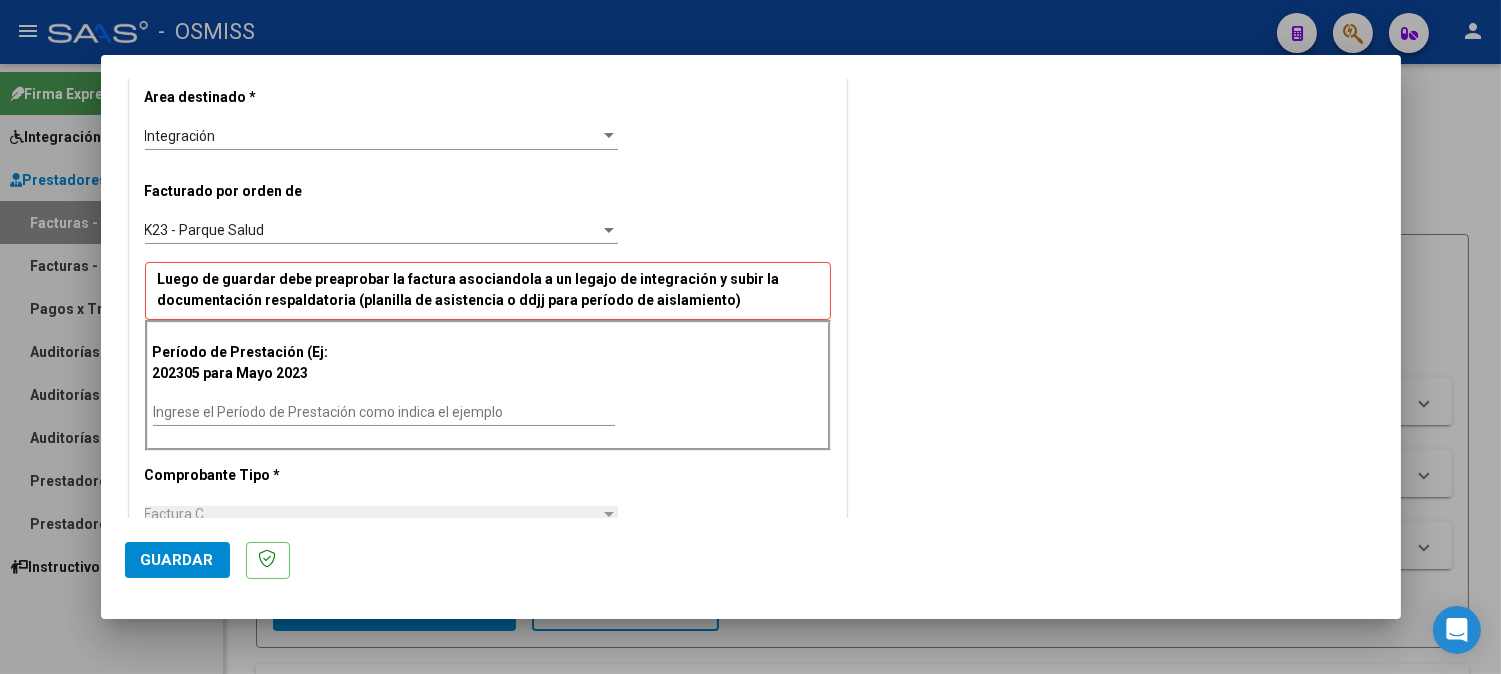 click on "Ingrese el Período de Prestación como indica el ejemplo" at bounding box center (384, 412) 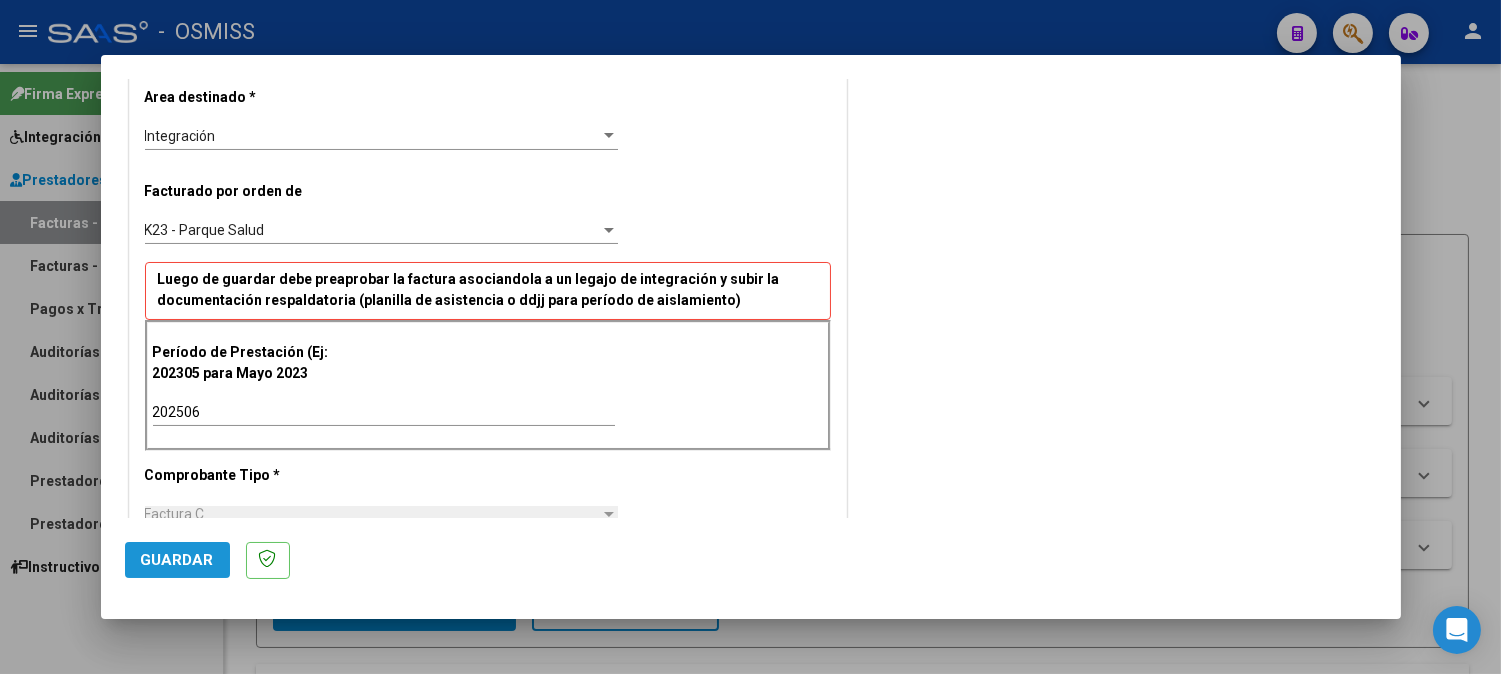 click on "Guardar" 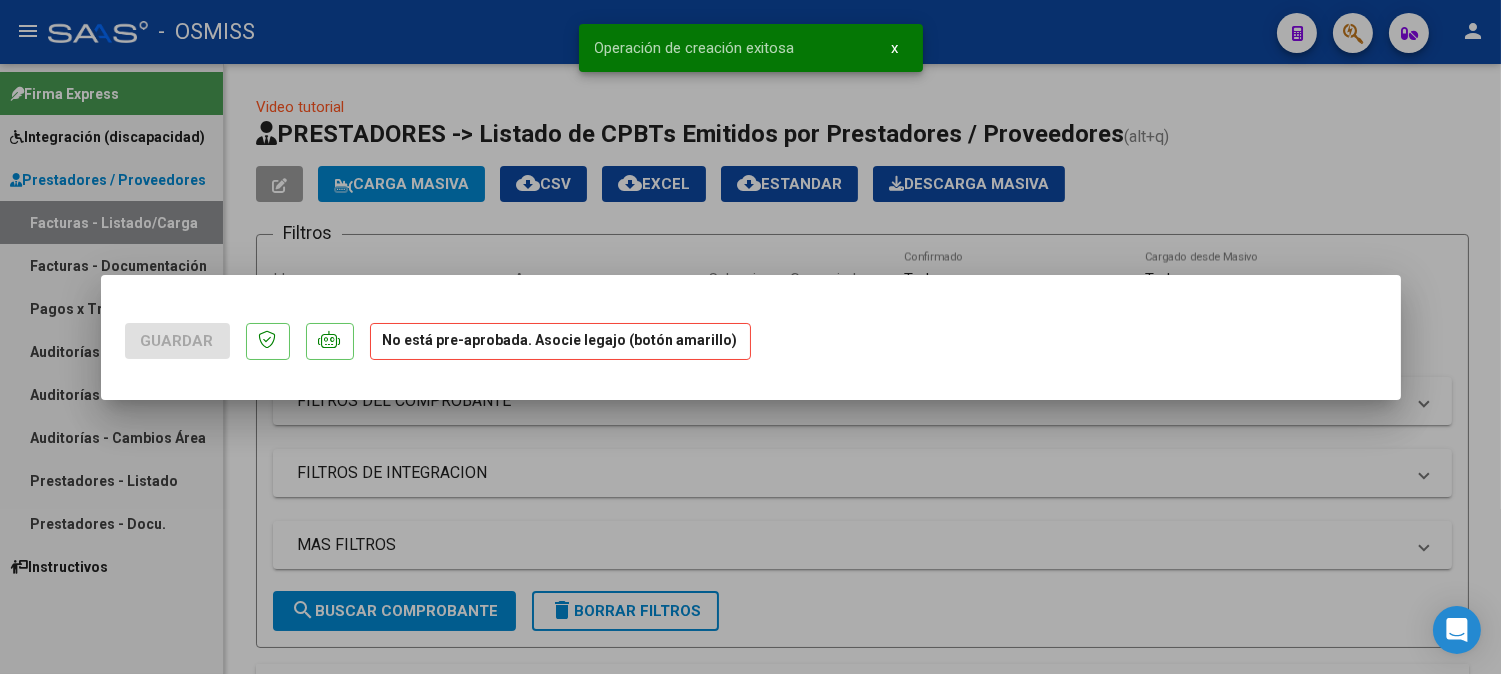 scroll, scrollTop: 0, scrollLeft: 0, axis: both 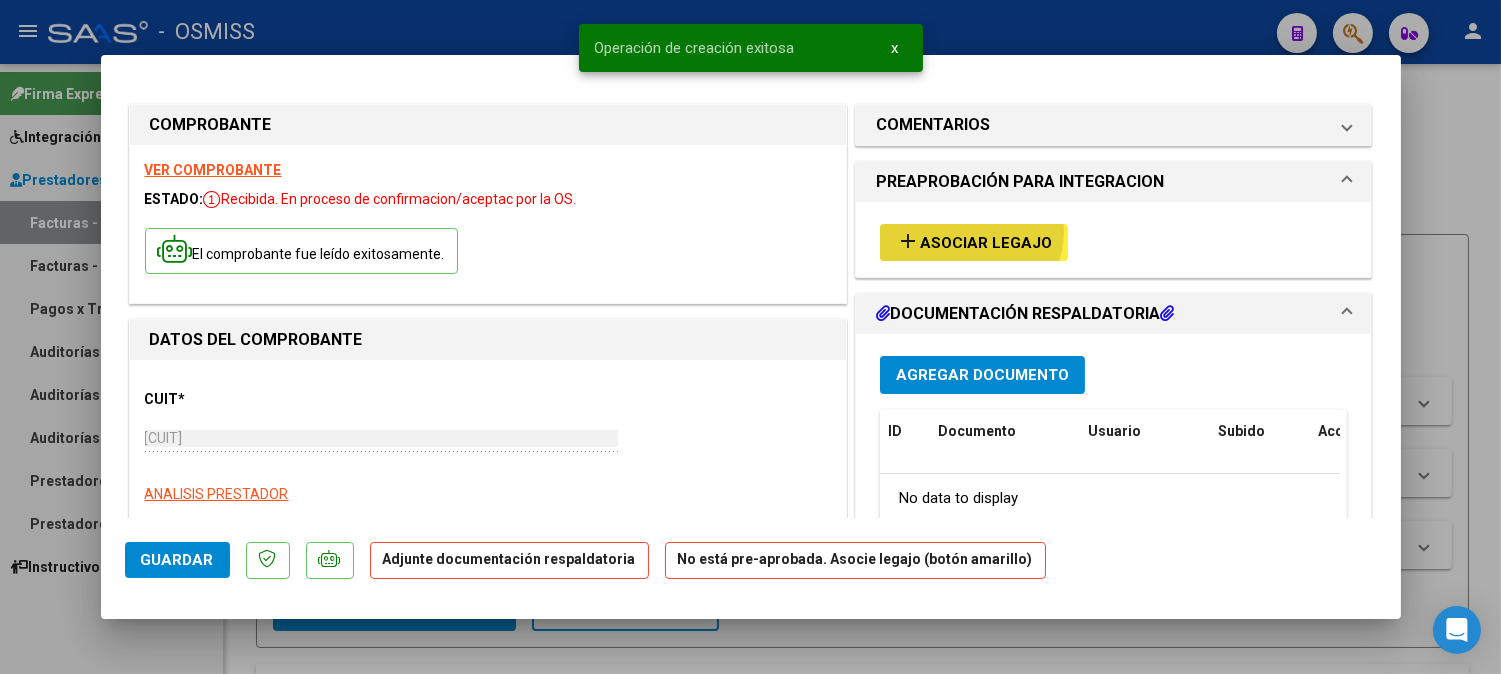 click on "add Asociar Legajo" at bounding box center [974, 242] 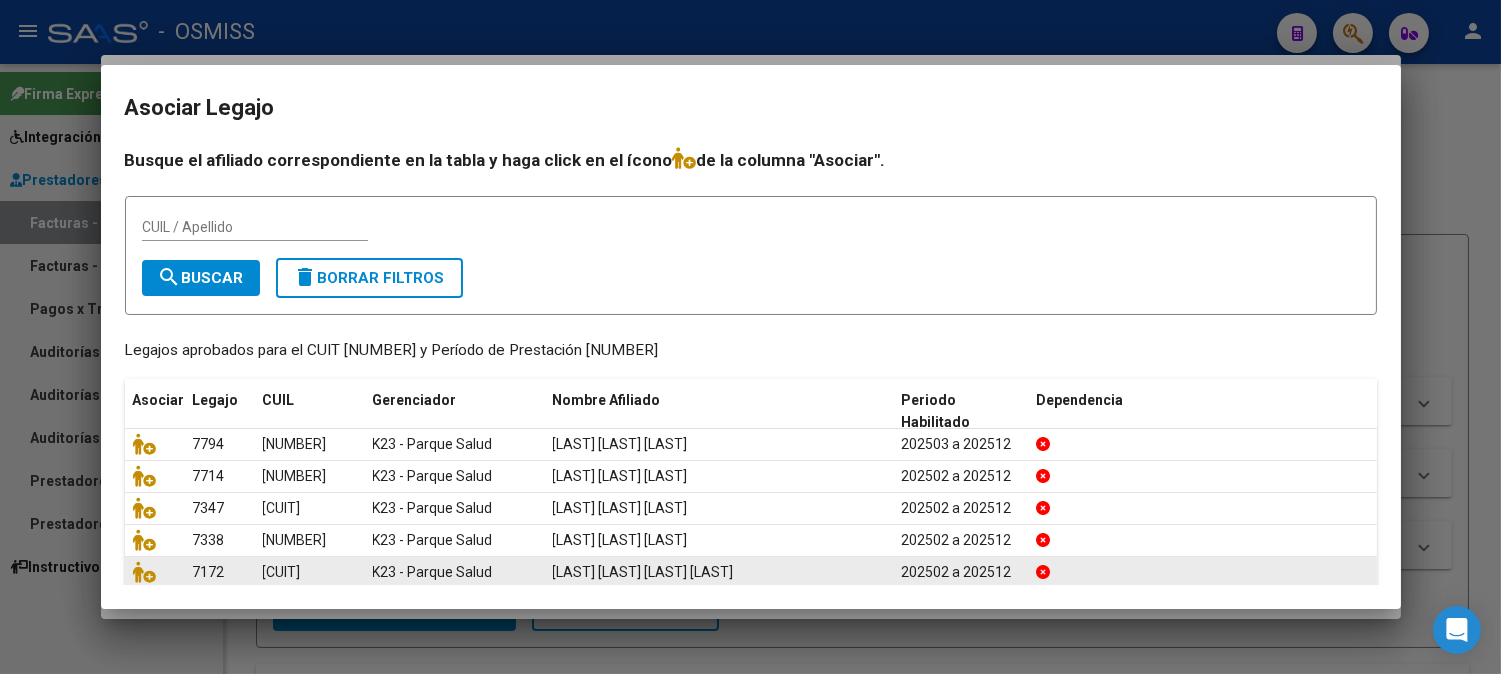 click on "K23 - Parque Salud" 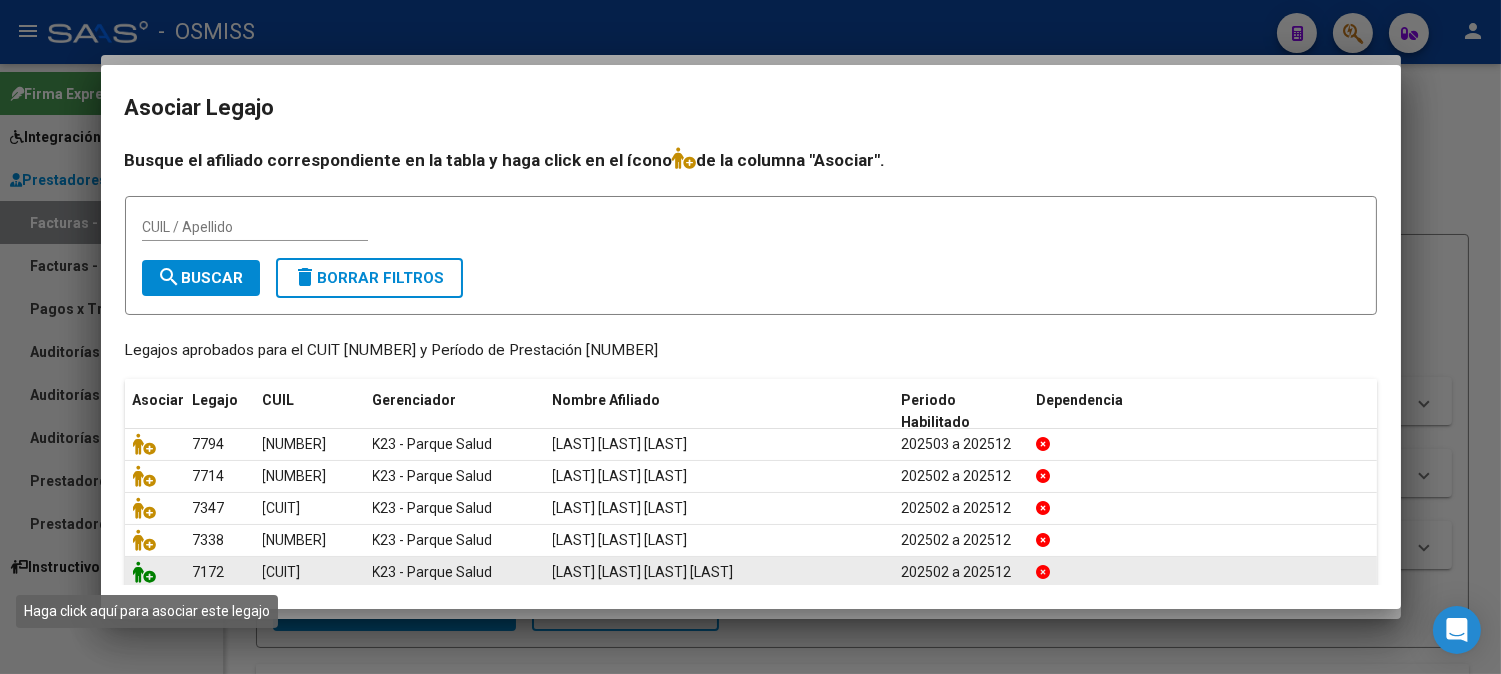 click 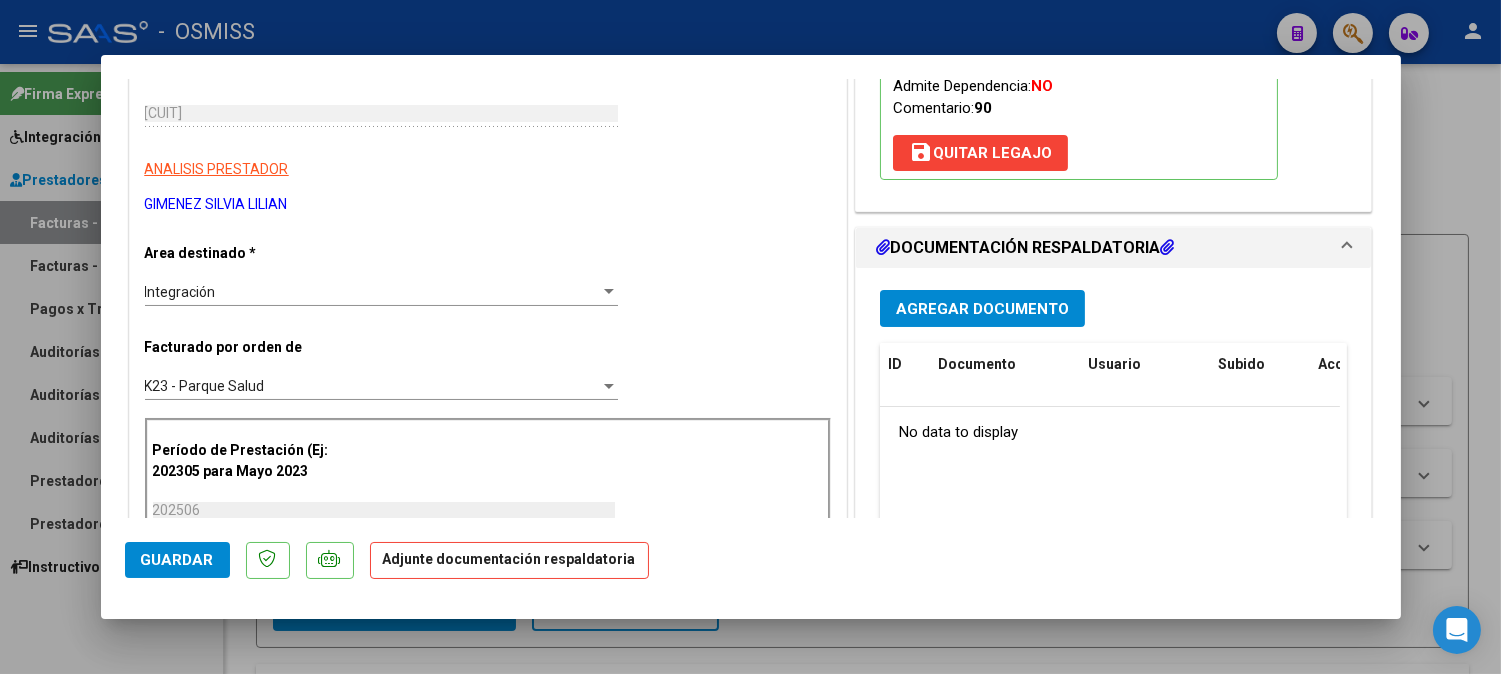 scroll, scrollTop: 333, scrollLeft: 0, axis: vertical 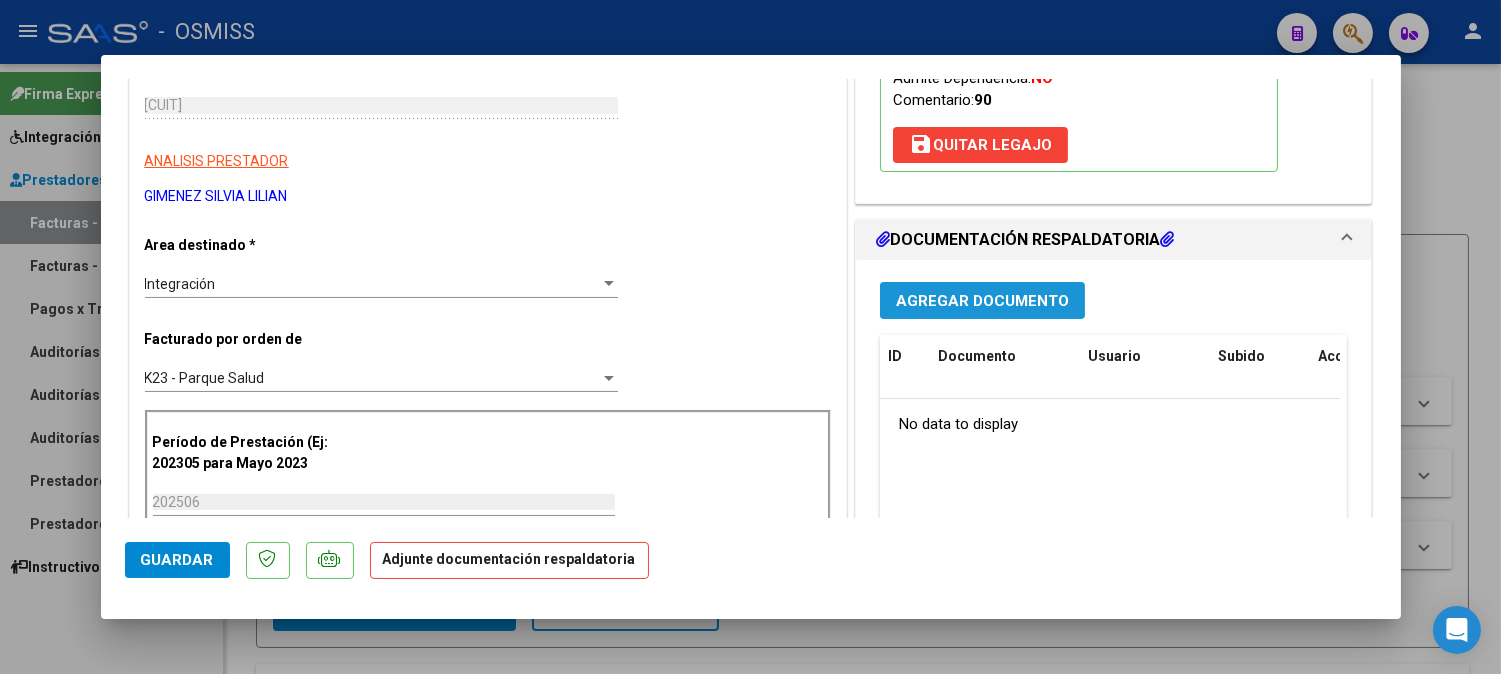 click on "Agregar Documento" at bounding box center (982, 301) 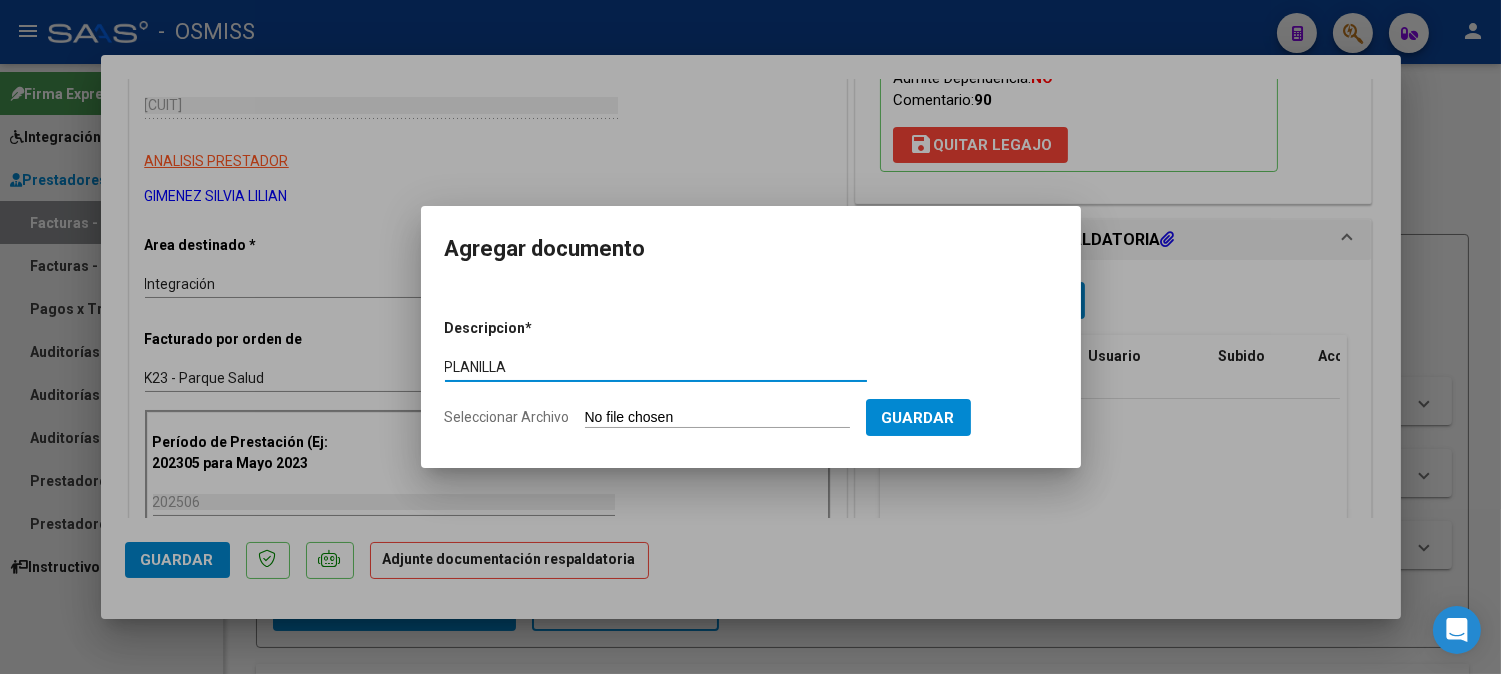 click on "Seleccionar Archivo" at bounding box center (717, 418) 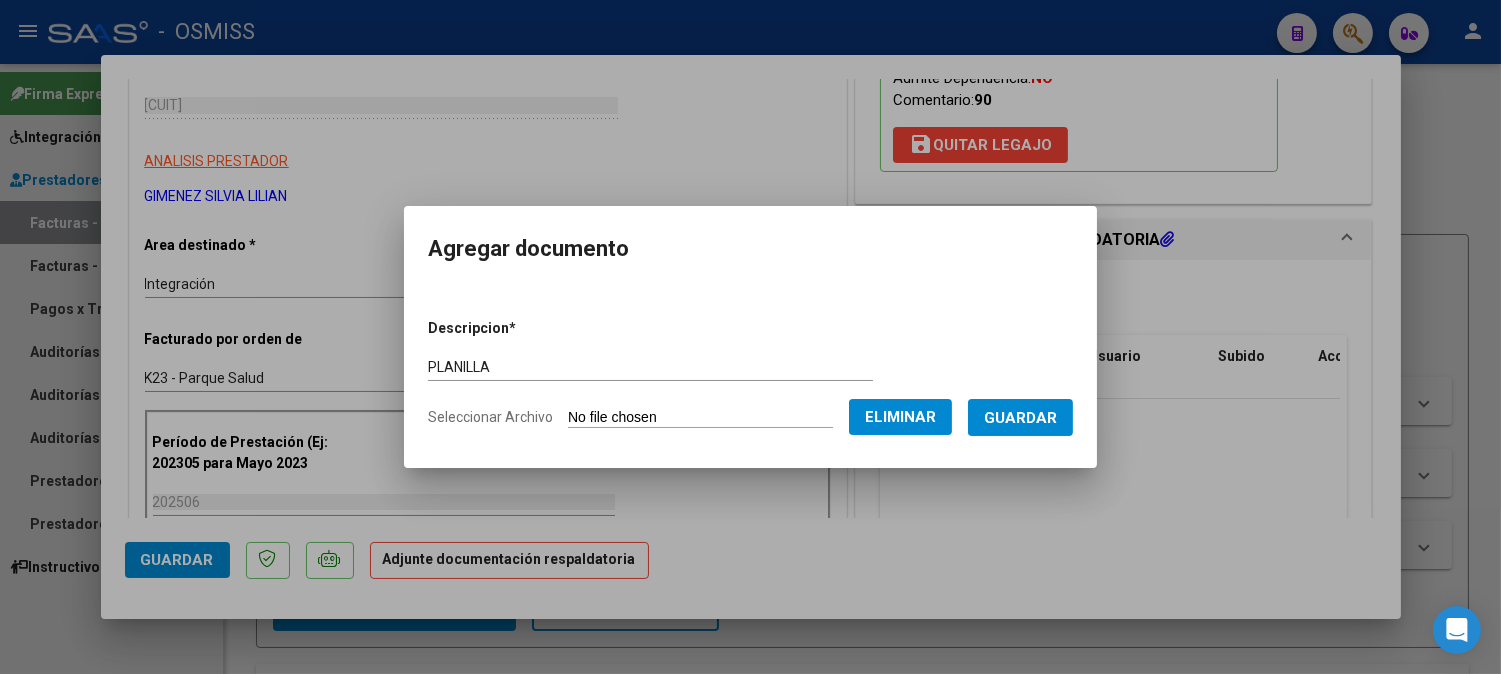 click on "Guardar" at bounding box center (1020, 418) 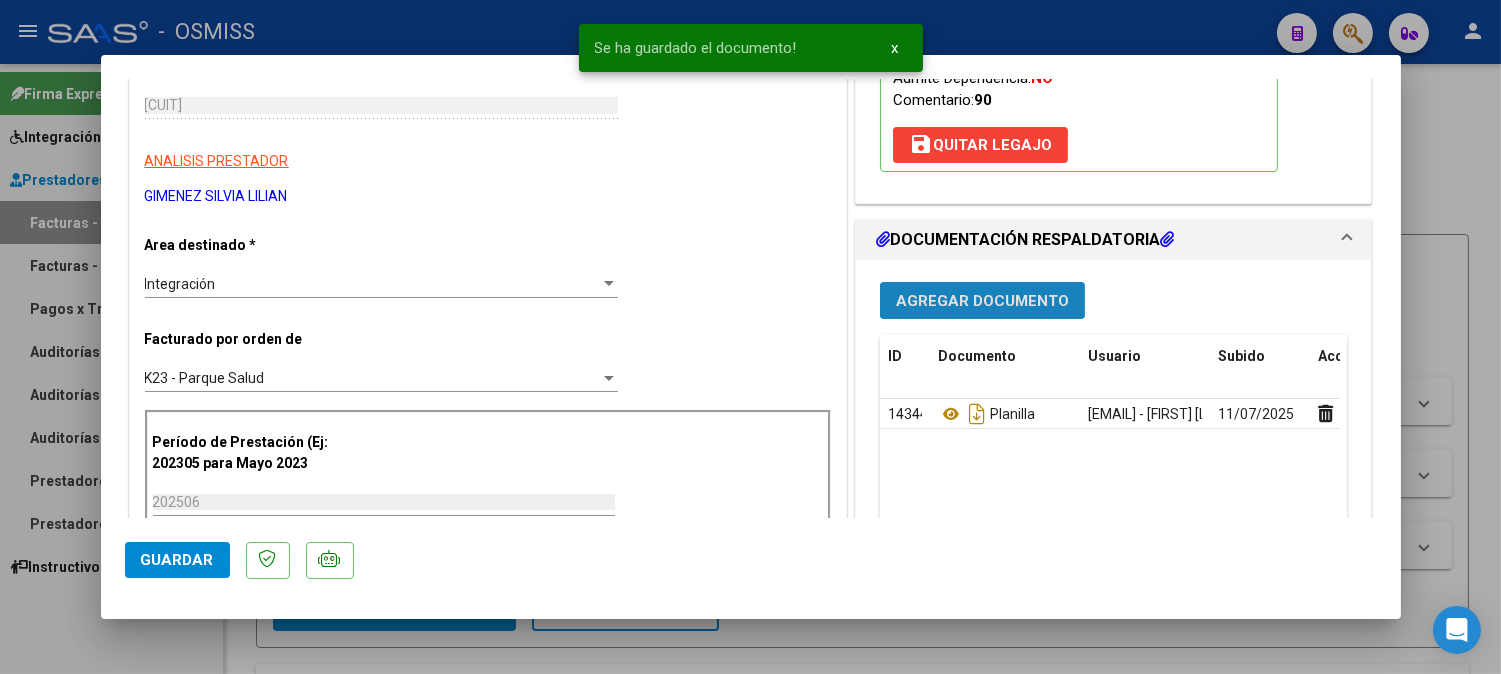 click on "Agregar Documento" at bounding box center (982, 300) 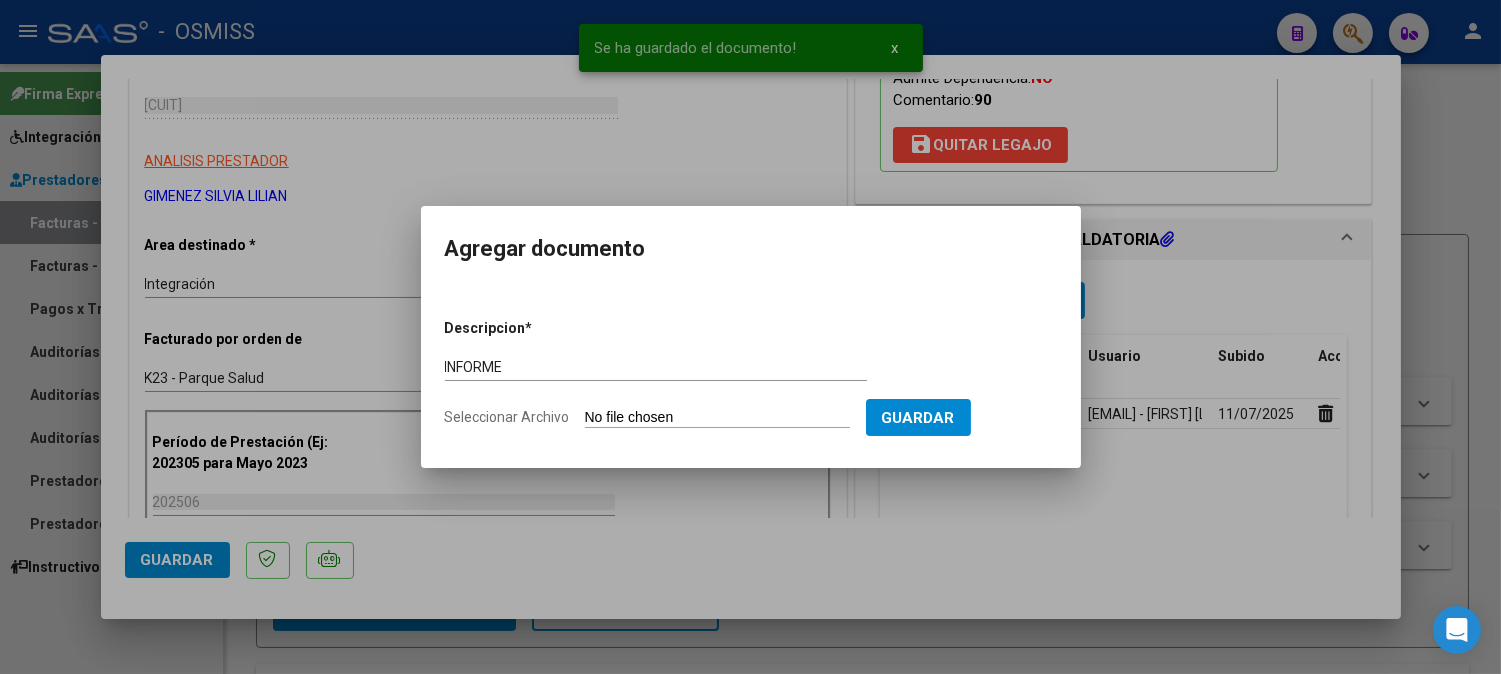 click on "Descripcion  *   INFORME Escriba aquí una descripcion  Seleccionar Archivo Guardar" at bounding box center (751, 373) 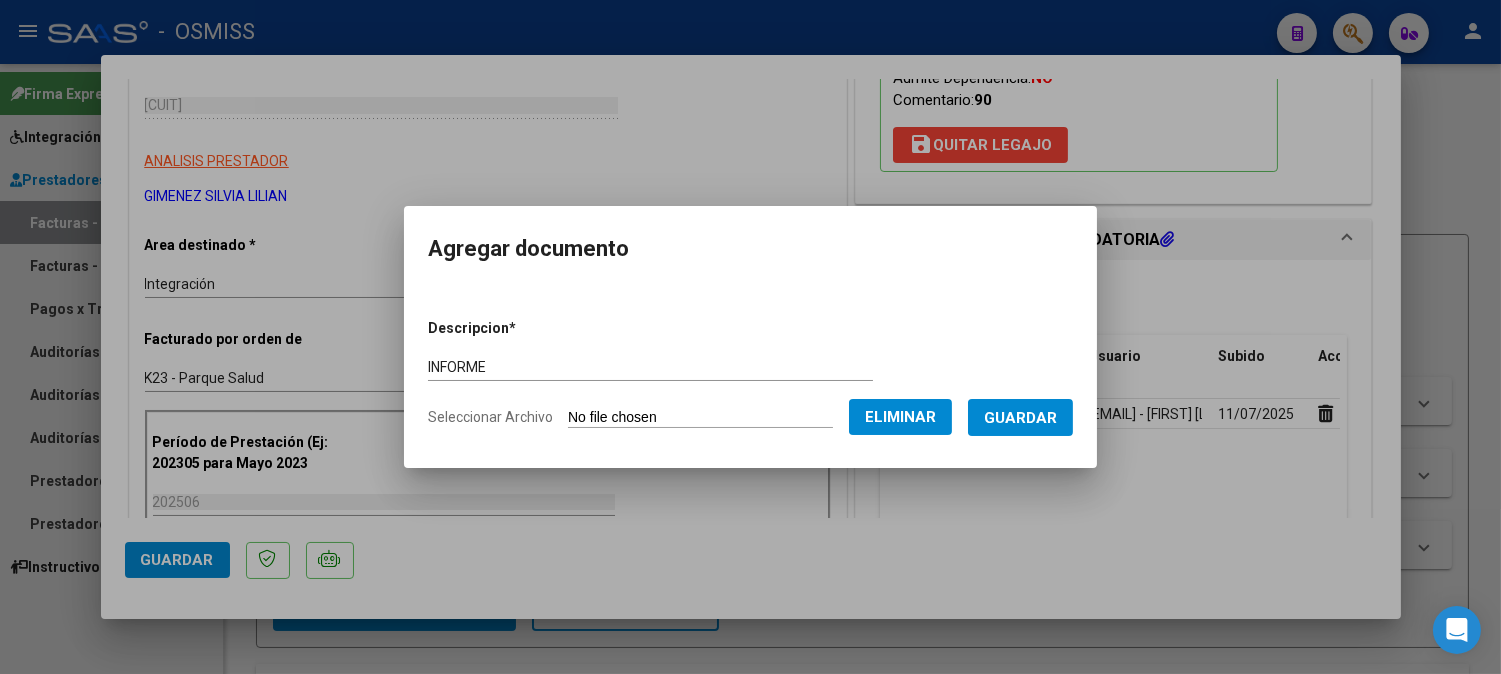 click on "Guardar" at bounding box center [1020, 418] 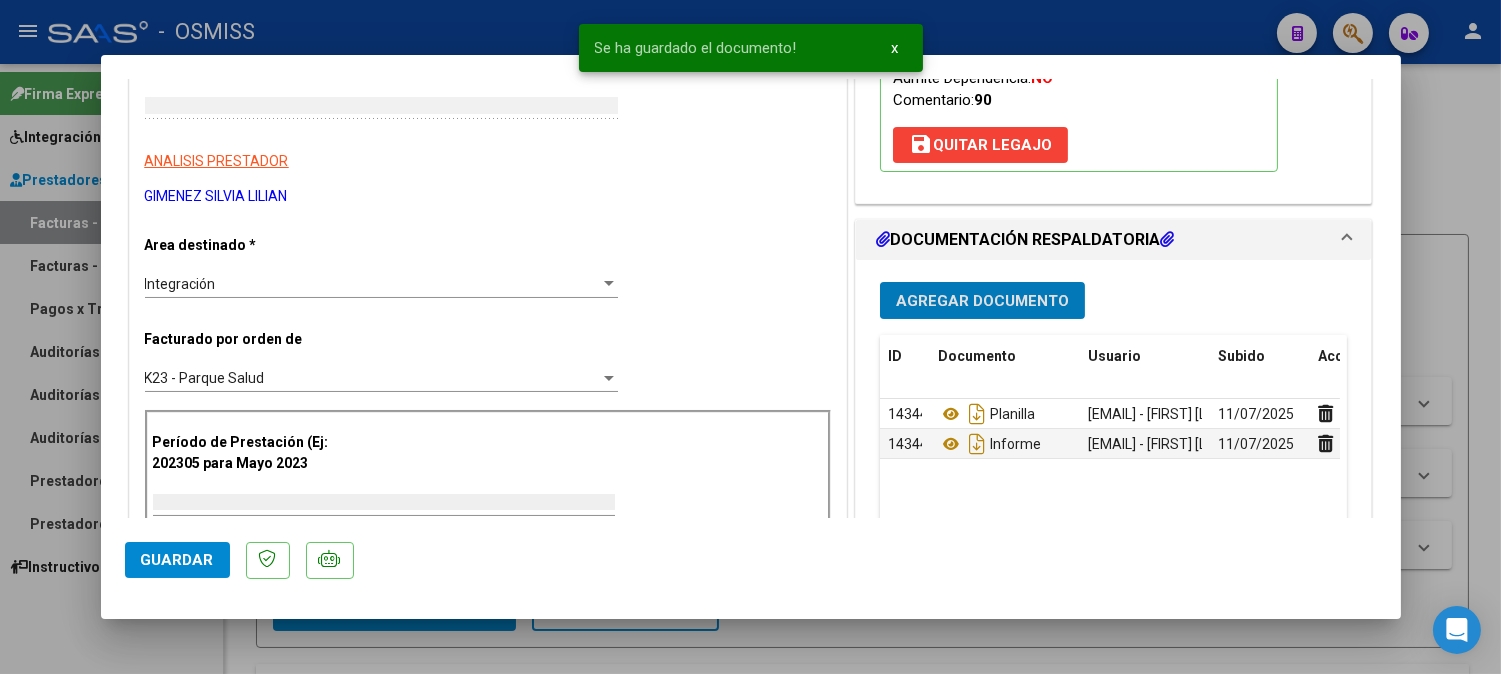 scroll, scrollTop: 0, scrollLeft: 0, axis: both 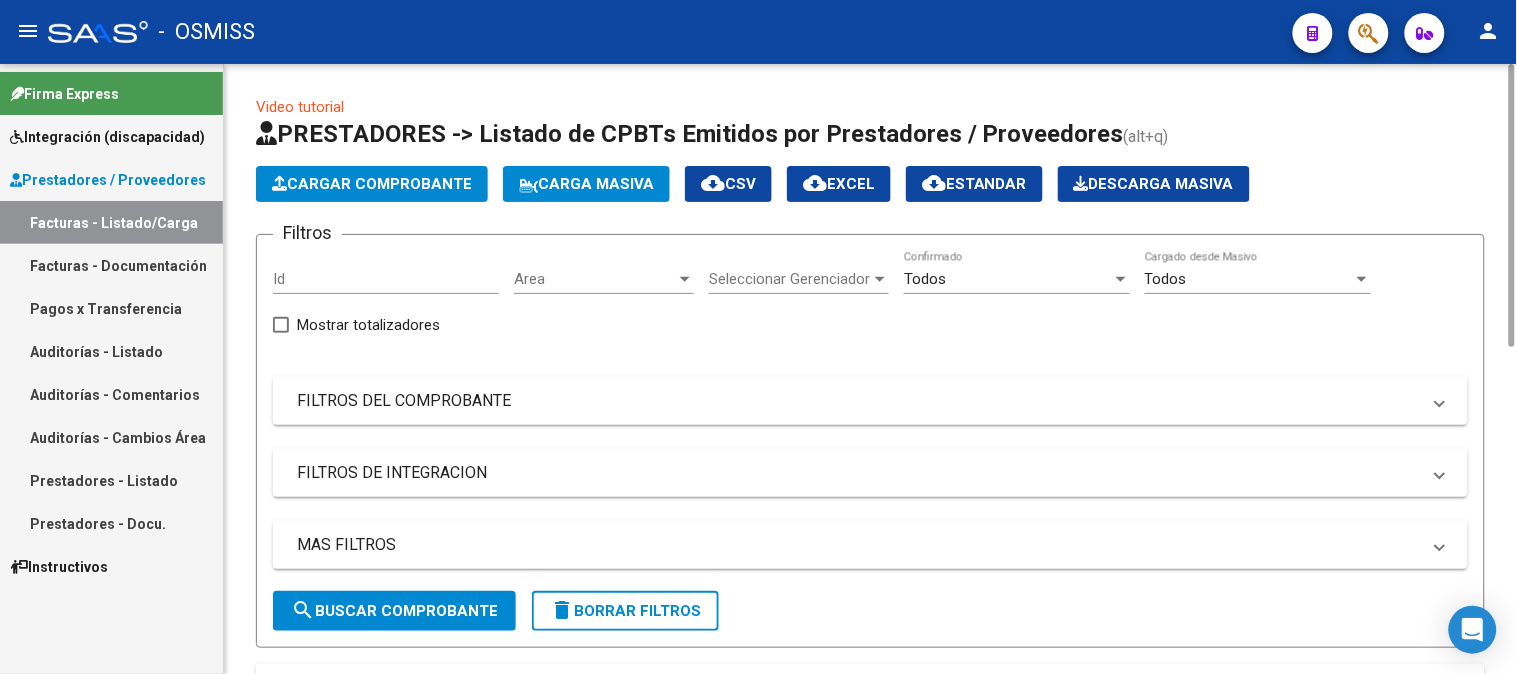 click on "Cargar Comprobante" 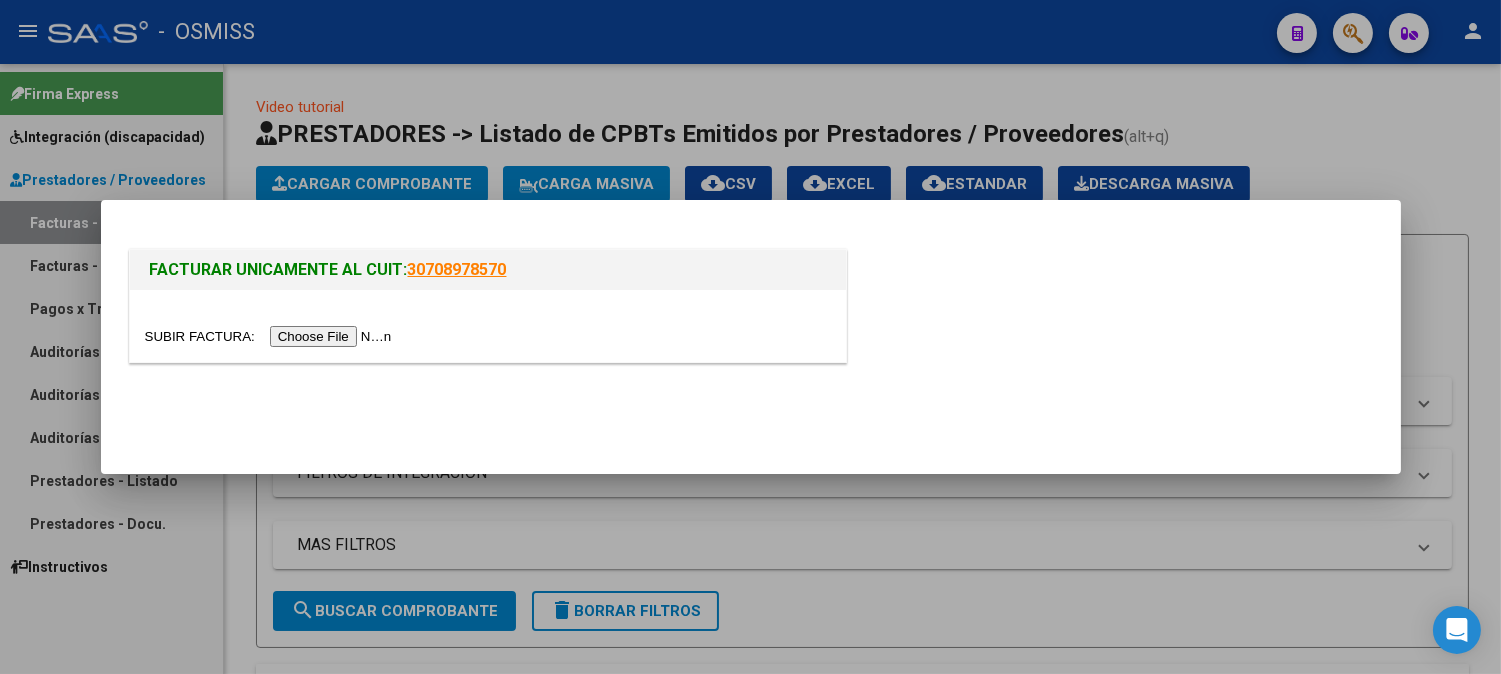 click at bounding box center (271, 336) 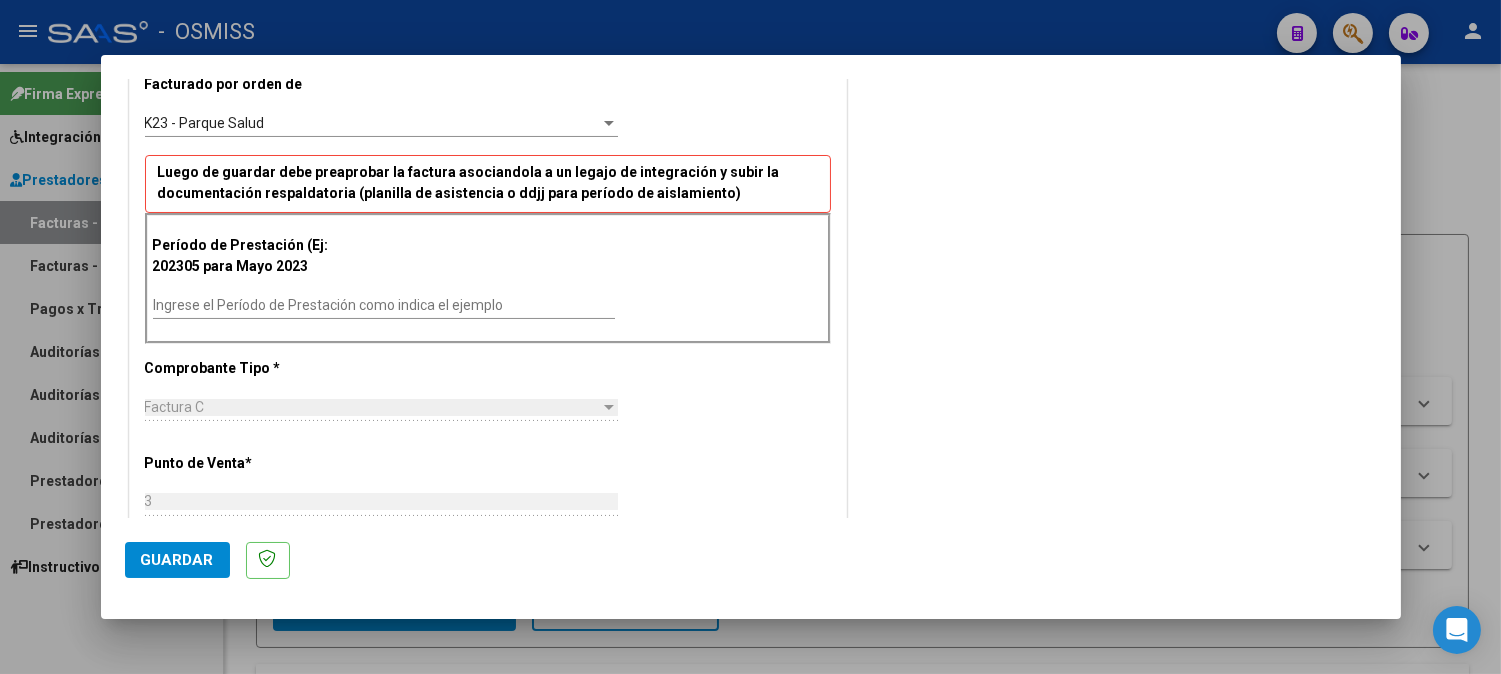 scroll, scrollTop: 555, scrollLeft: 0, axis: vertical 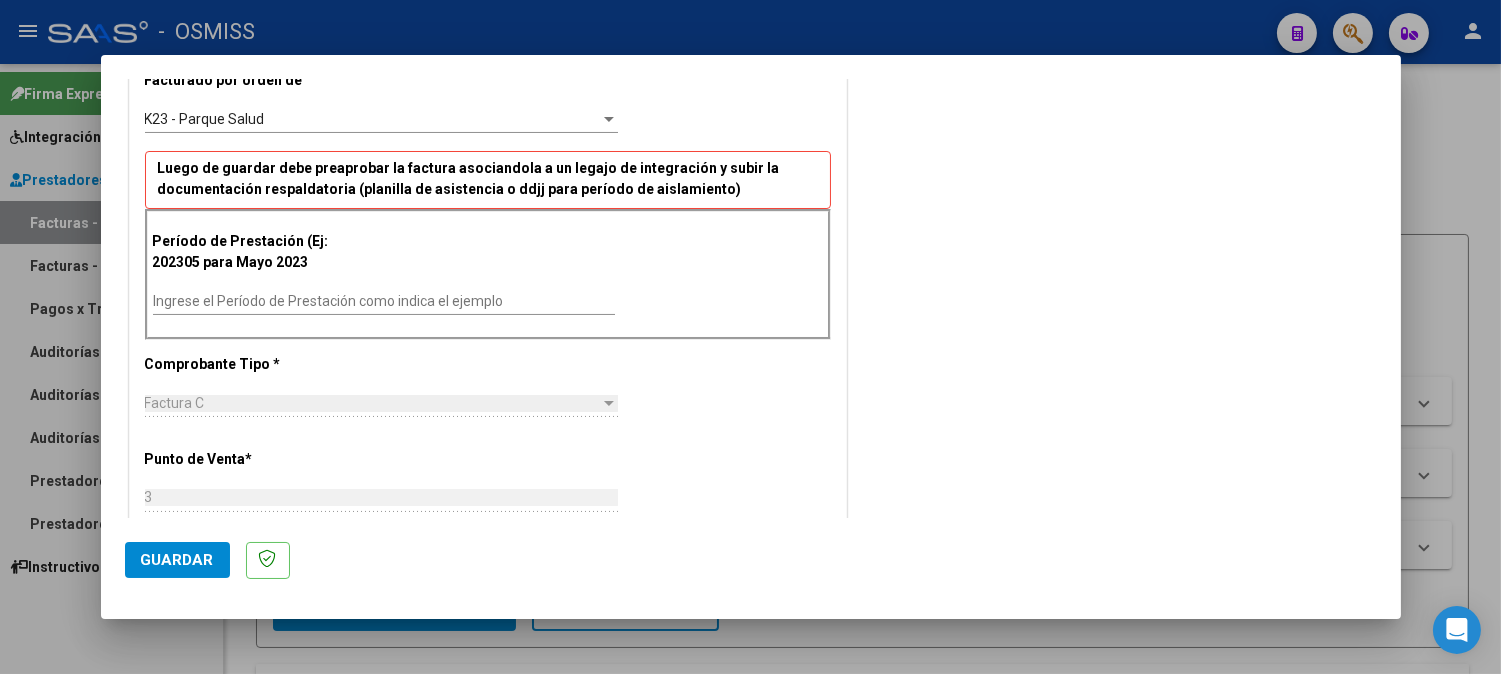 click on "Ingrese el Período de Prestación como indica el ejemplo" at bounding box center [384, 301] 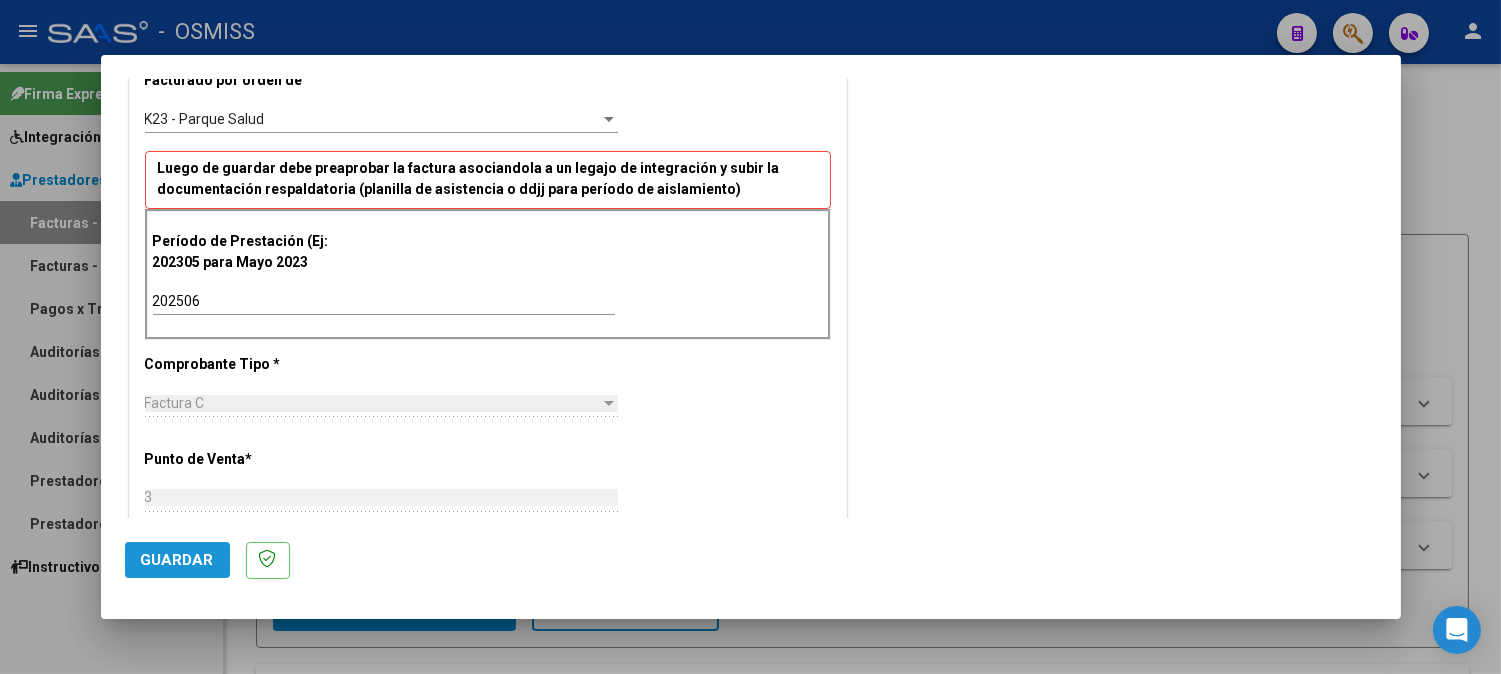 click on "Guardar" 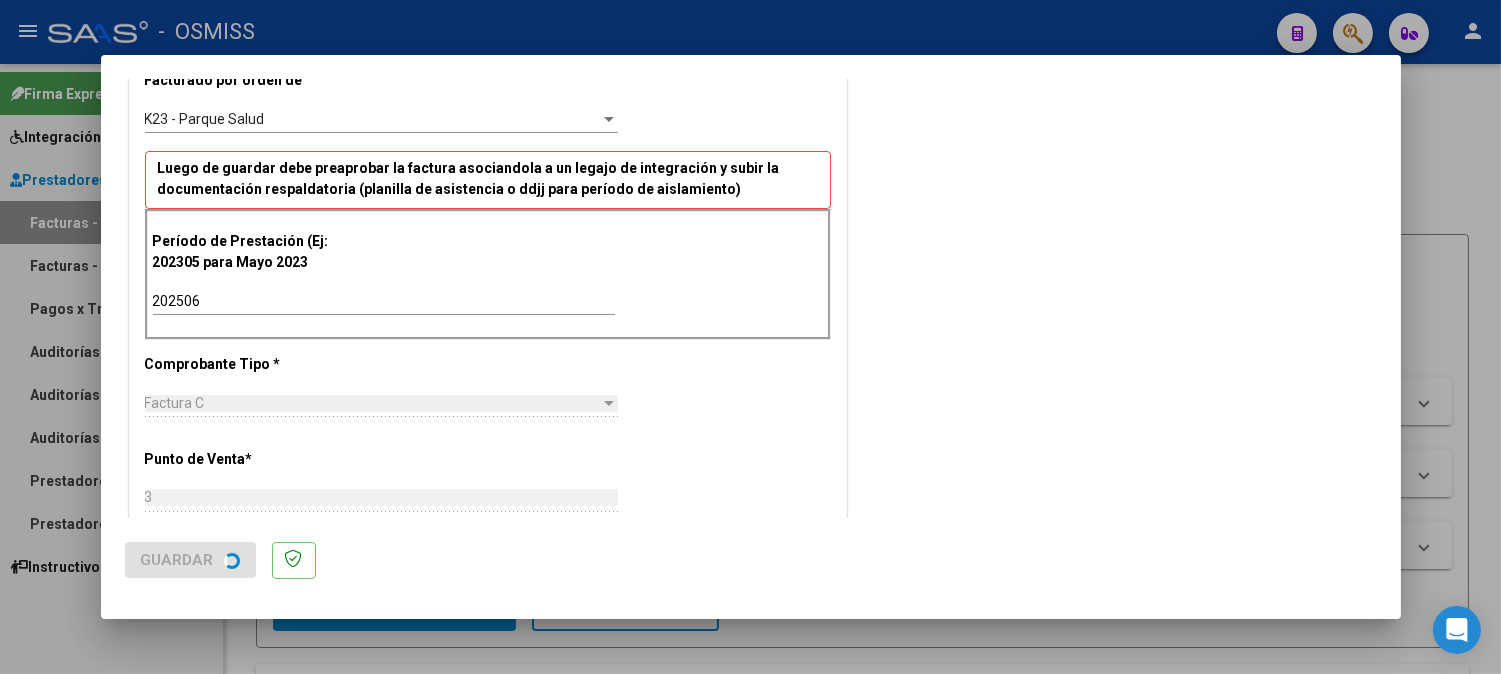 scroll, scrollTop: 0, scrollLeft: 0, axis: both 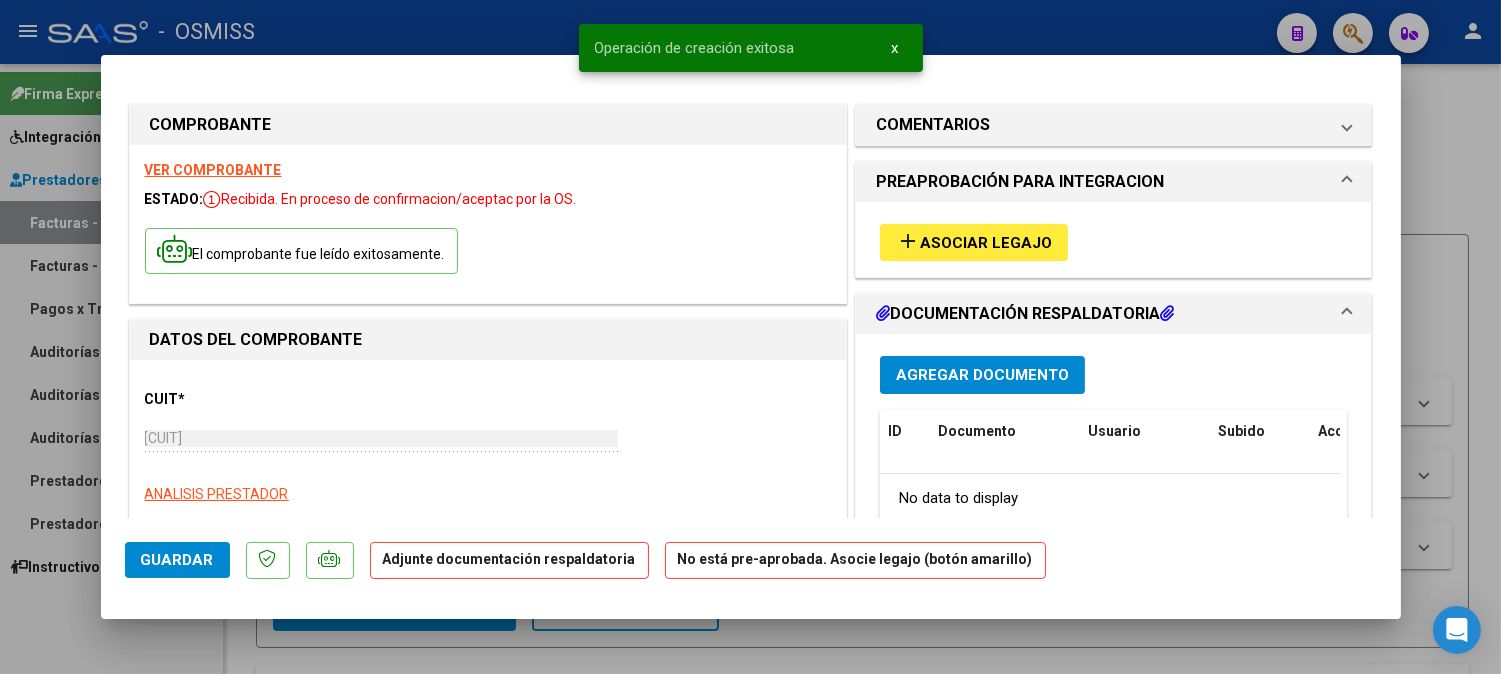 click on "Asociar Legajo" at bounding box center (986, 243) 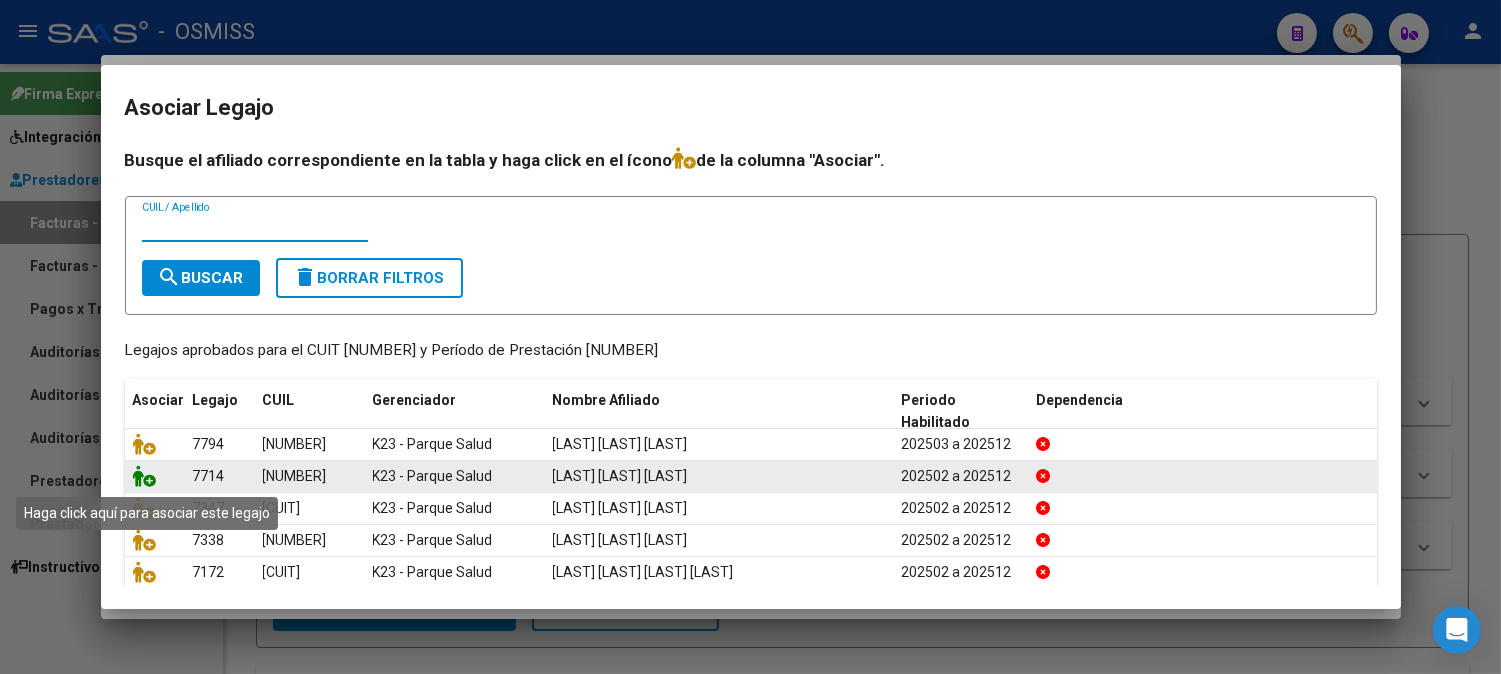 click 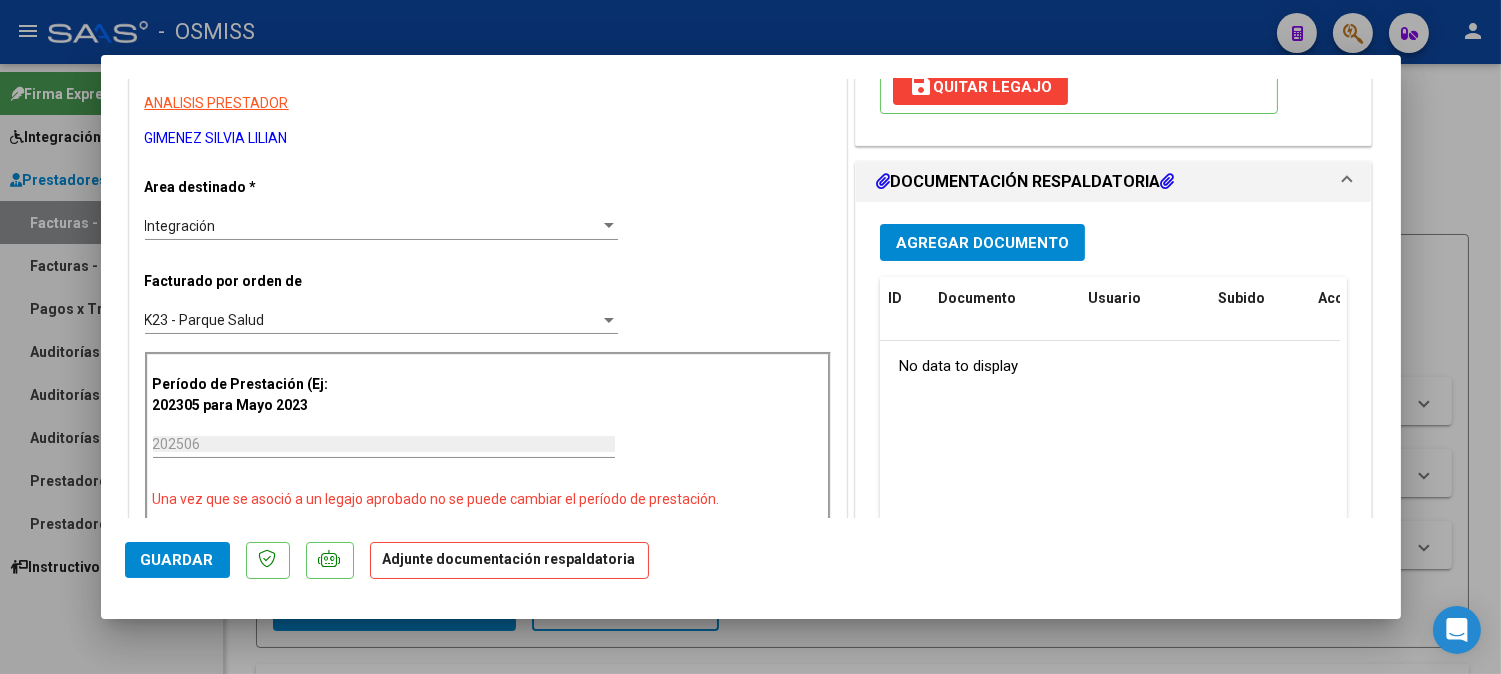 scroll, scrollTop: 444, scrollLeft: 0, axis: vertical 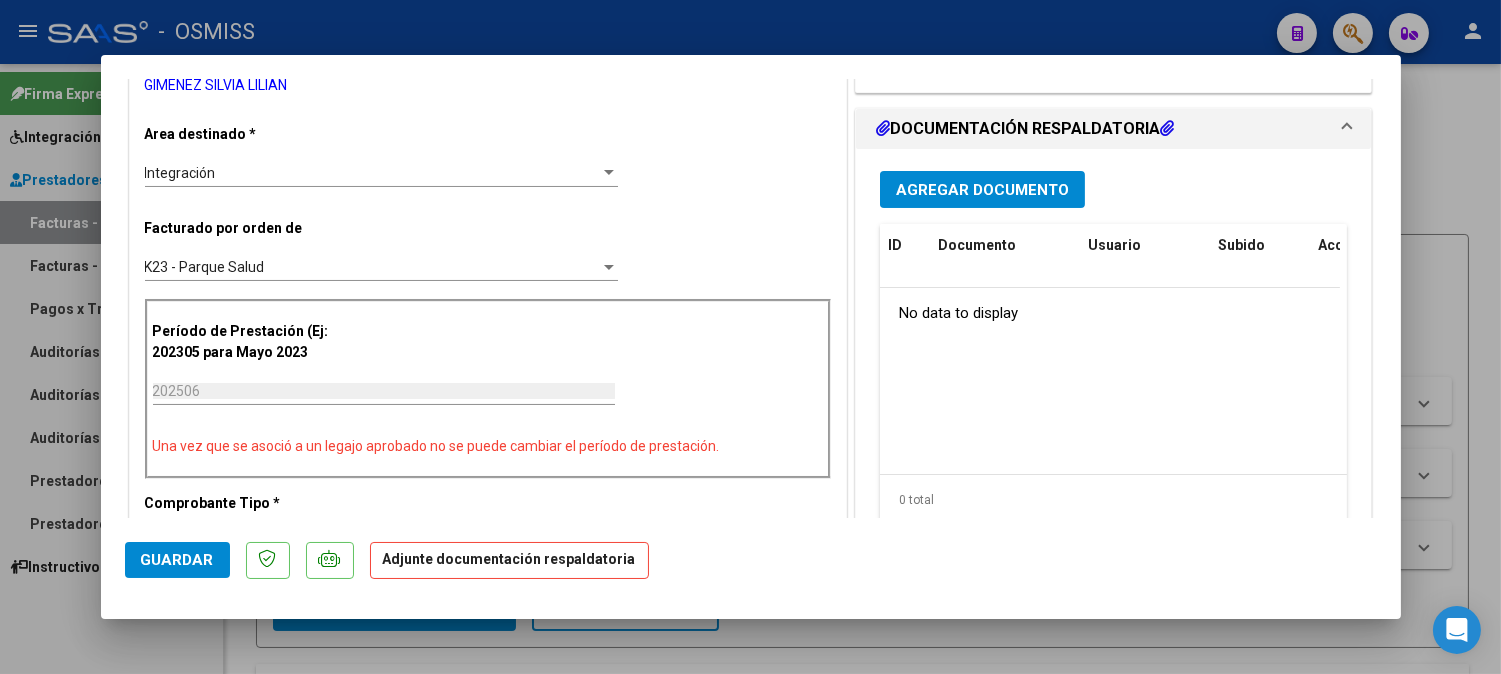 click on "Agregar Documento" at bounding box center [982, 190] 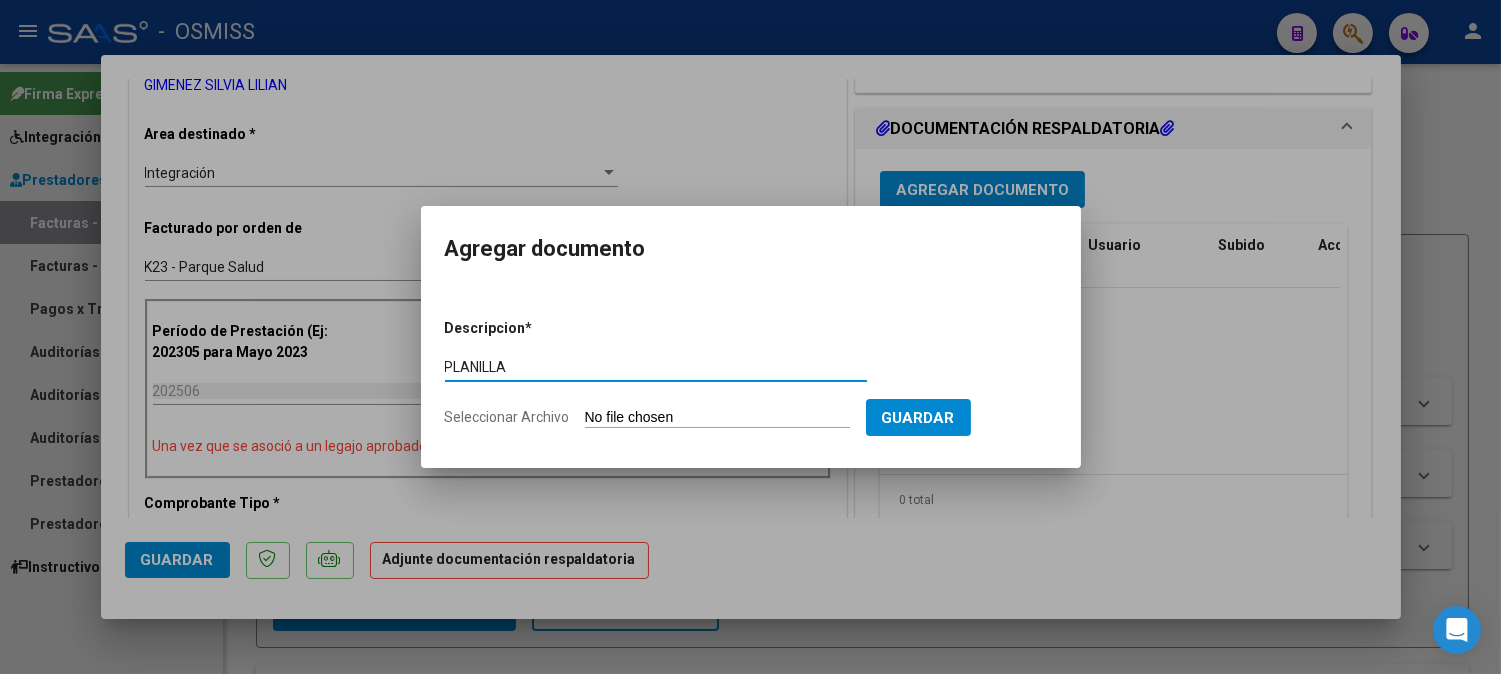 click on "Seleccionar Archivo" at bounding box center [717, 418] 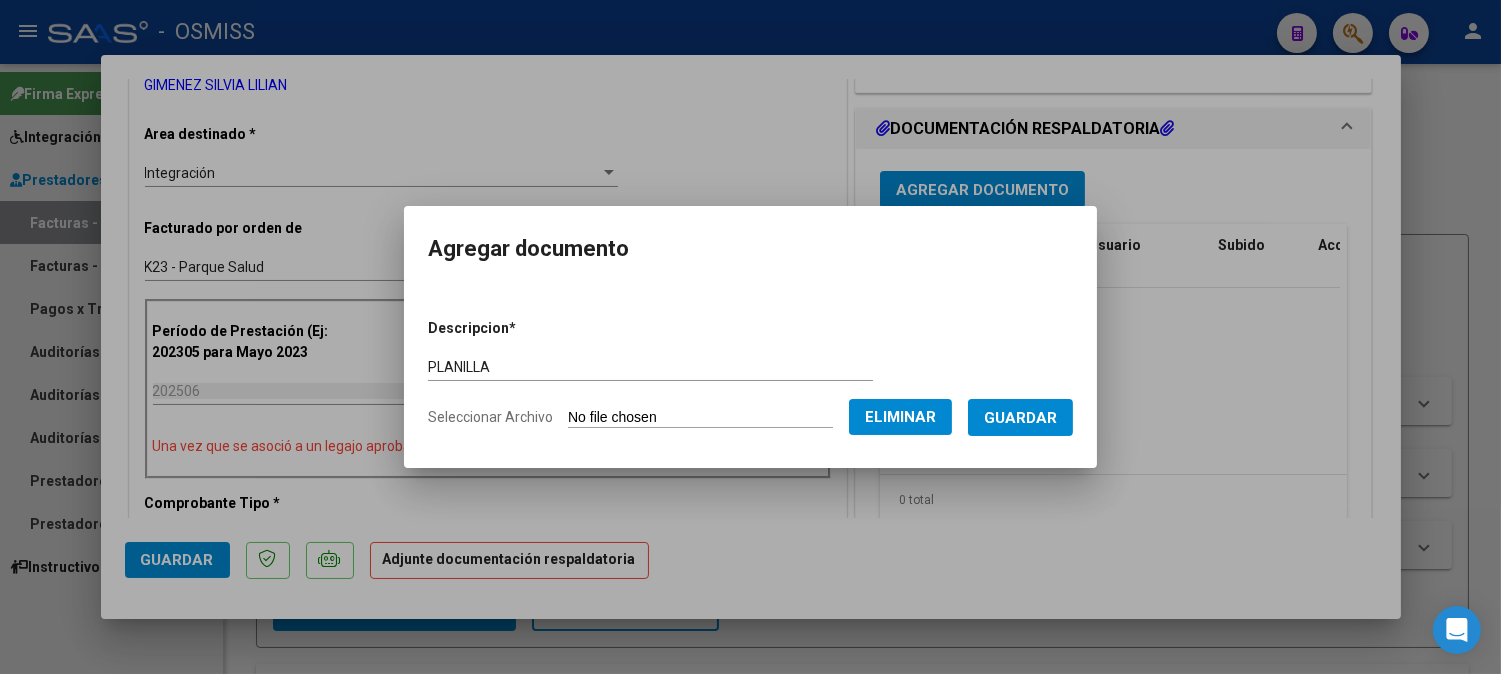click on "Guardar" at bounding box center [1020, 417] 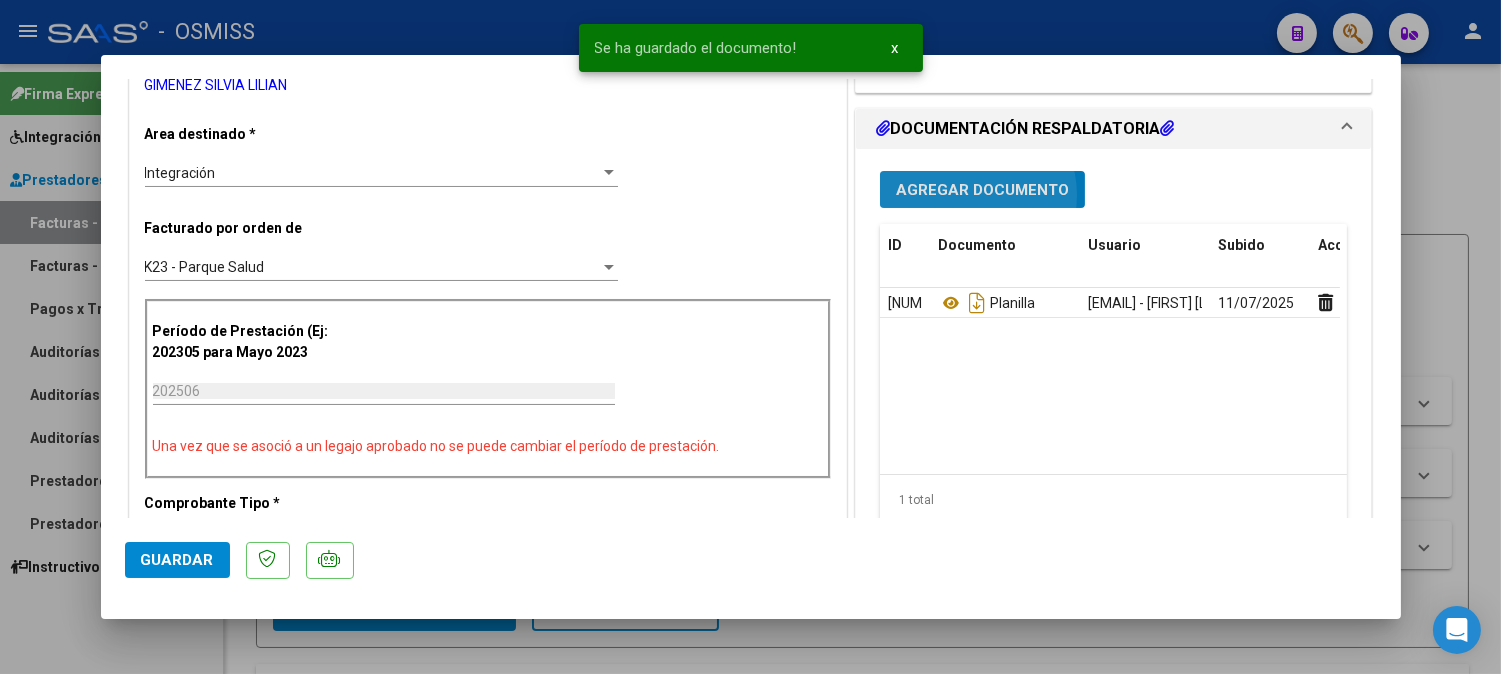 click on "Agregar Documento" at bounding box center (982, 190) 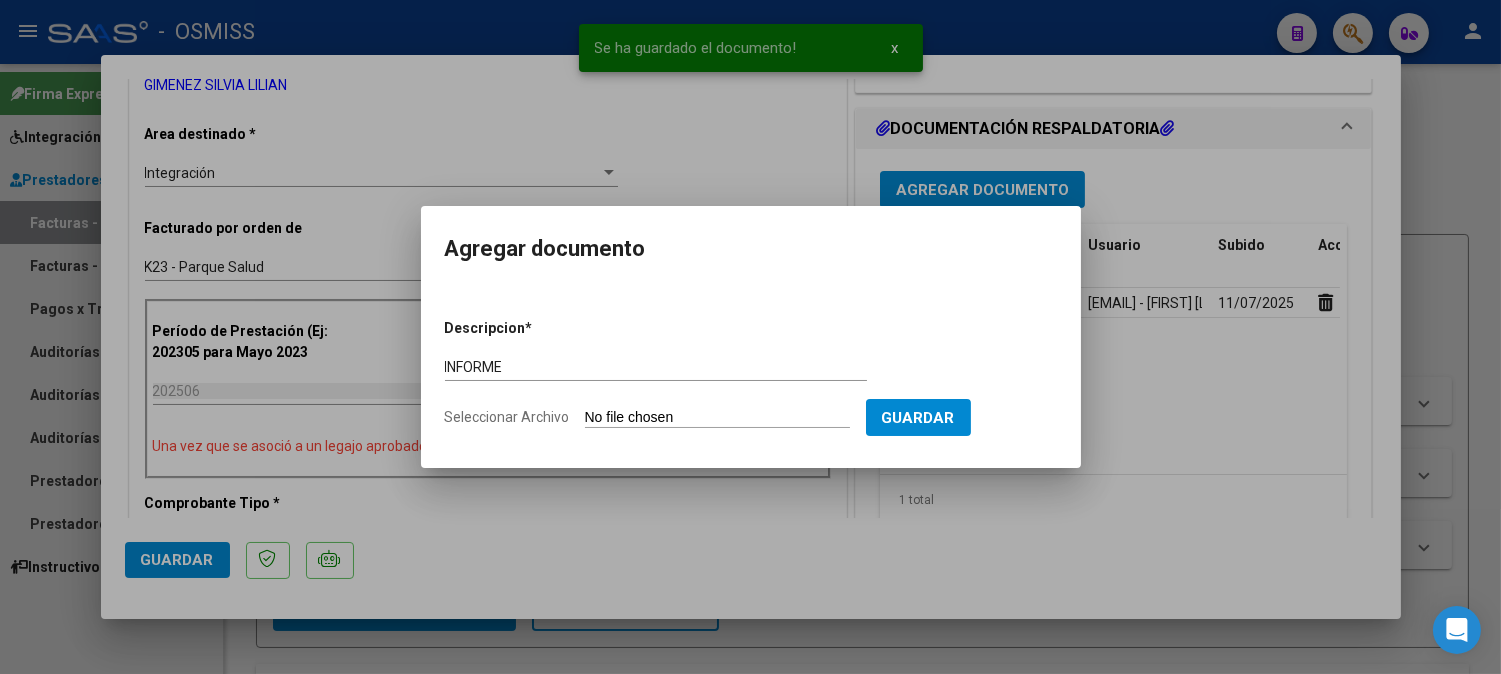 click on "Seleccionar Archivo" at bounding box center [717, 418] 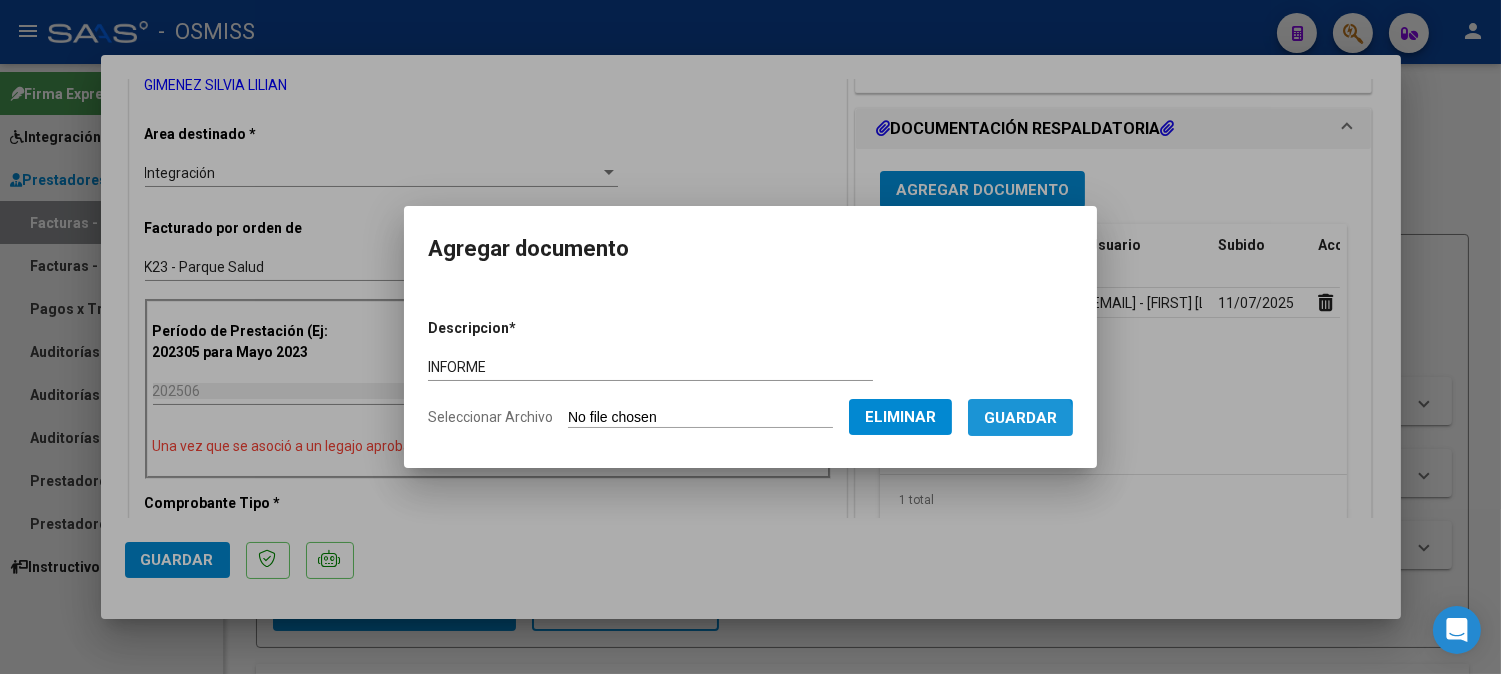 click on "Guardar" at bounding box center [1020, 417] 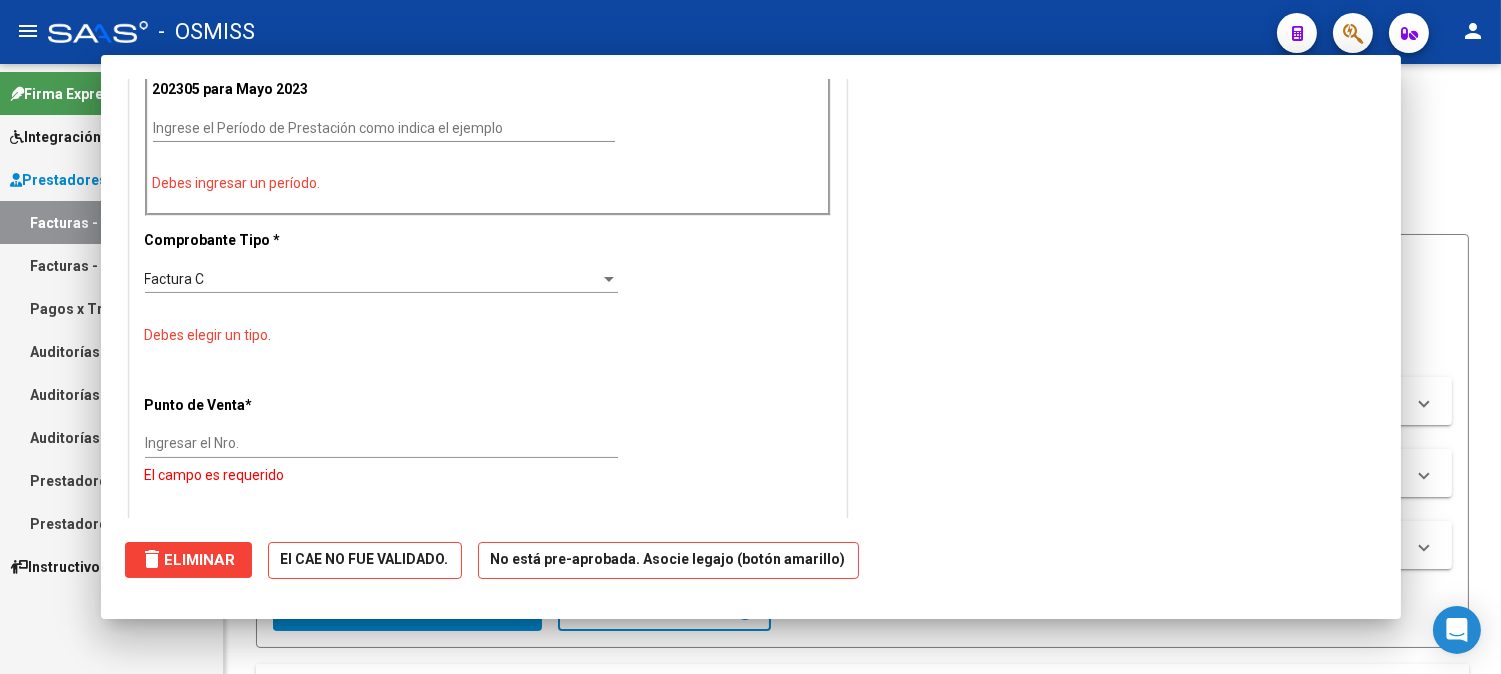 scroll, scrollTop: 0, scrollLeft: 0, axis: both 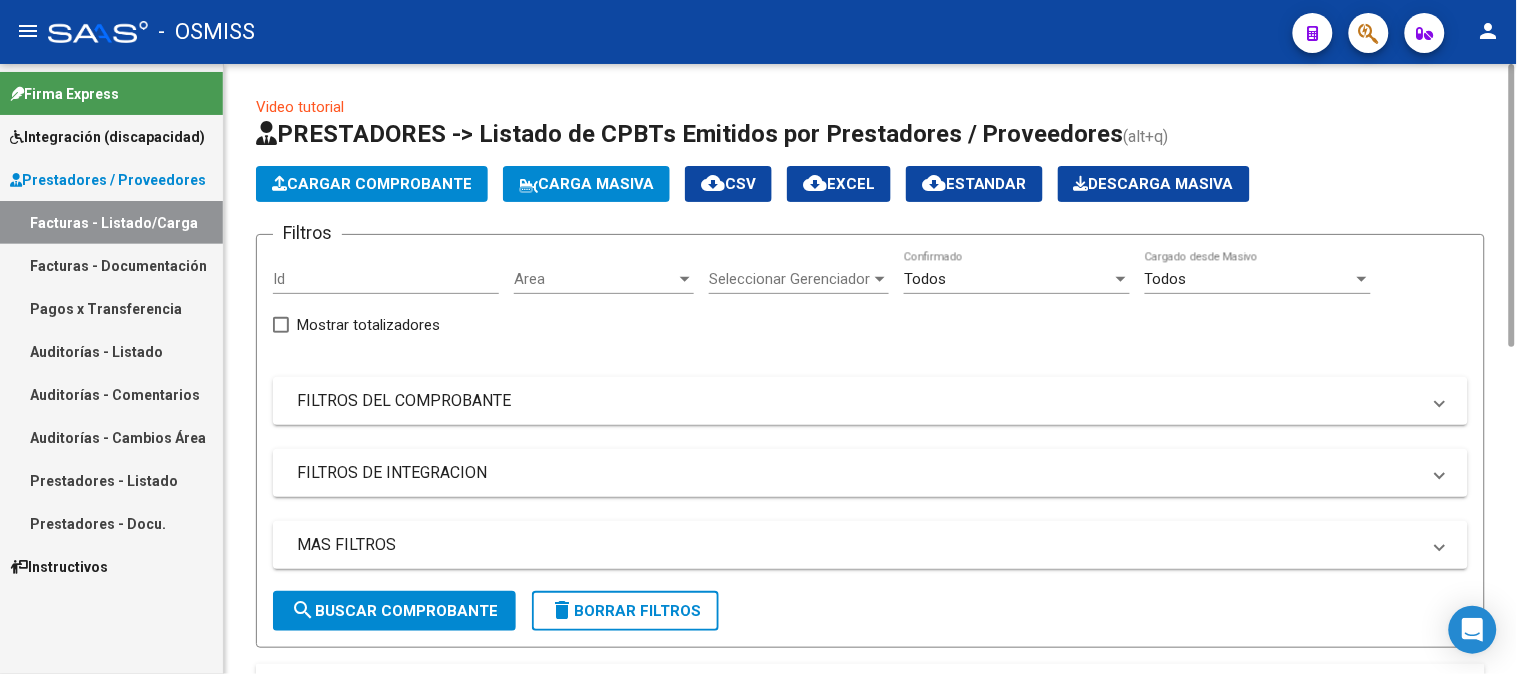 click on "Cargar Comprobante" 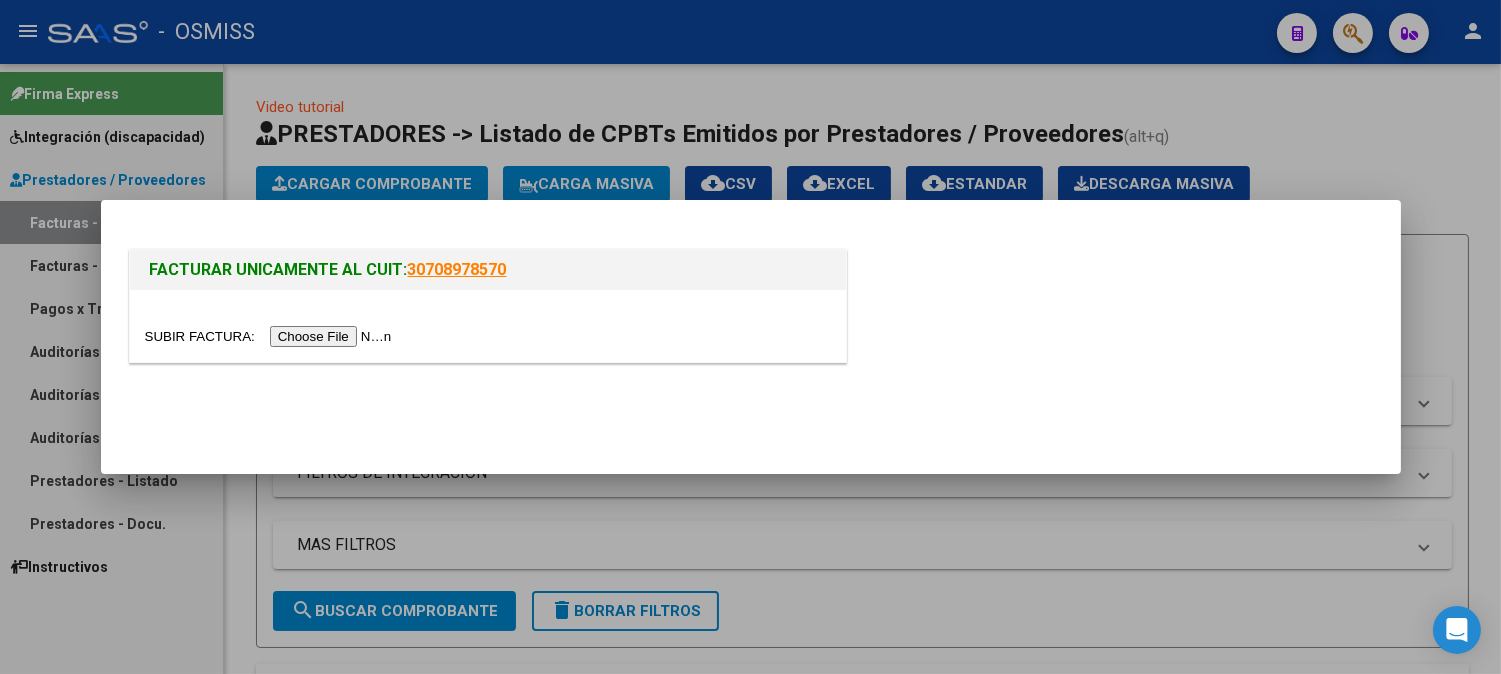 click at bounding box center (271, 336) 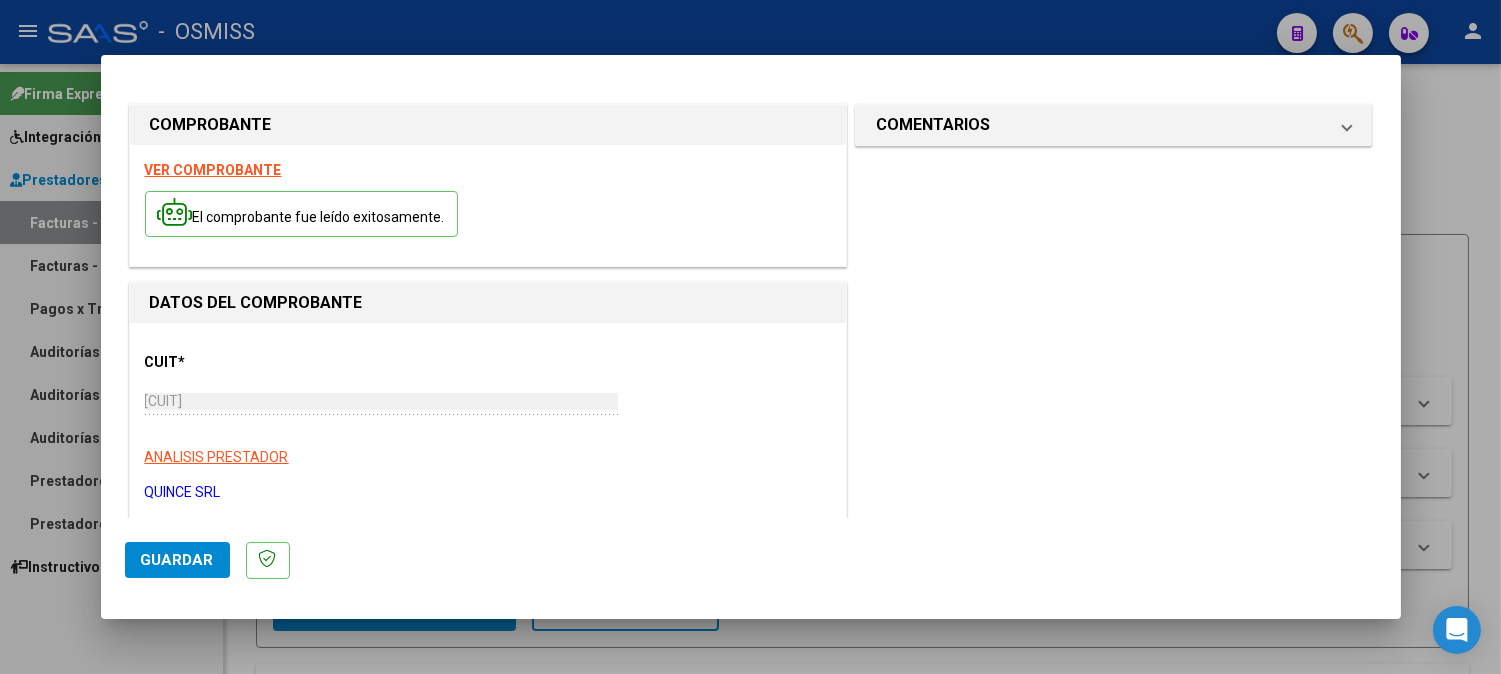 click on "VER COMPROBANTE" at bounding box center [213, 170] 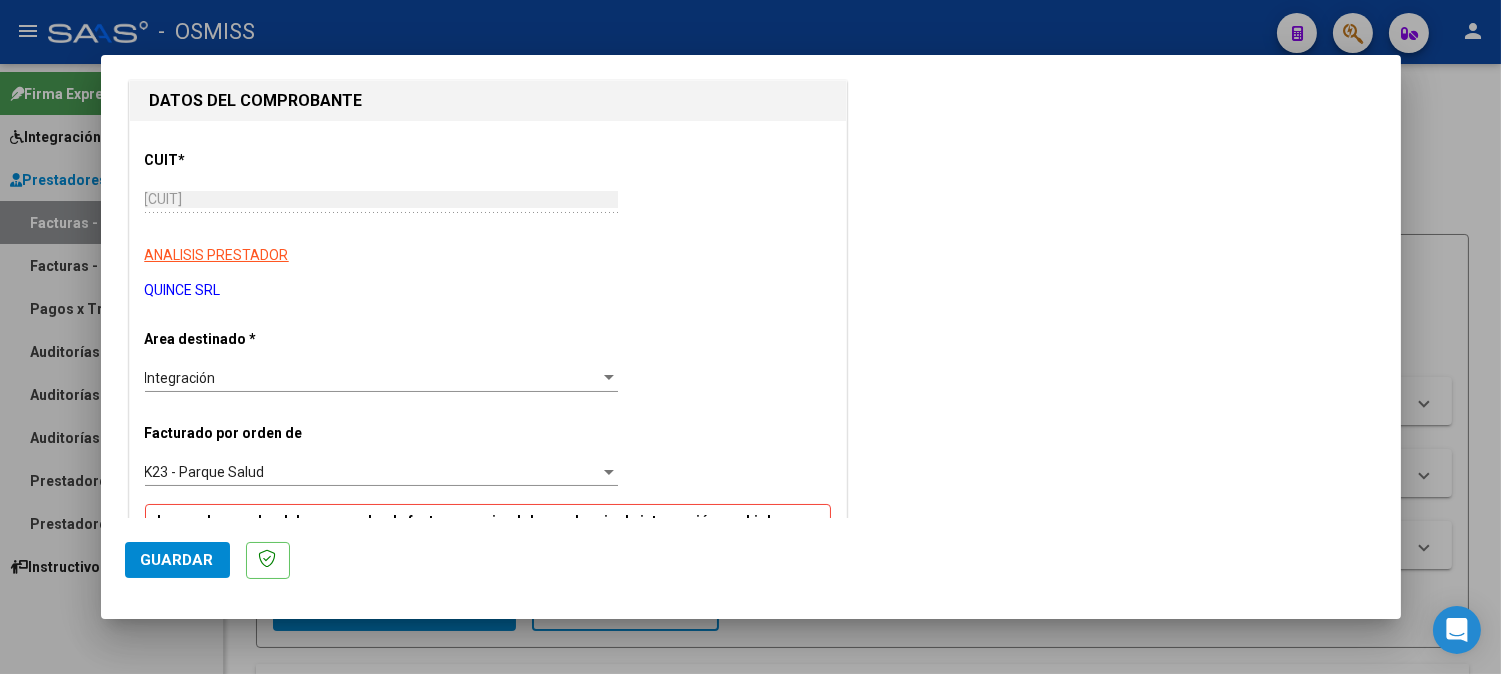 scroll, scrollTop: 444, scrollLeft: 0, axis: vertical 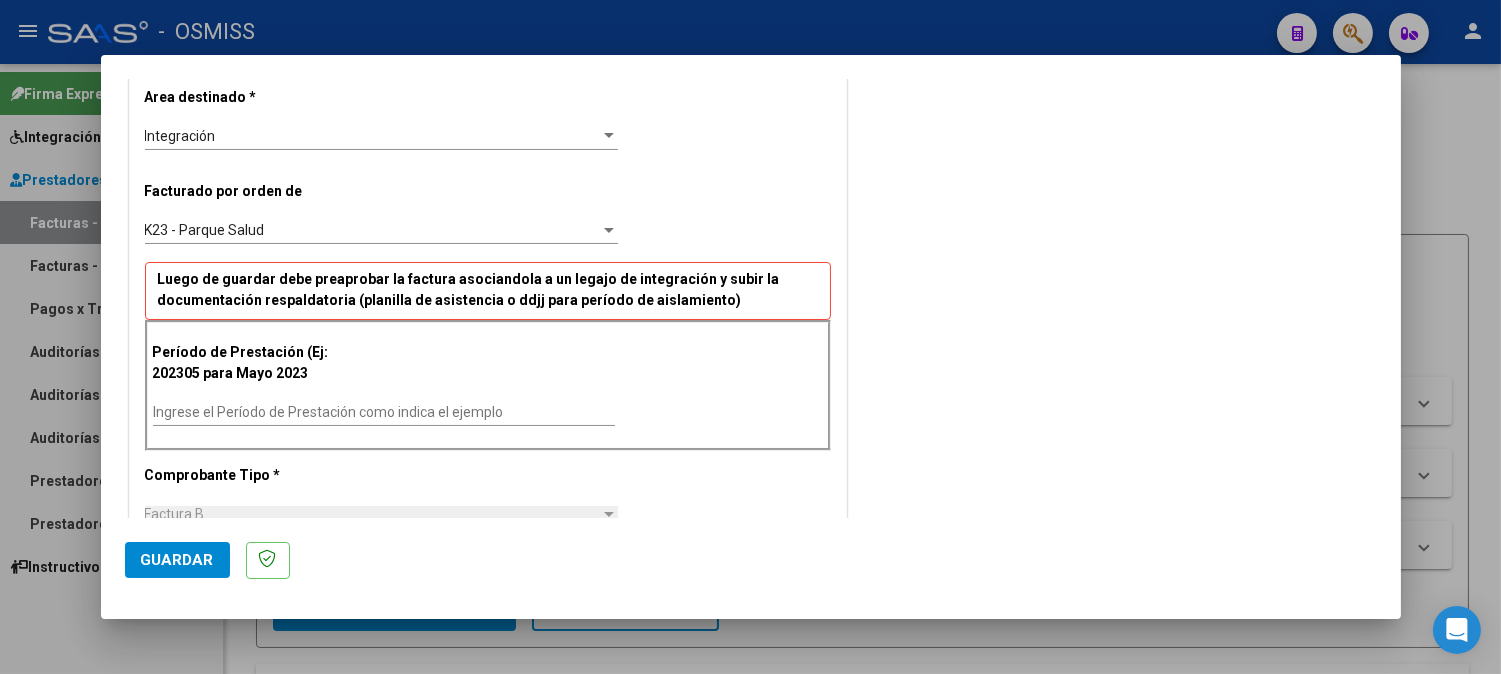 click on "Ingrese el Período de Prestación como indica el ejemplo" at bounding box center (384, 412) 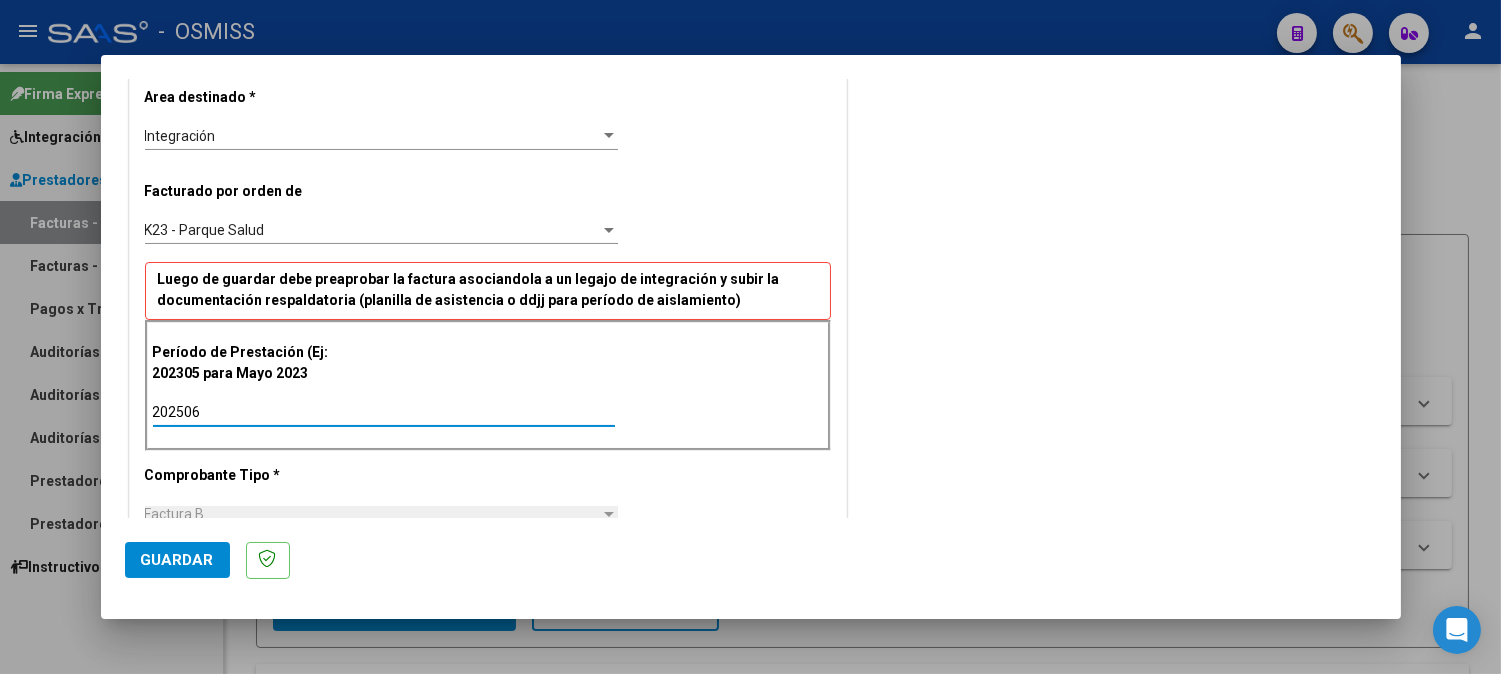 click on "Guardar" 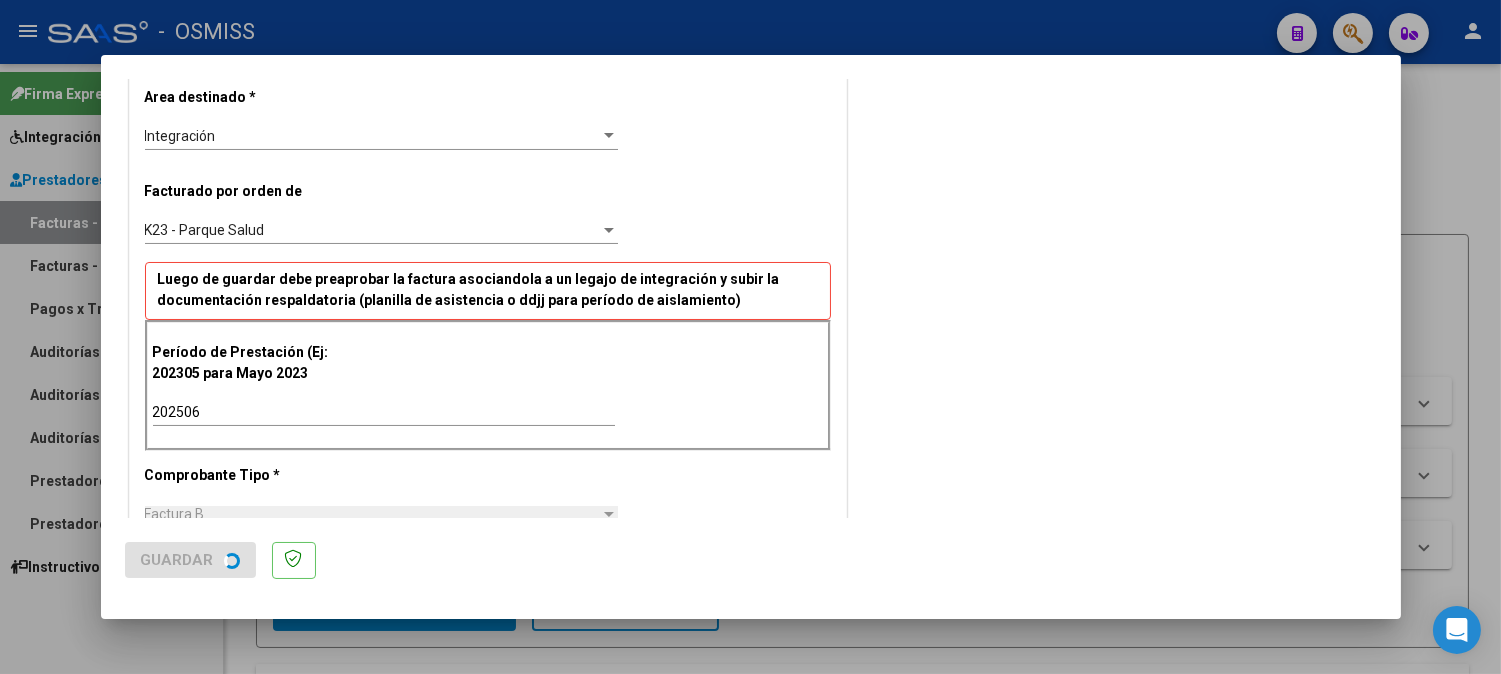 scroll, scrollTop: 0, scrollLeft: 0, axis: both 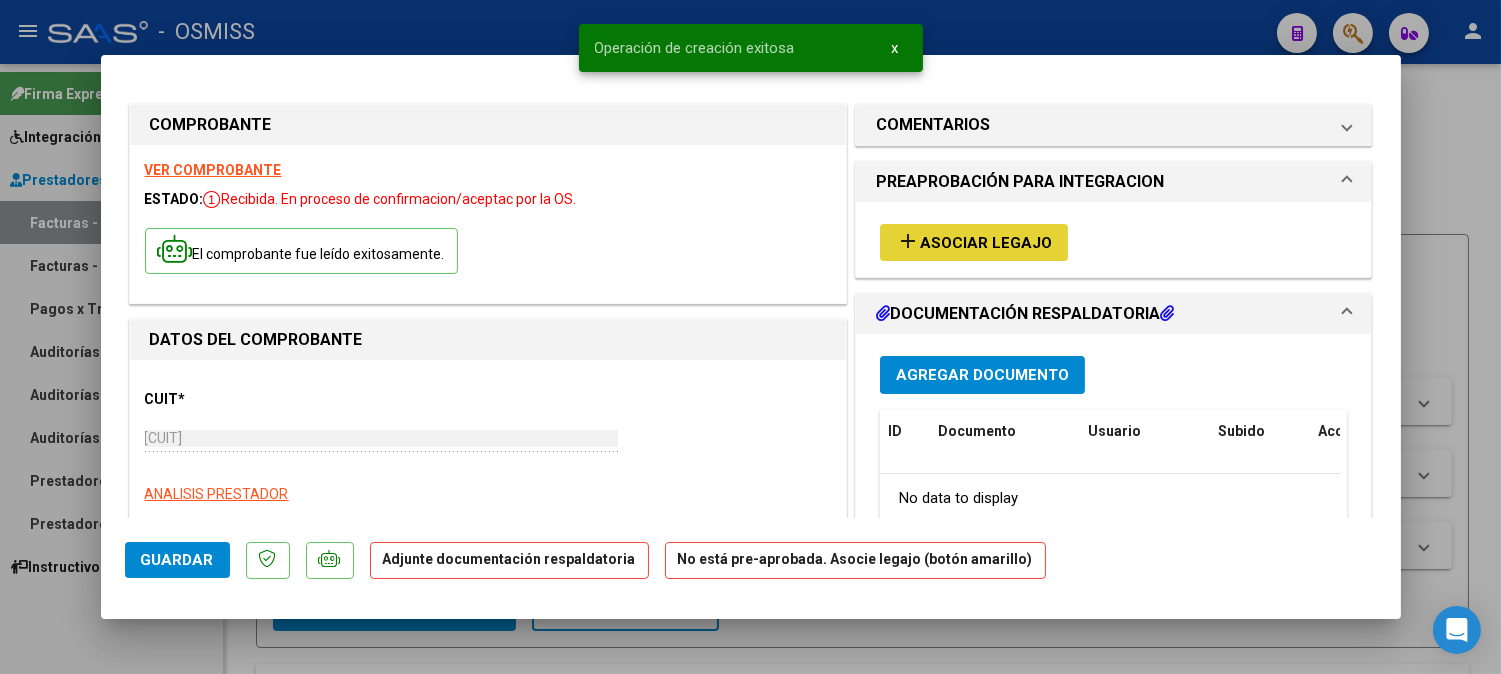 click on "add Asociar Legajo" at bounding box center (974, 242) 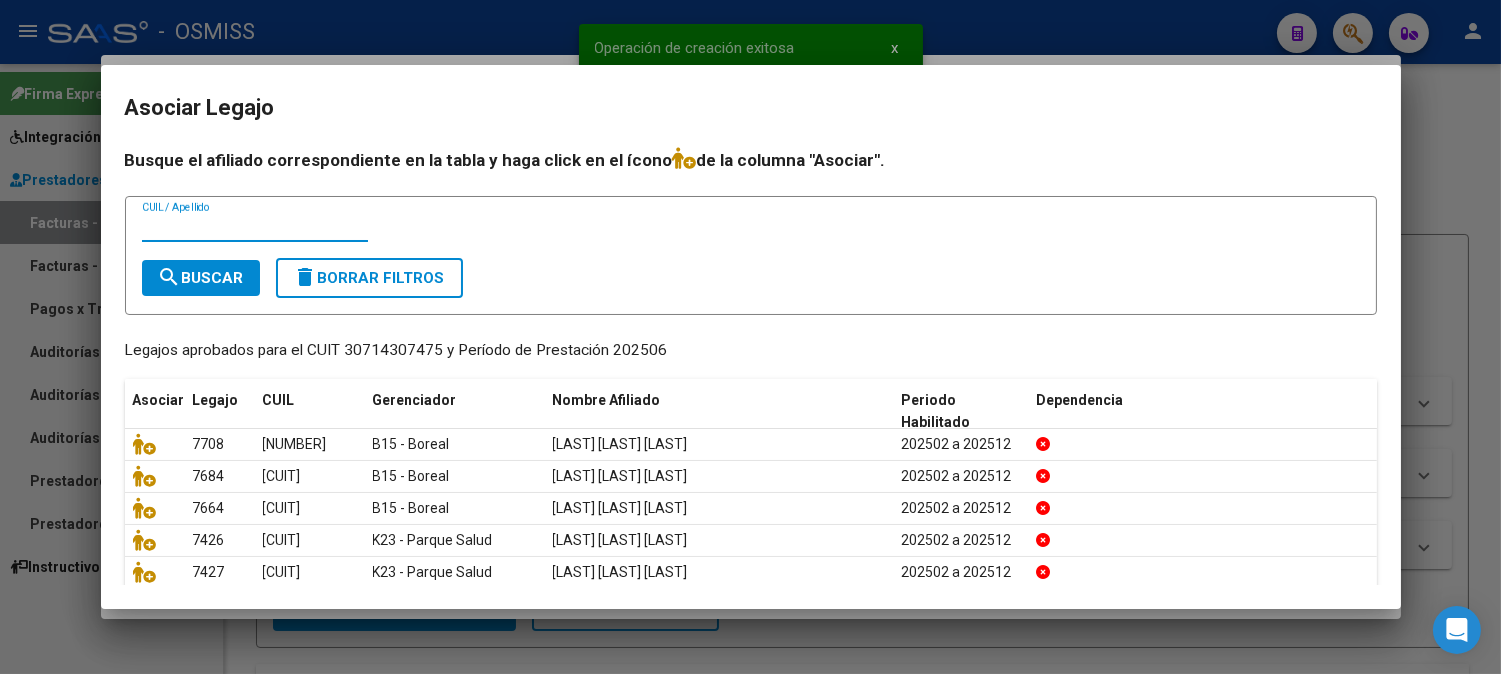 click on "CUIL / Apellido" at bounding box center [255, 227] 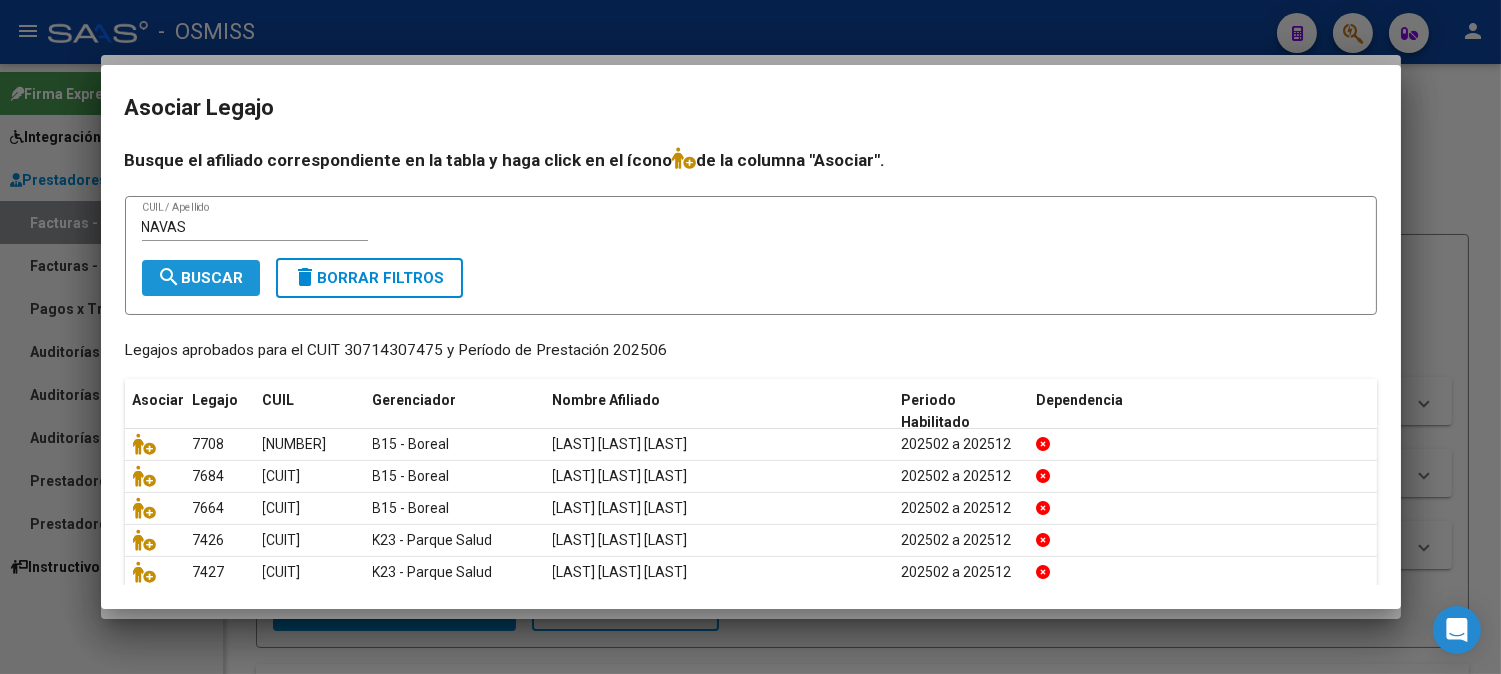 click on "search  Buscar" at bounding box center (201, 278) 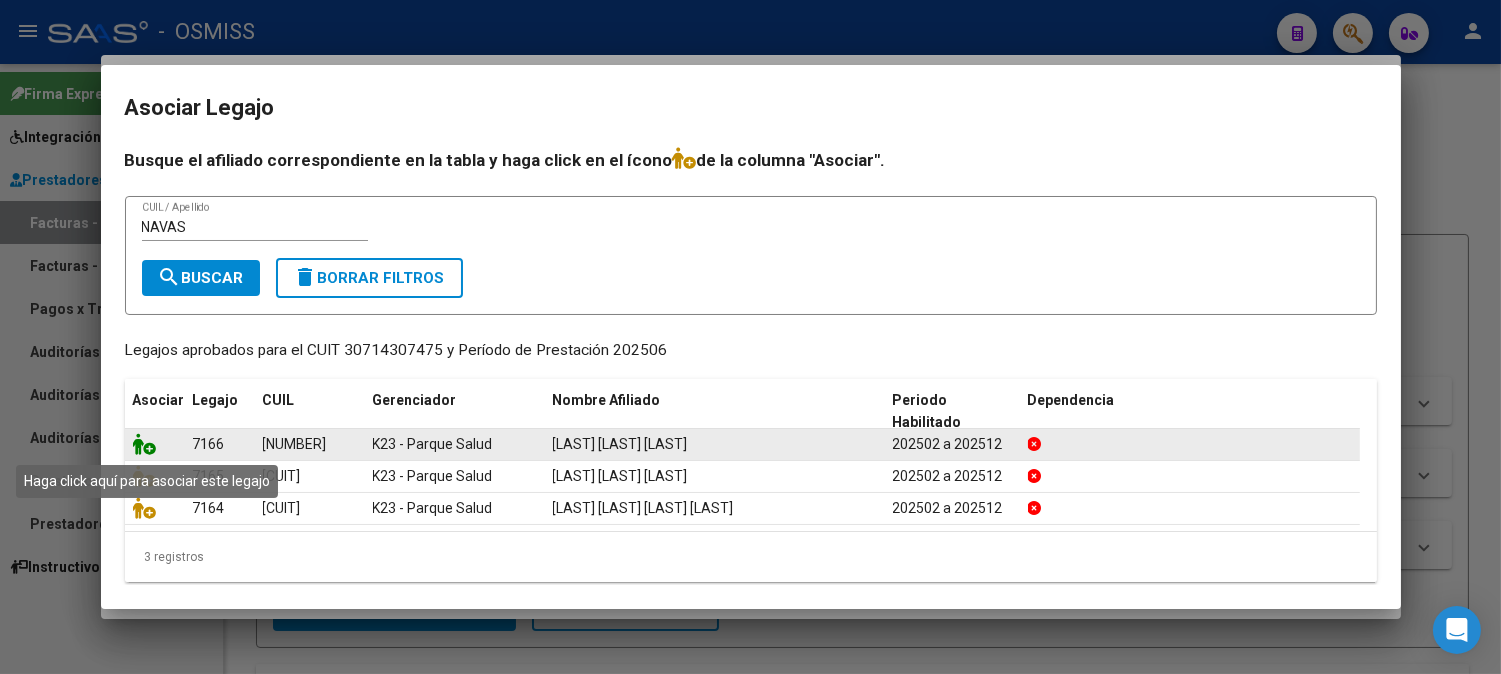 click 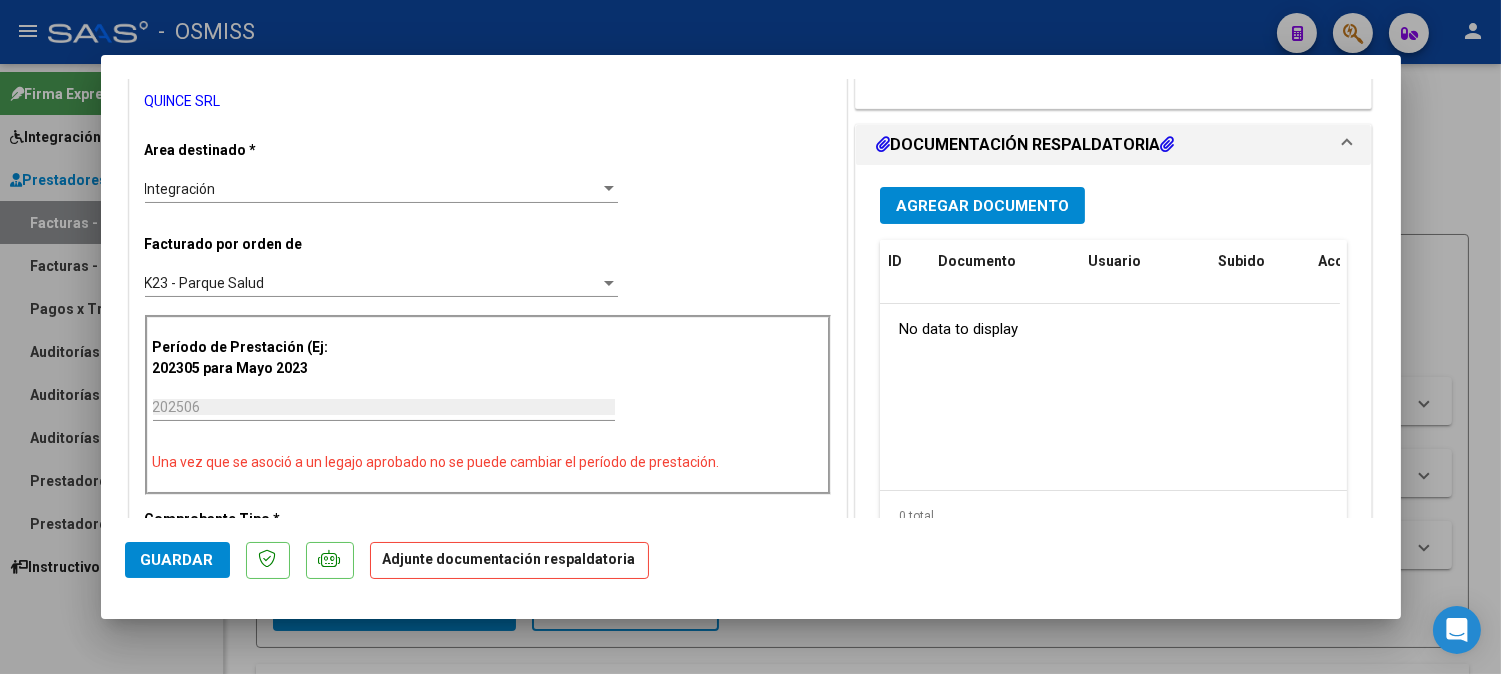 scroll, scrollTop: 444, scrollLeft: 0, axis: vertical 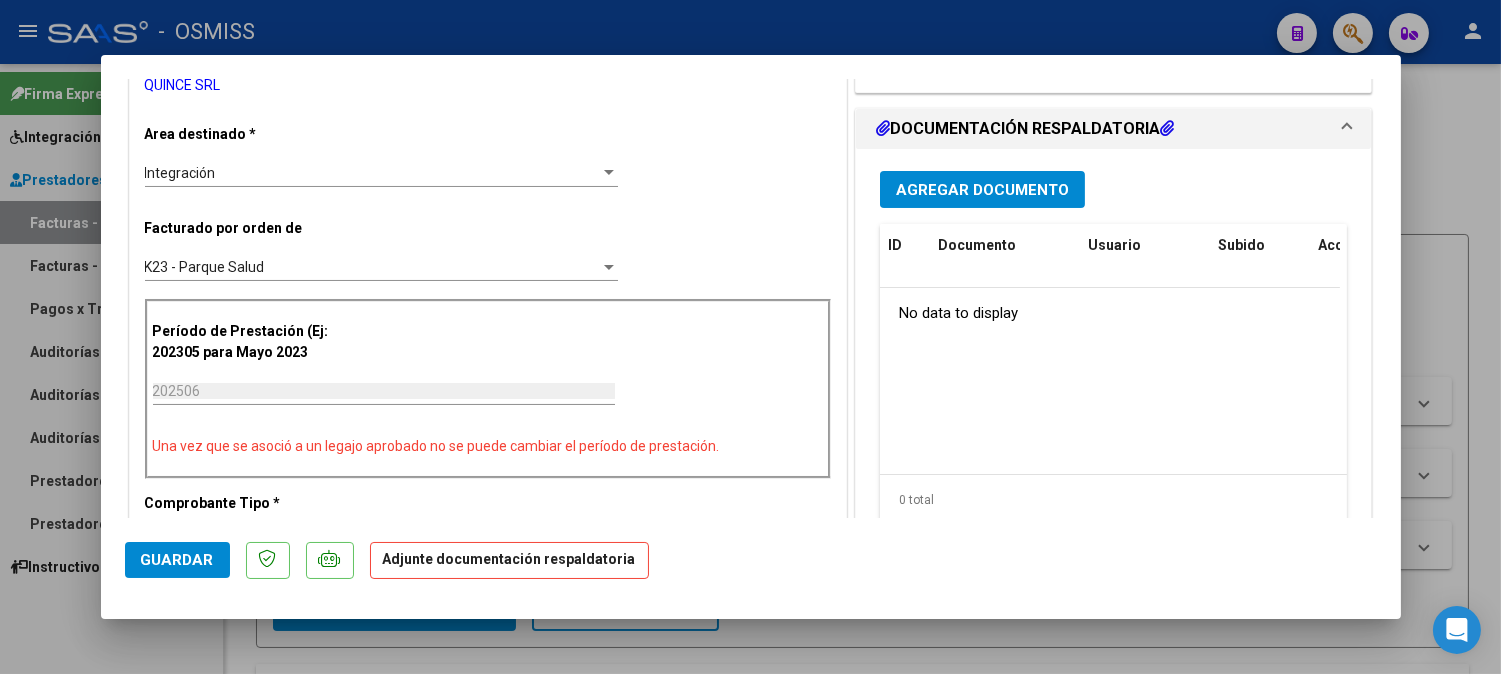 click on "Agregar Documento" at bounding box center (982, 189) 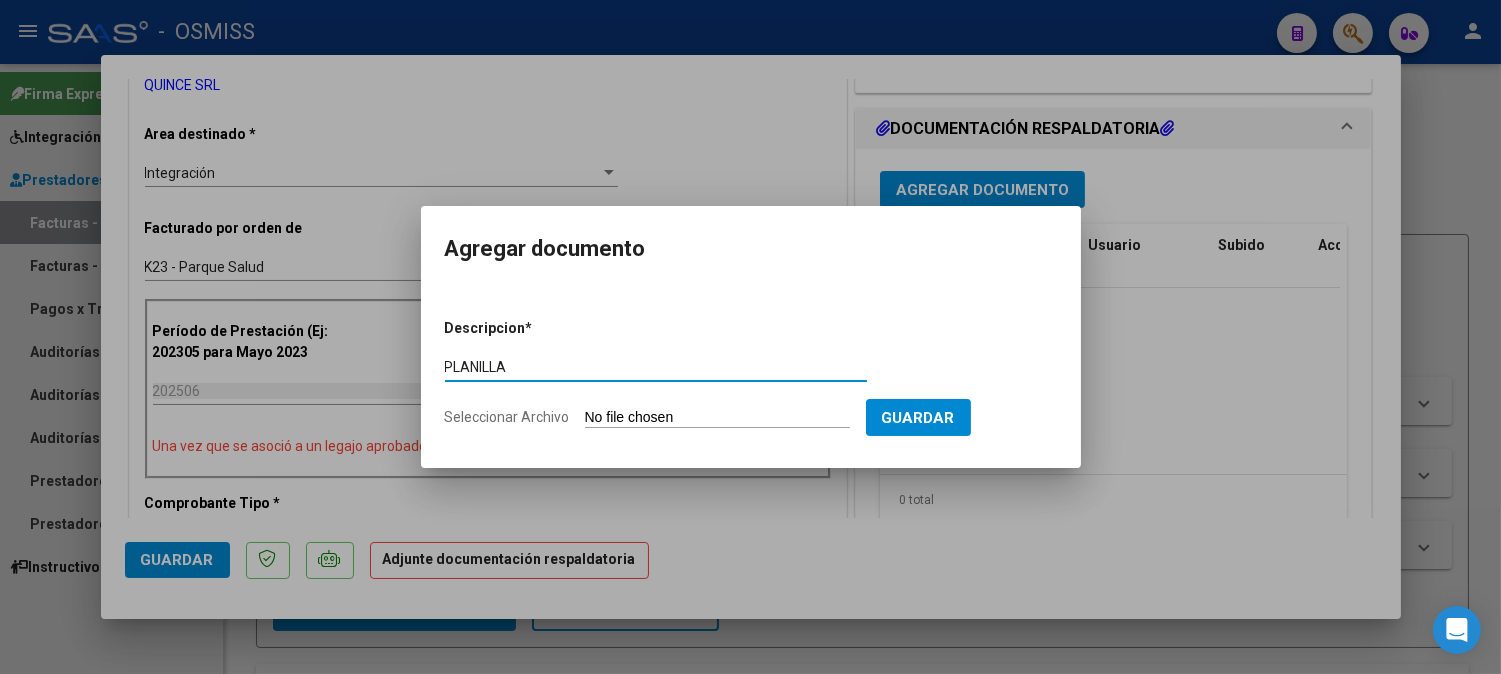 click on "Seleccionar Archivo" at bounding box center (717, 418) 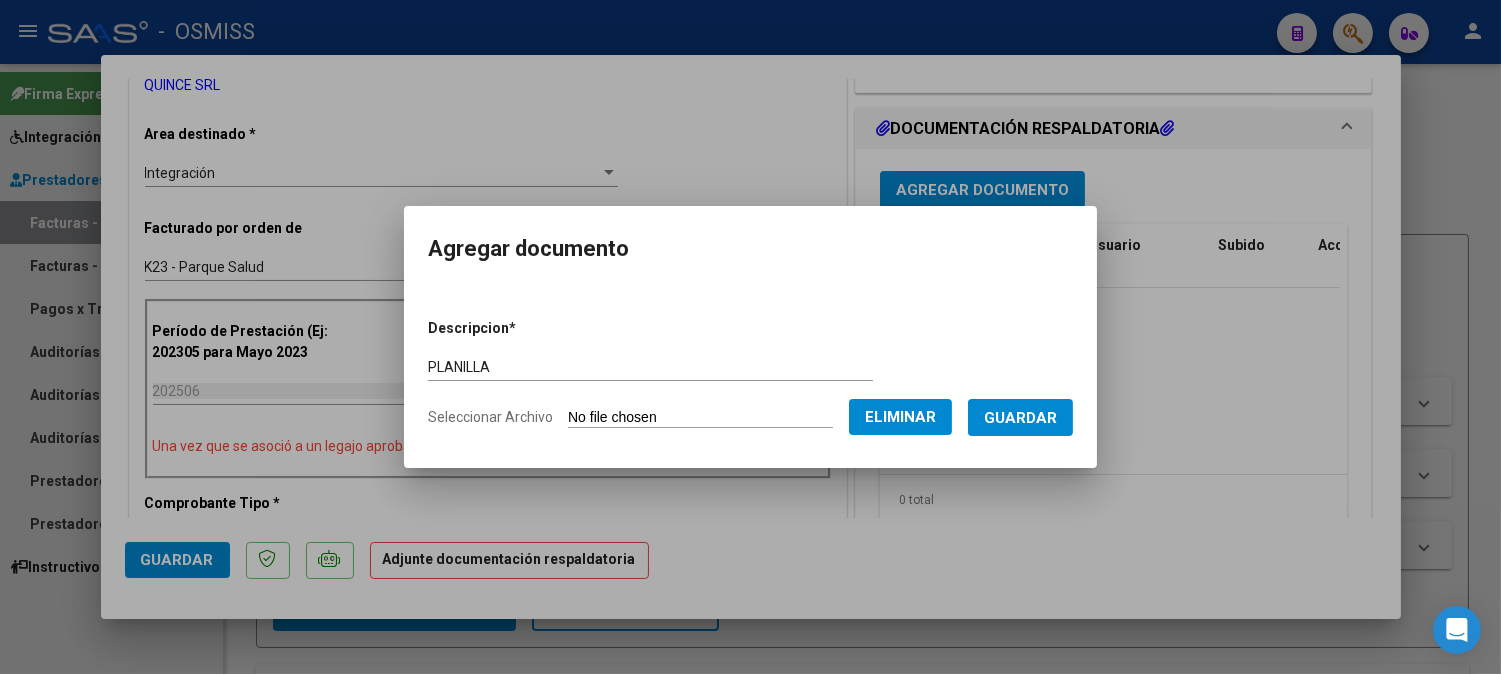 click on "PLANILLA" at bounding box center (650, 367) 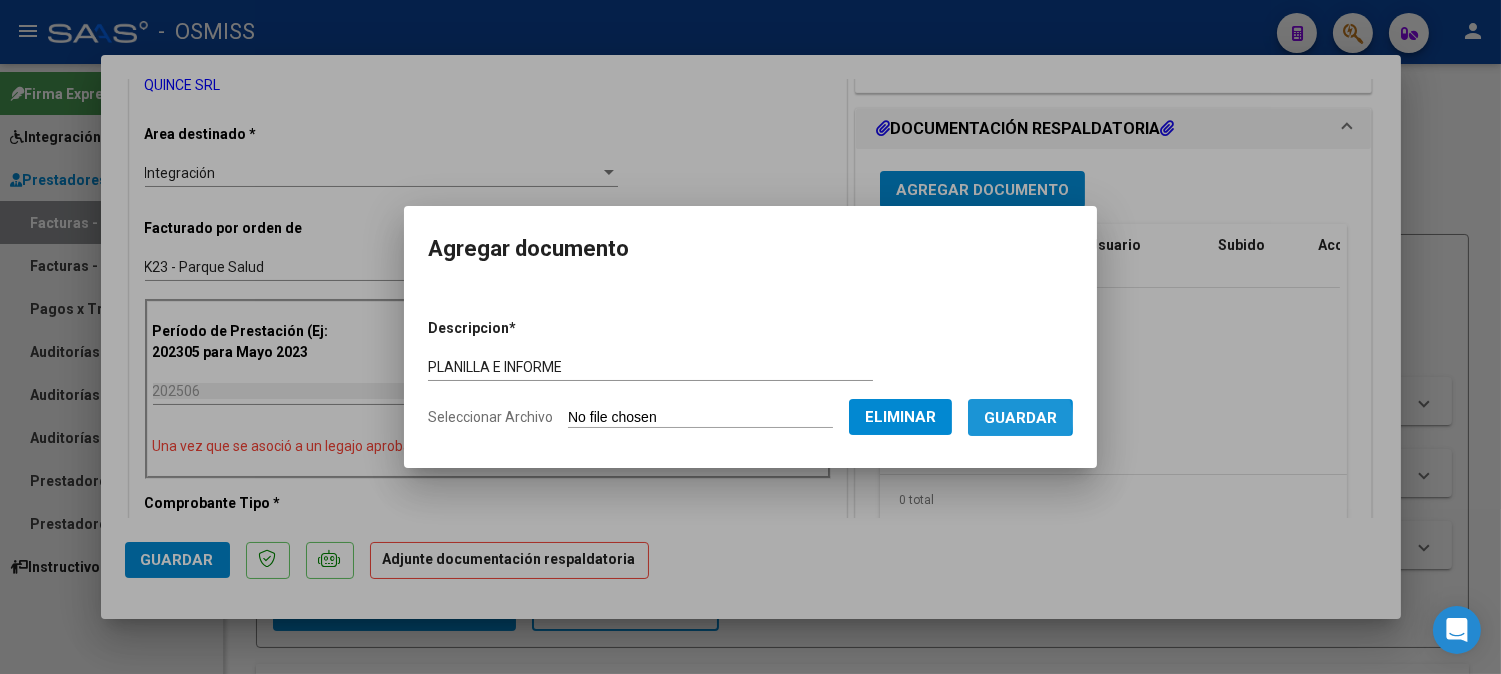 click on "Guardar" at bounding box center (1020, 418) 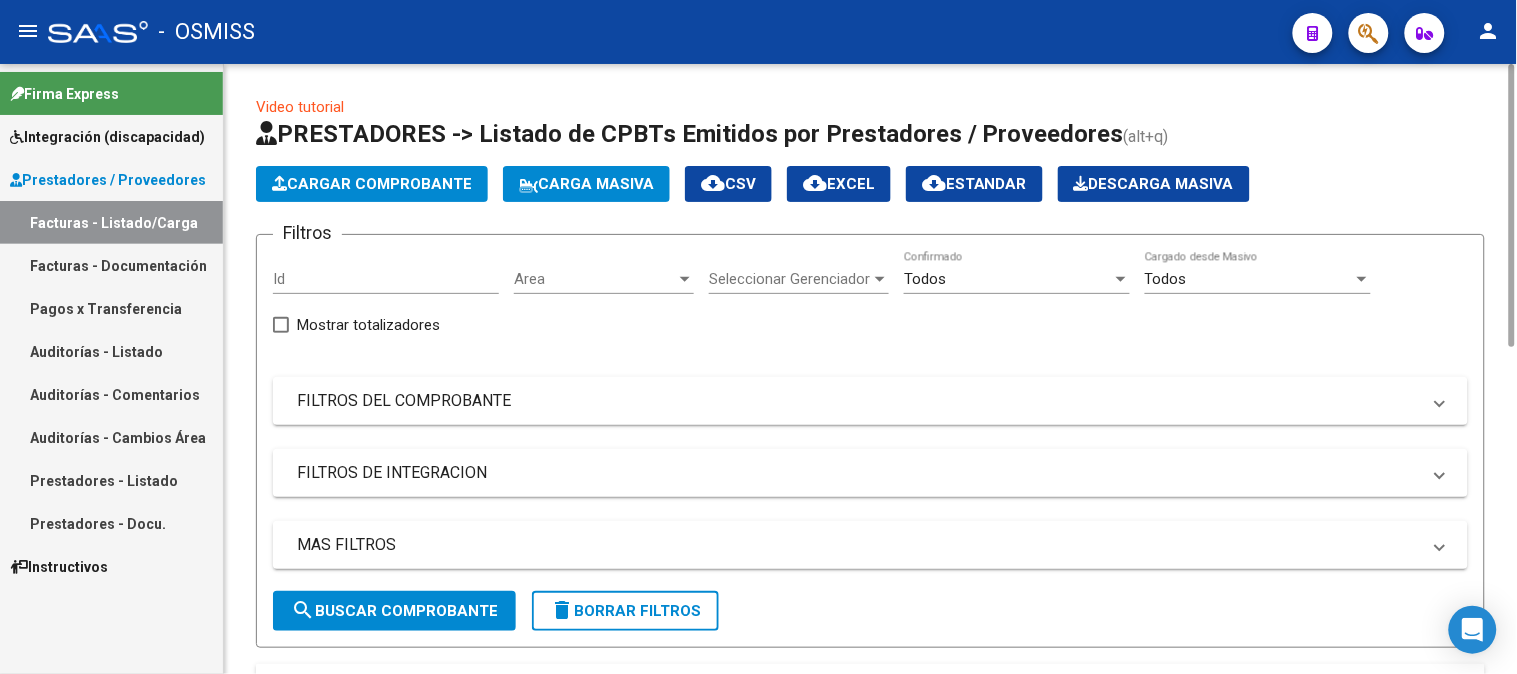 click on "Cargar Comprobante" 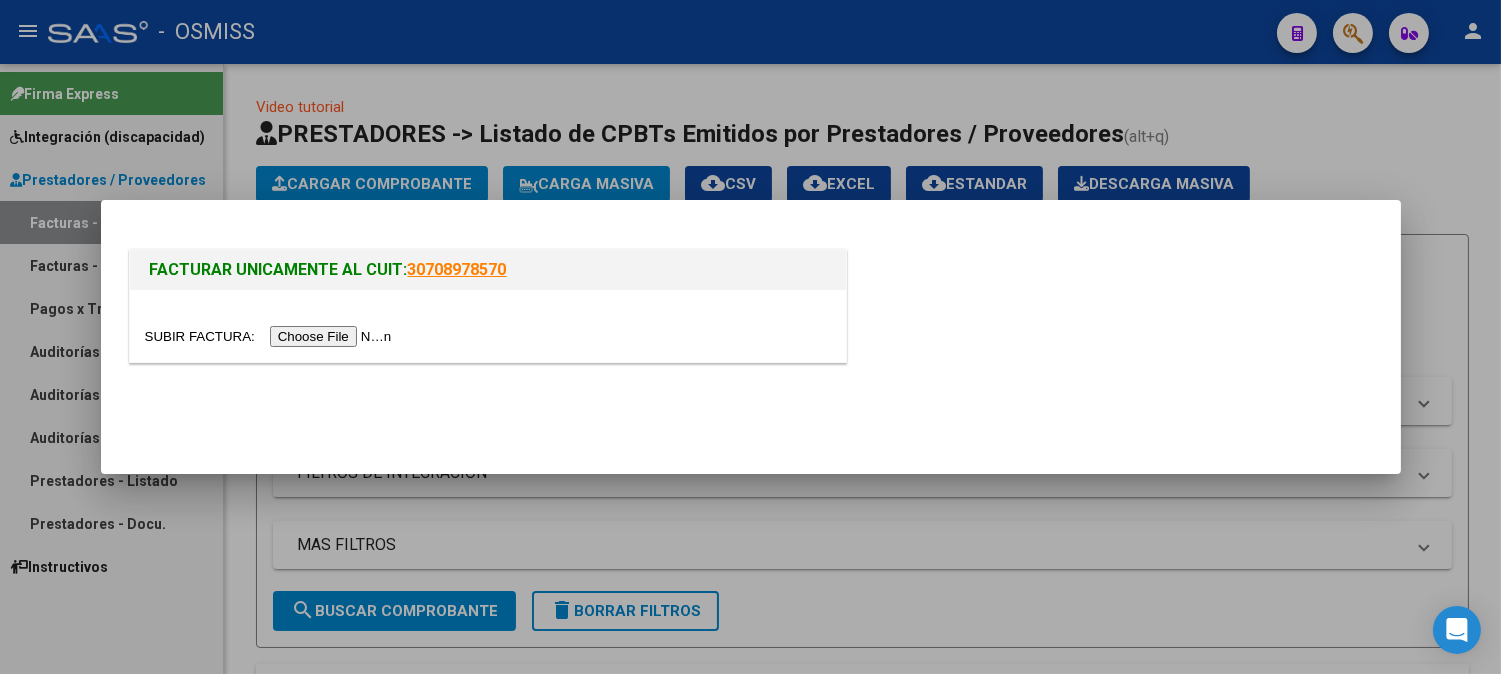 click at bounding box center (271, 336) 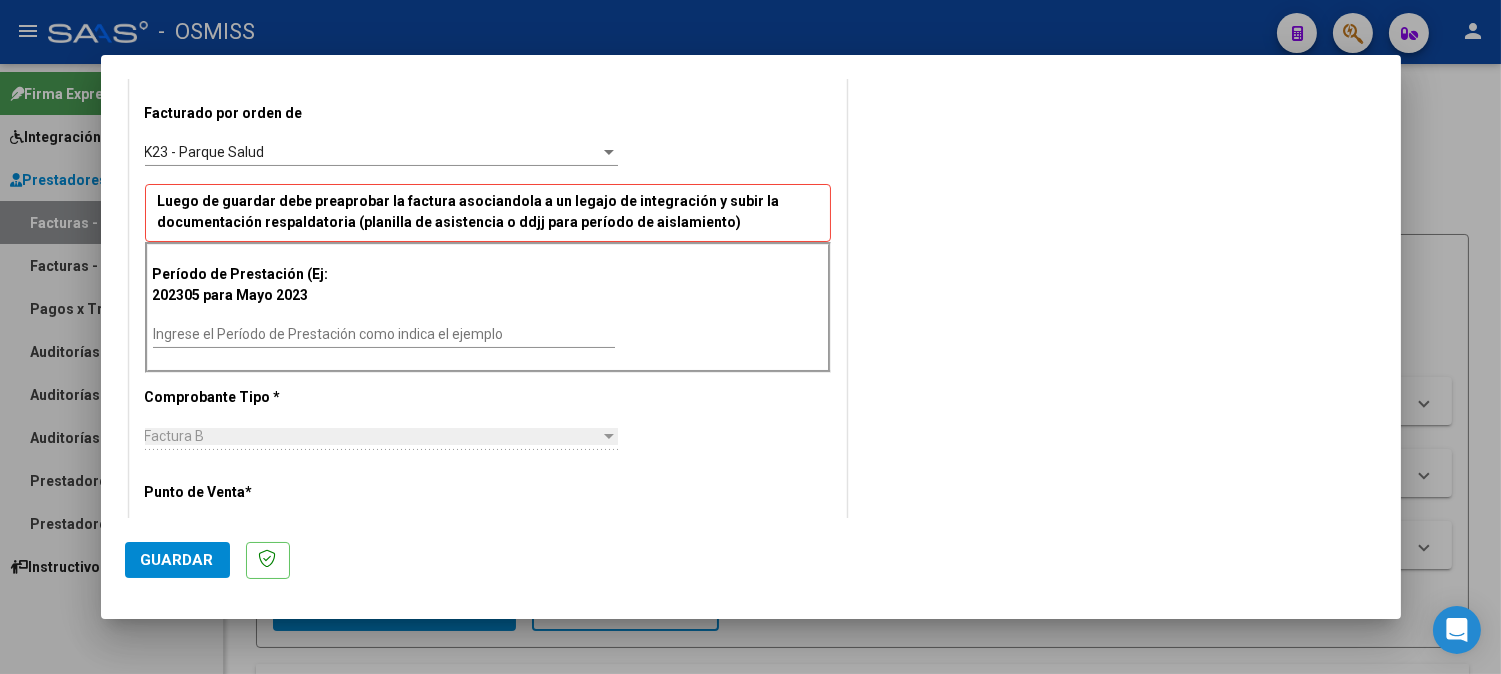 scroll, scrollTop: 555, scrollLeft: 0, axis: vertical 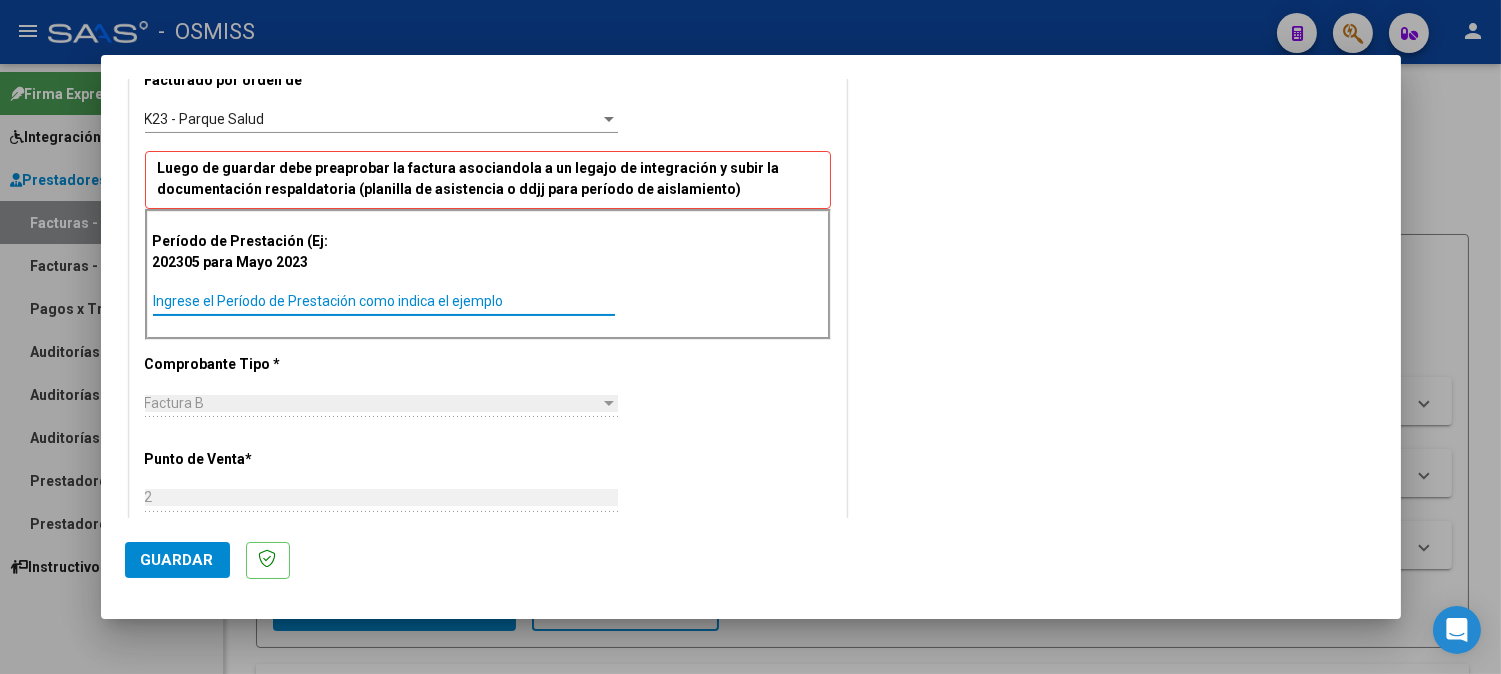 click on "Ingrese el Período de Prestación como indica el ejemplo" at bounding box center (384, 301) 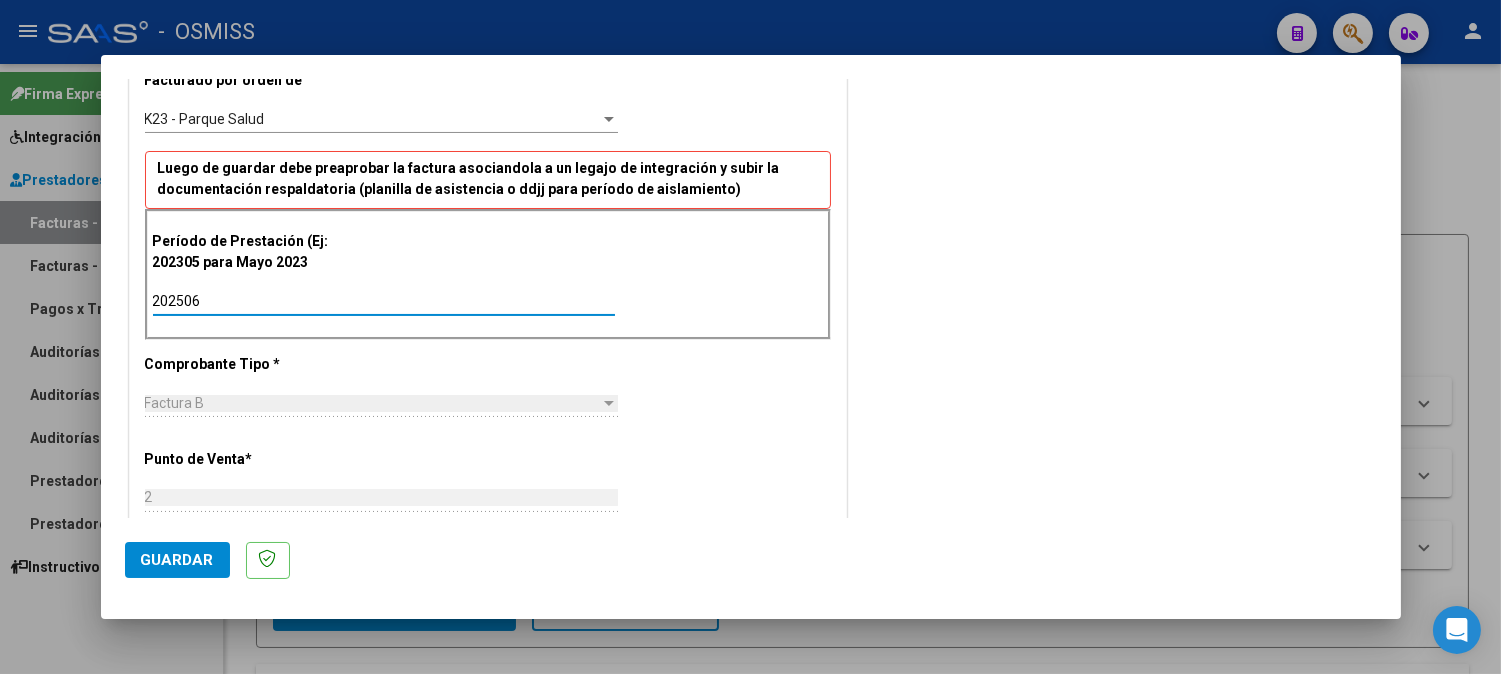 click on "Guardar" 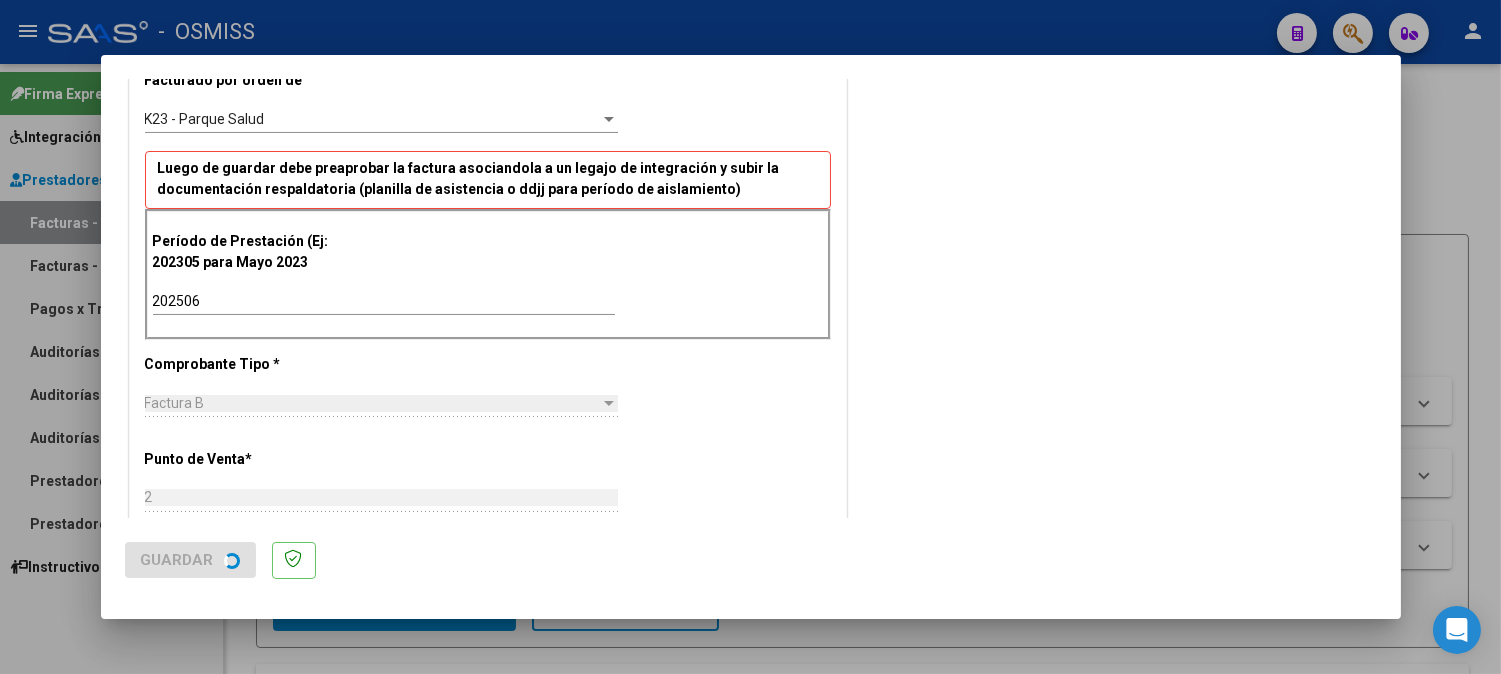 scroll, scrollTop: 0, scrollLeft: 0, axis: both 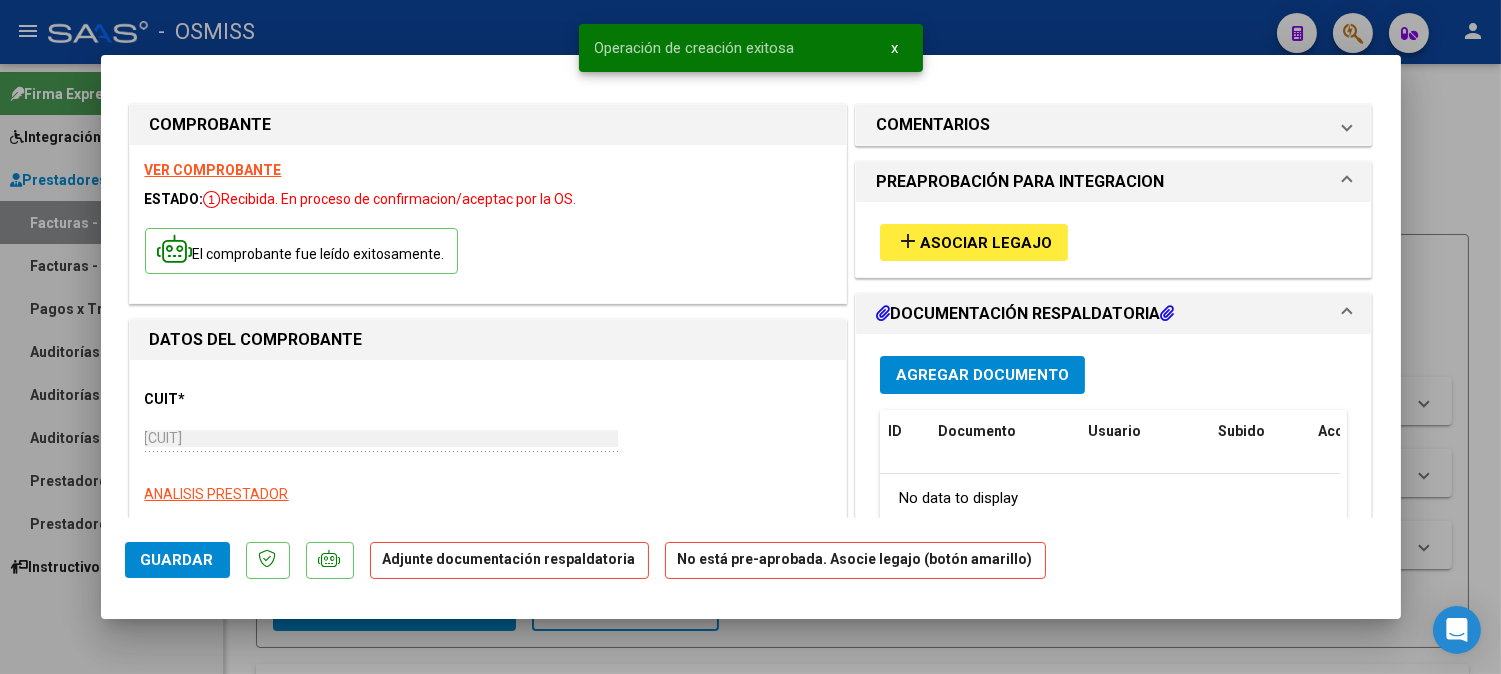 click on "add" at bounding box center [908, 241] 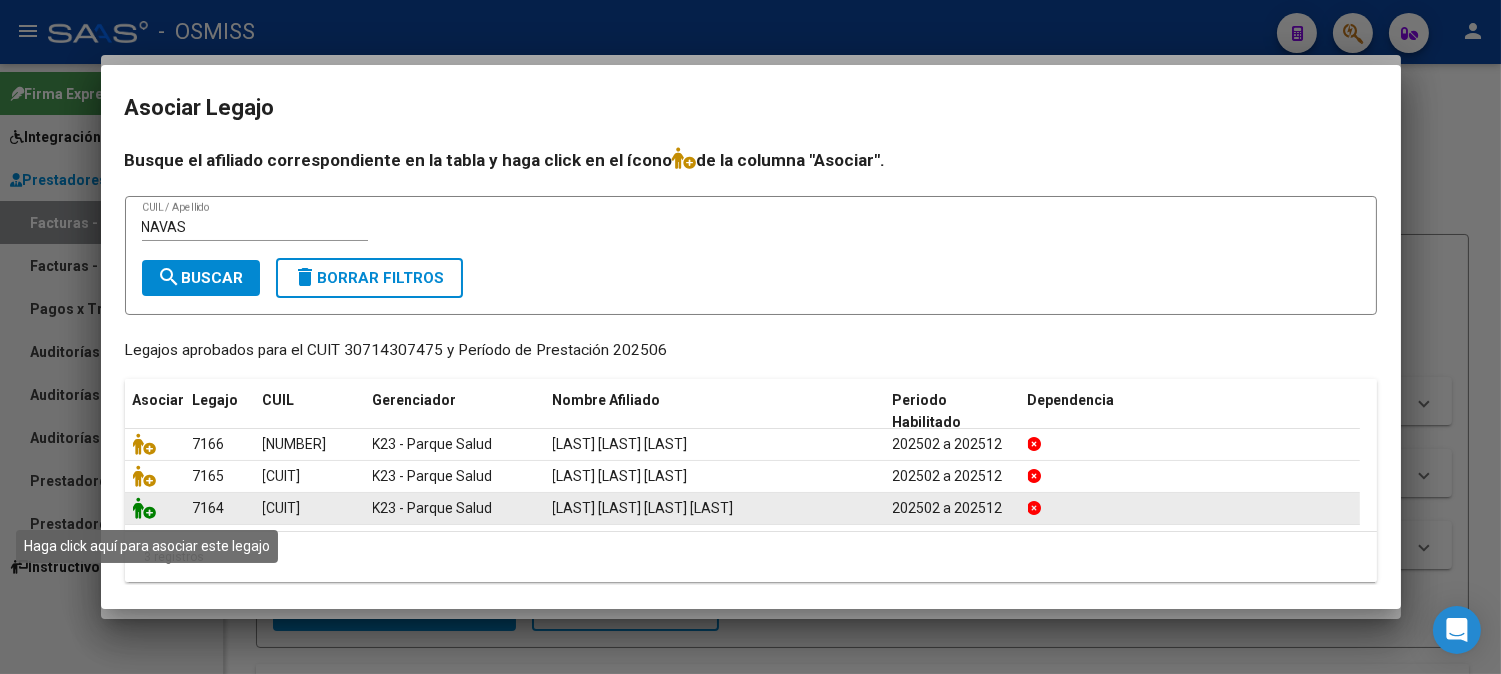 click 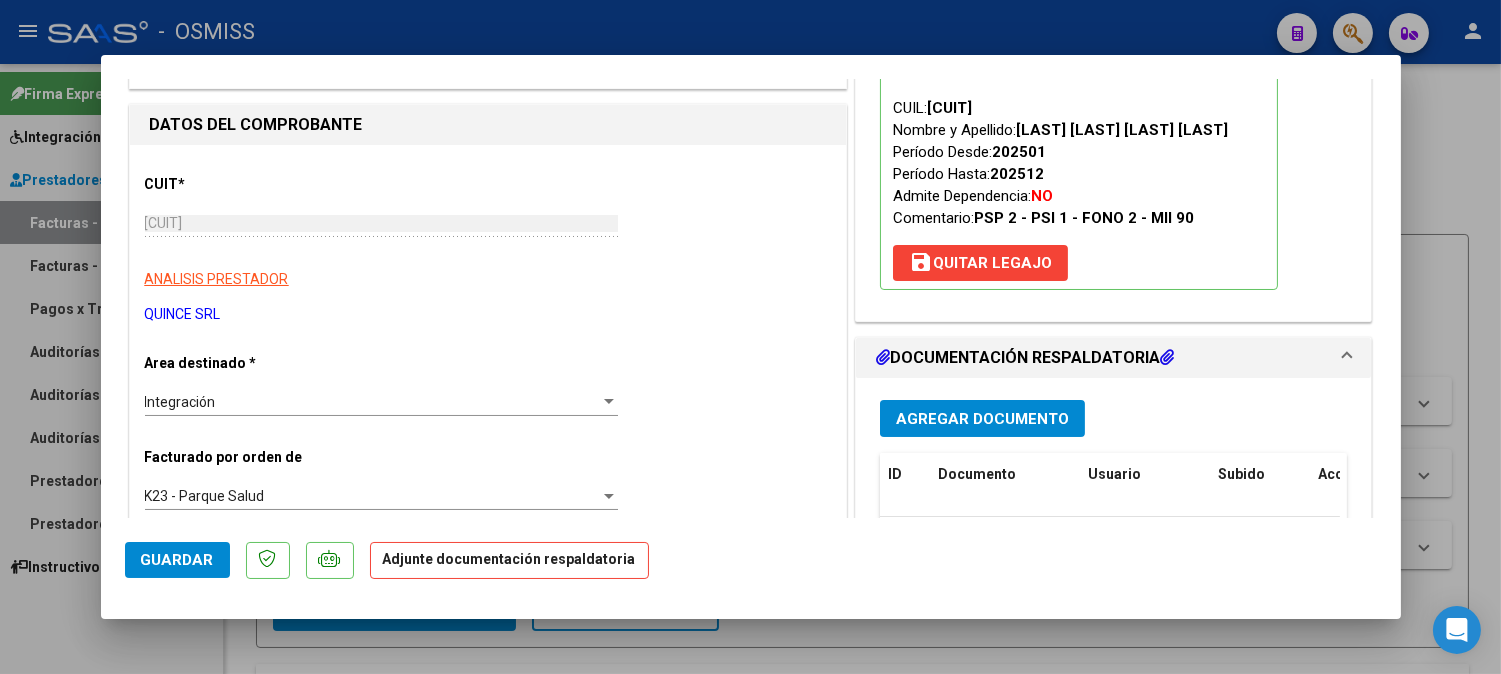 scroll, scrollTop: 222, scrollLeft: 0, axis: vertical 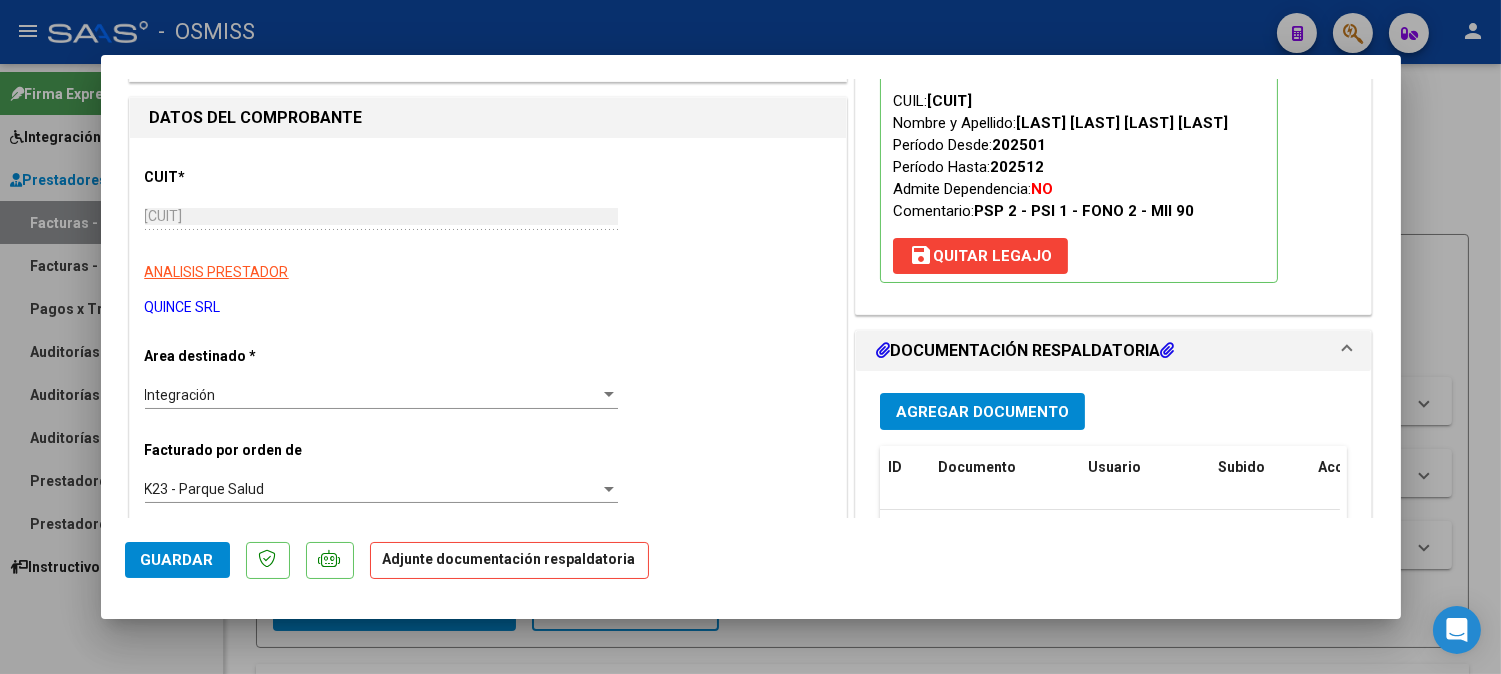 click on "Agregar Documento" at bounding box center [982, 412] 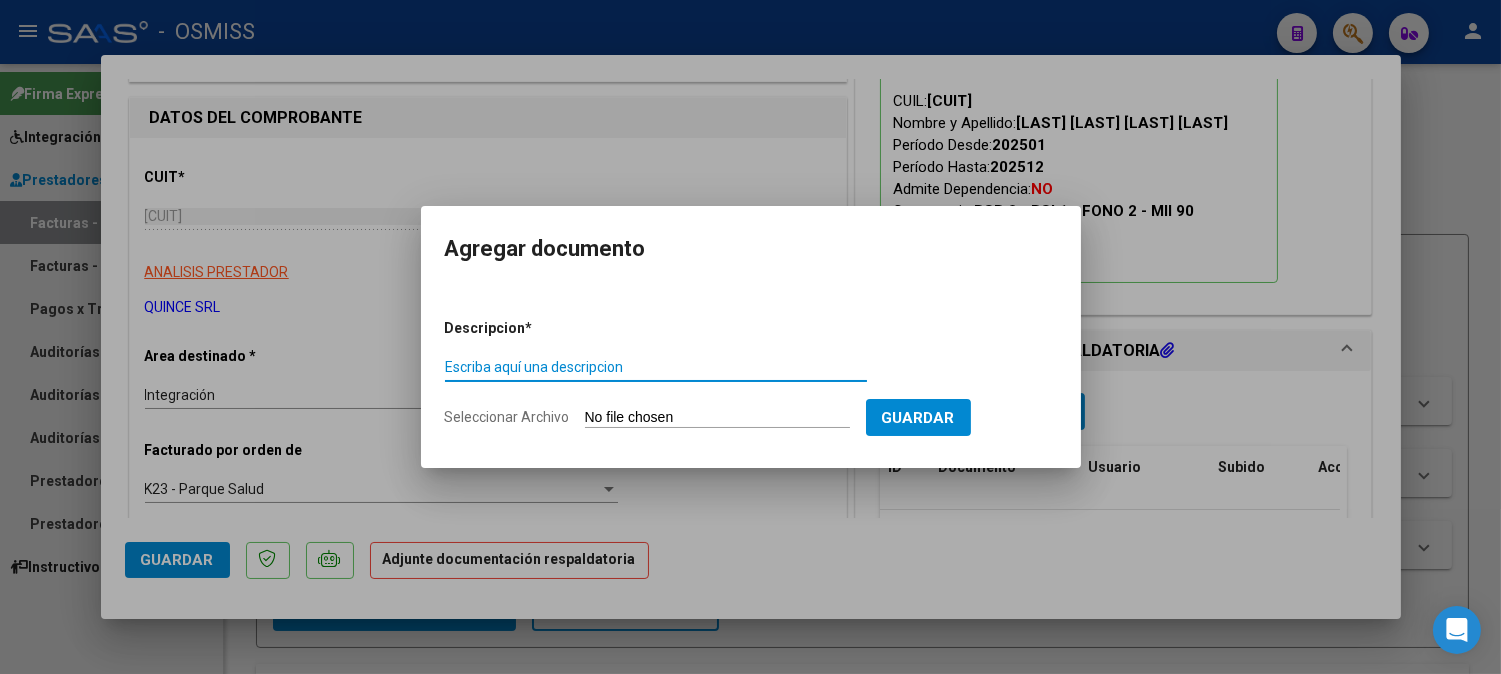 click on "Escriba aquí una descripcion" at bounding box center (656, 367) 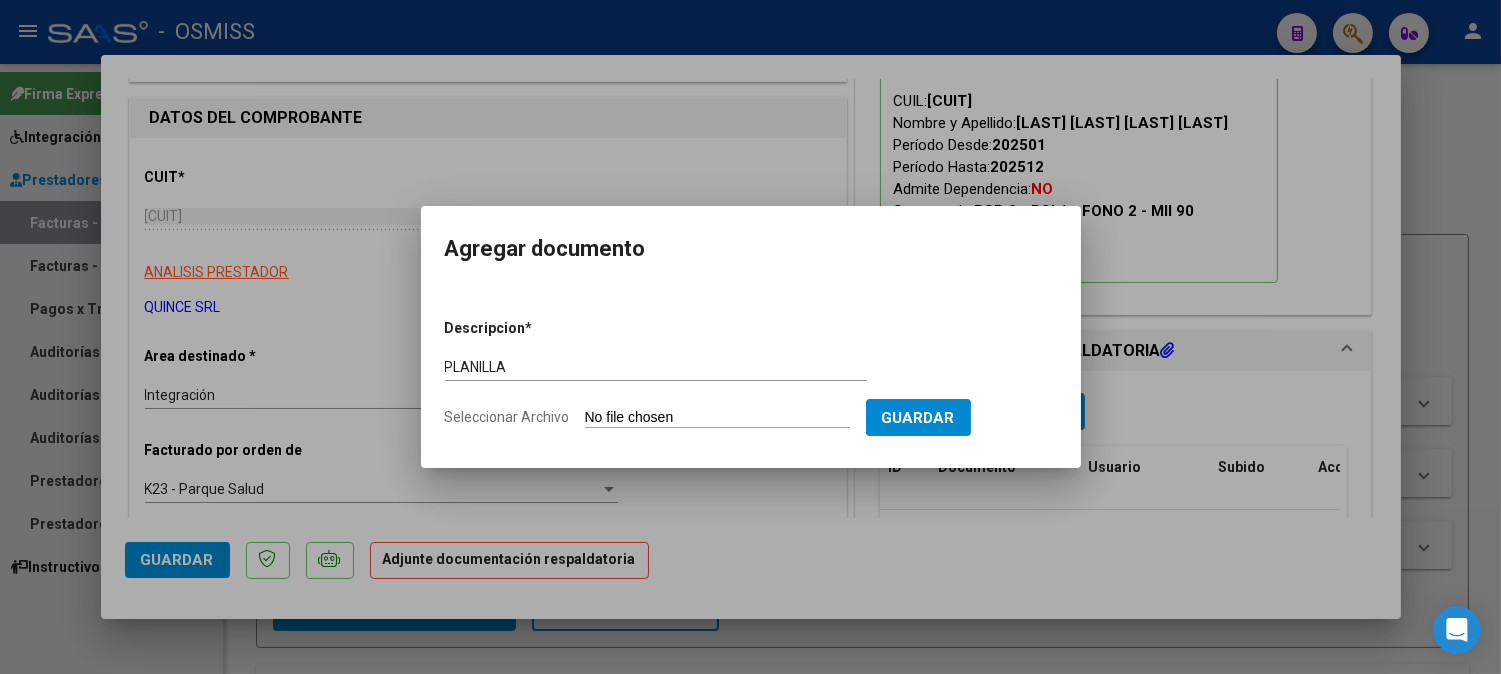 click on "Seleccionar Archivo" at bounding box center (717, 418) 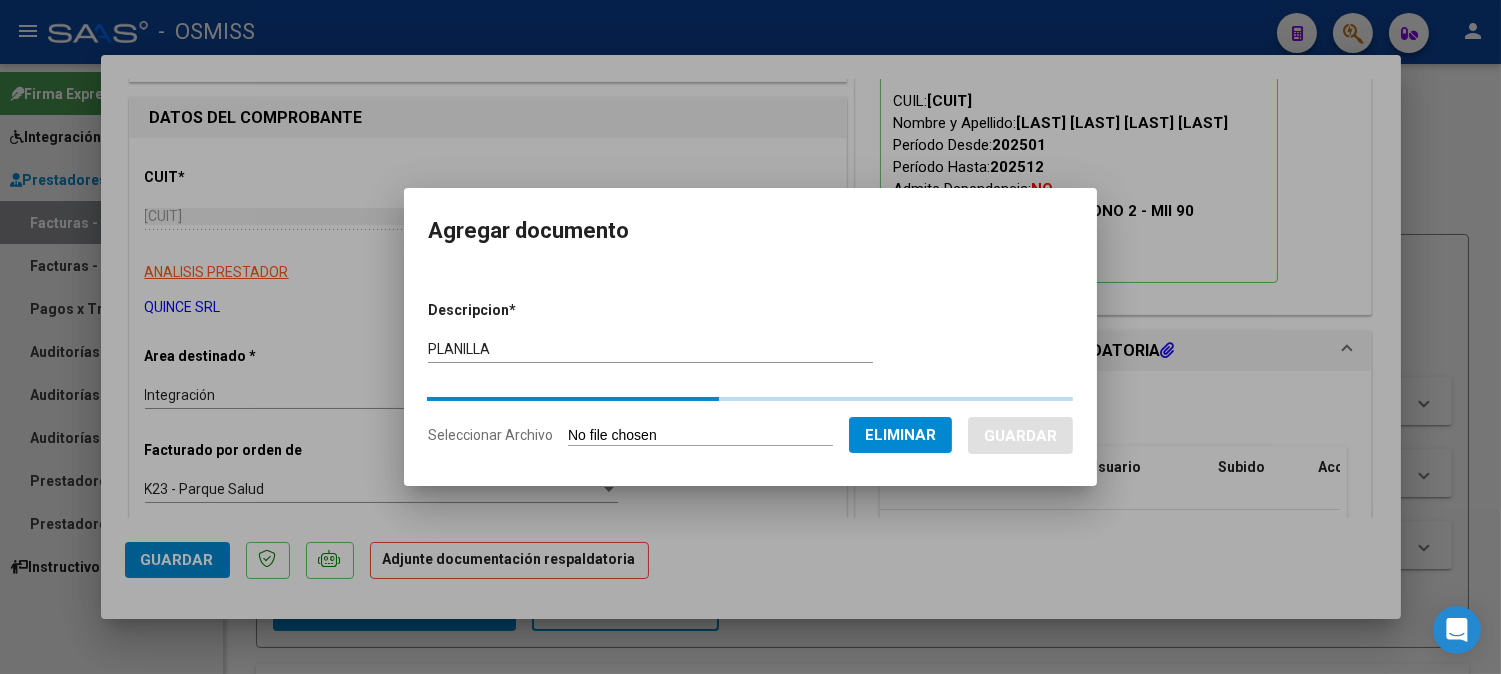 click on "PLANILLA" at bounding box center [650, 349] 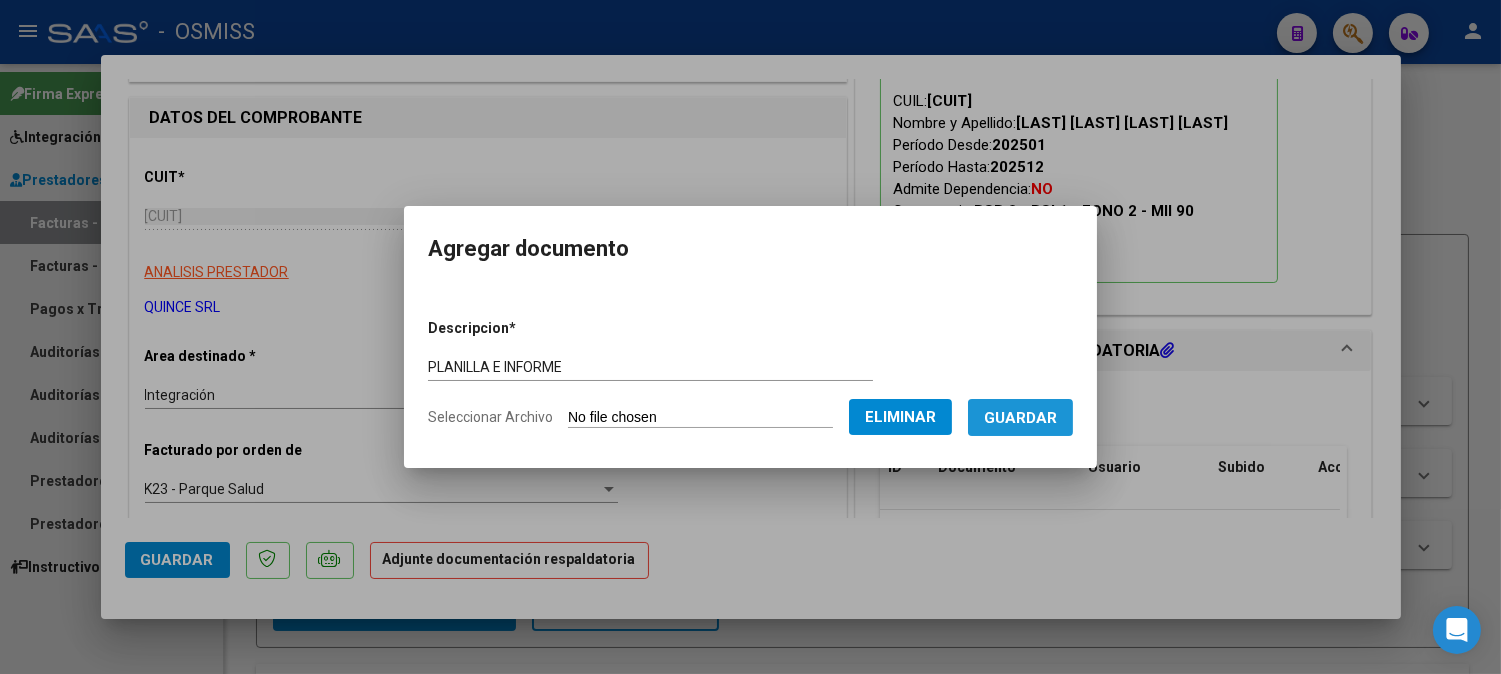 click on "Guardar" at bounding box center (1020, 418) 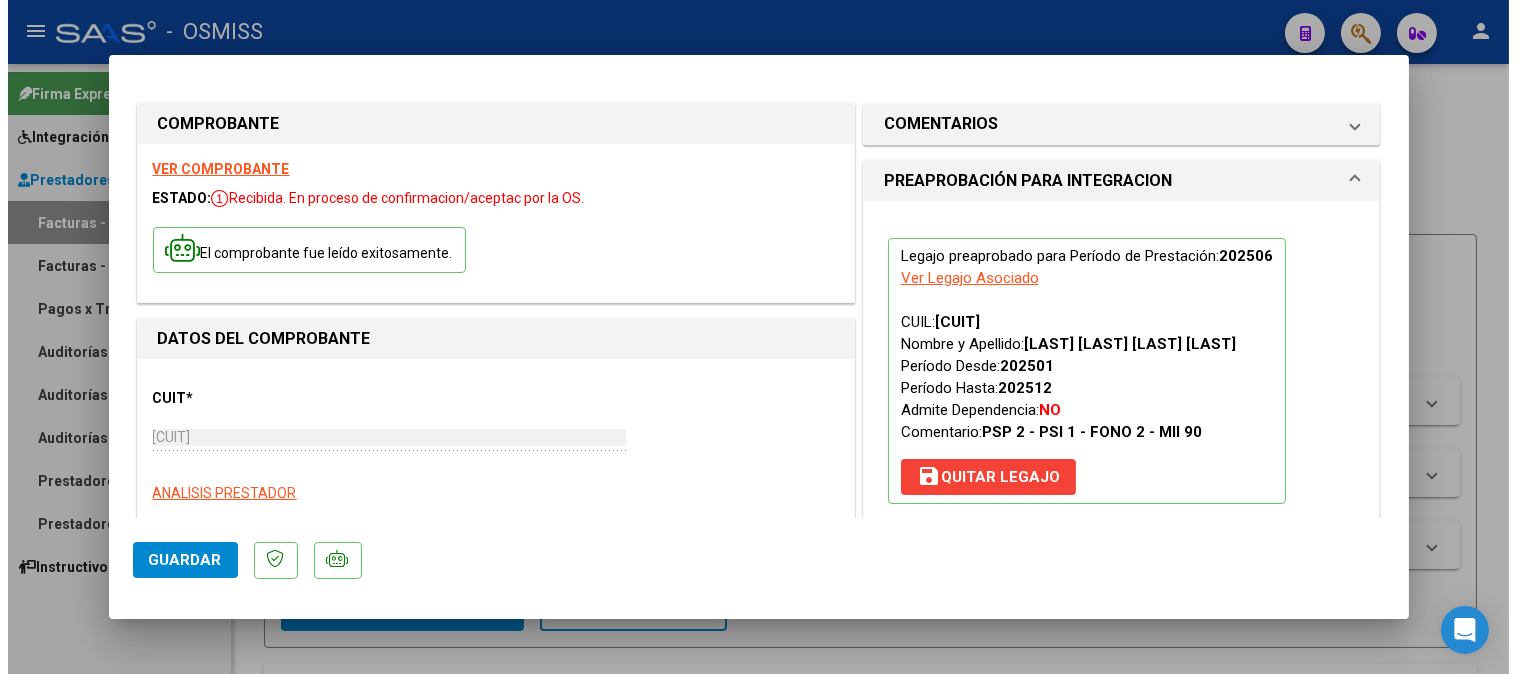 scroll, scrollTop: 0, scrollLeft: 0, axis: both 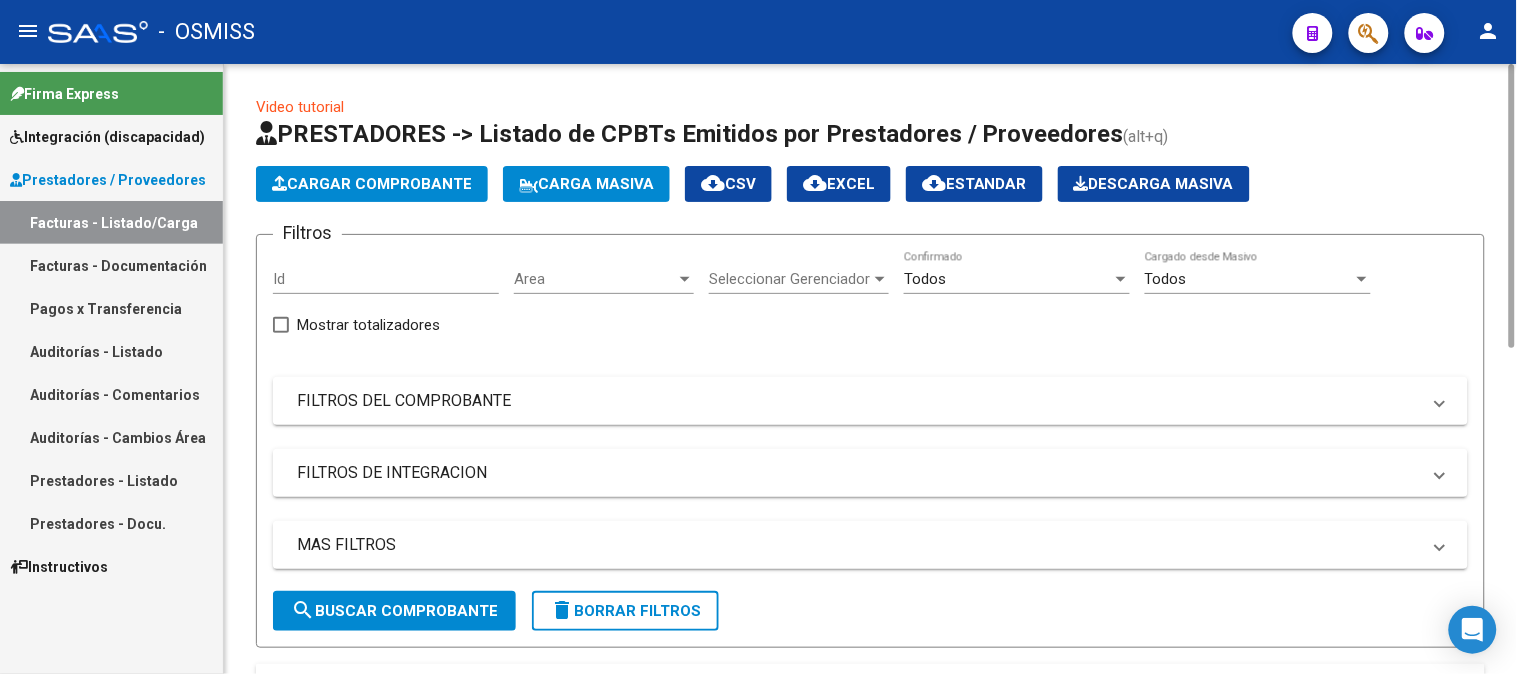 click on "Cargar Comprobante" 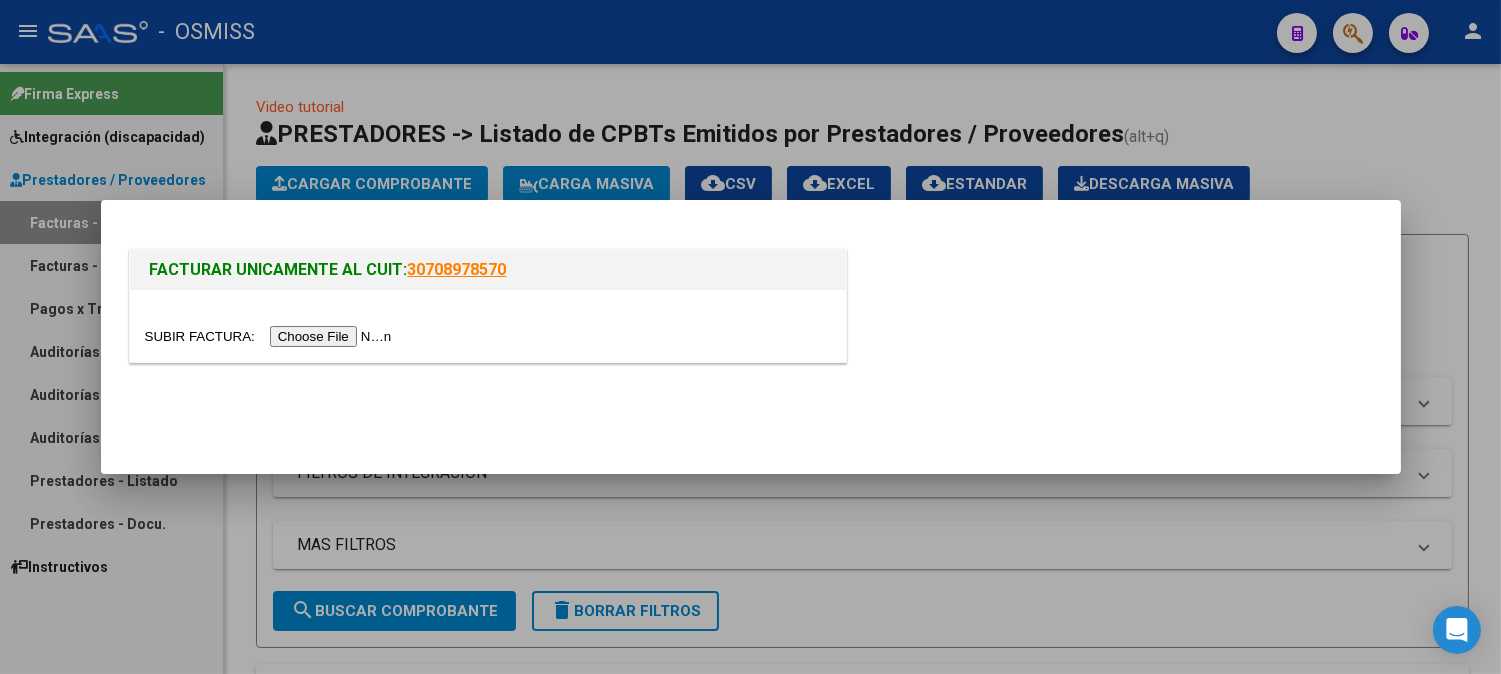 click at bounding box center (271, 336) 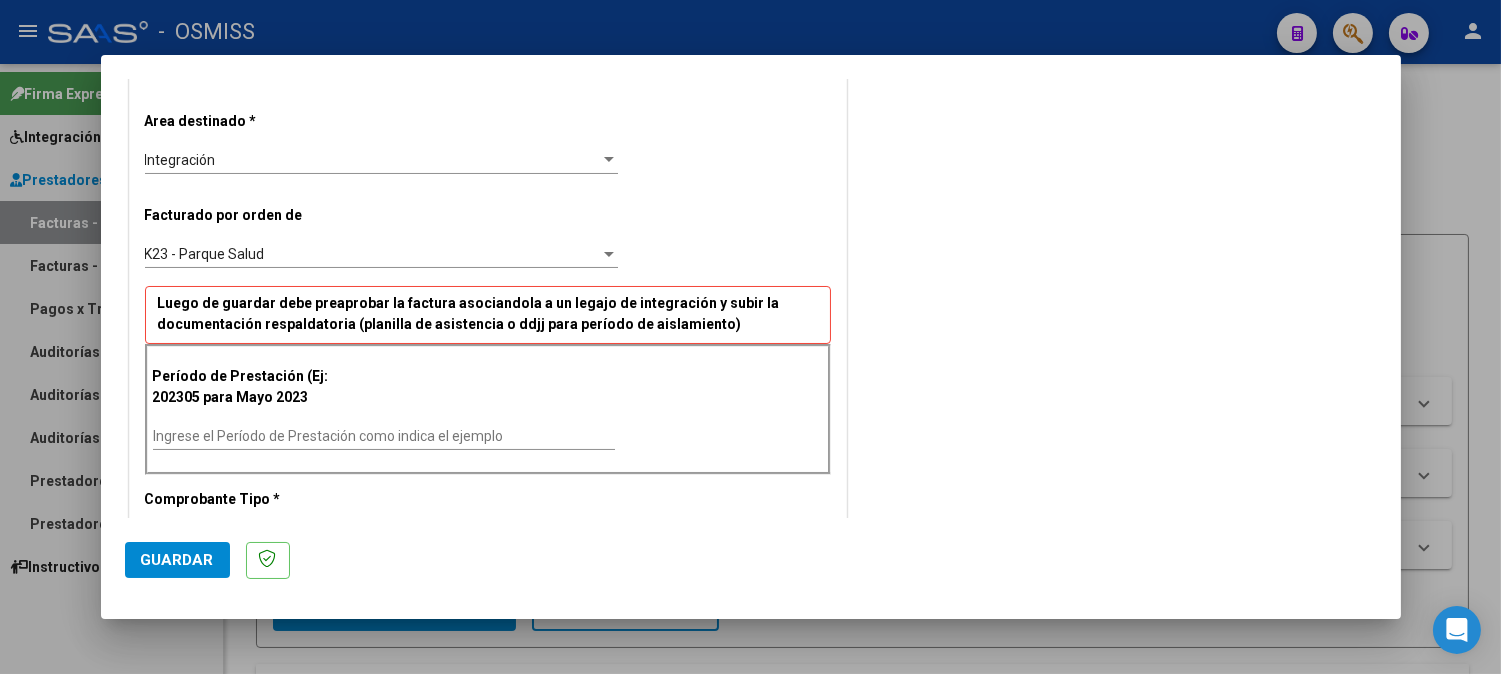 scroll, scrollTop: 555, scrollLeft: 0, axis: vertical 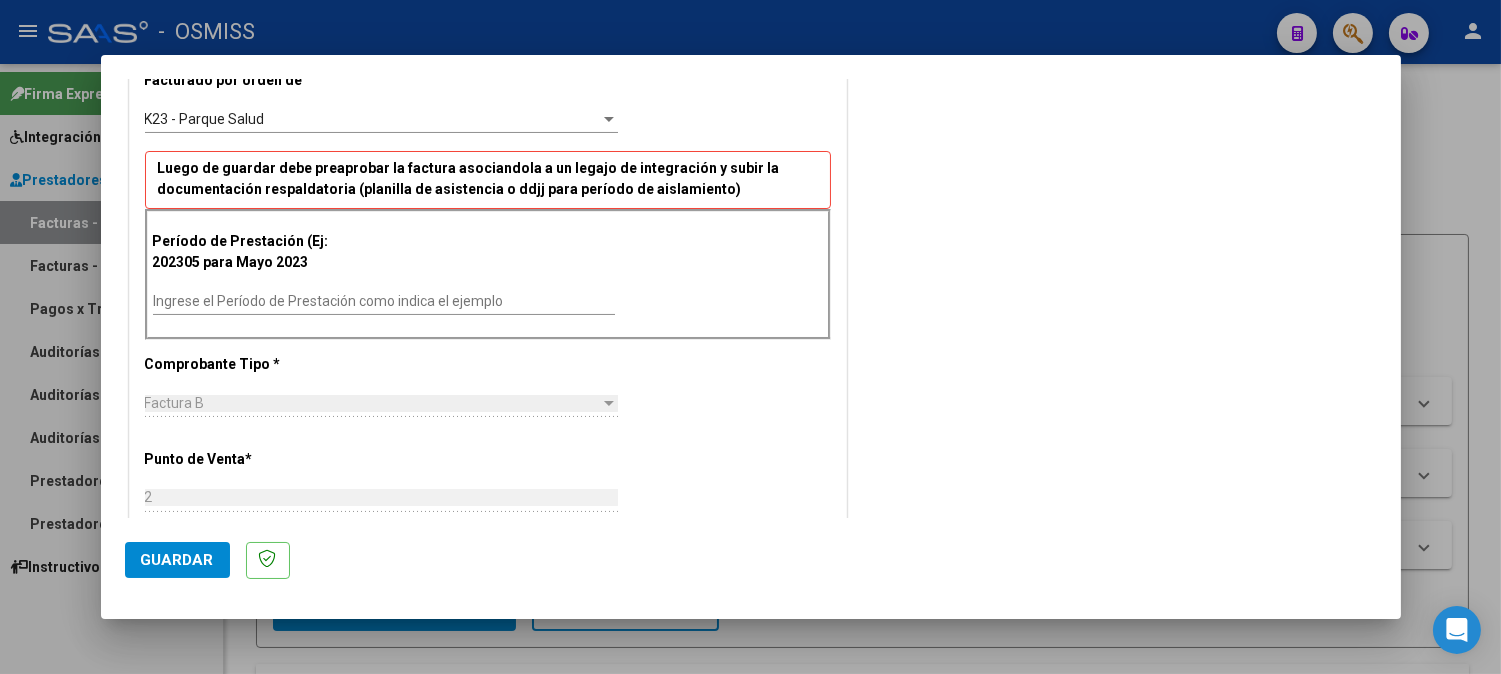 click on "Ingrese el Período de Prestación como indica el ejemplo" at bounding box center [384, 301] 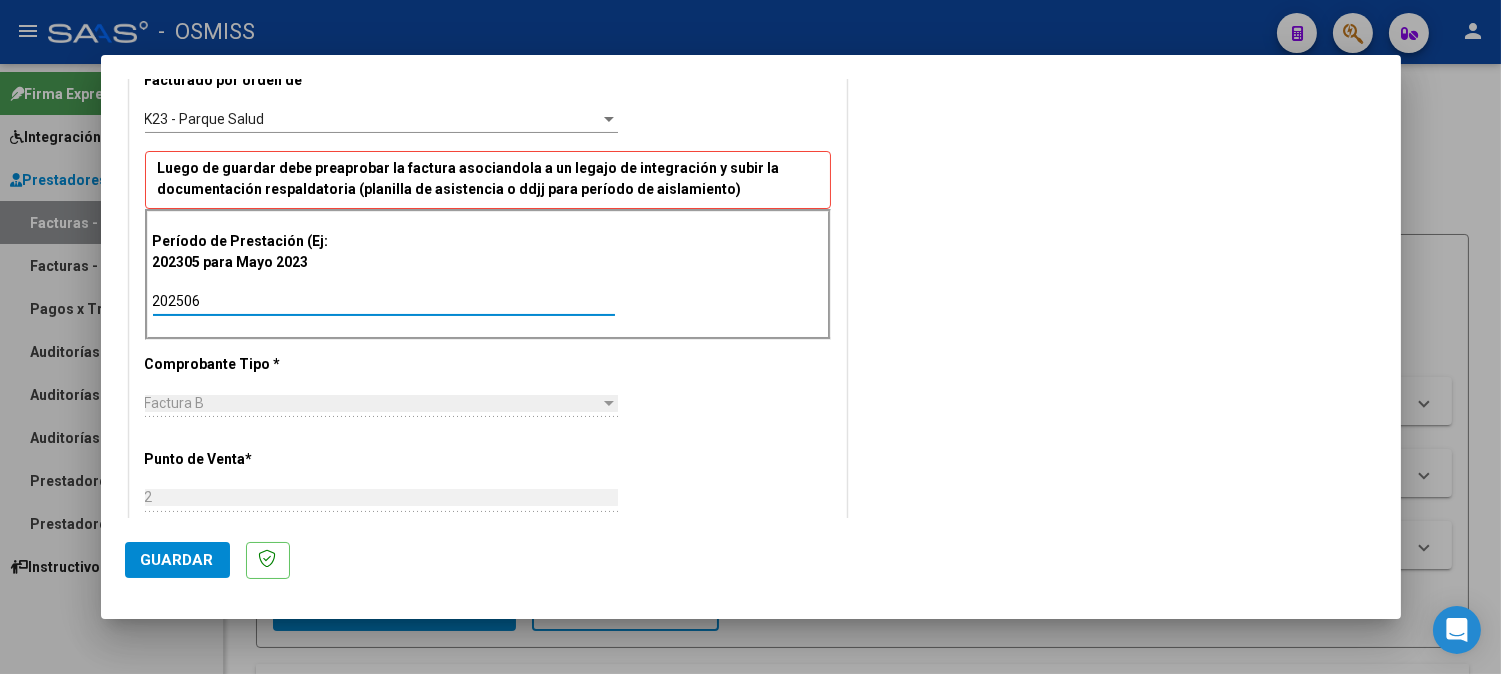 click on "Guardar" 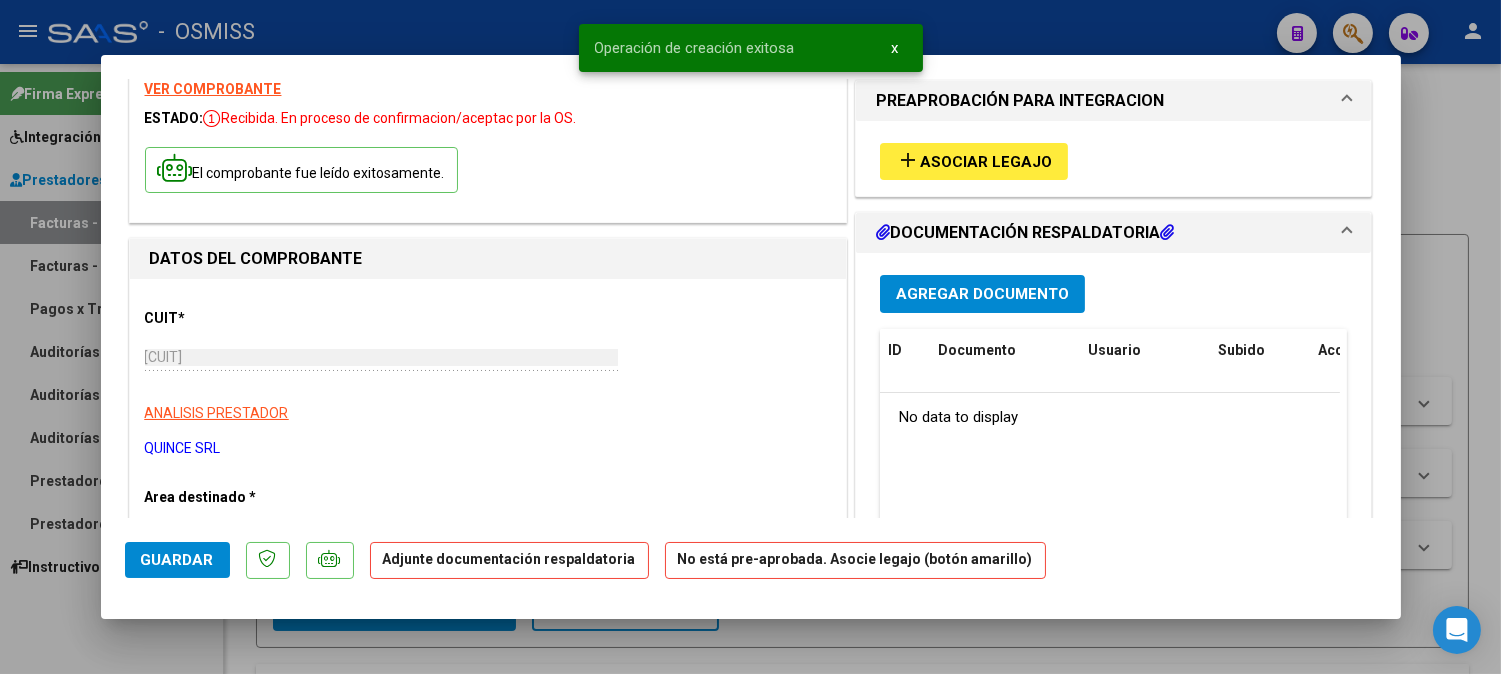 scroll, scrollTop: 111, scrollLeft: 0, axis: vertical 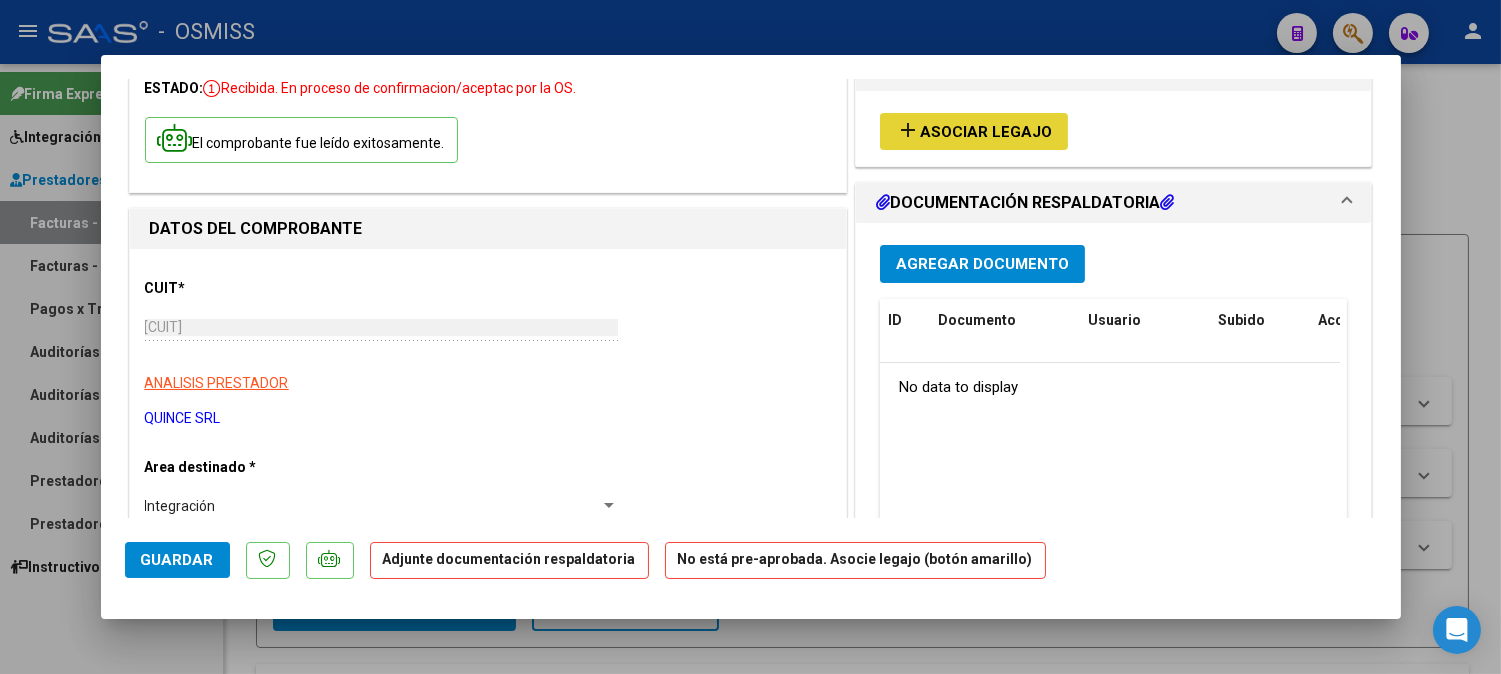 click on "Asociar Legajo" at bounding box center [986, 132] 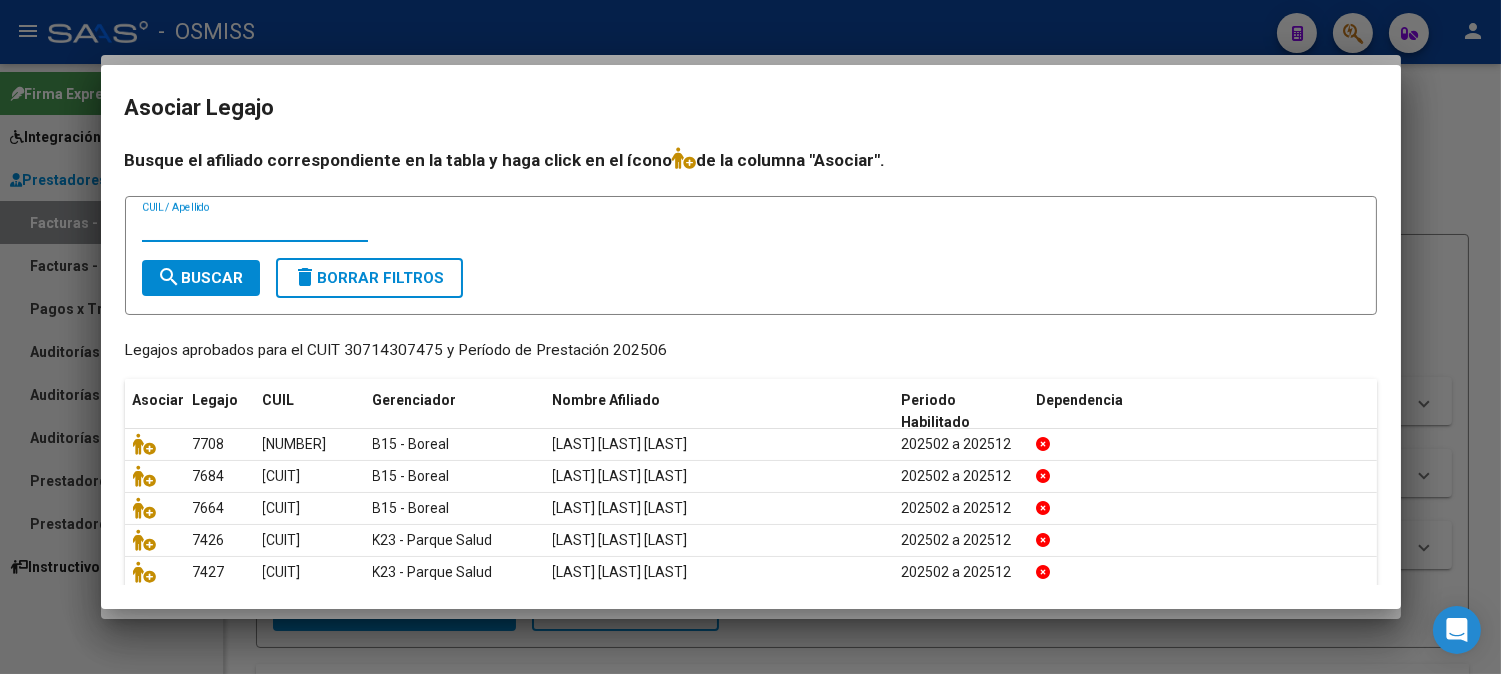 click on "CUIL / Apellido" at bounding box center (255, 227) 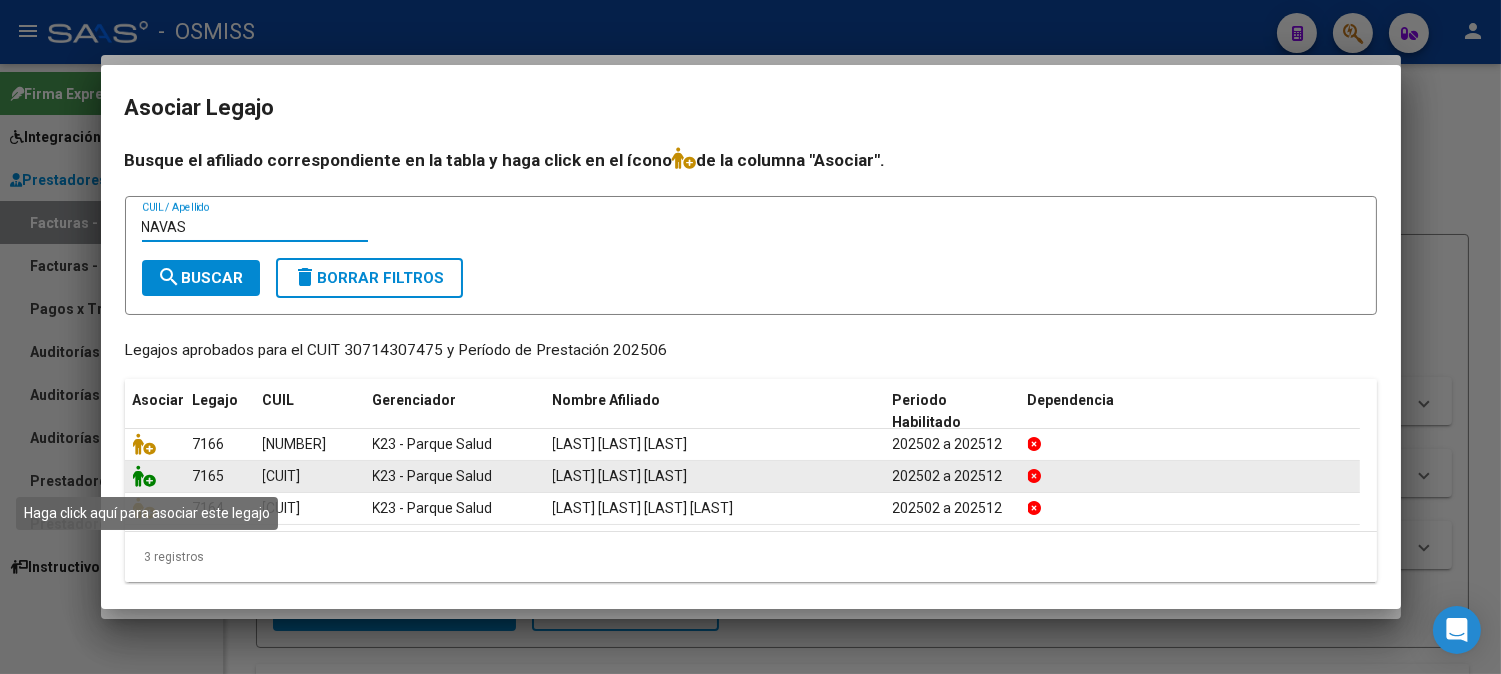 click 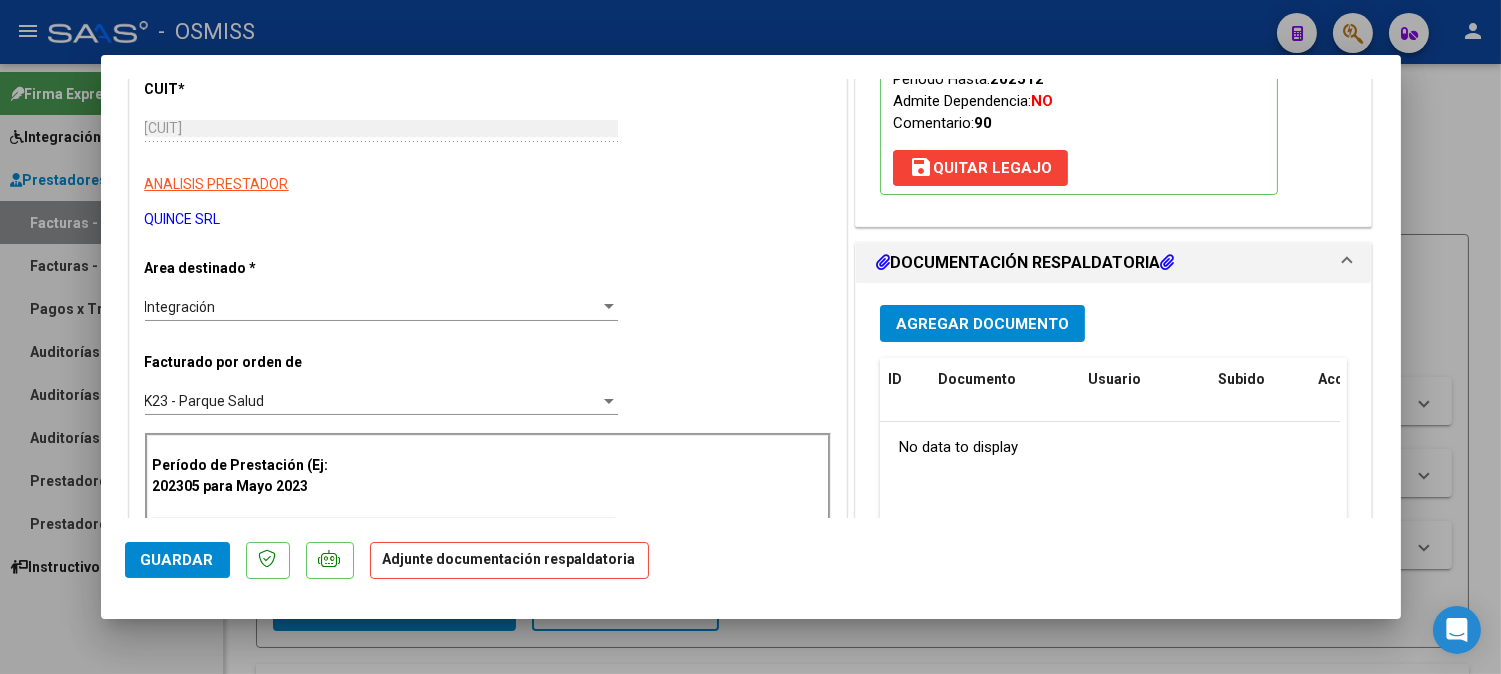 scroll, scrollTop: 444, scrollLeft: 0, axis: vertical 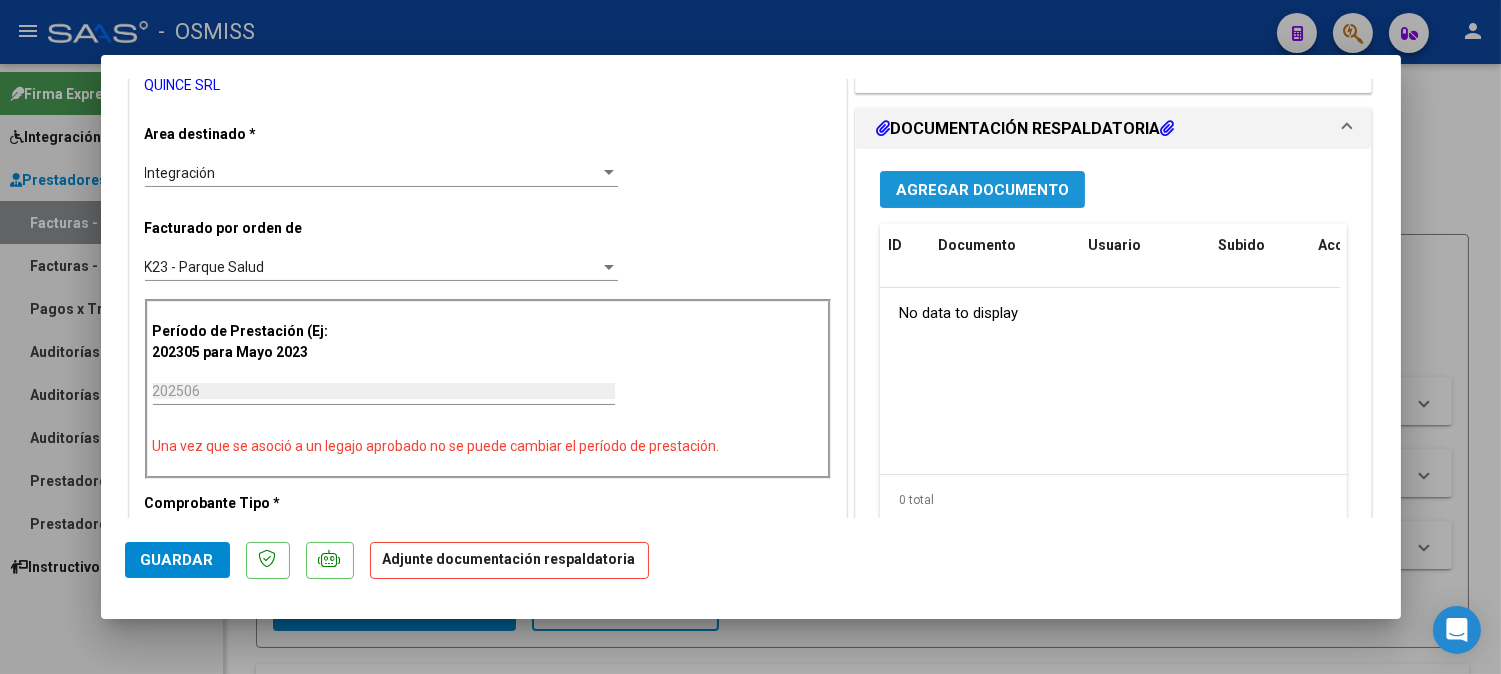 click on "Agregar Documento" at bounding box center (982, 190) 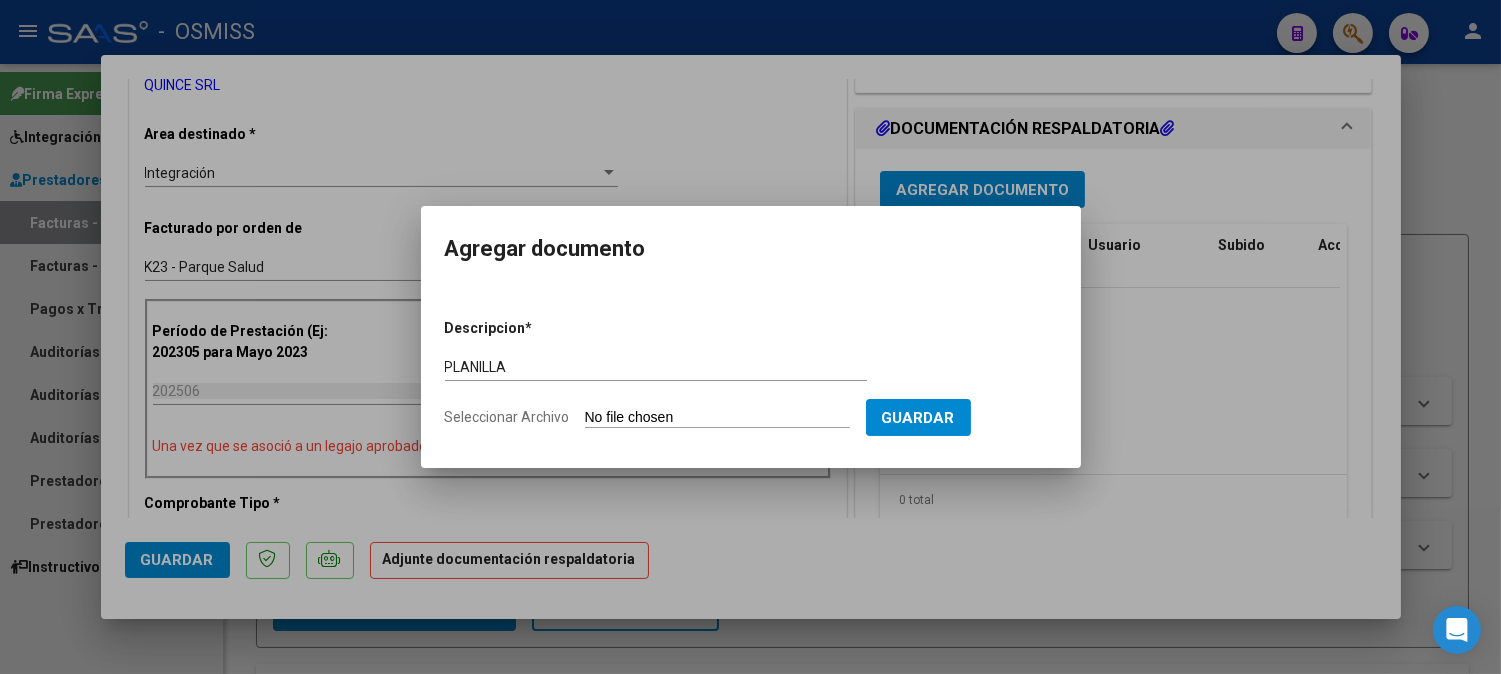 click on "Seleccionar Archivo" at bounding box center (717, 418) 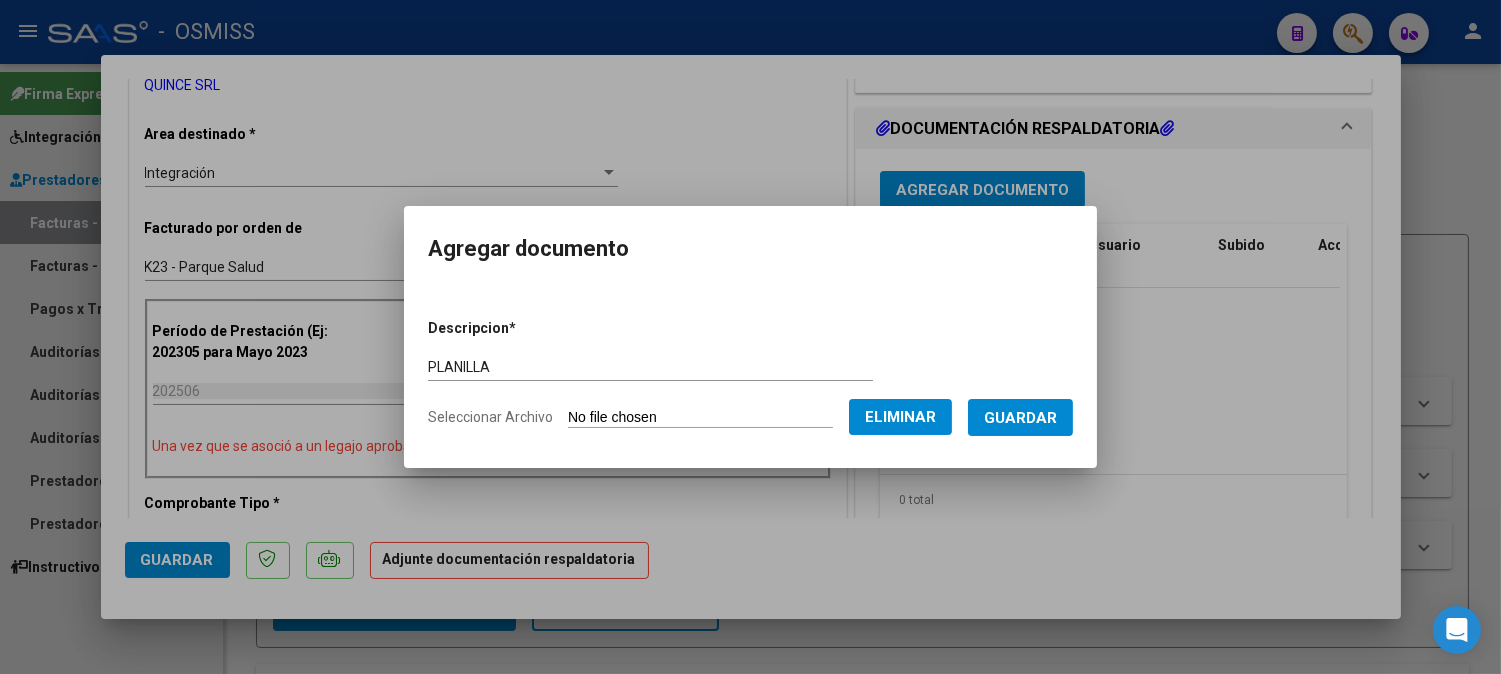 click on "PLANILLA" at bounding box center (650, 367) 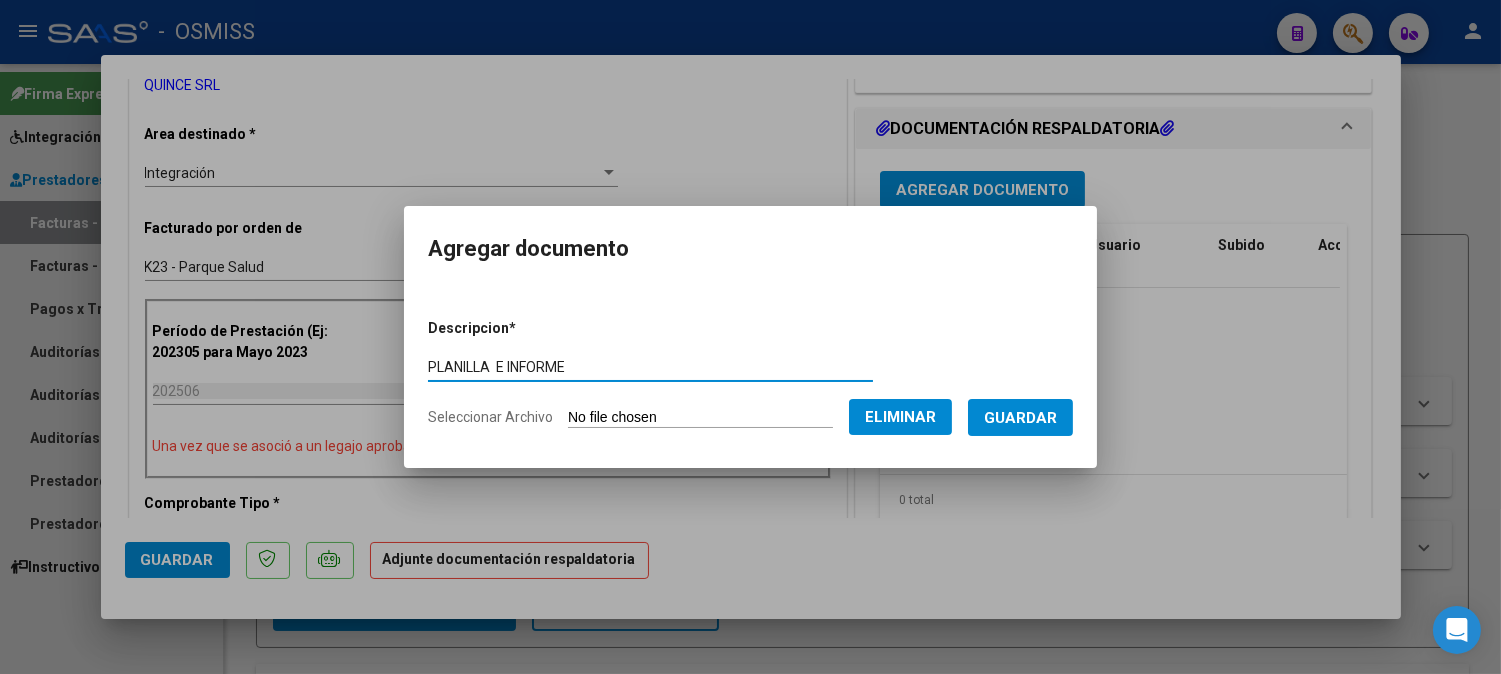 click on "Guardar" at bounding box center (1020, 418) 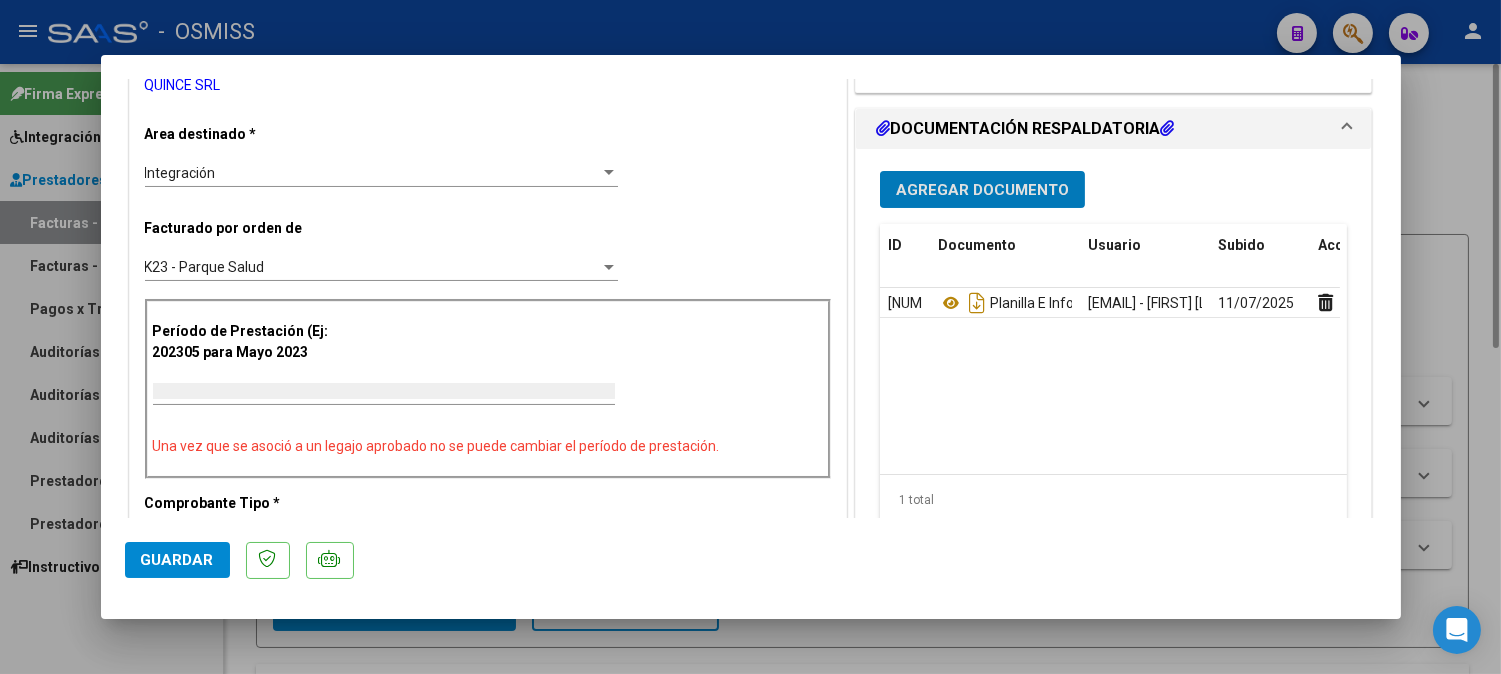 scroll, scrollTop: 0, scrollLeft: 0, axis: both 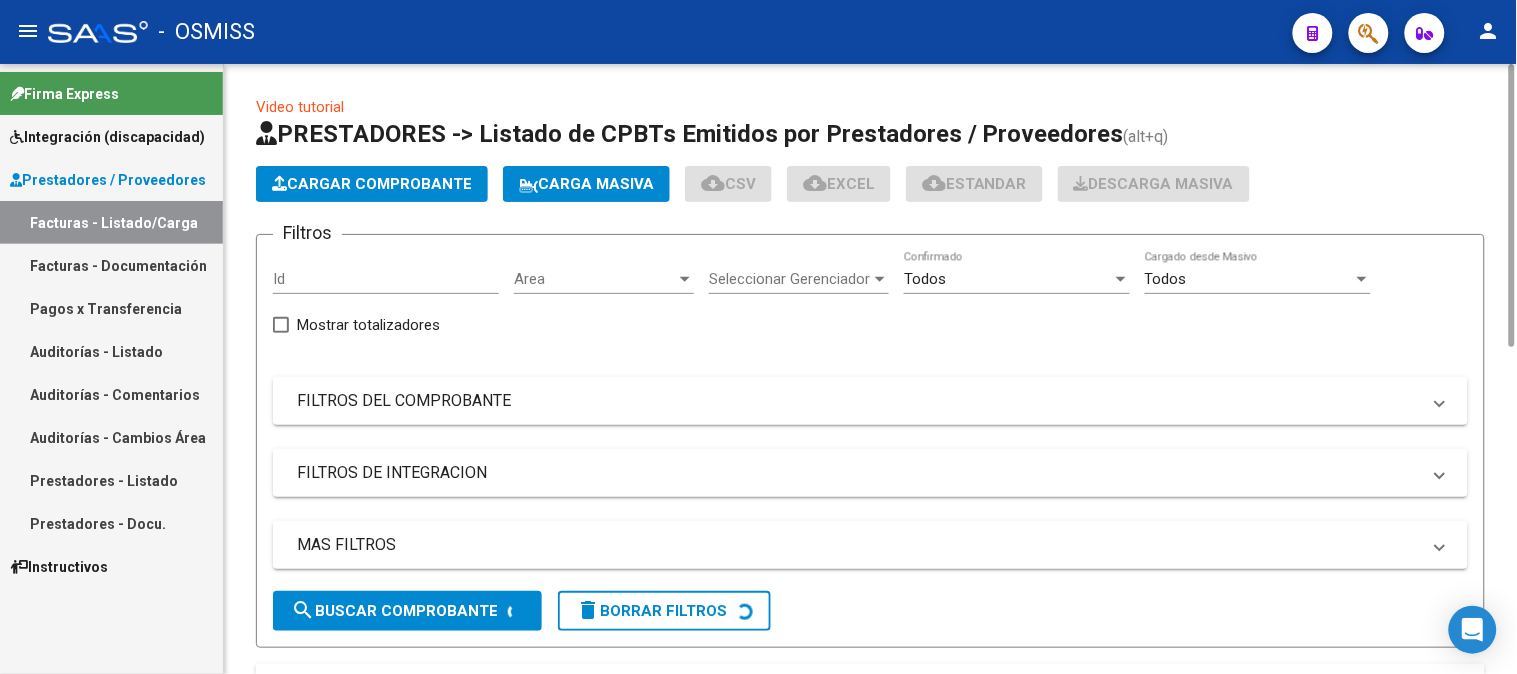 click on "Cargar Comprobante" 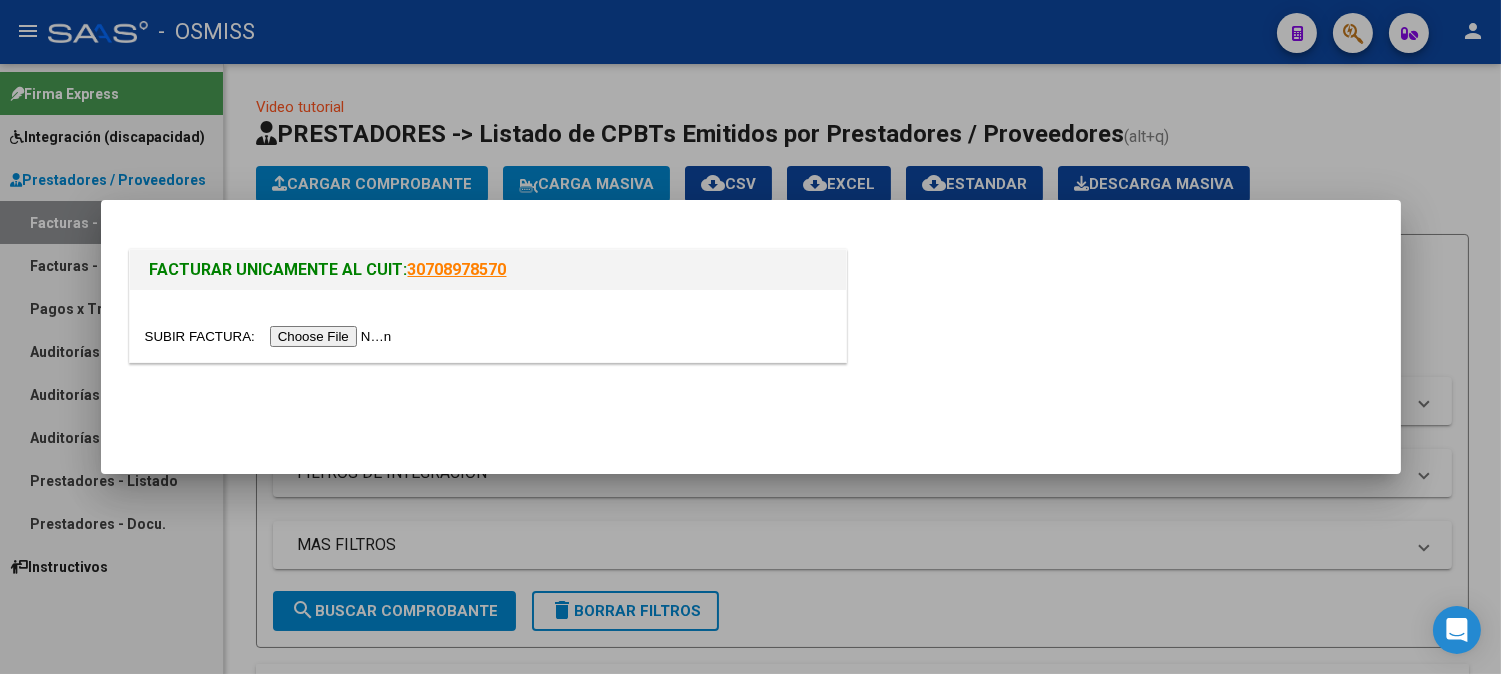 click at bounding box center (271, 336) 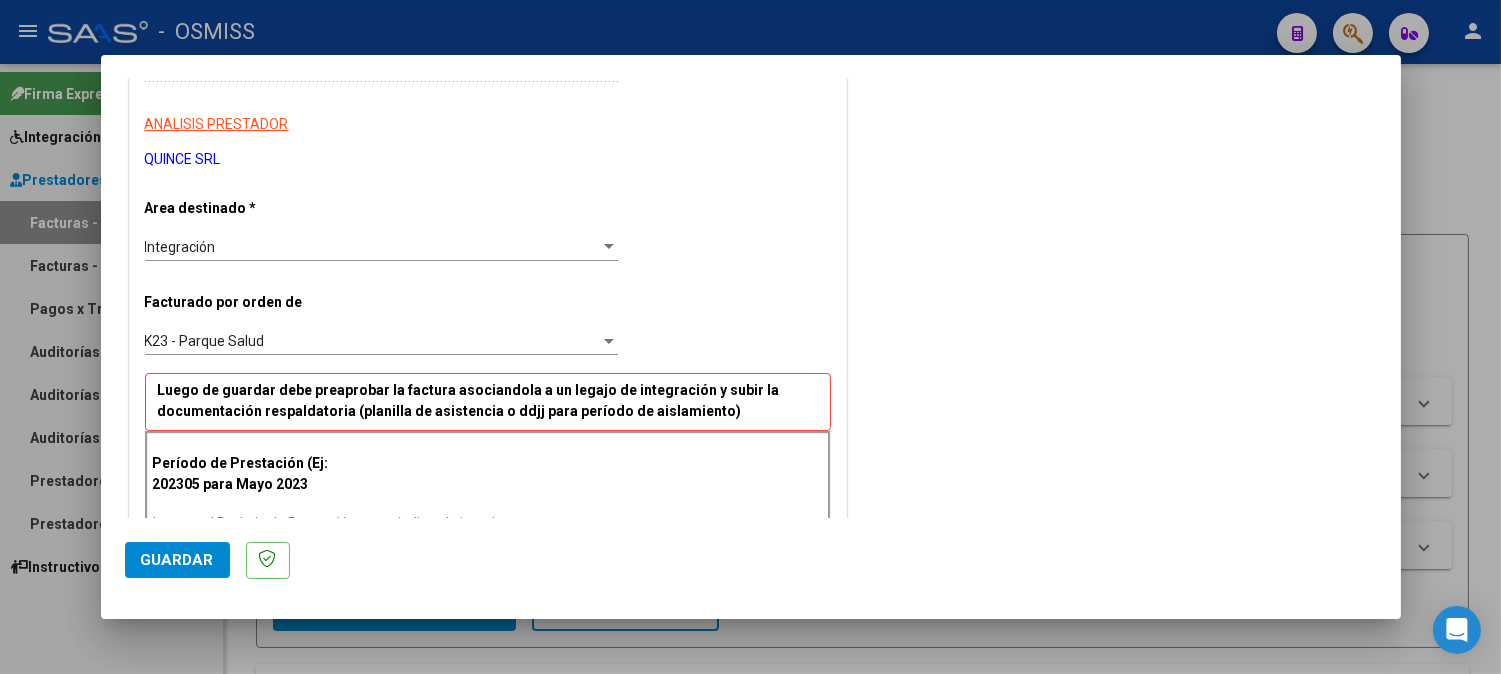 scroll, scrollTop: 444, scrollLeft: 0, axis: vertical 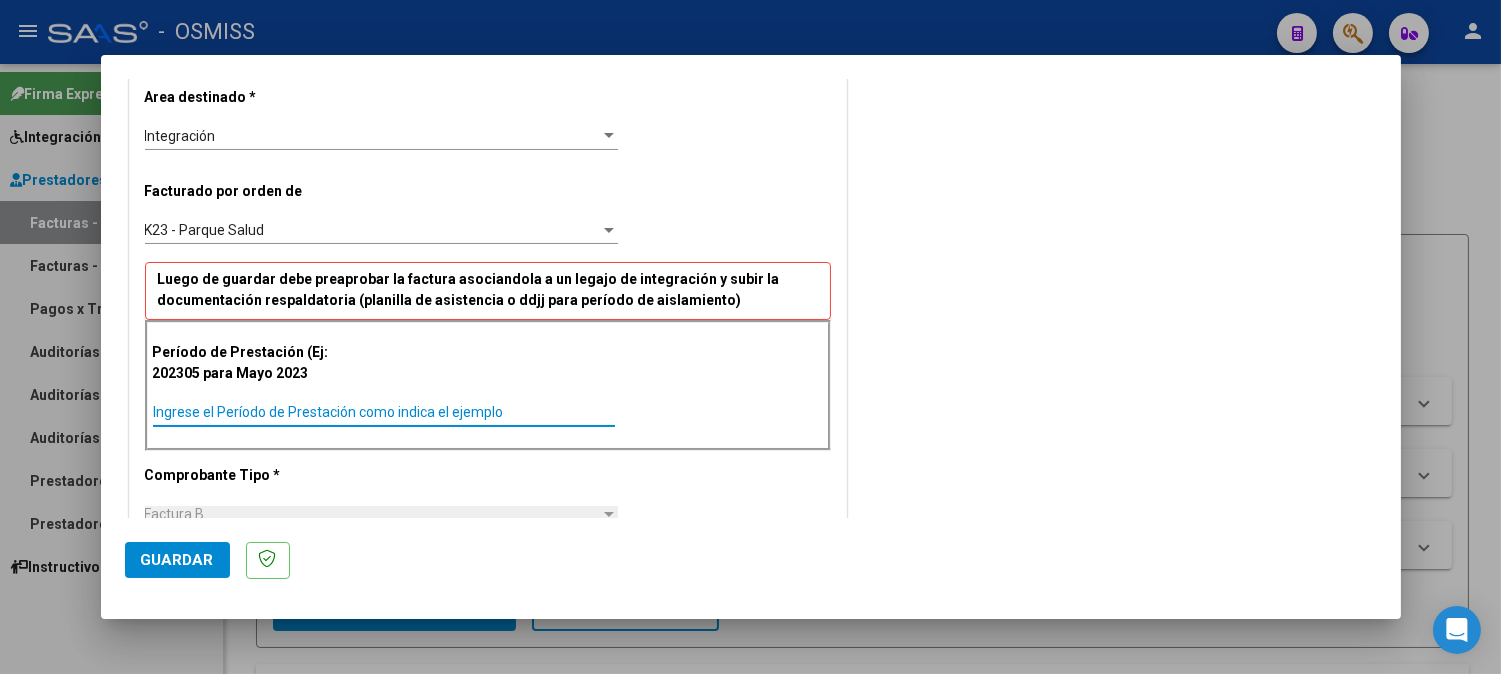 click on "Ingrese el Período de Prestación como indica el ejemplo" at bounding box center (384, 412) 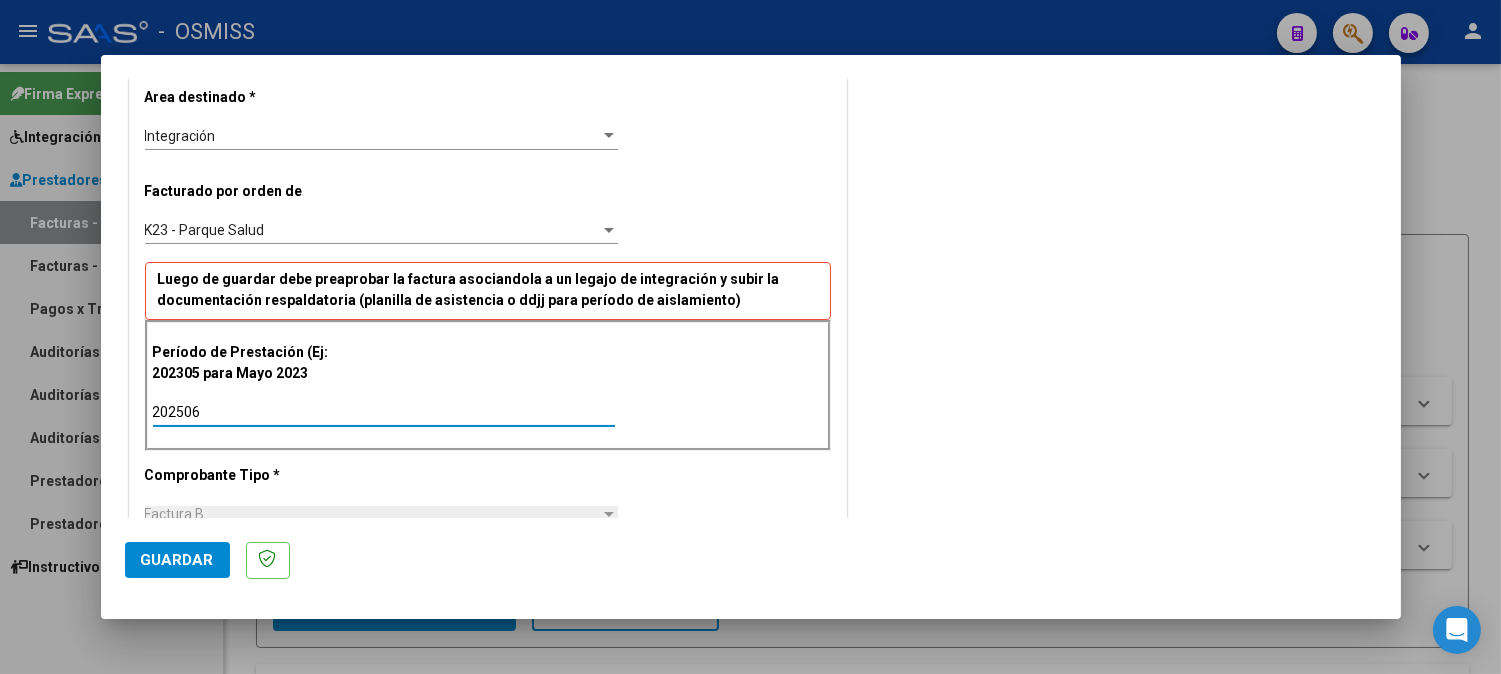 click on "Guardar" 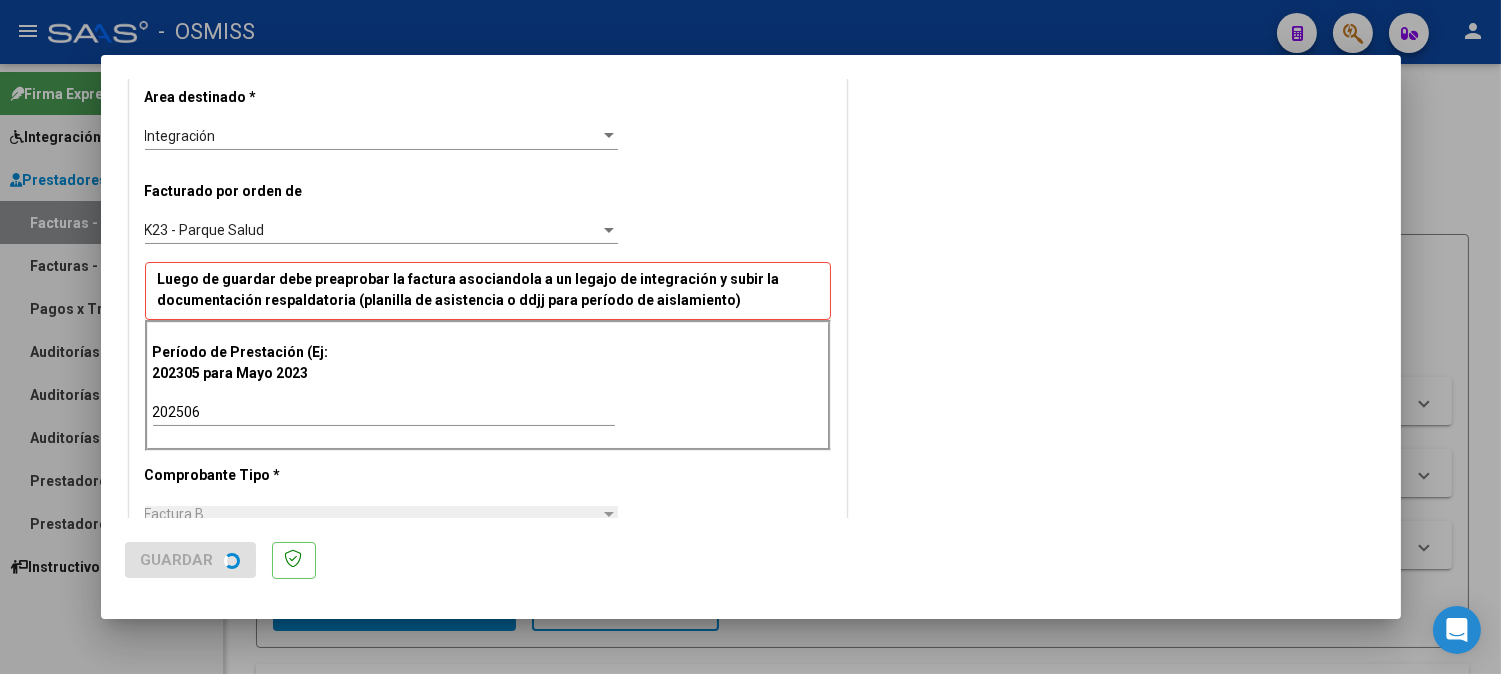 scroll, scrollTop: 0, scrollLeft: 0, axis: both 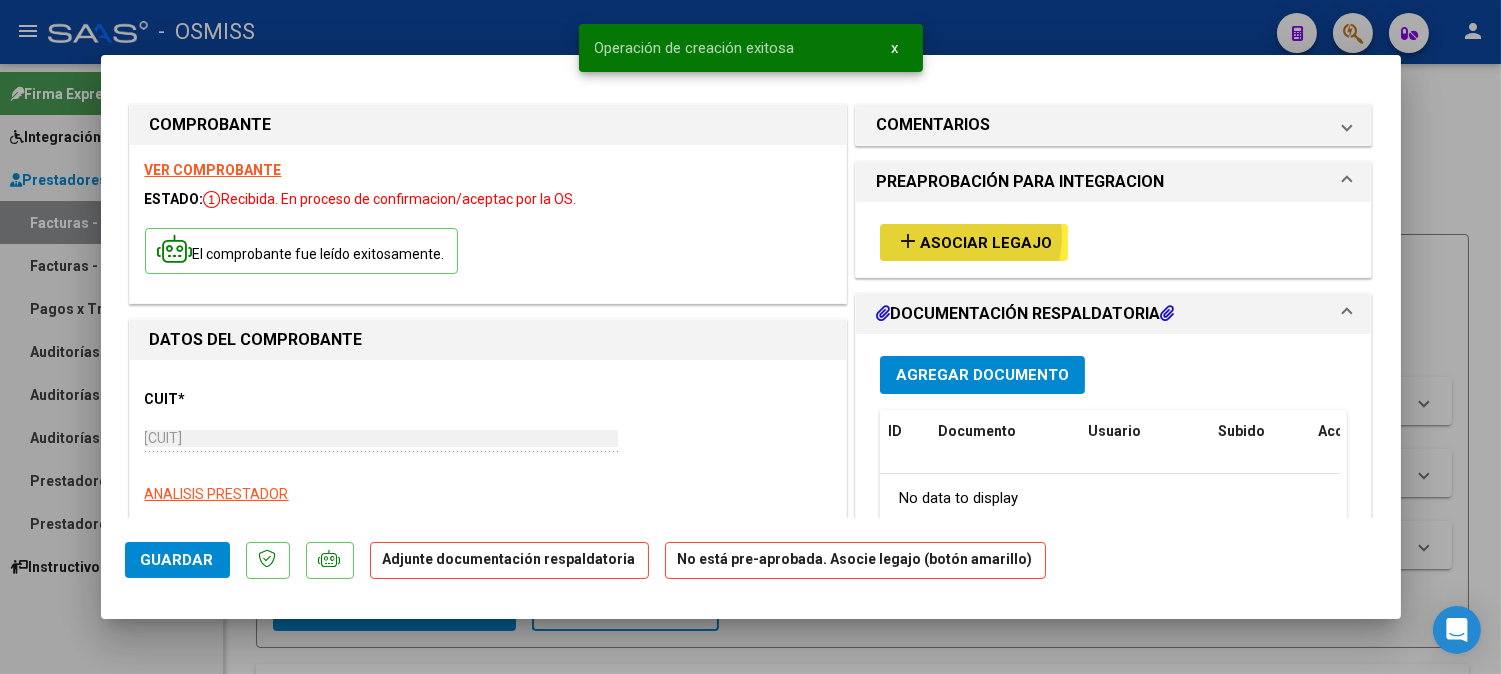click on "Asociar Legajo" at bounding box center (986, 243) 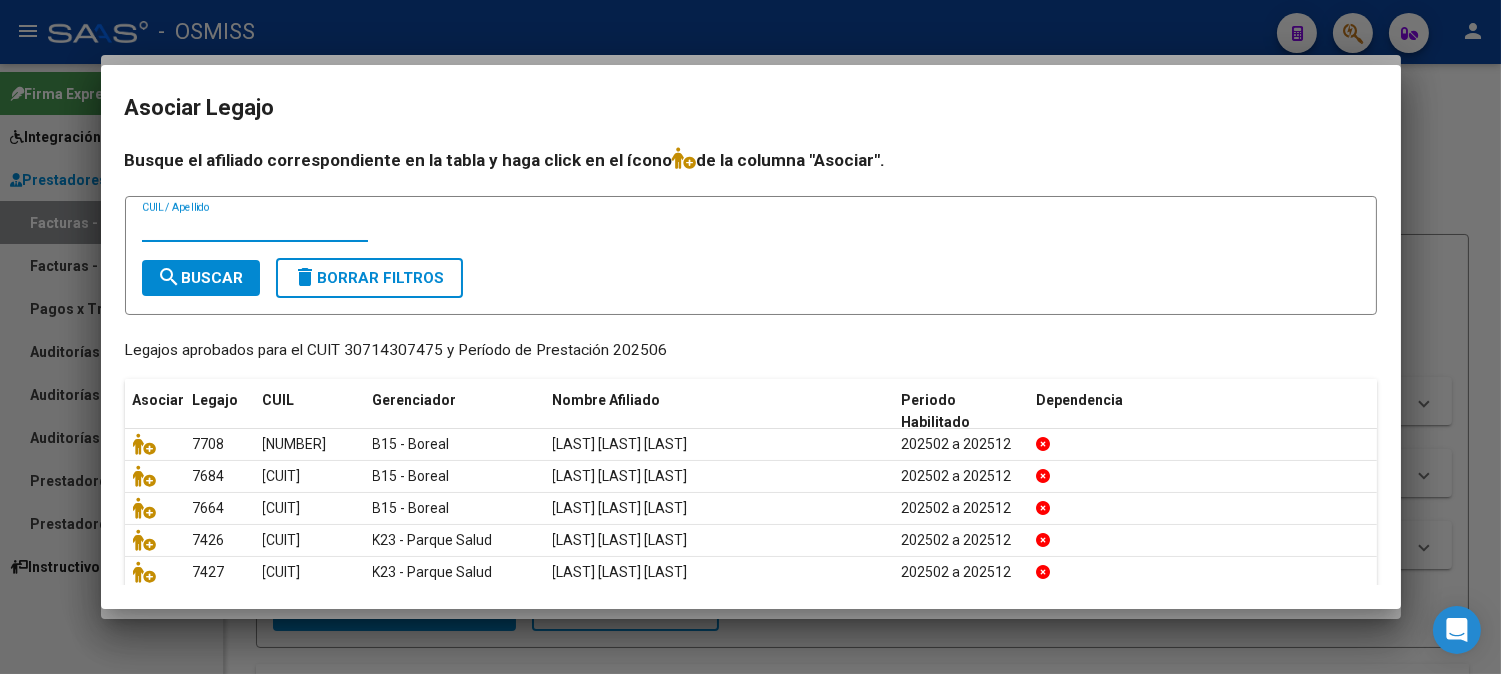 click on "CUIL / Apellido" at bounding box center [255, 227] 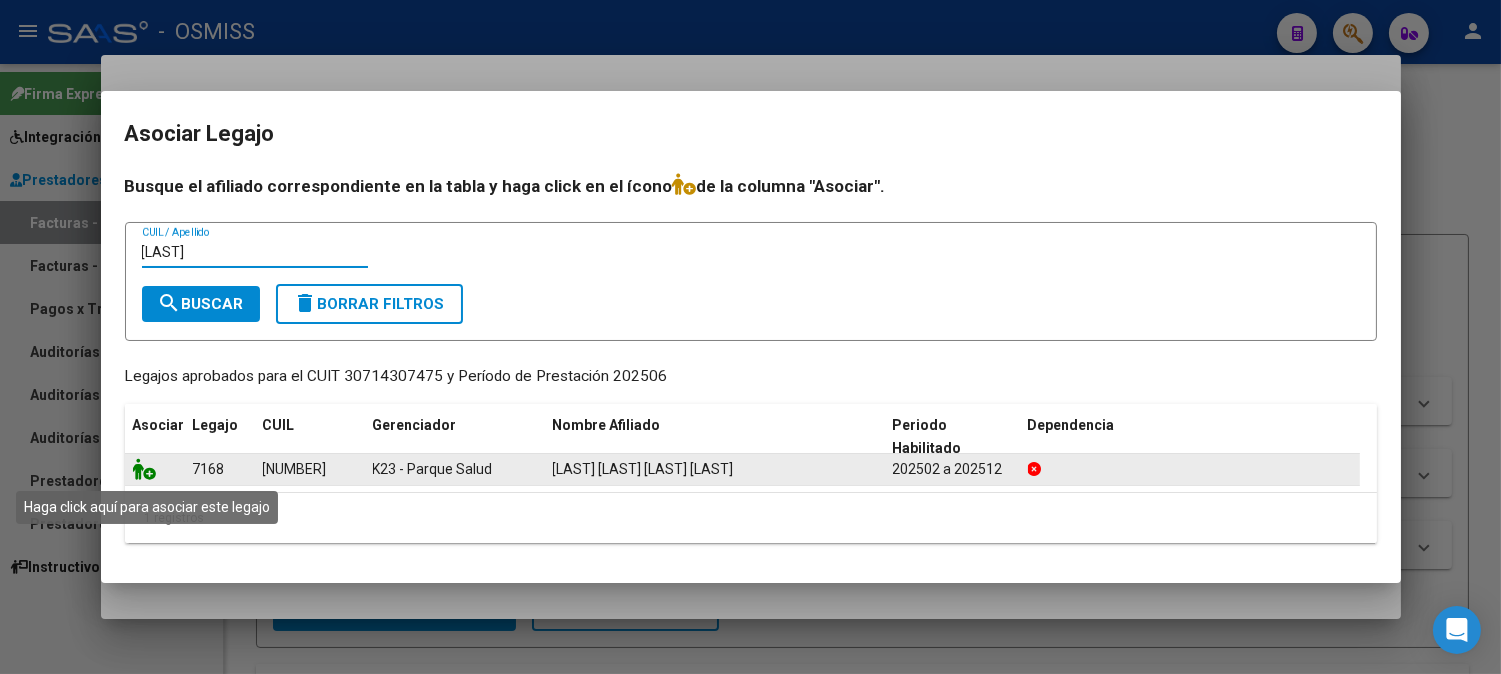 click 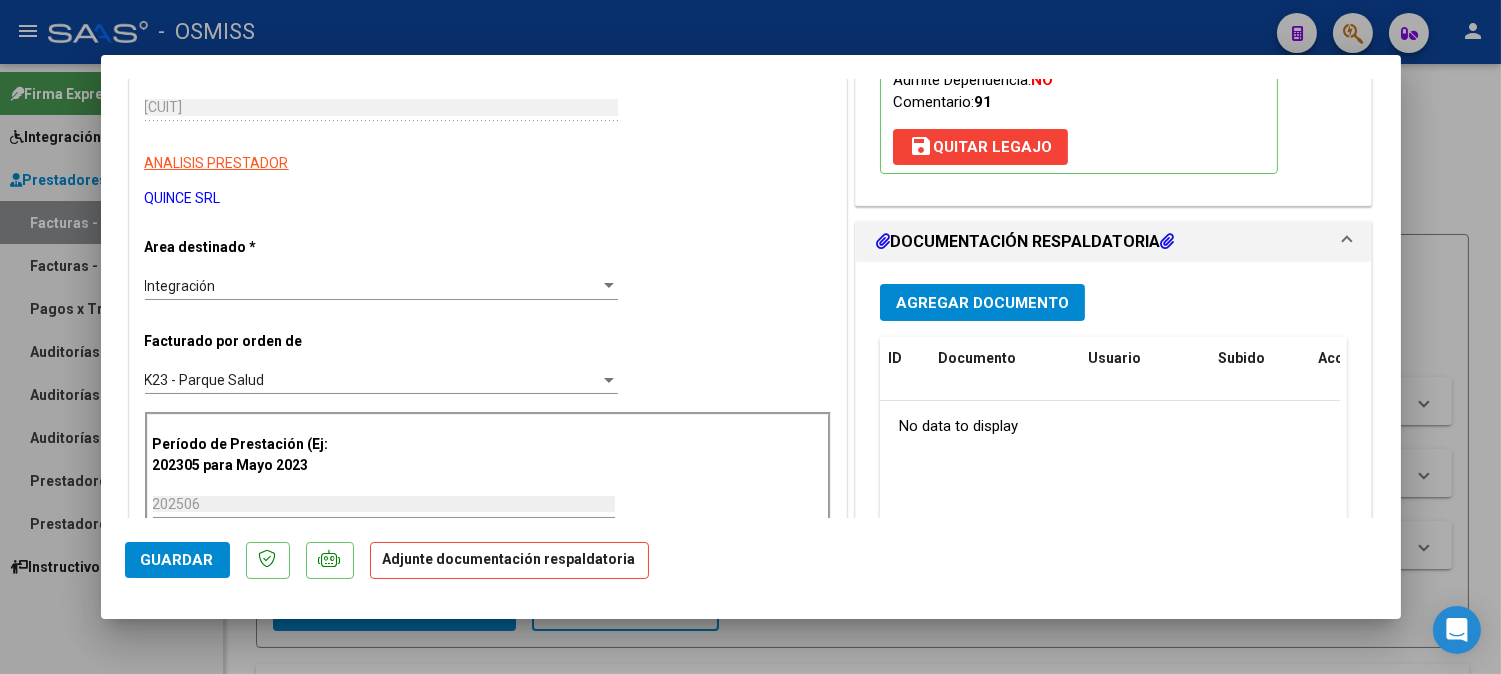 scroll, scrollTop: 333, scrollLeft: 0, axis: vertical 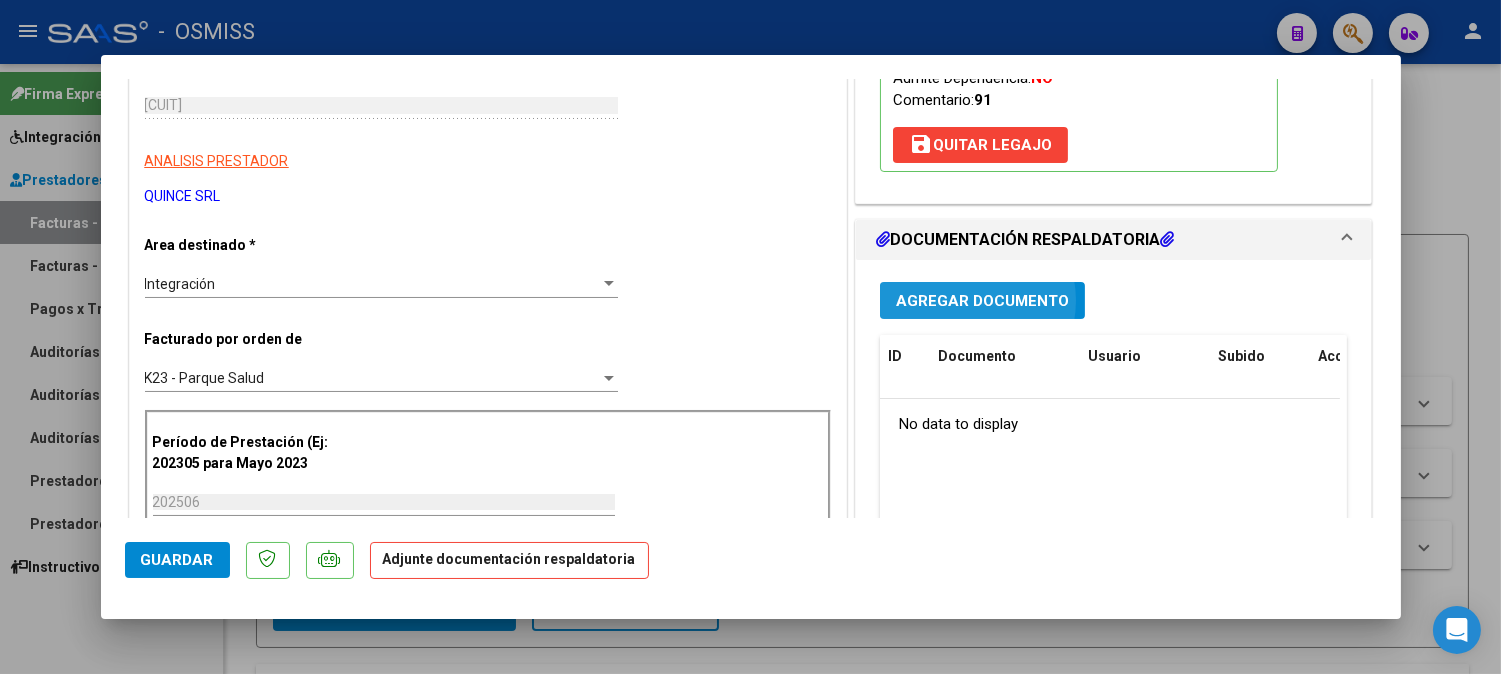 click on "Agregar Documento" at bounding box center (982, 301) 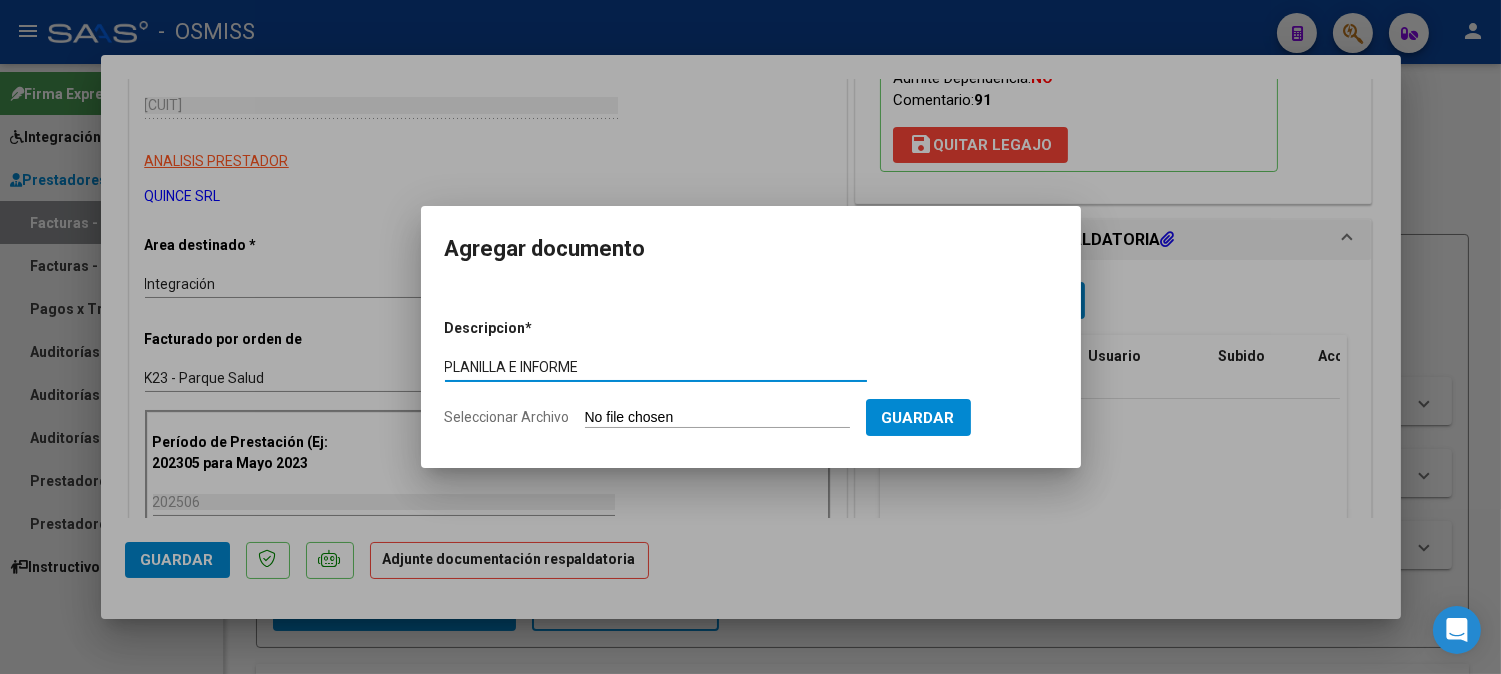 click on "Seleccionar Archivo" at bounding box center (717, 418) 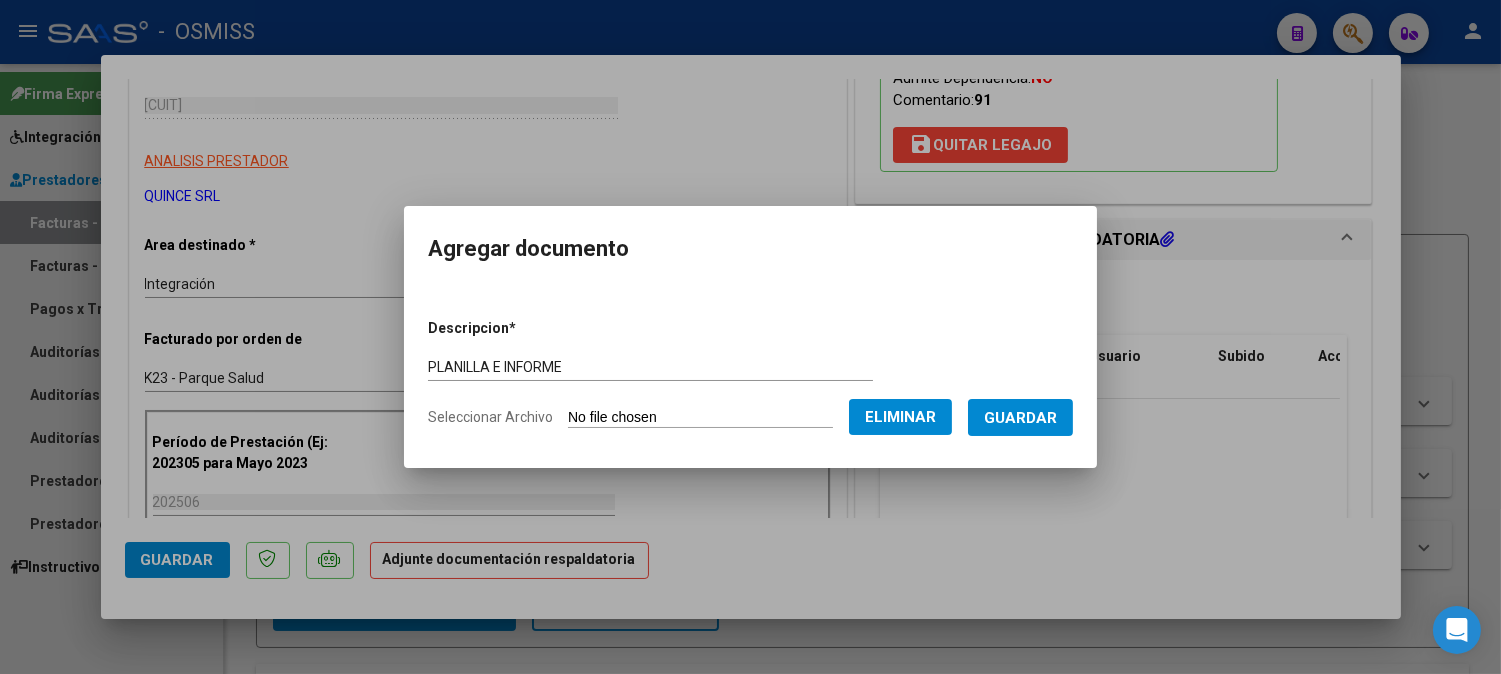 click on "Guardar" at bounding box center [1020, 418] 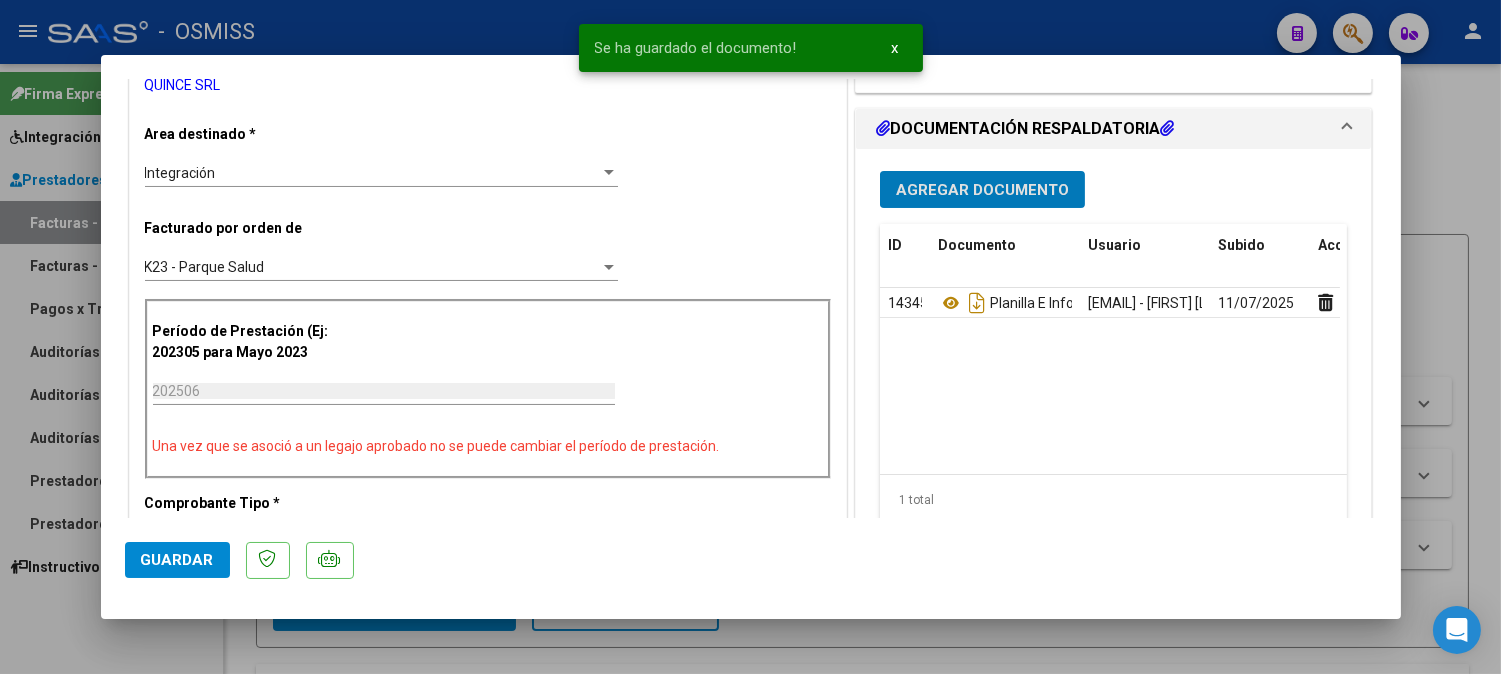 scroll, scrollTop: 333, scrollLeft: 0, axis: vertical 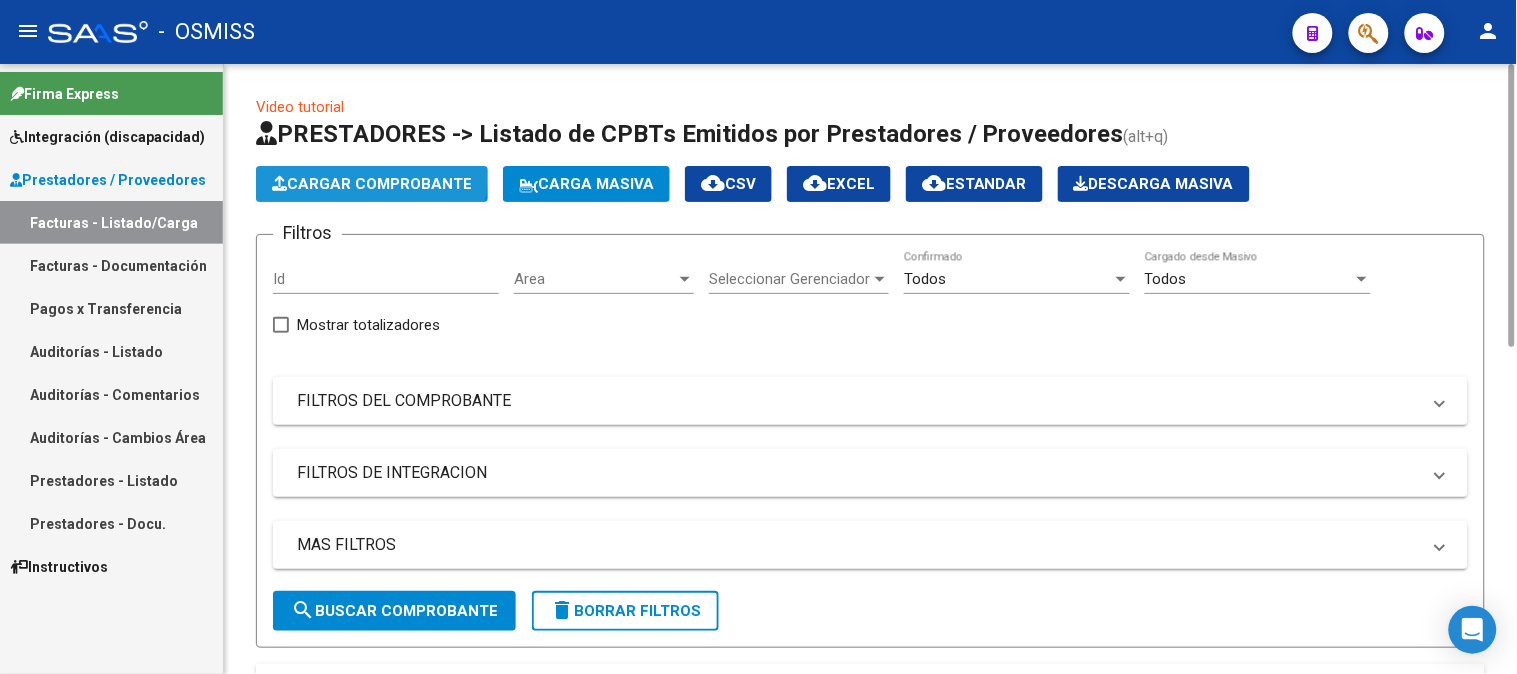 click on "Cargar Comprobante" 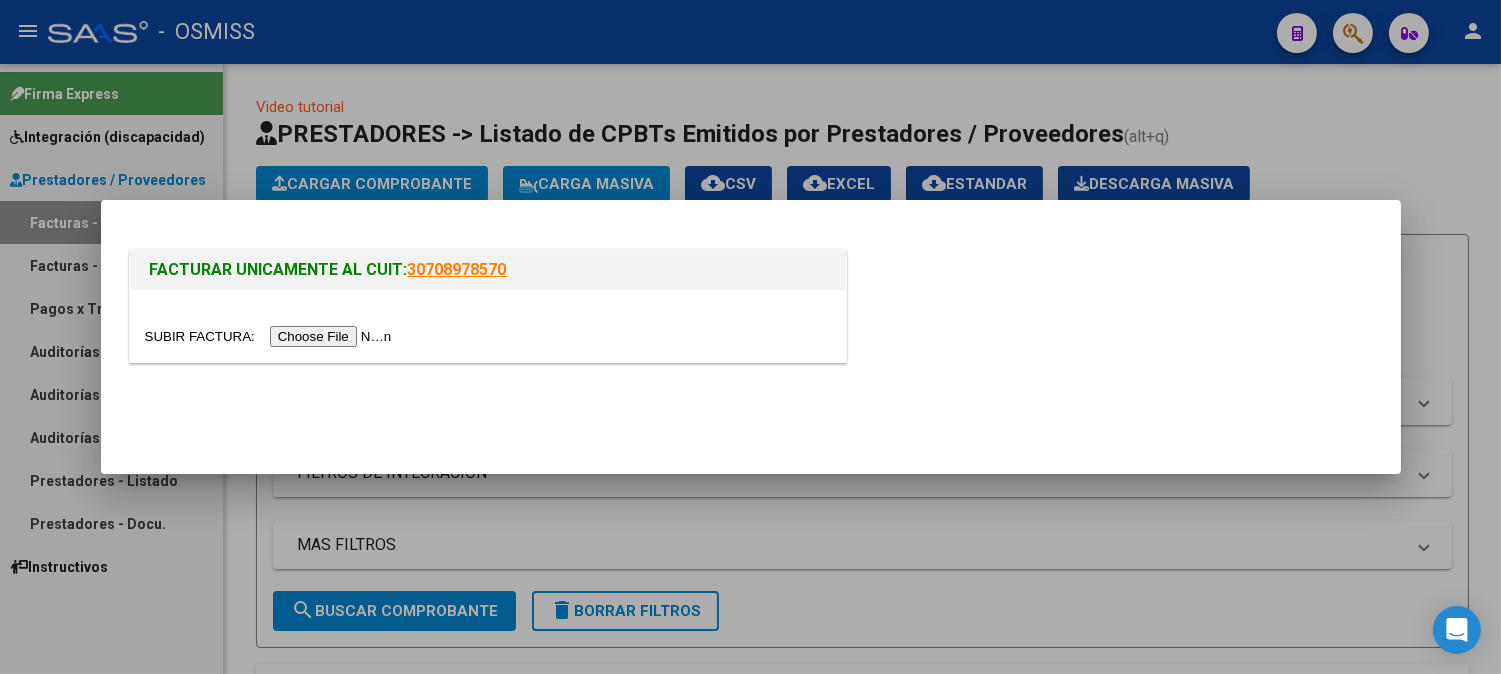 click at bounding box center [271, 336] 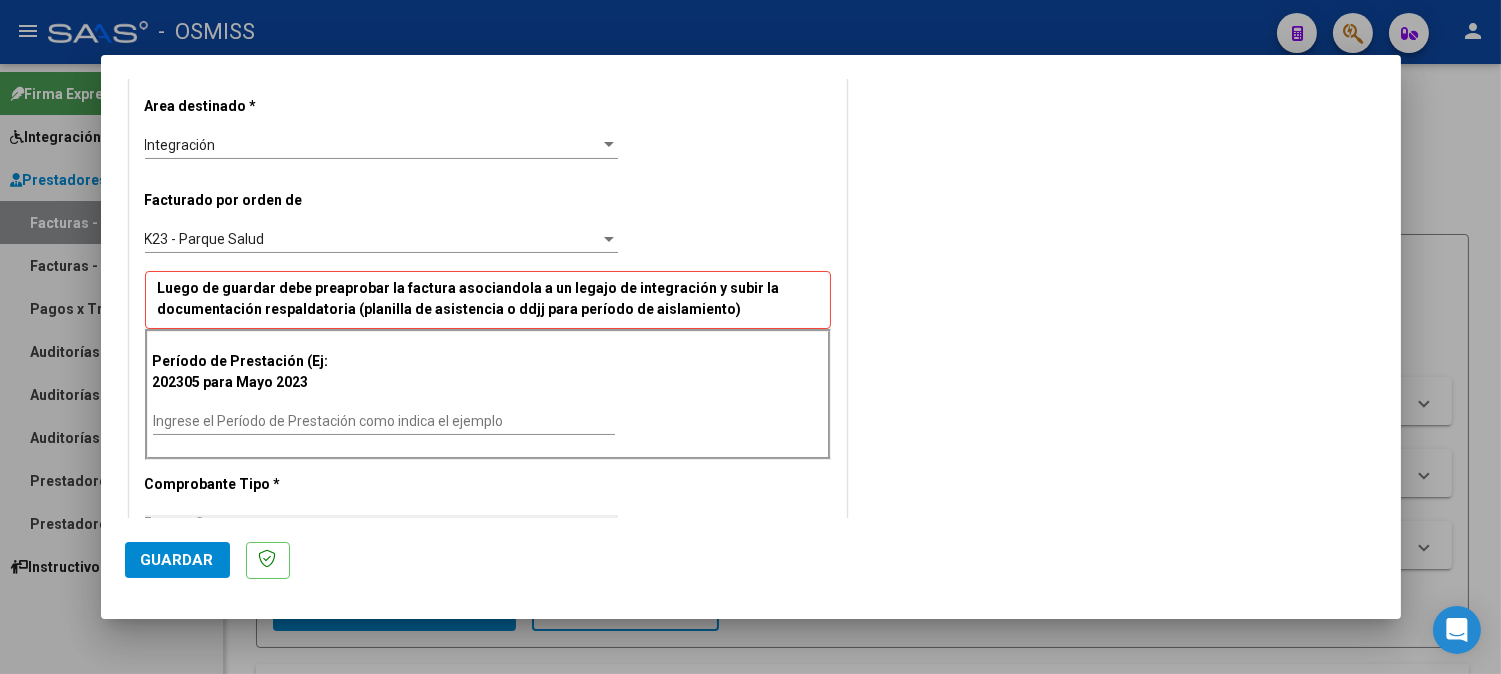 scroll, scrollTop: 444, scrollLeft: 0, axis: vertical 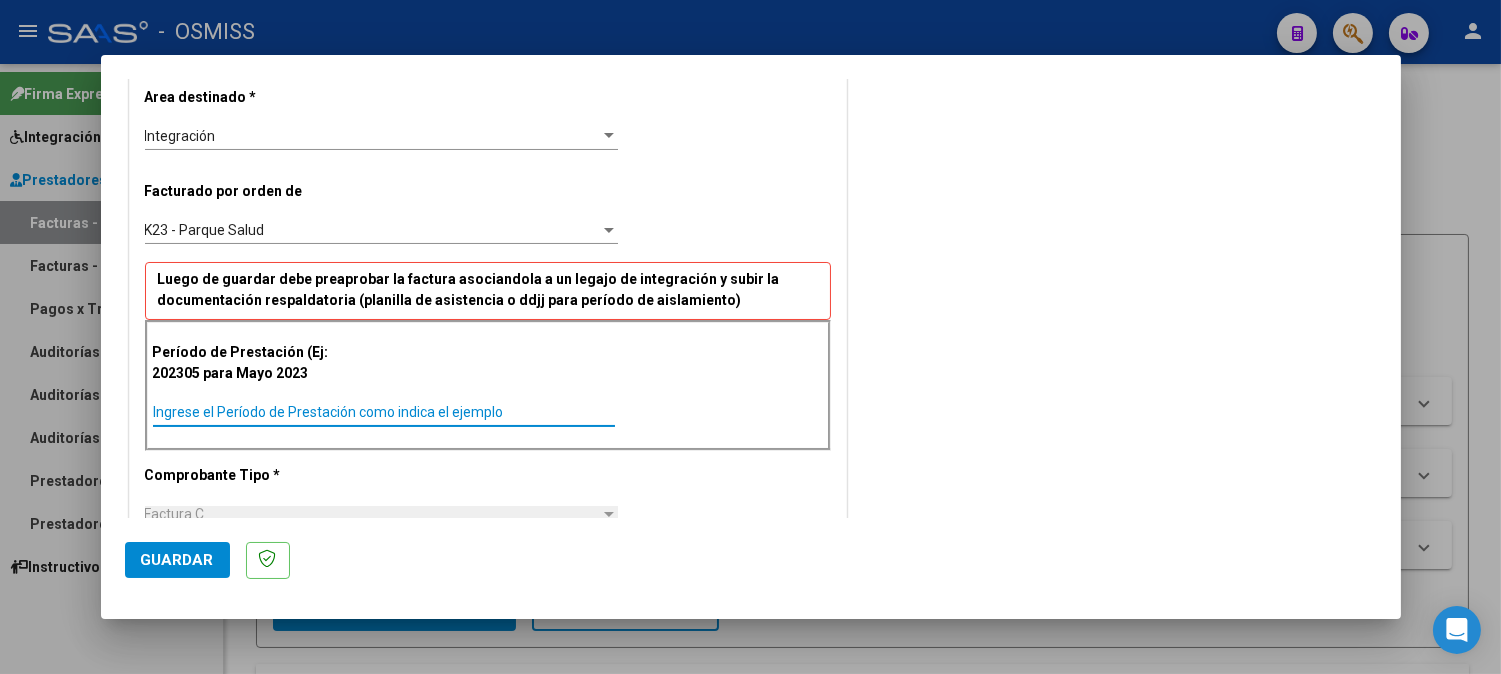 click on "Ingrese el Período de Prestación como indica el ejemplo" at bounding box center [384, 412] 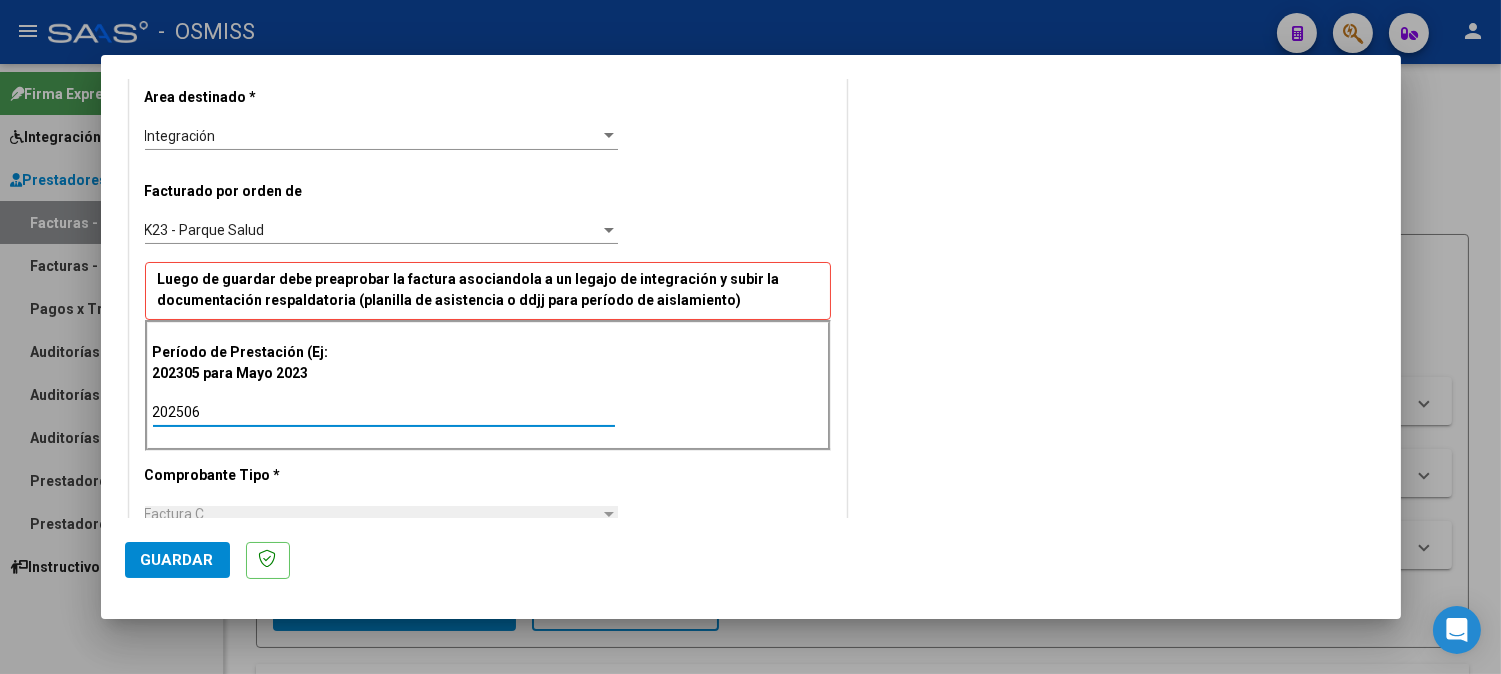 click on "Guardar" 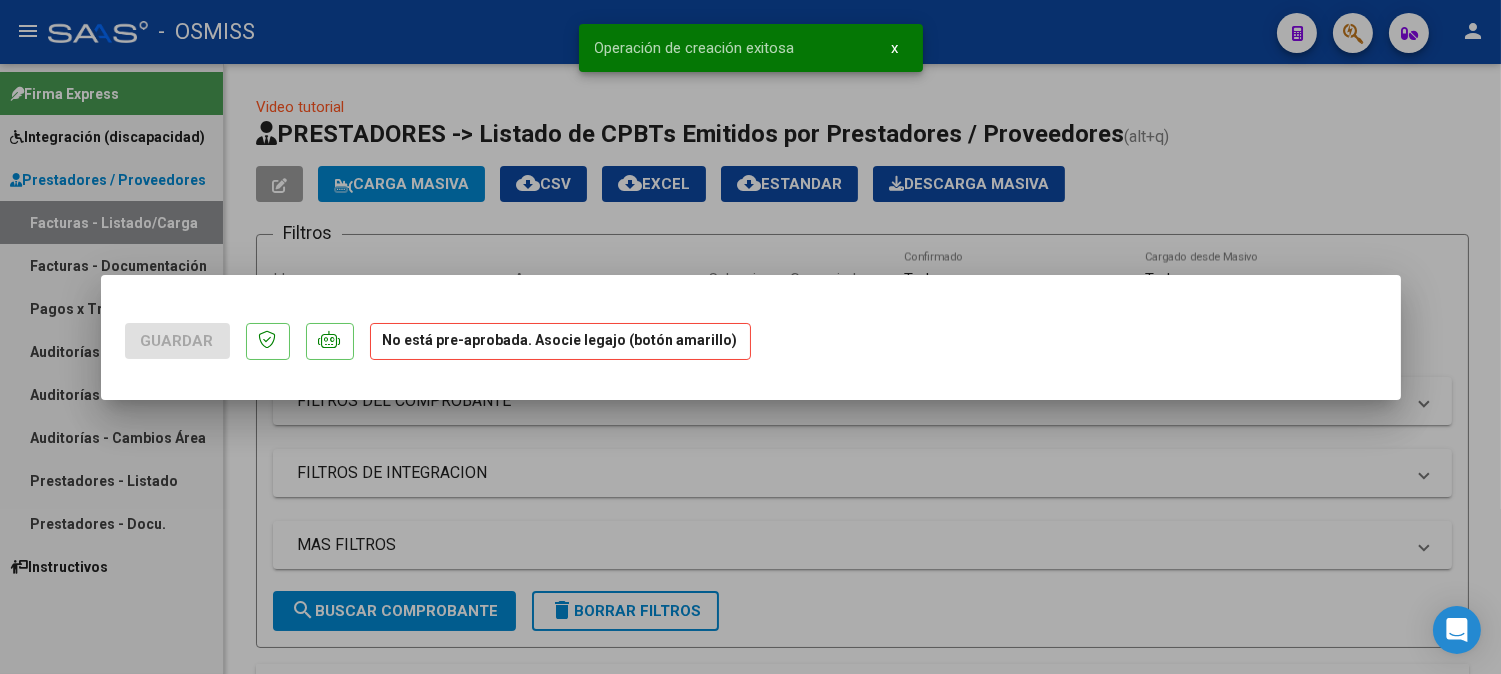 scroll, scrollTop: 0, scrollLeft: 0, axis: both 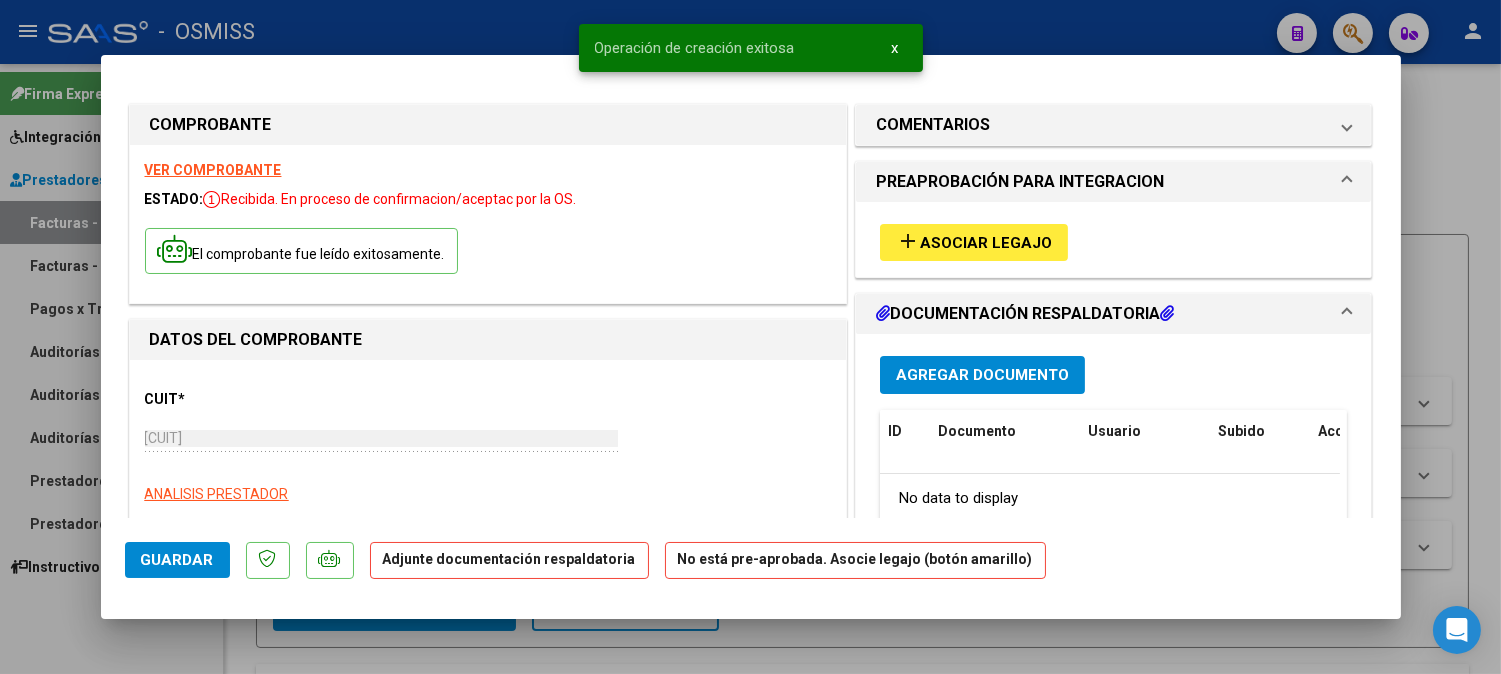 click on "Asociar Legajo" at bounding box center [986, 243] 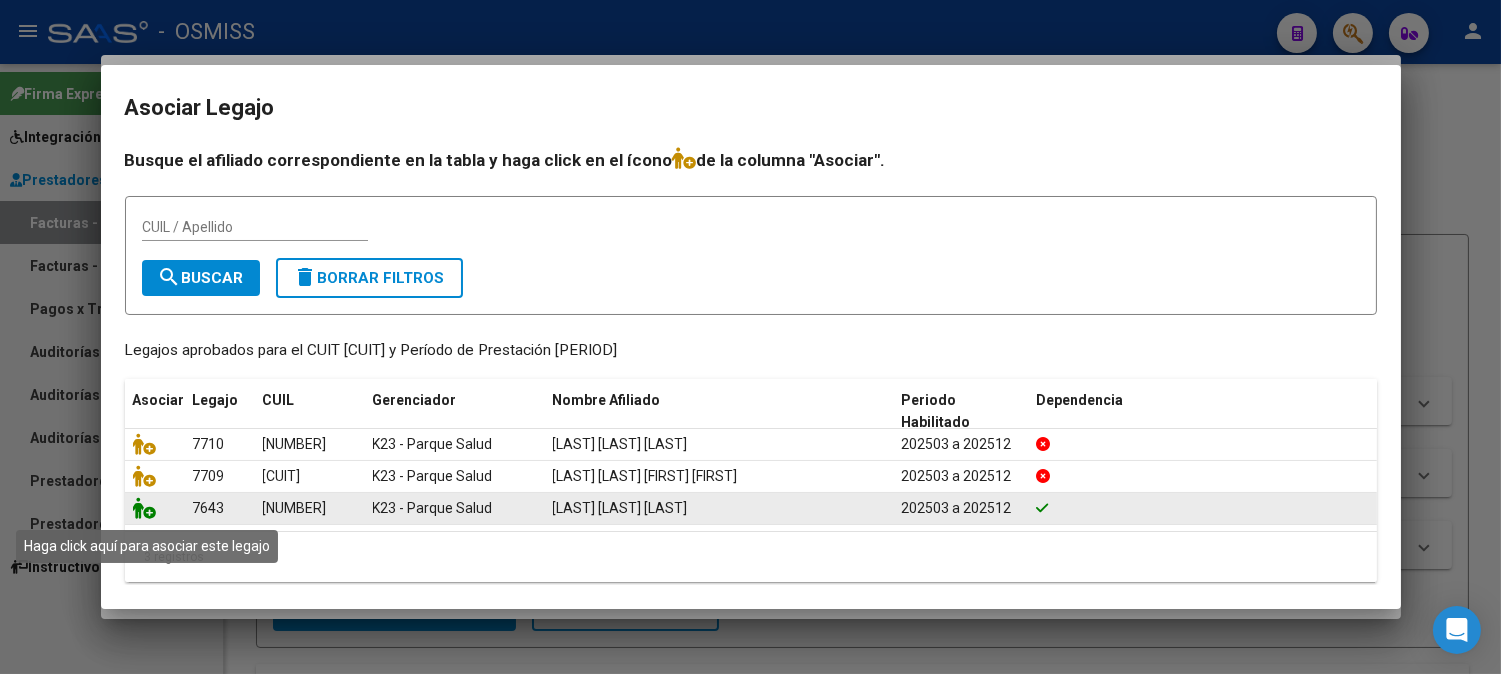 click 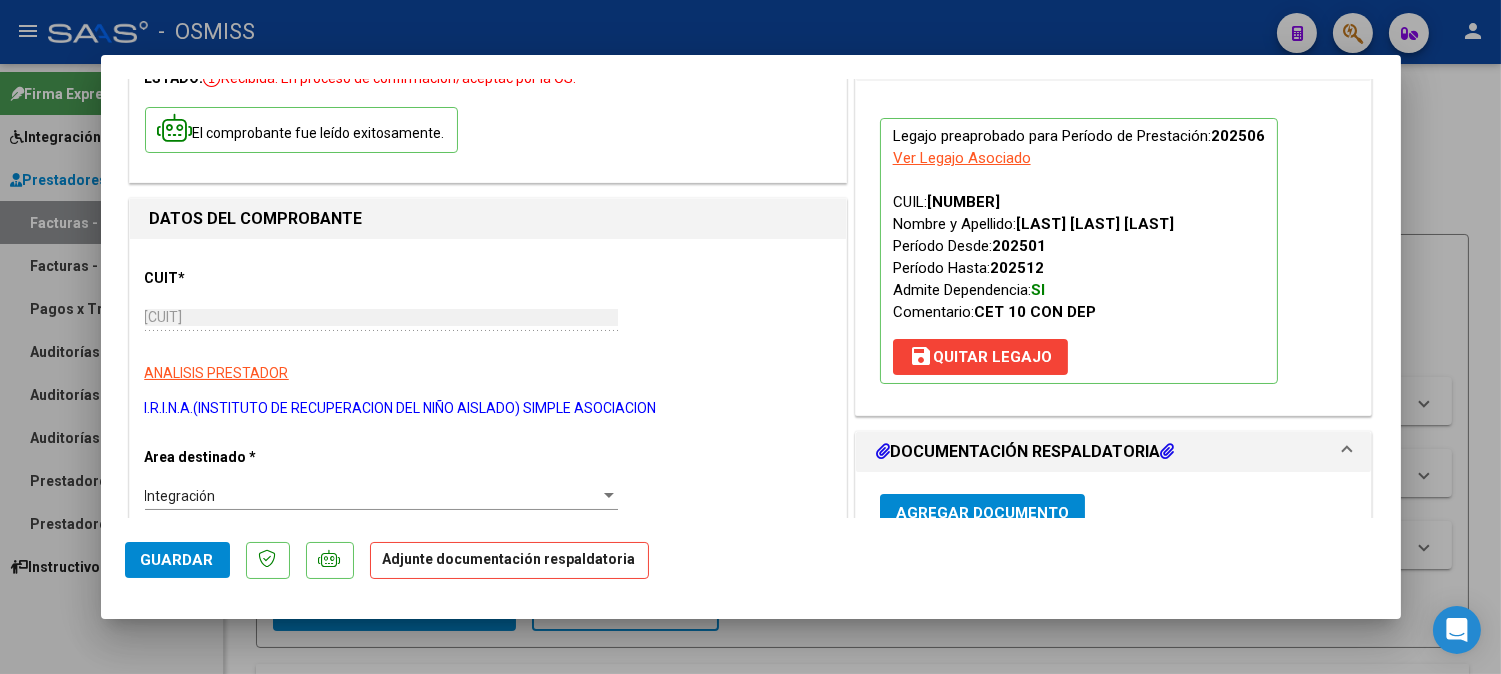 scroll, scrollTop: 222, scrollLeft: 0, axis: vertical 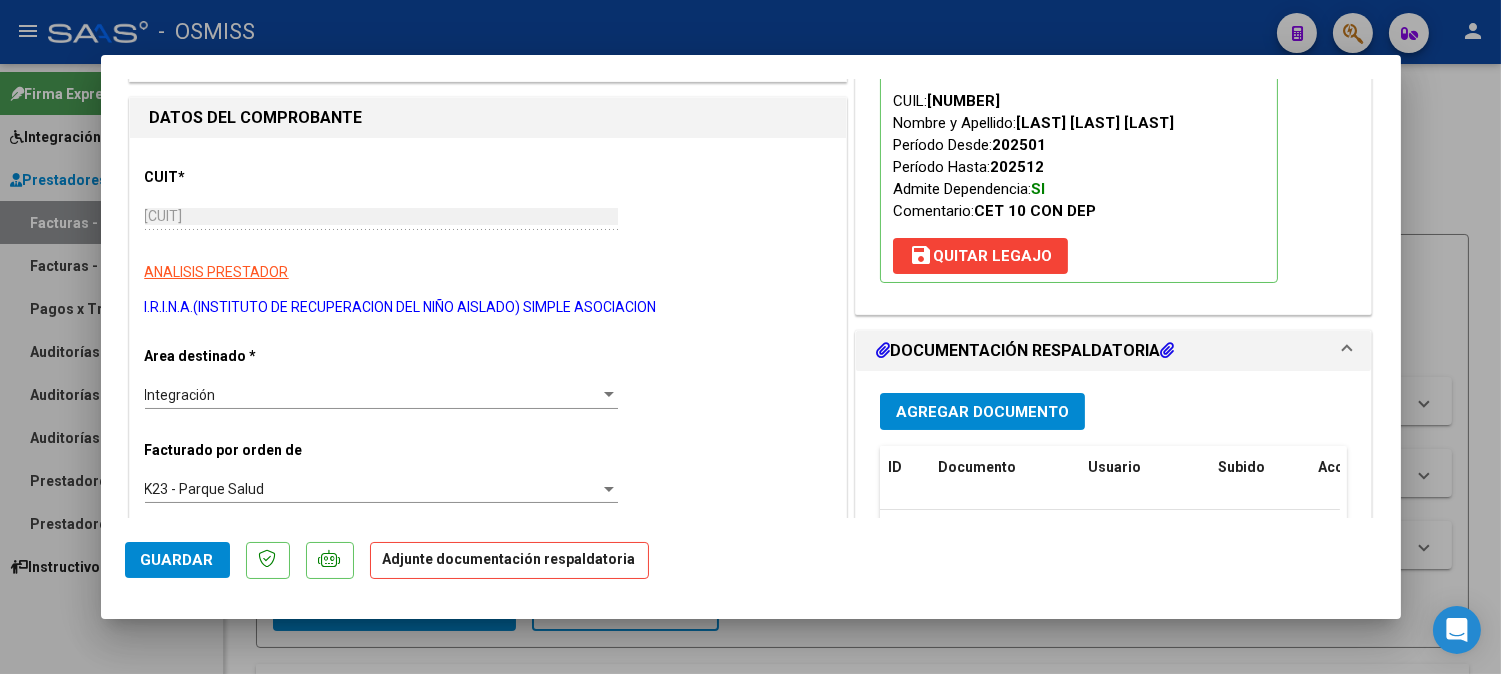 click on "Agregar Documento" at bounding box center (982, 411) 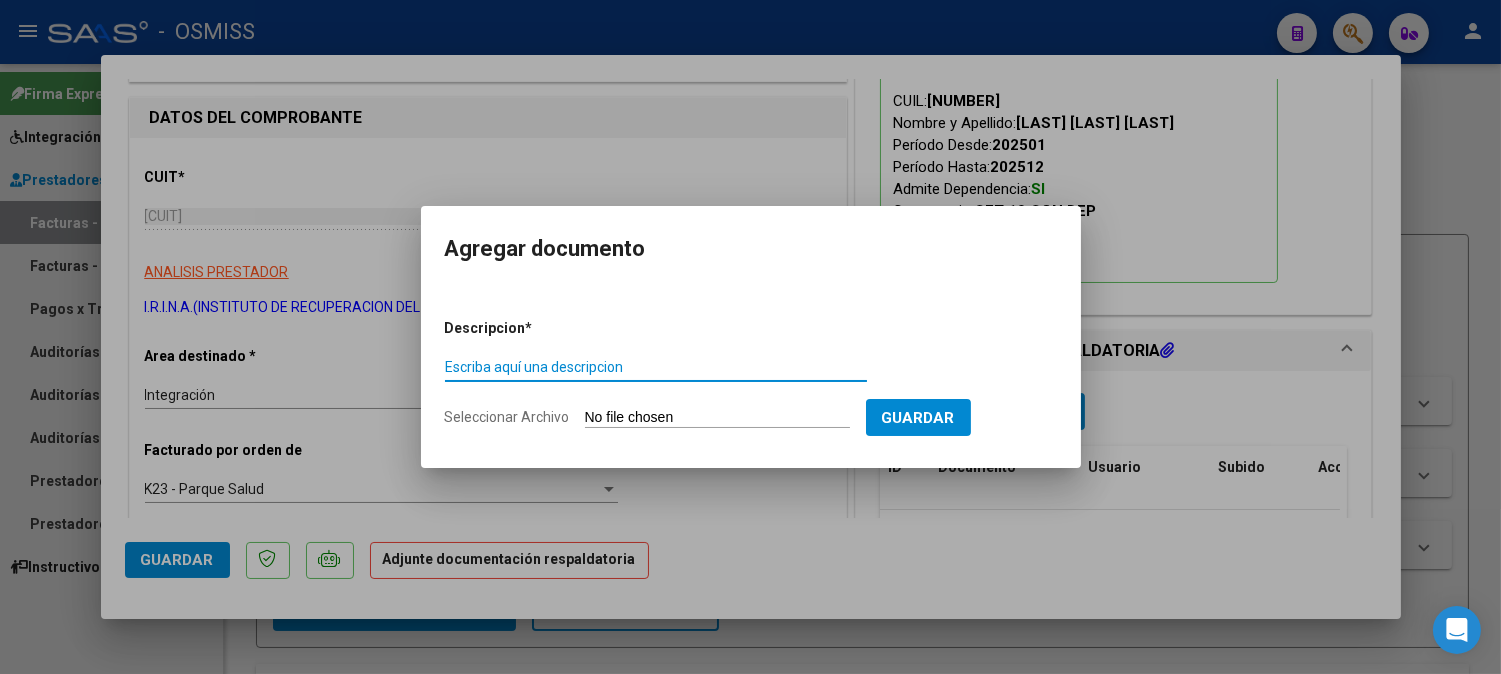 click on "Escriba aquí una descripcion" at bounding box center [656, 367] 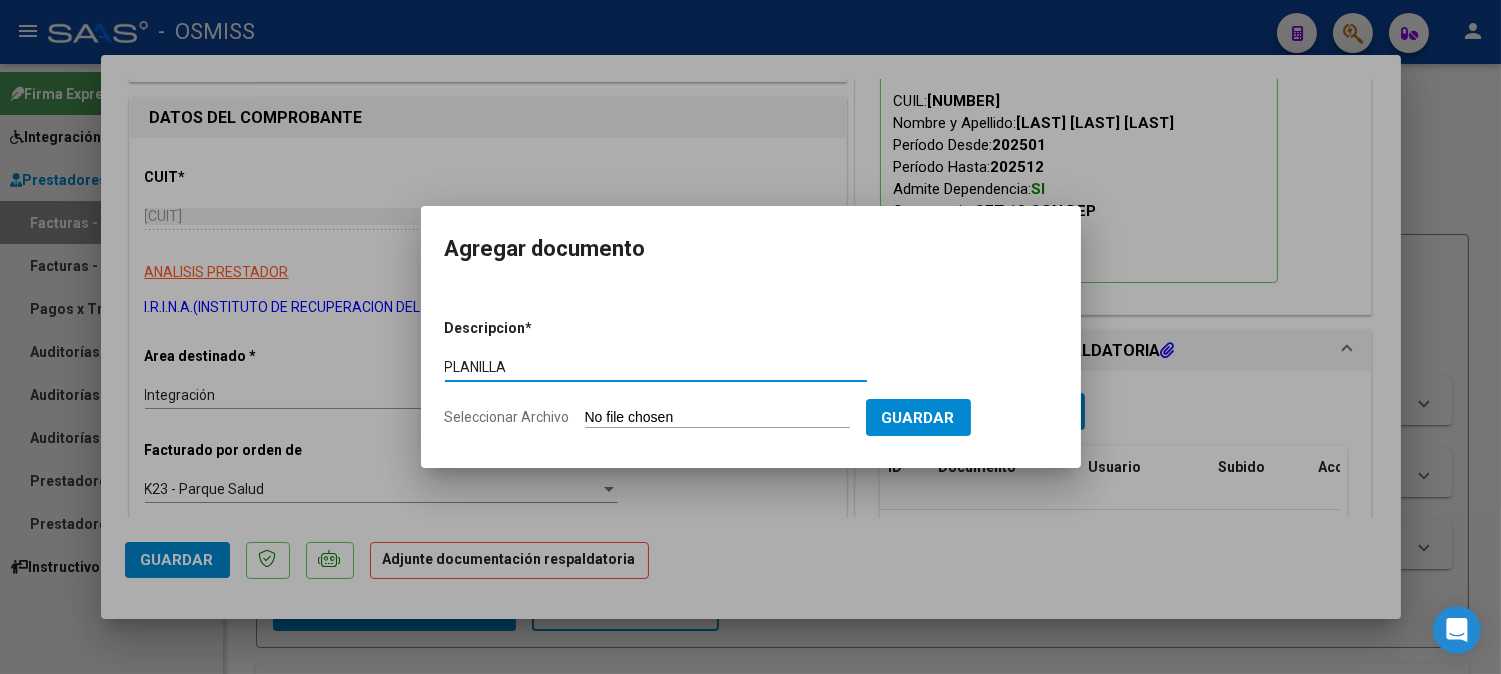 click on "Seleccionar Archivo" at bounding box center [717, 418] 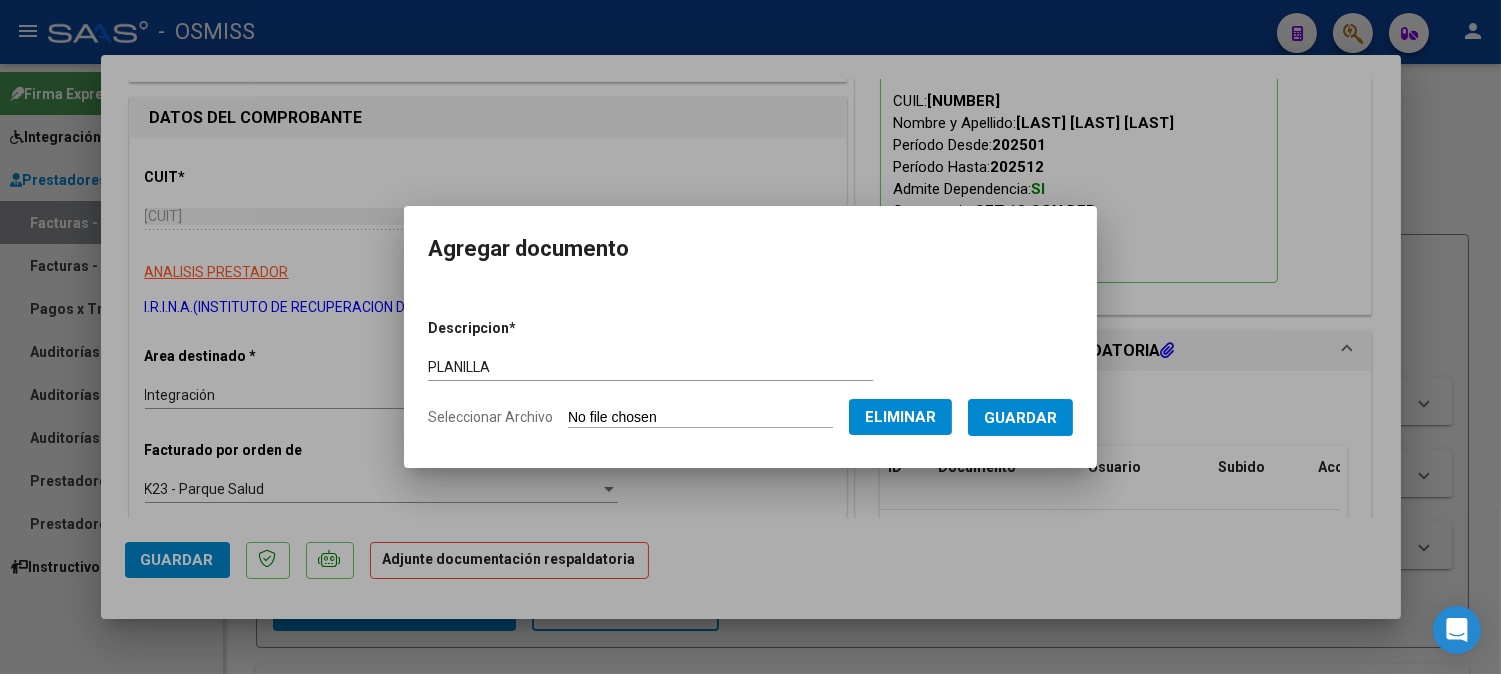 click on "Guardar" at bounding box center [1020, 417] 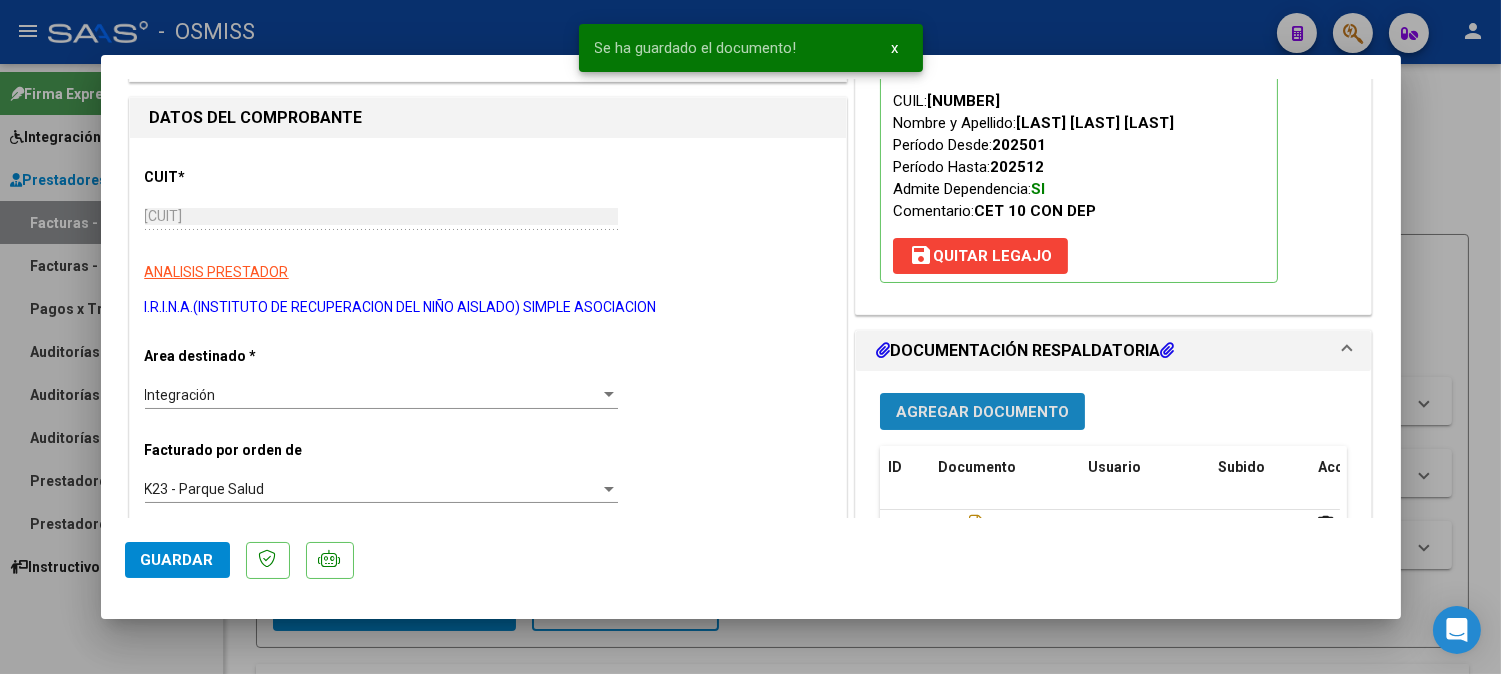 click on "Agregar Documento" at bounding box center [982, 412] 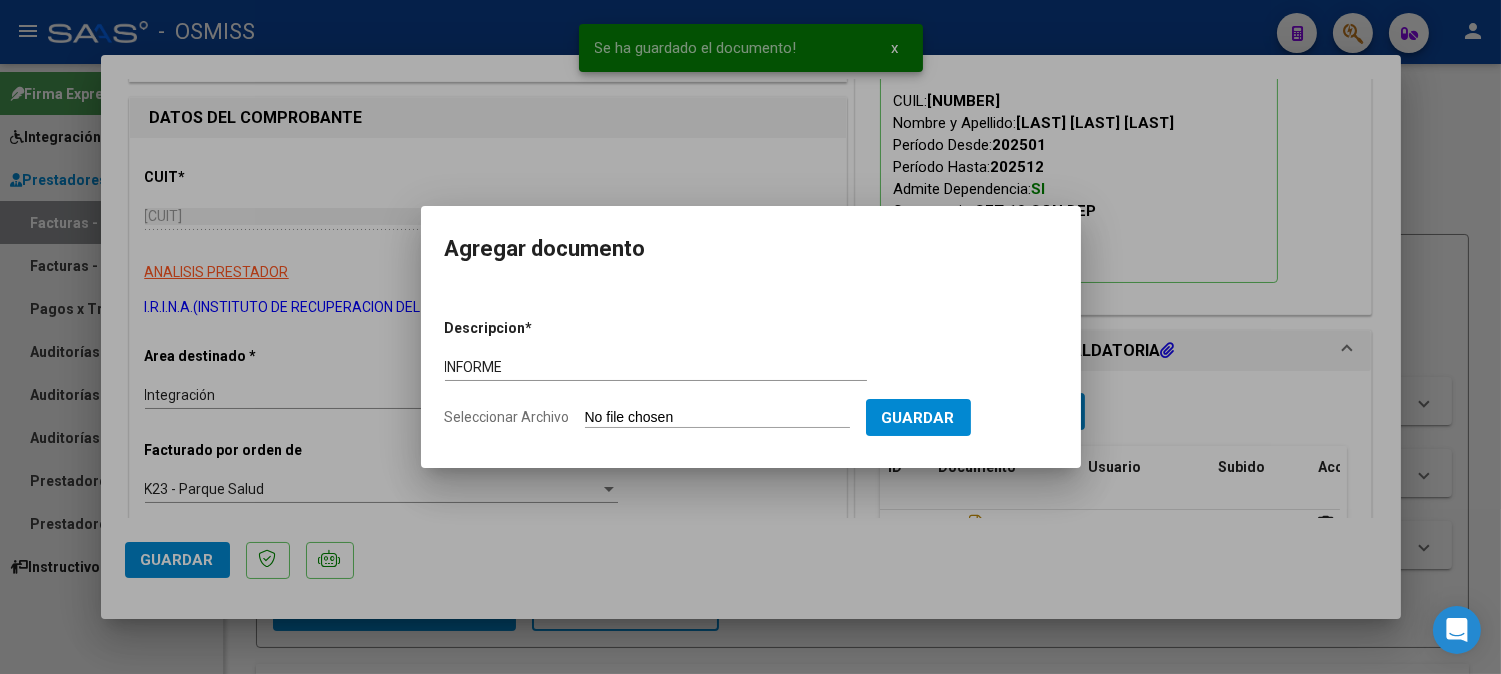 click on "Descripcion  *   INFORME Escriba aquí una descripcion  Seleccionar Archivo Guardar" at bounding box center [751, 373] 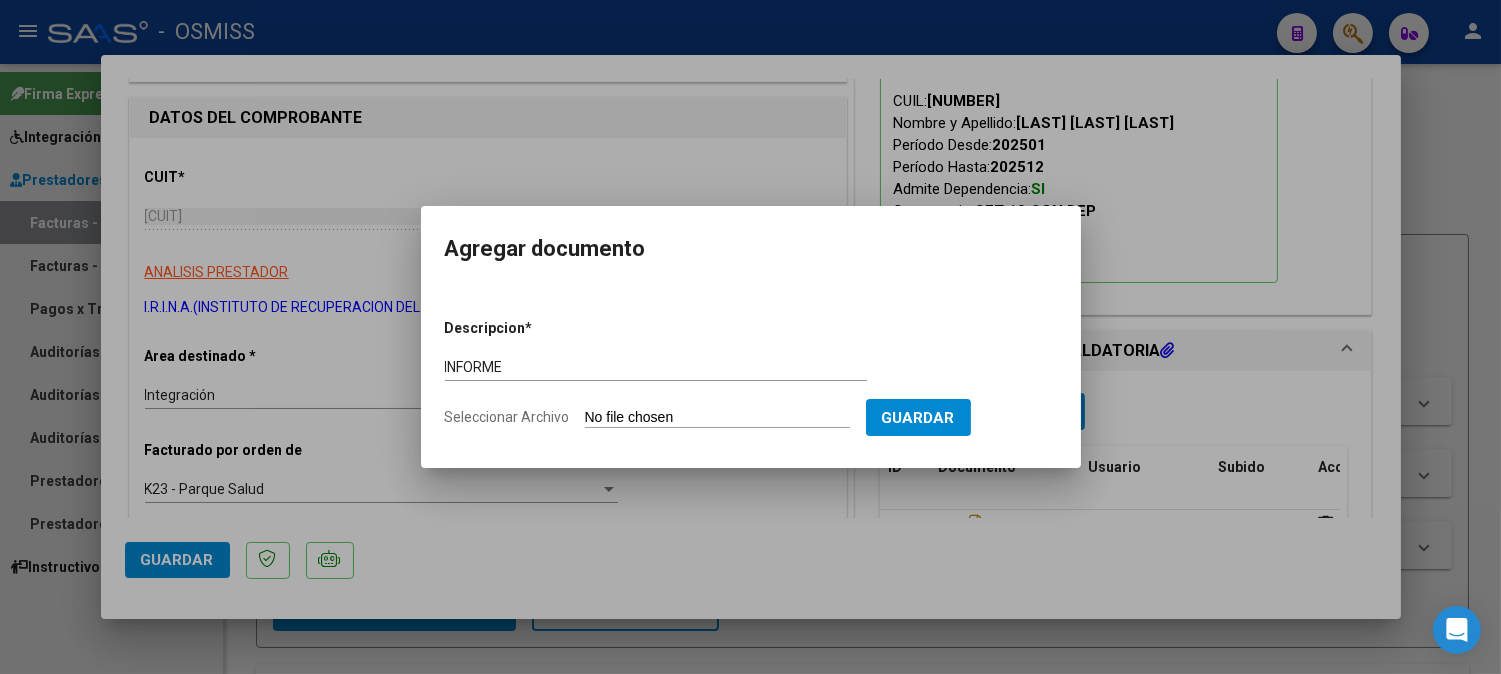 click on "Seleccionar Archivo" at bounding box center [717, 418] 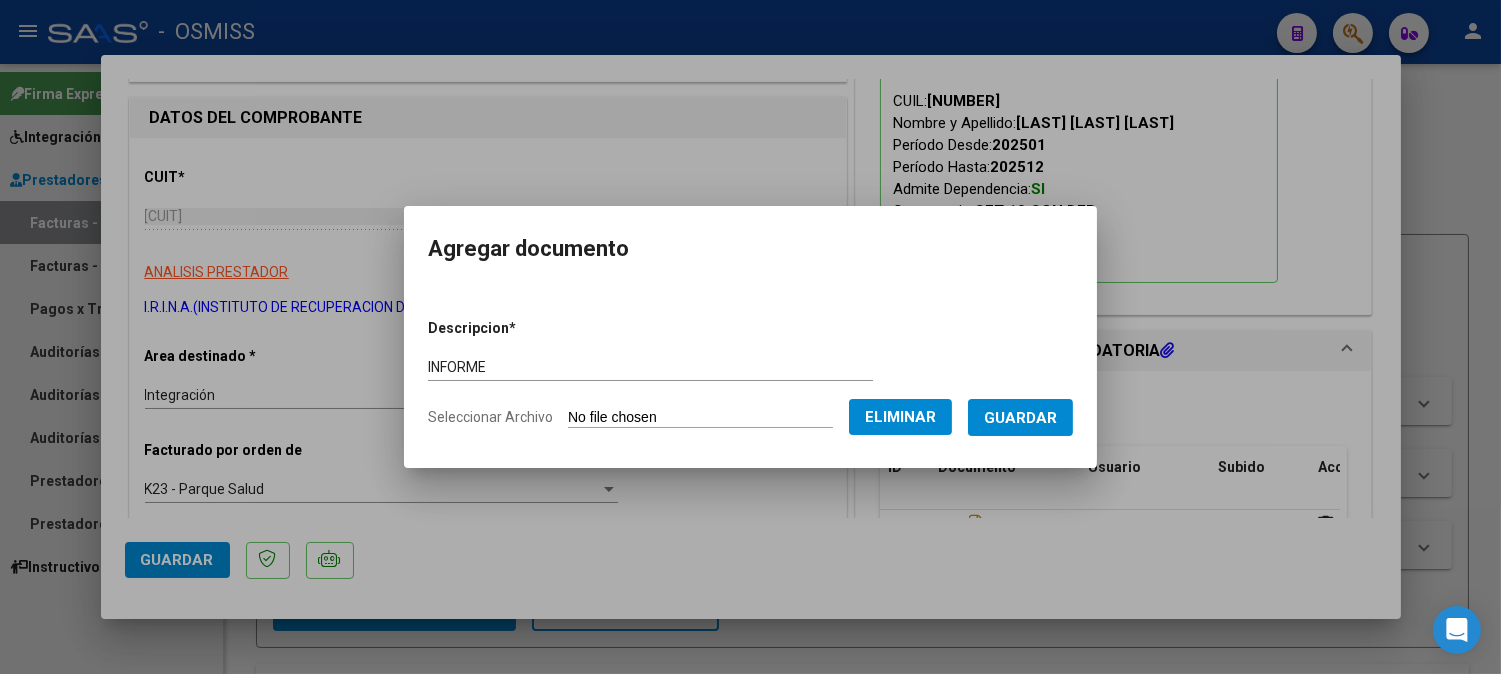 click on "Guardar" at bounding box center (1020, 417) 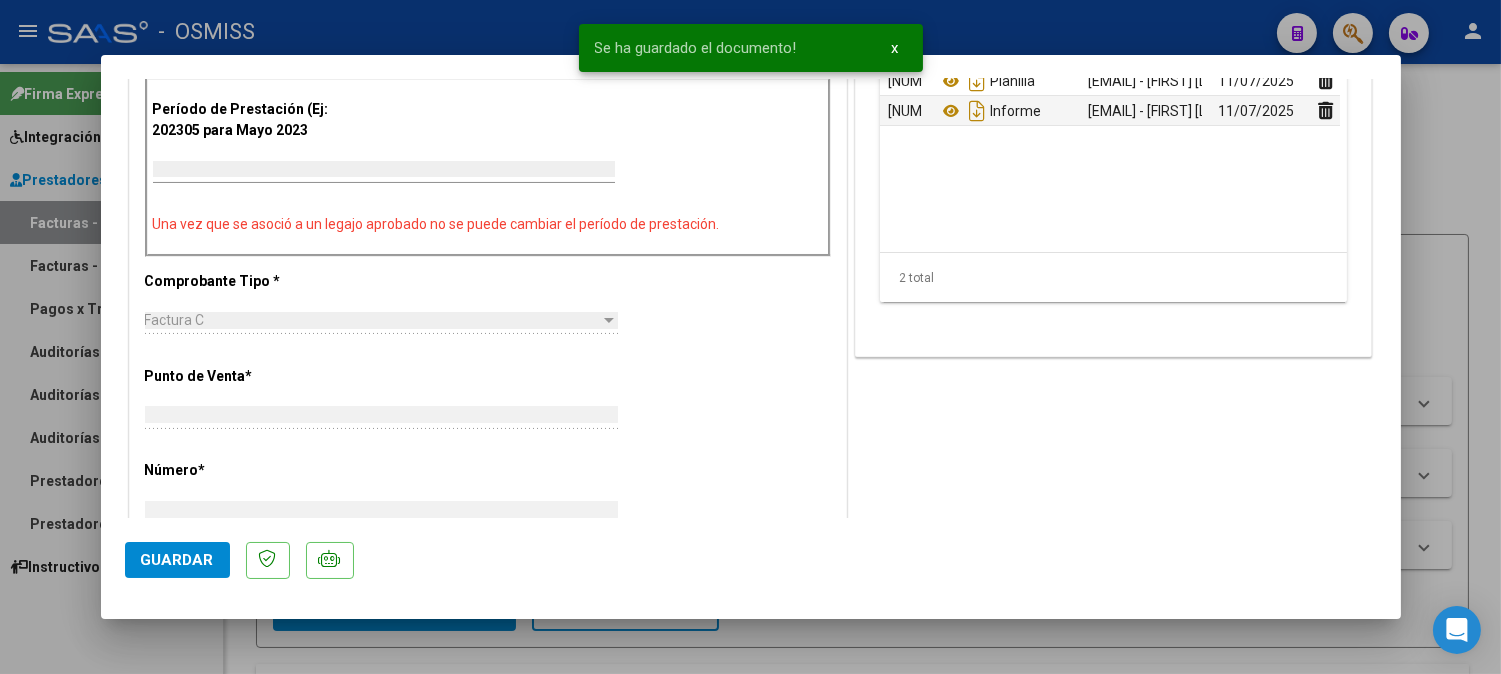 scroll, scrollTop: 0, scrollLeft: 0, axis: both 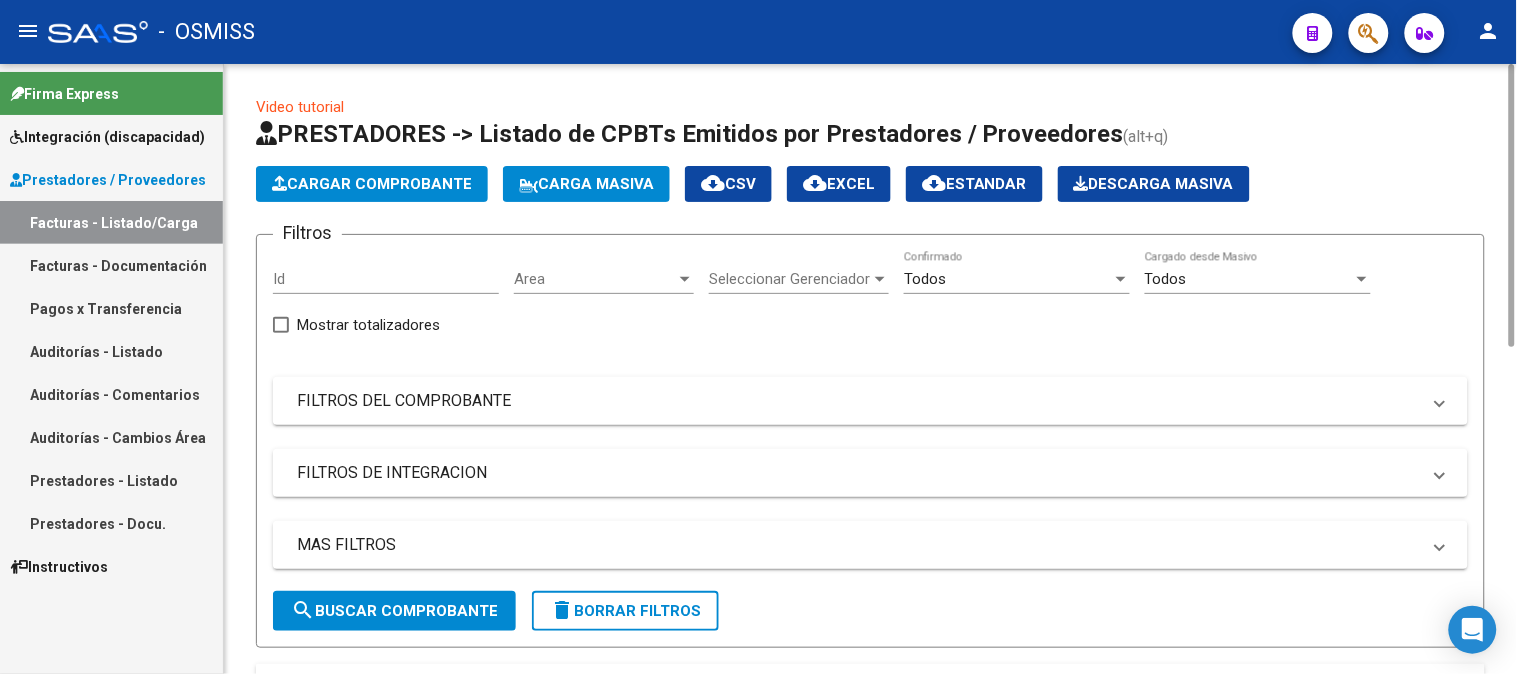 click on "Video tutorial   PRESTADORES -> Listado de CPBTs Emitidos por Prestadores / Proveedores (alt+q)   Cargar Comprobante
Carga Masiva  cloud_download  CSV  cloud_download  EXCEL  cloud_download  Estandar   Descarga Masiva
Filtros Id Area Area Seleccionar Gerenciador Seleccionar Gerenciador Todos  Confirmado Todos  Cargado desde Masivo   Mostrar totalizadores   FILTROS DEL COMPROBANTE  Comprobante Tipo Comprobante Tipo Start date – Fec. Comprobante Desde / Hasta Días Emisión Desde(cant. días) Días Emisión Hasta(cant. días) CUIT / Razón Social Pto. Venta Nro. Comprobante Código SSS CAE Válido CAE Válido Todos  Cargado Módulo Hosp. Todos  Tiene facturacion Apócrifa Hospital Refes  FILTROS DE INTEGRACION  Período De Prestación Campos del Archivo de Rendición Devuelto x SSS (dr_envio) Todos  Rendido x SSS (dr_envio) Tipo de Registro Tipo de Registro Período Presentación Período Presentación Campos del Legajo Asociado (preaprobación) Afiliado Legajo (cuil/nombre) Todos   MAS FILTROS  – 8" 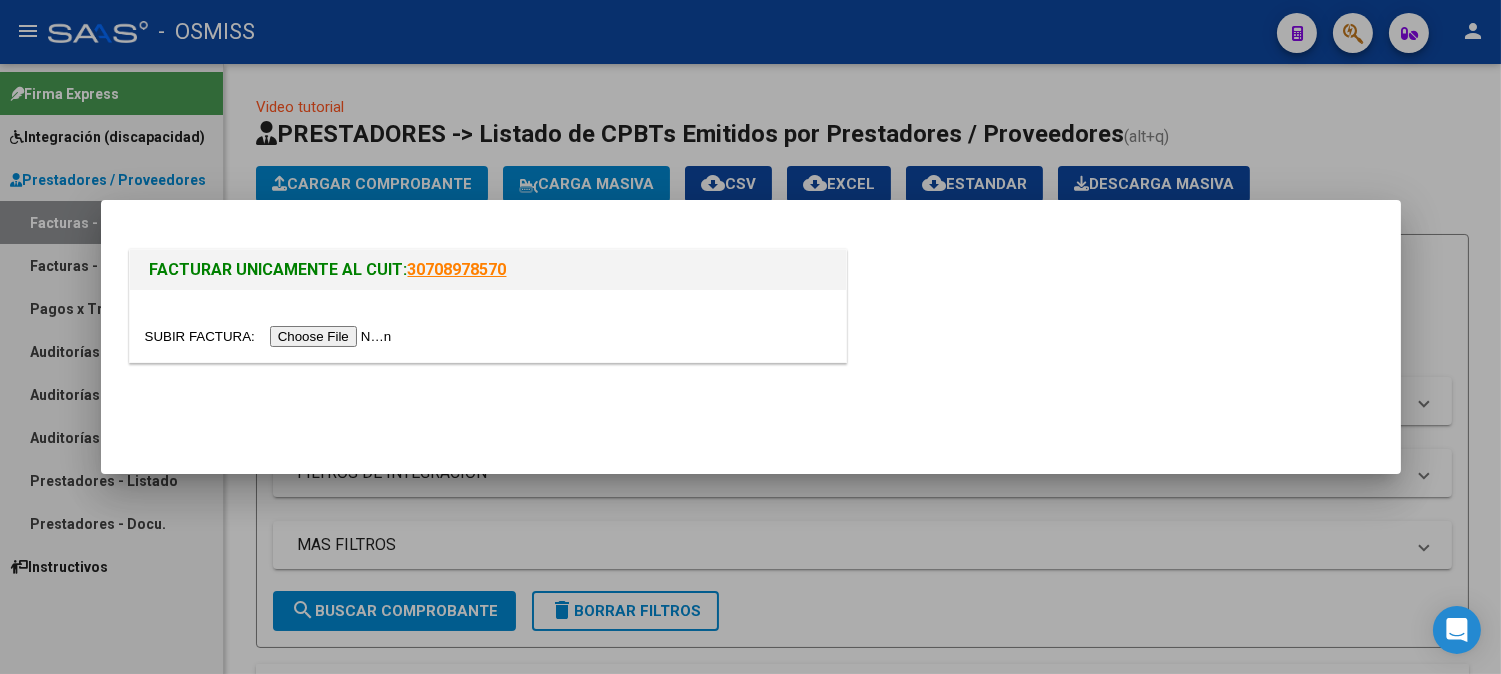 click at bounding box center (271, 336) 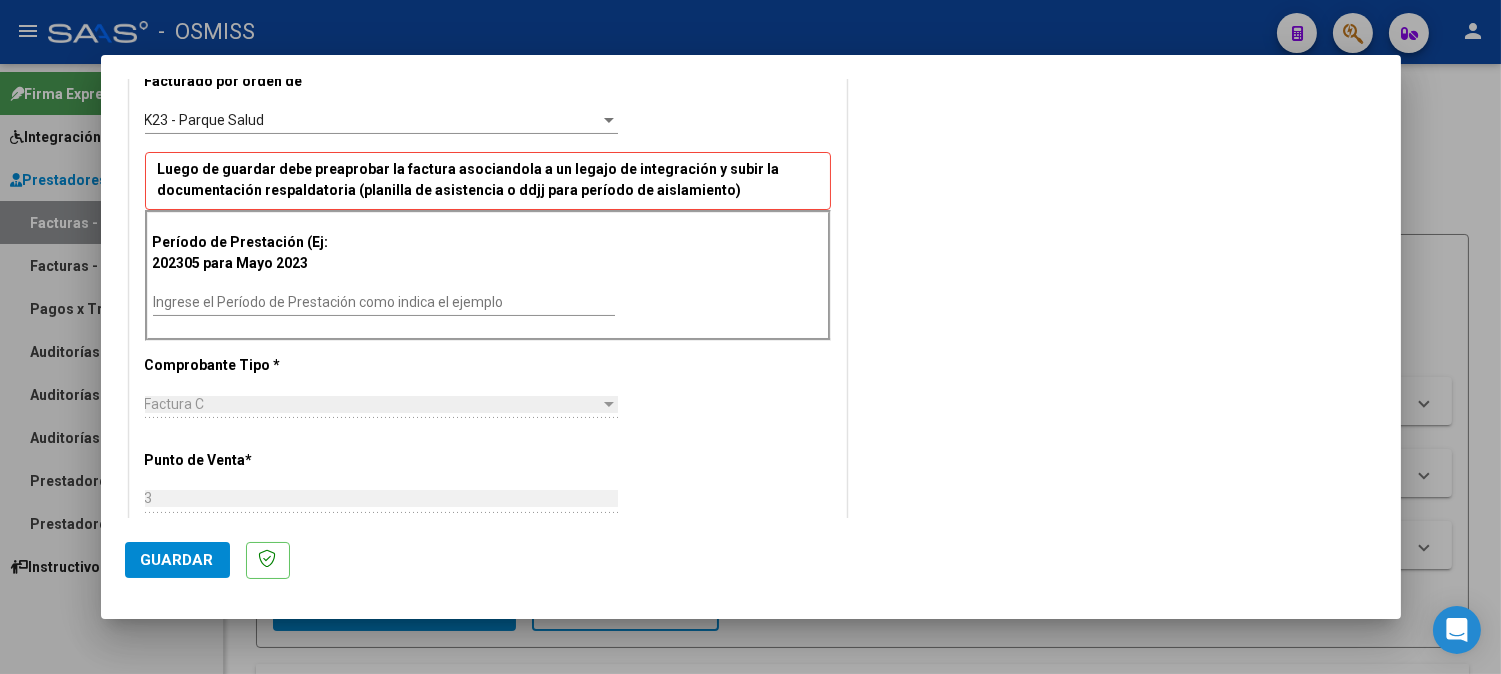 scroll, scrollTop: 555, scrollLeft: 0, axis: vertical 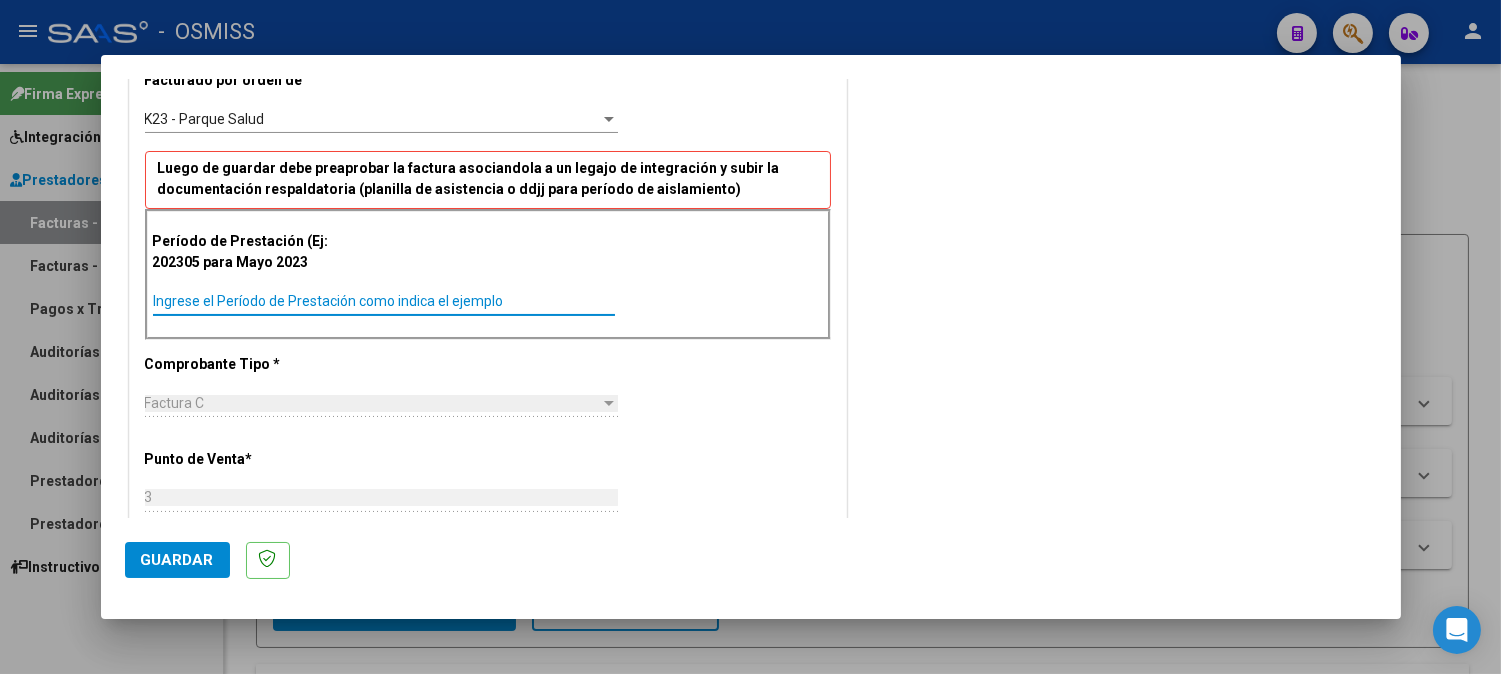 click on "Ingrese el Período de Prestación como indica el ejemplo" at bounding box center [384, 301] 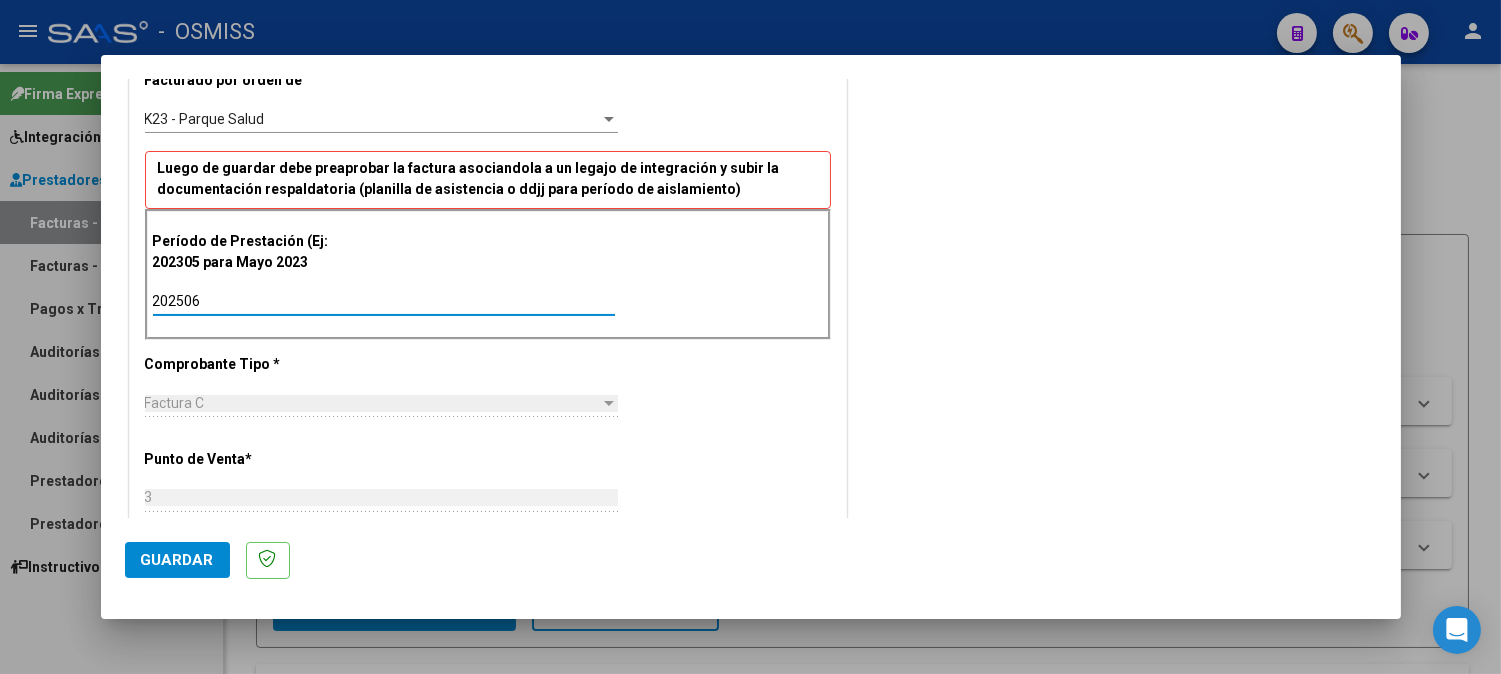 click on "Guardar" 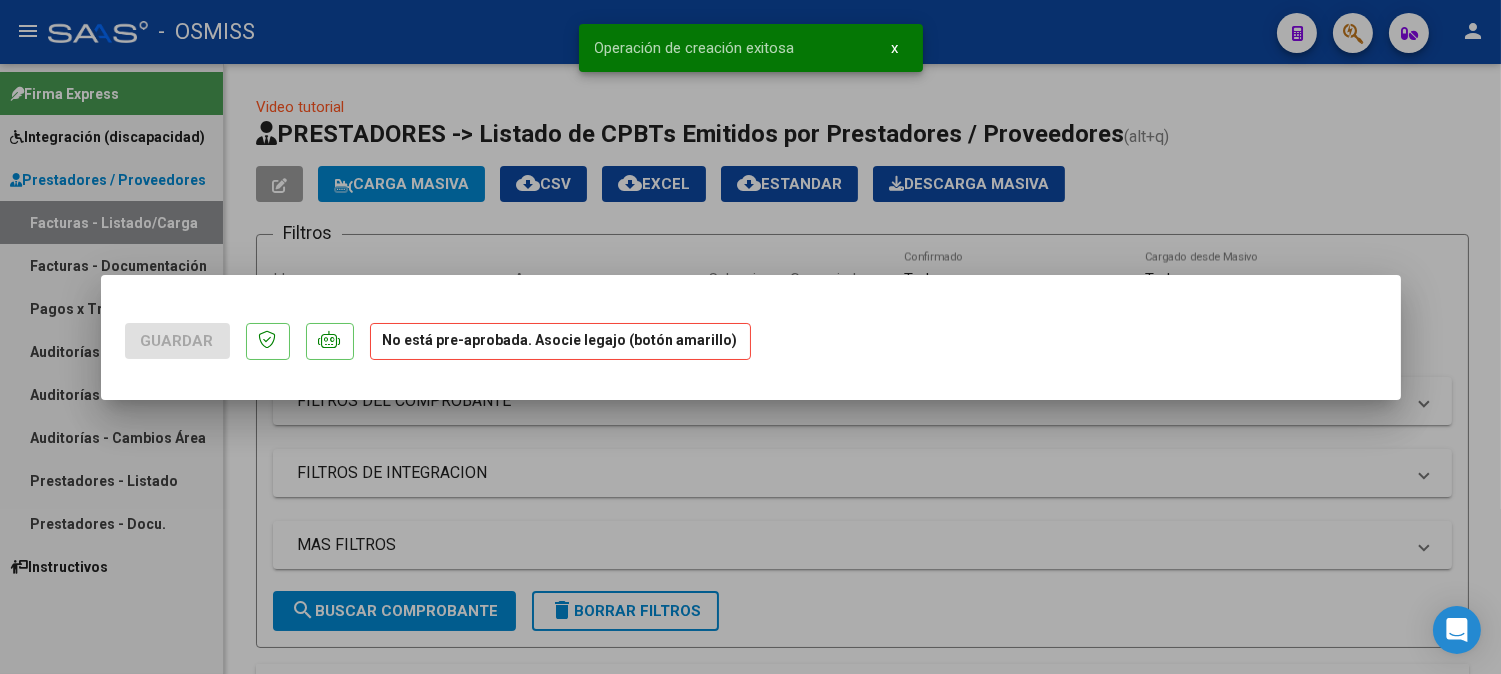scroll, scrollTop: 0, scrollLeft: 0, axis: both 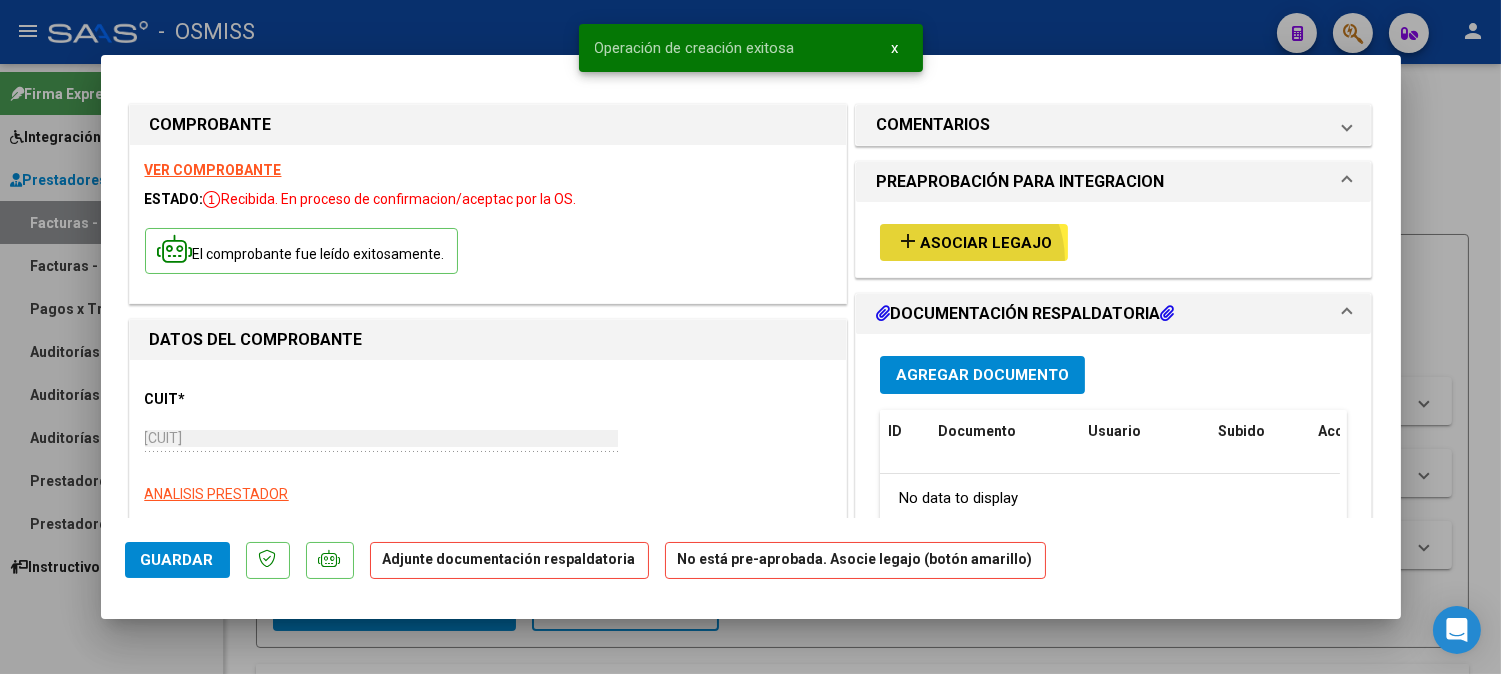 click on "add Asociar Legajo" at bounding box center [974, 242] 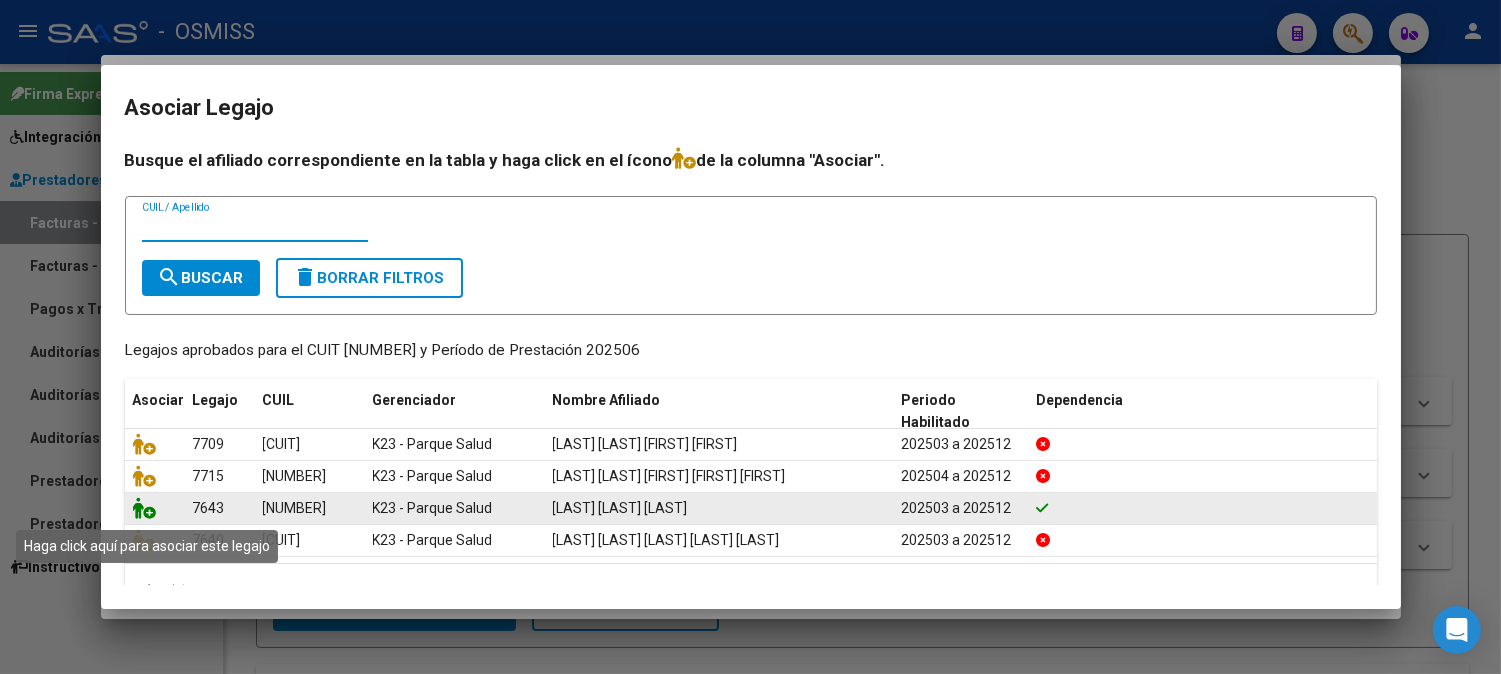 click 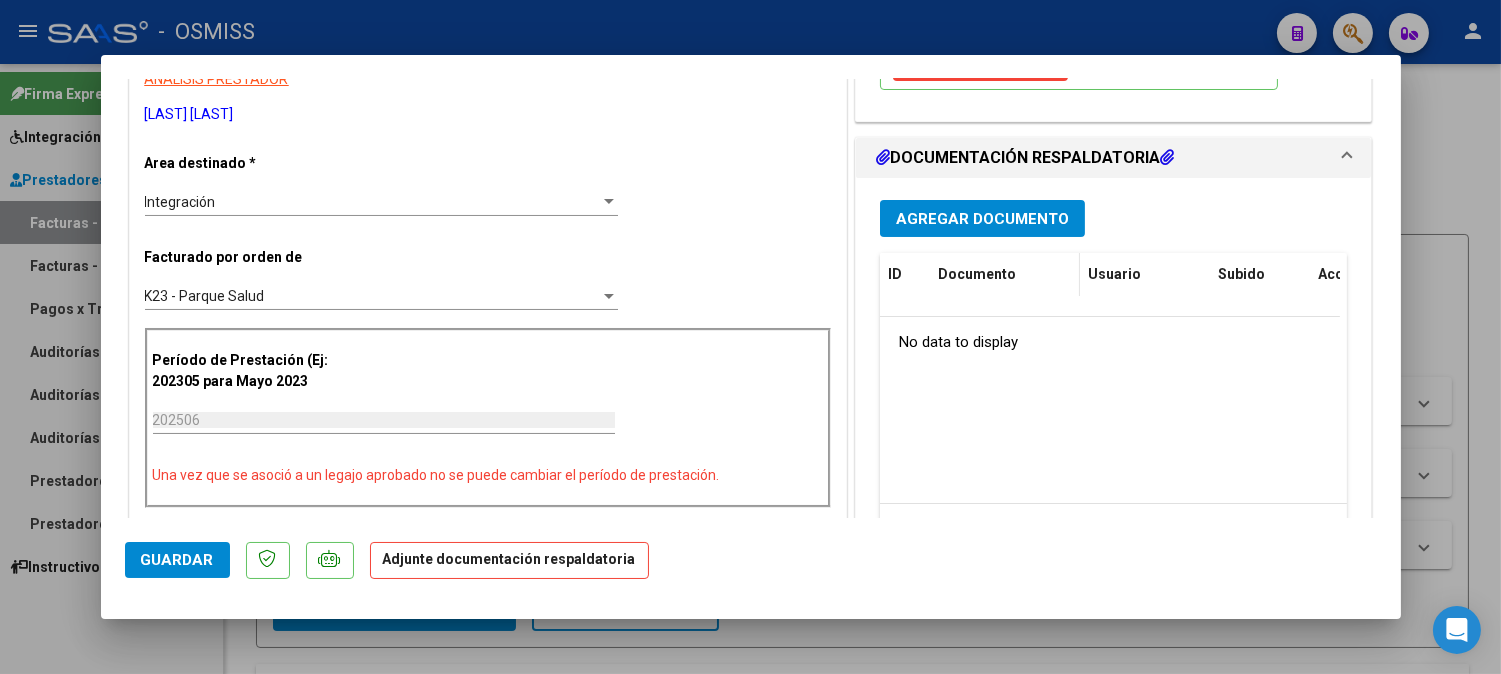 scroll, scrollTop: 444, scrollLeft: 0, axis: vertical 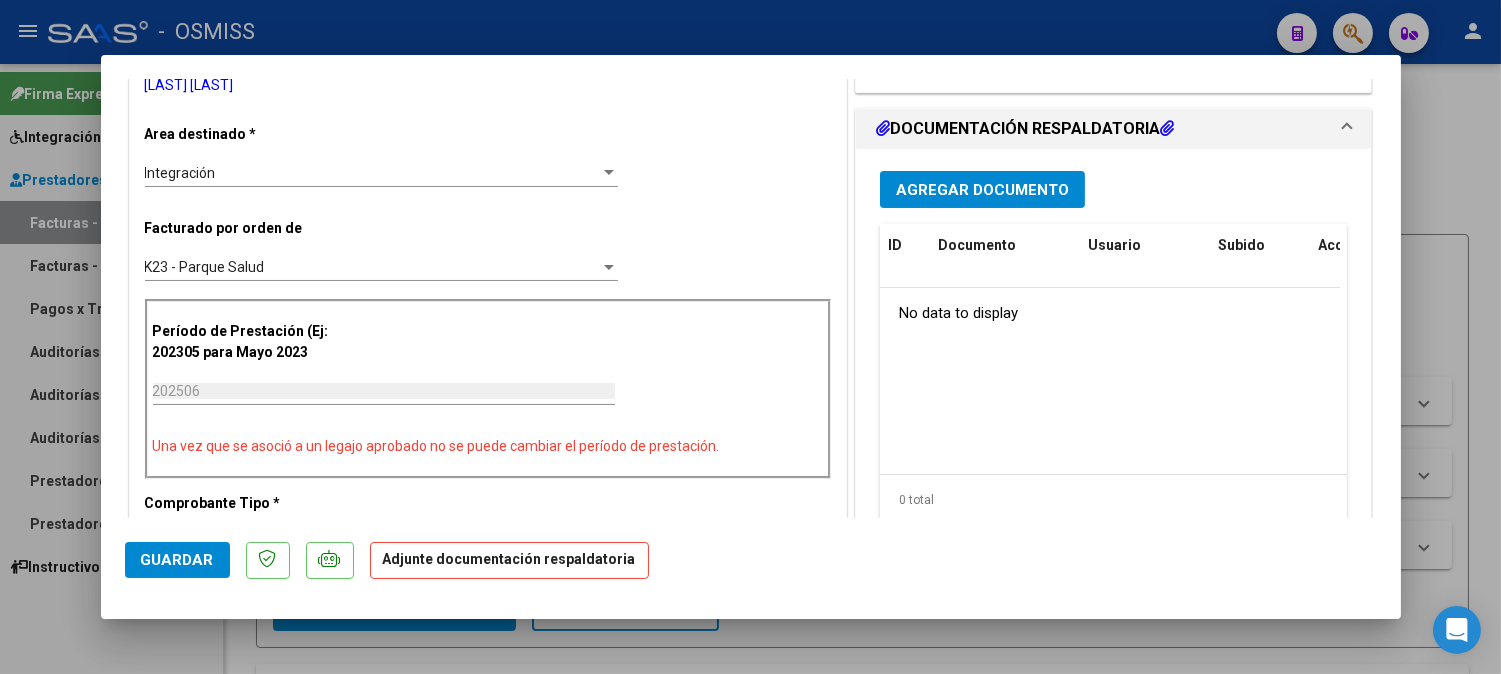 click on "Agregar Documento" at bounding box center (982, 189) 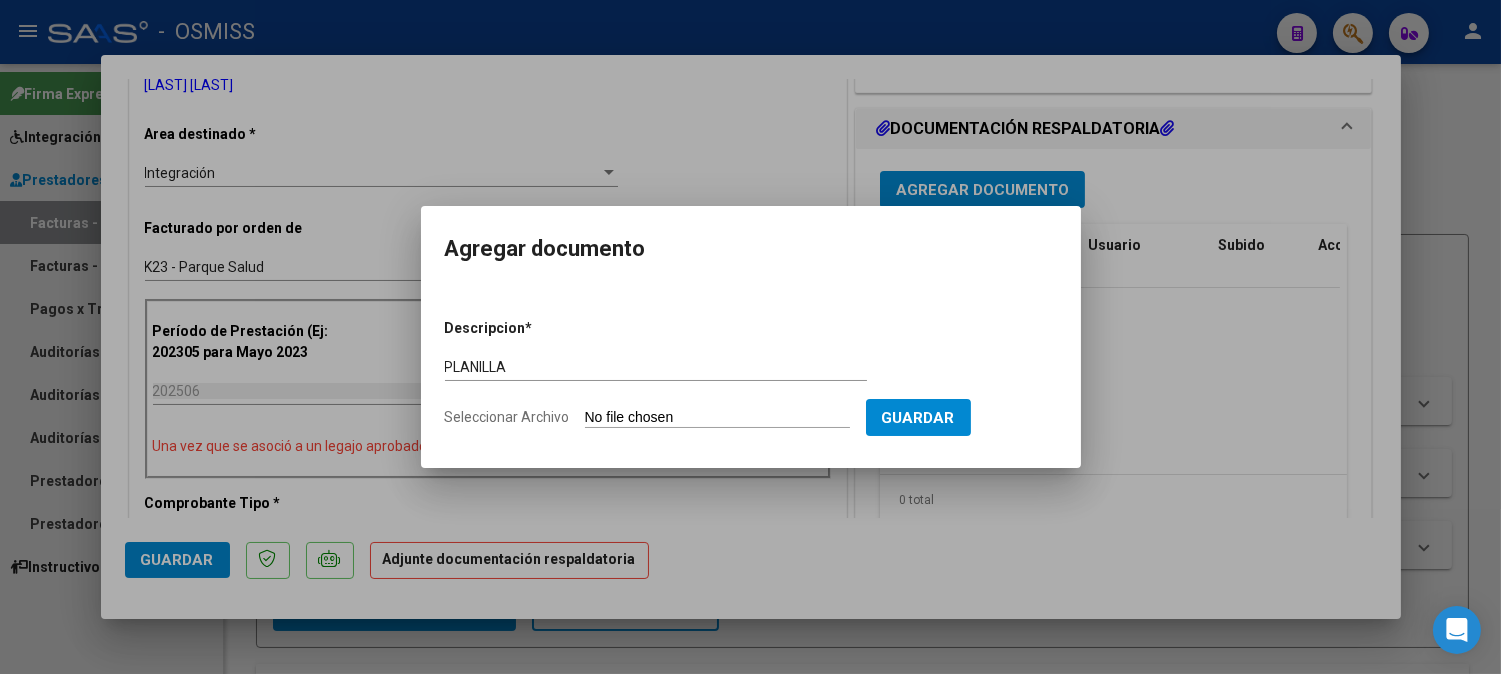 click on "Seleccionar Archivo" at bounding box center (717, 418) 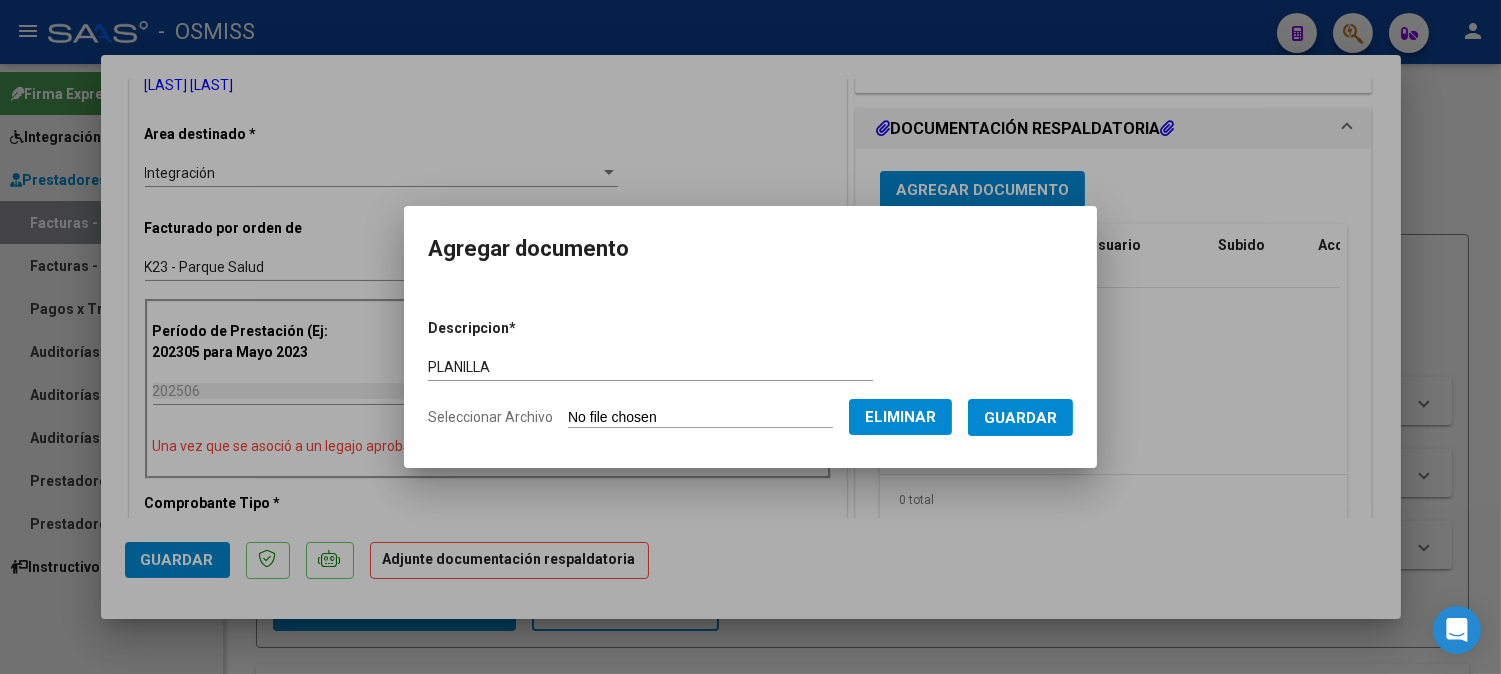 click on "Guardar" at bounding box center (1020, 418) 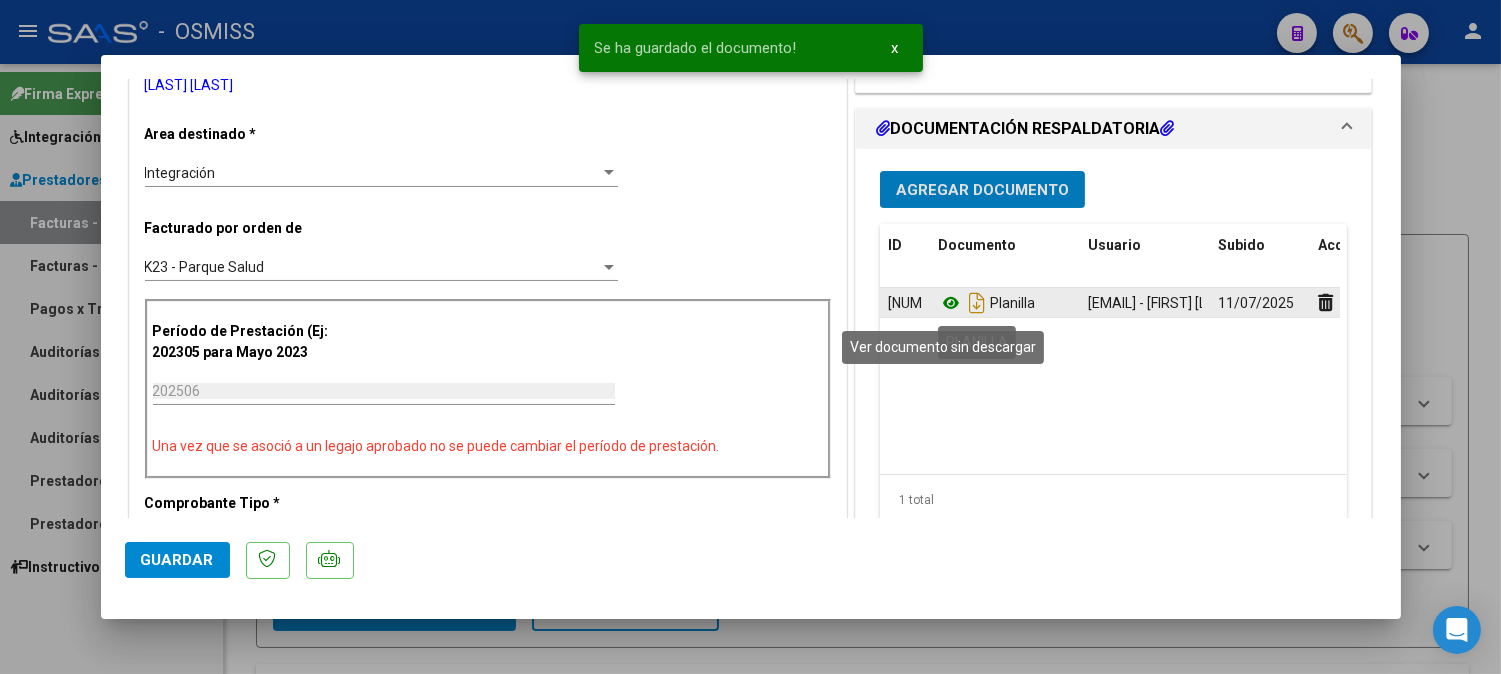 click 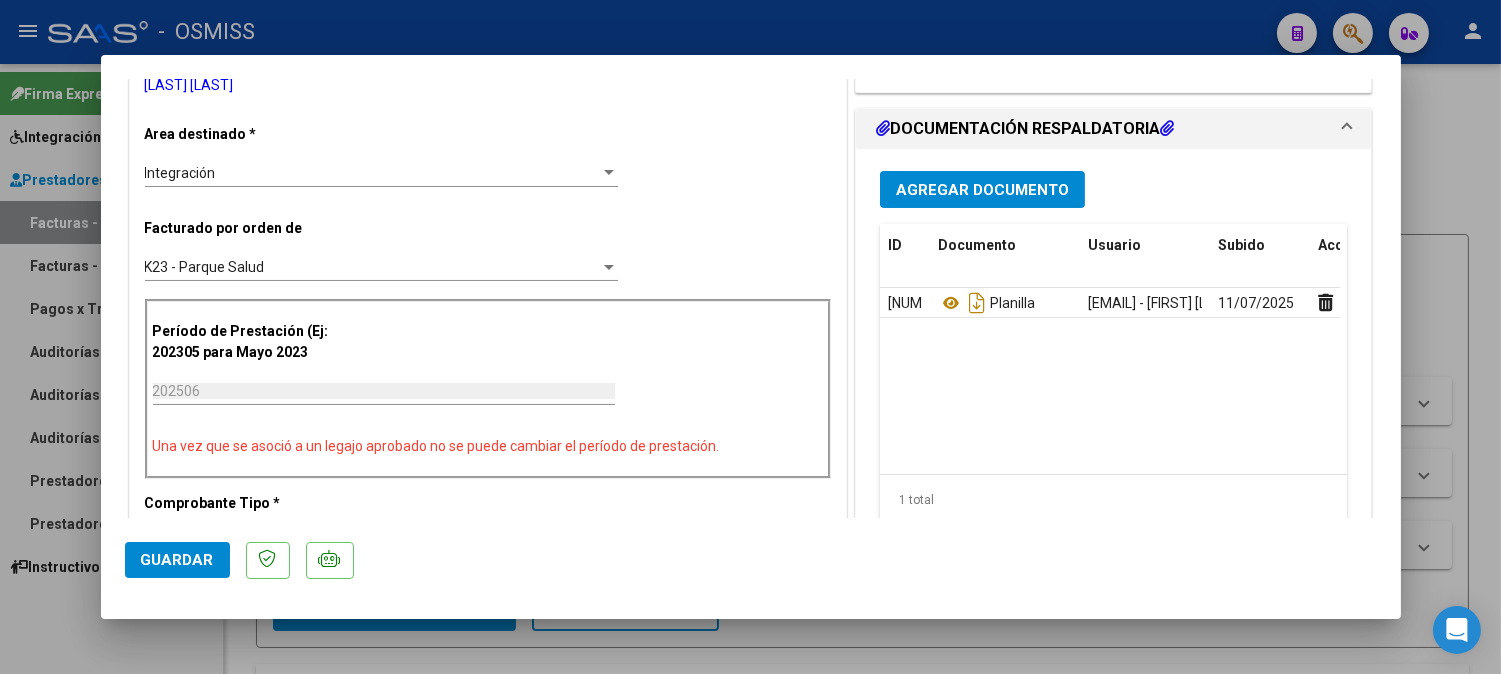click on "Agregar Documento" at bounding box center [982, 190] 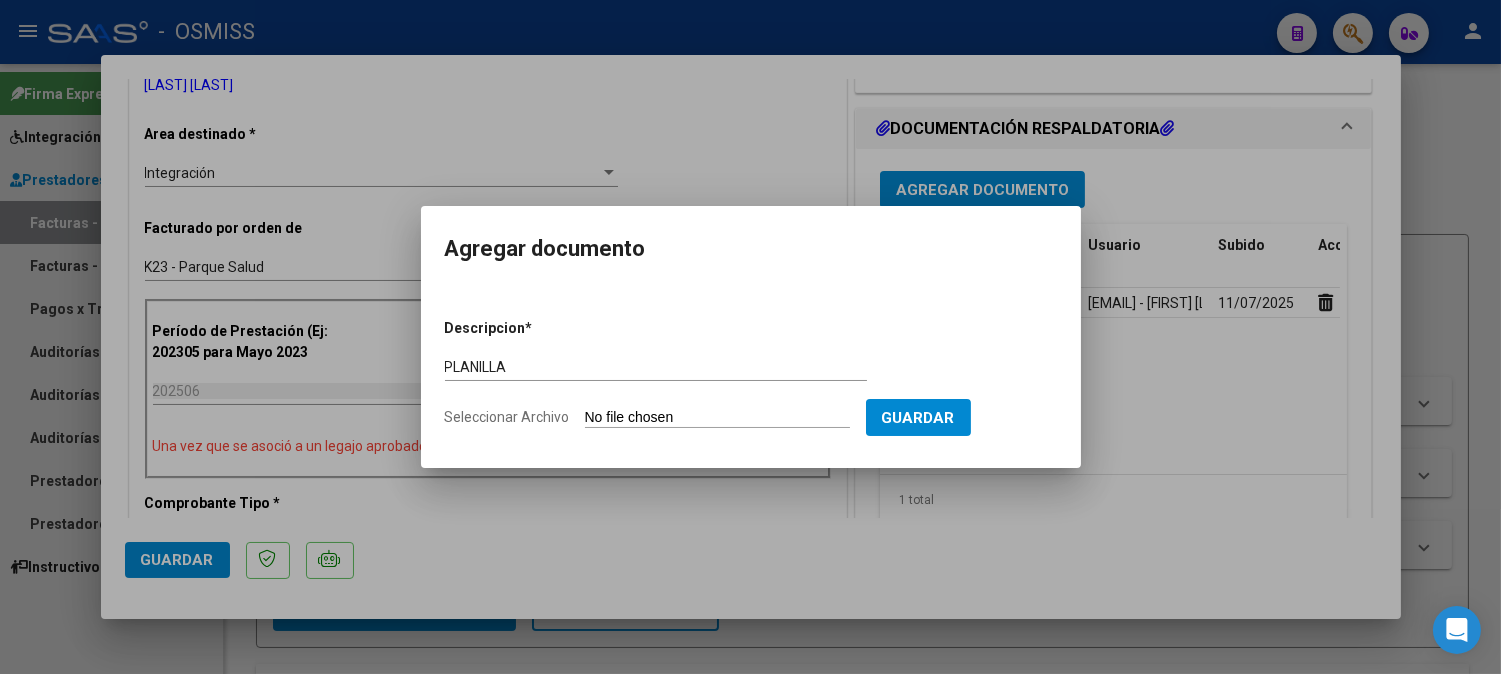 click on "Seleccionar Archivo" at bounding box center [717, 418] 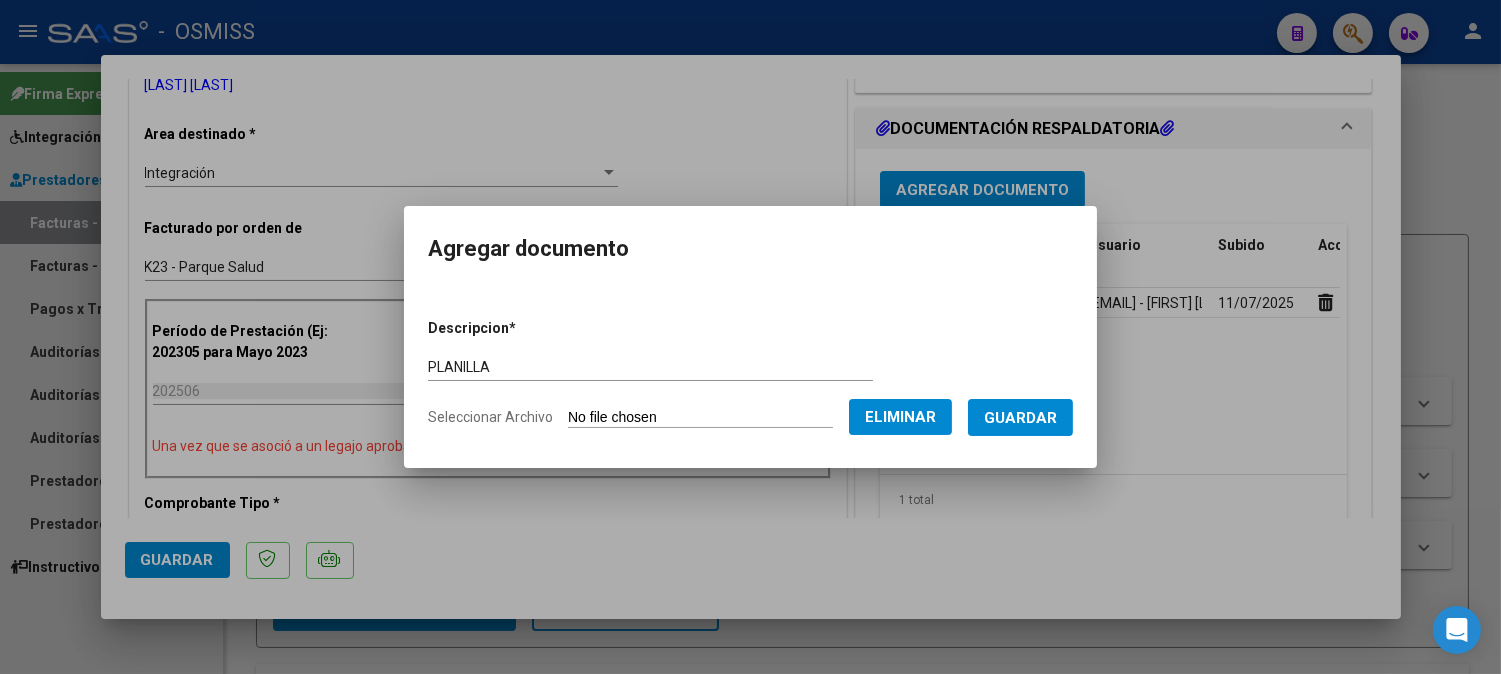click on "Guardar" at bounding box center (1020, 417) 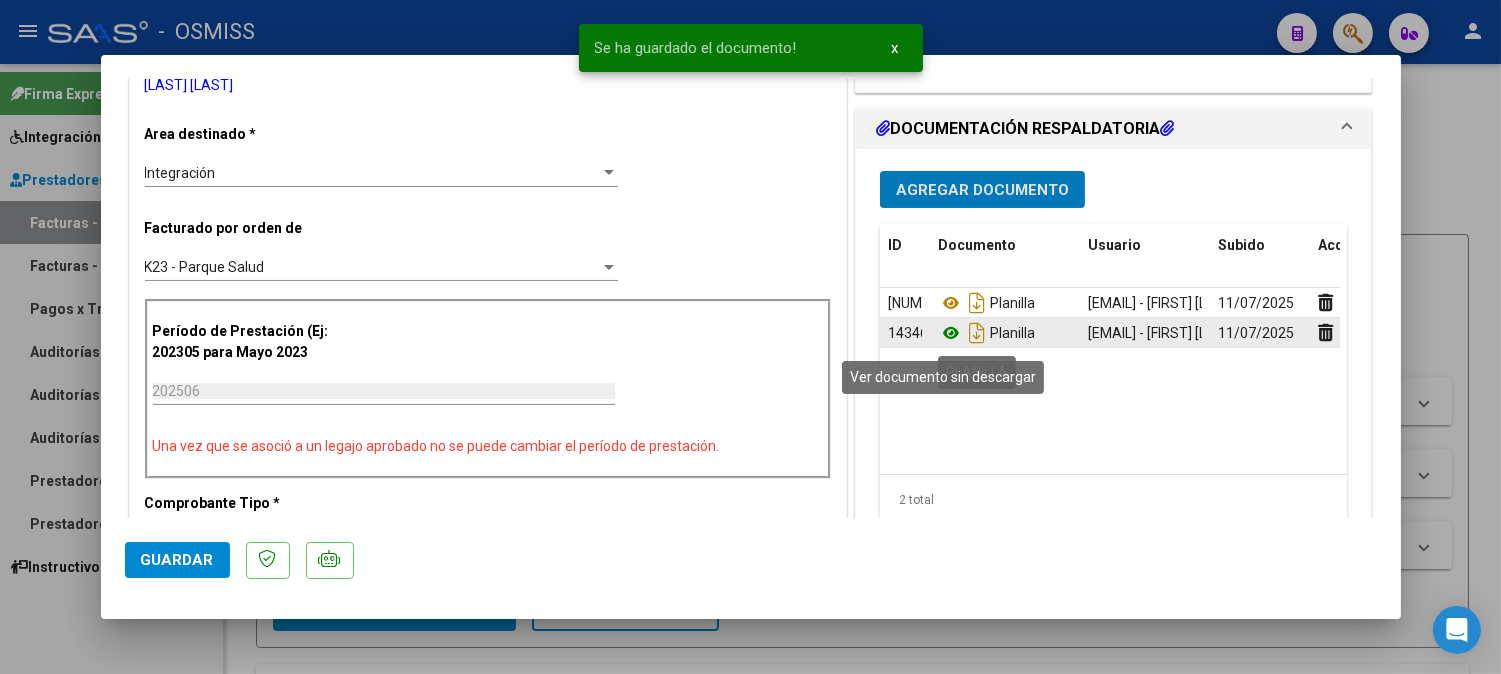 click 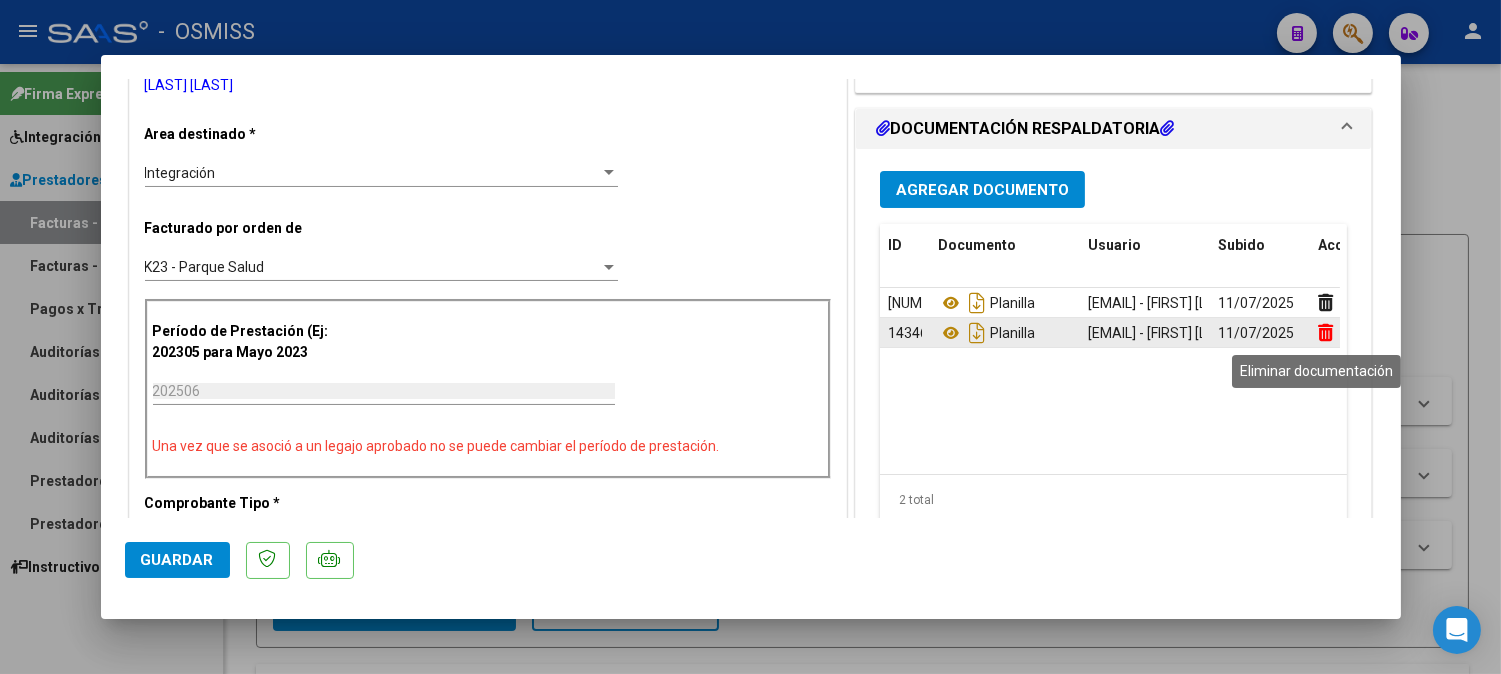 click 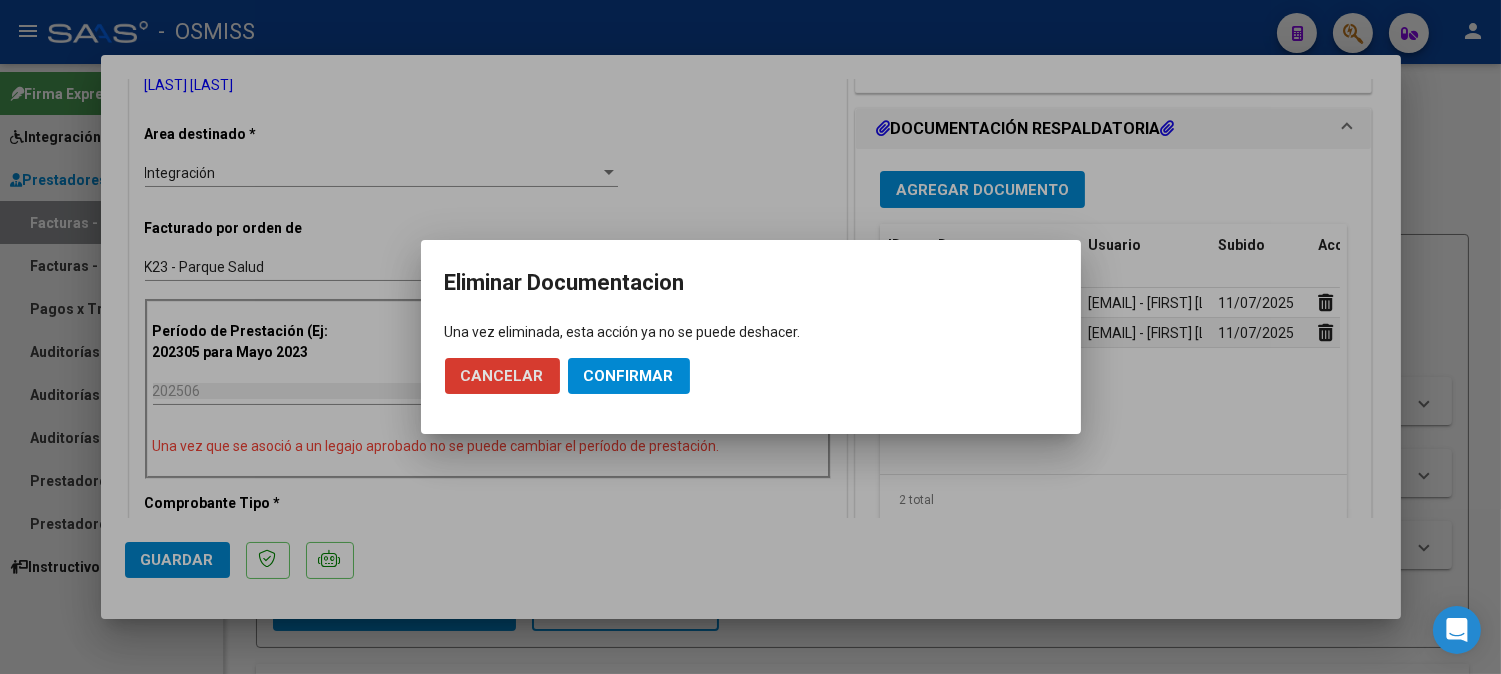 click on "Confirmar" 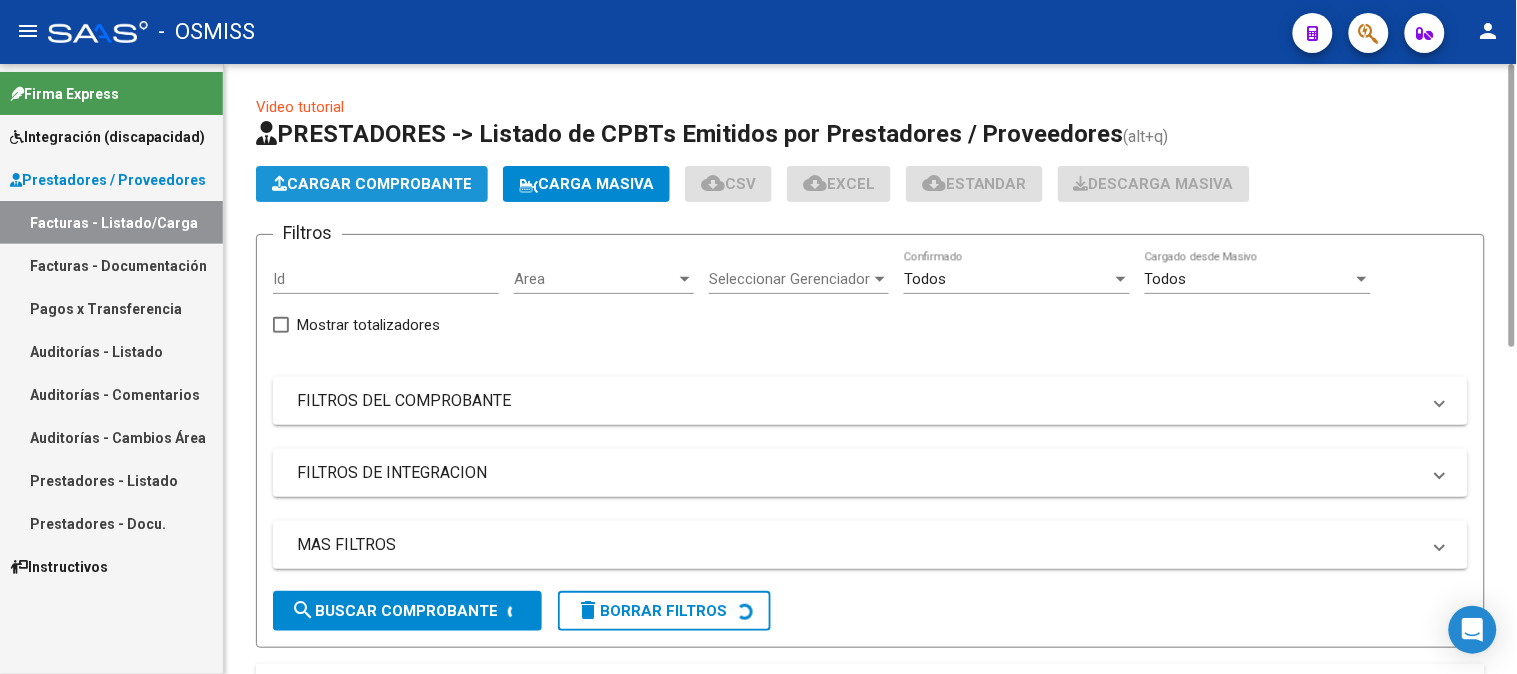 click on "Cargar Comprobante" 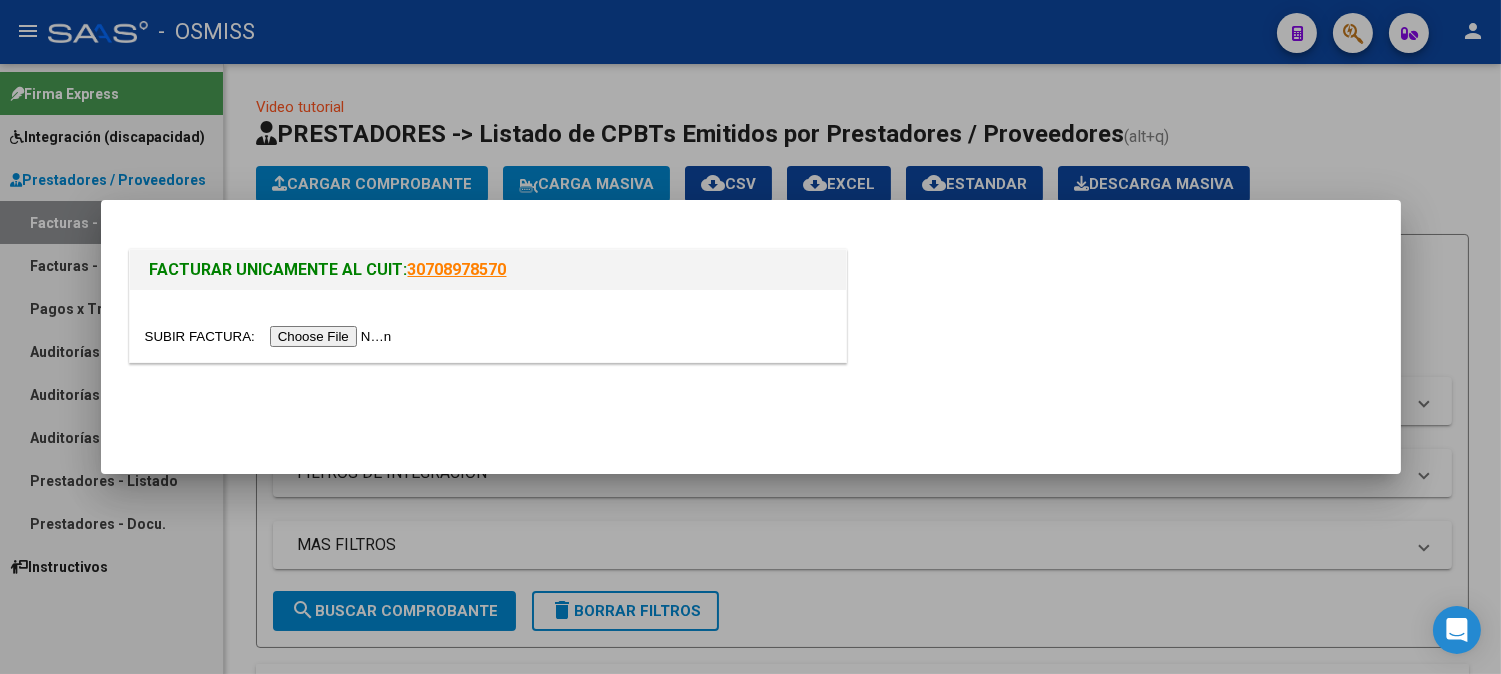 click at bounding box center (271, 336) 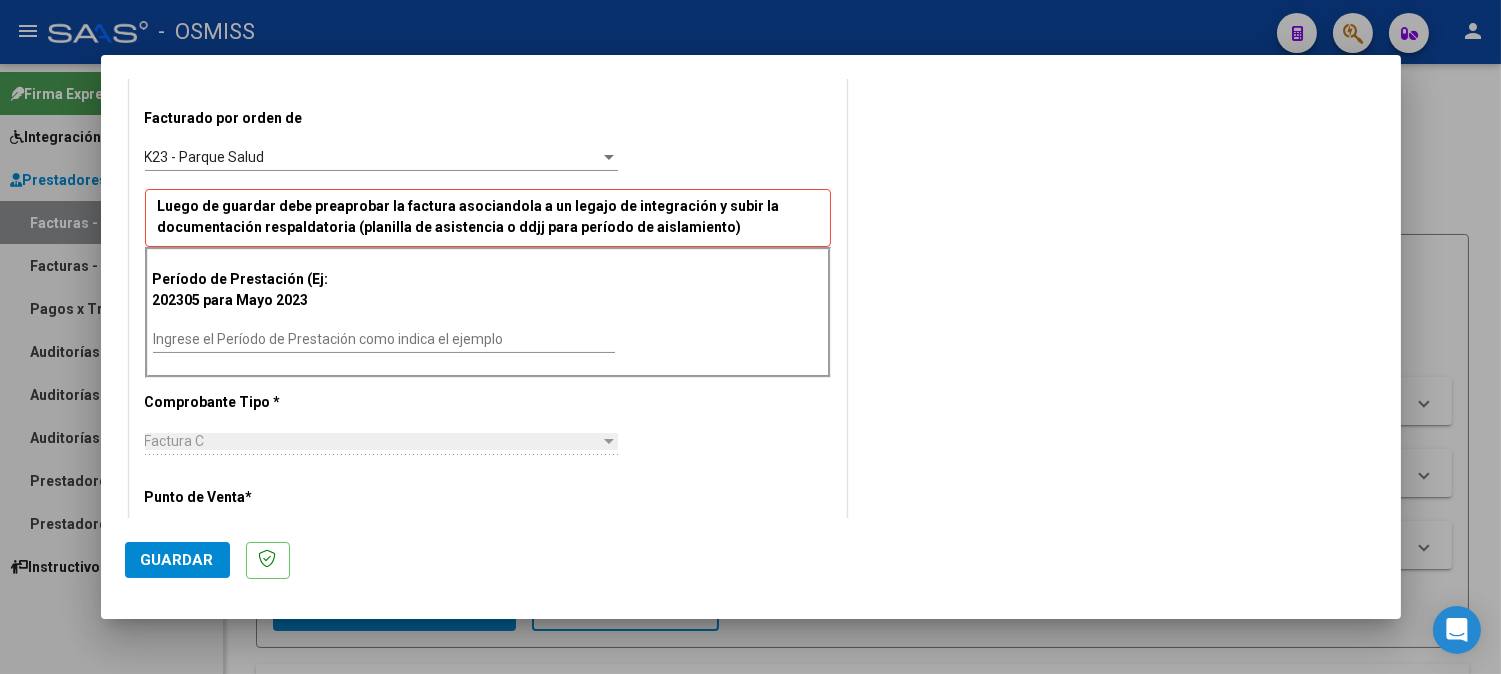 scroll, scrollTop: 555, scrollLeft: 0, axis: vertical 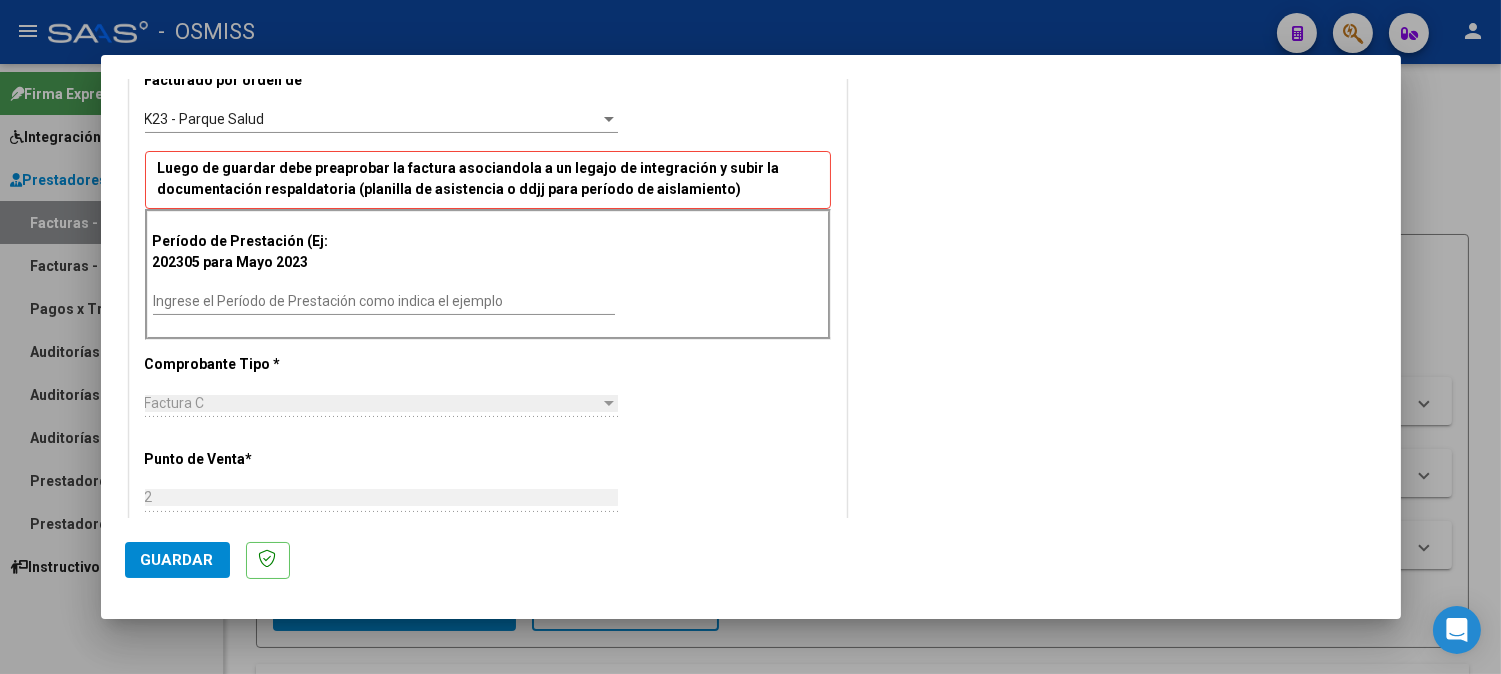 click on "Ingrese el Período de Prestación como indica el ejemplo" at bounding box center (384, 301) 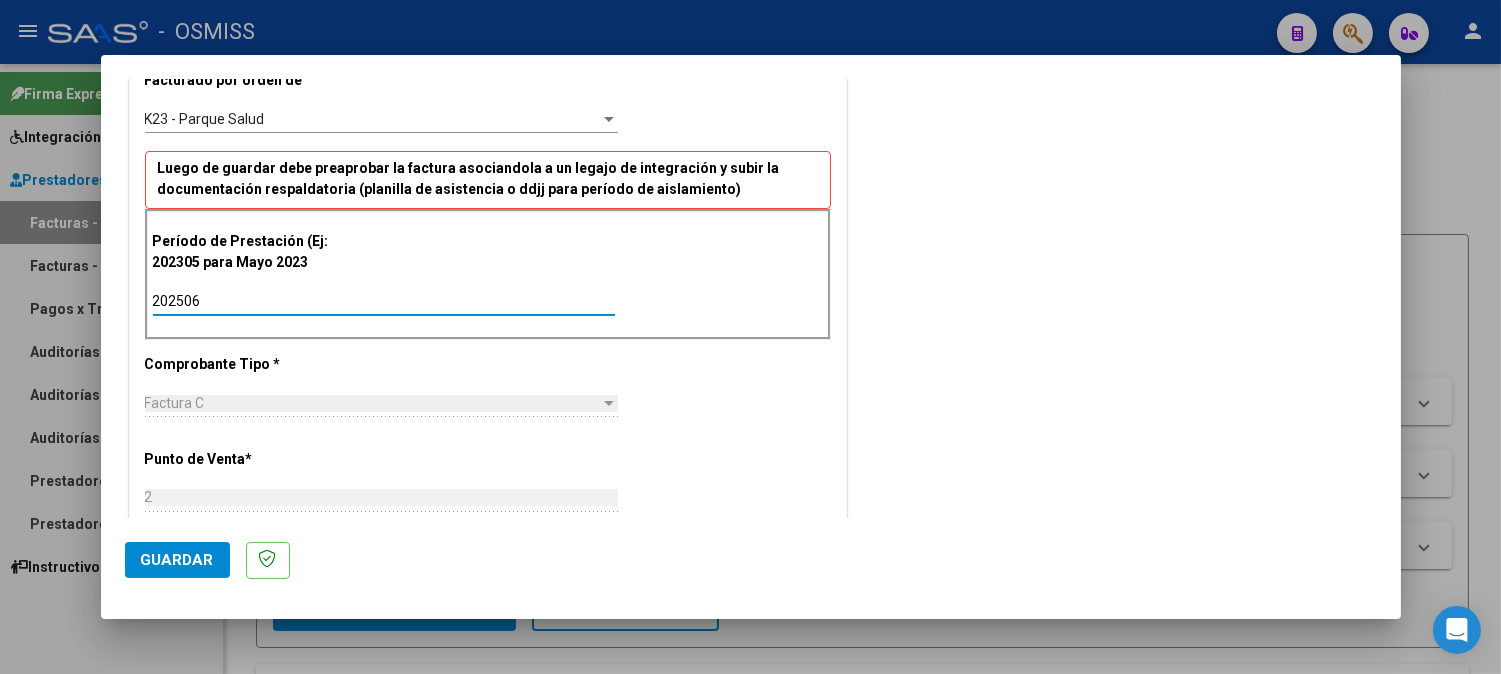 click on "Guardar" 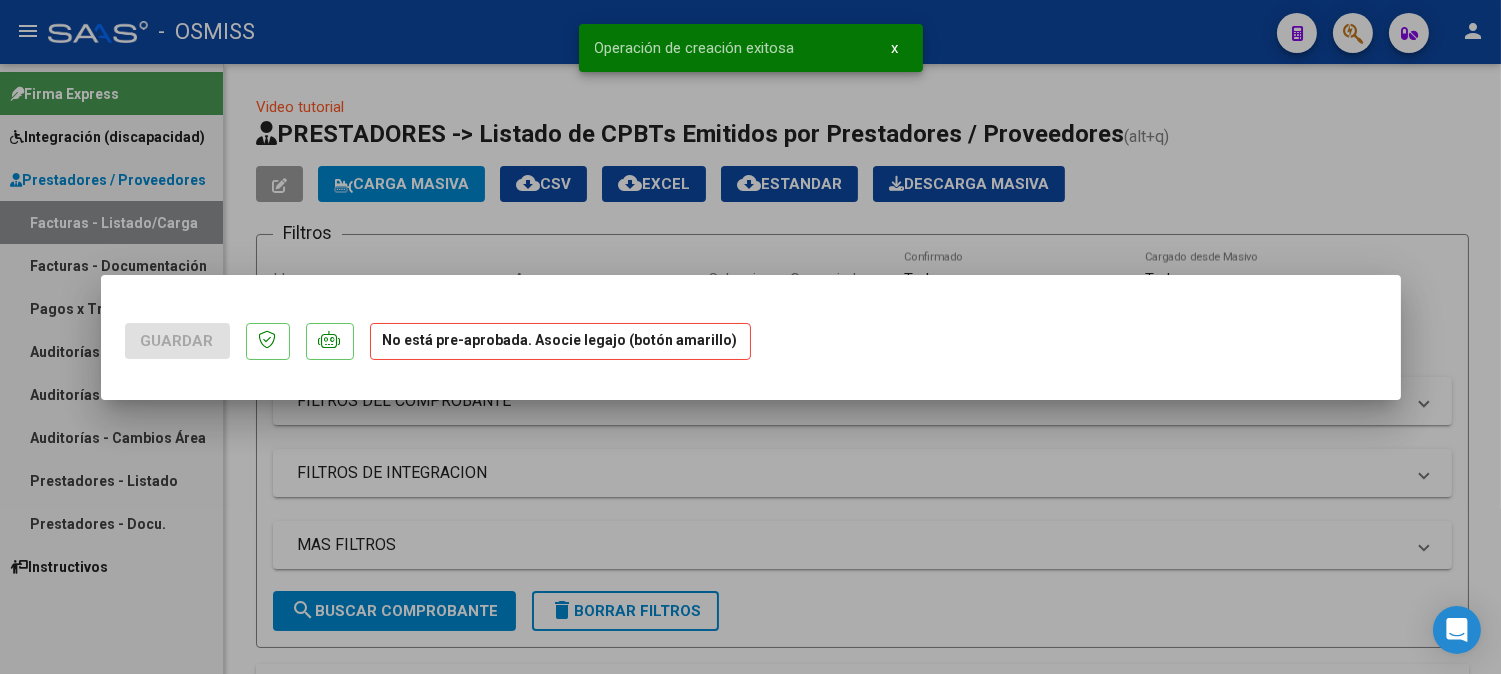 scroll, scrollTop: 0, scrollLeft: 0, axis: both 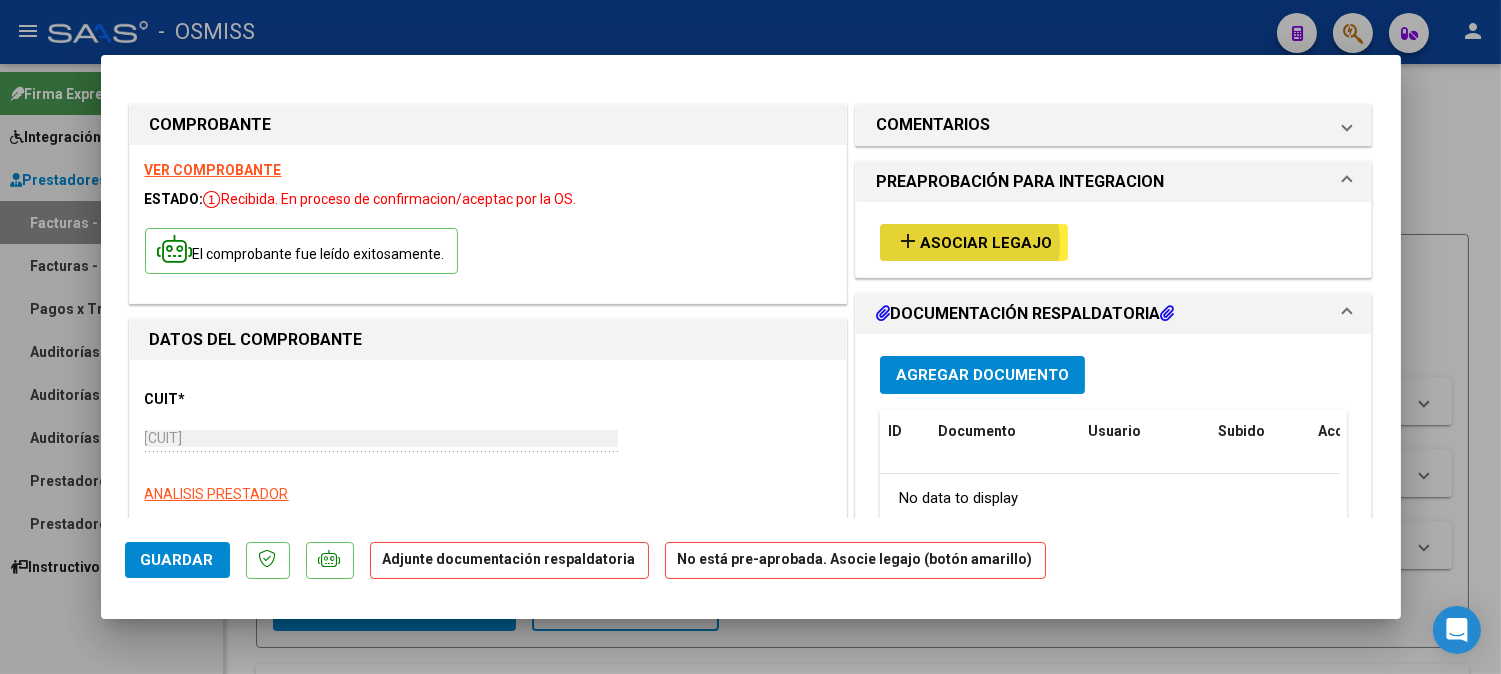 click on "Asociar Legajo" at bounding box center (986, 243) 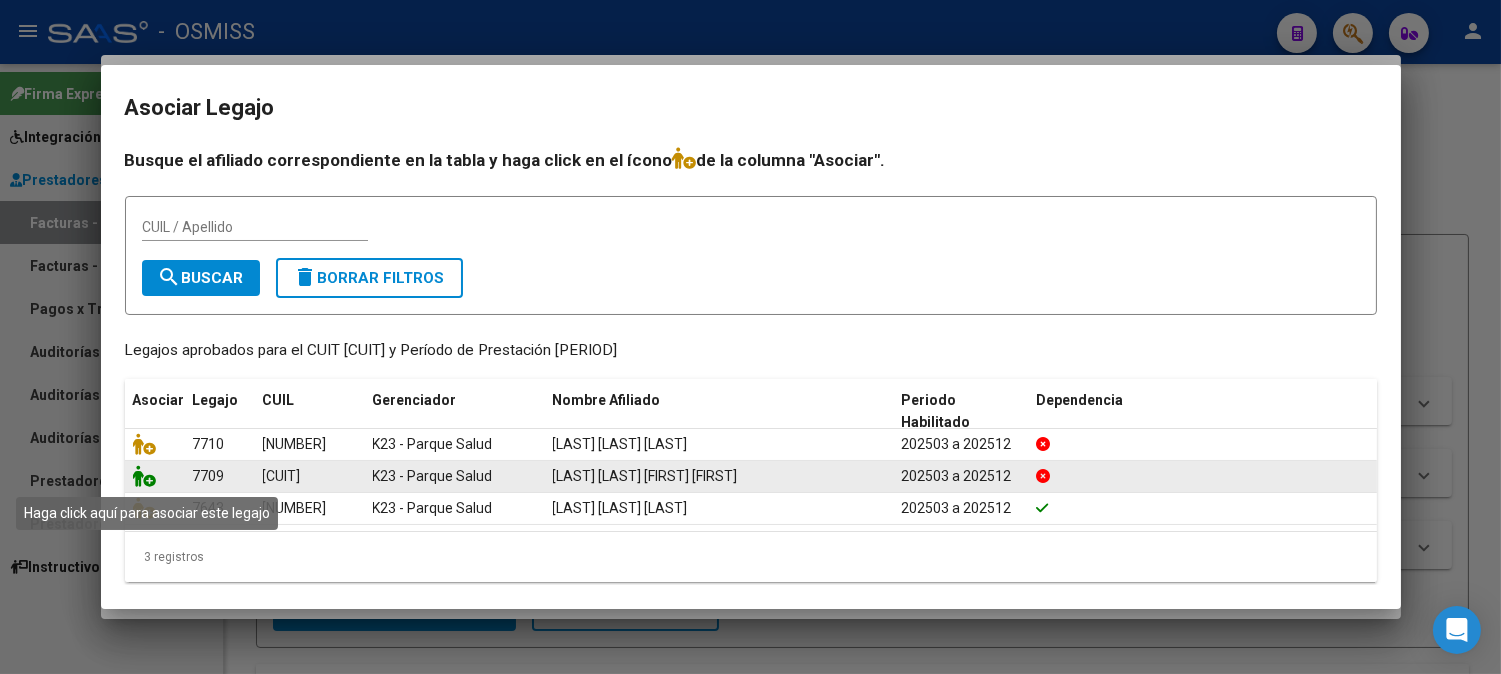 click 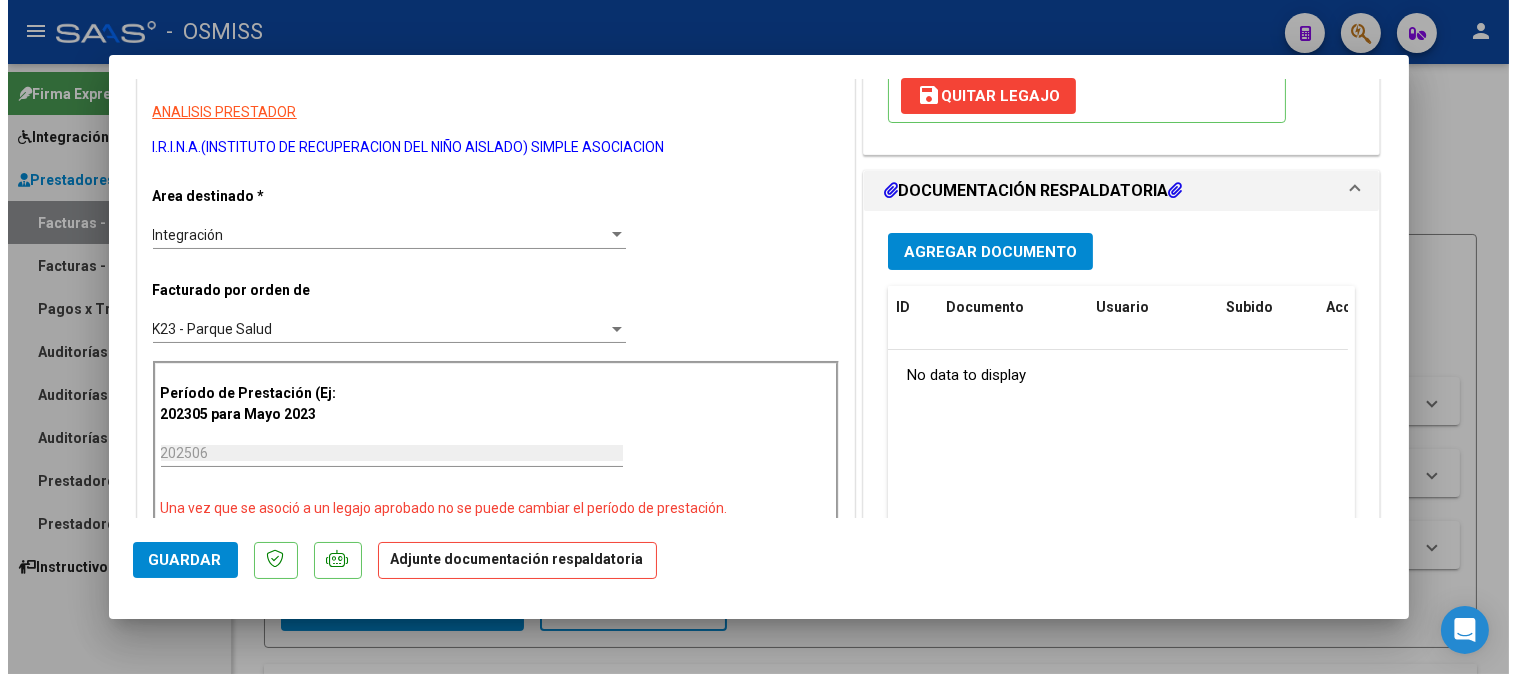scroll, scrollTop: 444, scrollLeft: 0, axis: vertical 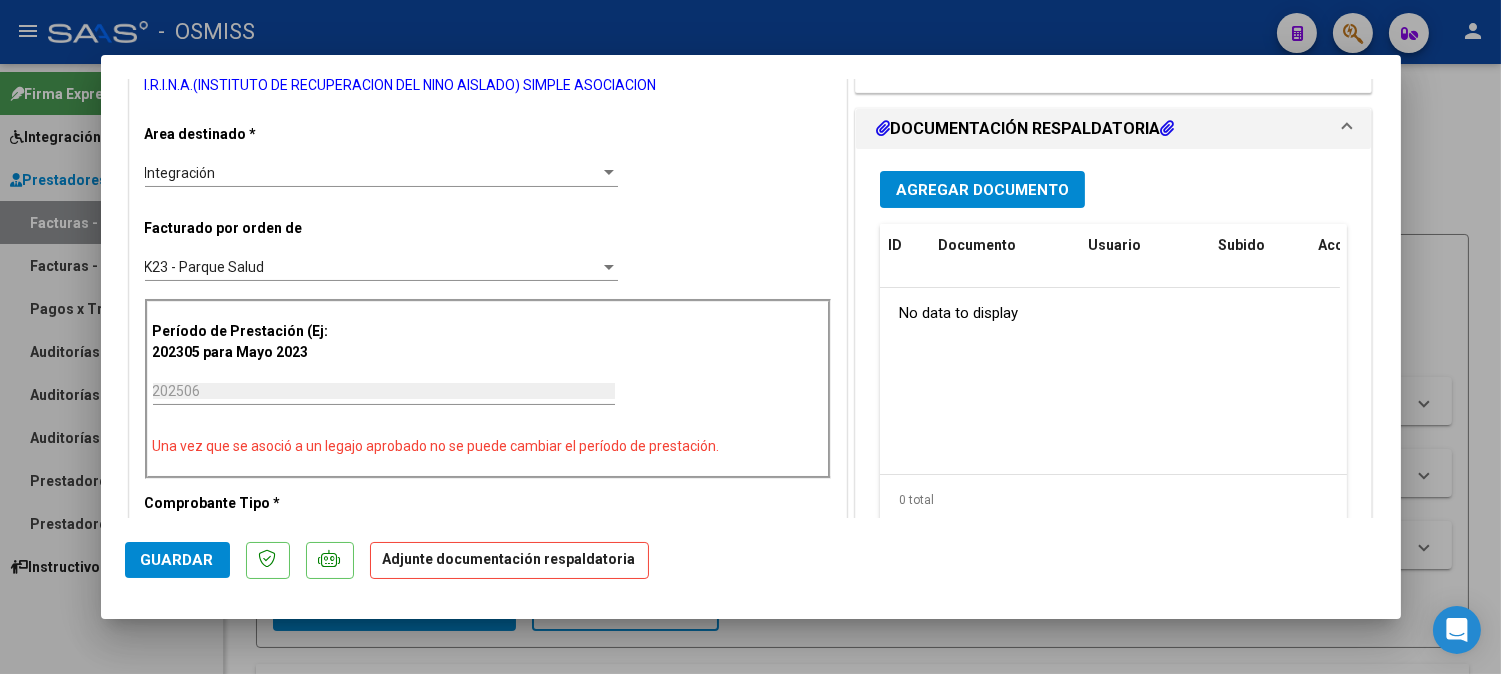 click on "Agregar Documento" at bounding box center (982, 190) 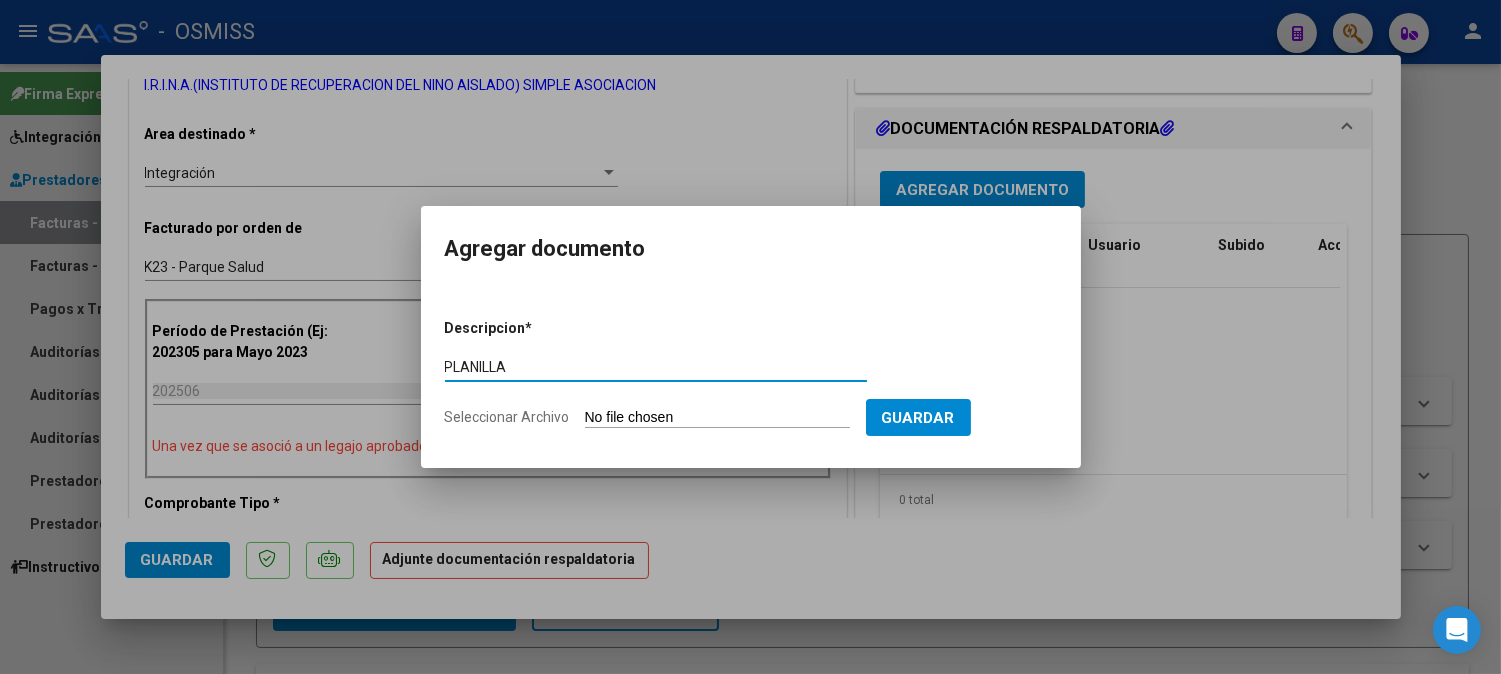 click on "Seleccionar Archivo" at bounding box center [717, 418] 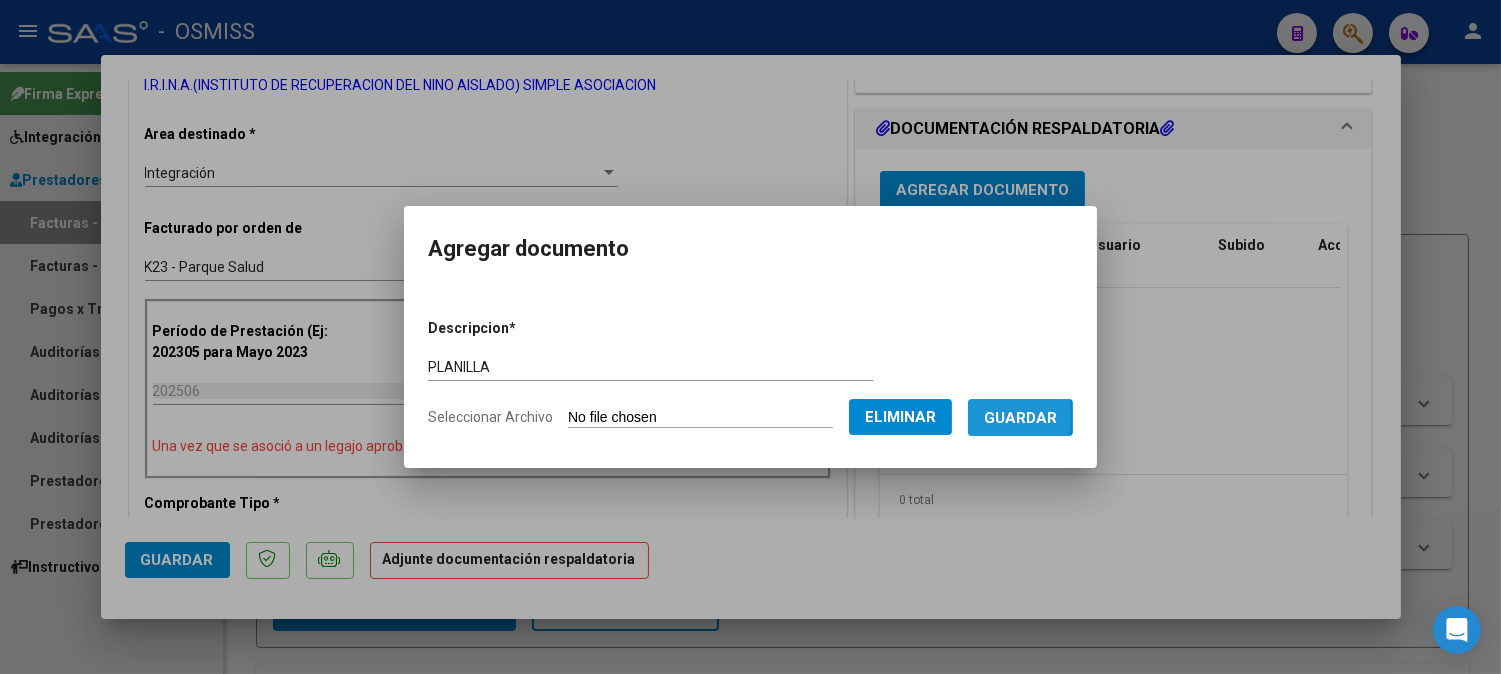 click on "Guardar" at bounding box center (1020, 417) 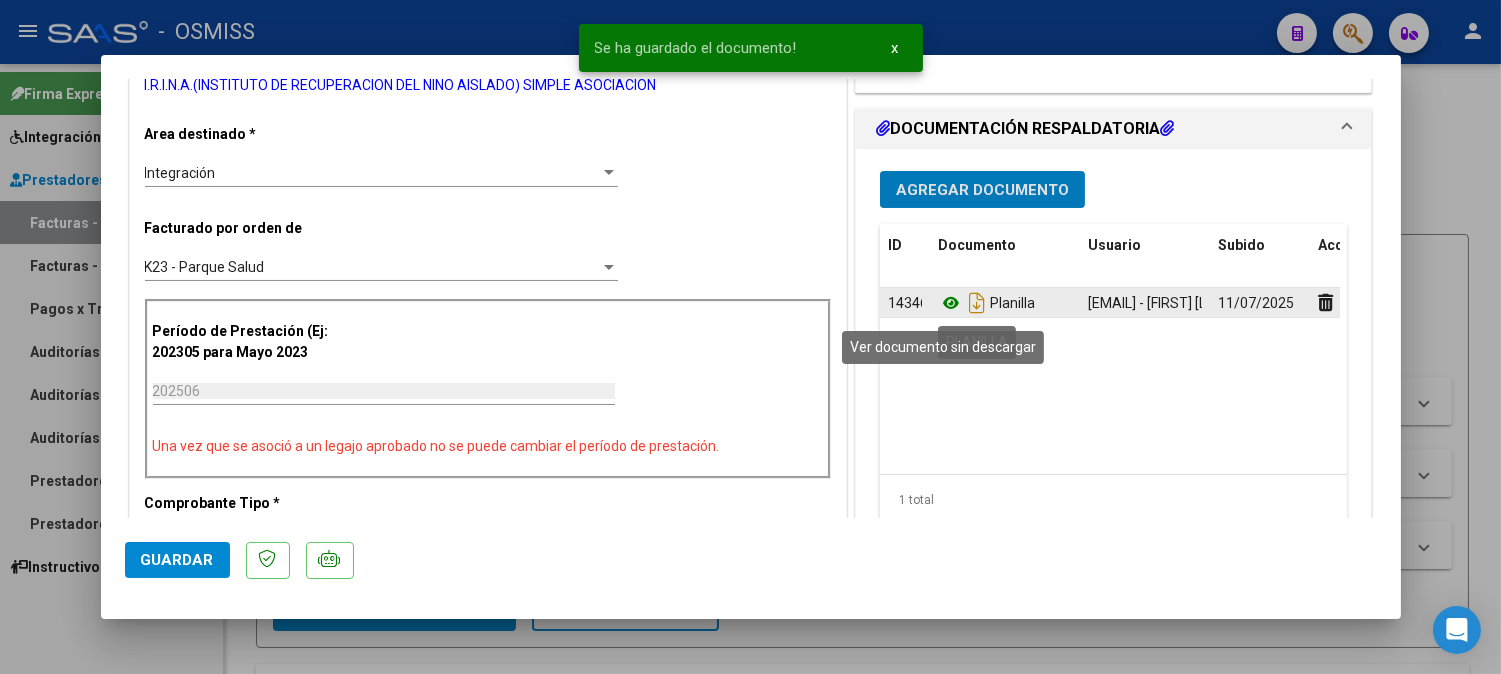 click 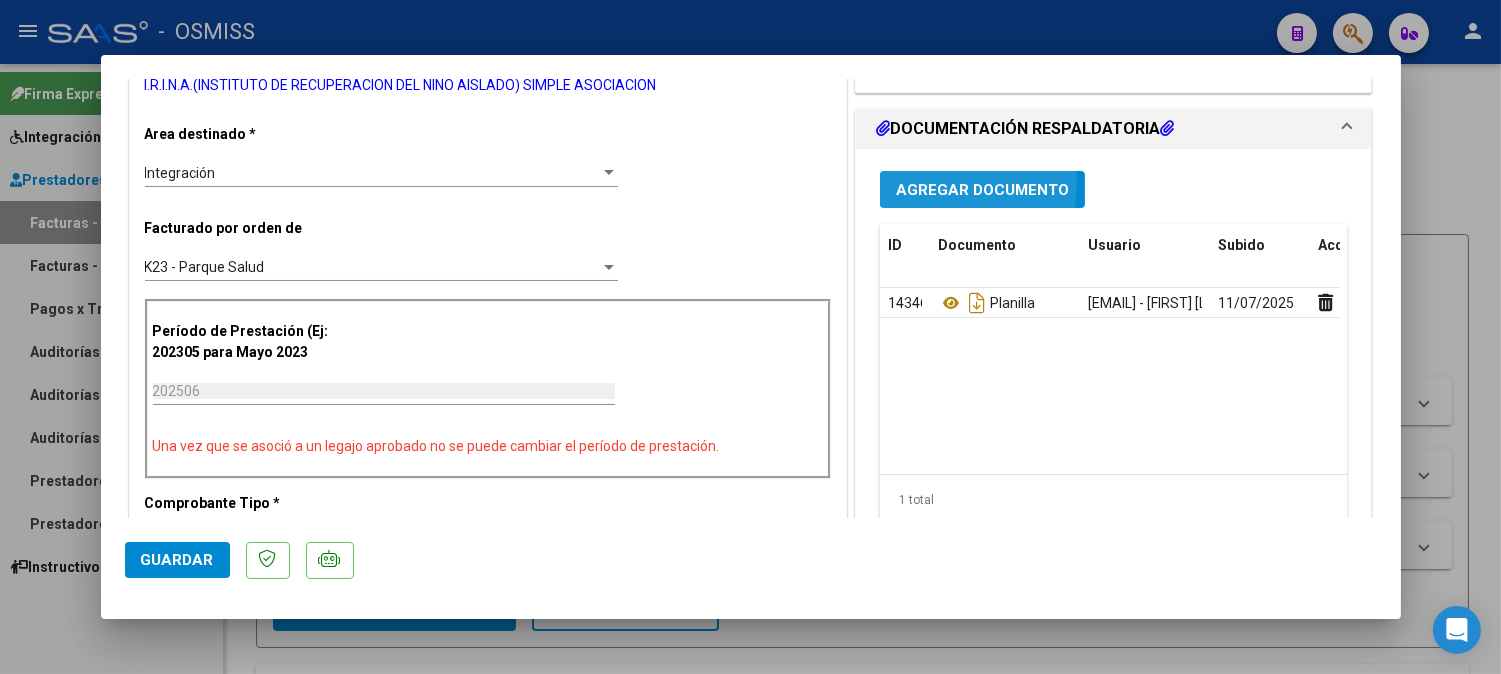 click on "Agregar Documento" at bounding box center (982, 190) 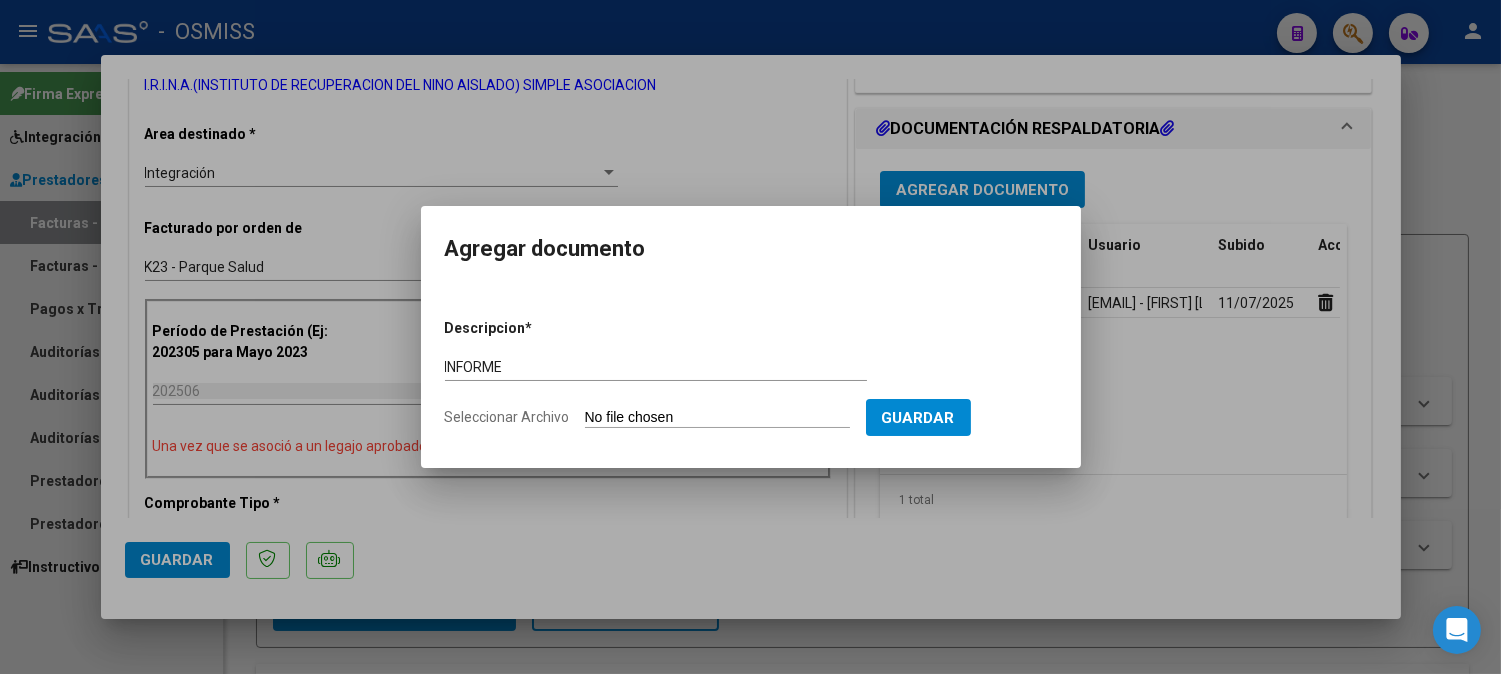 click on "Seleccionar Archivo" at bounding box center (717, 418) 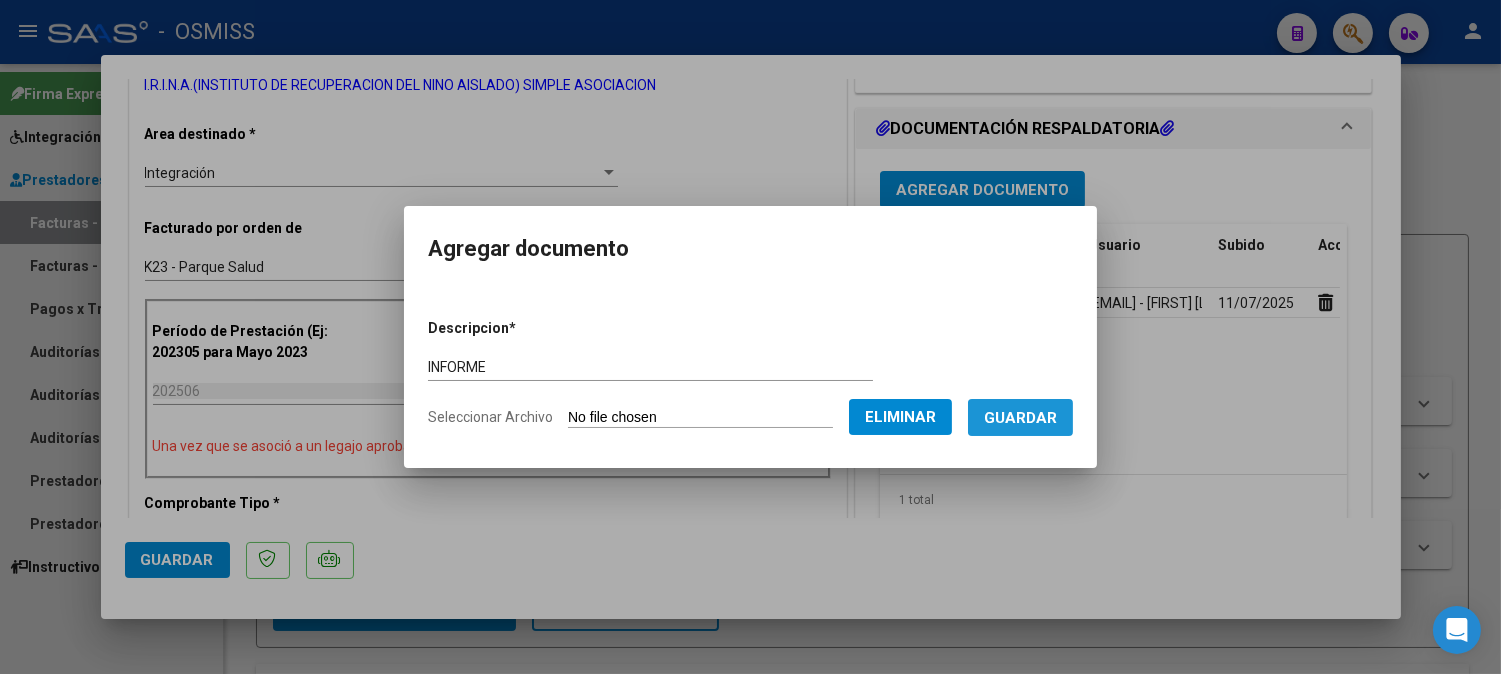 click on "Guardar" at bounding box center (1020, 418) 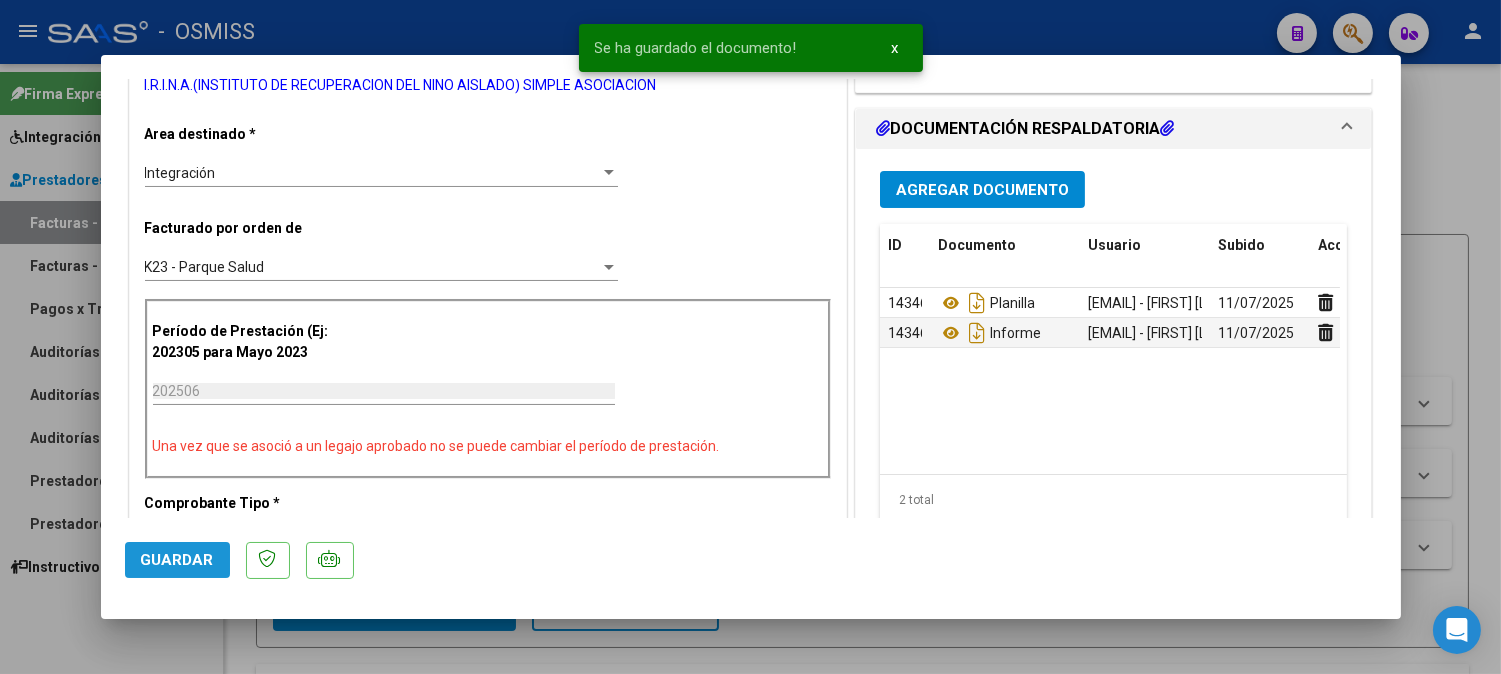 click on "Guardar" 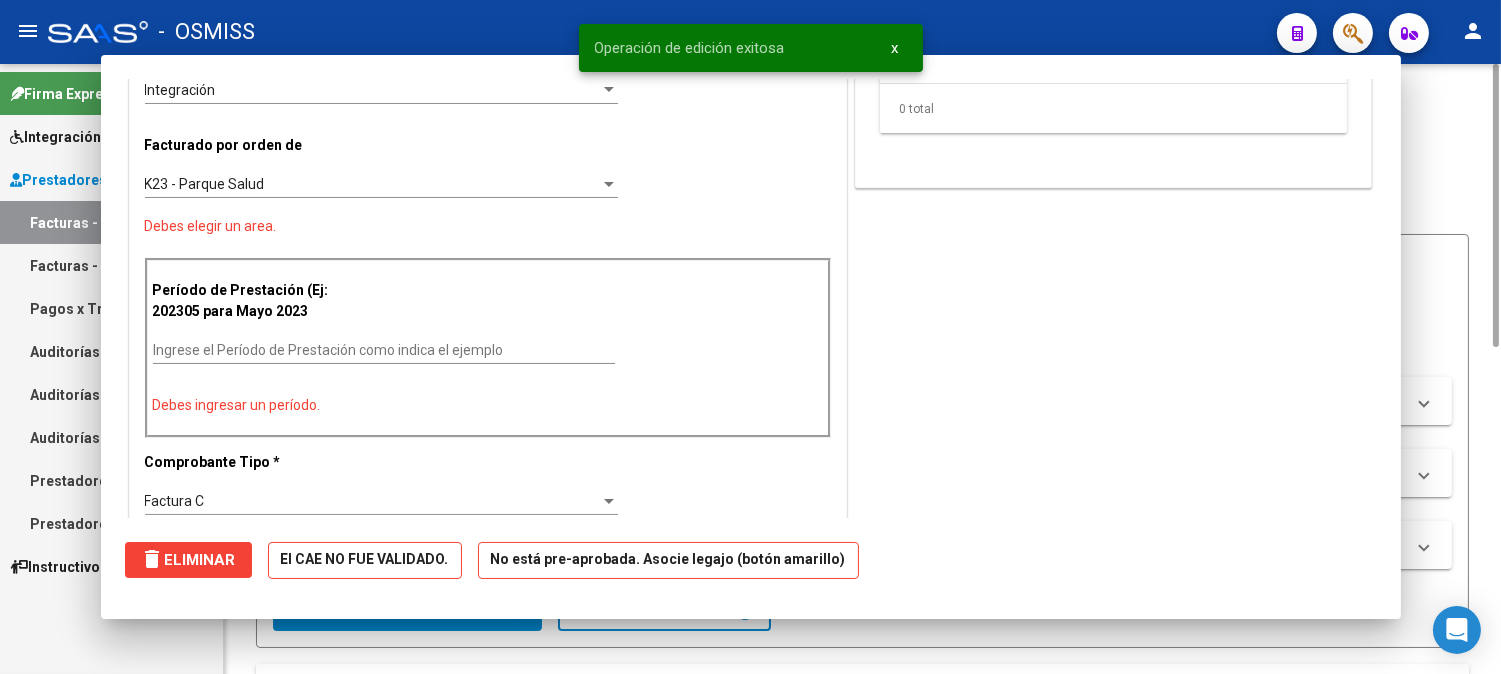 scroll, scrollTop: 0, scrollLeft: 0, axis: both 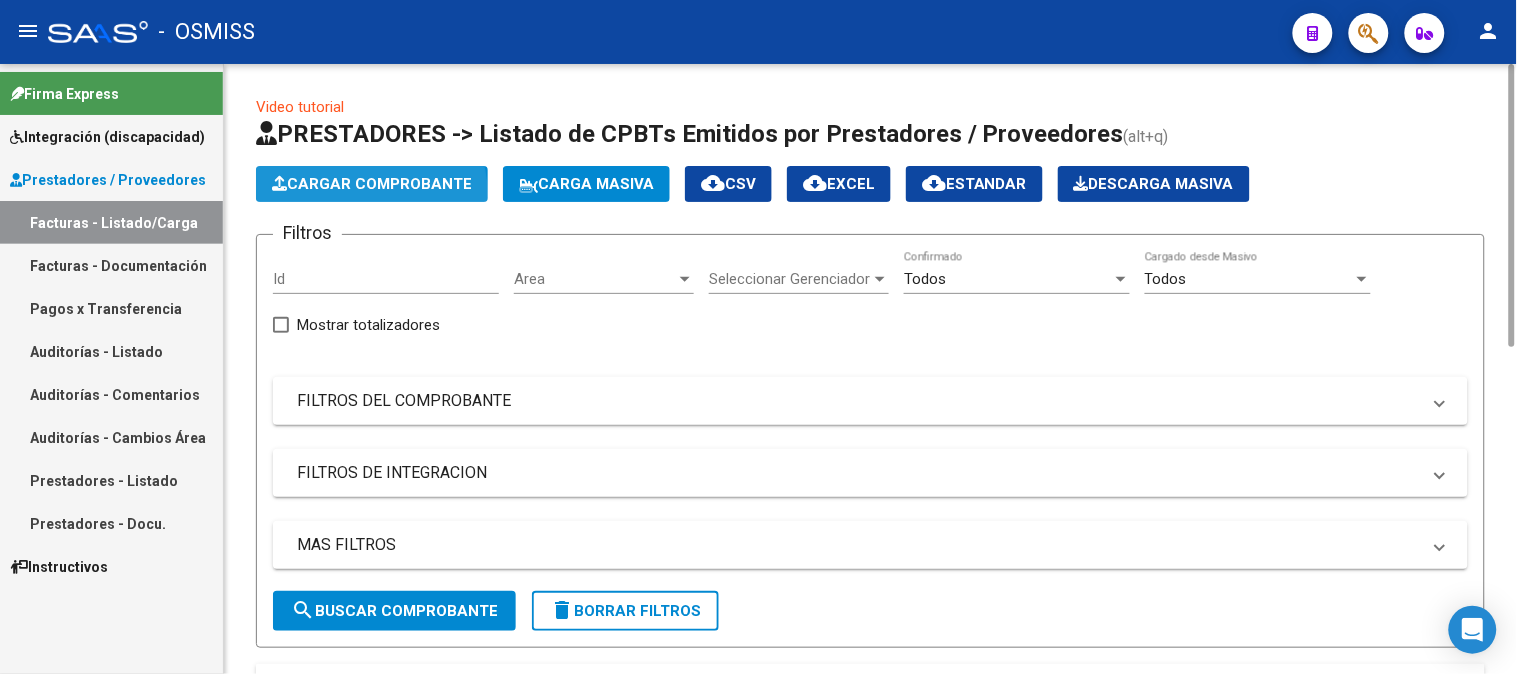 click on "Cargar Comprobante" 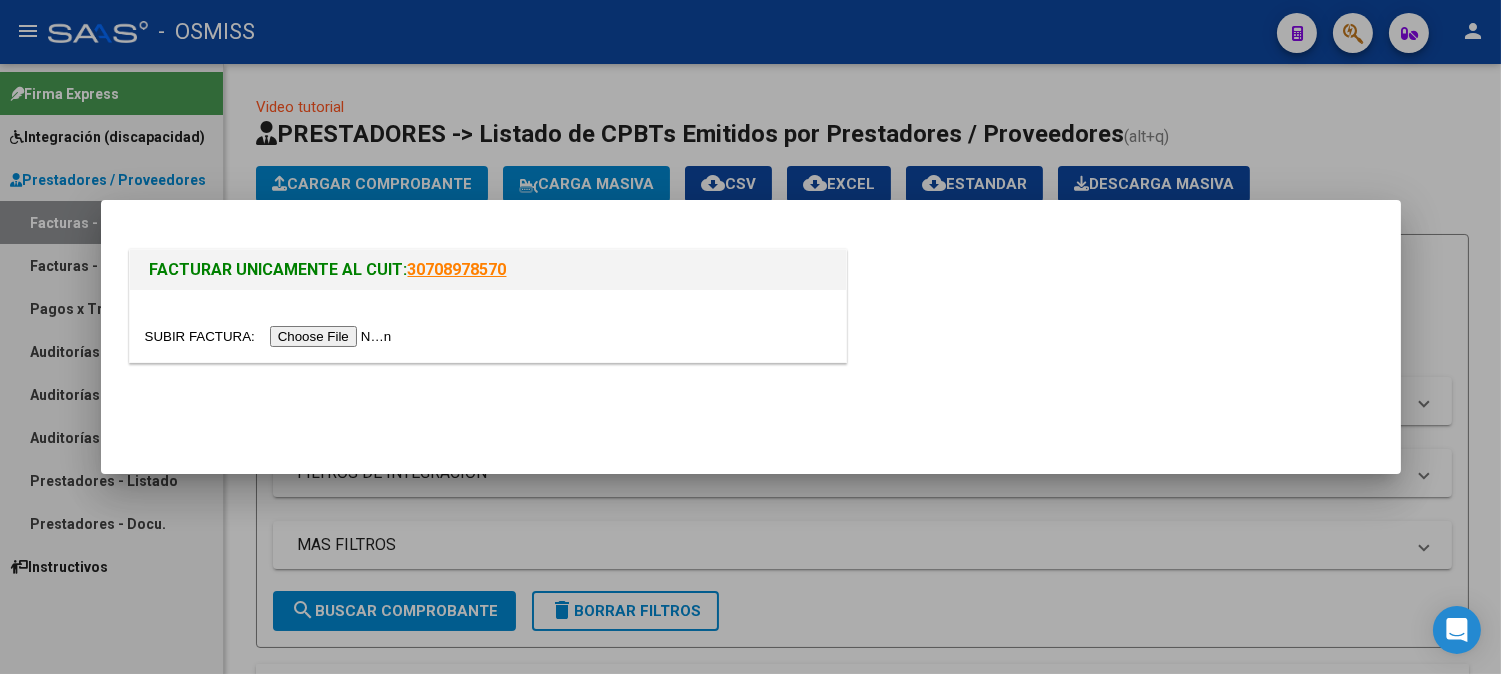 click at bounding box center [271, 336] 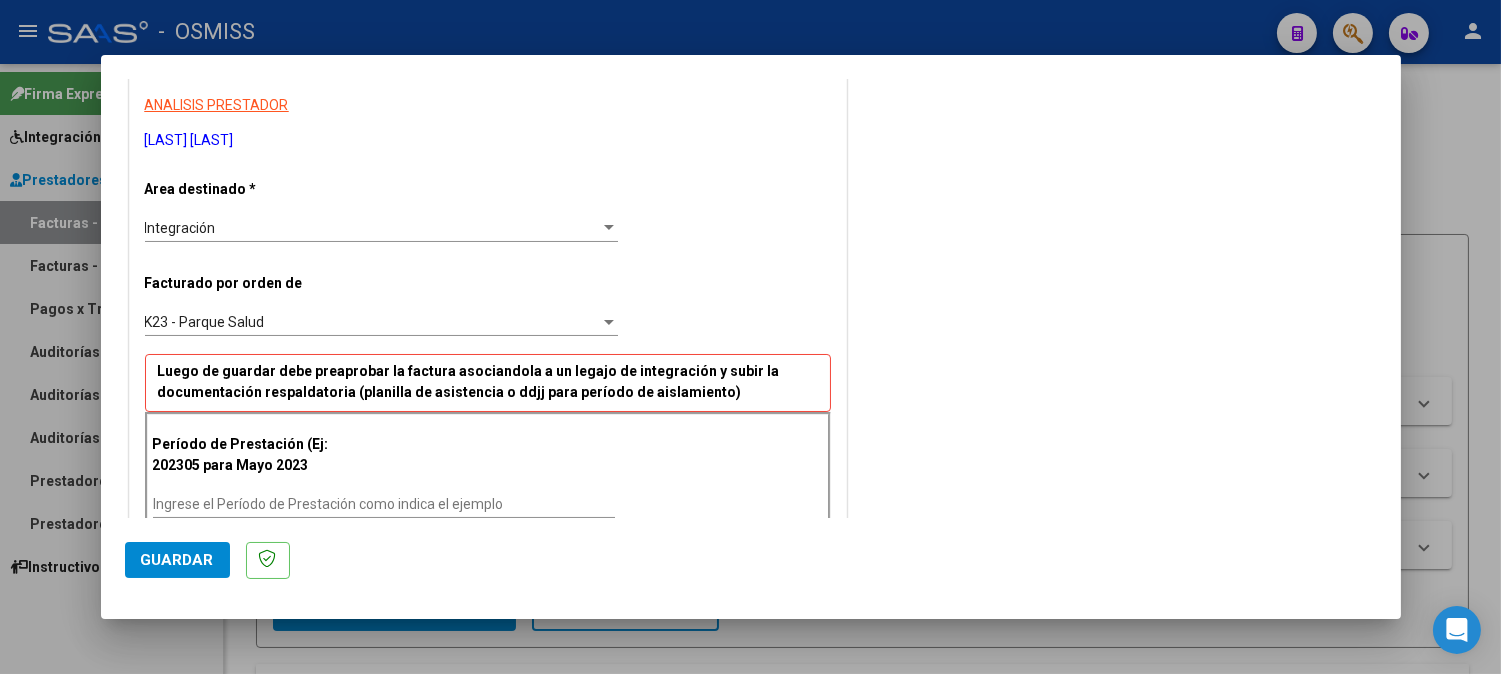 scroll, scrollTop: 444, scrollLeft: 0, axis: vertical 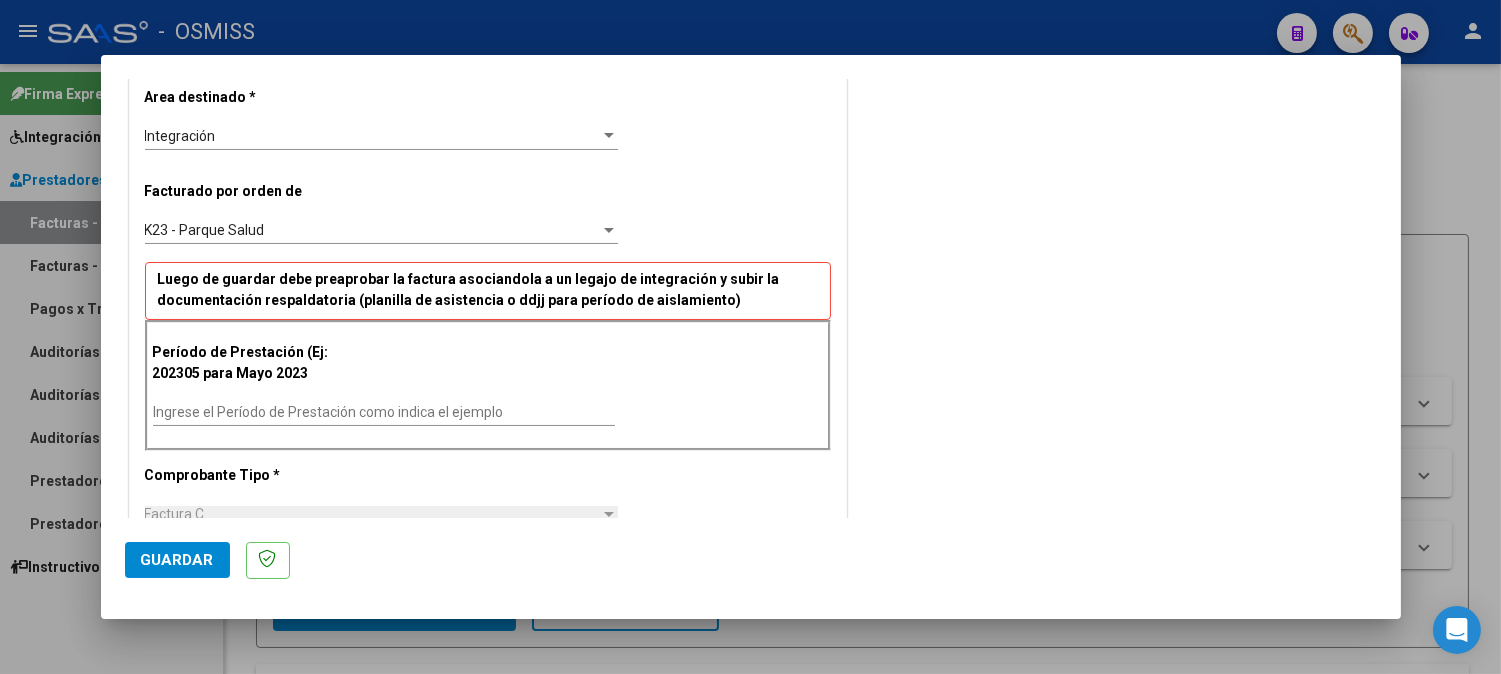 click on "Ingrese el Período de Prestación como indica el ejemplo" at bounding box center [384, 412] 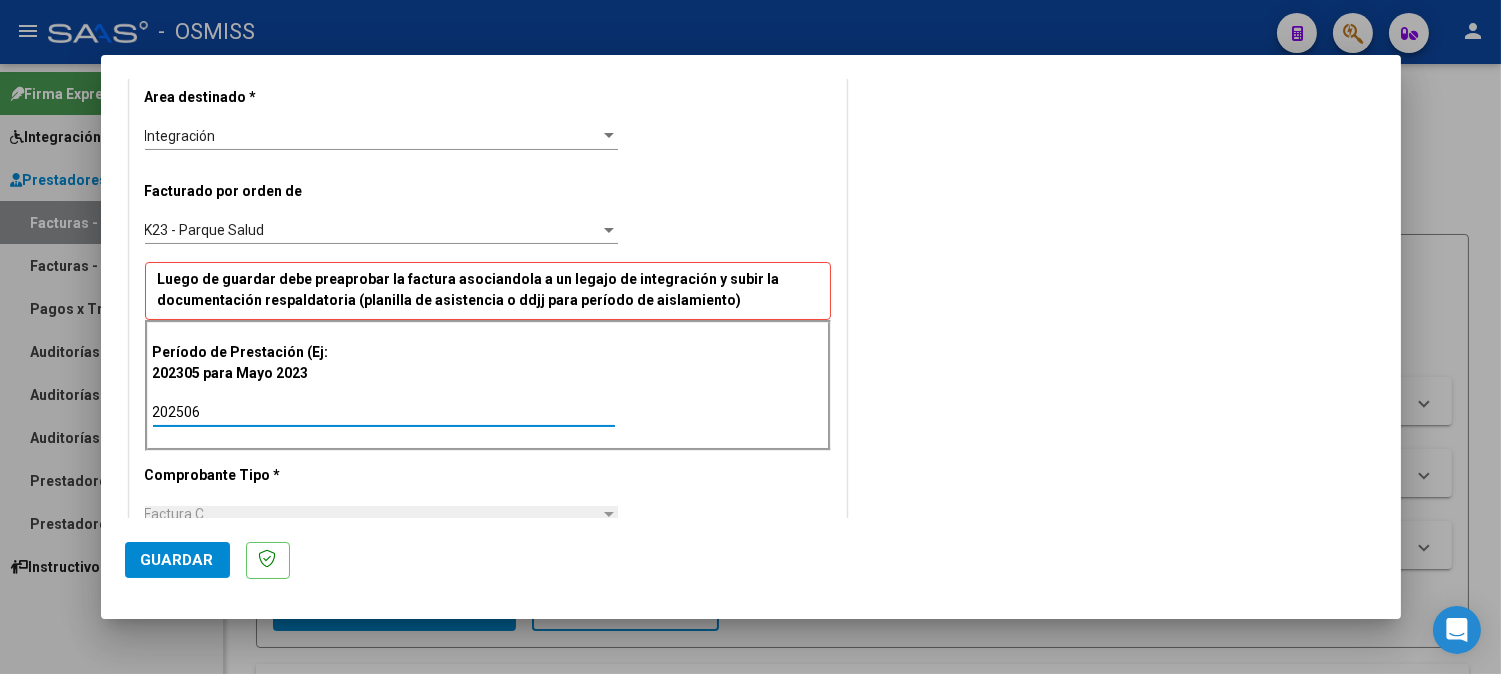click on "Guardar" 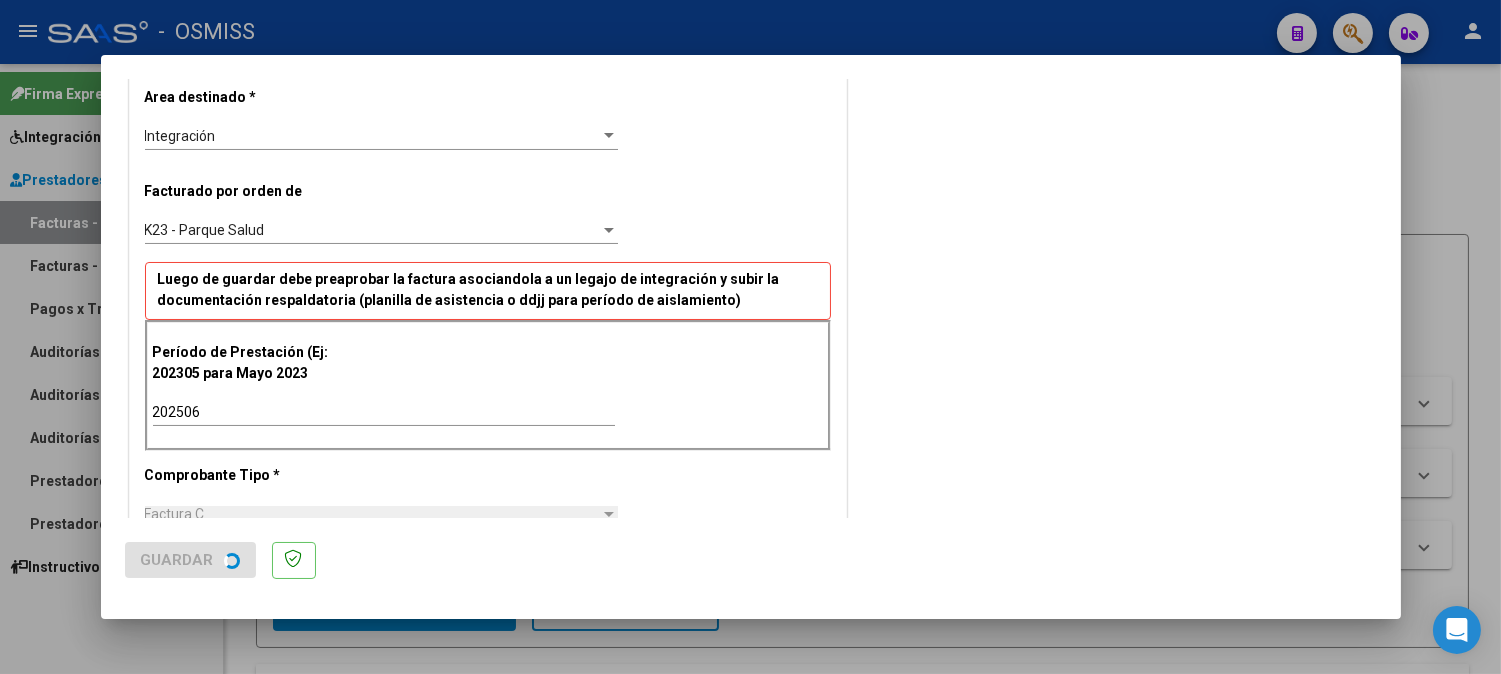 scroll, scrollTop: 0, scrollLeft: 0, axis: both 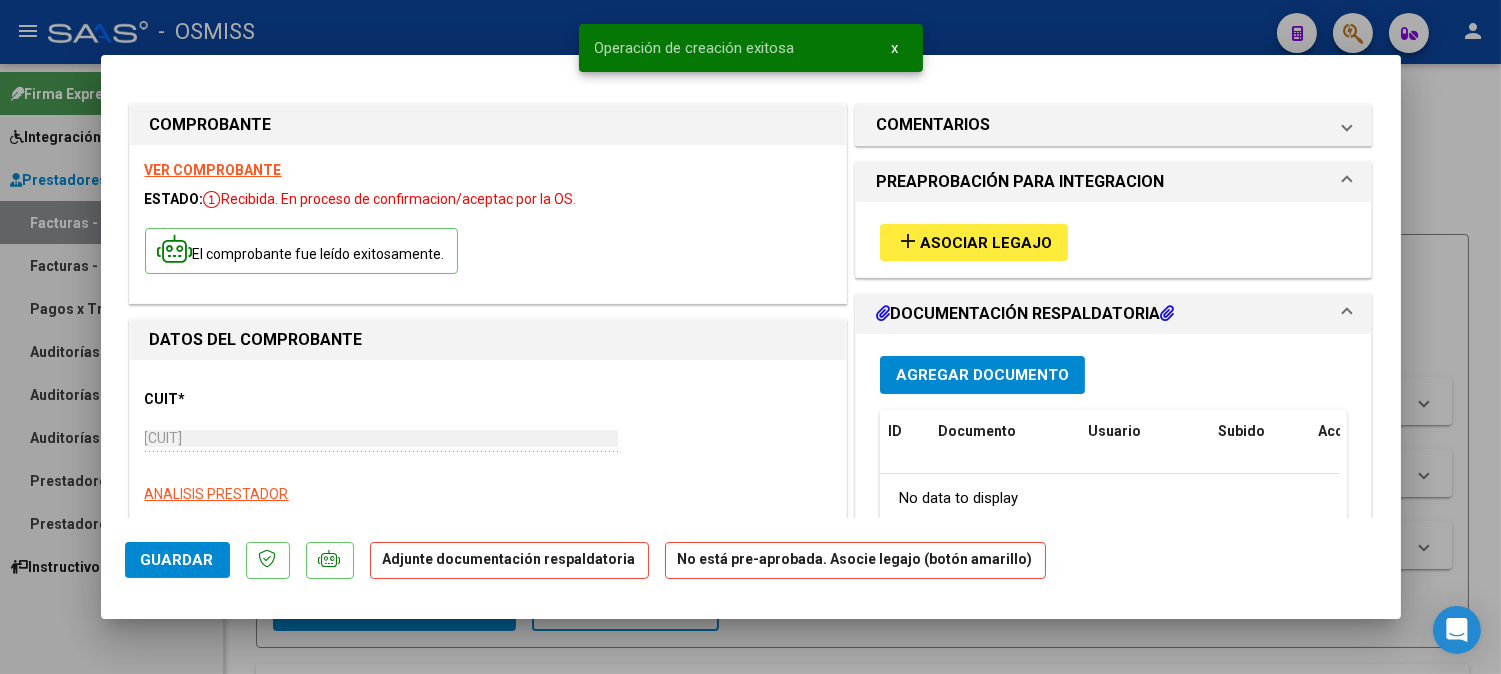 click on "add Asociar Legajo" at bounding box center (974, 242) 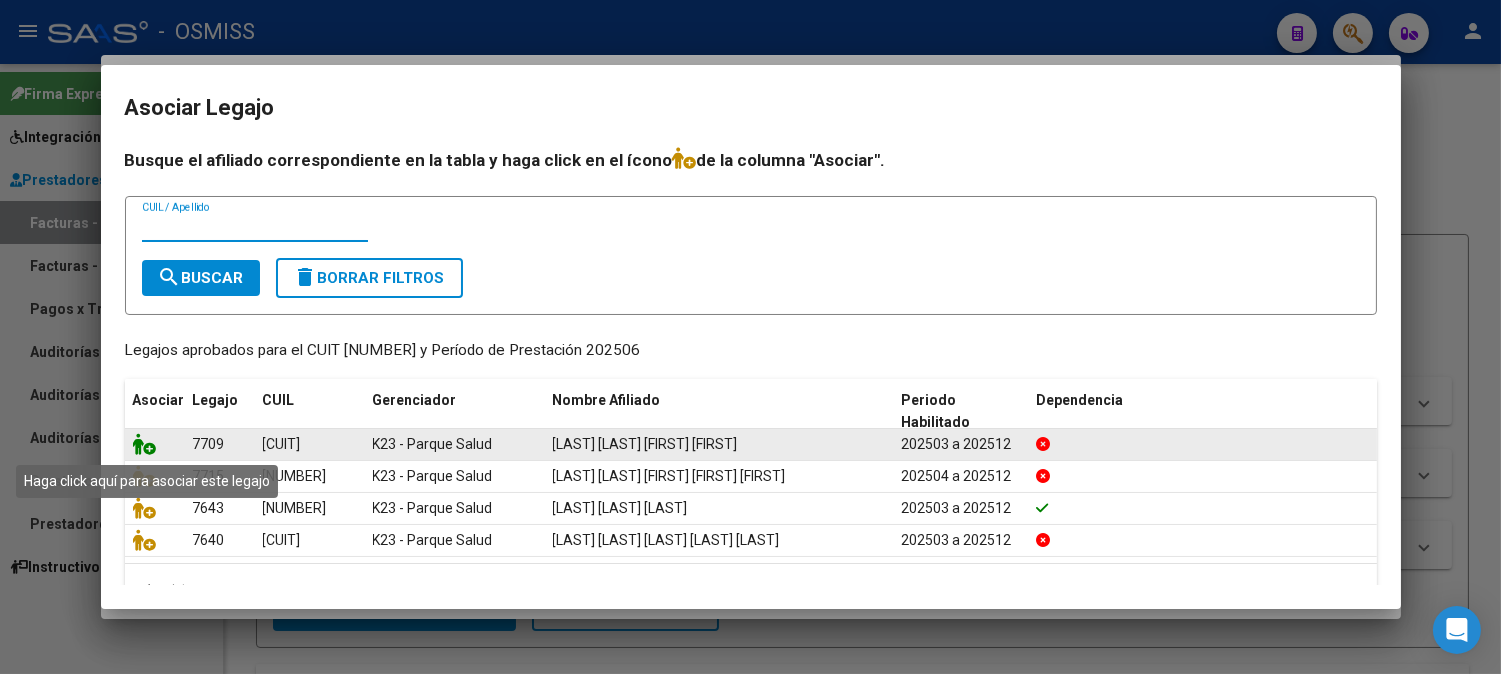 click 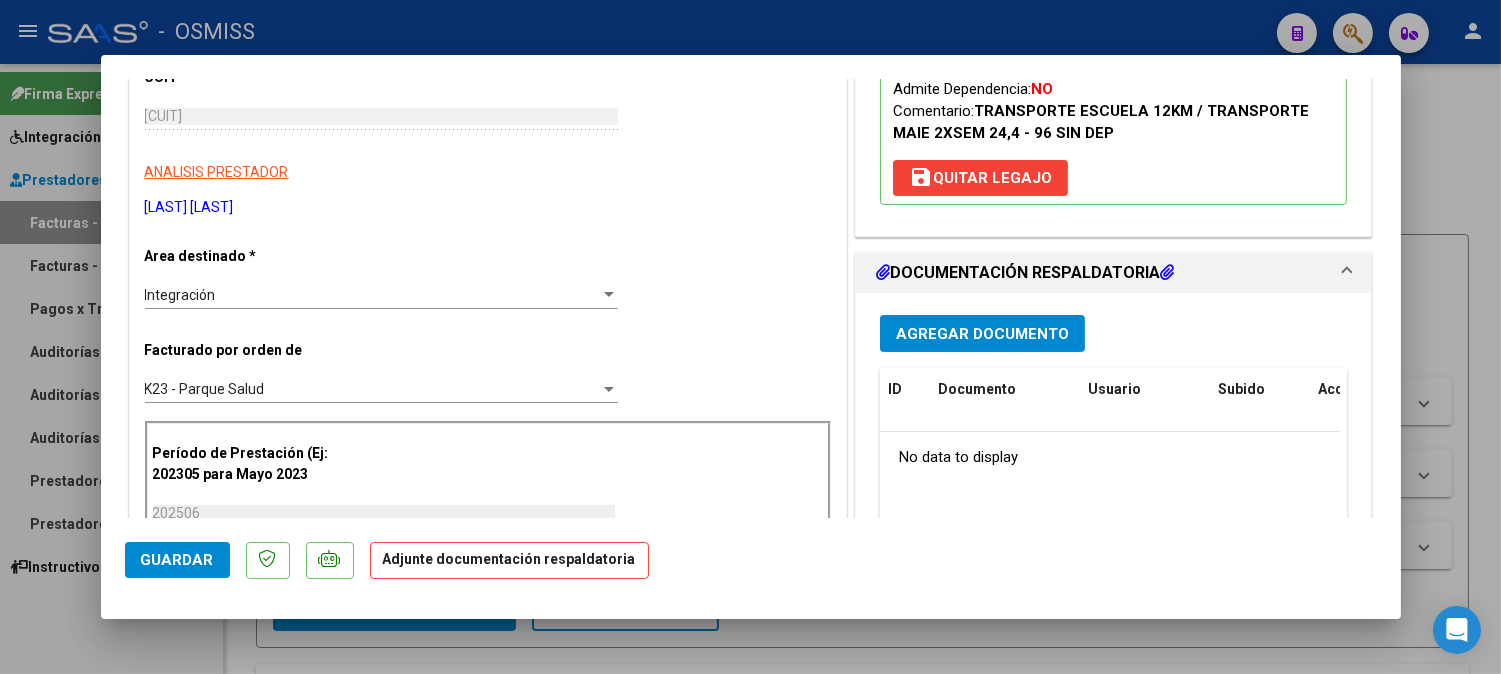 scroll, scrollTop: 333, scrollLeft: 0, axis: vertical 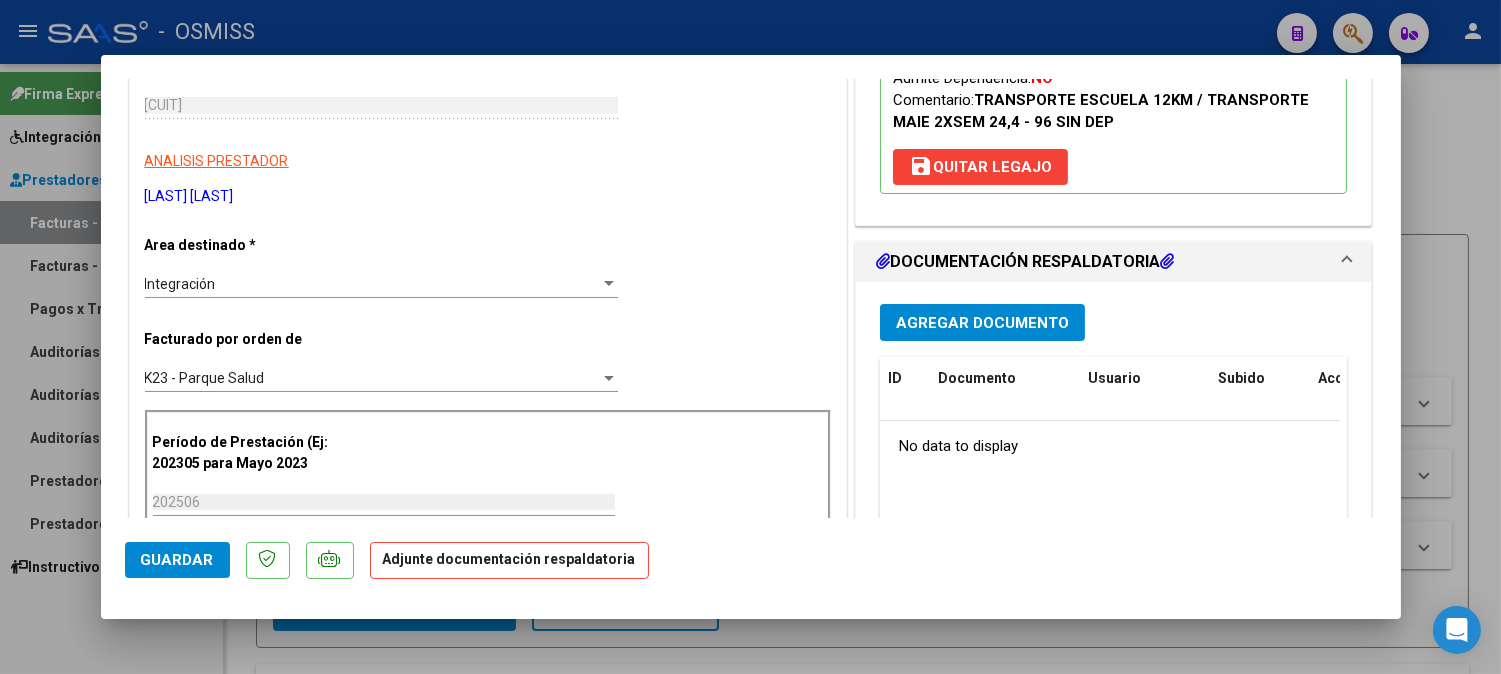 click on "Agregar Documento" at bounding box center [982, 323] 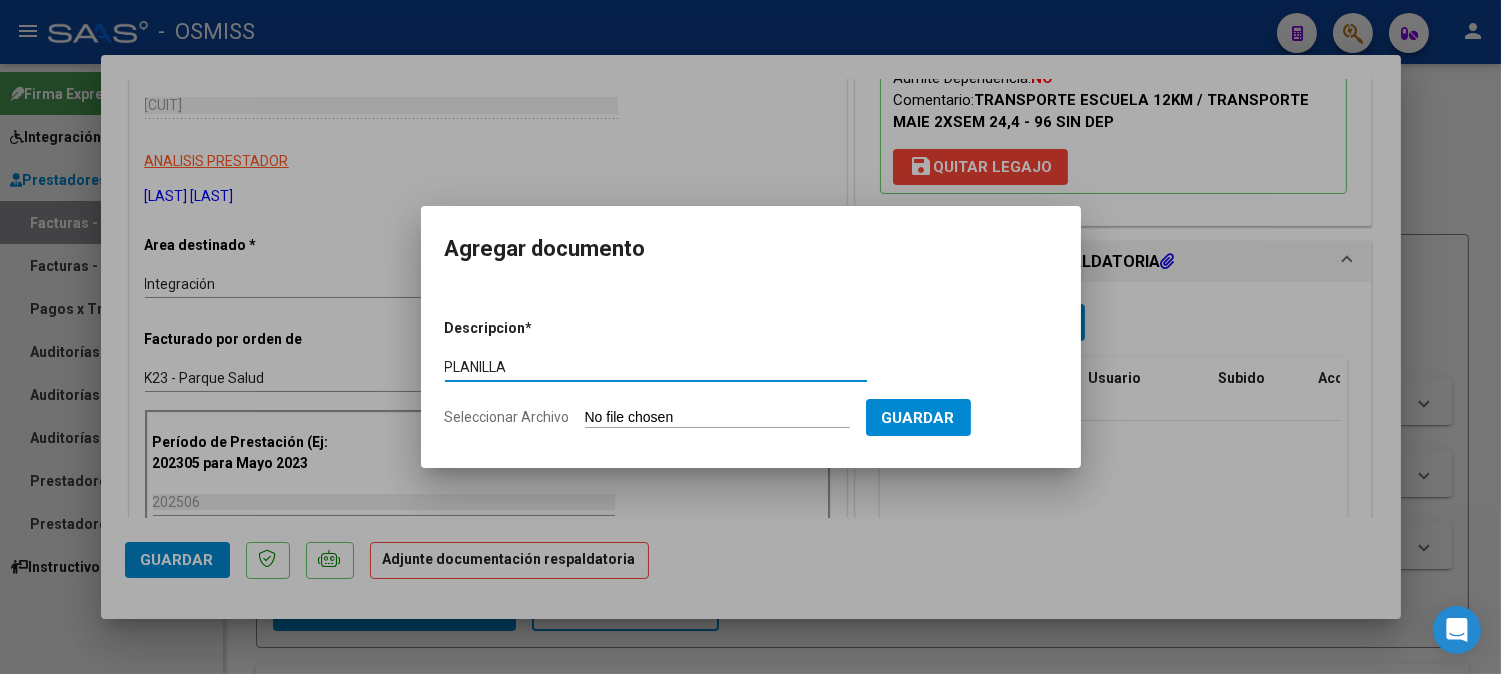 click on "Seleccionar Archivo" at bounding box center (717, 418) 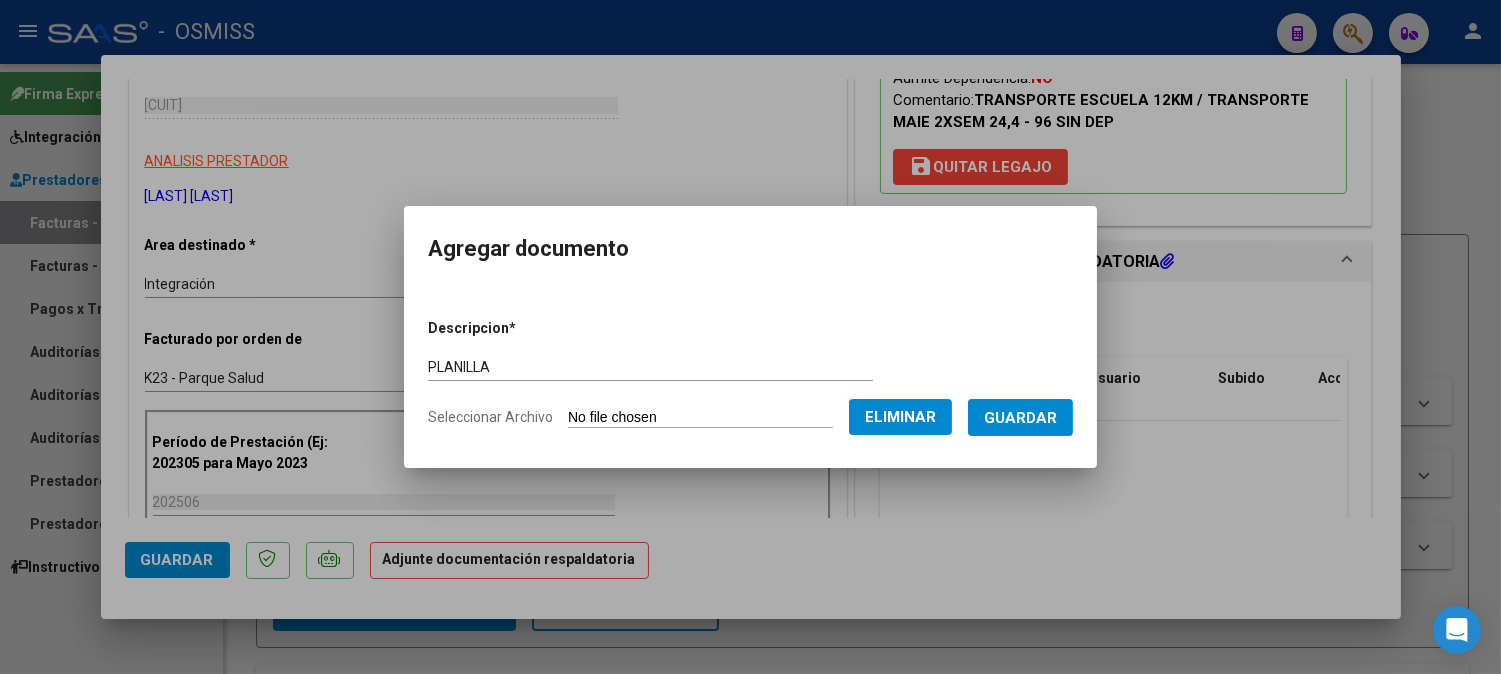 click on "Guardar" at bounding box center (1020, 418) 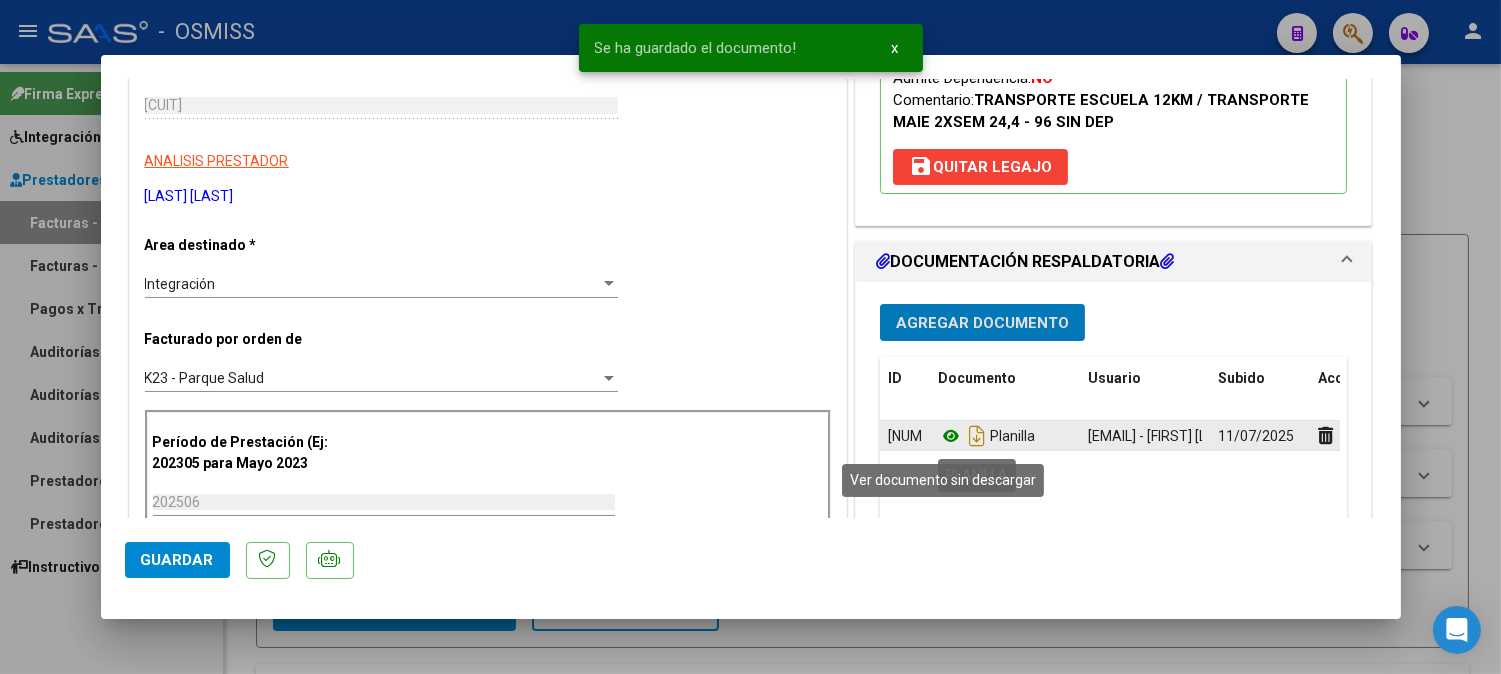 click 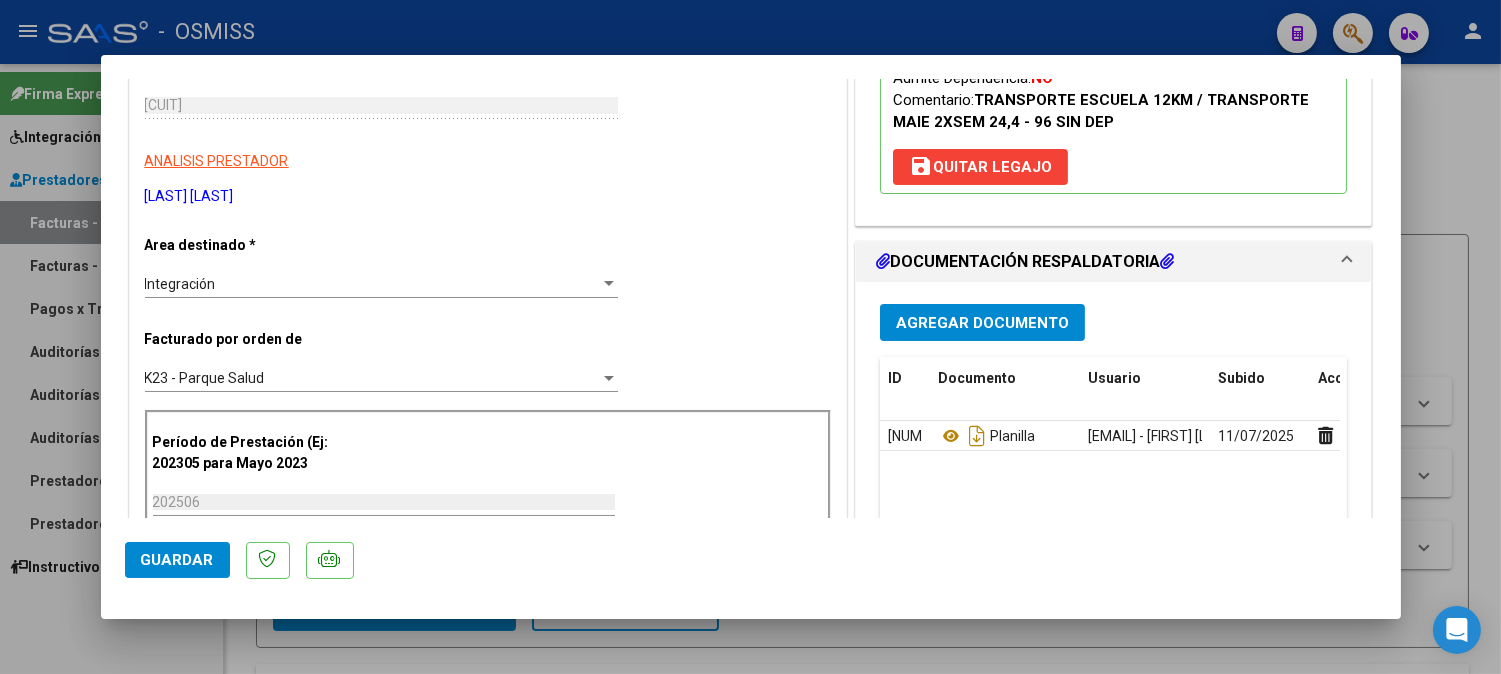 click on "Agregar Documento" at bounding box center [982, 323] 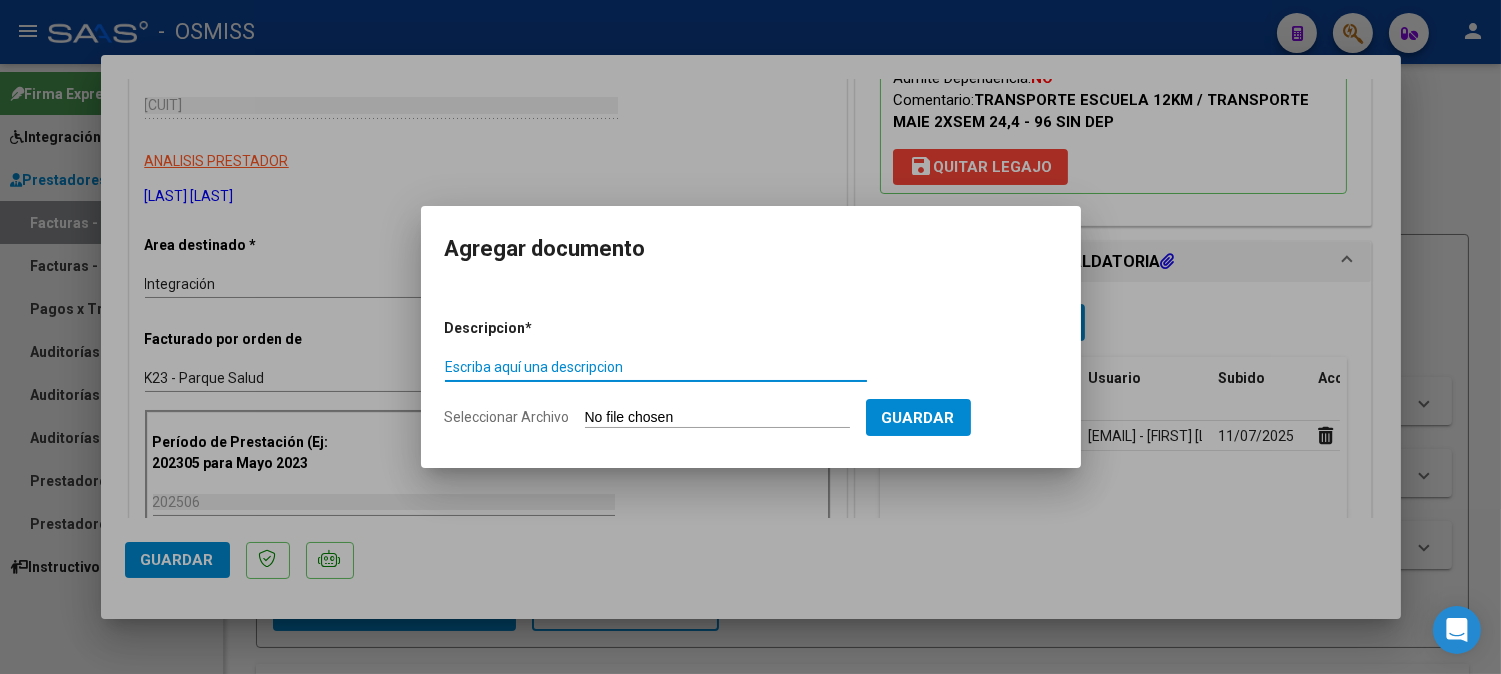 click on "Escriba aquí una descripcion" at bounding box center [656, 367] 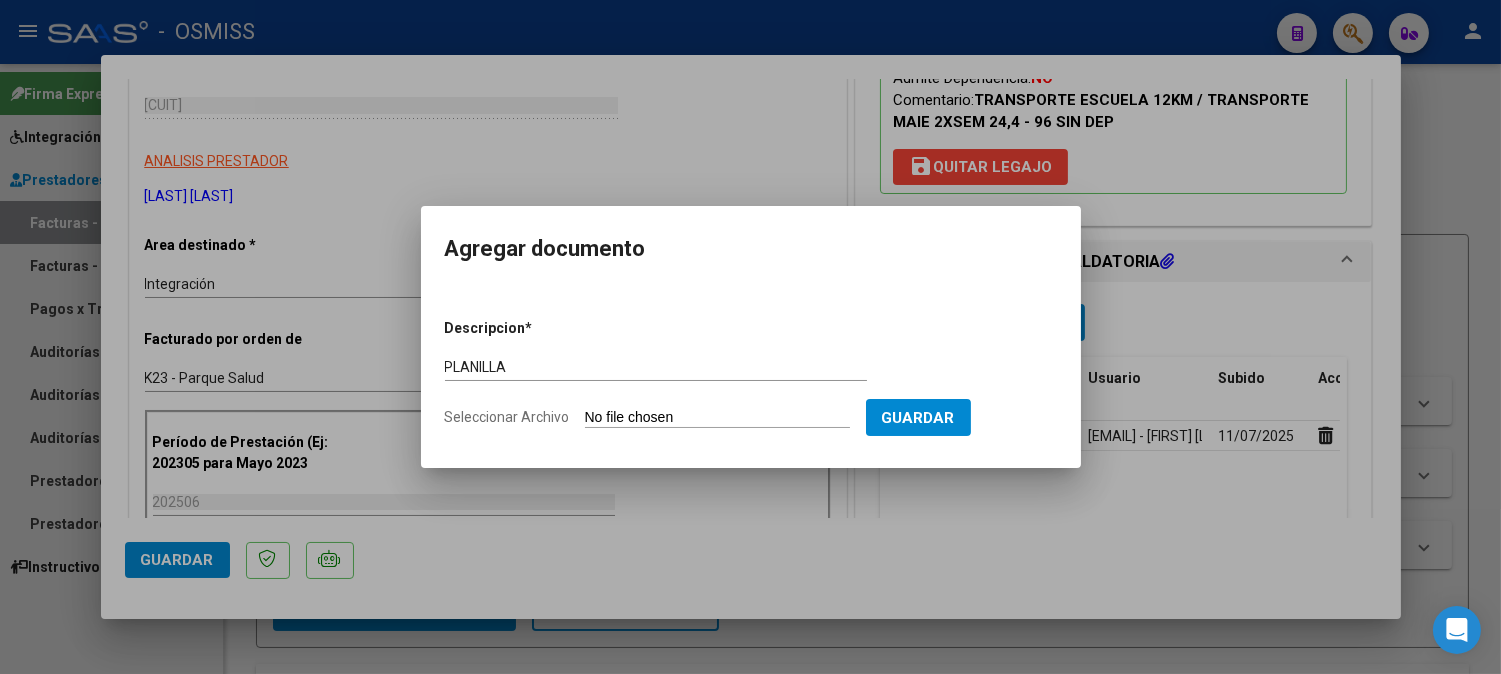 click on "Descripcion  *   PLANILLA Escriba aquí una descripcion  Seleccionar Archivo Guardar" at bounding box center (751, 373) 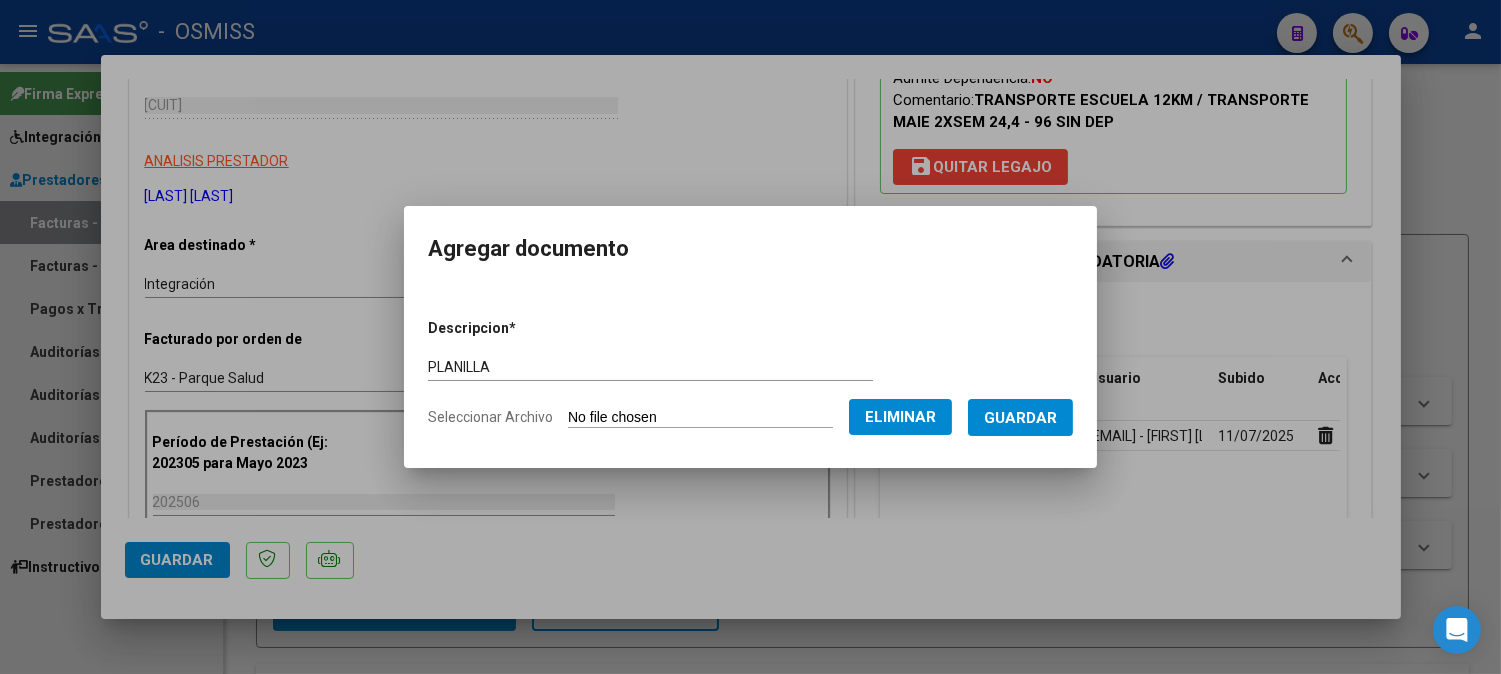 click on "Guardar" at bounding box center (1020, 418) 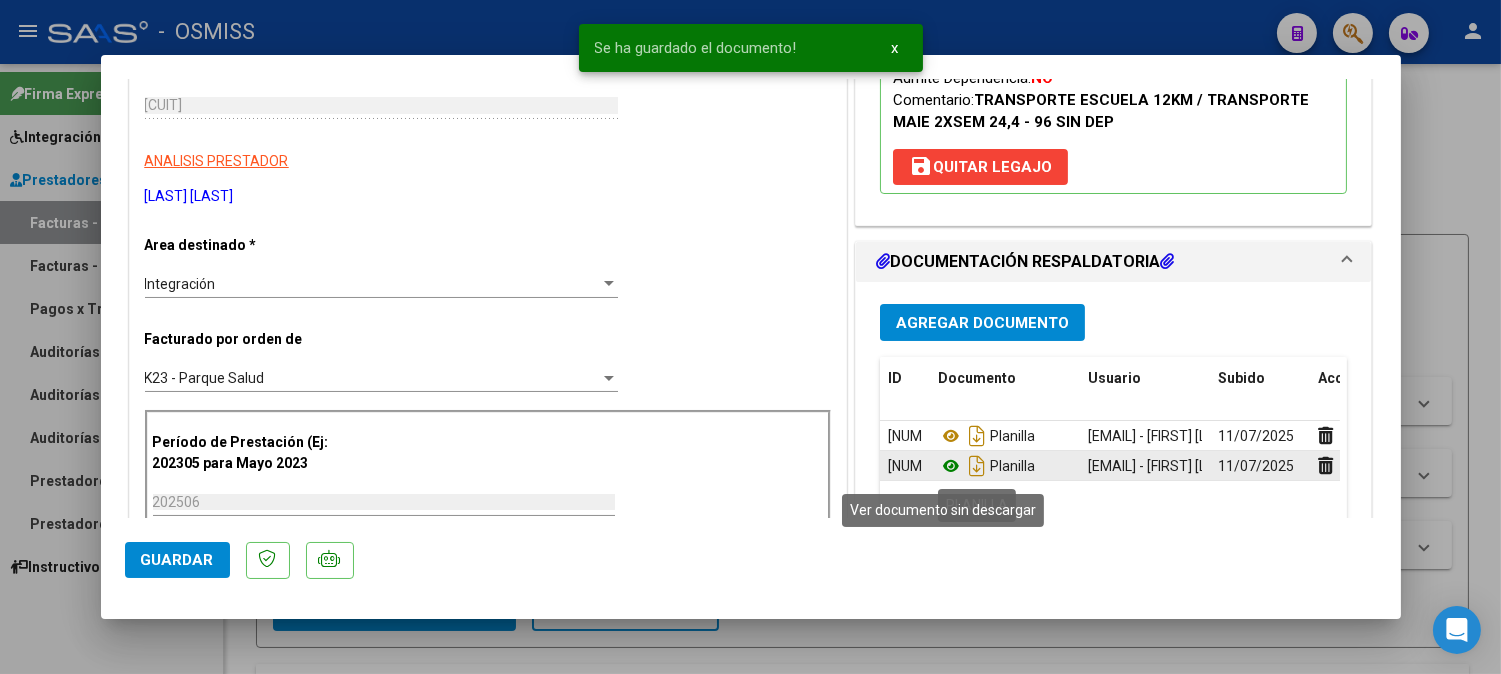 click 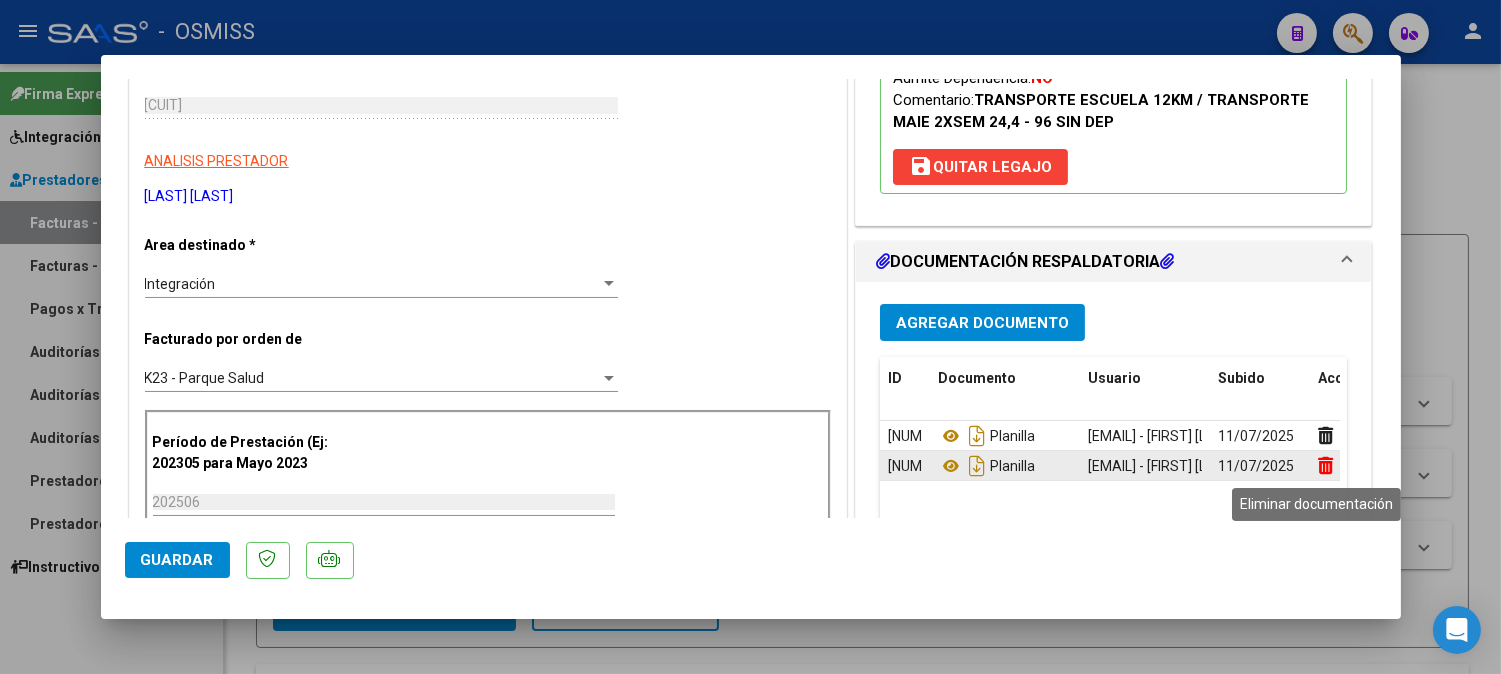 click 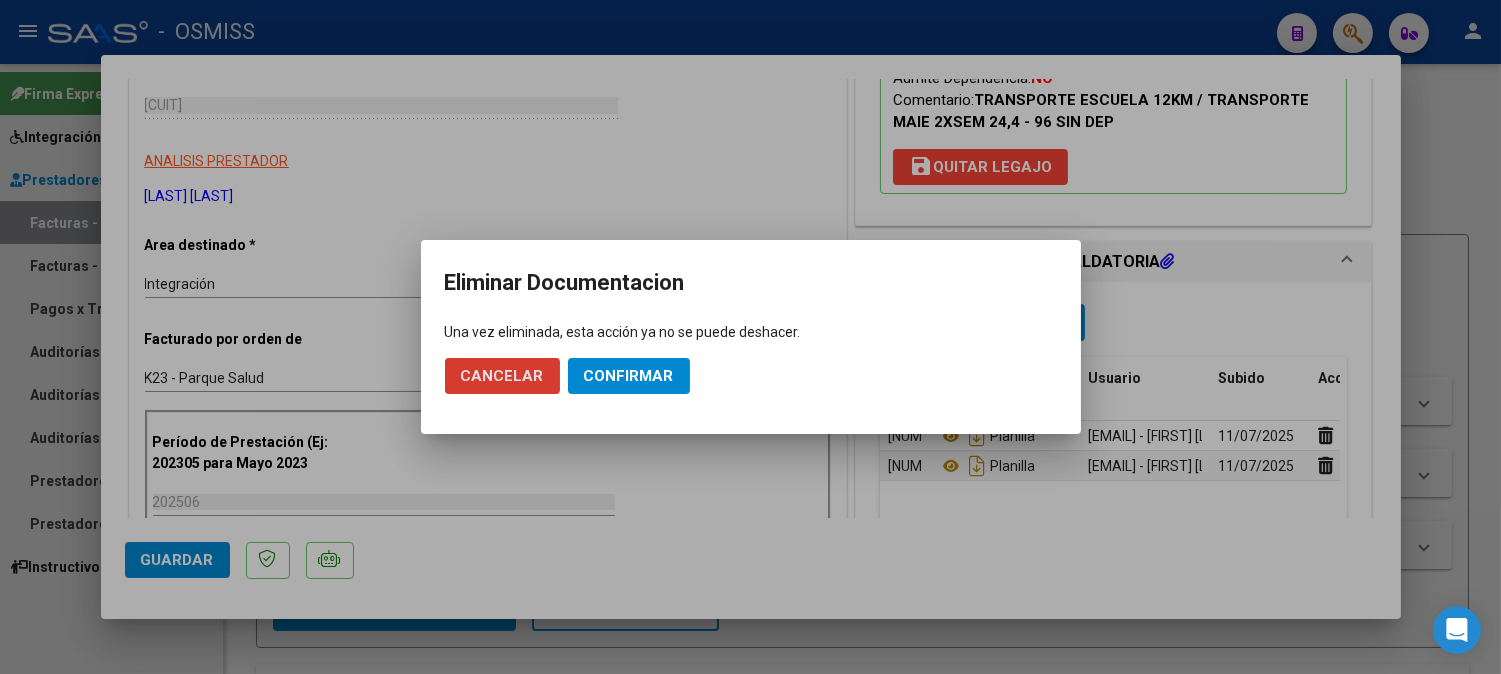 click on "Confirmar" 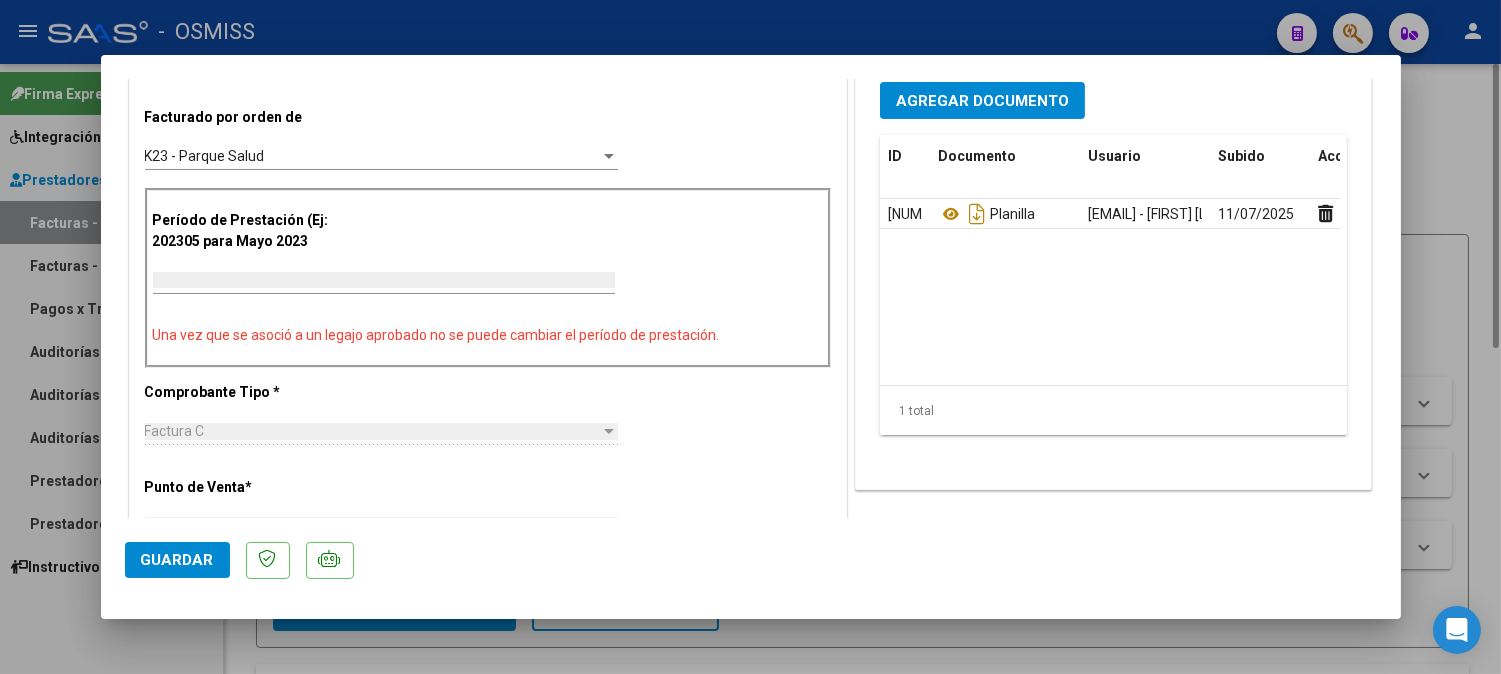 scroll, scrollTop: 0, scrollLeft: 0, axis: both 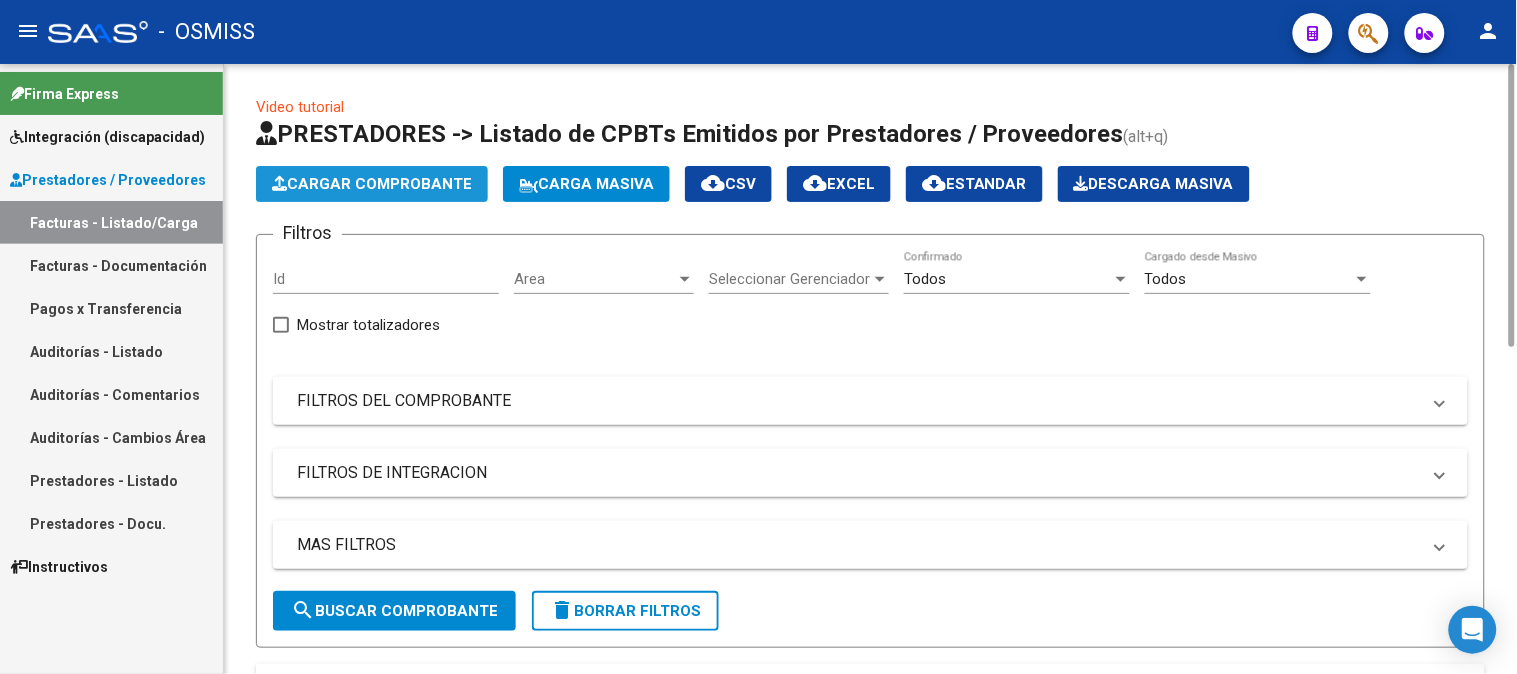 click on "Cargar Comprobante" 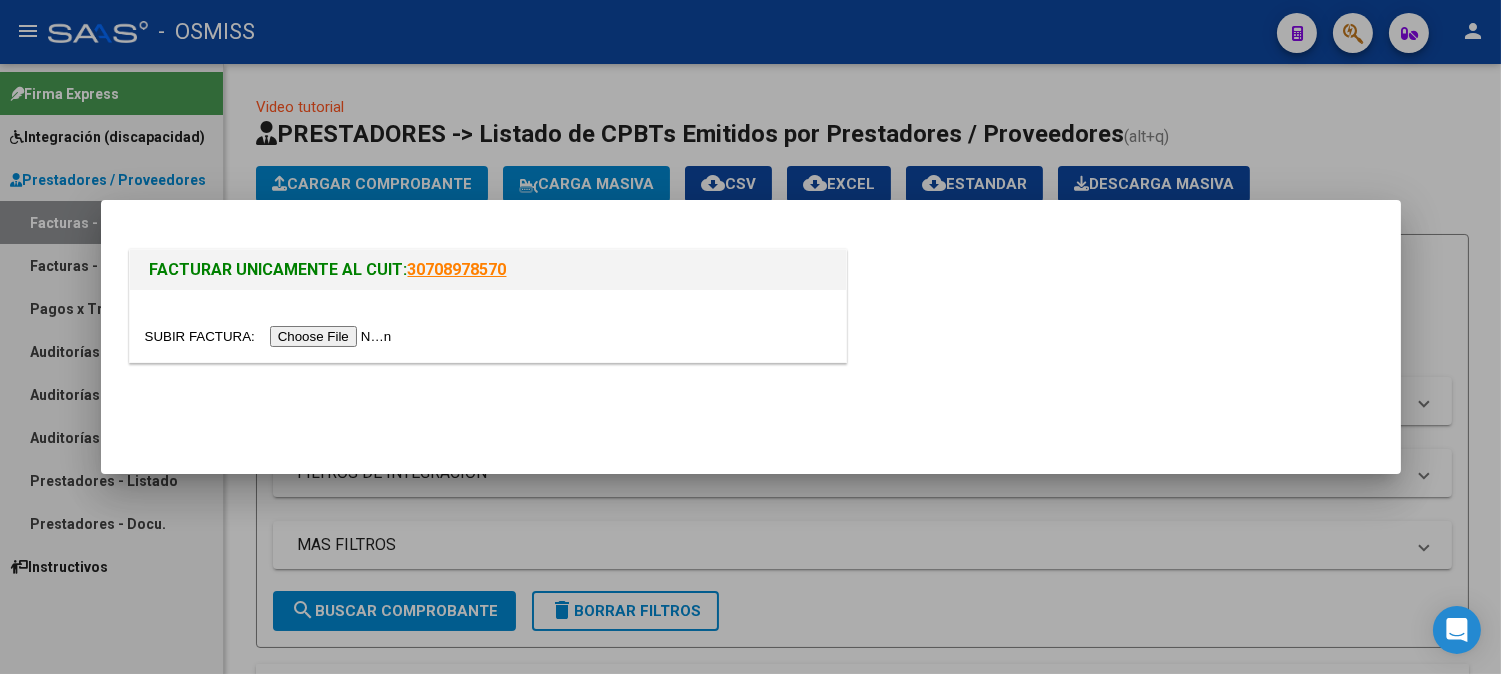 click at bounding box center (271, 336) 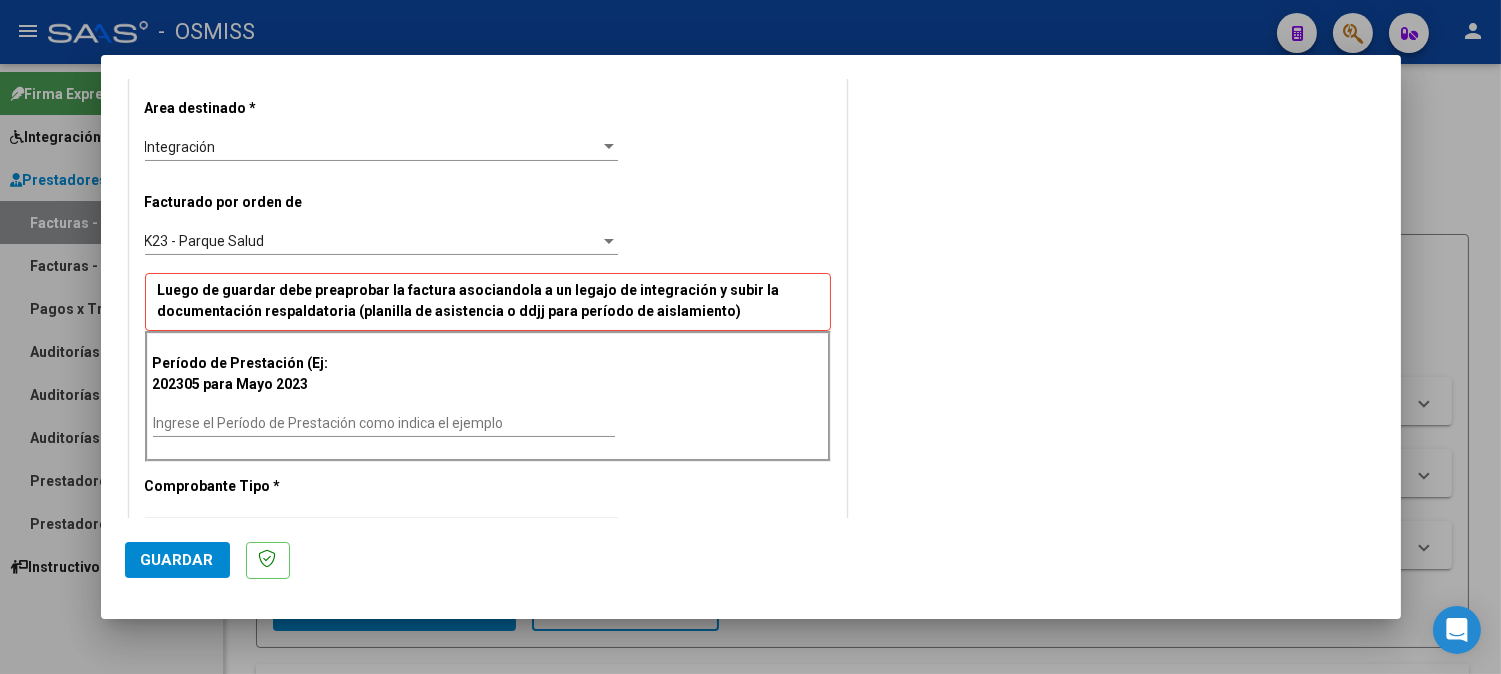 scroll, scrollTop: 555, scrollLeft: 0, axis: vertical 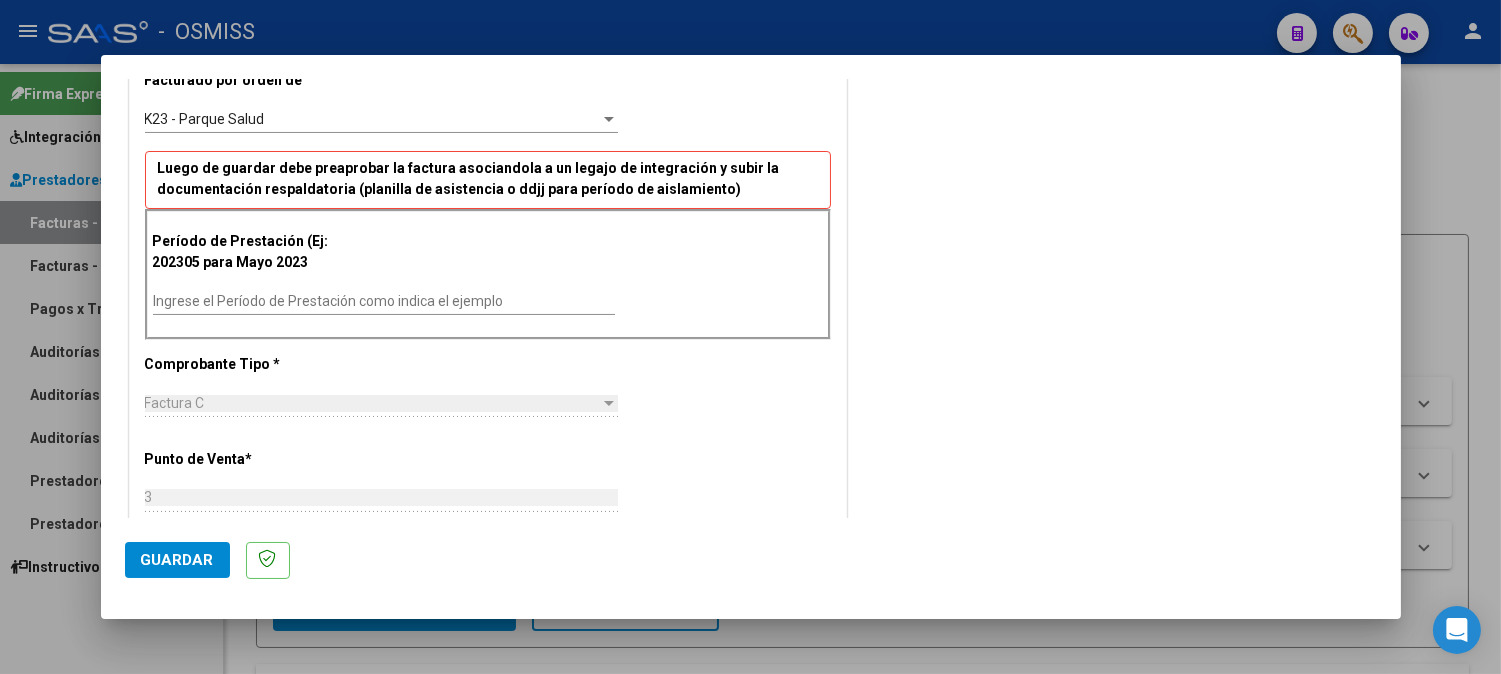 click on "Ingrese el Período de Prestación como indica el ejemplo" at bounding box center [384, 301] 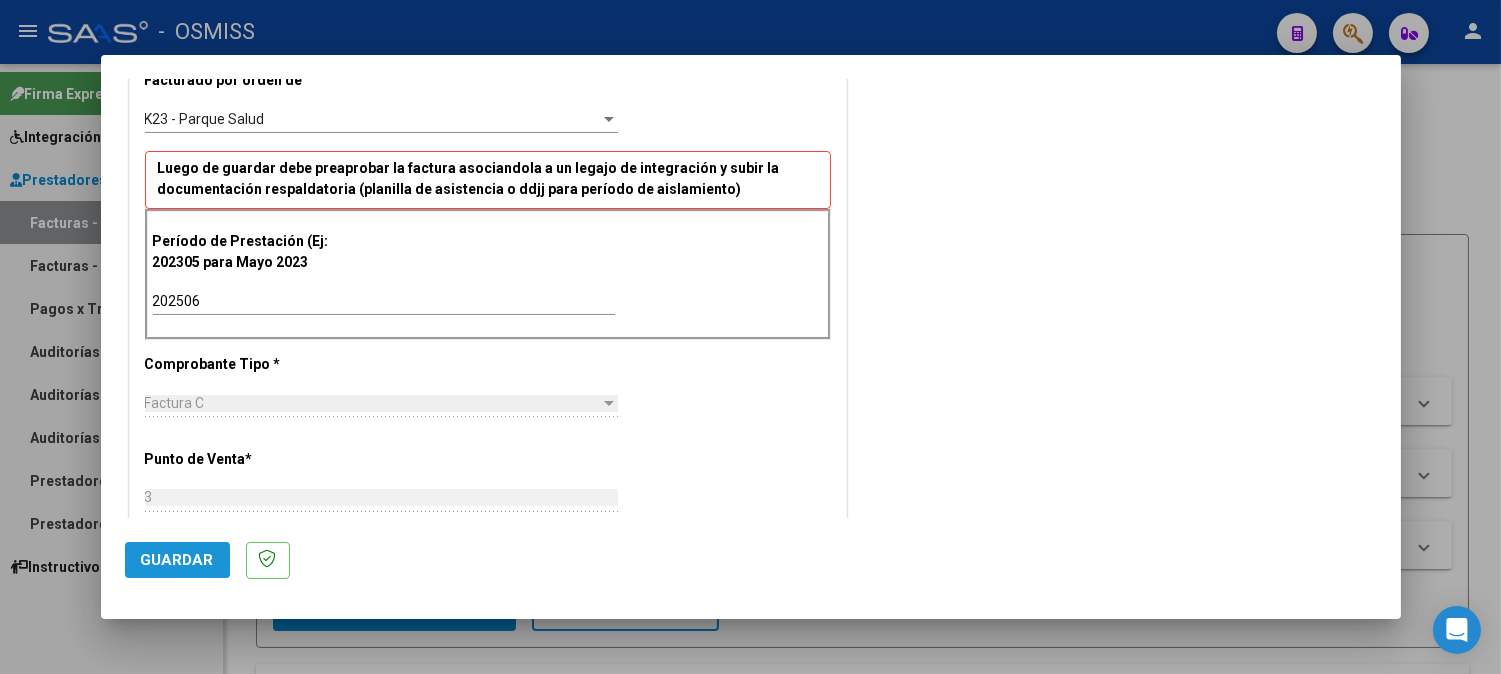 click on "Guardar" 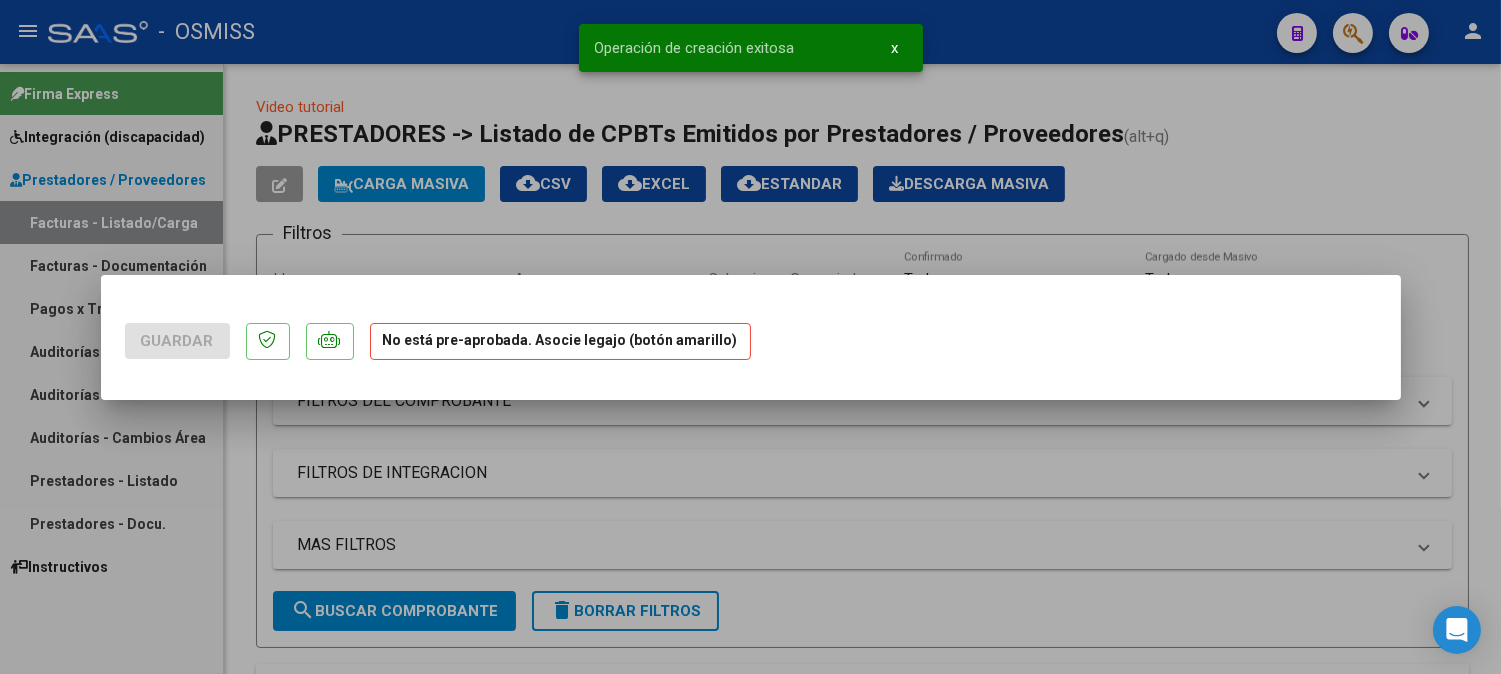 scroll, scrollTop: 0, scrollLeft: 0, axis: both 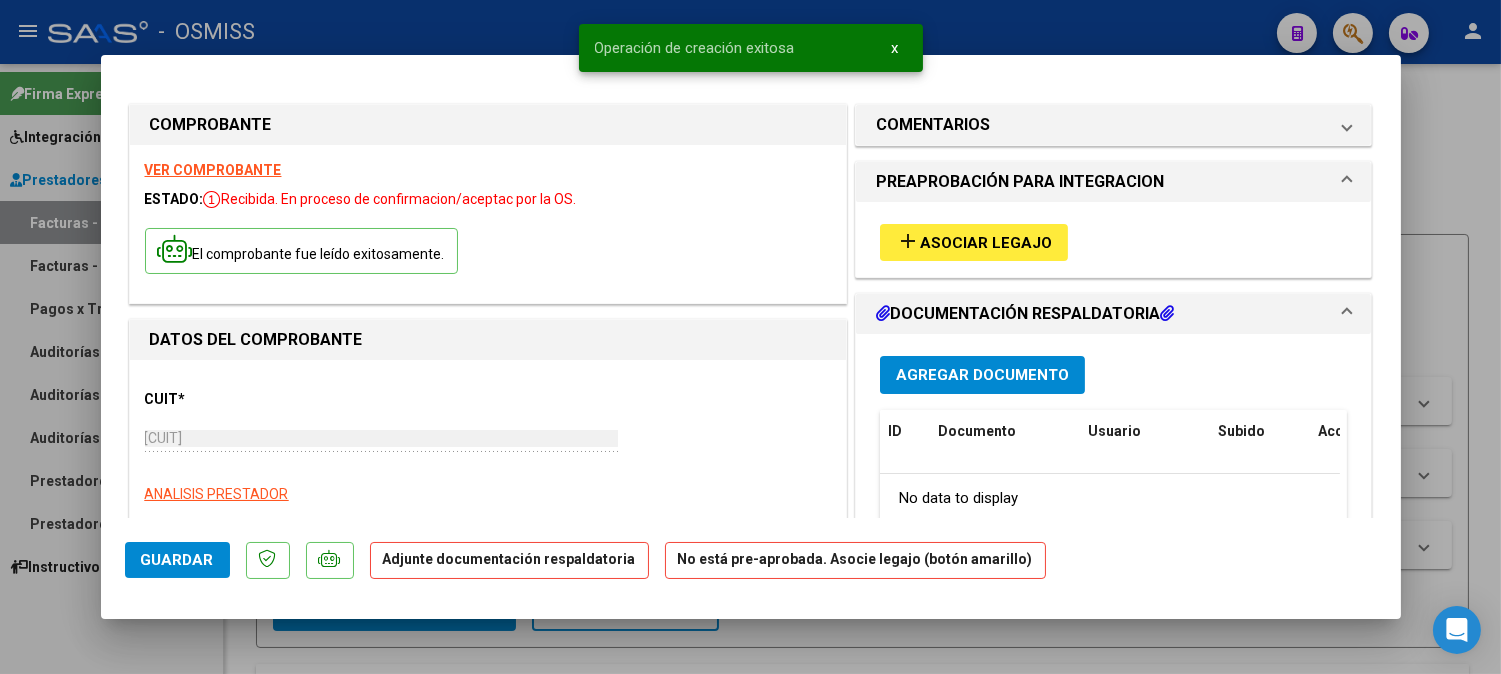 click on "Asociar Legajo" at bounding box center [986, 243] 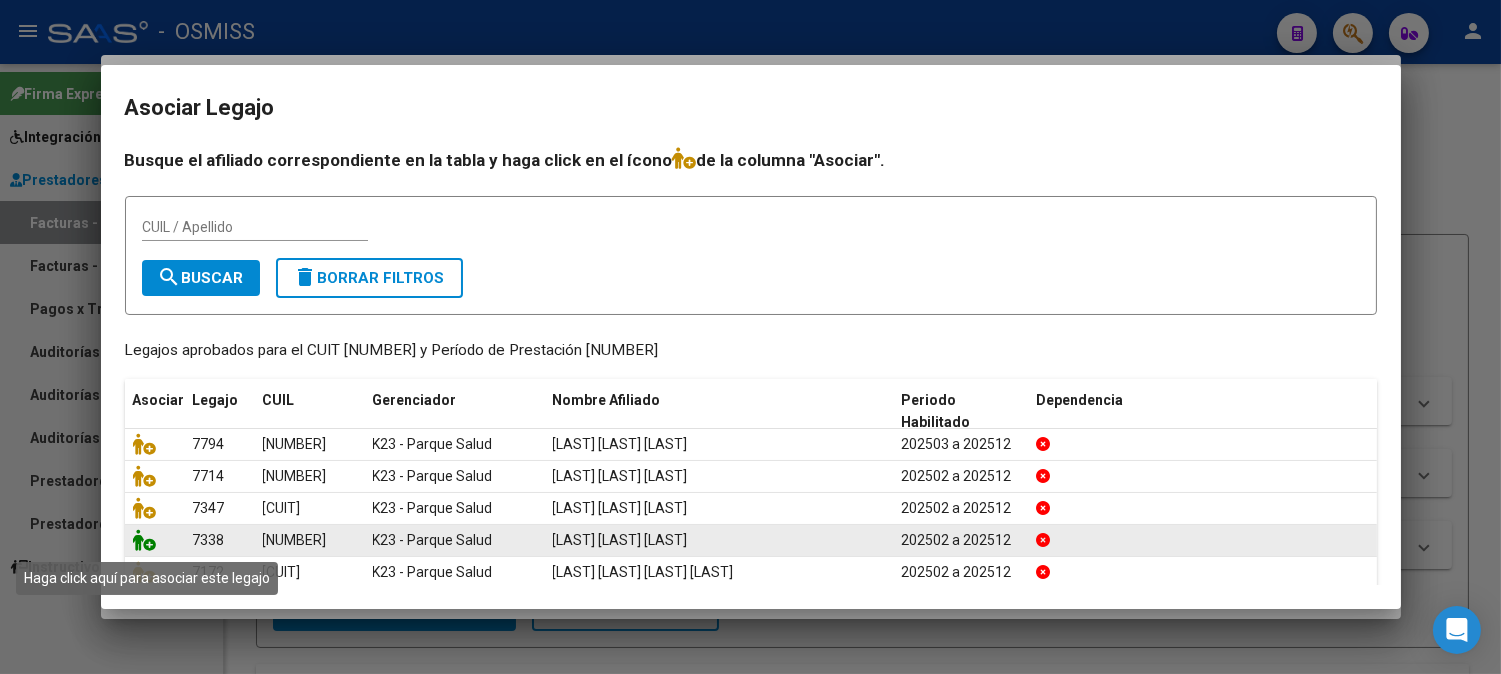 click 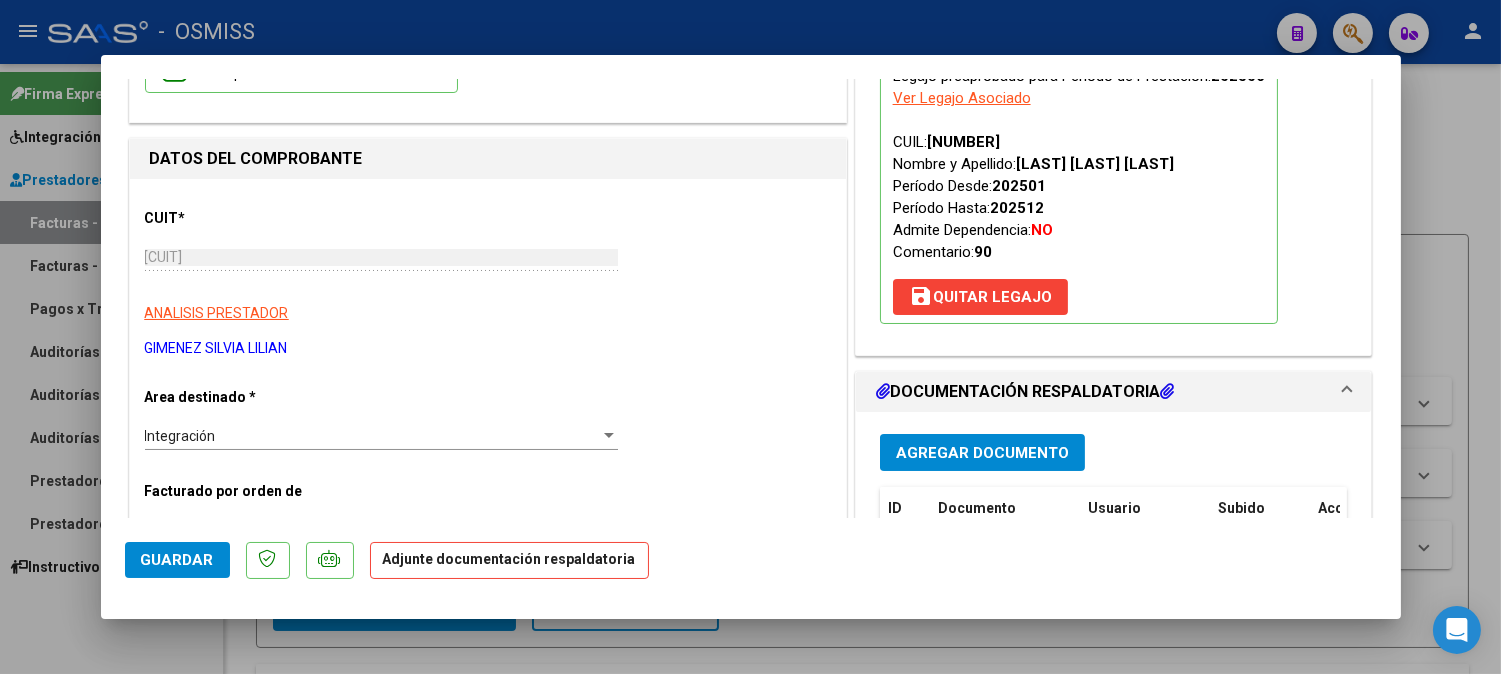 scroll, scrollTop: 222, scrollLeft: 0, axis: vertical 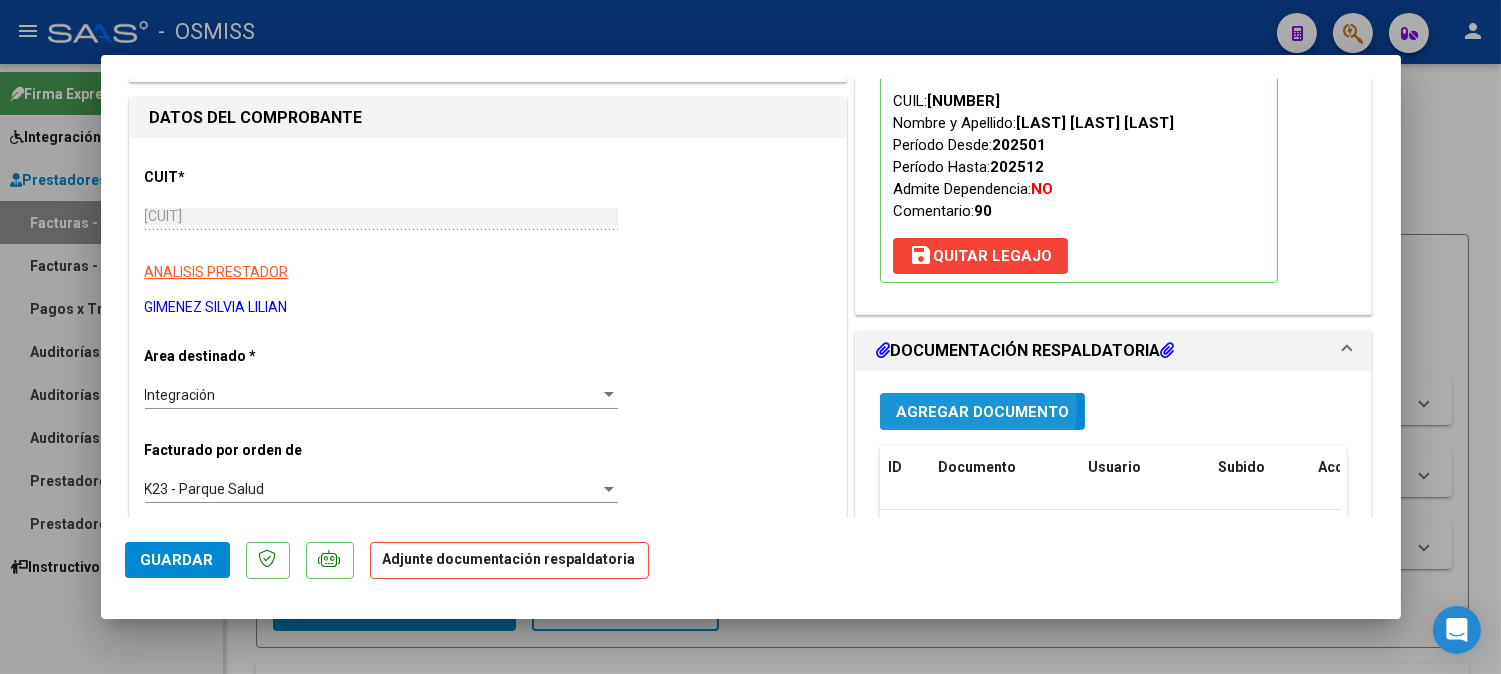 click on "Agregar Documento" at bounding box center (982, 412) 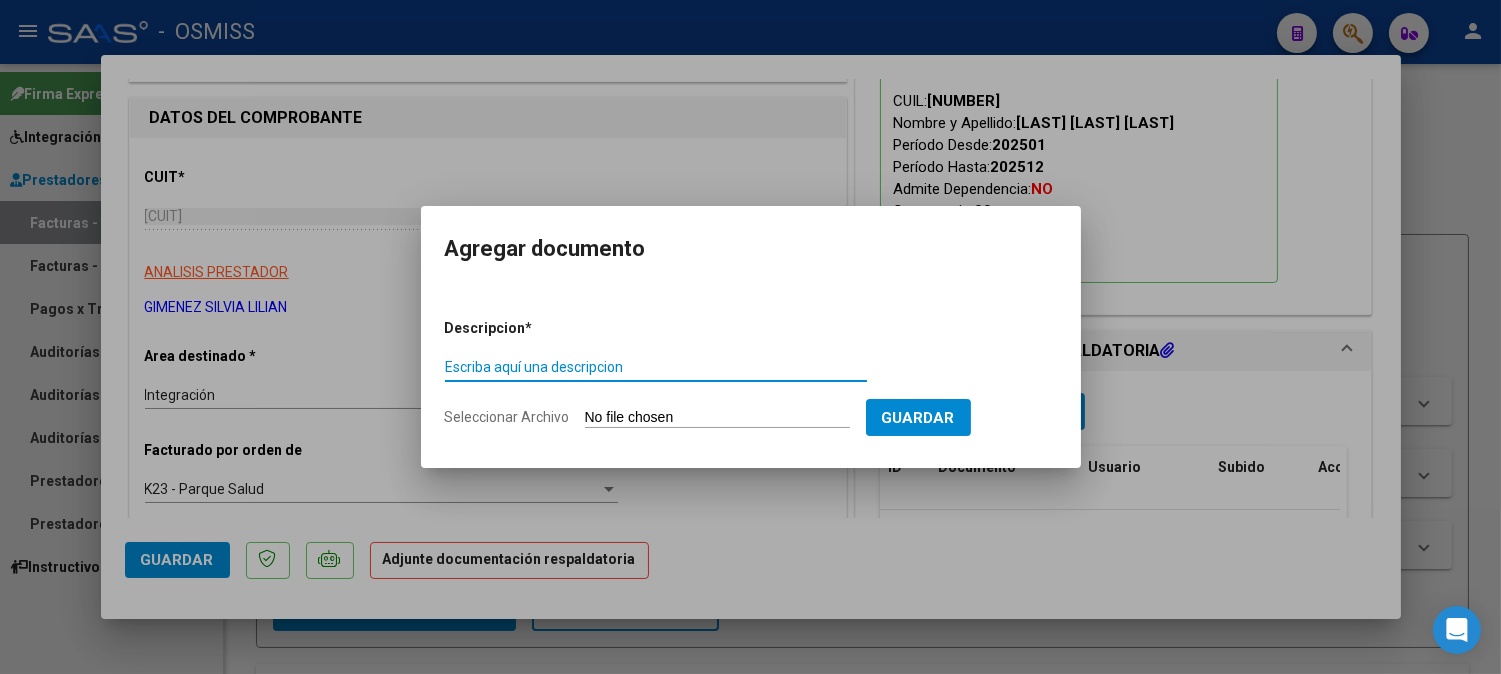 click on "Escriba aquí una descripcion" at bounding box center [656, 367] 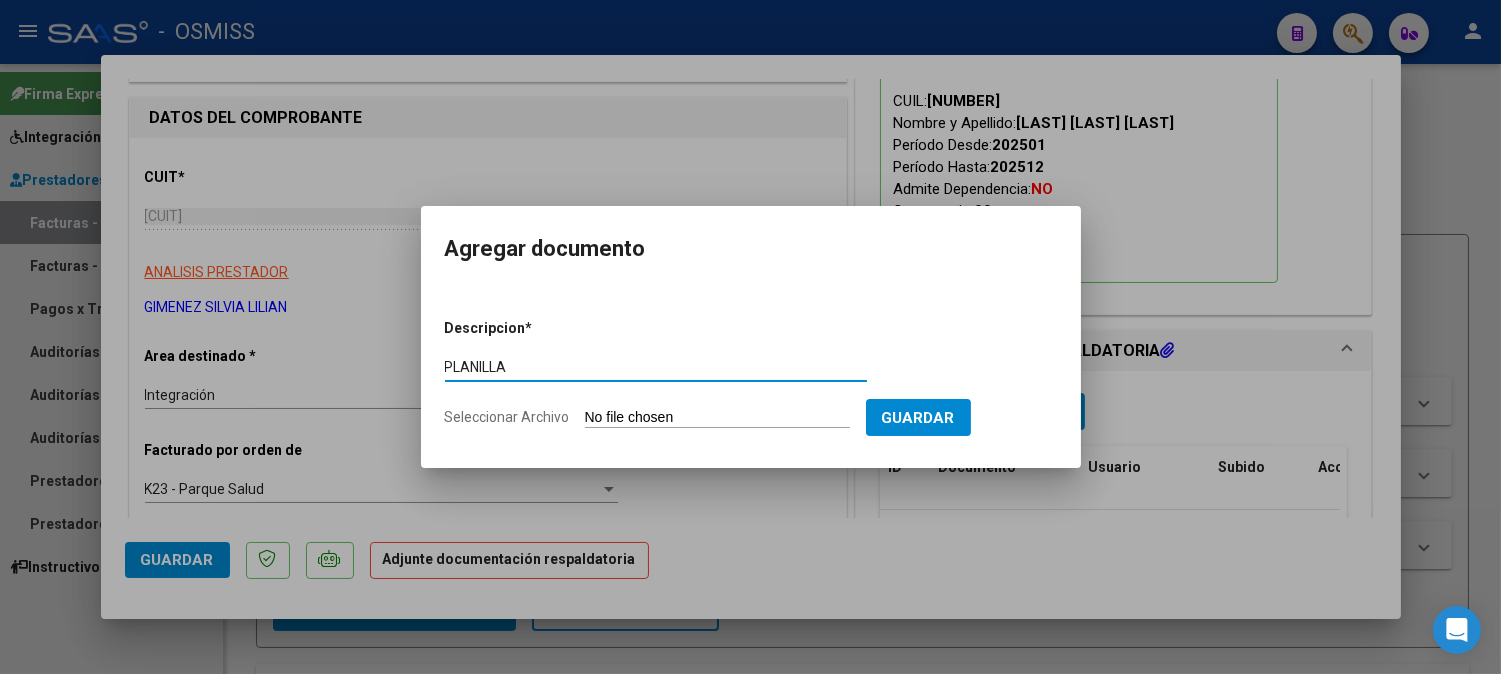 click on "Seleccionar Archivo" at bounding box center (717, 418) 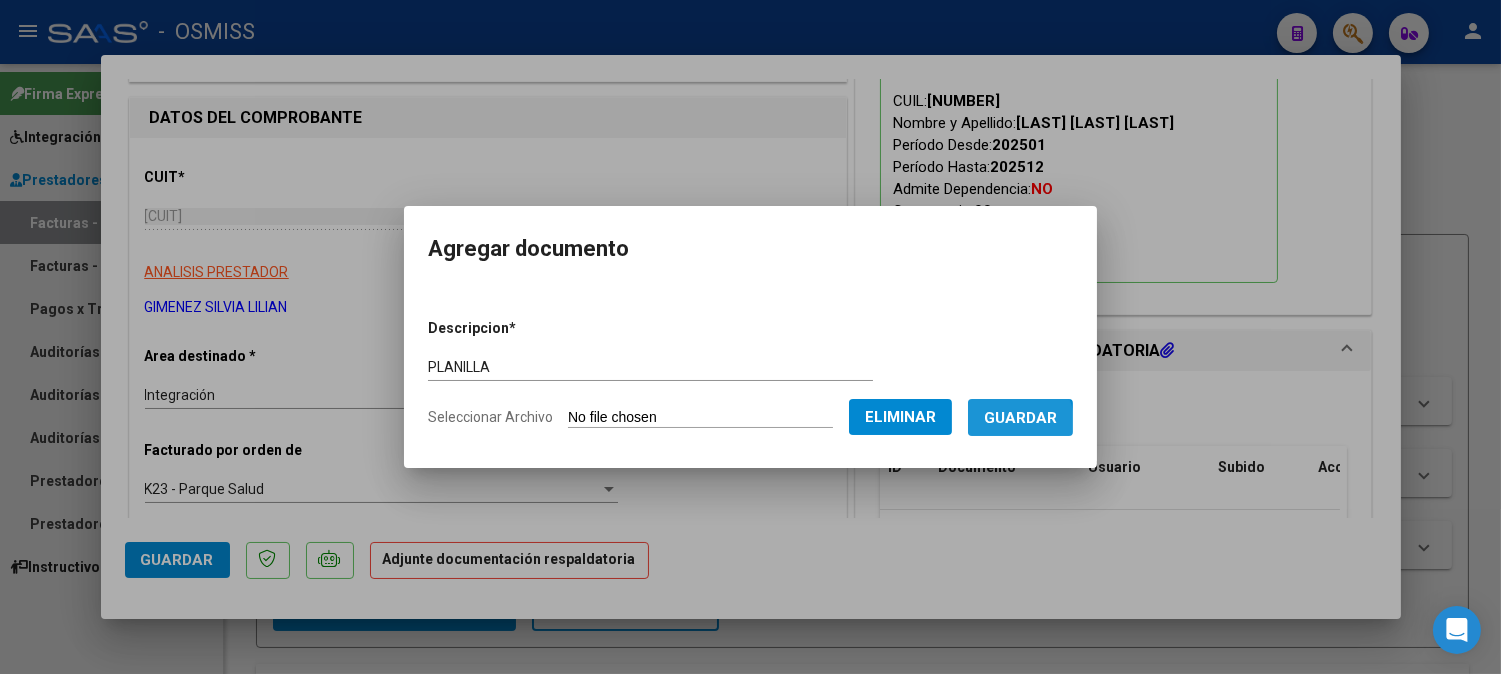 click on "Guardar" at bounding box center [1020, 418] 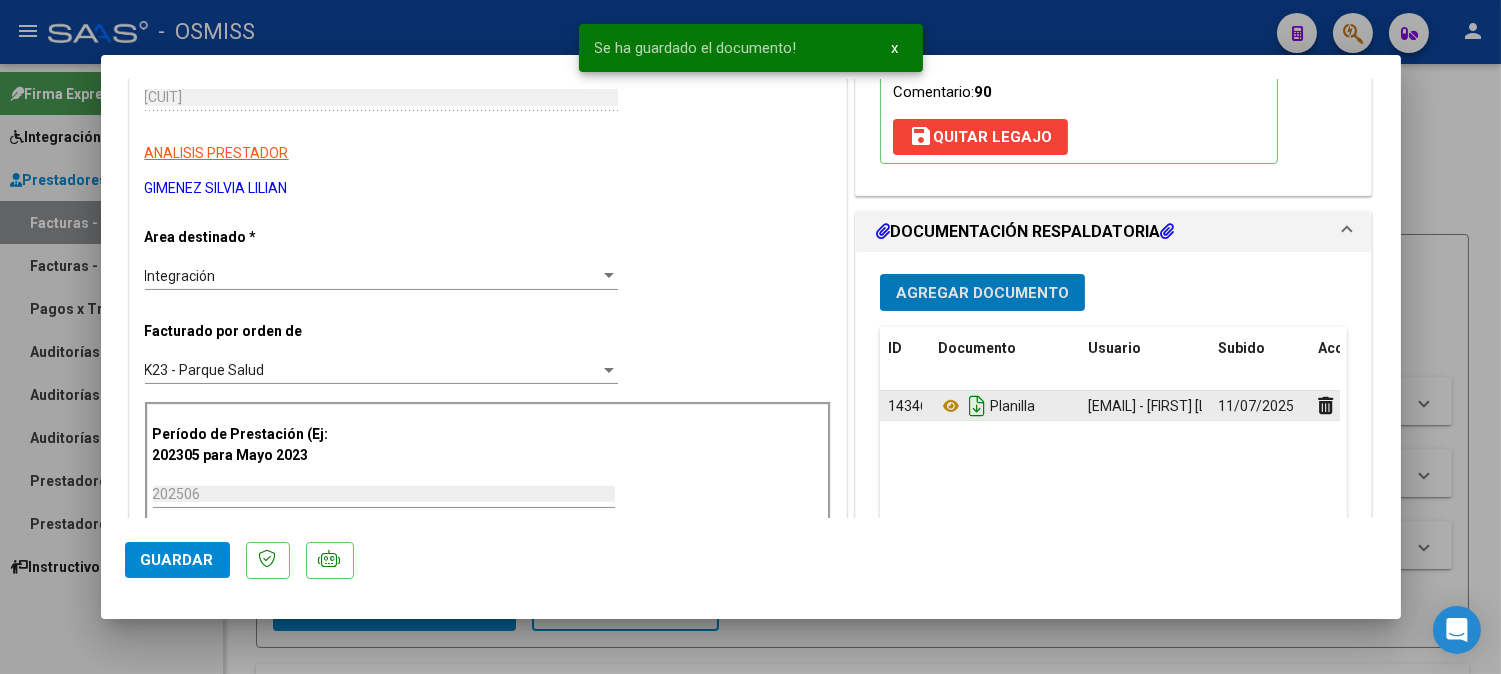 scroll, scrollTop: 444, scrollLeft: 0, axis: vertical 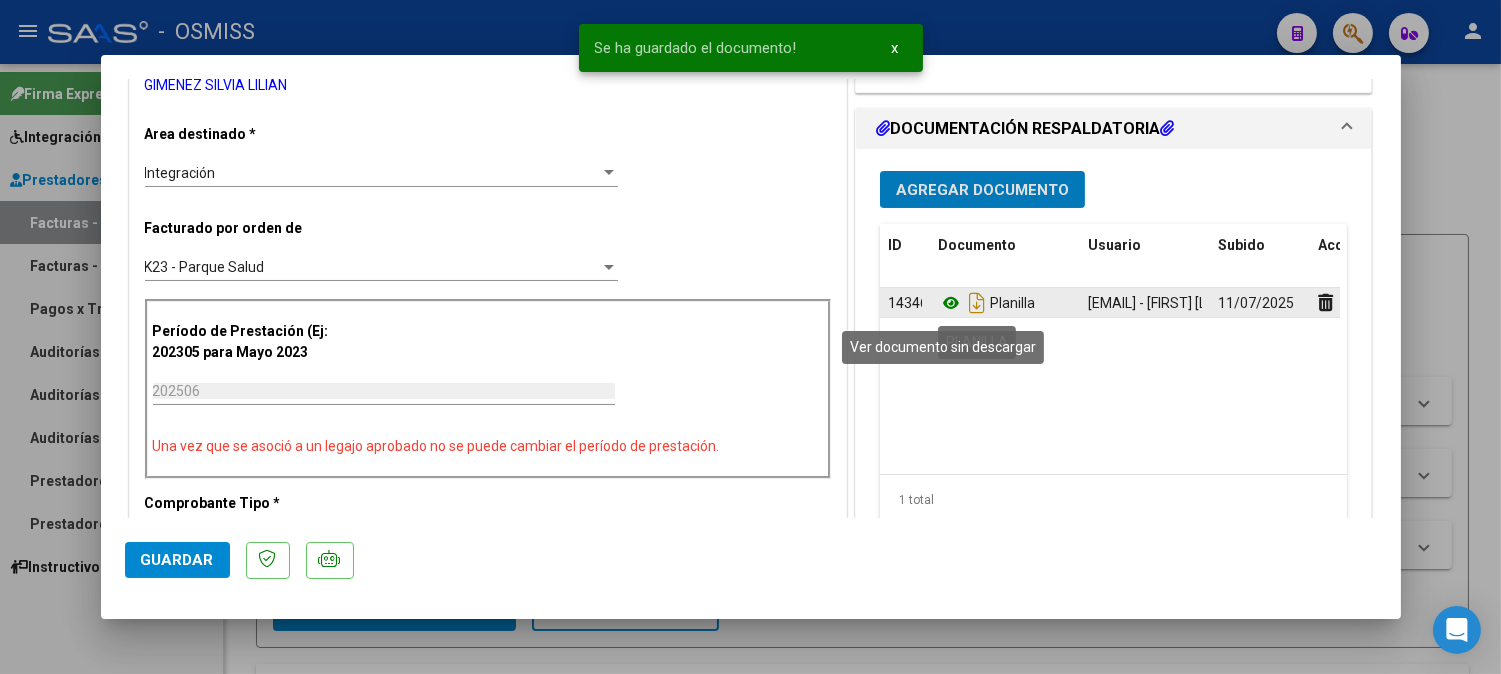 click 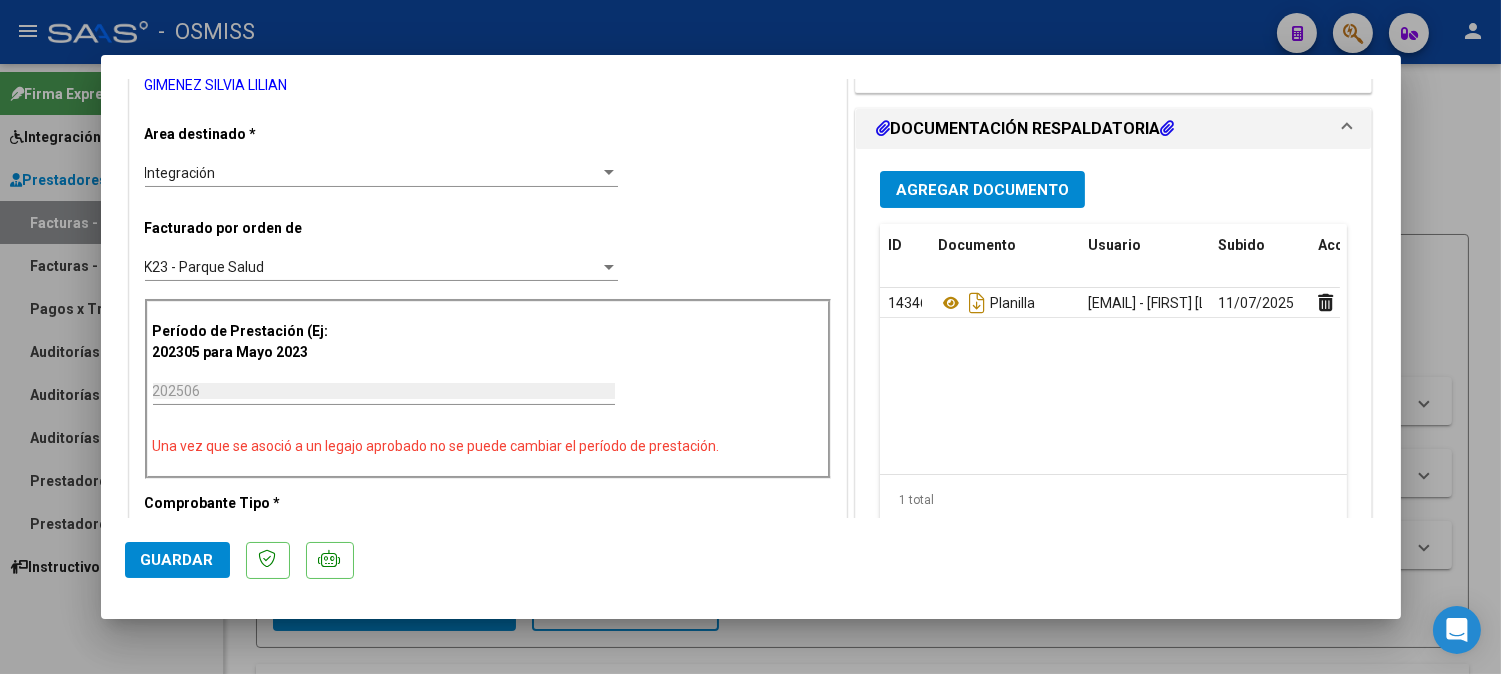 click on "Agregar Documento" at bounding box center (982, 190) 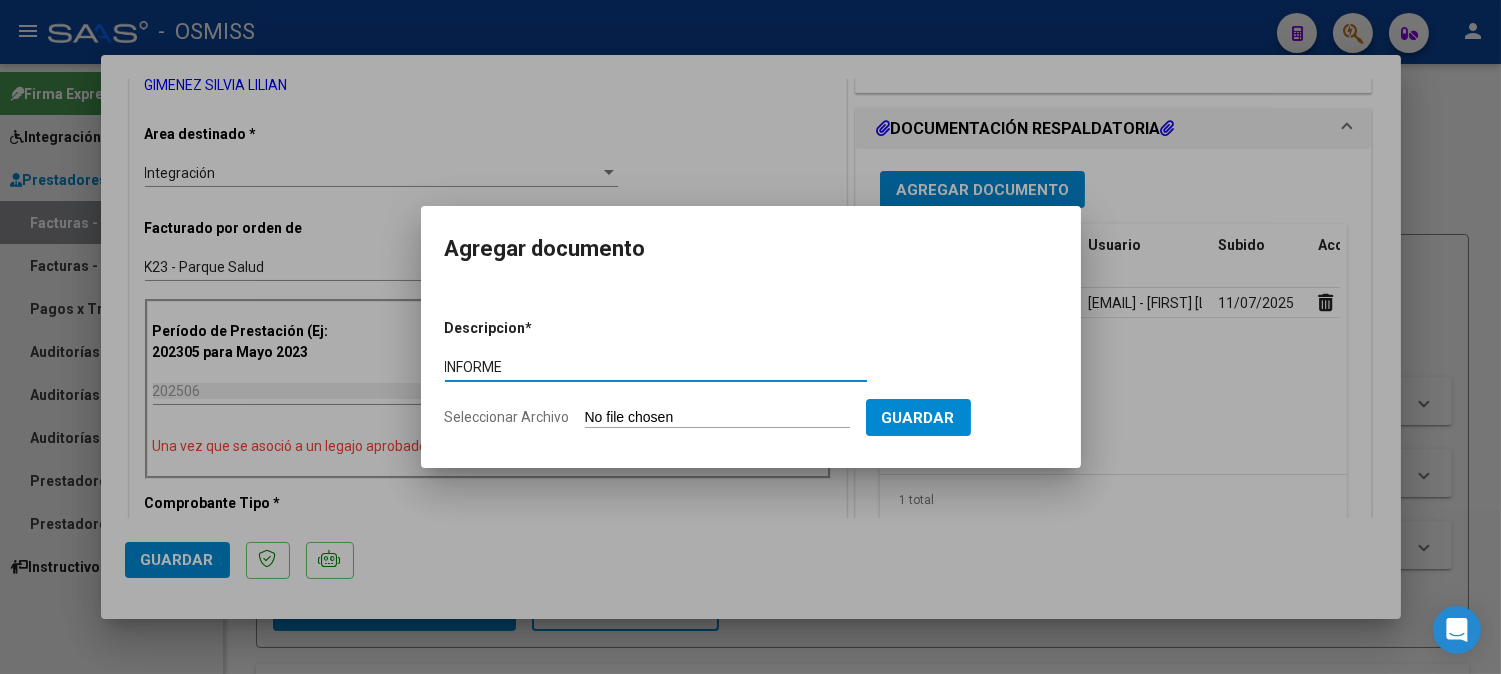 click on "Seleccionar Archivo" at bounding box center [717, 418] 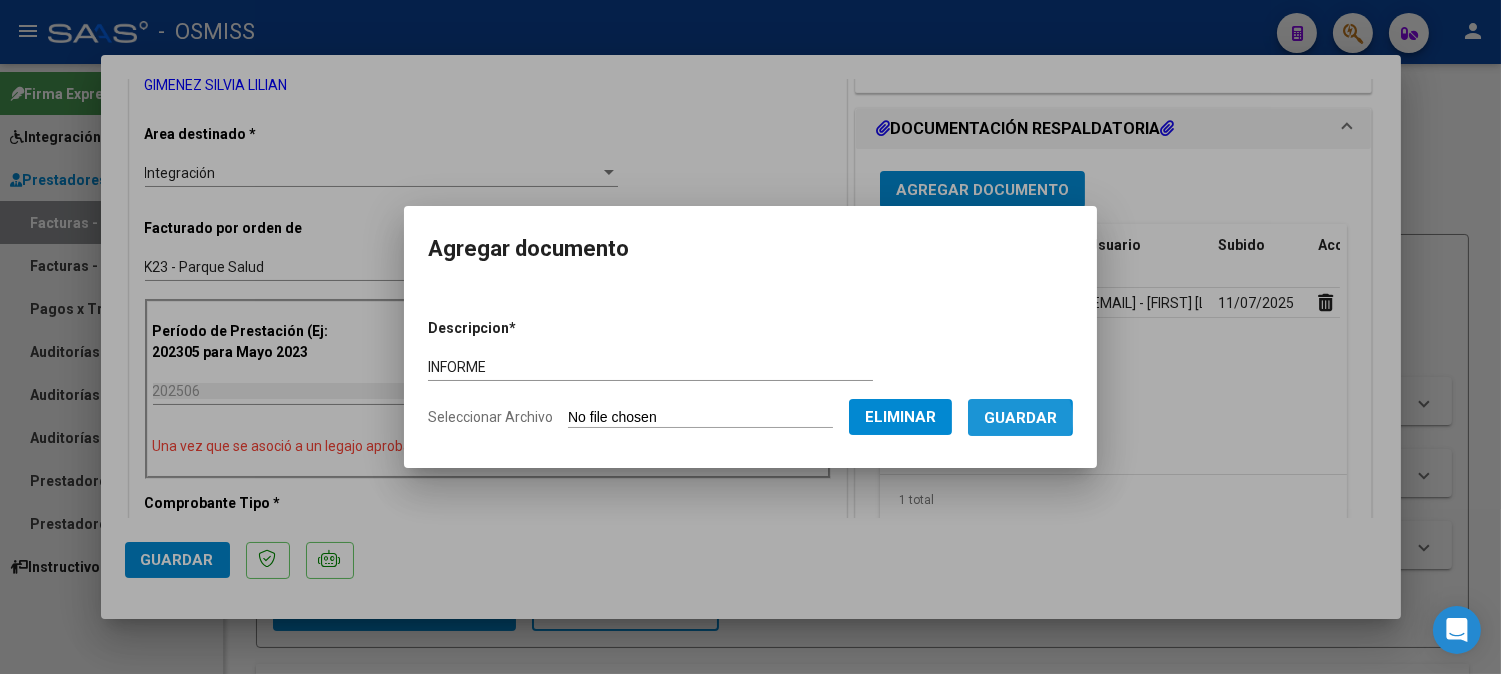 click on "Guardar" at bounding box center (1020, 418) 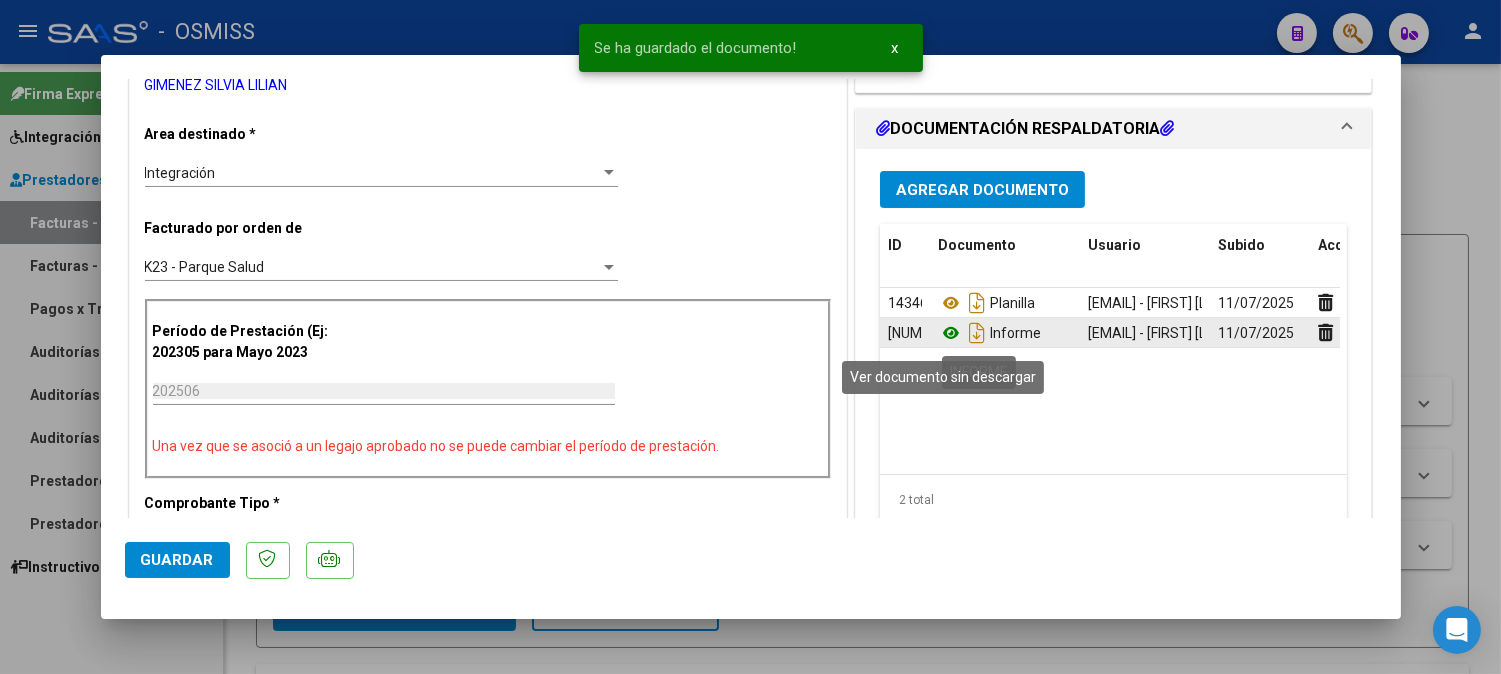 click 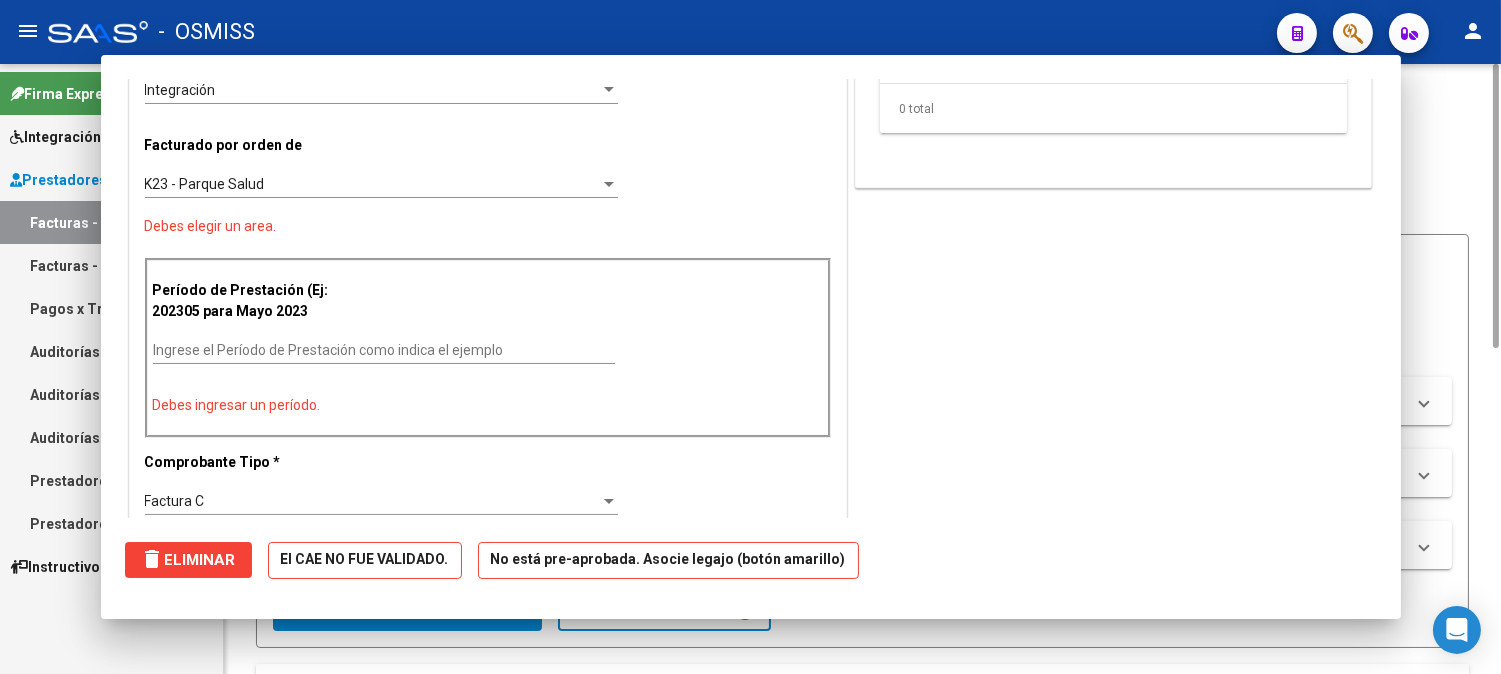 scroll, scrollTop: 0, scrollLeft: 0, axis: both 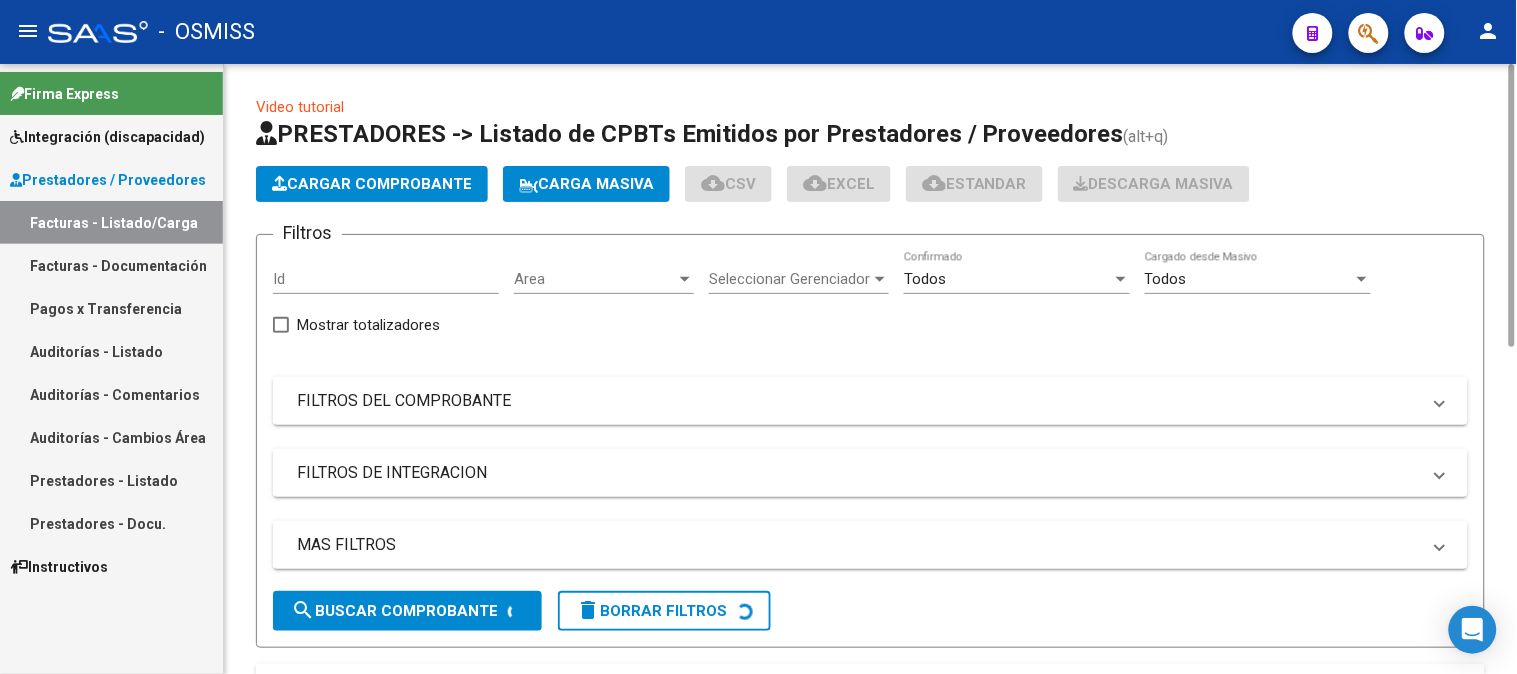 click on "Cargar Comprobante" 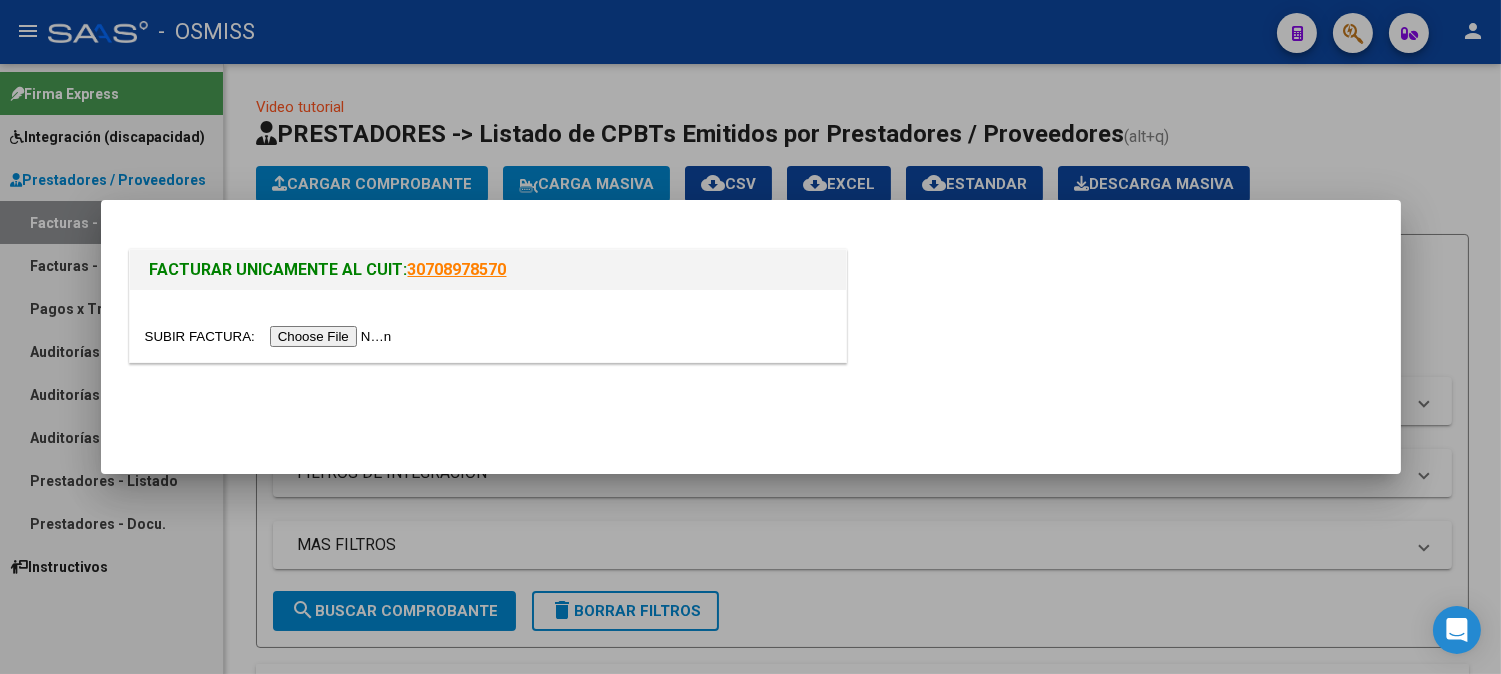click at bounding box center [271, 336] 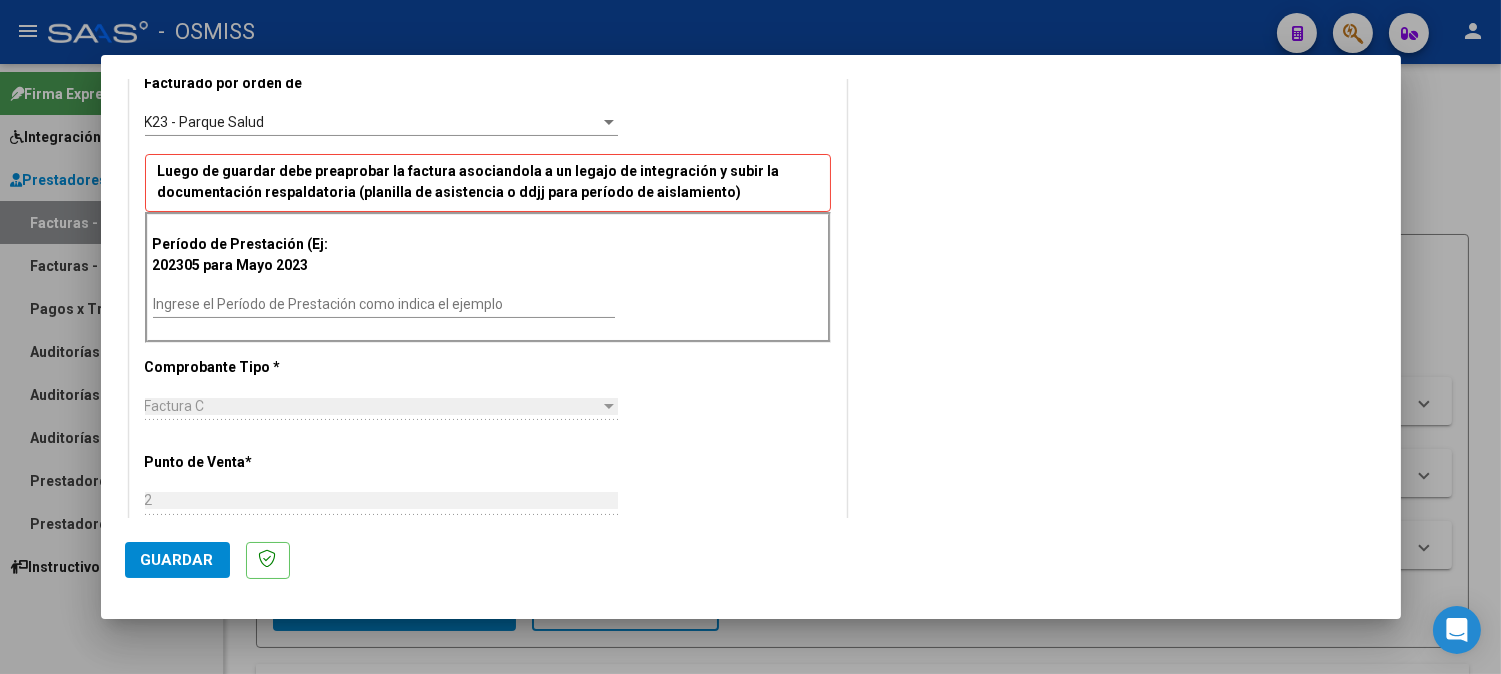 scroll, scrollTop: 555, scrollLeft: 0, axis: vertical 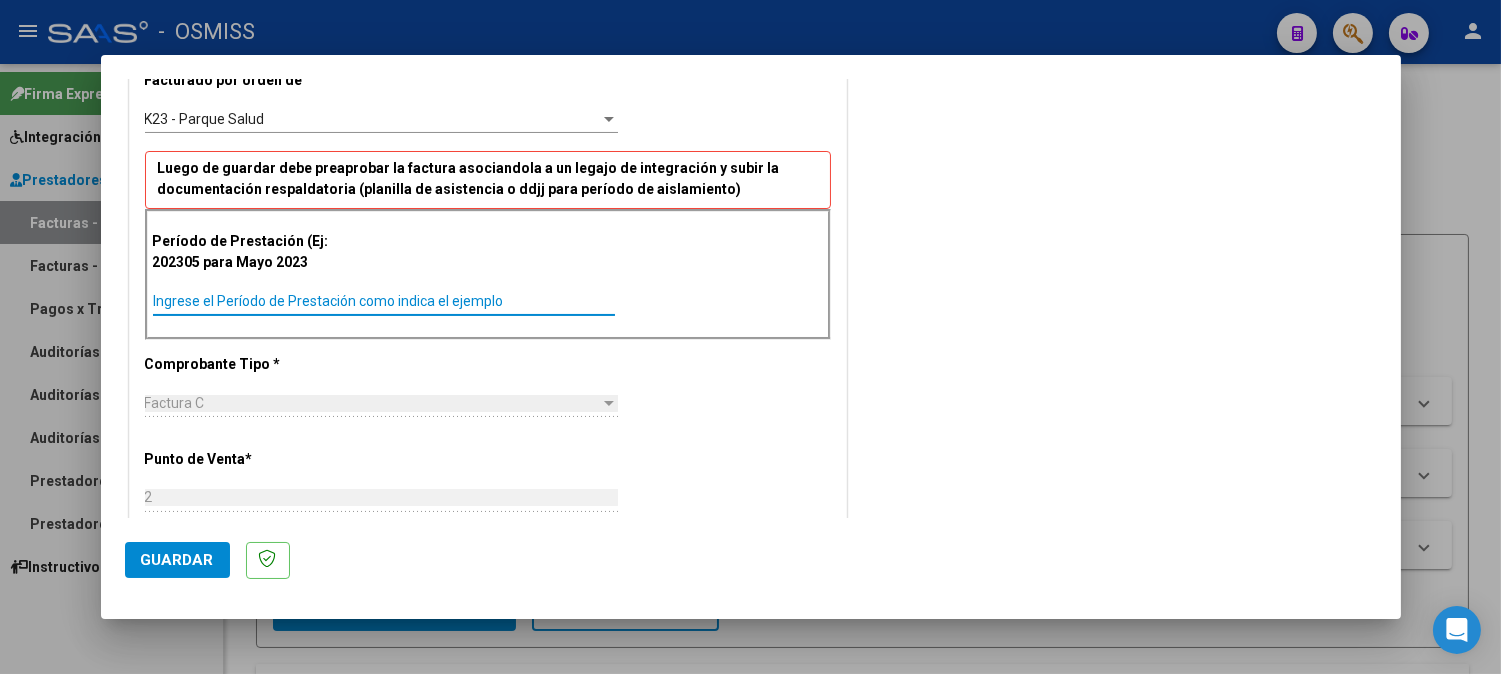 click on "Ingrese el Período de Prestación como indica el ejemplo" at bounding box center (384, 301) 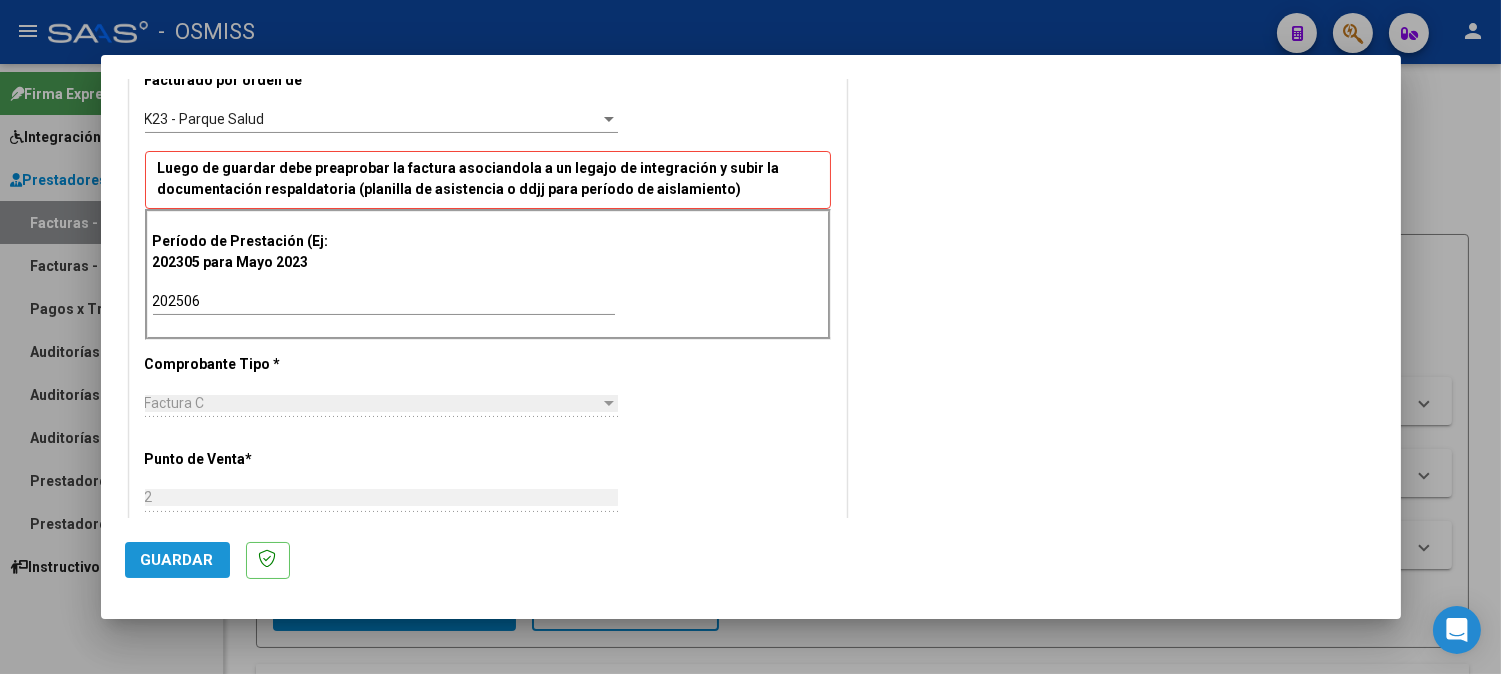 click on "Guardar" 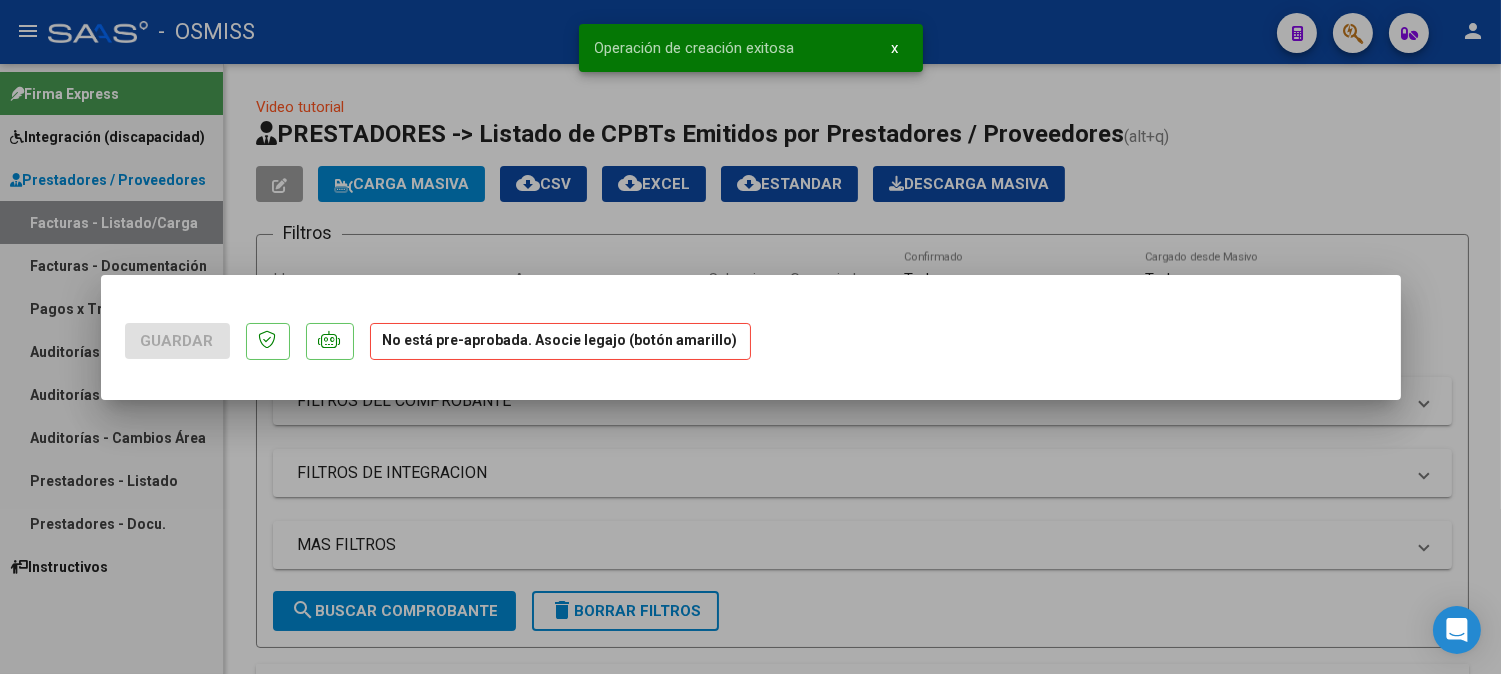 scroll, scrollTop: 0, scrollLeft: 0, axis: both 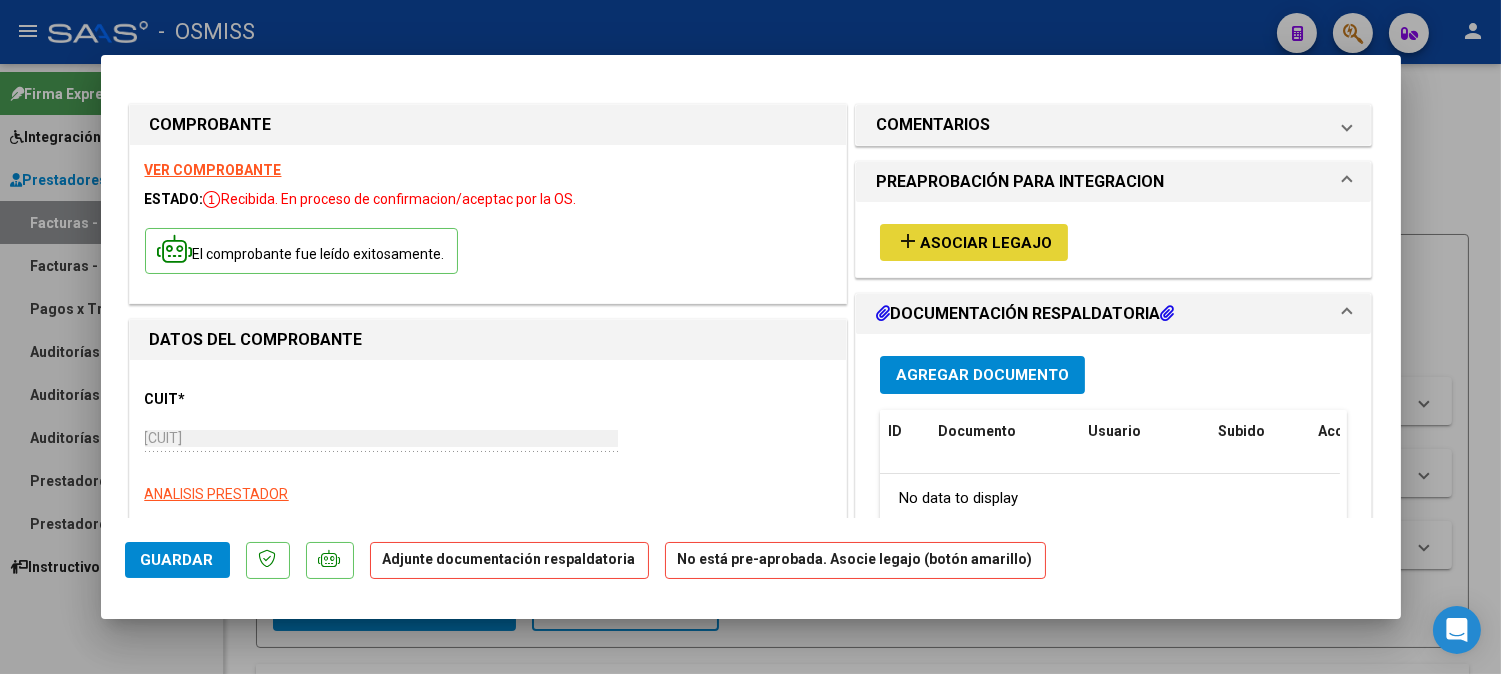 click on "add Asociar Legajo" at bounding box center (974, 242) 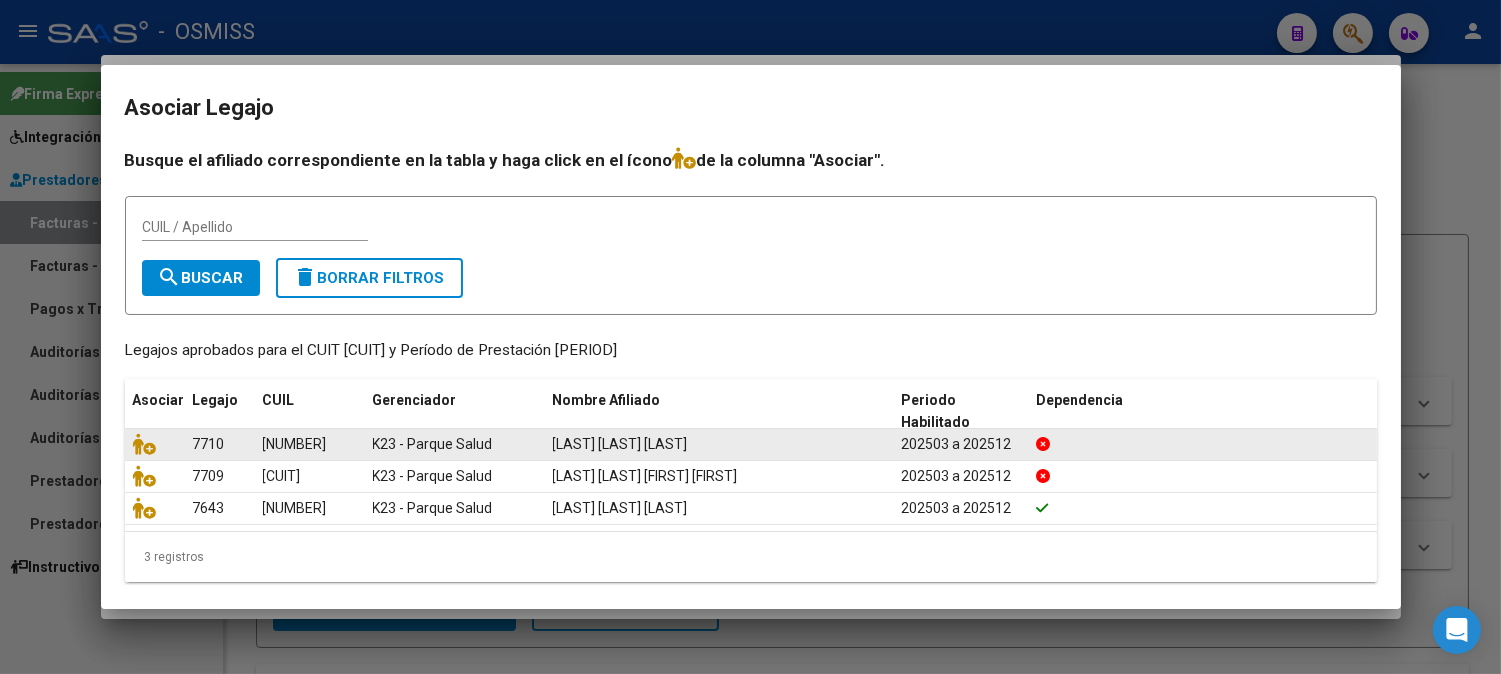 click 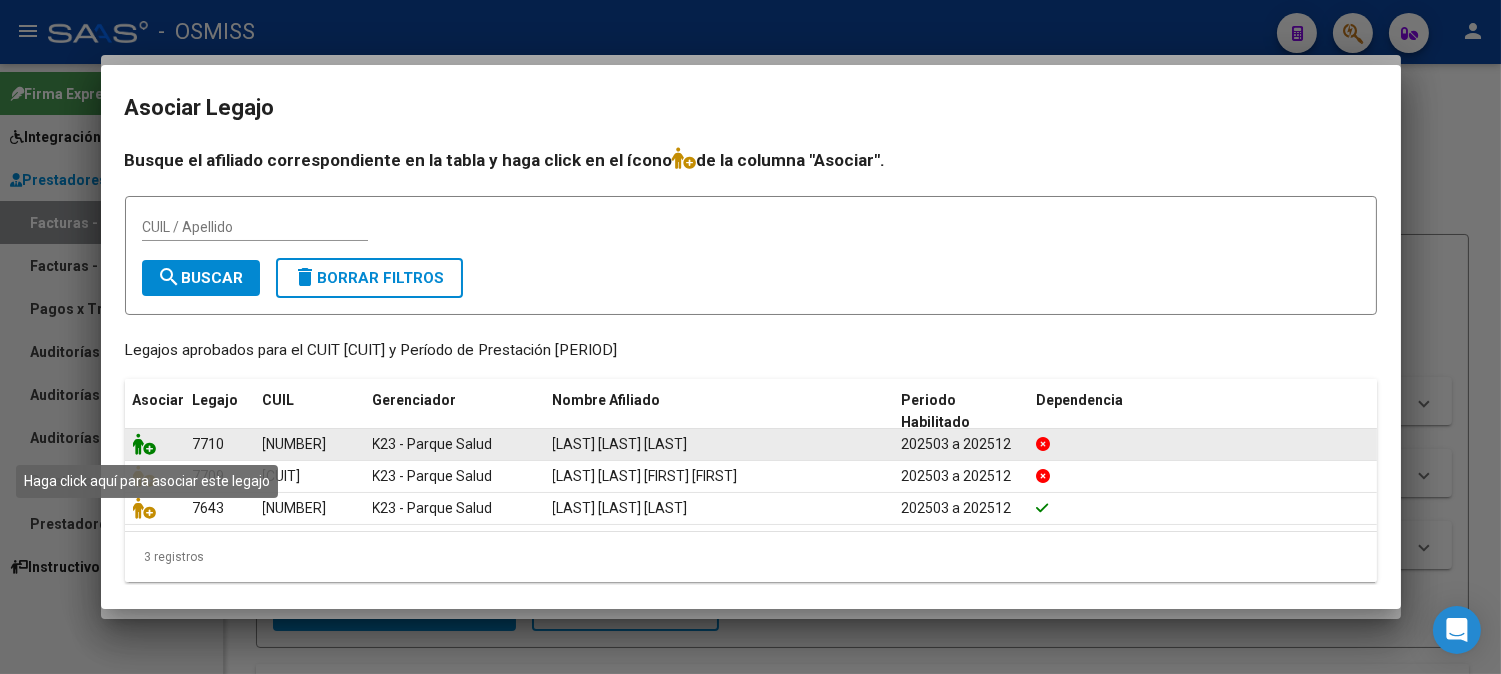 click 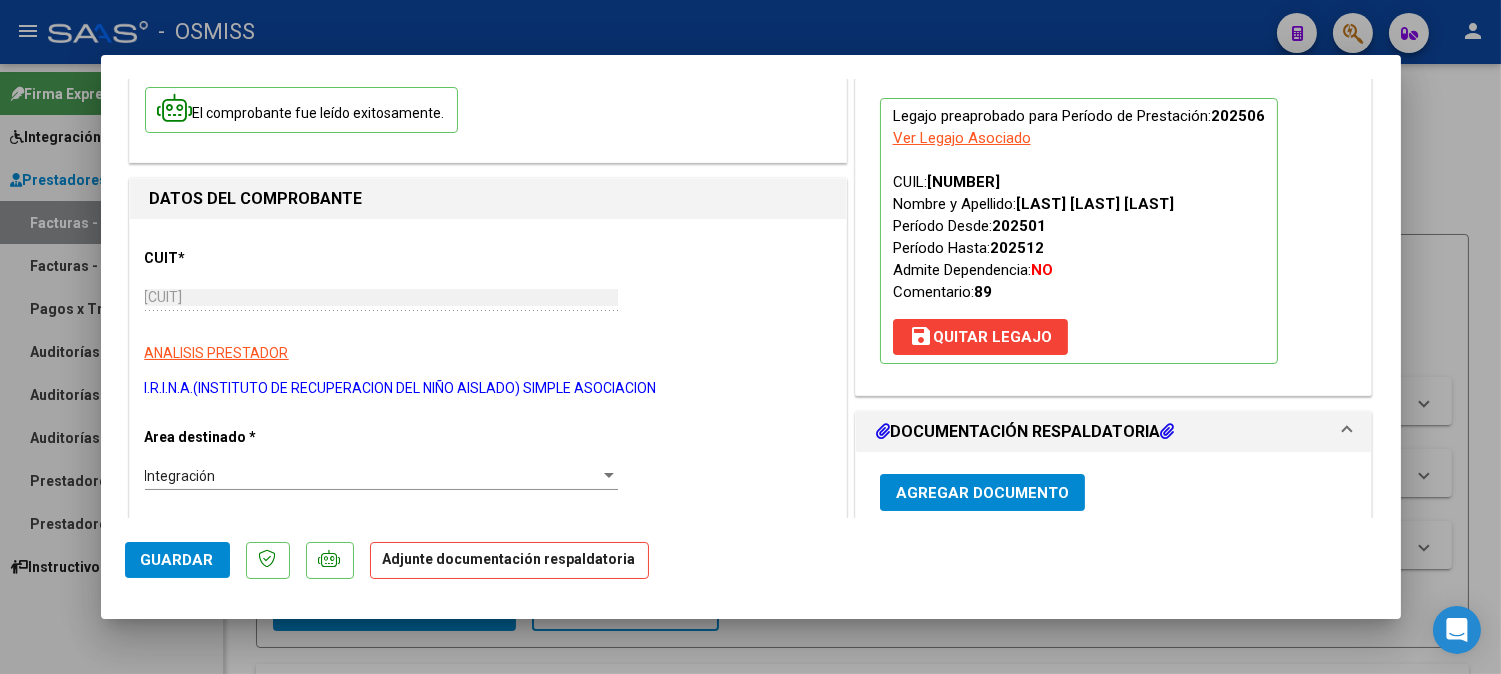 scroll, scrollTop: 333, scrollLeft: 0, axis: vertical 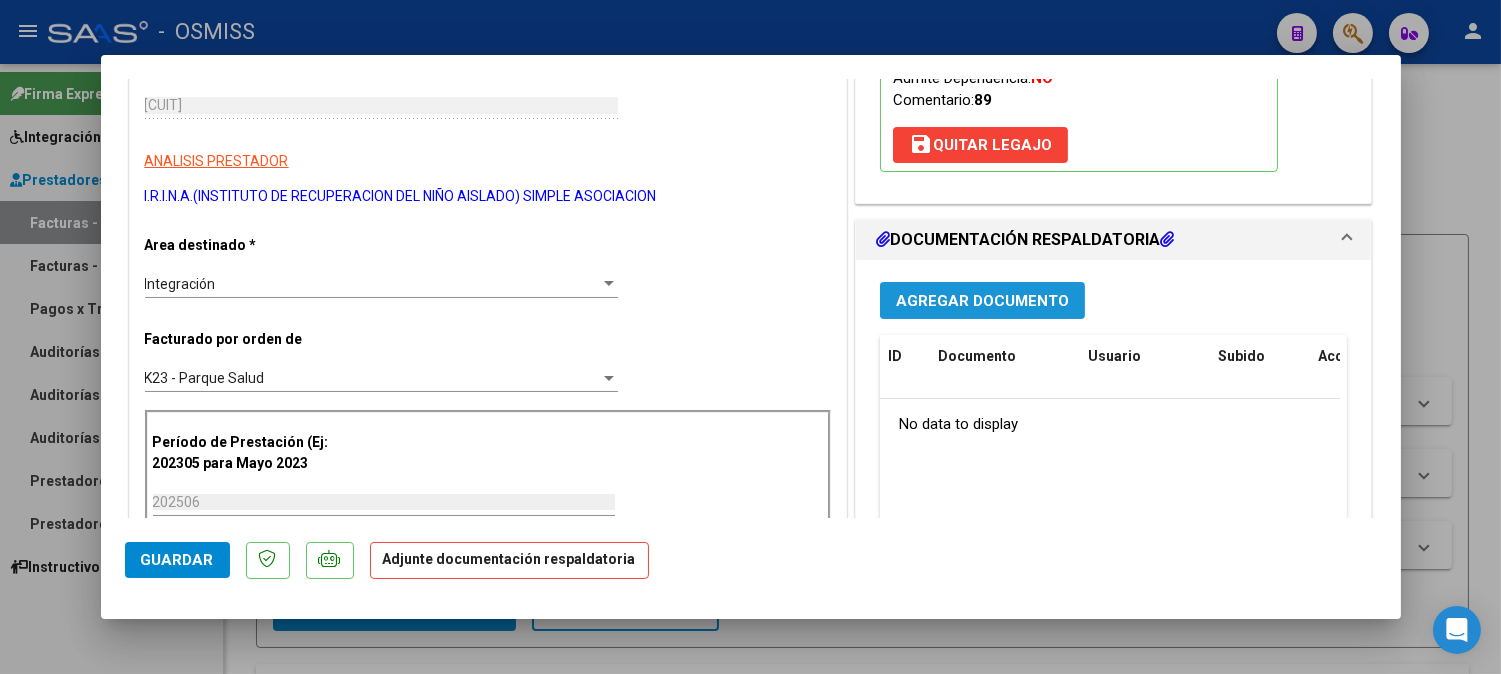 click on "Agregar Documento" at bounding box center (982, 301) 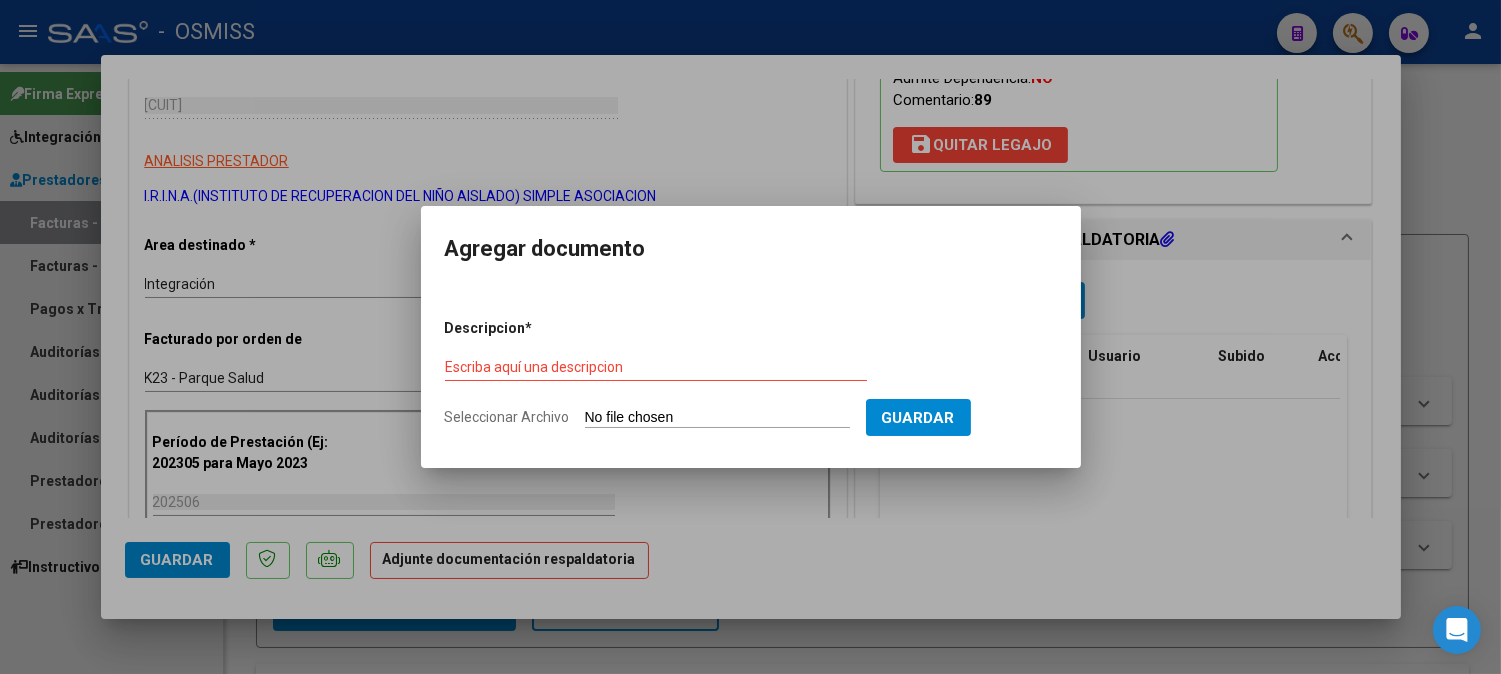 click on "Escriba aquí una descripcion" at bounding box center [656, 367] 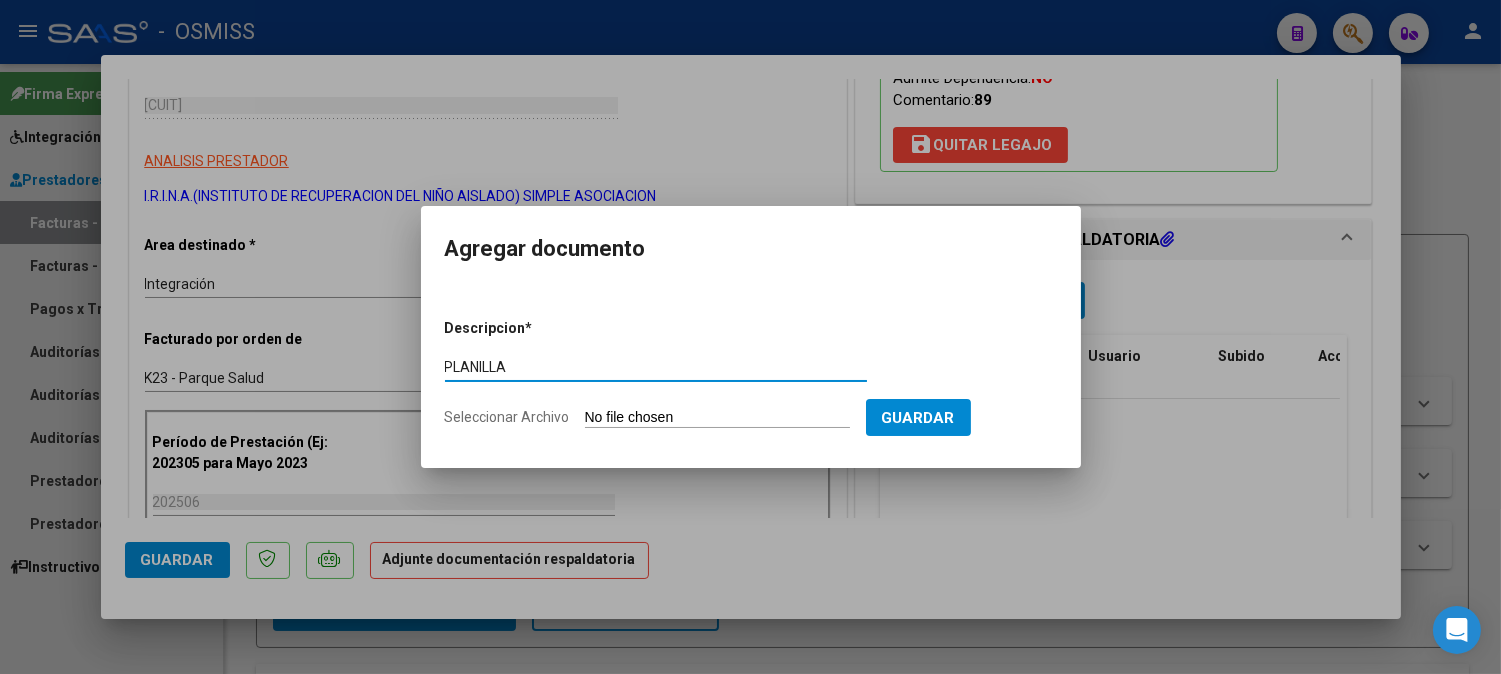 click on "Seleccionar Archivo" at bounding box center [717, 418] 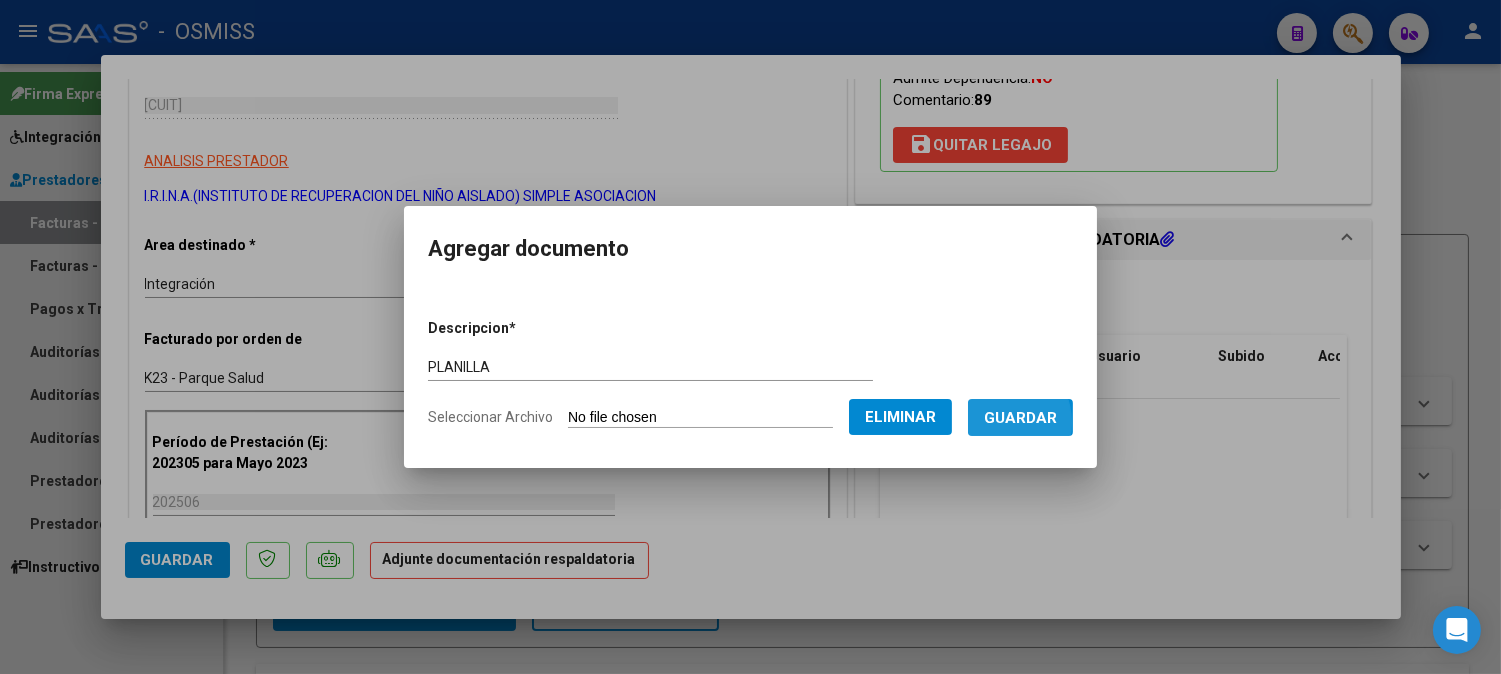 click on "Guardar" at bounding box center [1020, 418] 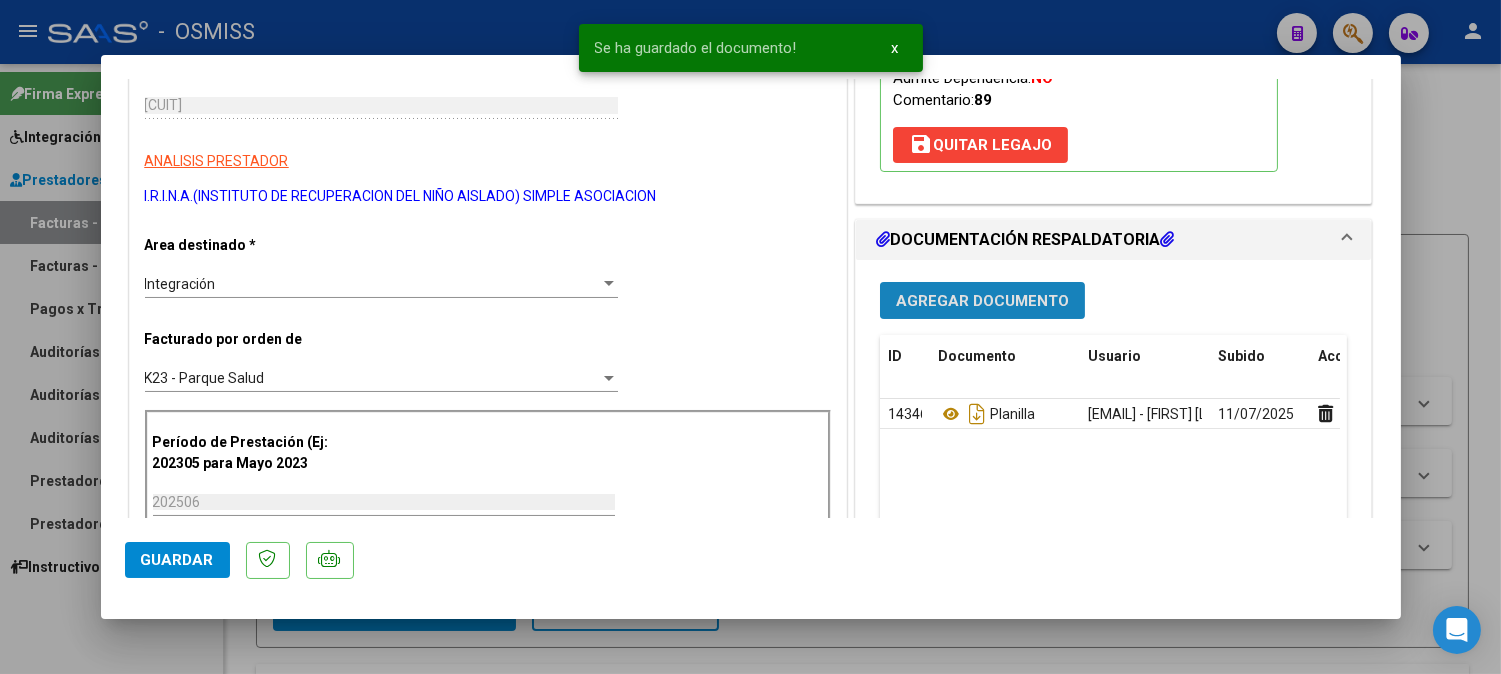 click on "Agregar Documento" at bounding box center [982, 301] 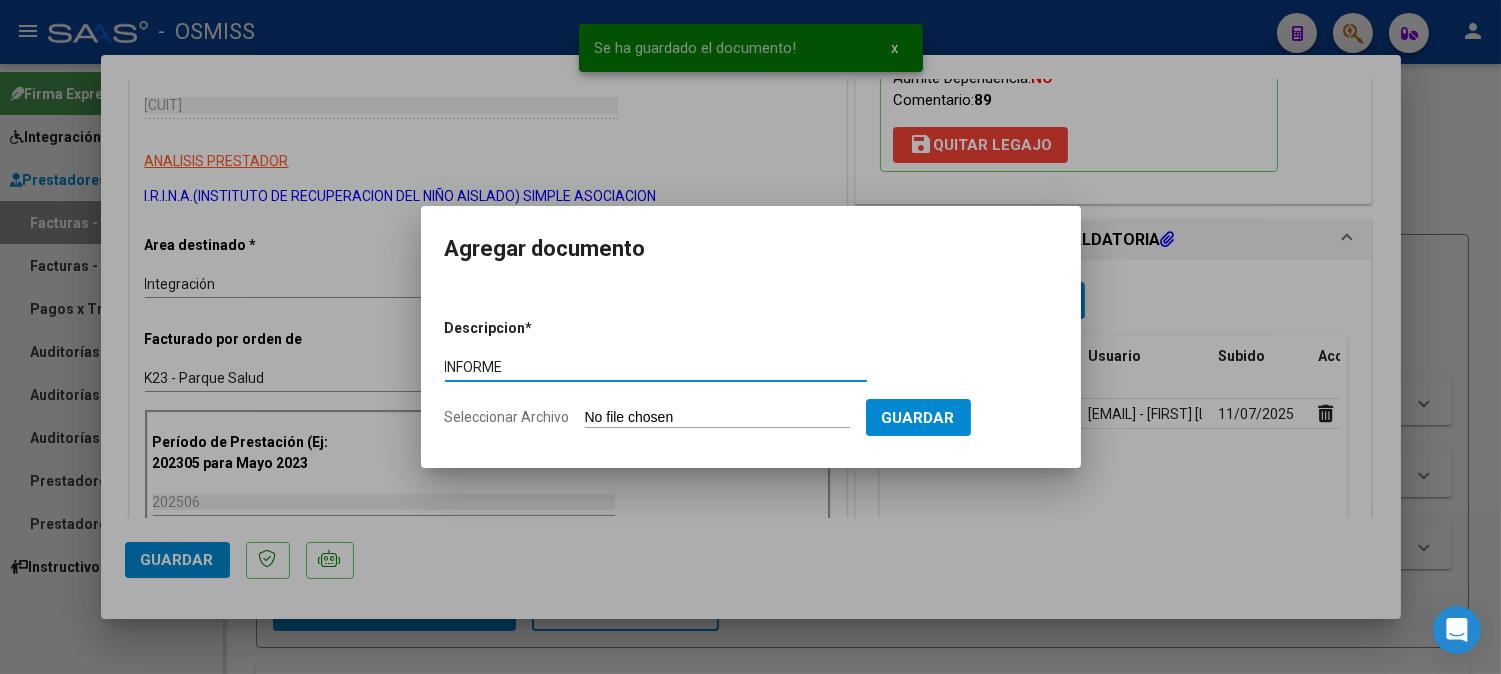 click on "Descripcion  *   INFORME Escriba aquí una descripcion  Seleccionar Archivo Guardar" at bounding box center [751, 373] 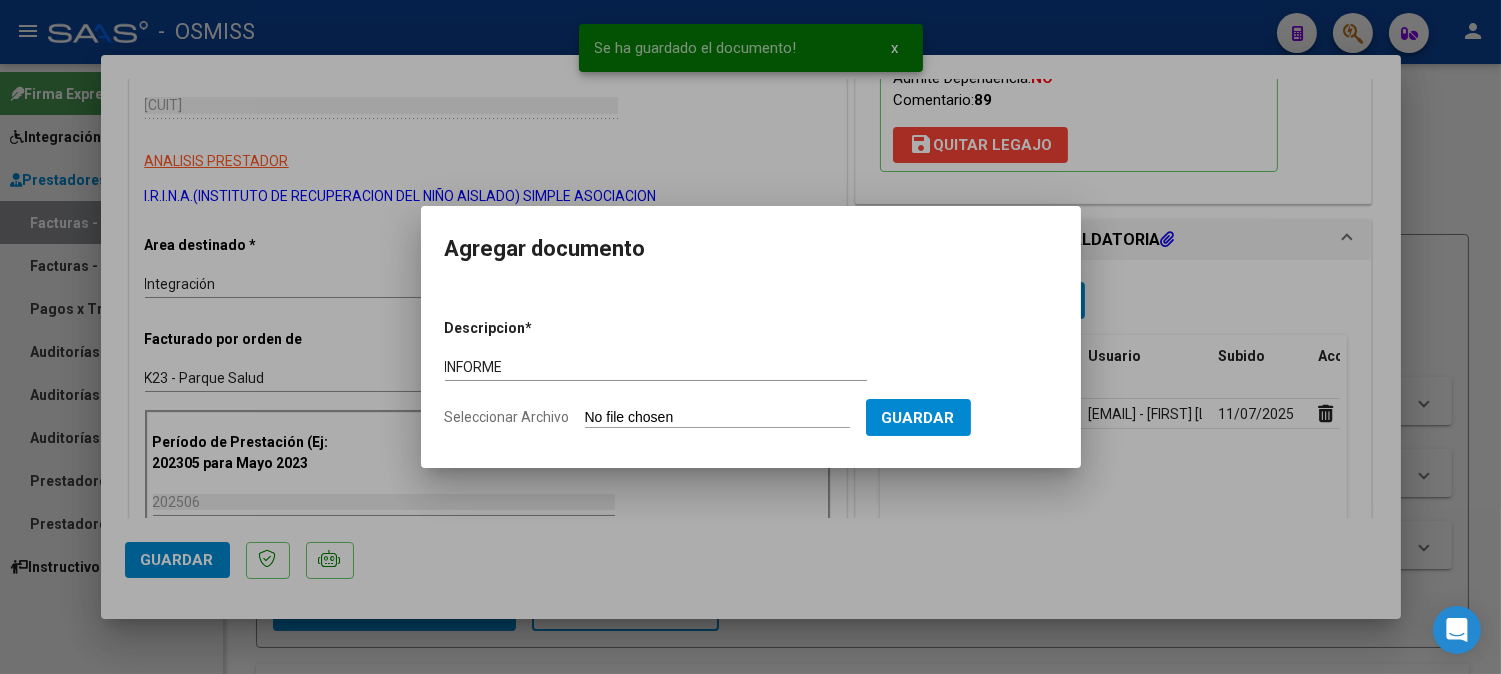 click on "Seleccionar Archivo" at bounding box center [717, 418] 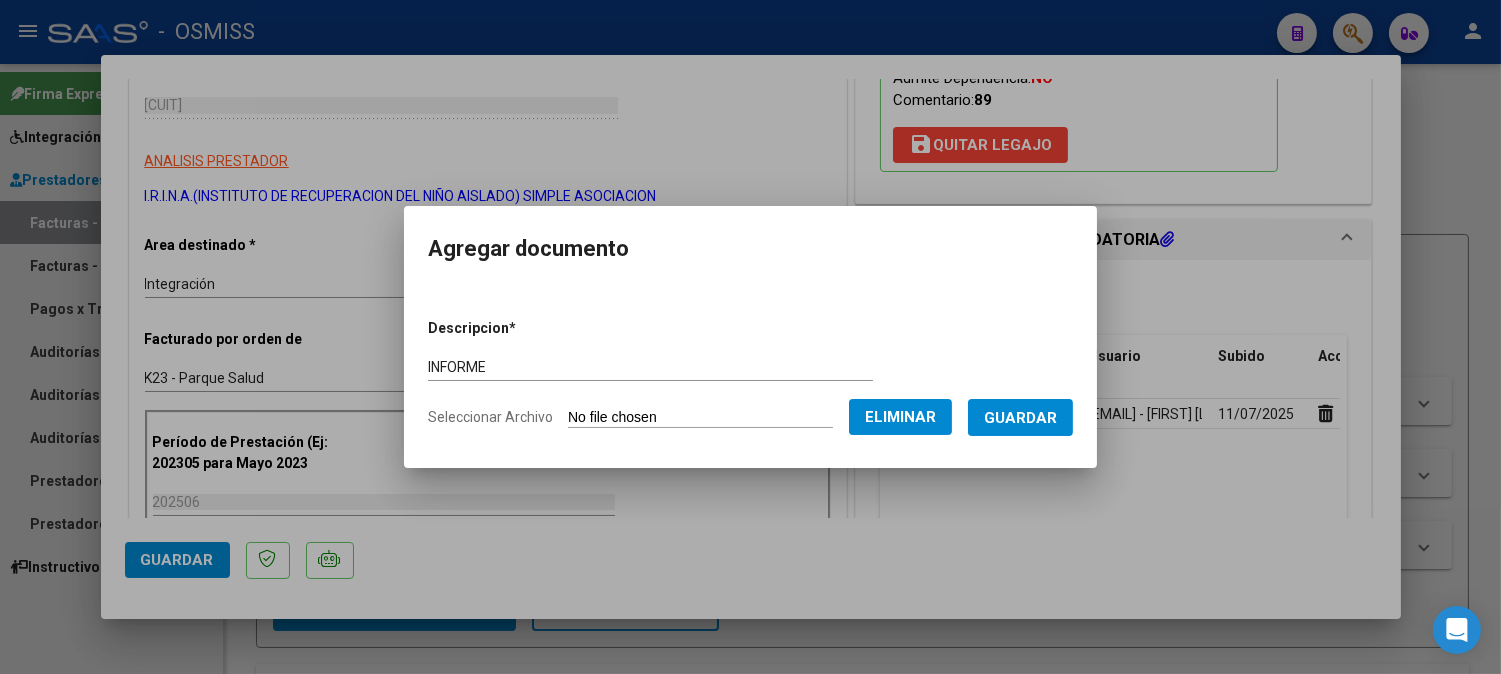 click on "Descripcion  *   INFORME Escriba aquí una descripcion  Seleccionar Archivo Eliminar Guardar" at bounding box center [750, 373] 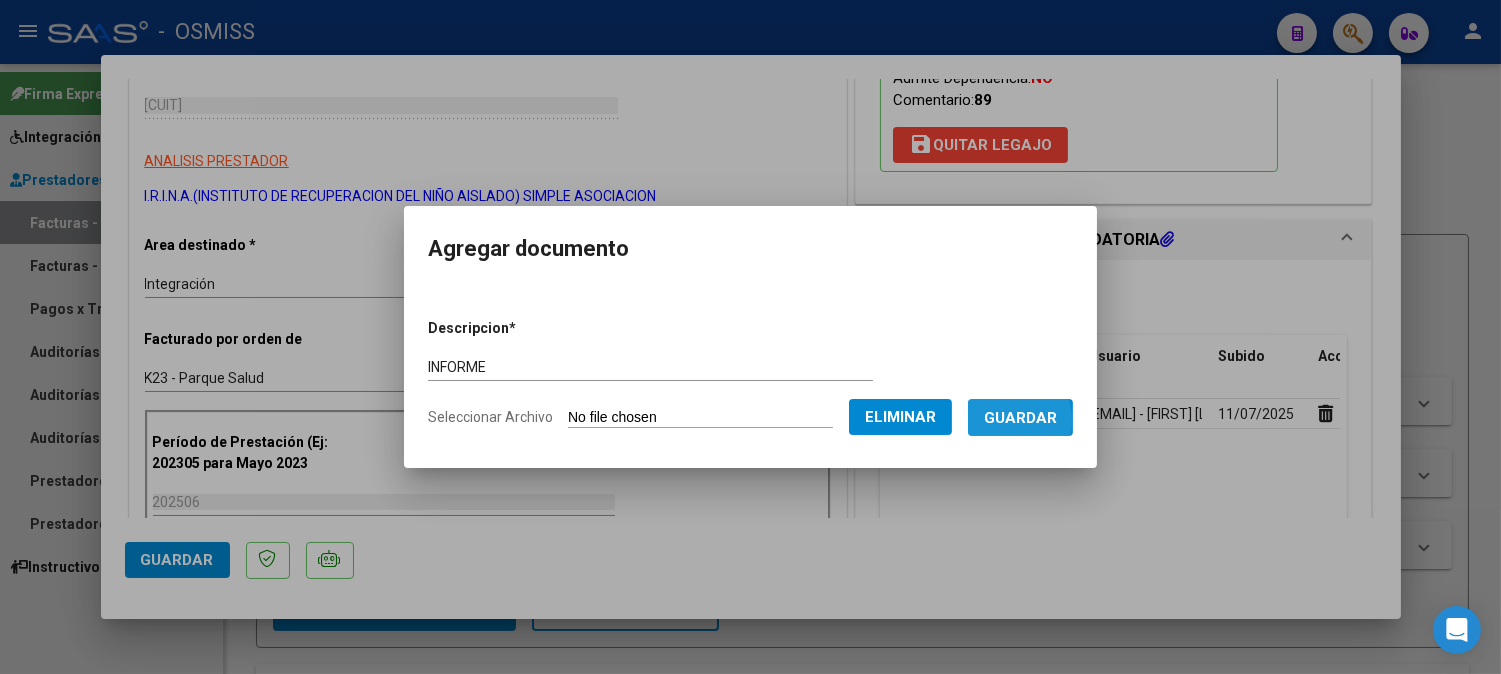 click on "Guardar" at bounding box center (1020, 418) 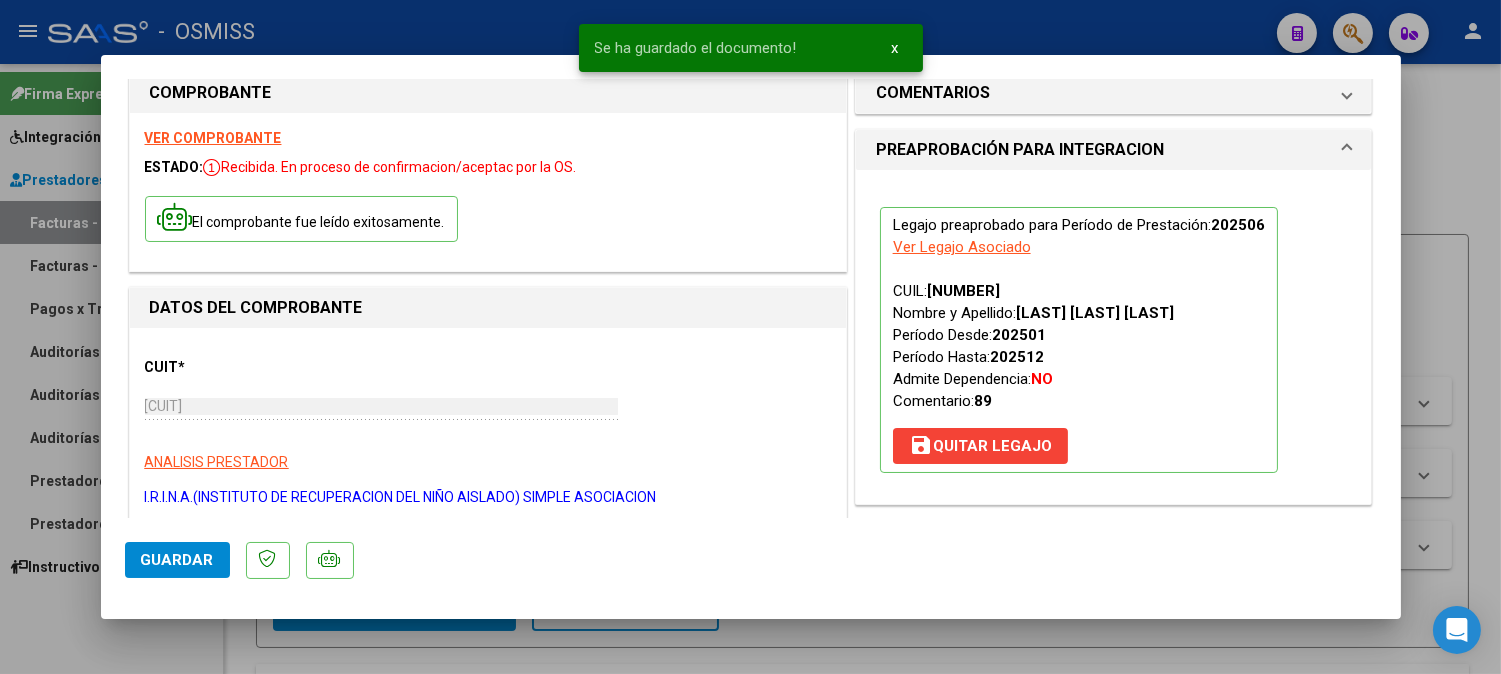 scroll, scrollTop: 0, scrollLeft: 0, axis: both 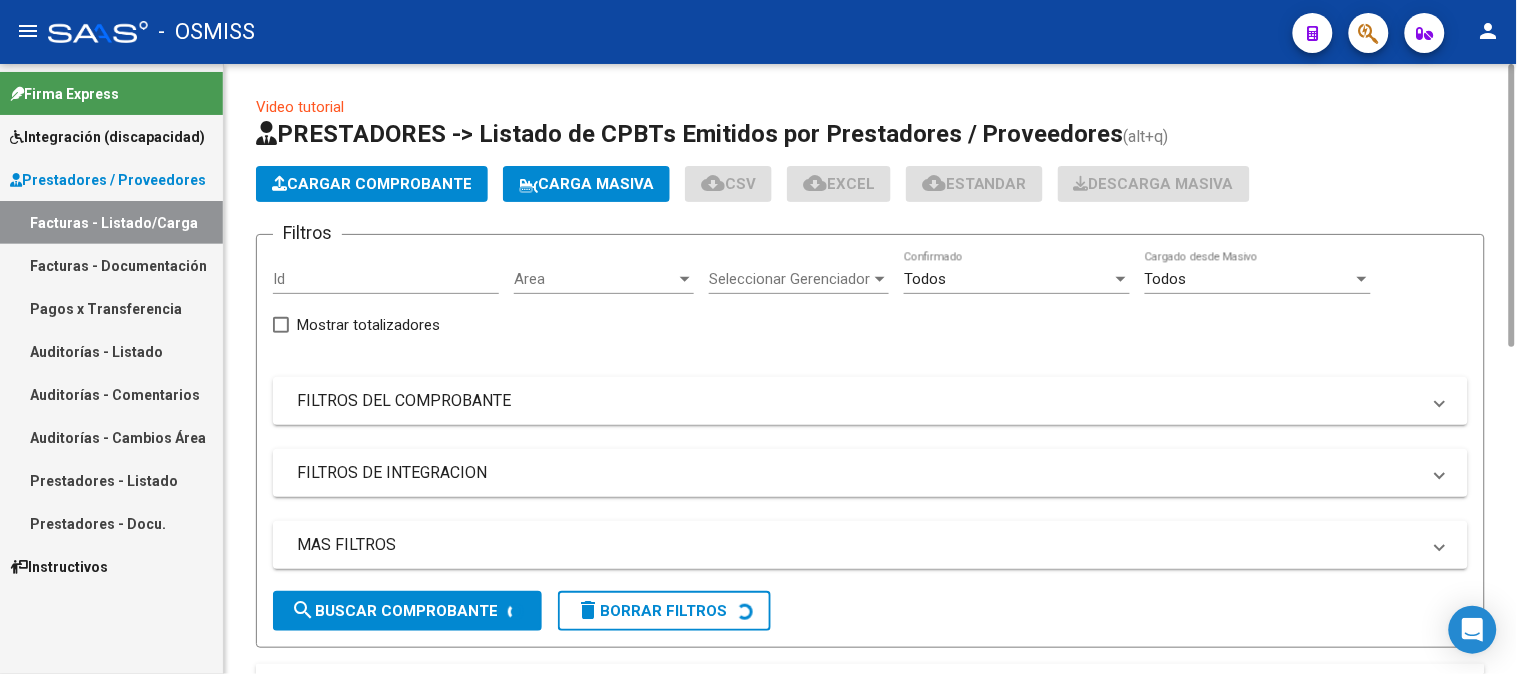 click on "Cargar Comprobante" 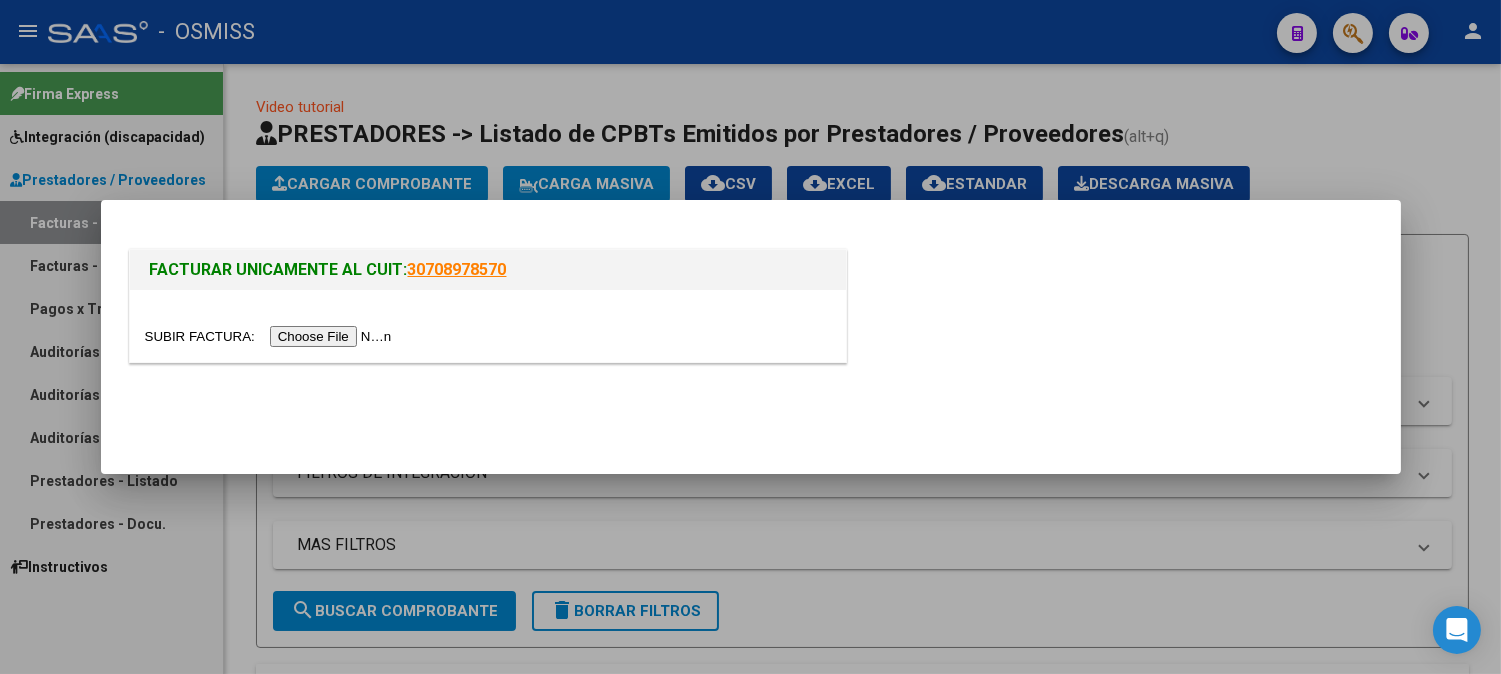 click at bounding box center (271, 336) 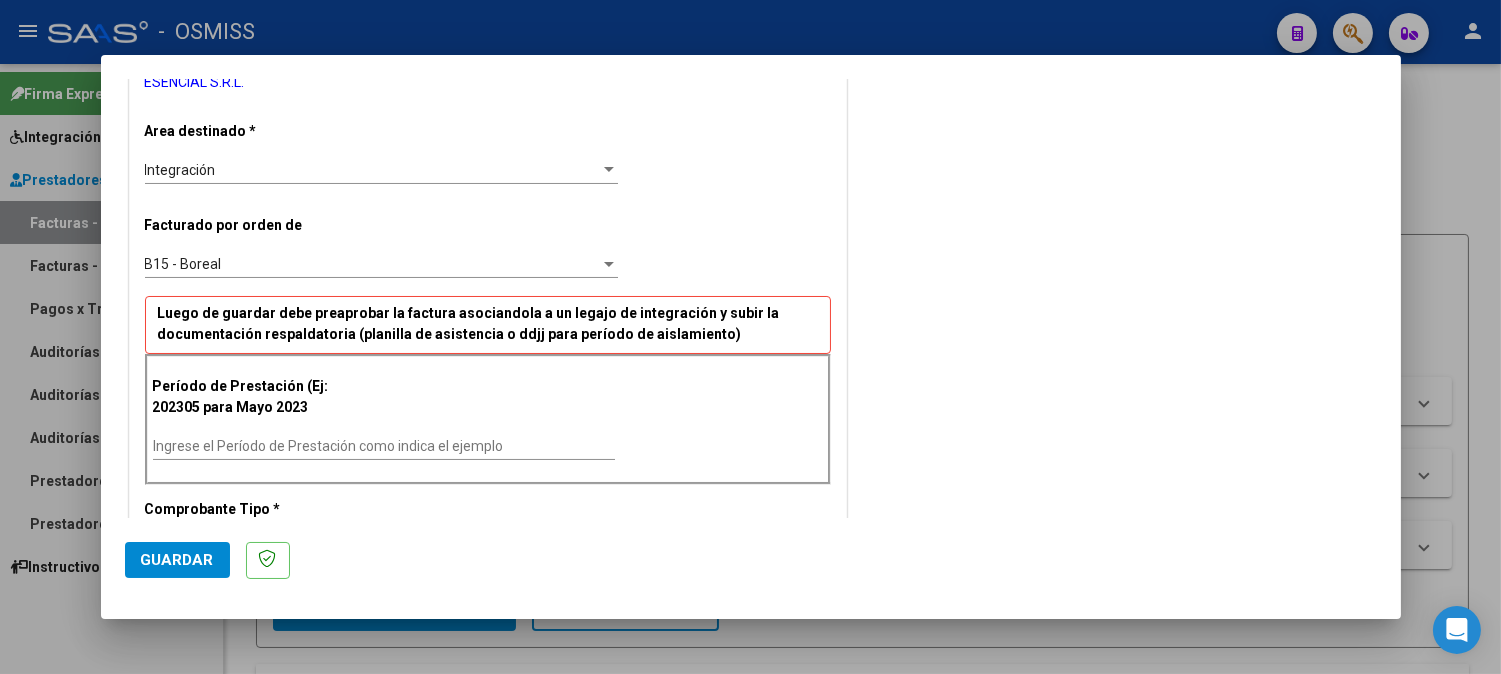 scroll, scrollTop: 444, scrollLeft: 0, axis: vertical 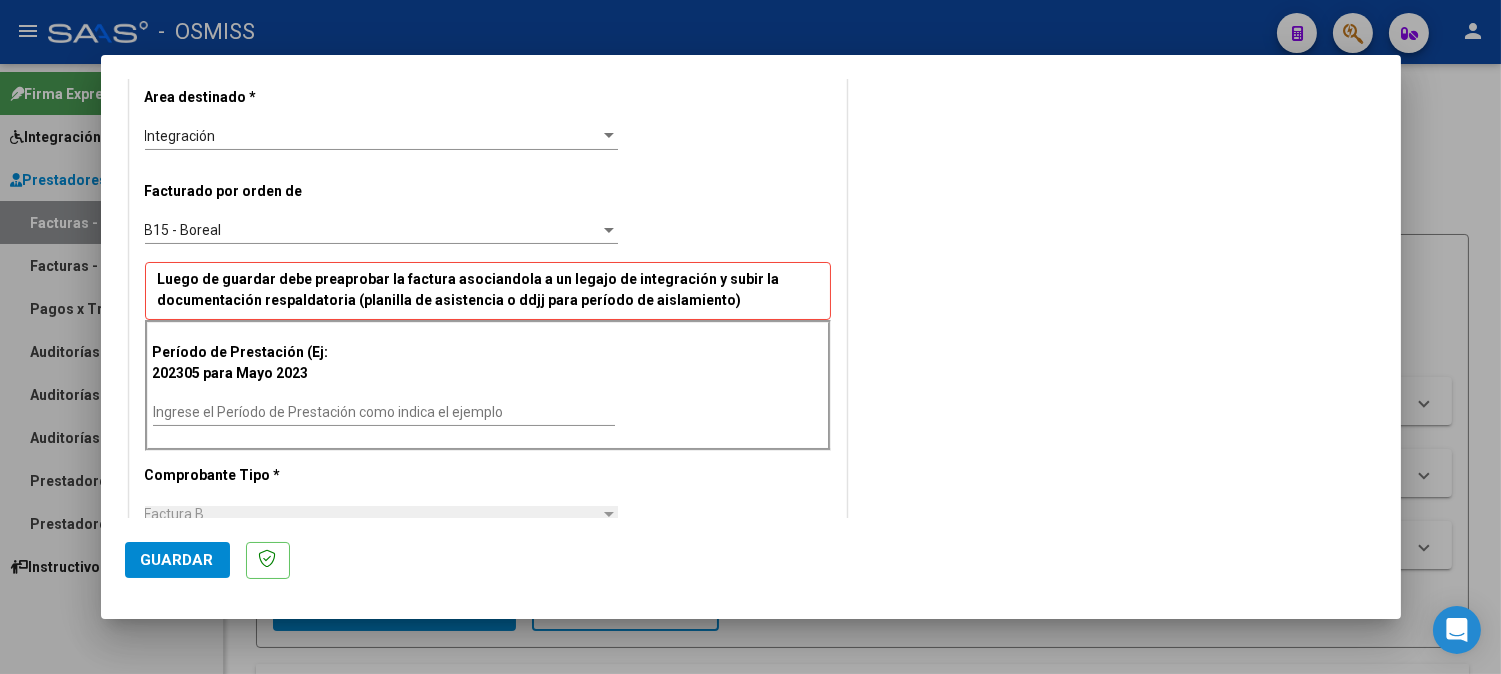 click on "Ingrese el Período de Prestación como indica el ejemplo" at bounding box center (384, 412) 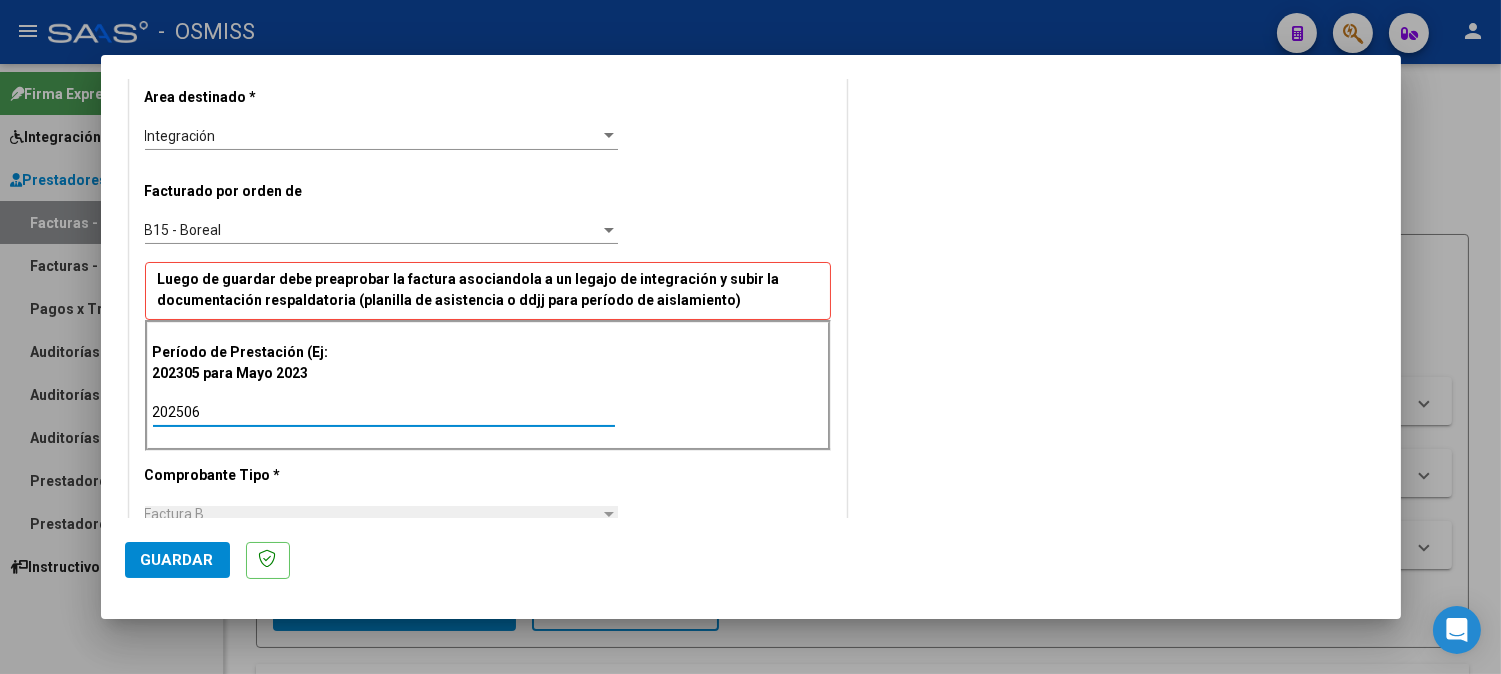 click on "Guardar" 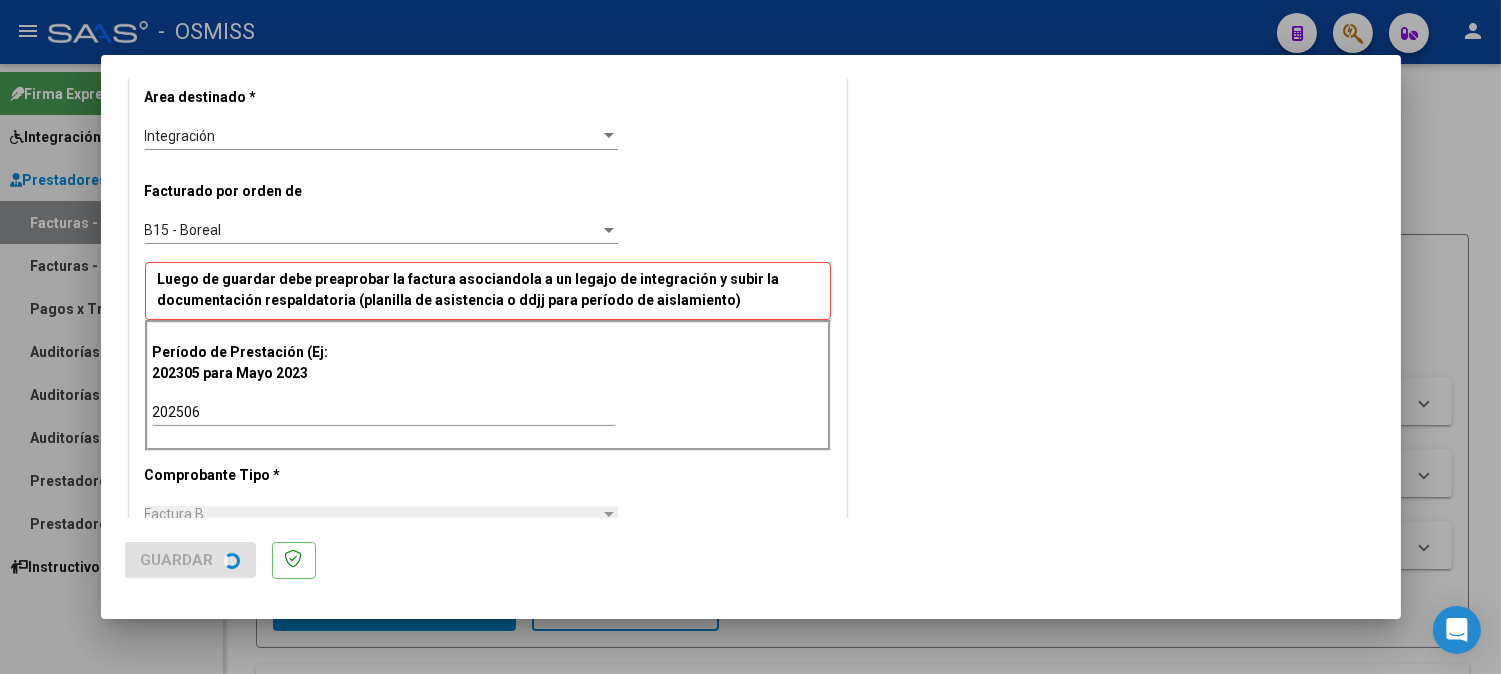 scroll, scrollTop: 0, scrollLeft: 0, axis: both 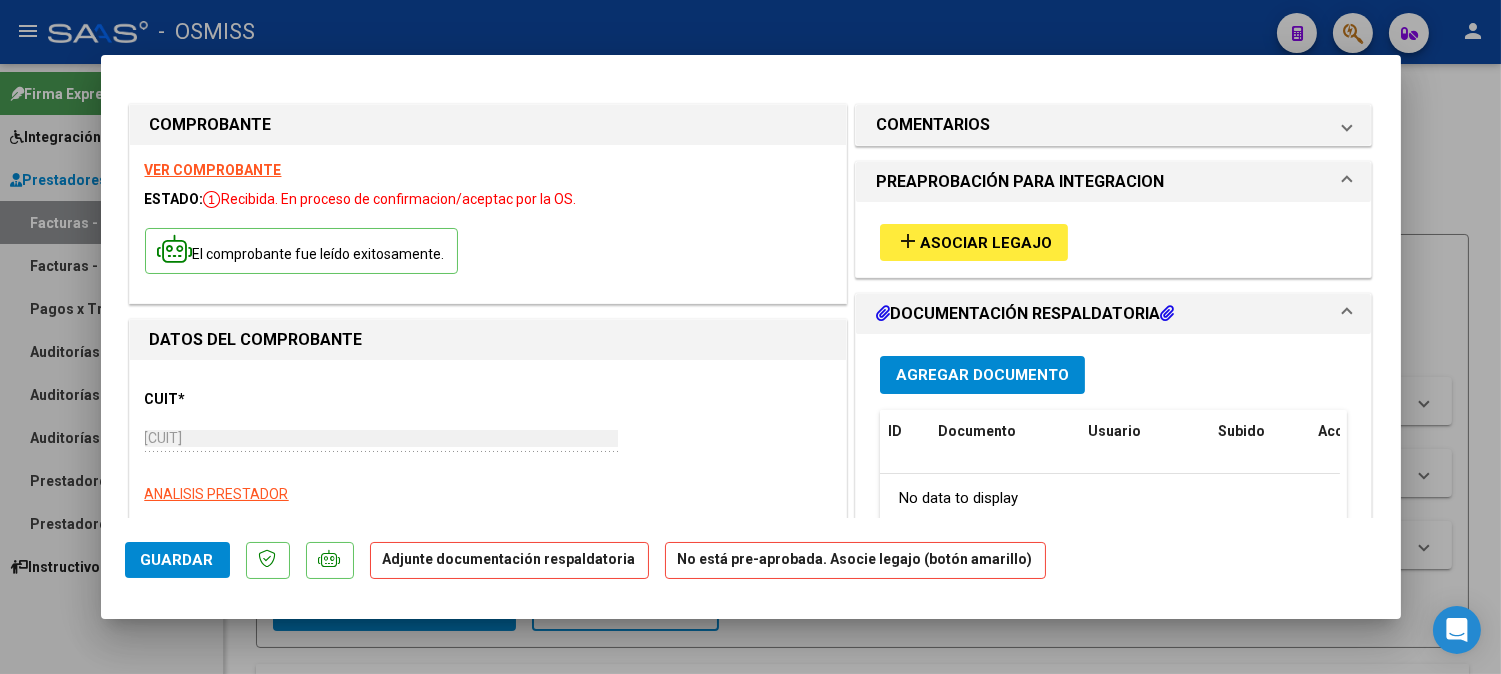 click on "Asociar Legajo" at bounding box center [986, 243] 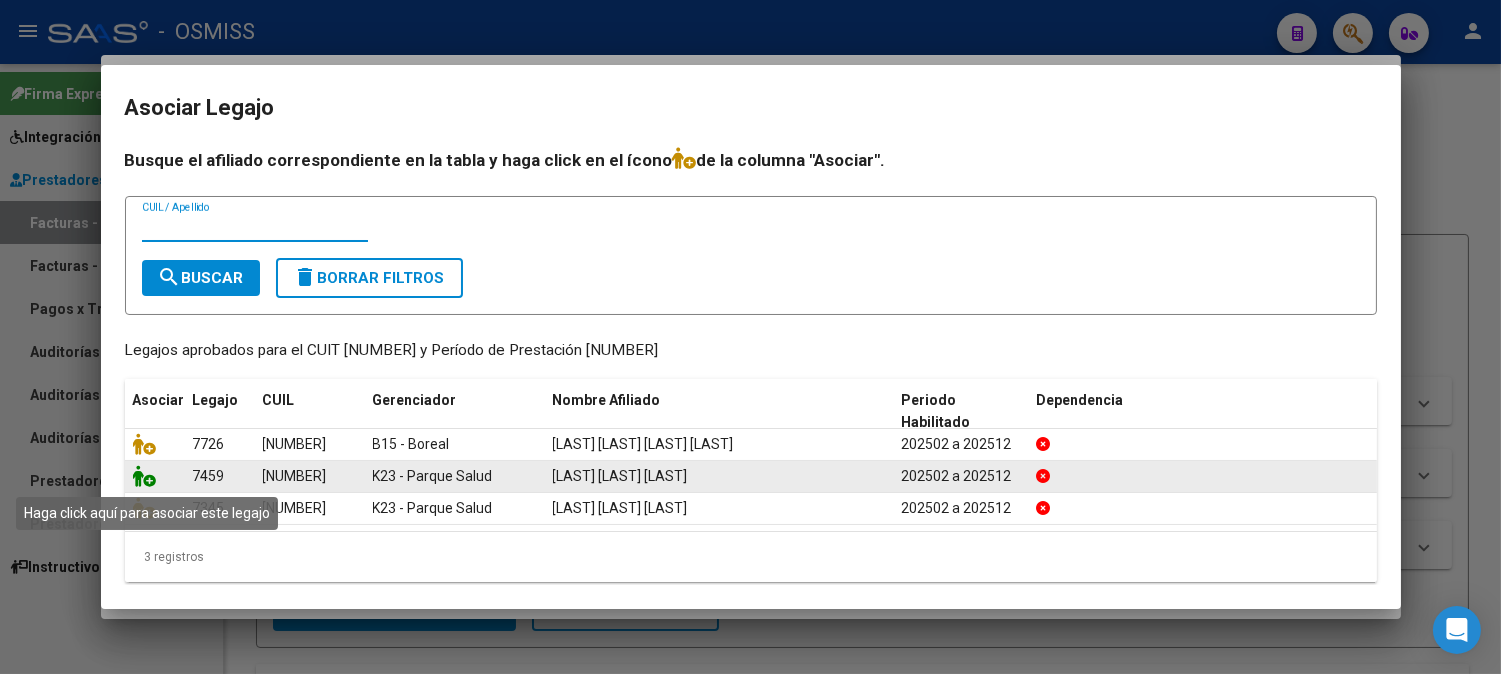 click 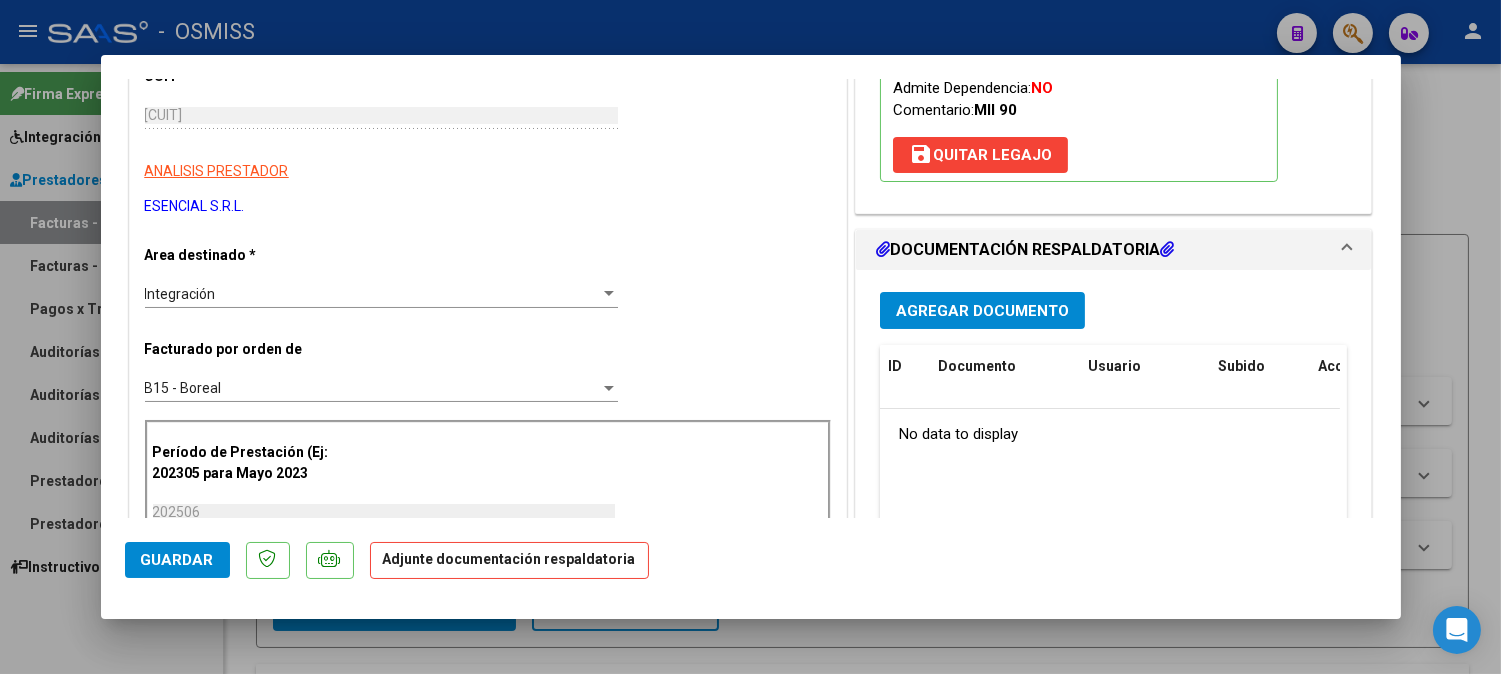 scroll, scrollTop: 333, scrollLeft: 0, axis: vertical 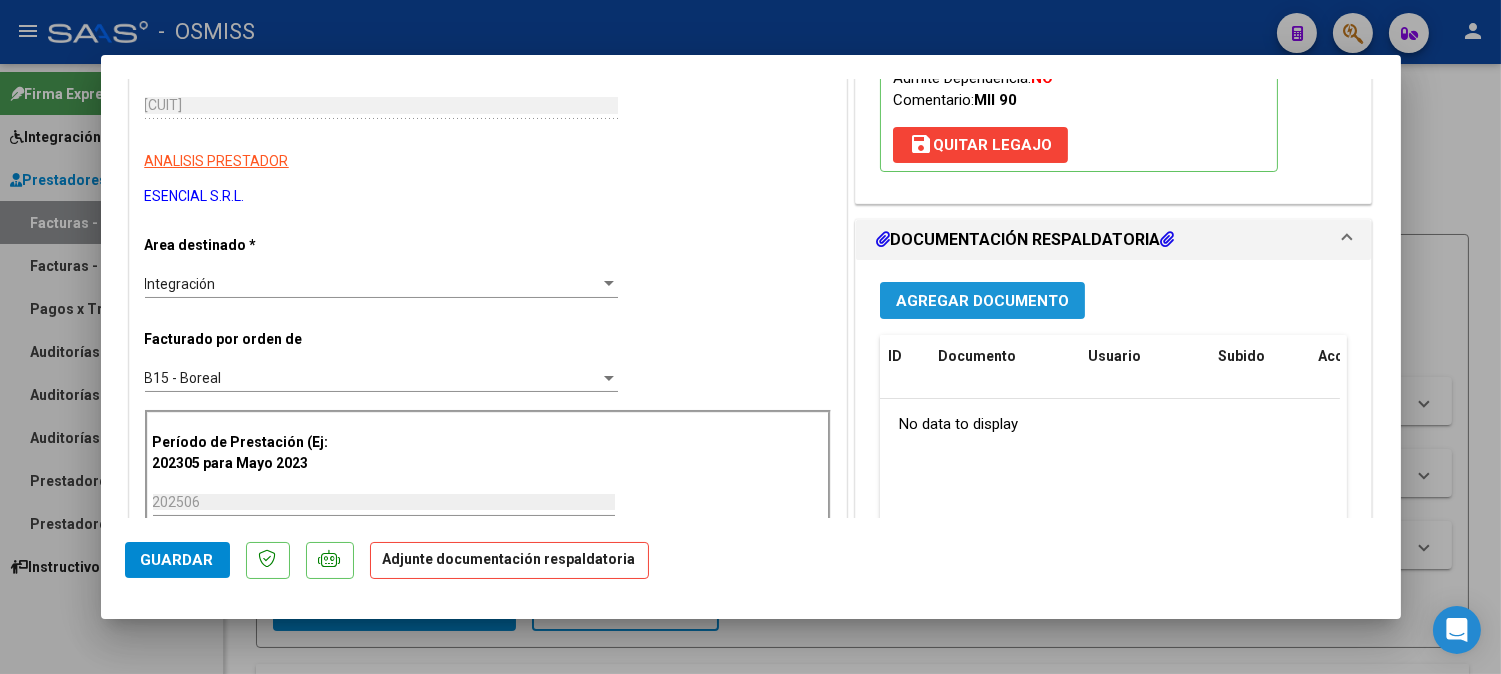 click on "Agregar Documento" at bounding box center [982, 301] 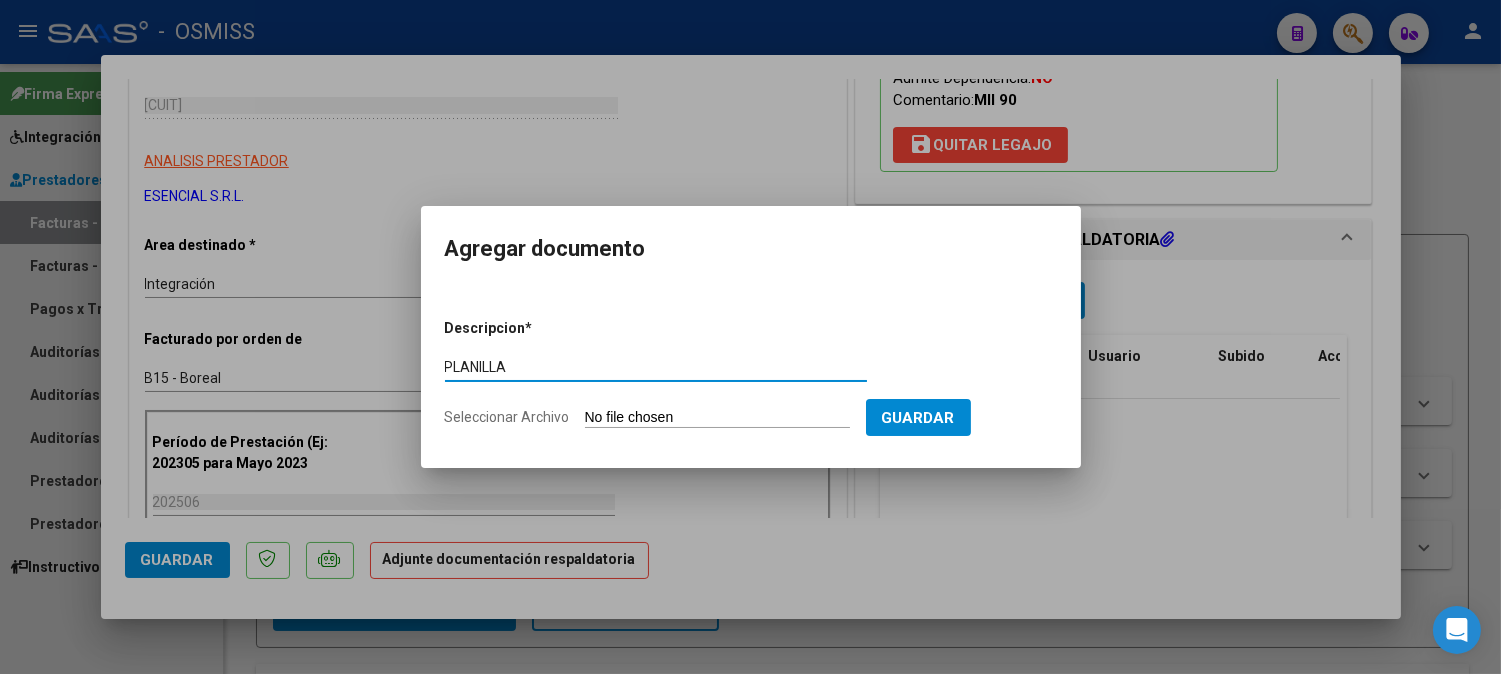 click on "Descripcion  *   PLANILLA Escriba aquí una descripcion  Seleccionar Archivo Guardar" at bounding box center [751, 373] 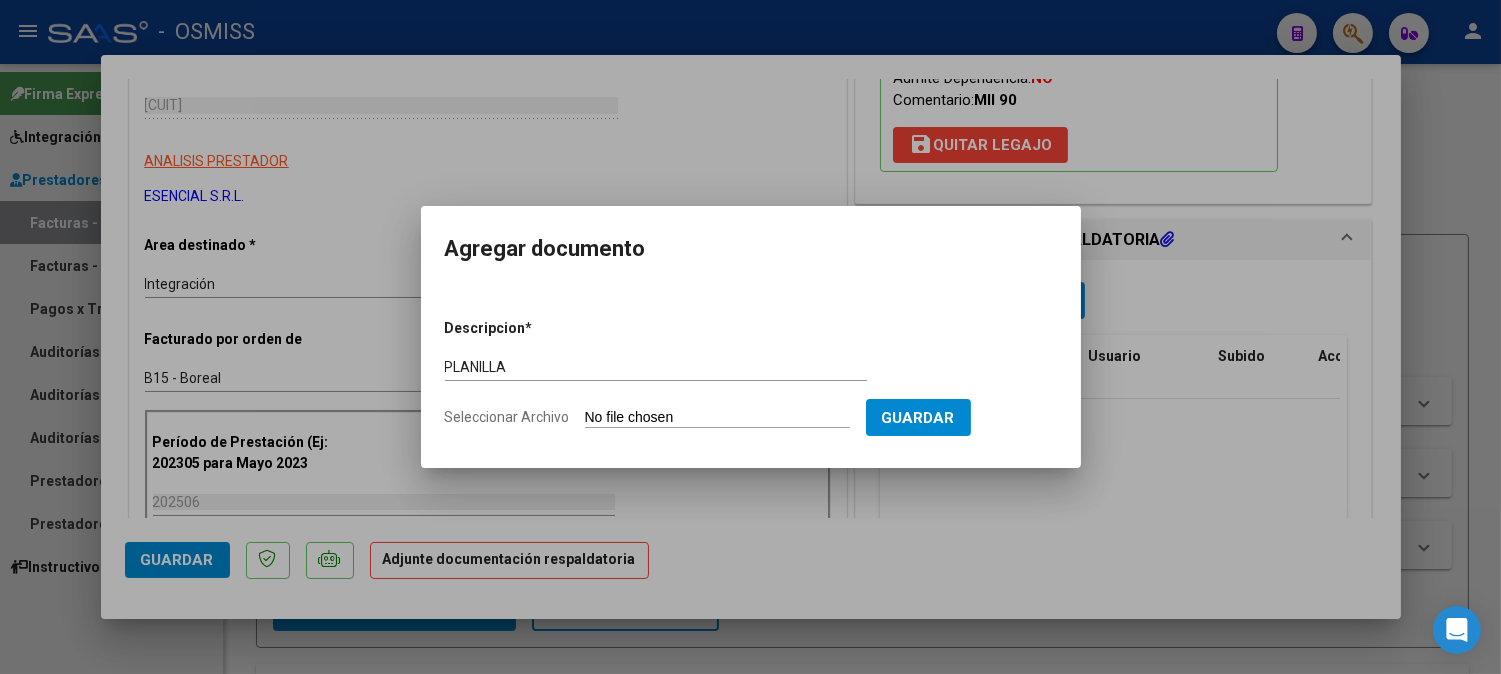 click on "Seleccionar Archivo" at bounding box center [717, 418] 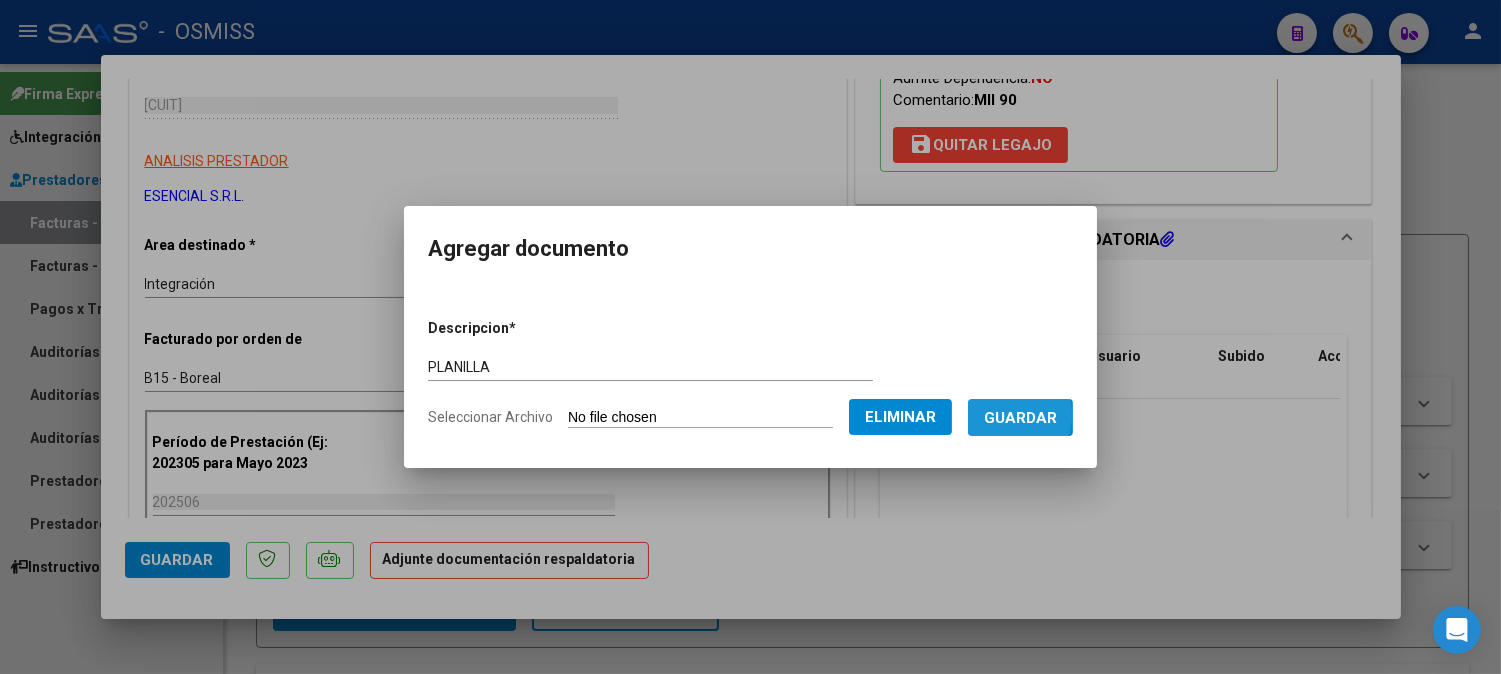 click on "Guardar" at bounding box center [1020, 418] 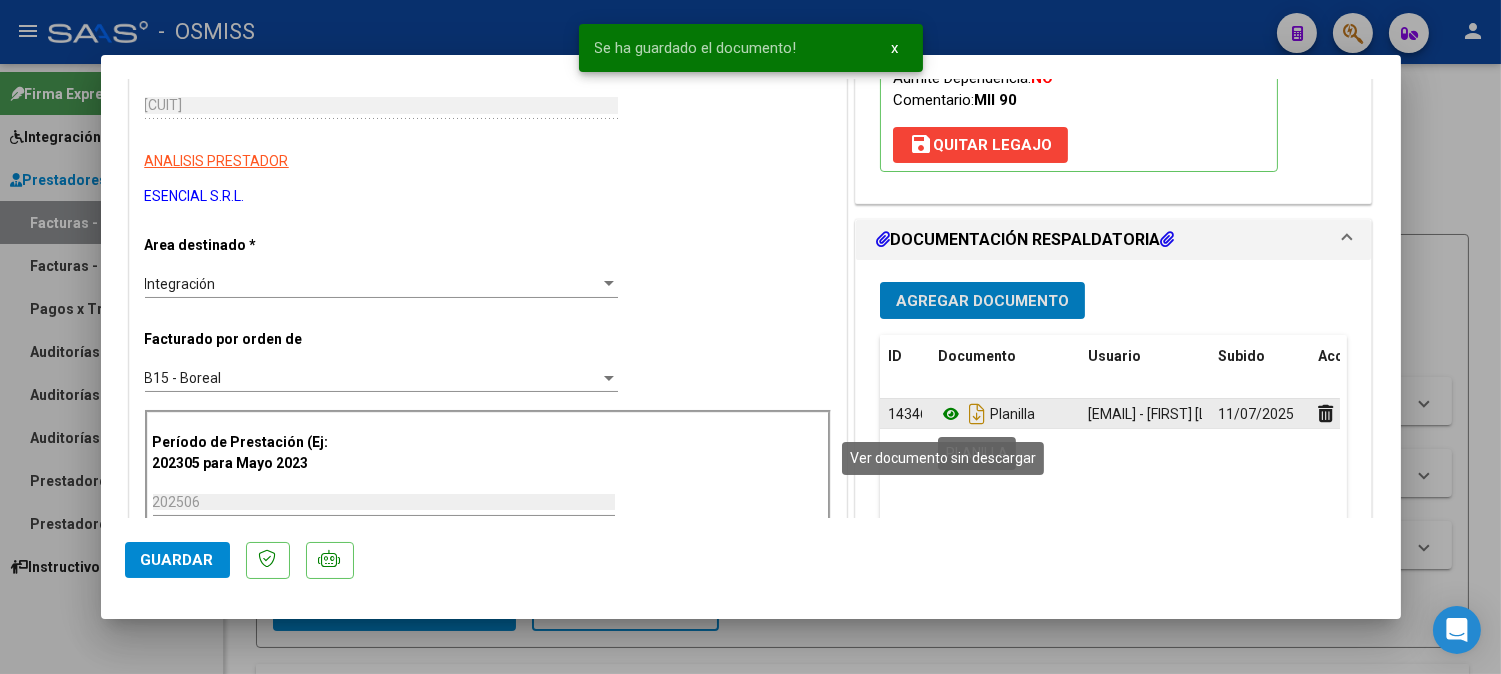 click 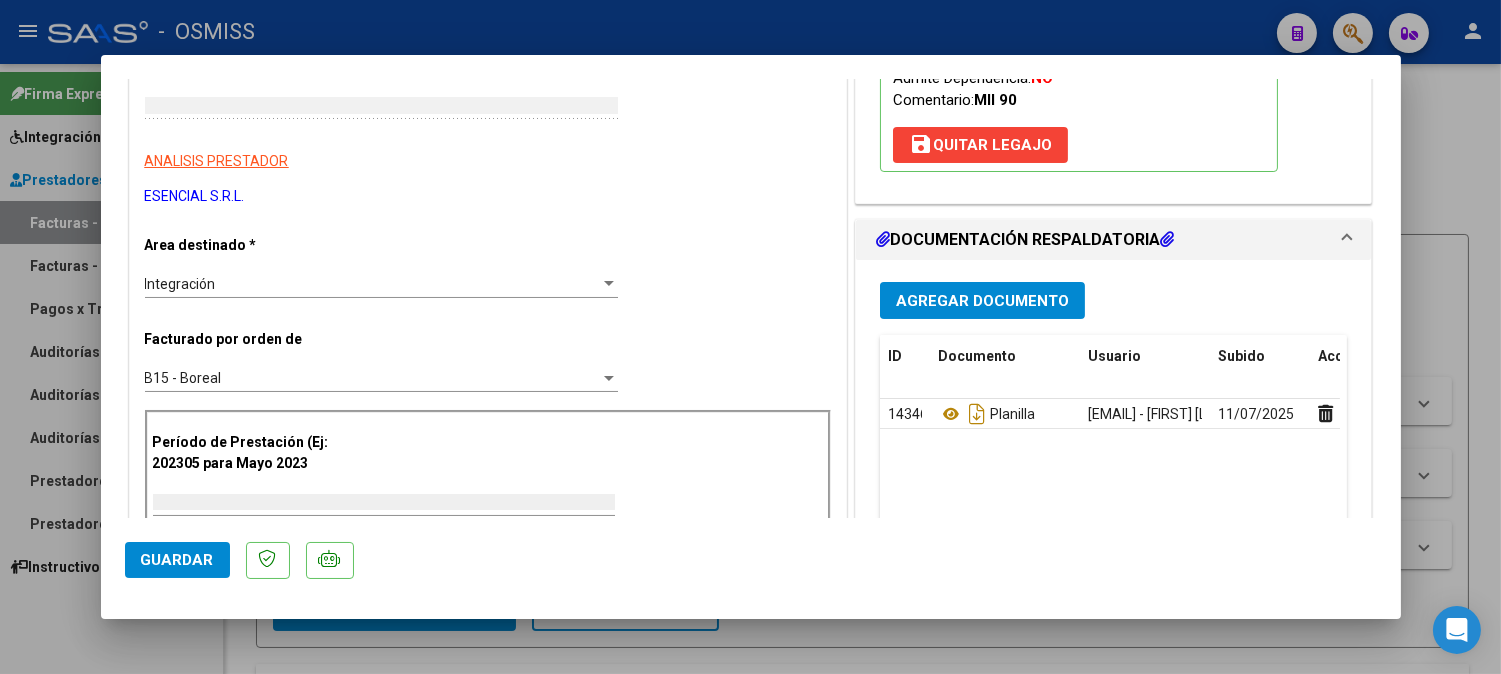 scroll, scrollTop: 0, scrollLeft: 0, axis: both 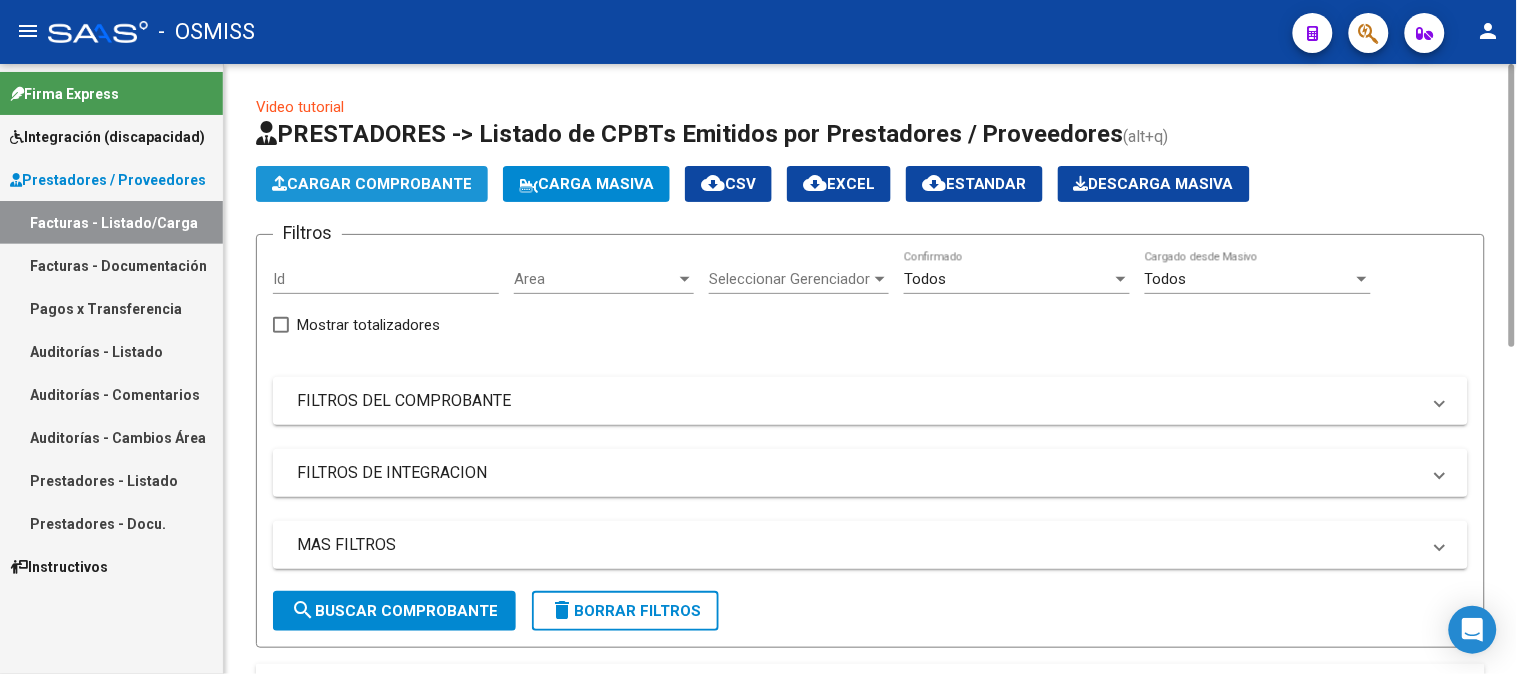 click on "Cargar Comprobante" 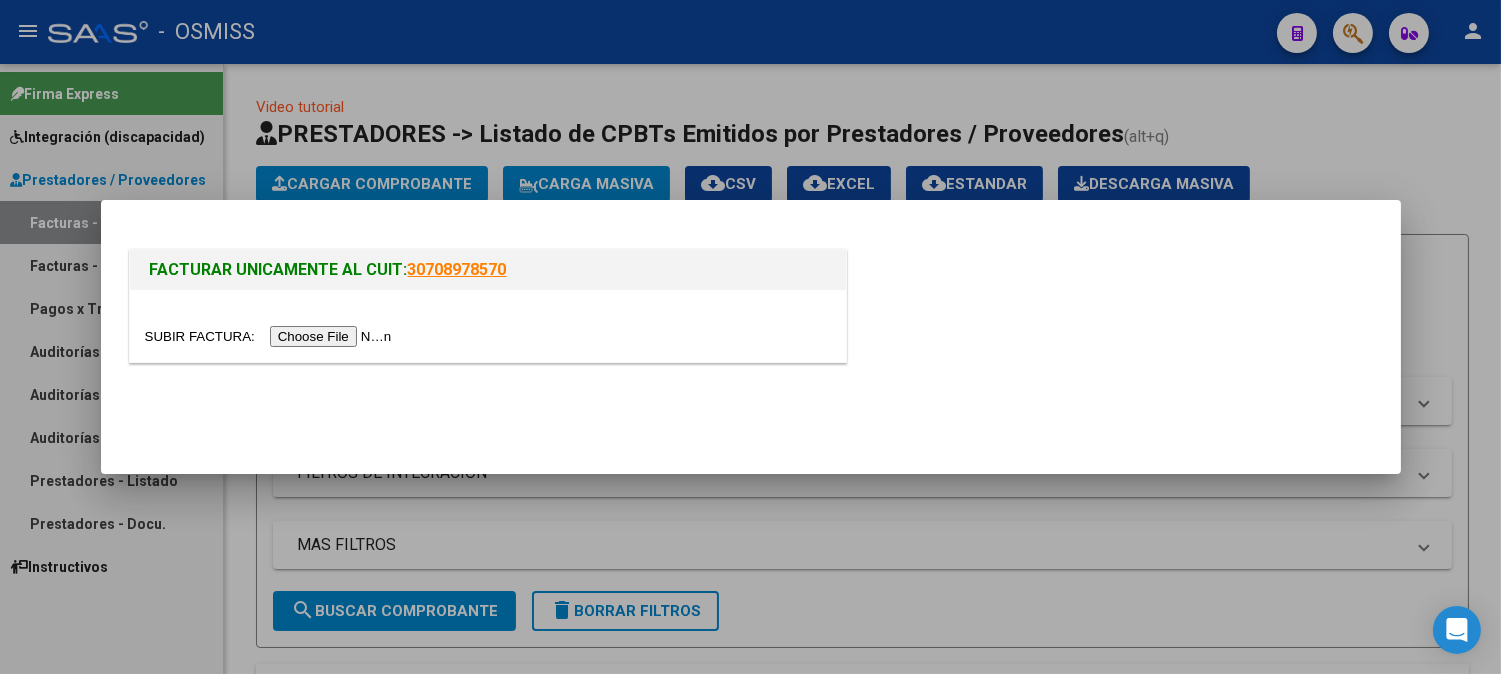 click at bounding box center [271, 336] 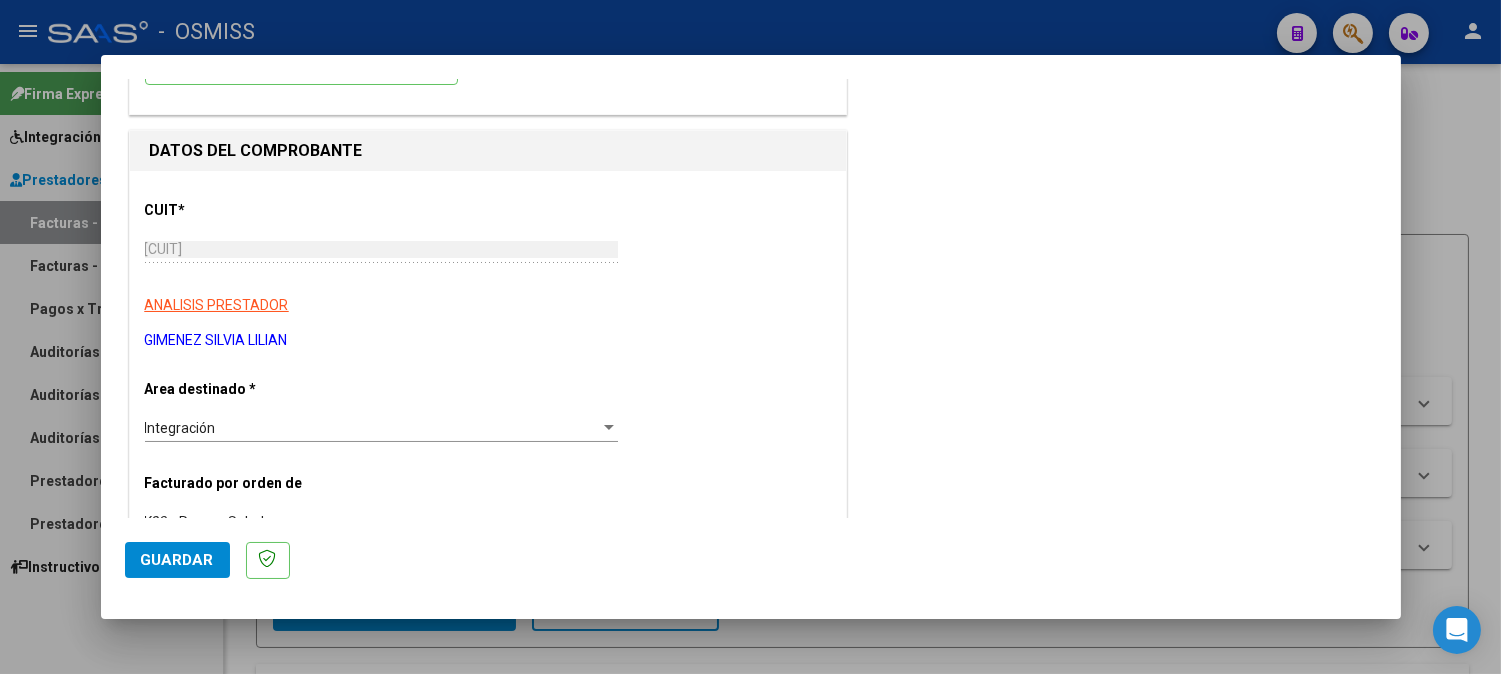 scroll, scrollTop: 0, scrollLeft: 0, axis: both 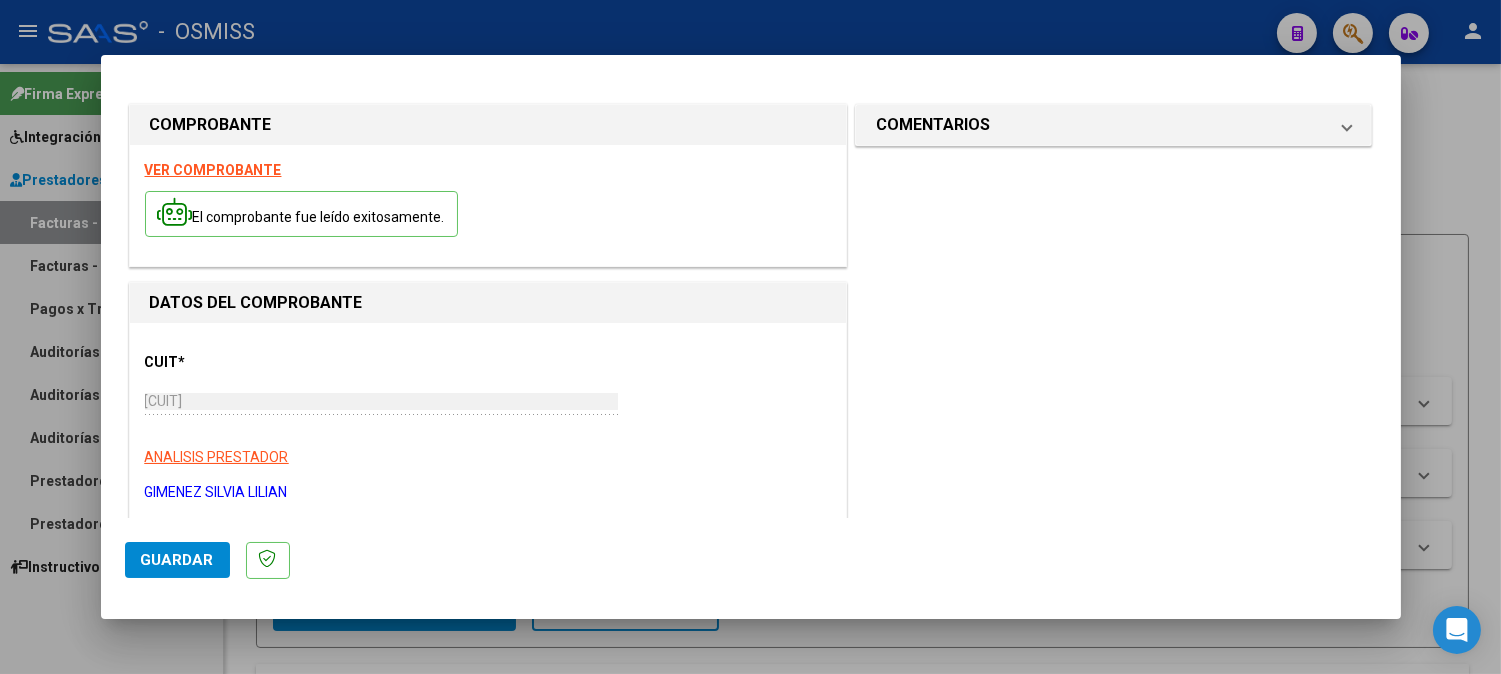 click on "VER COMPROBANTE" at bounding box center (213, 170) 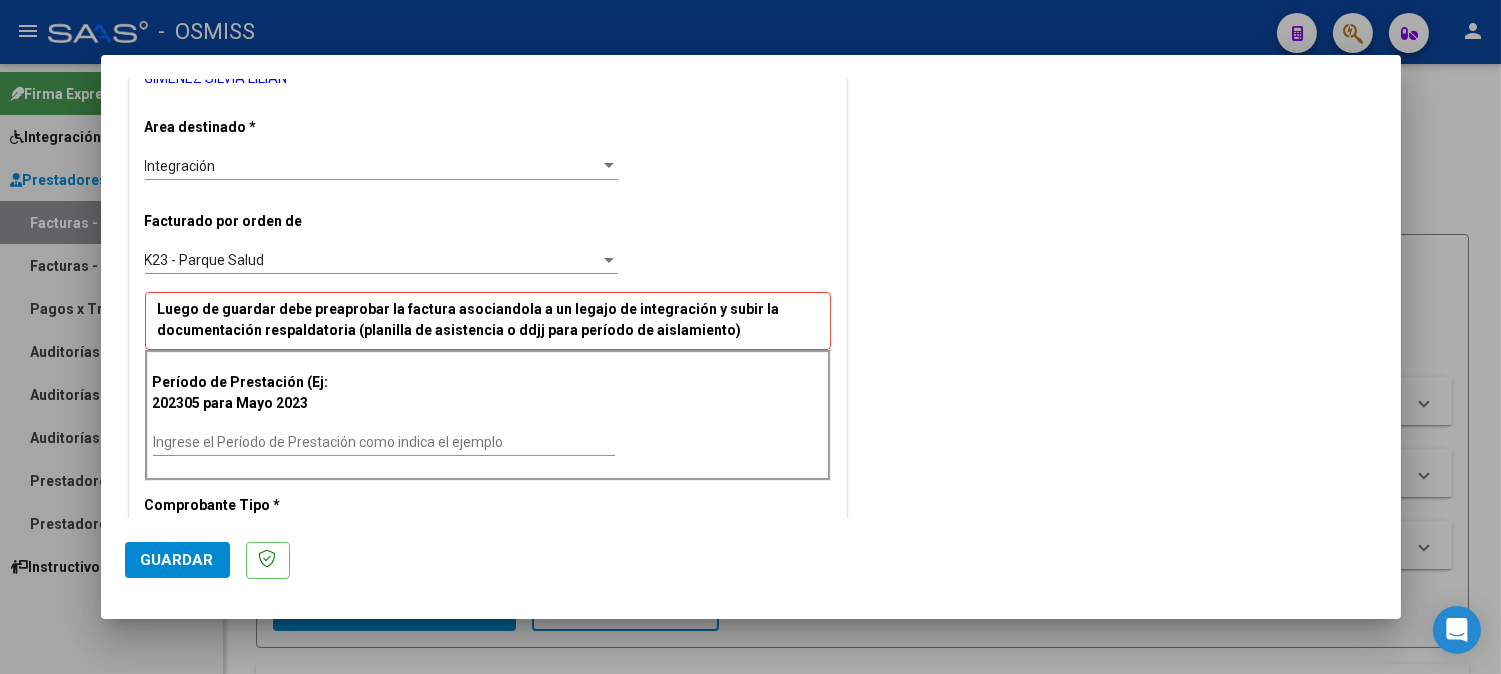 scroll, scrollTop: 444, scrollLeft: 0, axis: vertical 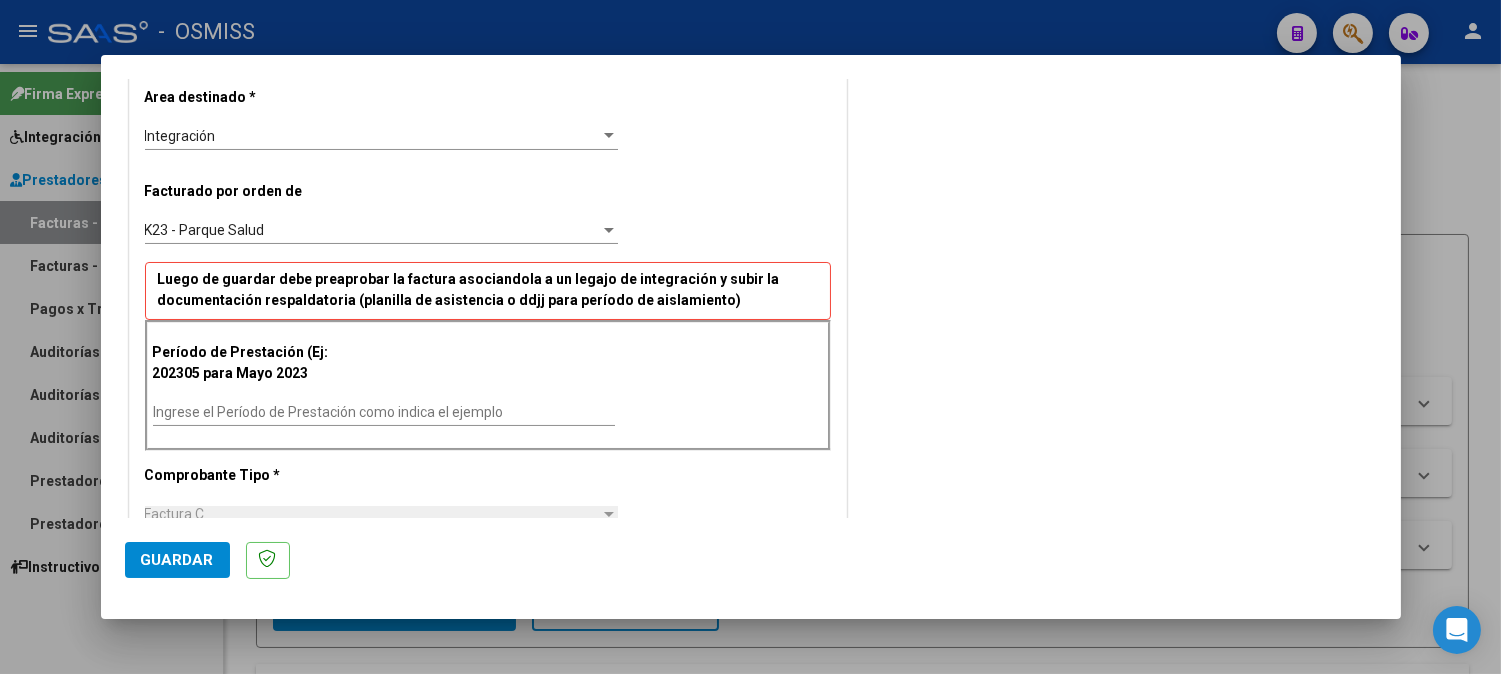 click on "Ingrese el Período de Prestación como indica el ejemplo" at bounding box center [384, 412] 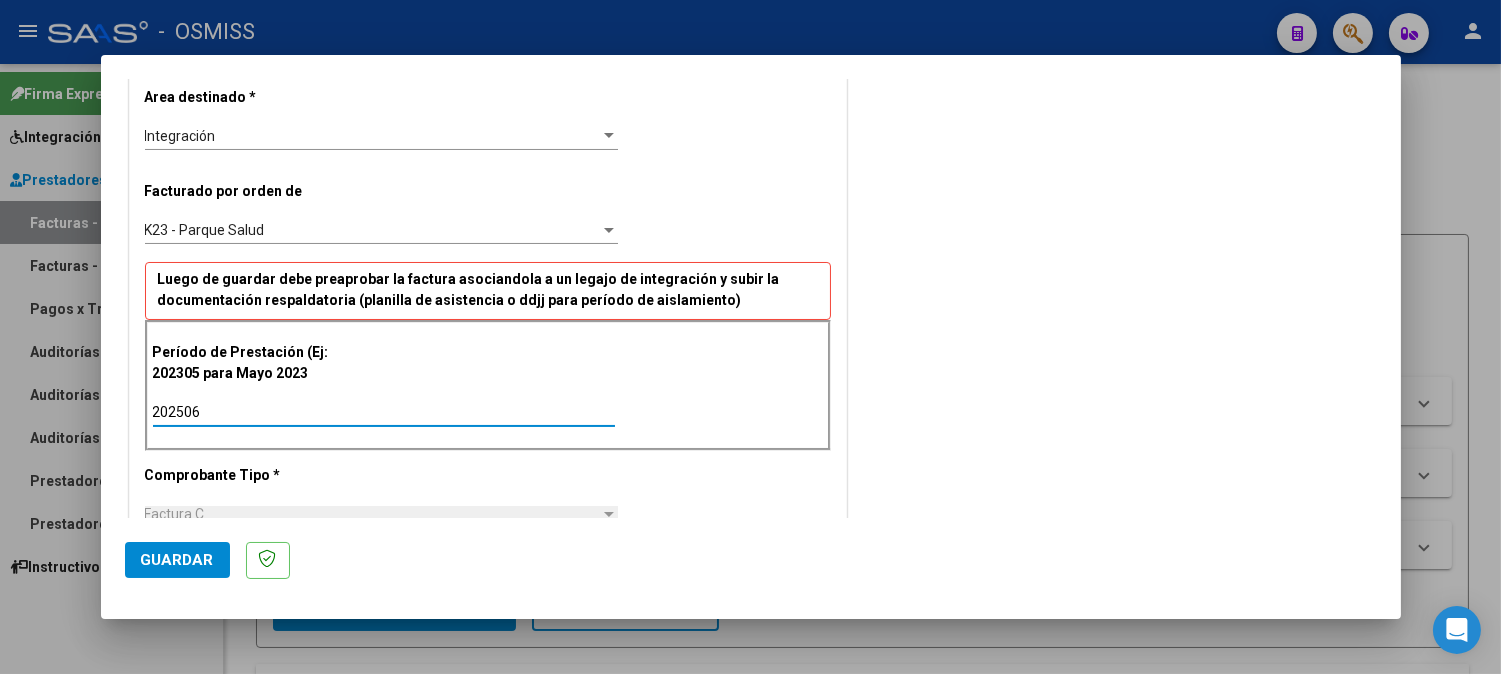 click on "Guardar" 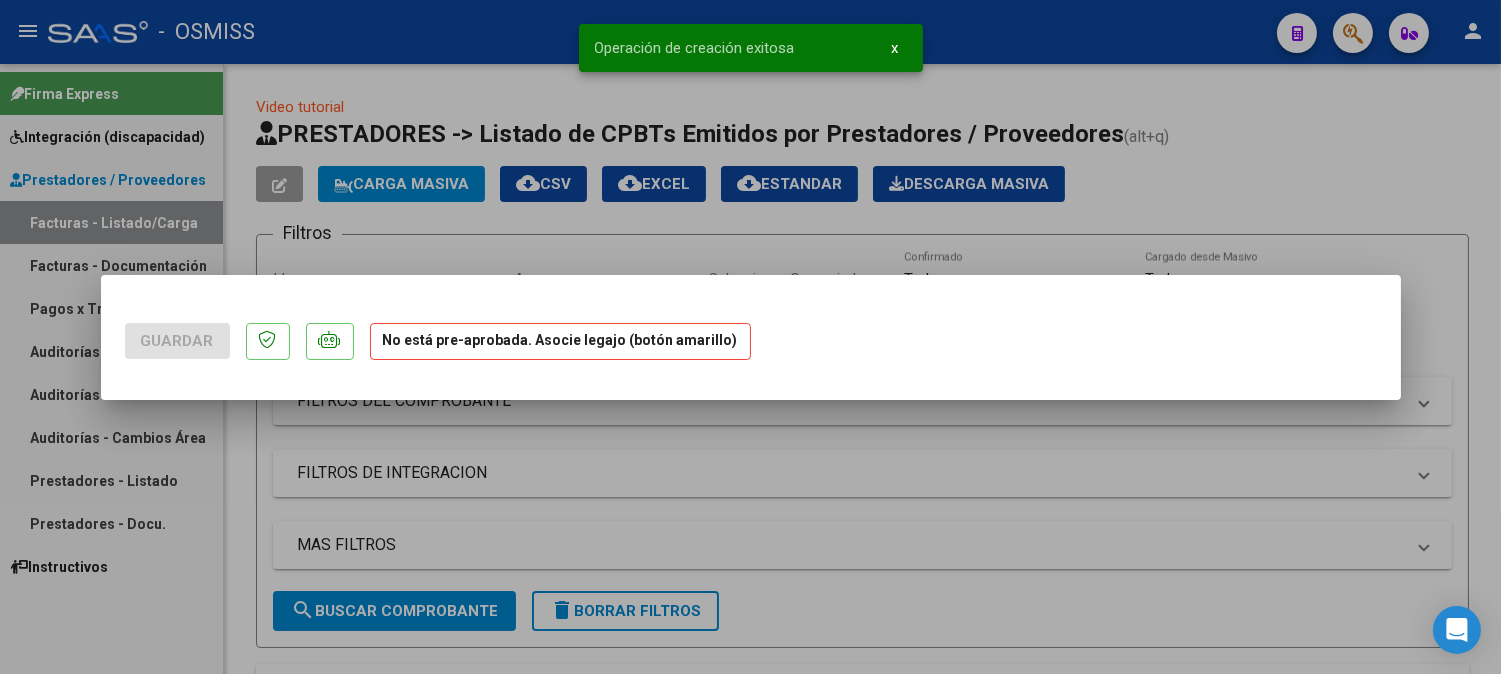 scroll, scrollTop: 0, scrollLeft: 0, axis: both 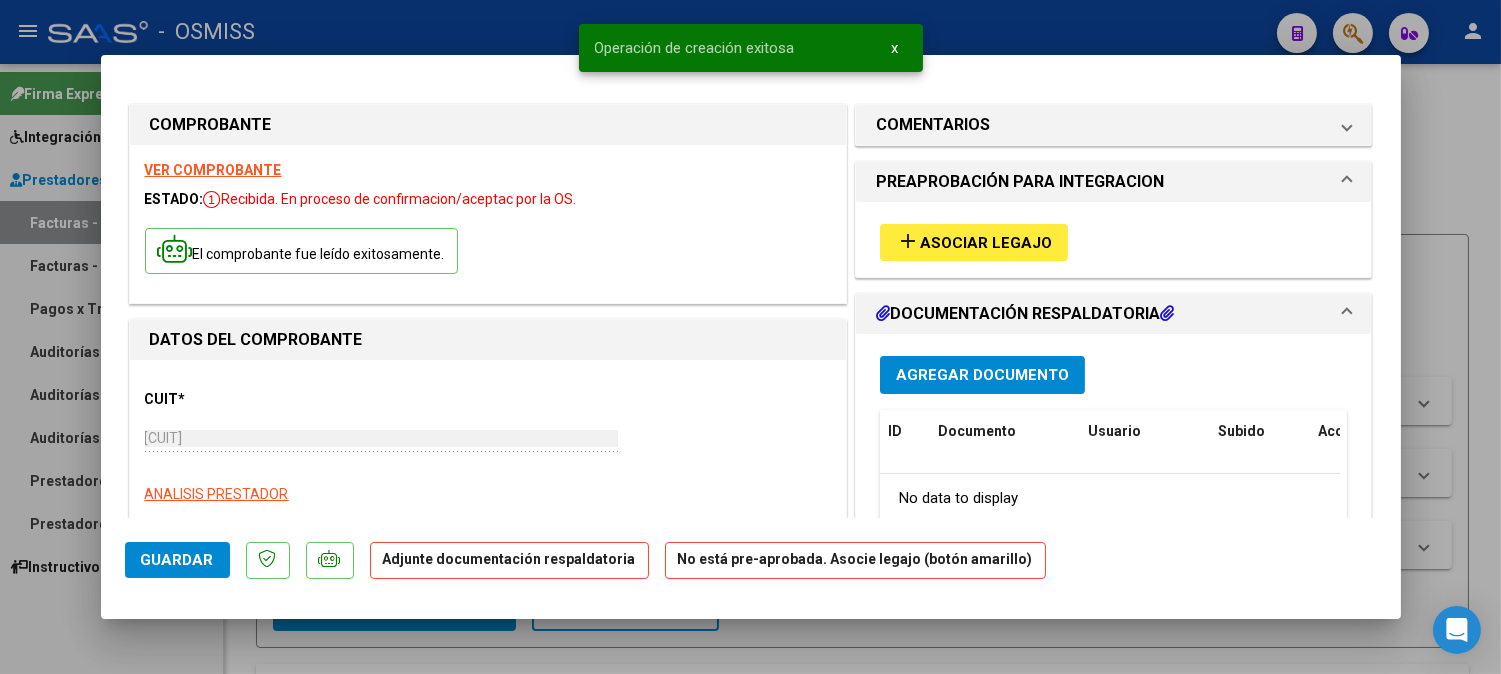 click on "Asociar Legajo" at bounding box center (986, 243) 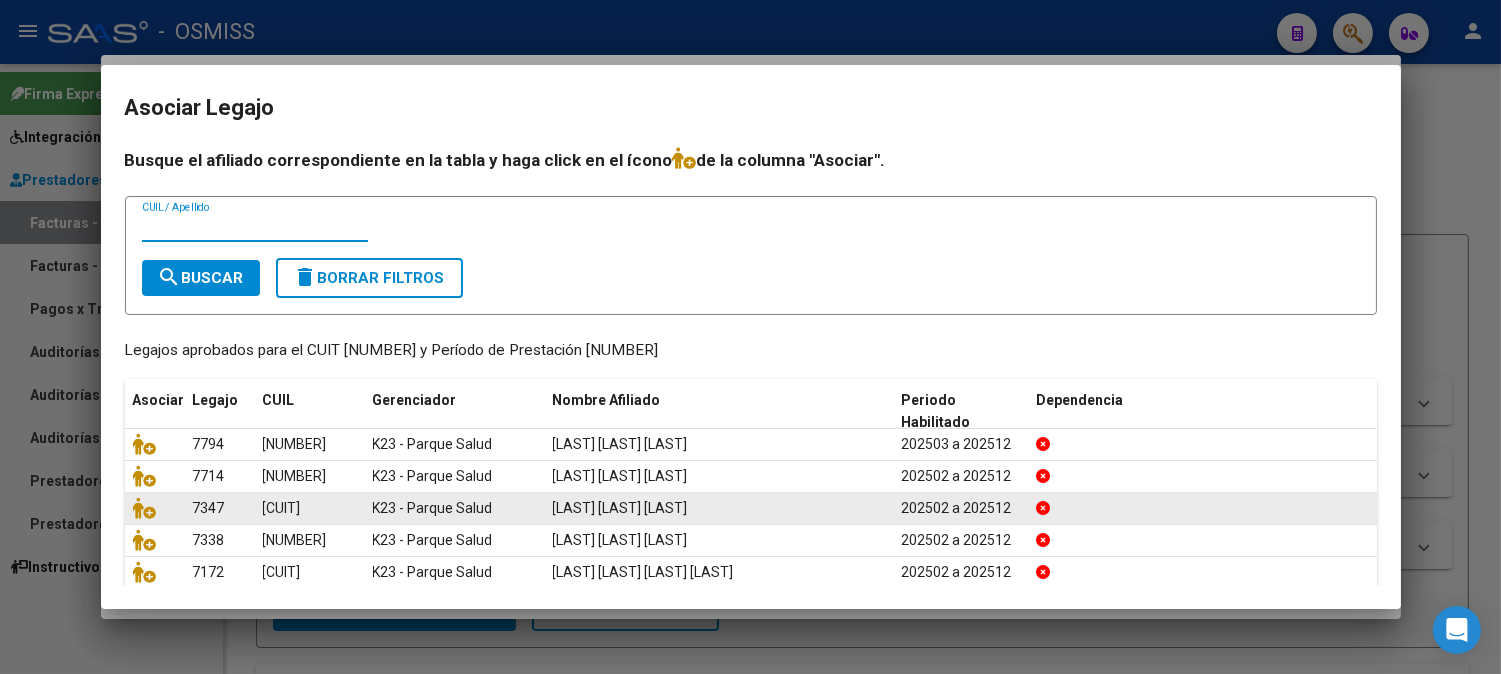 scroll, scrollTop: 77, scrollLeft: 0, axis: vertical 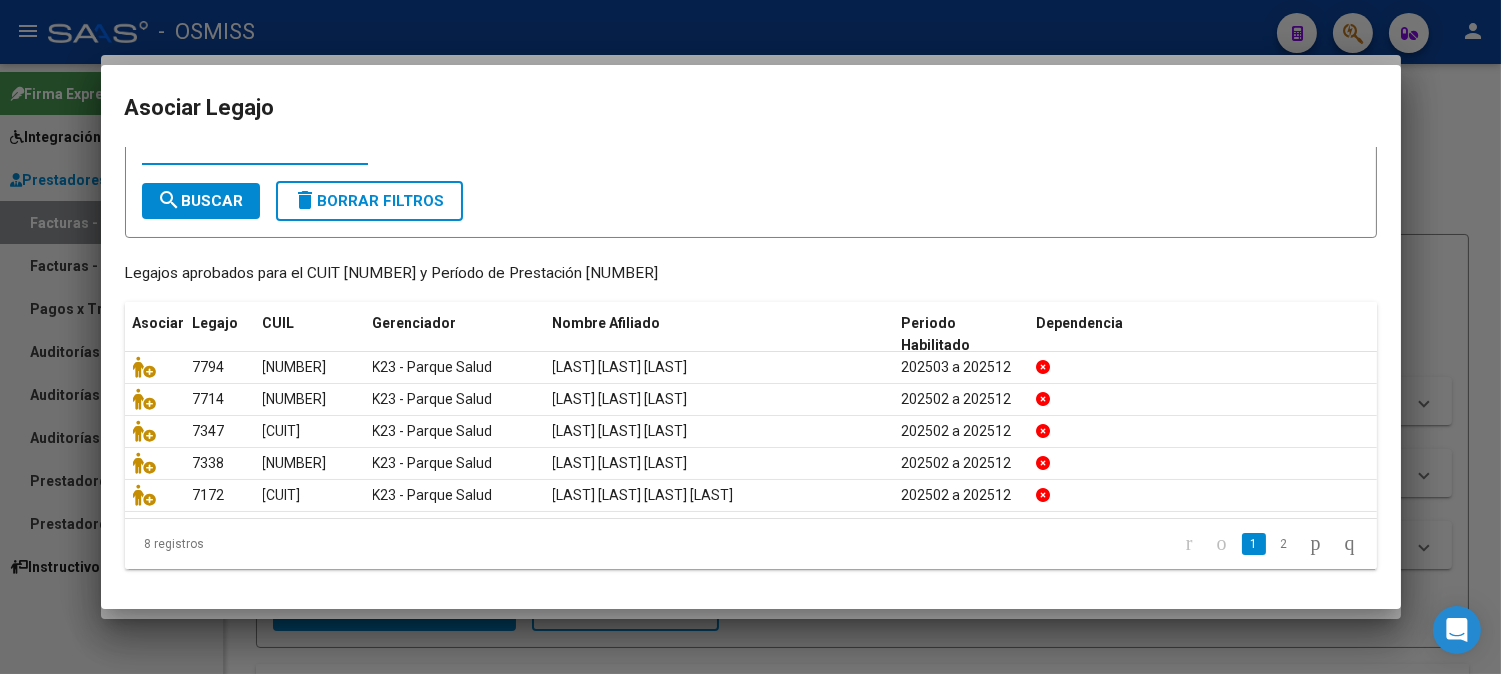 click on "CUIL / Apellido" at bounding box center (255, 150) 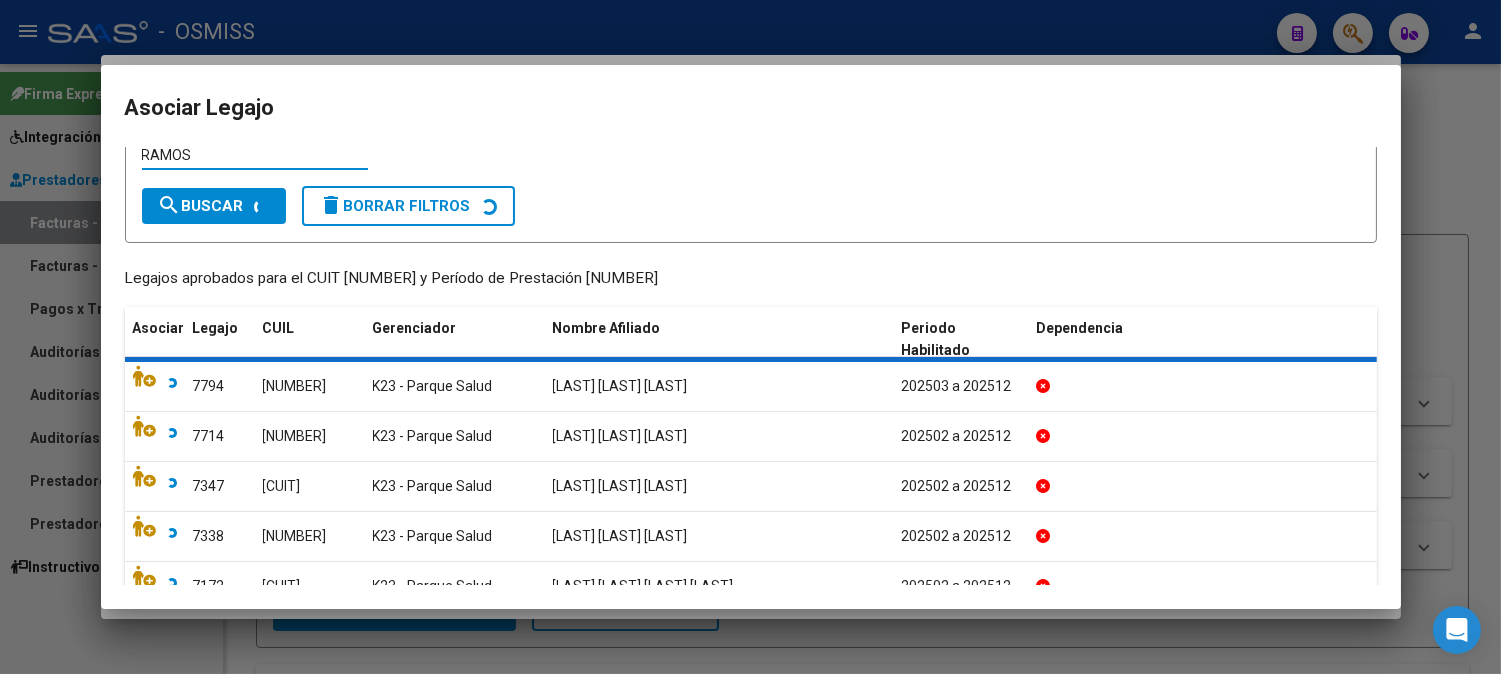 scroll, scrollTop: 0, scrollLeft: 0, axis: both 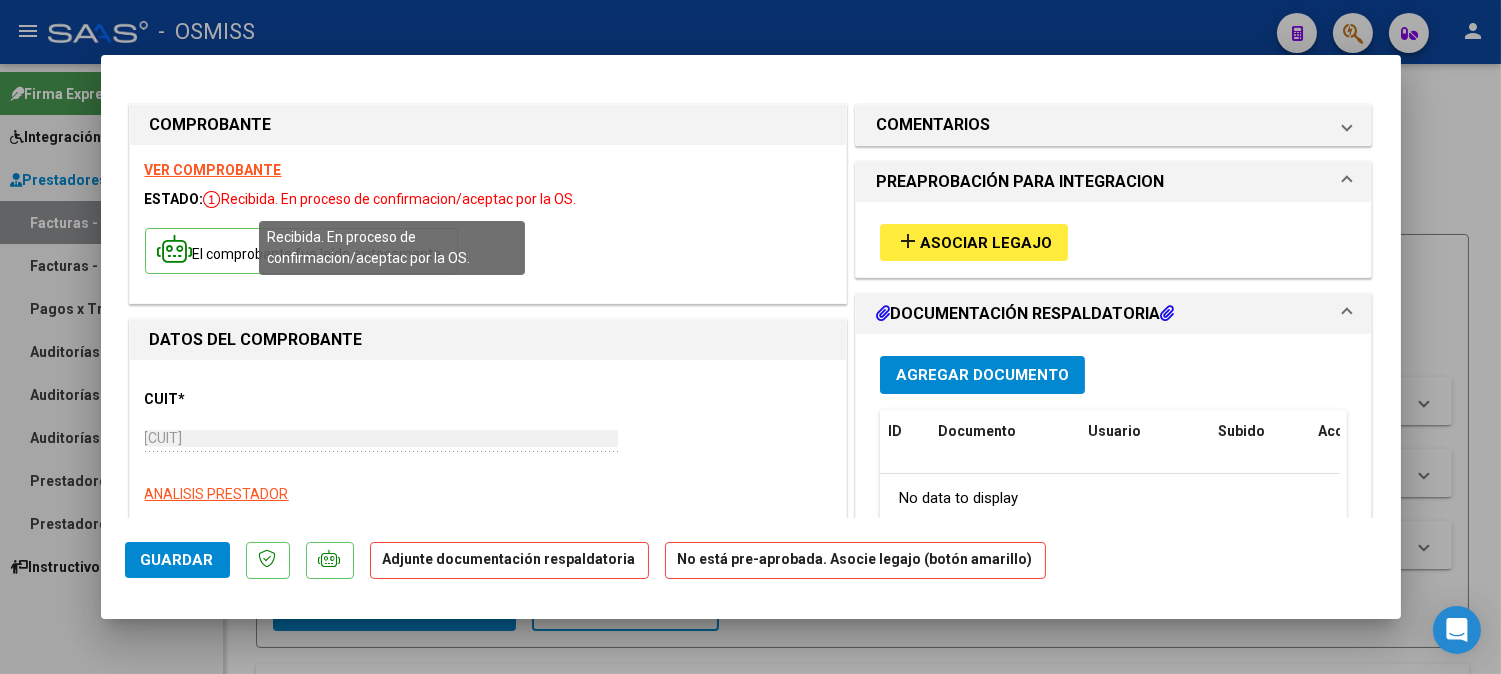 click on "Recibida. En proceso de confirmacion/aceptac por la OS." at bounding box center (390, 199) 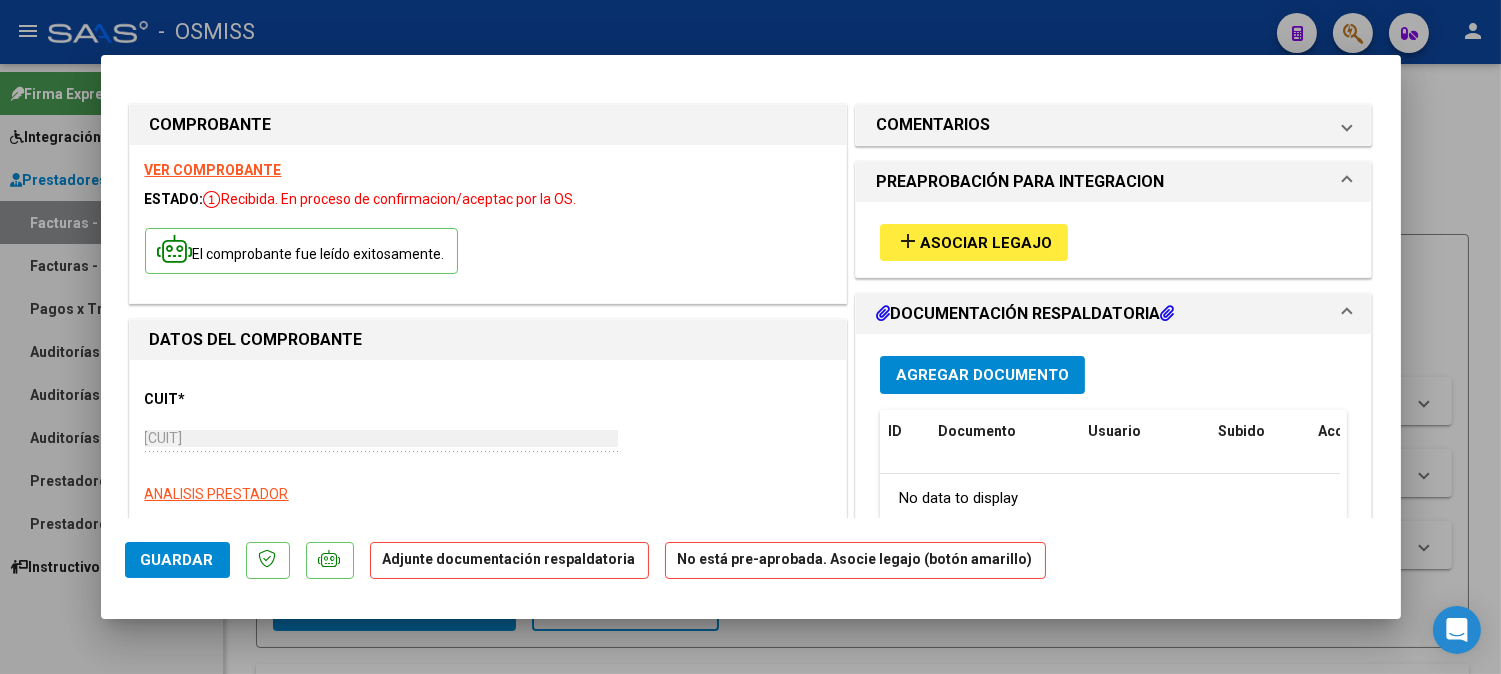 click on "Recibida. En proceso de confirmacion/aceptac por la OS." at bounding box center (390, 199) 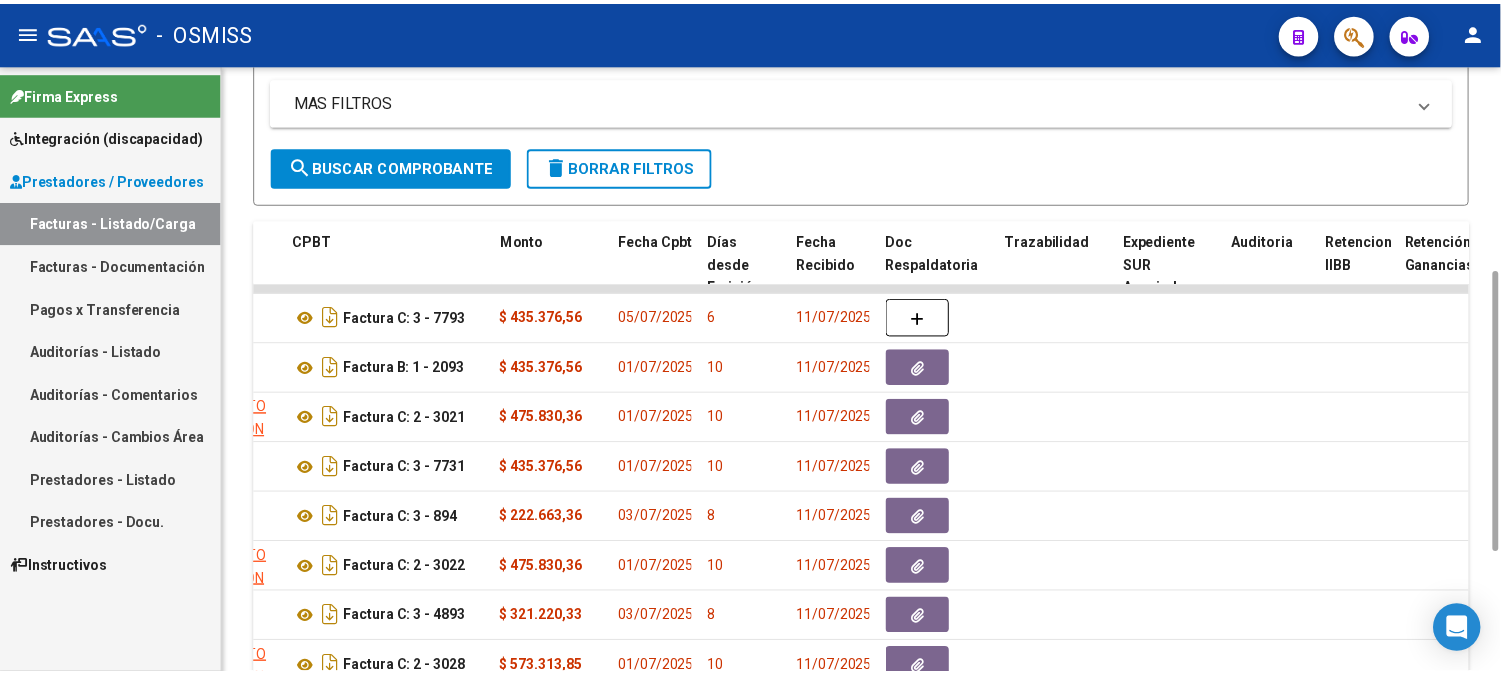 scroll, scrollTop: 0, scrollLeft: 0, axis: both 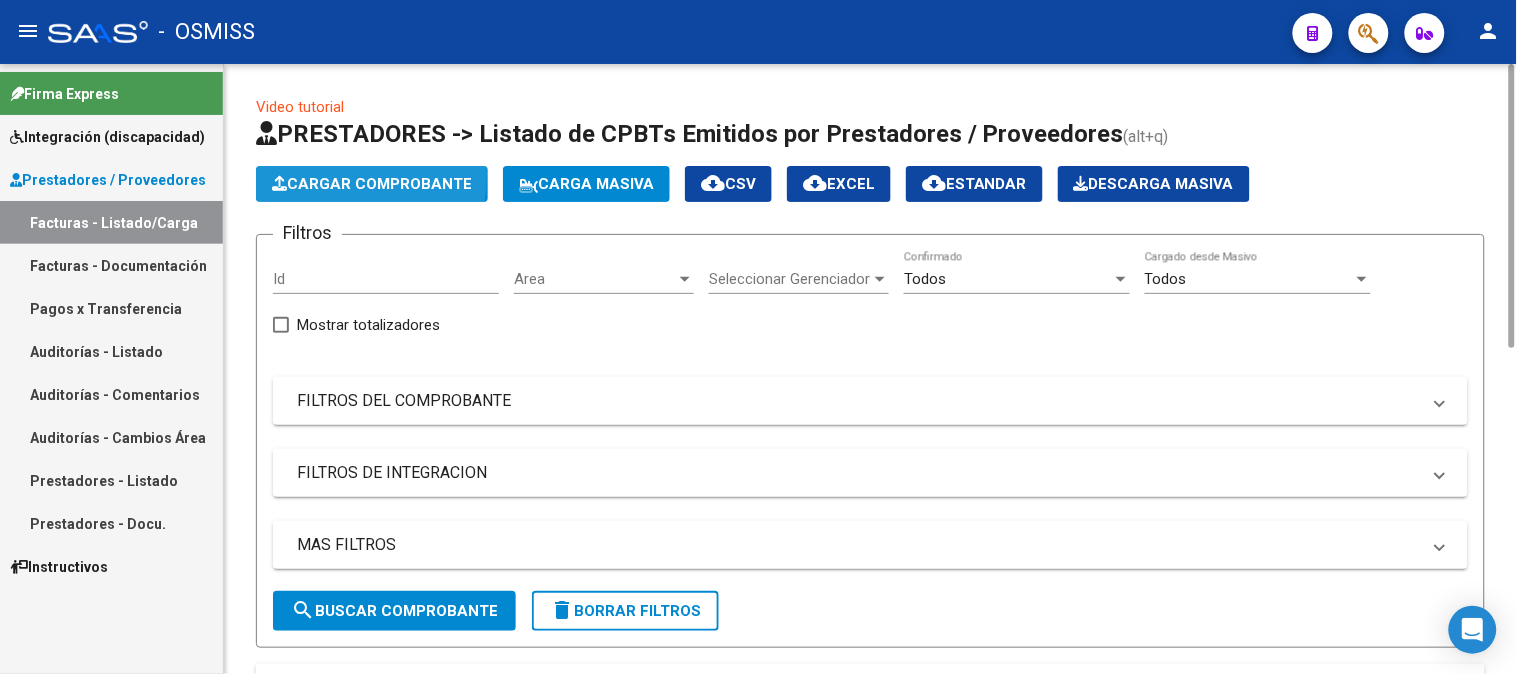 click on "Cargar Comprobante" 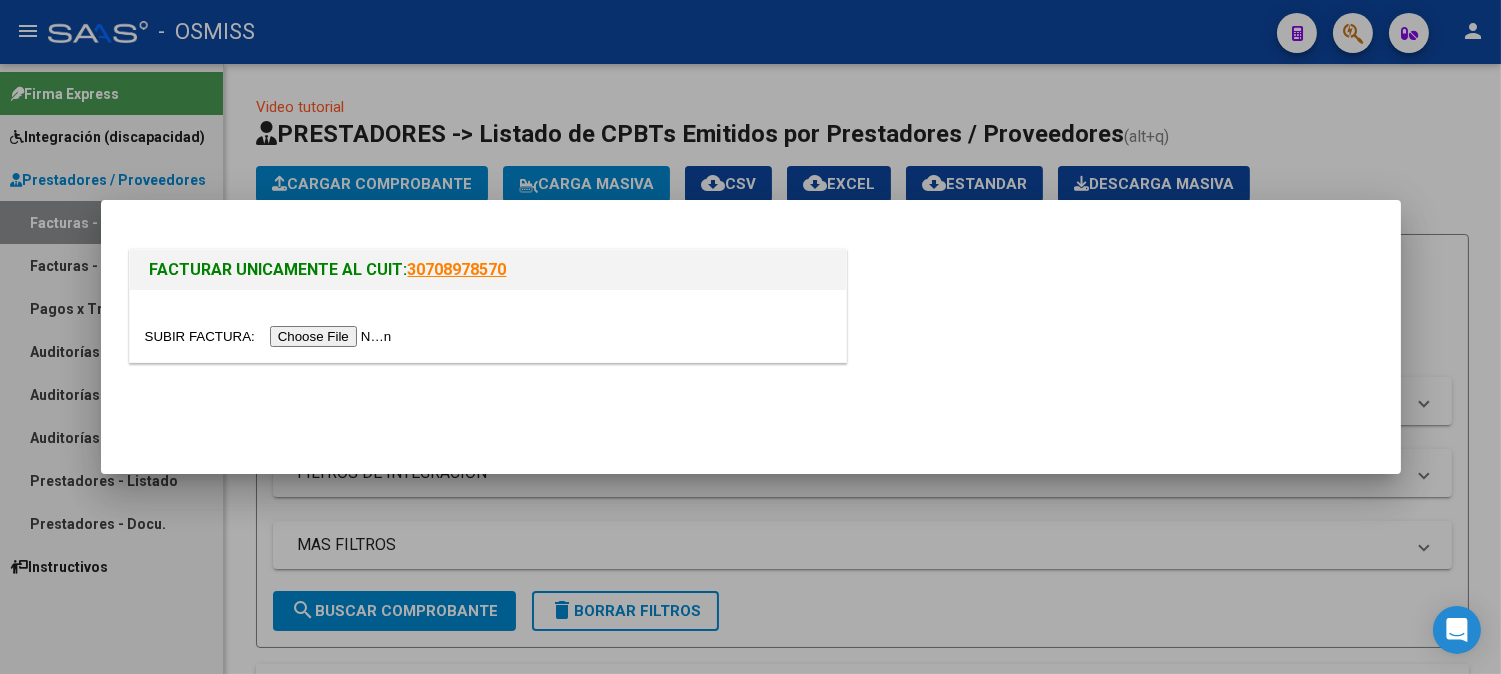 click at bounding box center (271, 336) 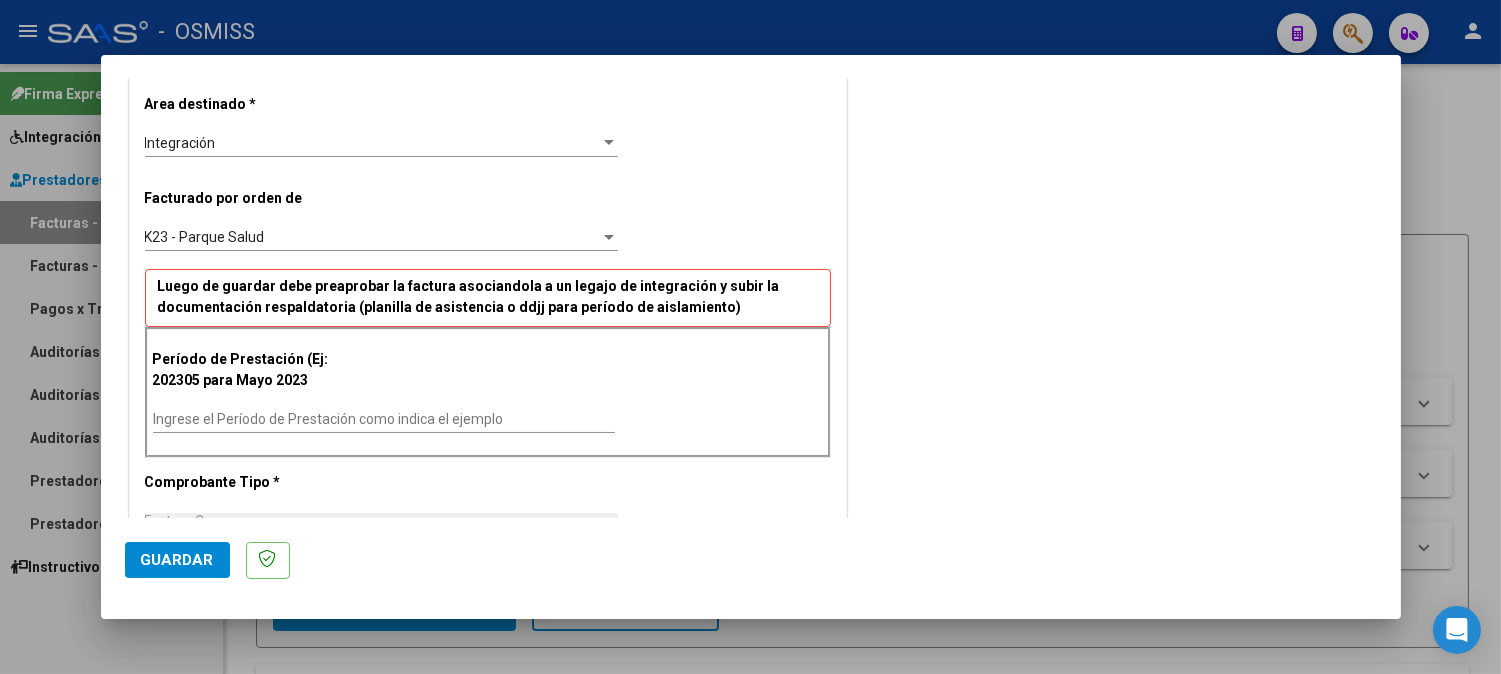 scroll, scrollTop: 444, scrollLeft: 0, axis: vertical 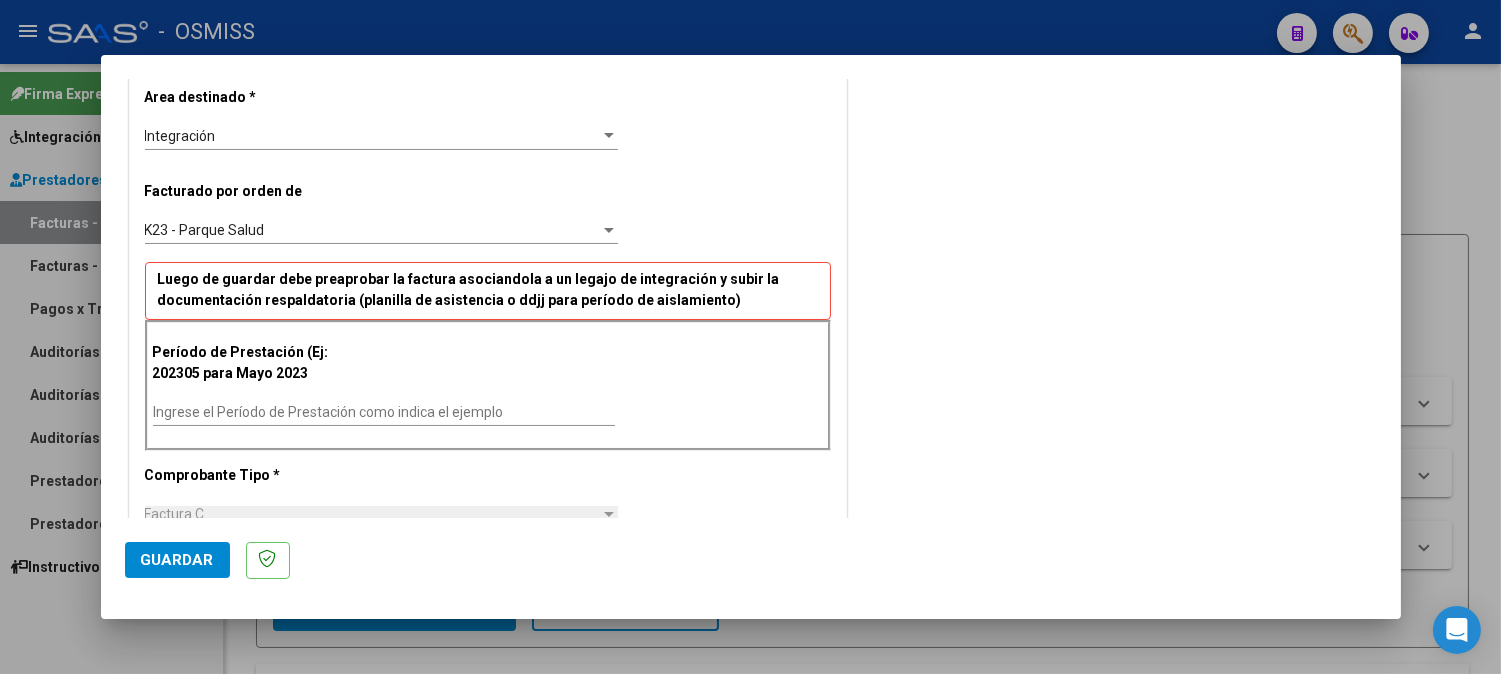 click on "Ingrese el Período de Prestación como indica el ejemplo" at bounding box center [384, 412] 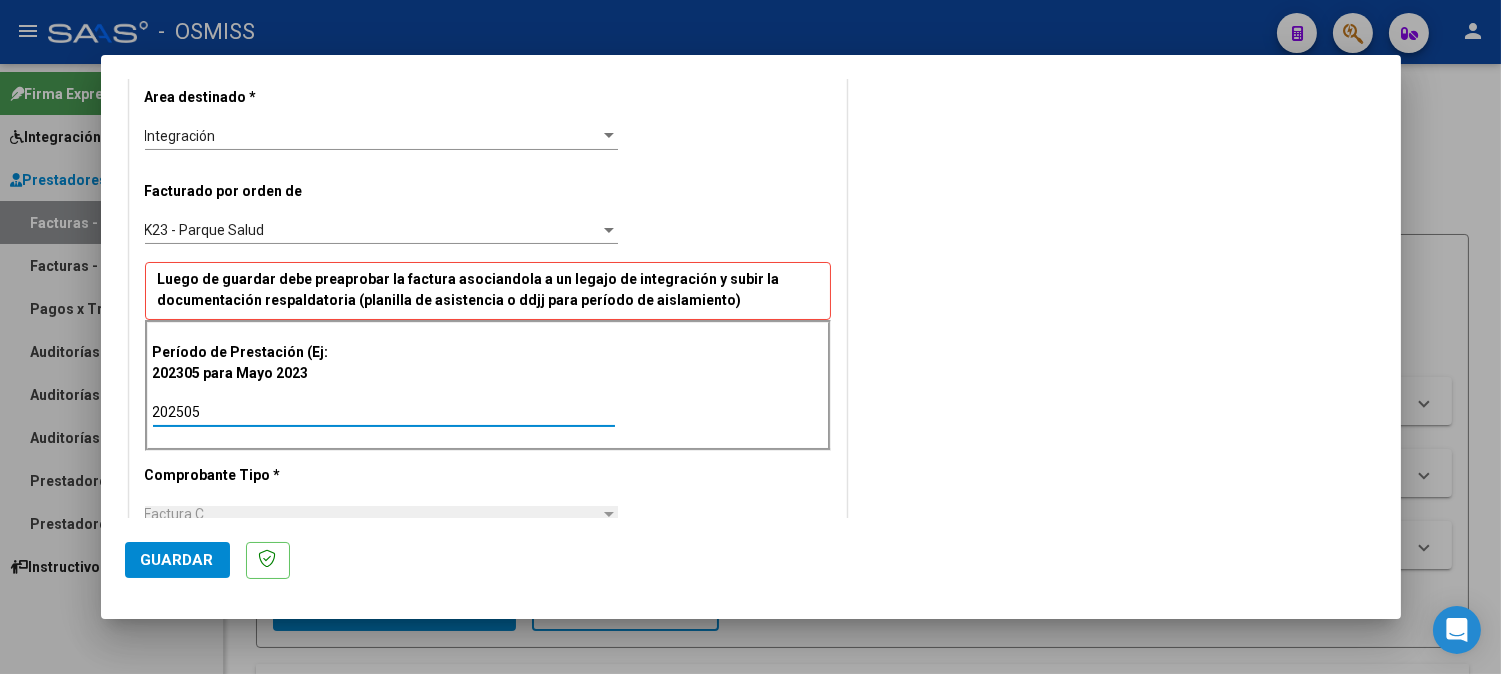 click on "Guardar" 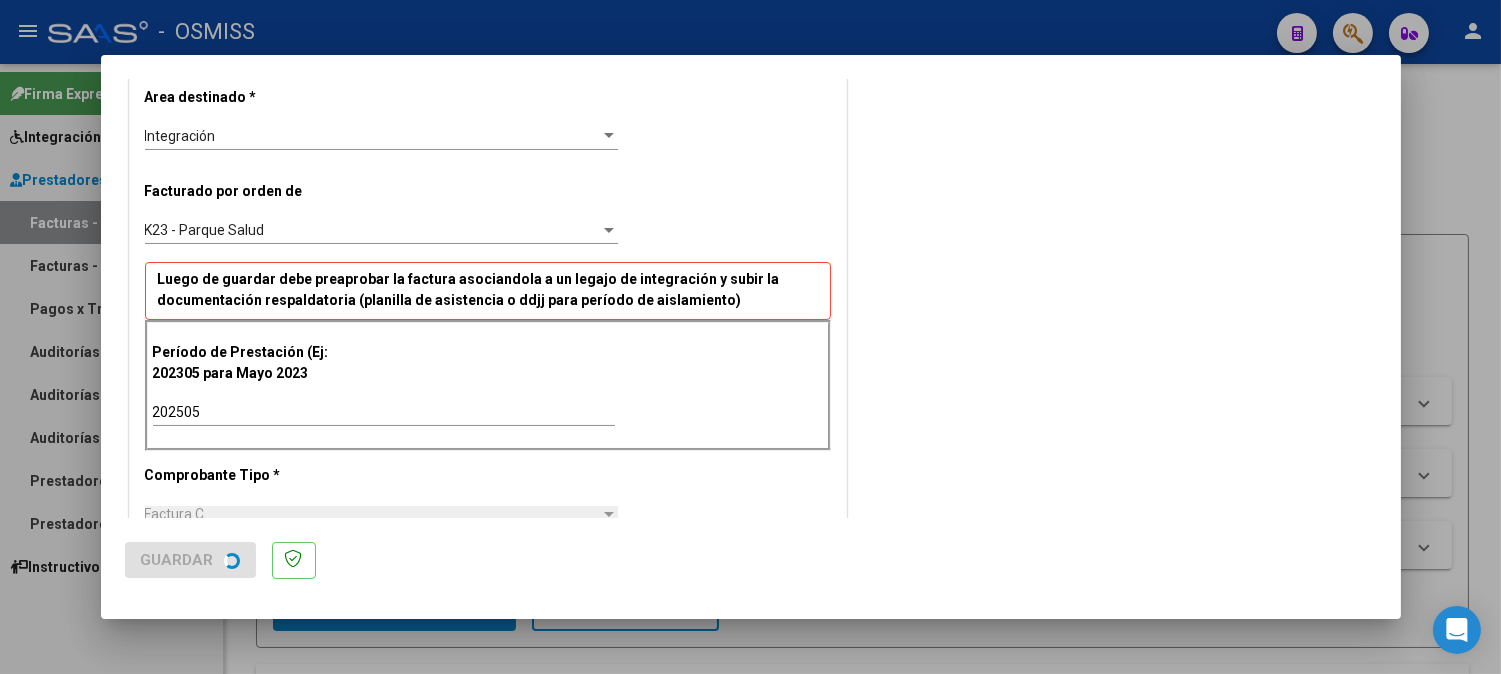 scroll, scrollTop: 0, scrollLeft: 0, axis: both 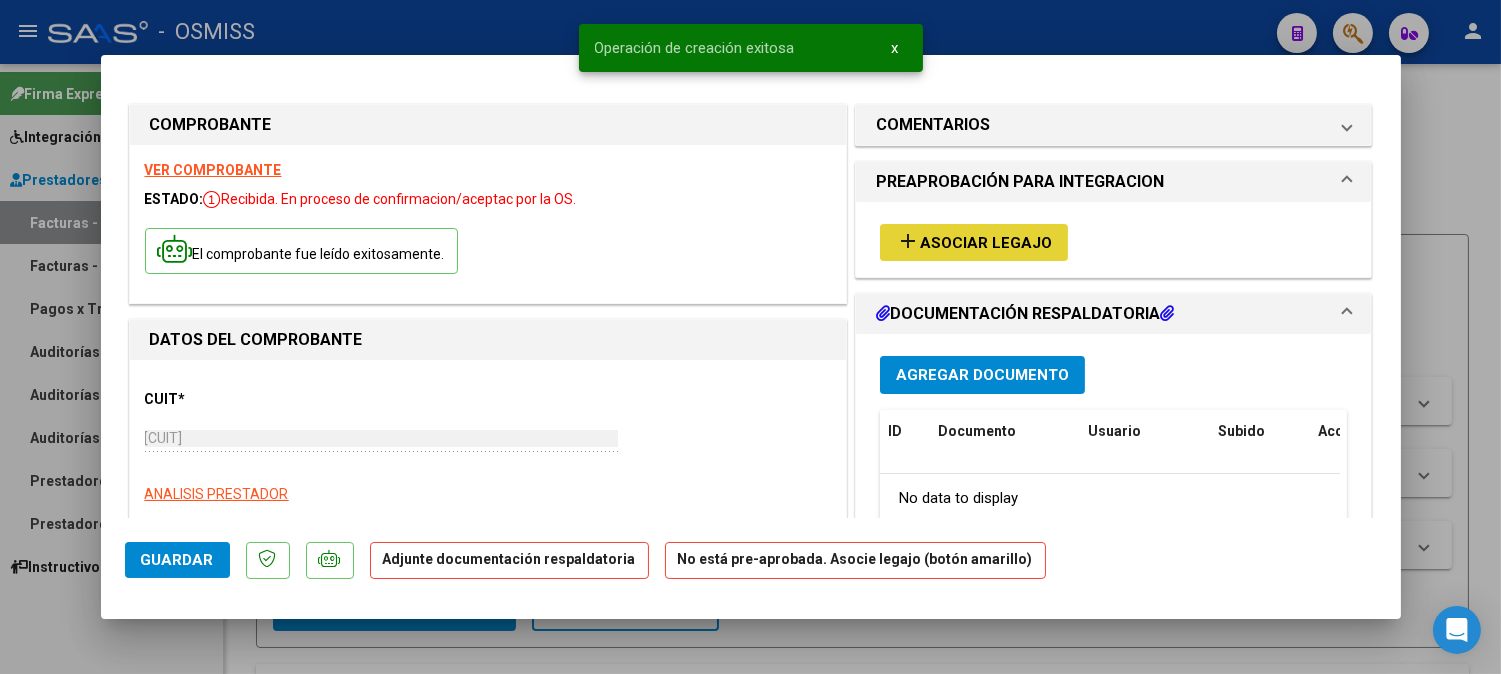 click on "Asociar Legajo" at bounding box center [986, 243] 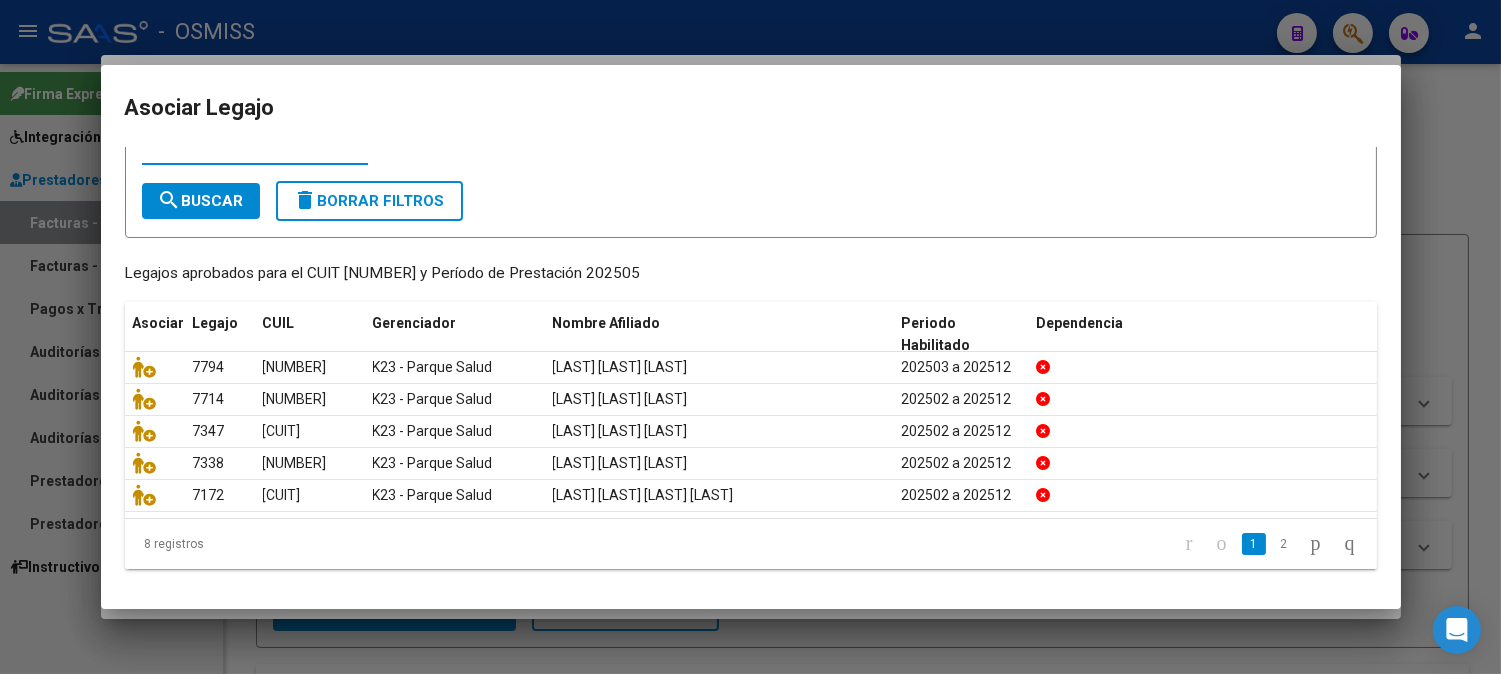 scroll, scrollTop: 0, scrollLeft: 0, axis: both 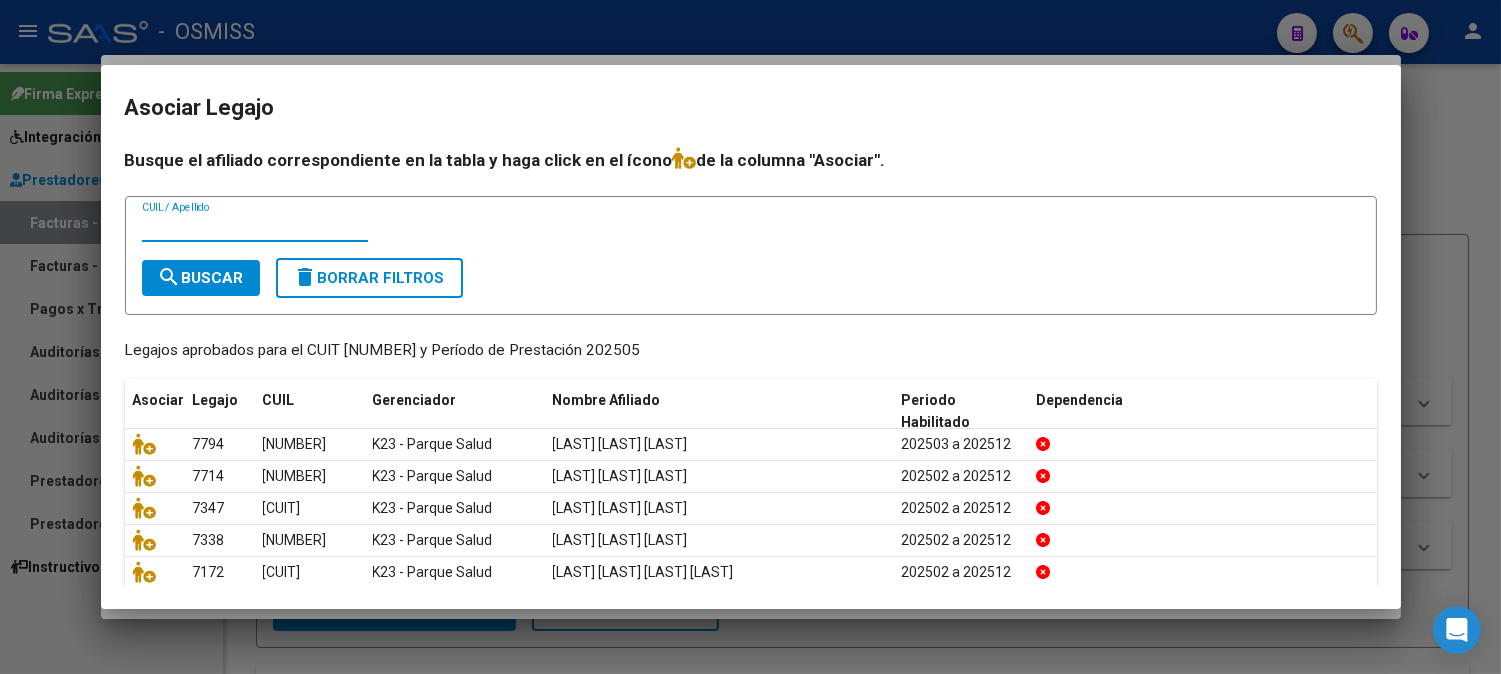 click on "CUIL / Apellido" at bounding box center (255, 227) 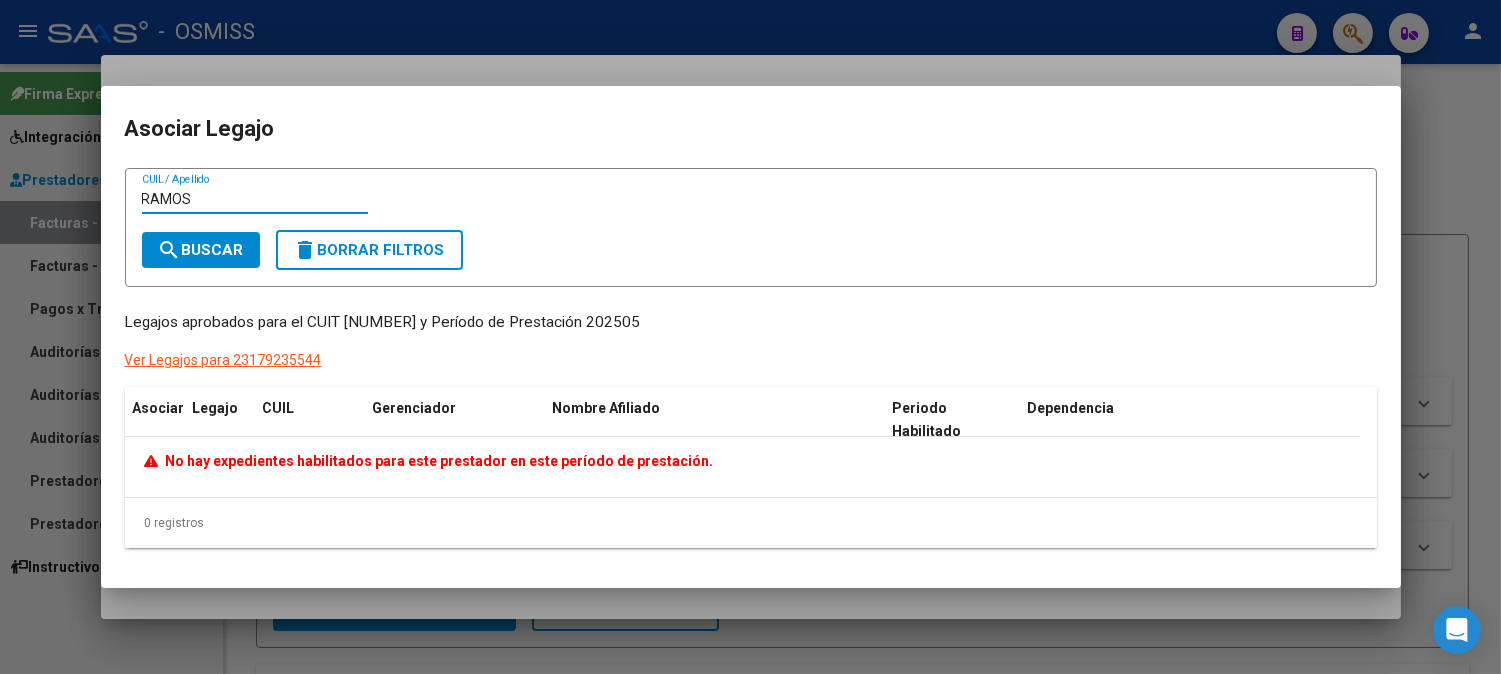 click on "delete  Borrar Filtros" at bounding box center (369, 250) 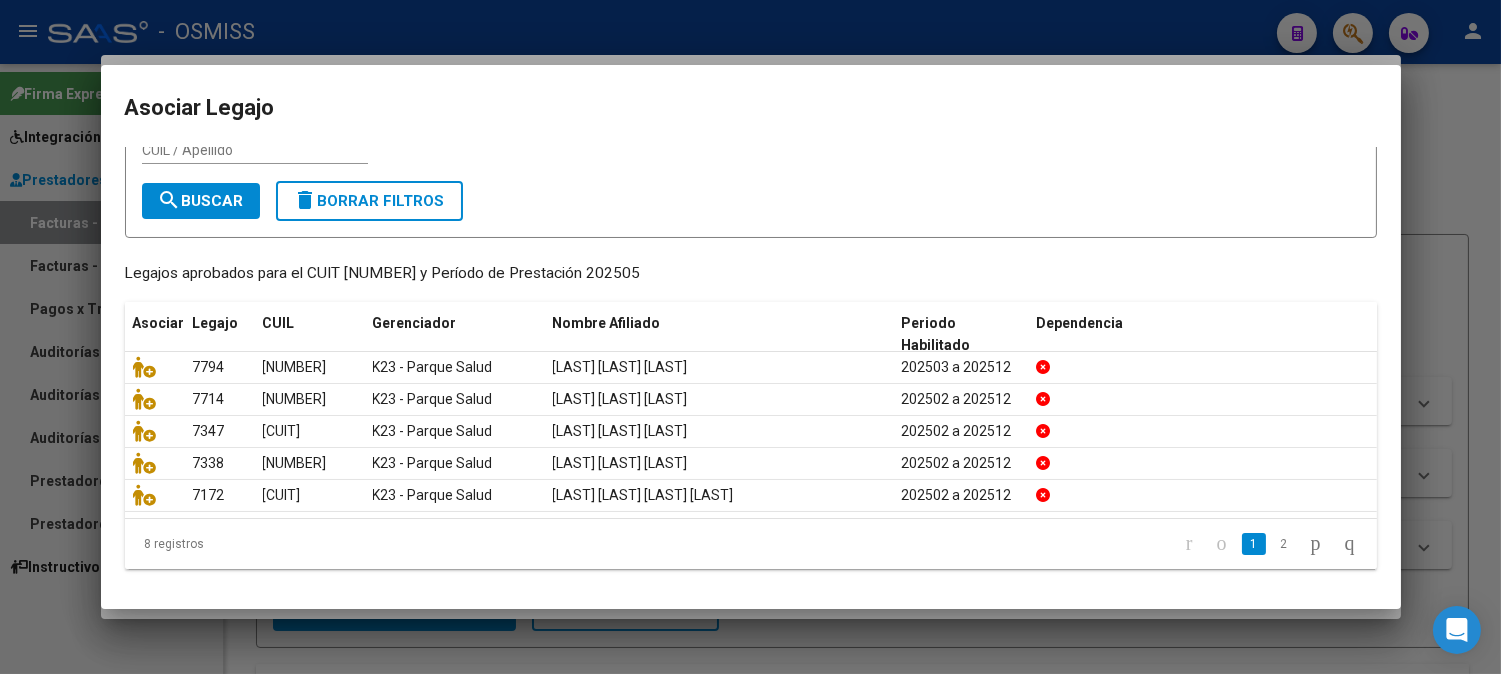 scroll, scrollTop: 0, scrollLeft: 0, axis: both 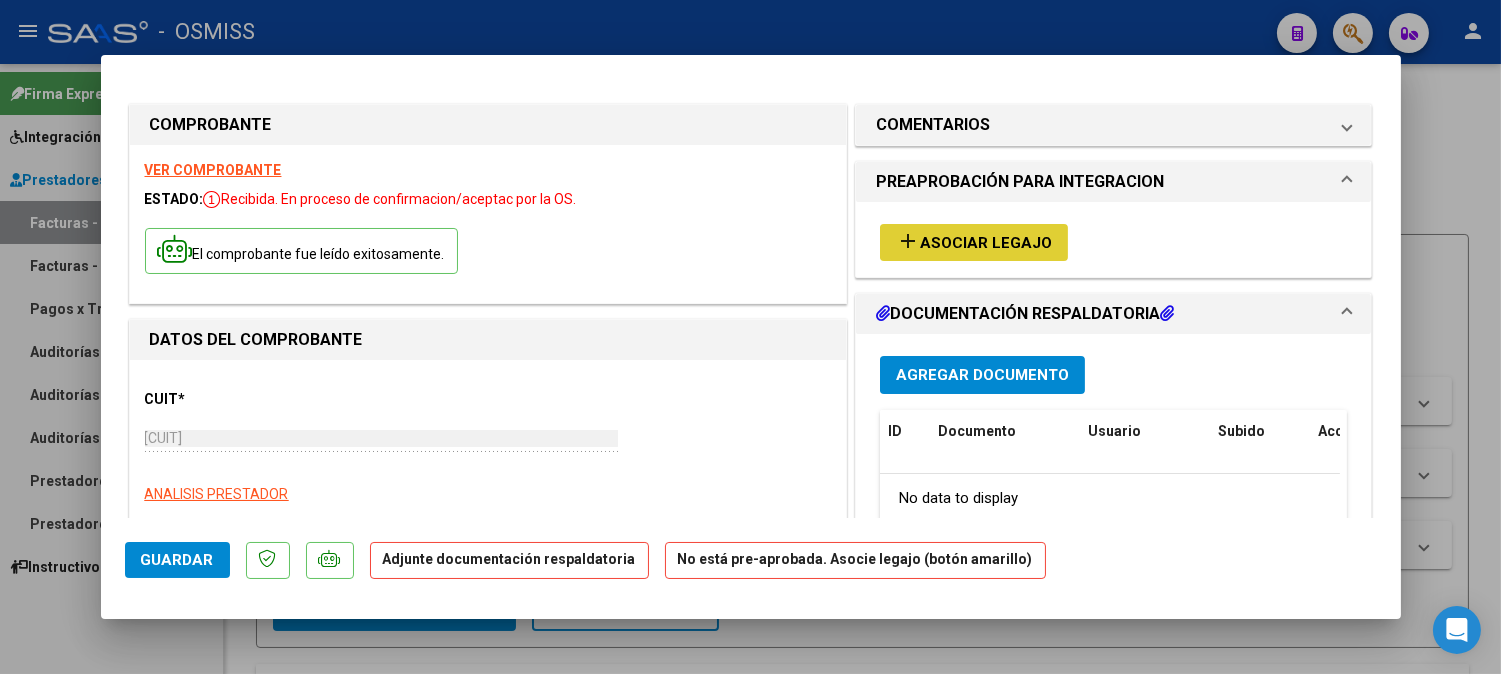 click on "VER COMPROBANTE" at bounding box center (213, 170) 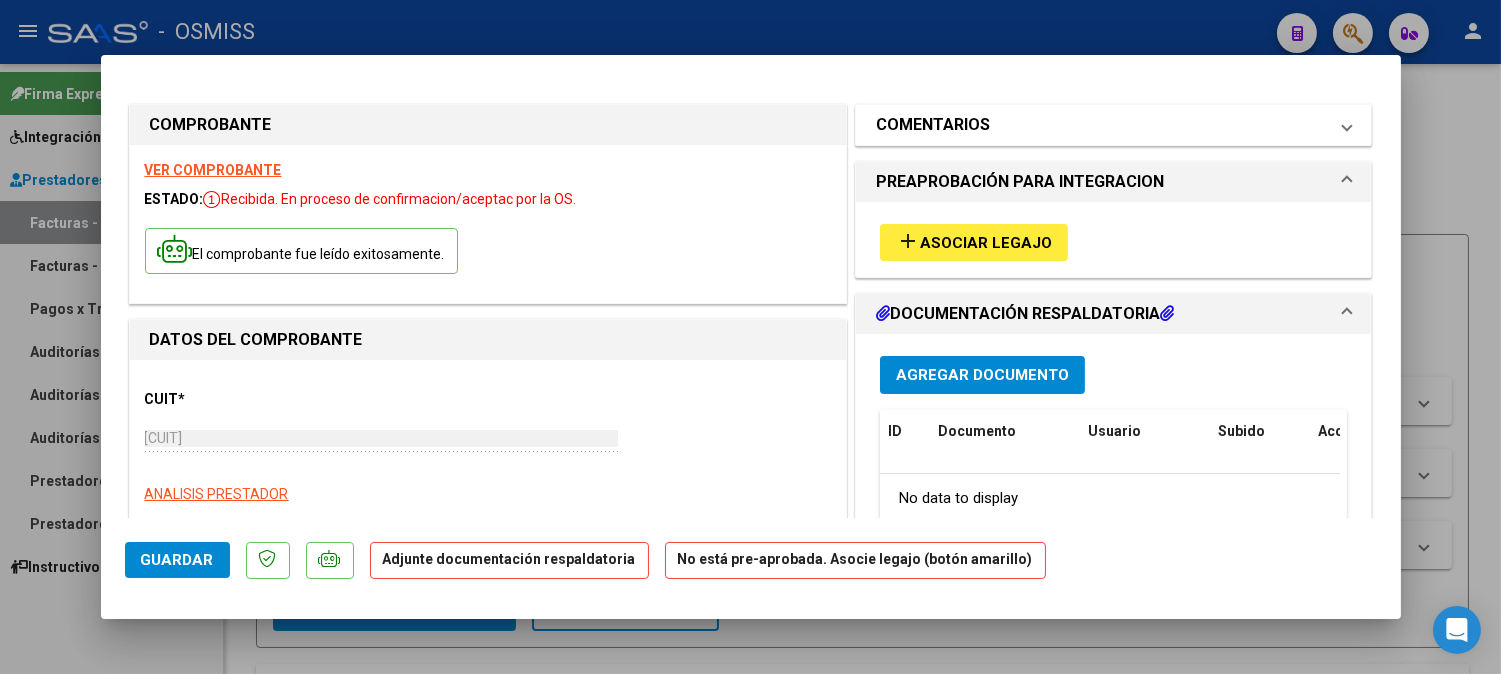 click on "COMENTARIOS" at bounding box center [1102, 125] 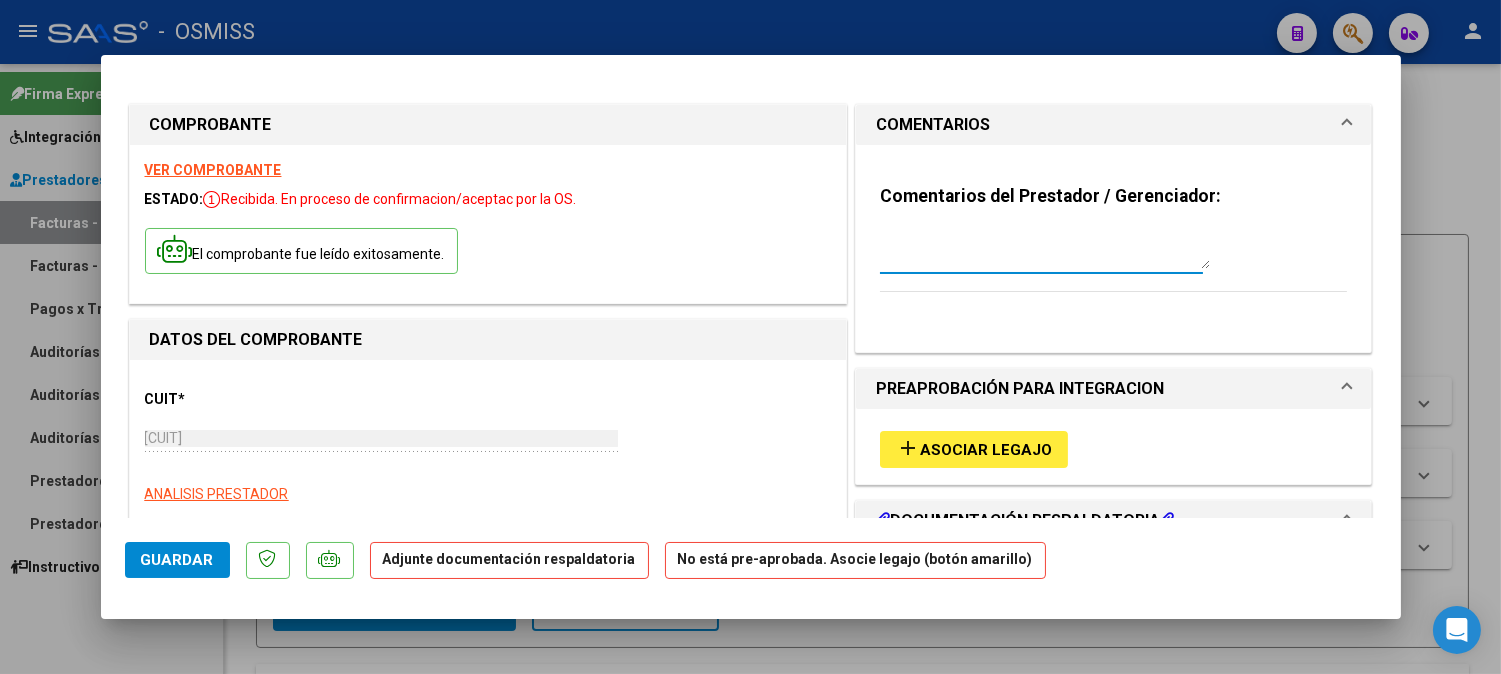 click at bounding box center [1045, 249] 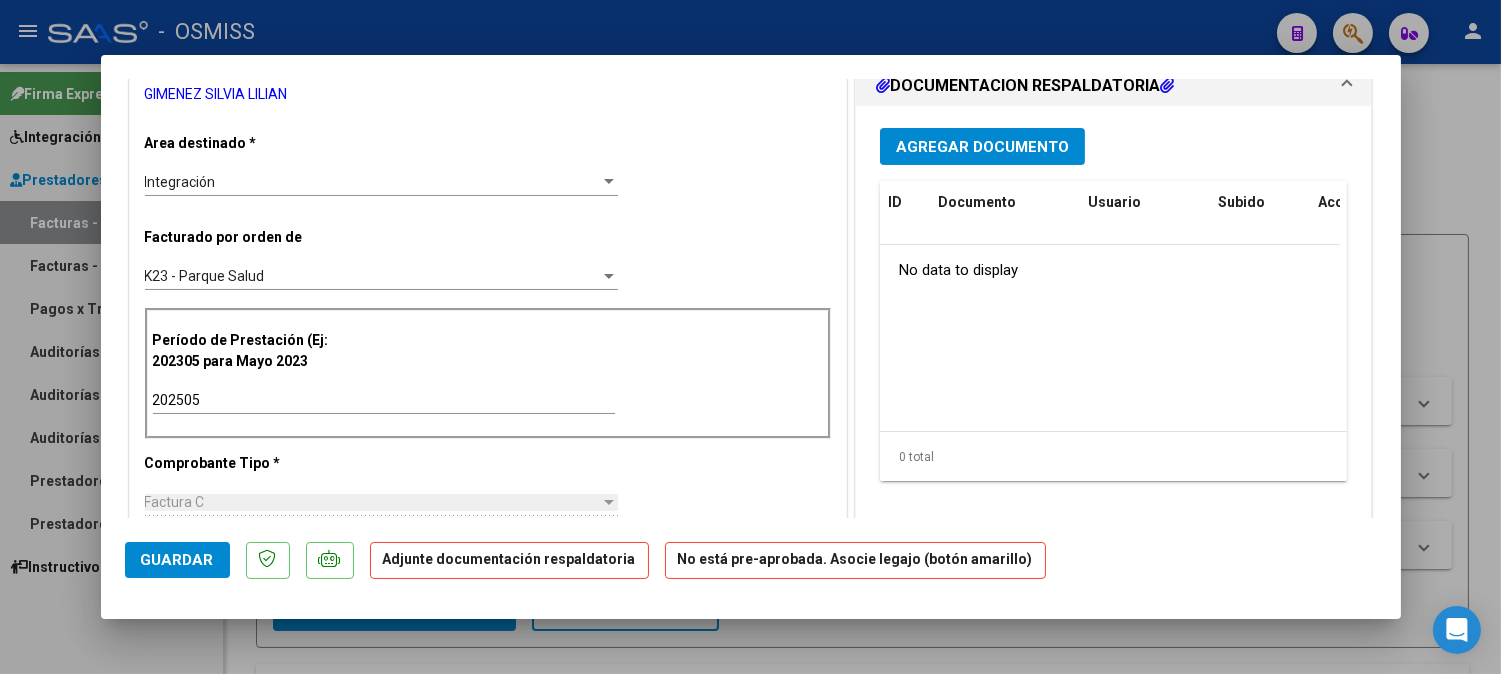scroll, scrollTop: 444, scrollLeft: 0, axis: vertical 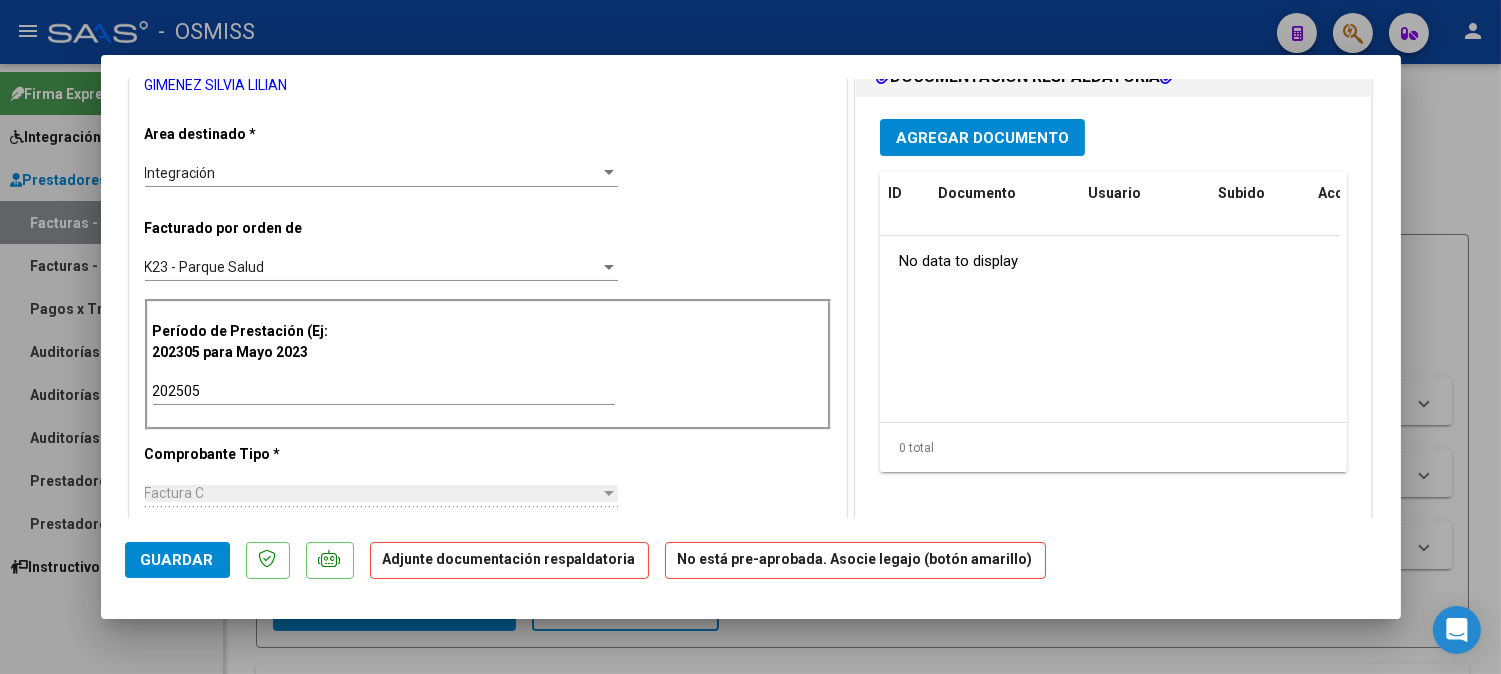 click on "Agregar Documento" at bounding box center (982, 138) 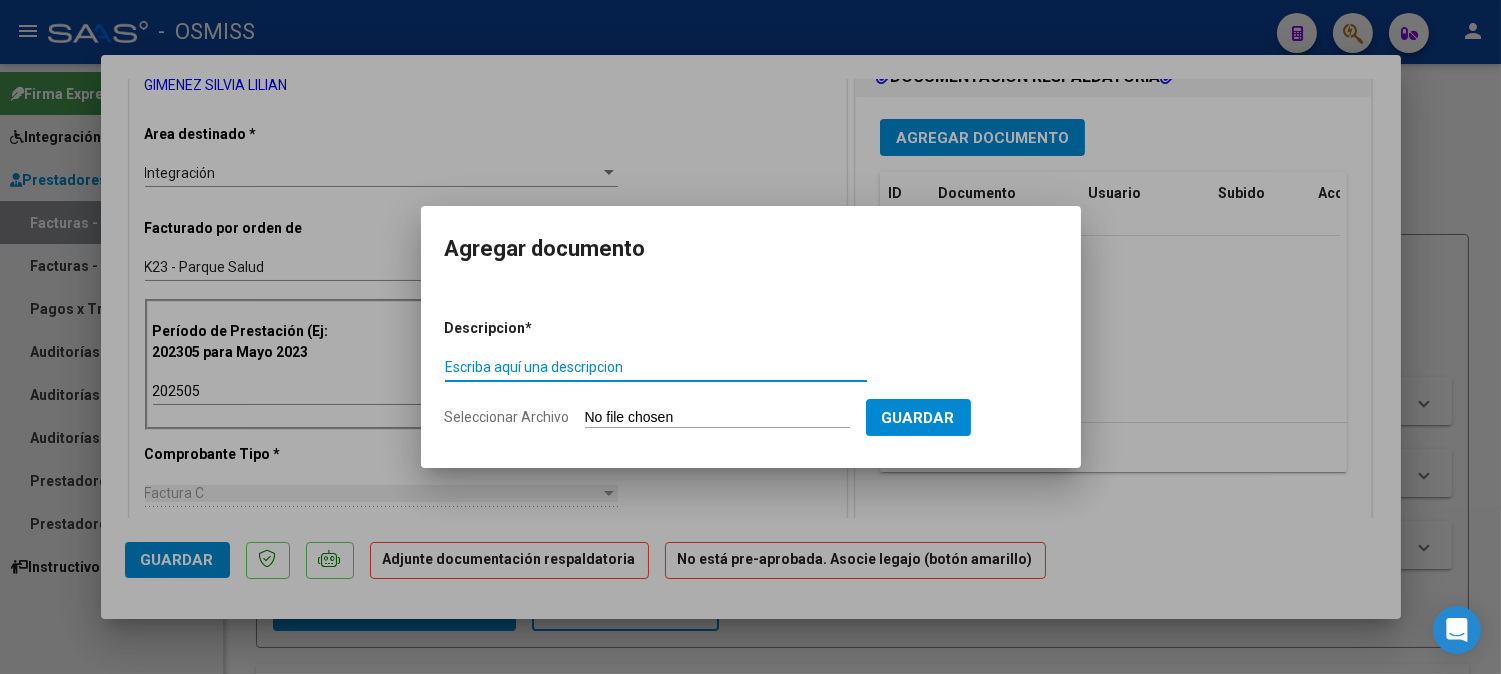 click on "Escriba aquí una descripcion" at bounding box center [656, 367] 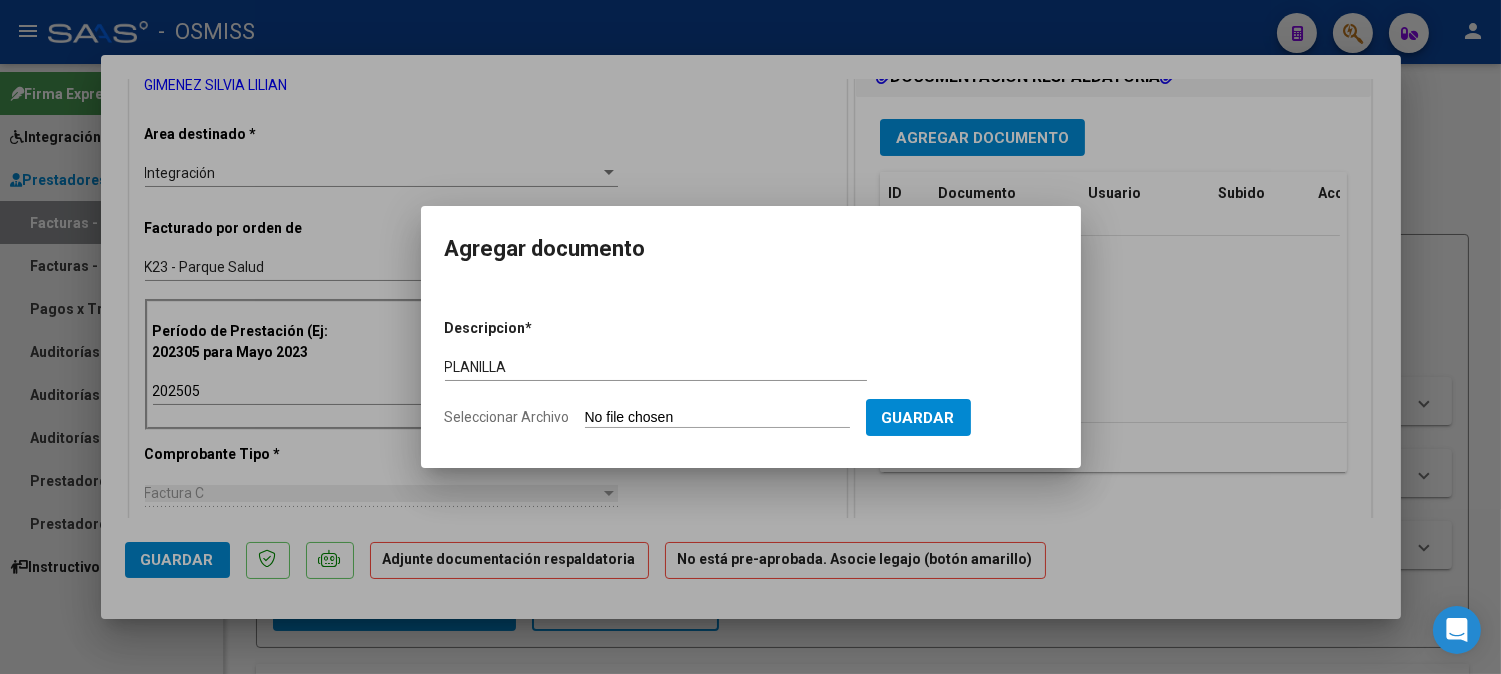 click on "Seleccionar Archivo" at bounding box center (717, 418) 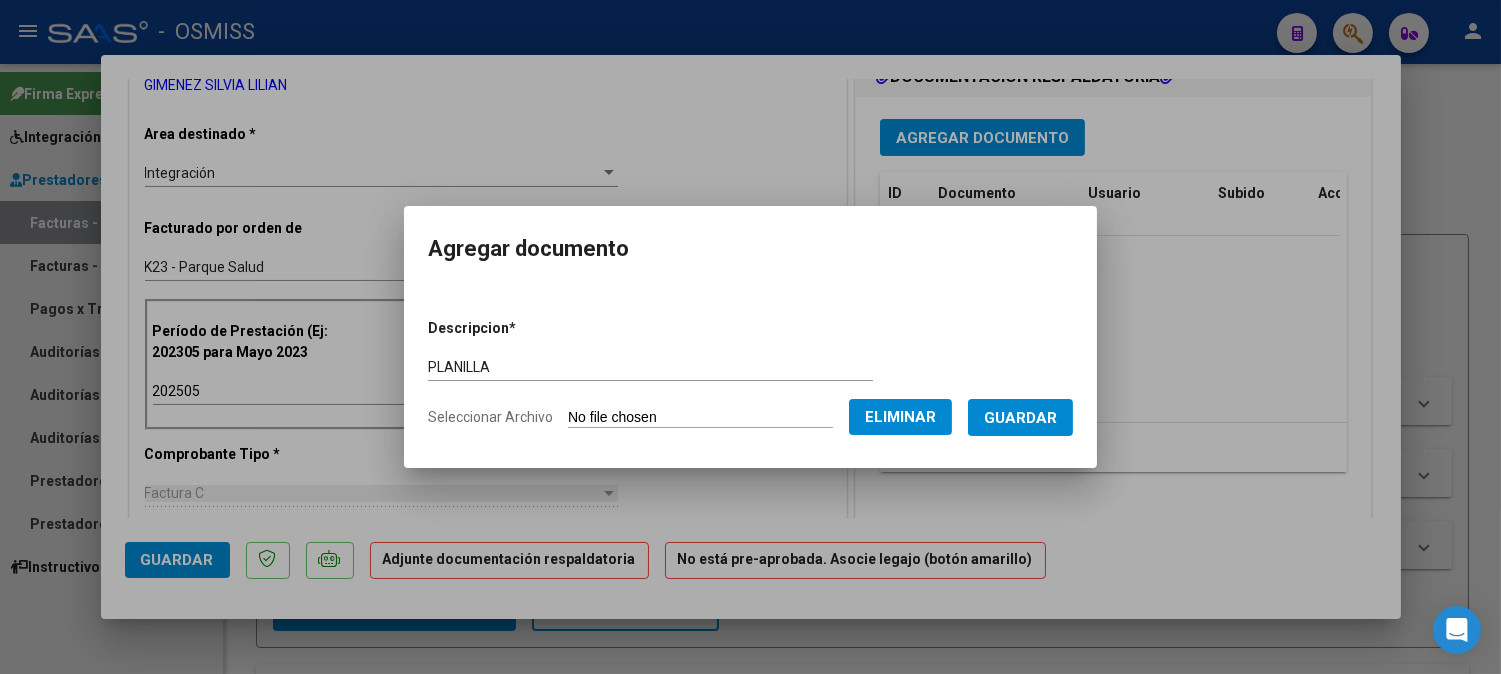 click on "Guardar" at bounding box center [1020, 418] 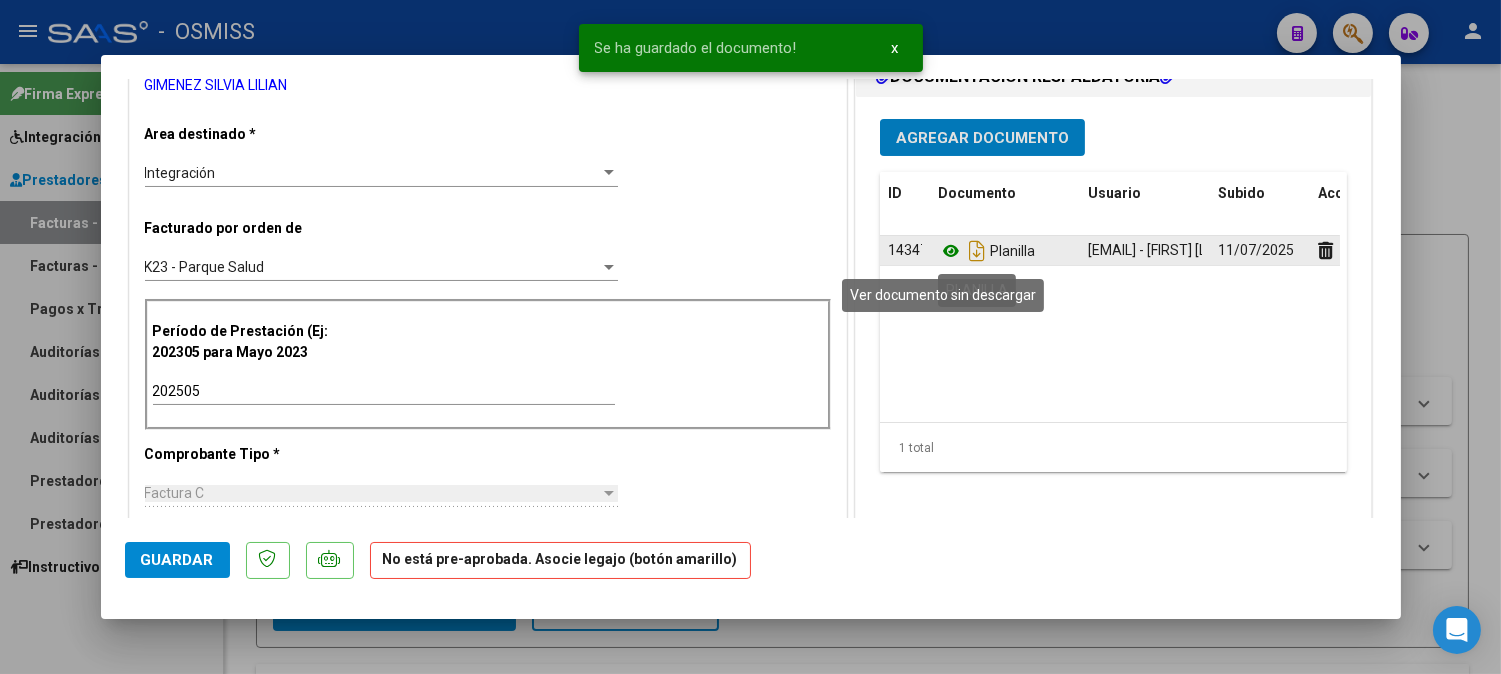 click 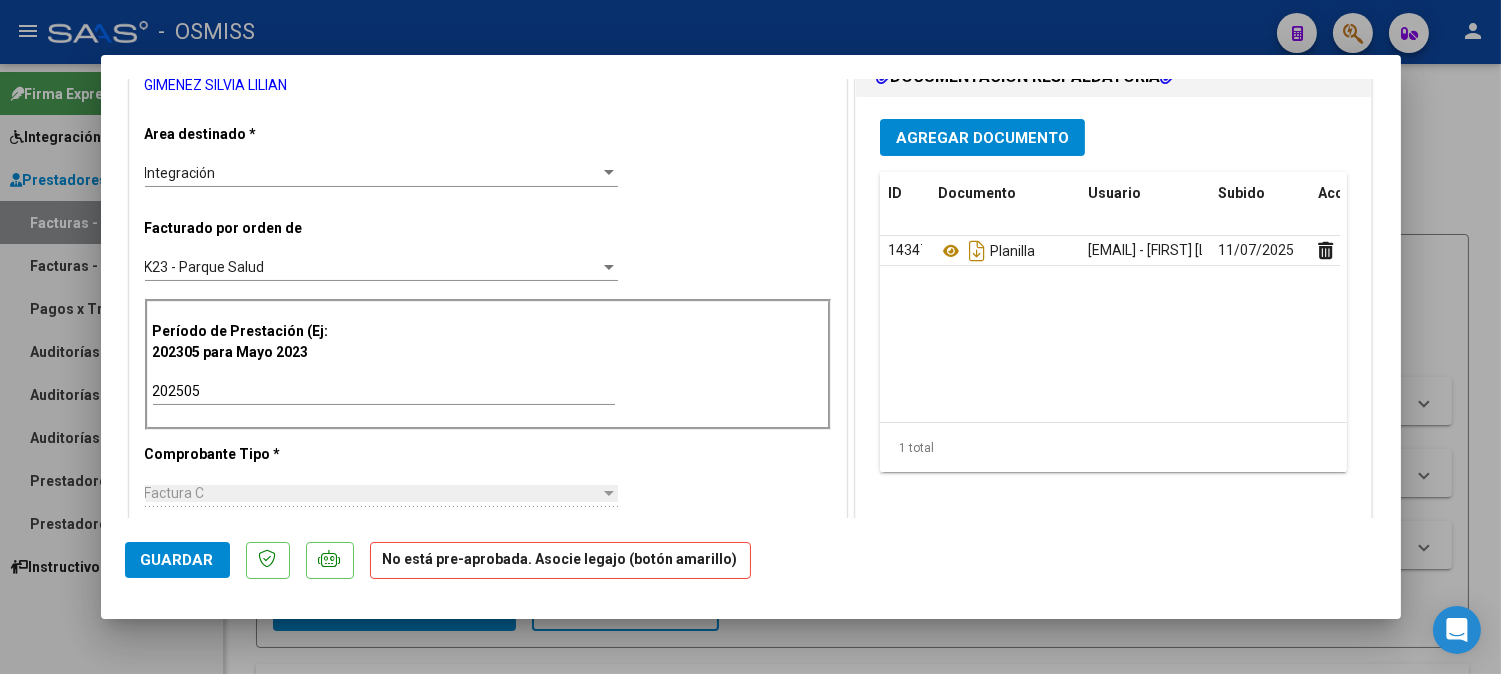 scroll, scrollTop: 666, scrollLeft: 0, axis: vertical 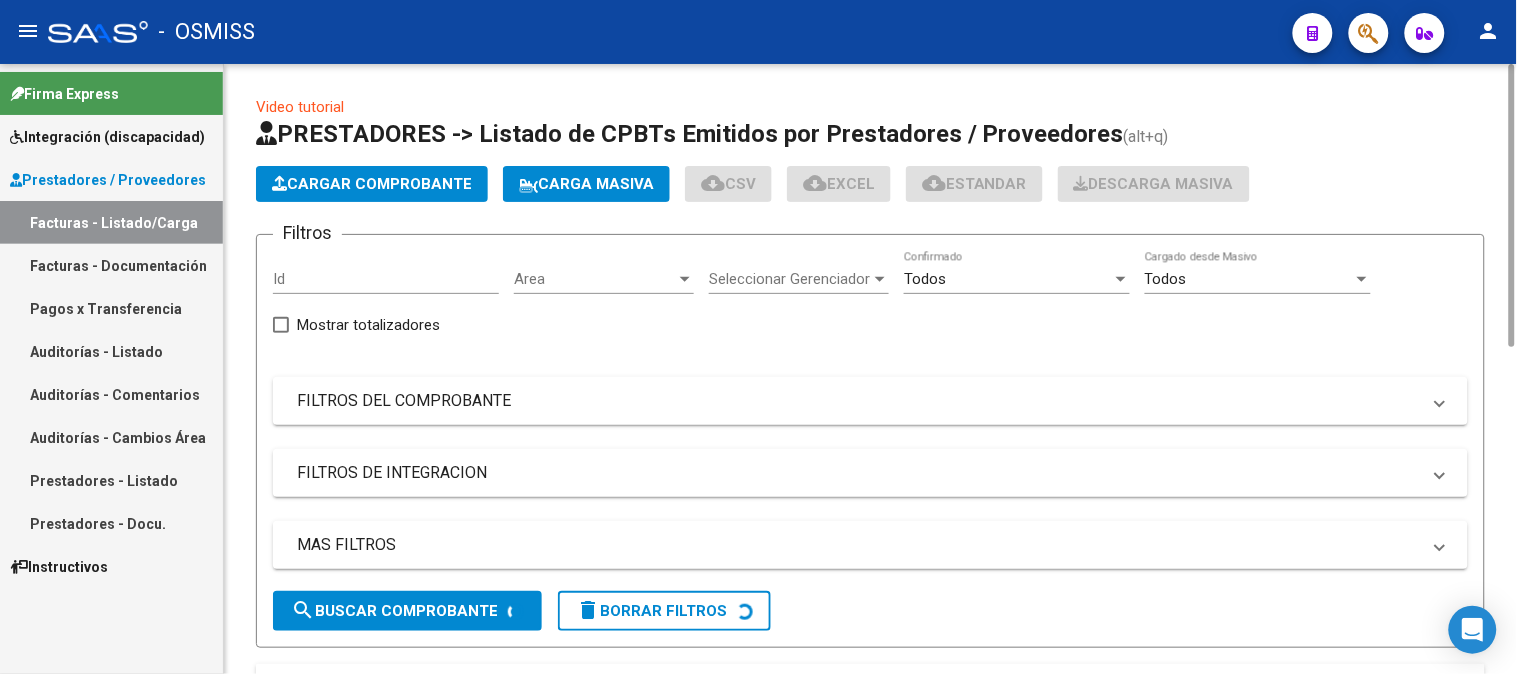 click on "Cargar Comprobante" 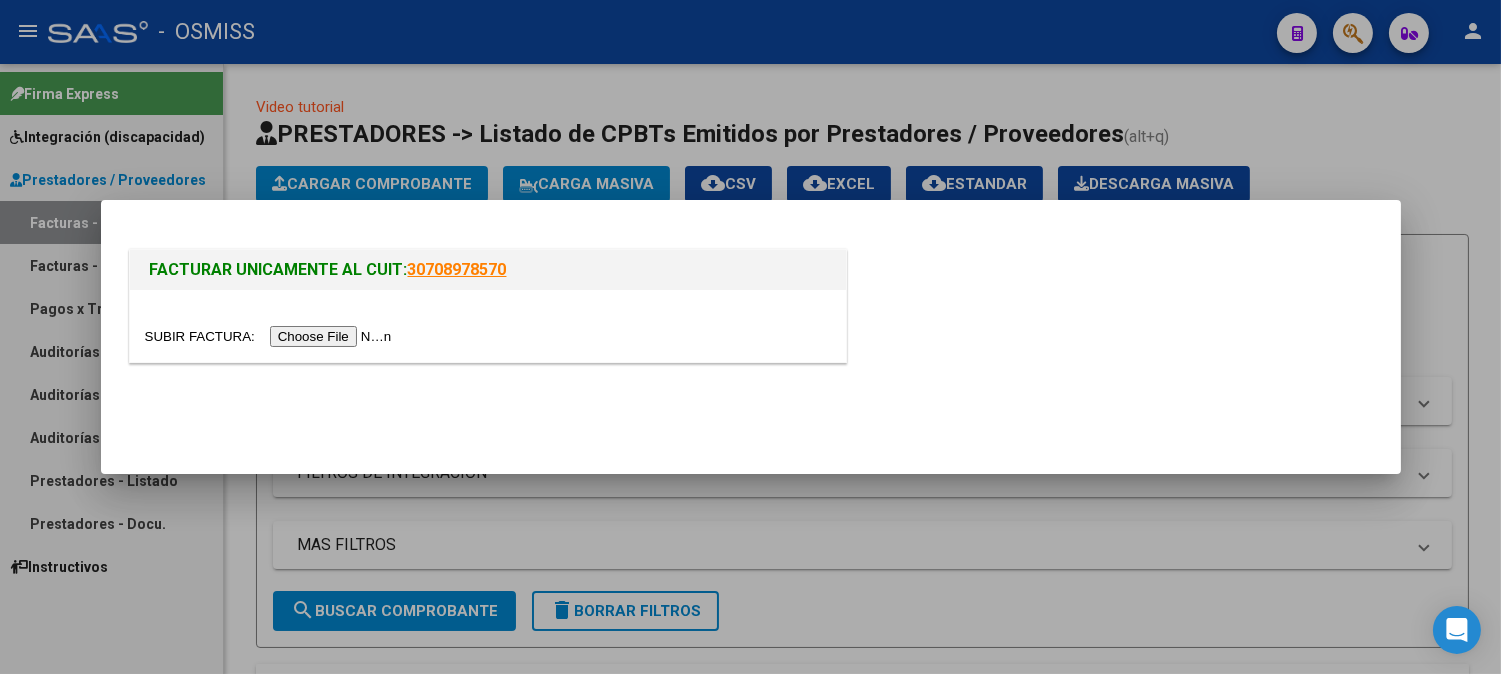 click at bounding box center [271, 336] 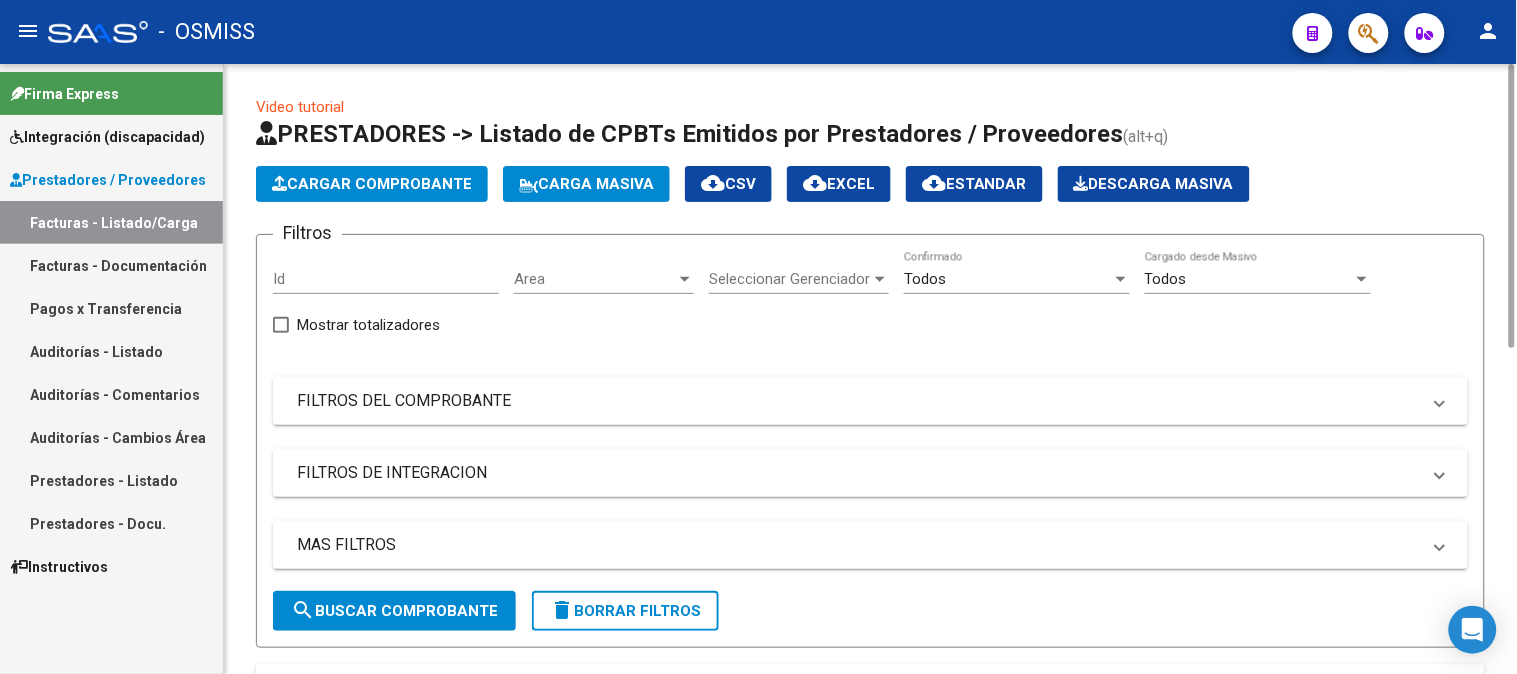 click on "Video tutorial   PRESTADORES -> Listado de CPBTs Emitidos por Prestadores / Proveedores (alt+q)   Cargar Comprobante
Carga Masiva  cloud_download  CSV  cloud_download  EXCEL  cloud_download  Estandar   Descarga Masiva
Filtros Id Area Area Seleccionar Gerenciador Seleccionar Gerenciador Todos  Confirmado Todos  Cargado desde Masivo   Mostrar totalizadores   FILTROS DEL COMPROBANTE  Comprobante Tipo Comprobante Tipo Start date – Fec. Comprobante Desde / Hasta Días Emisión Desde(cant. días) Días Emisión Hasta(cant. días) CUIT / Razón Social Pto. Venta Nro. Comprobante Código SSS CAE Válido CAE Válido Todos  Cargado Módulo Hosp. Todos  Tiene facturacion Apócrifa Hospital Refes  FILTROS DE INTEGRACION  Período De Prestación Campos del Archivo de Rendición Devuelto x SSS (dr_envio) Todos  Rendido x SSS (dr_envio) Tipo de Registro Tipo de Registro Período Presentación Período Presentación Campos del Legajo Asociado (preaprobación) Afiliado Legajo (cuil/nombre) Todos   MAS FILTROS  – 6" 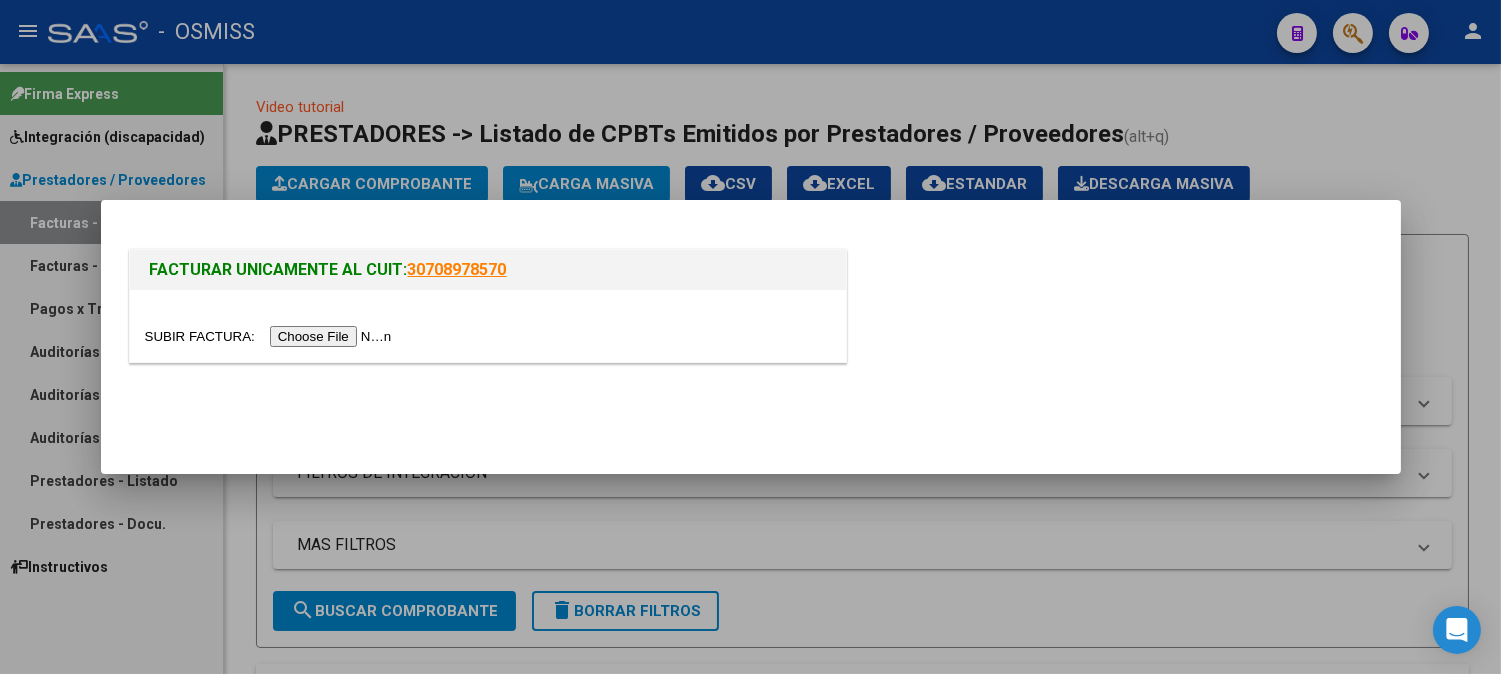 click at bounding box center (271, 336) 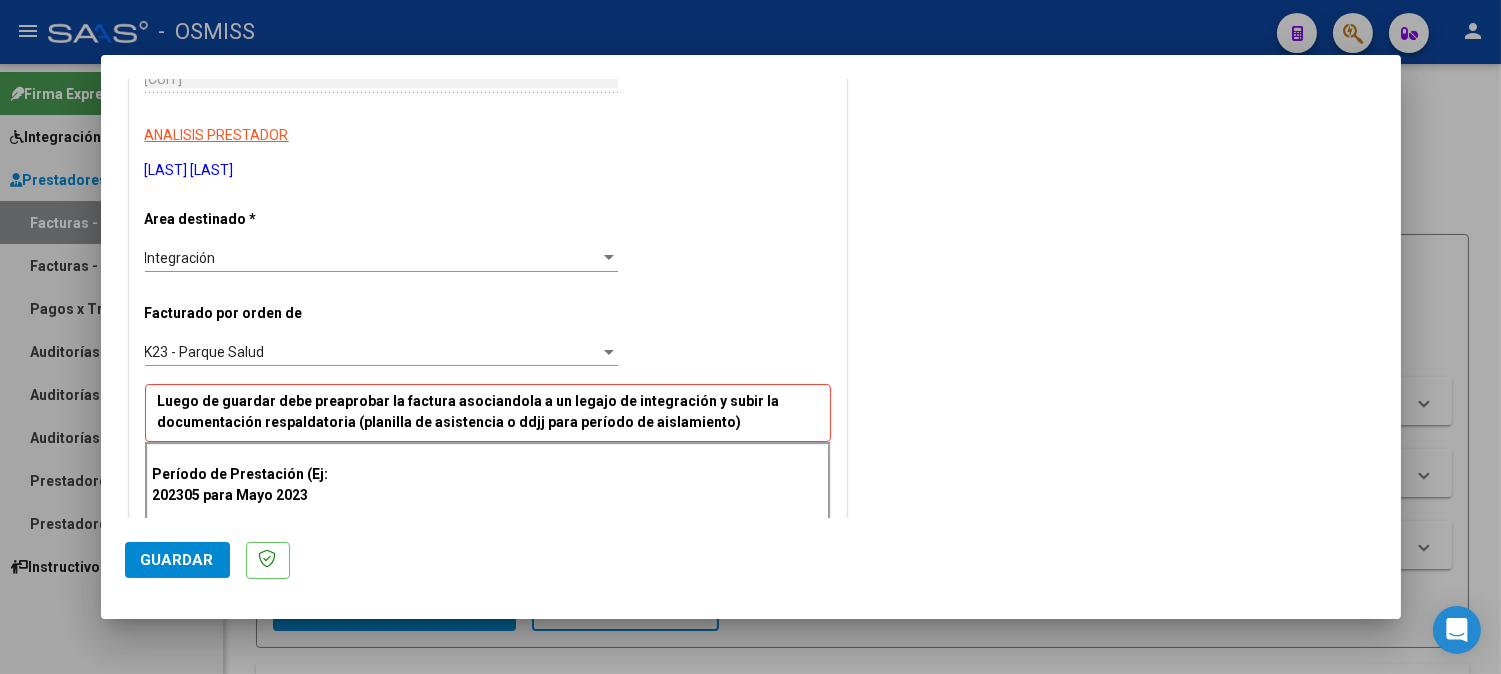 scroll, scrollTop: 444, scrollLeft: 0, axis: vertical 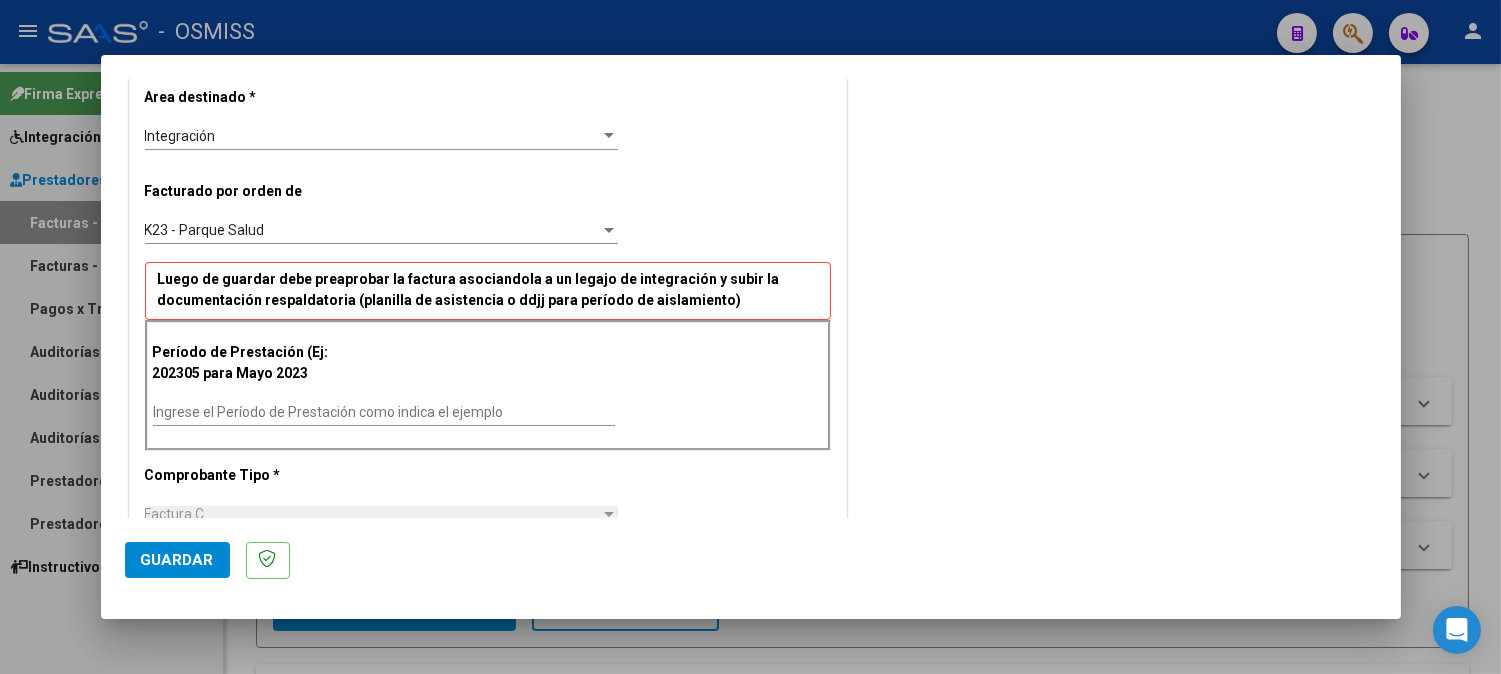 click on "Ingrese el Período de Prestación como indica el ejemplo" at bounding box center [384, 412] 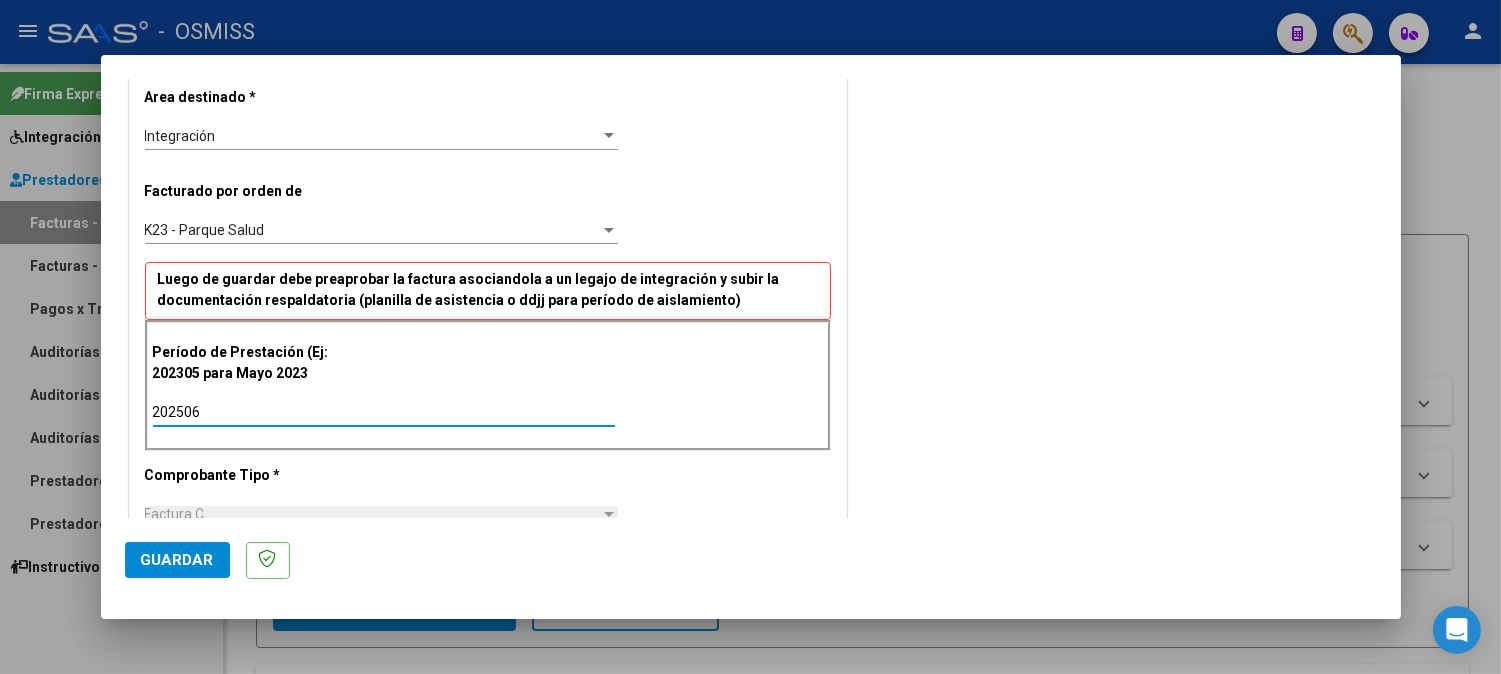 click on "Guardar" 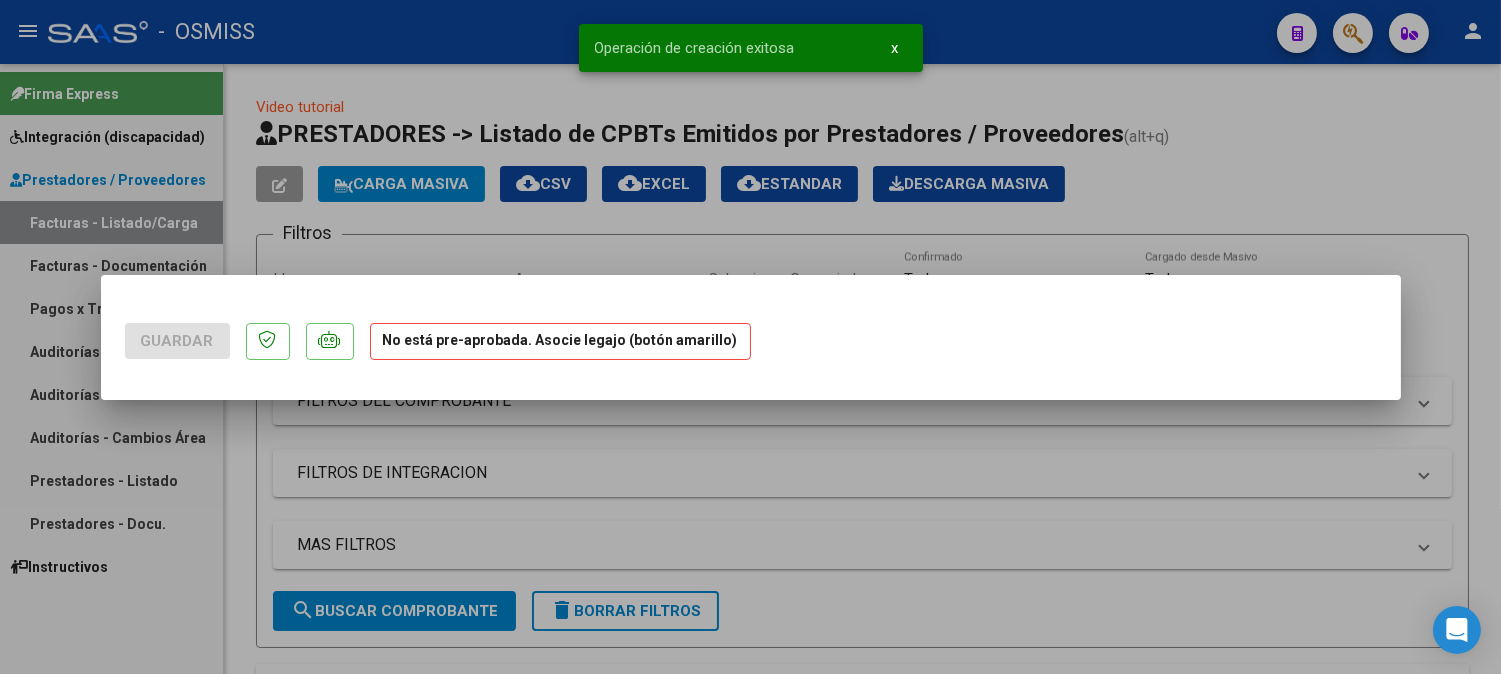 scroll, scrollTop: 0, scrollLeft: 0, axis: both 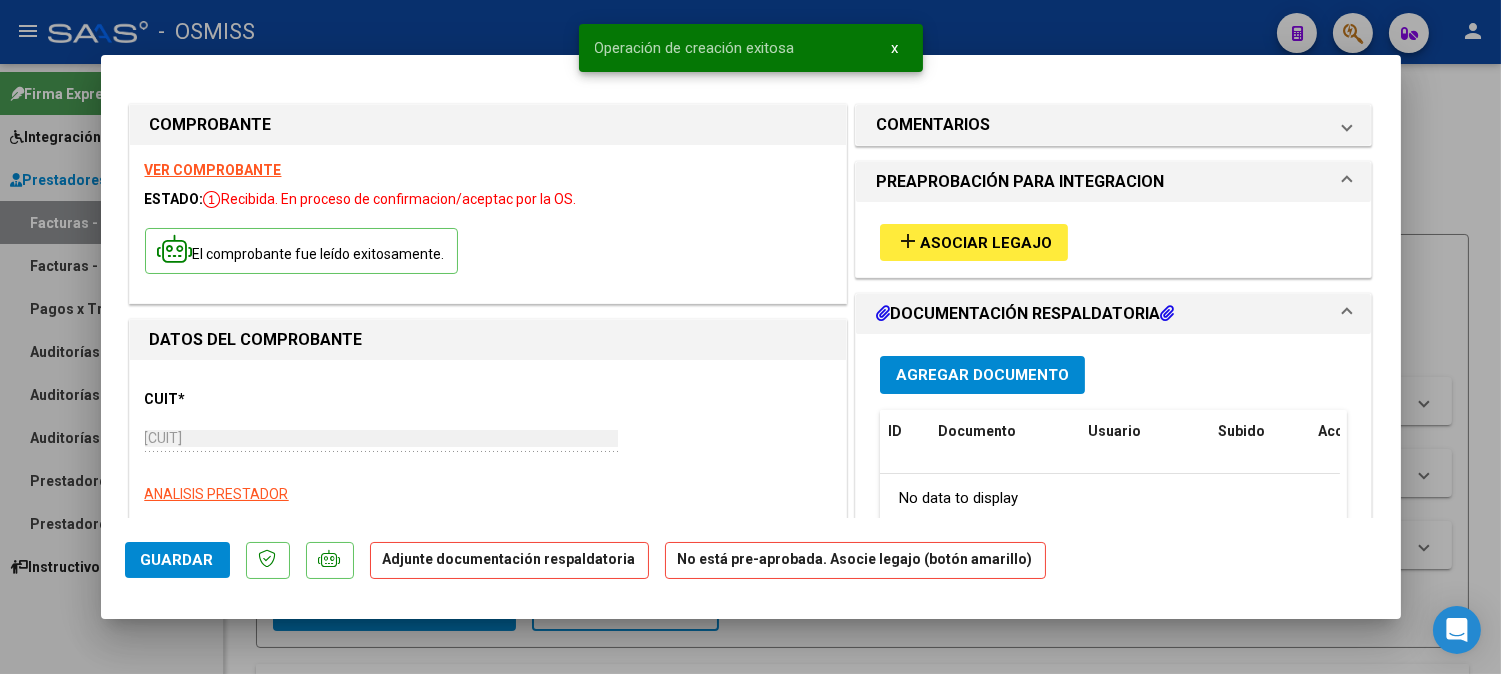 click on "add Asociar Legajo" at bounding box center [974, 242] 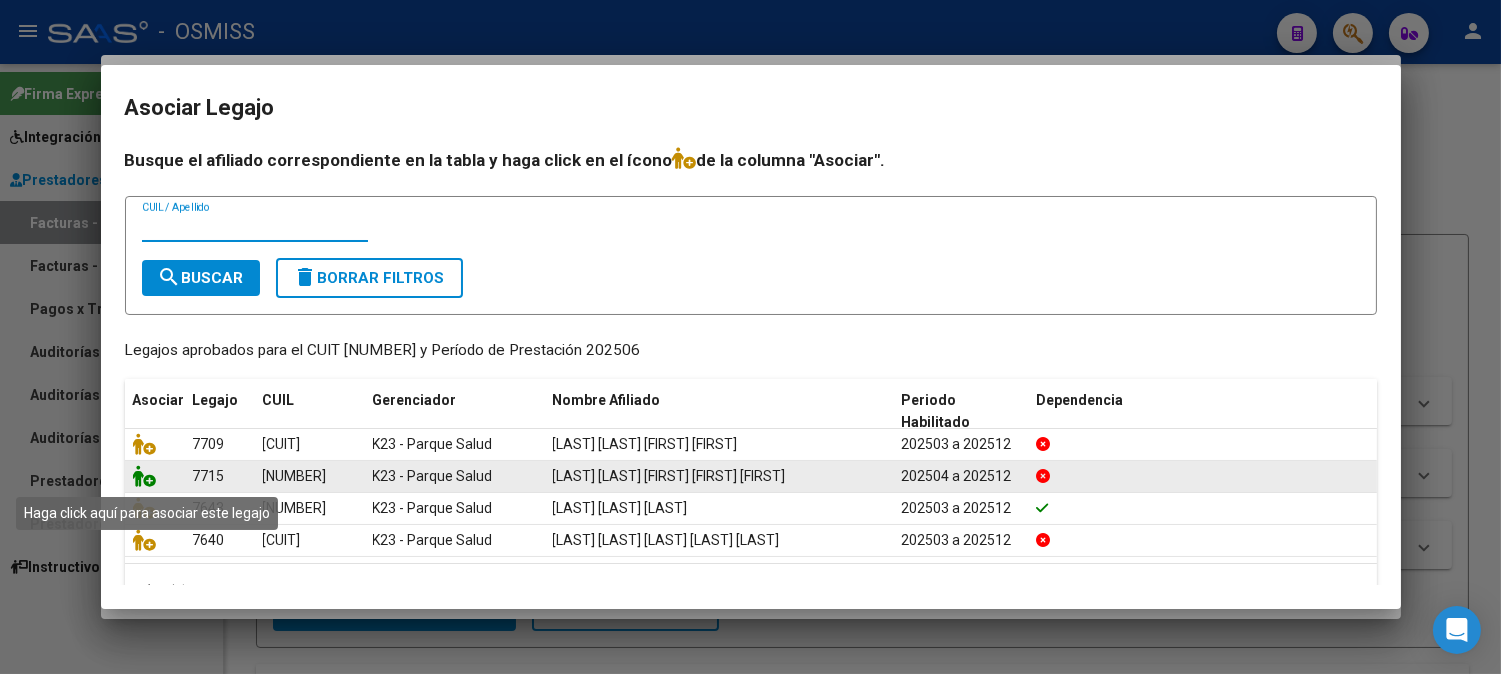 click 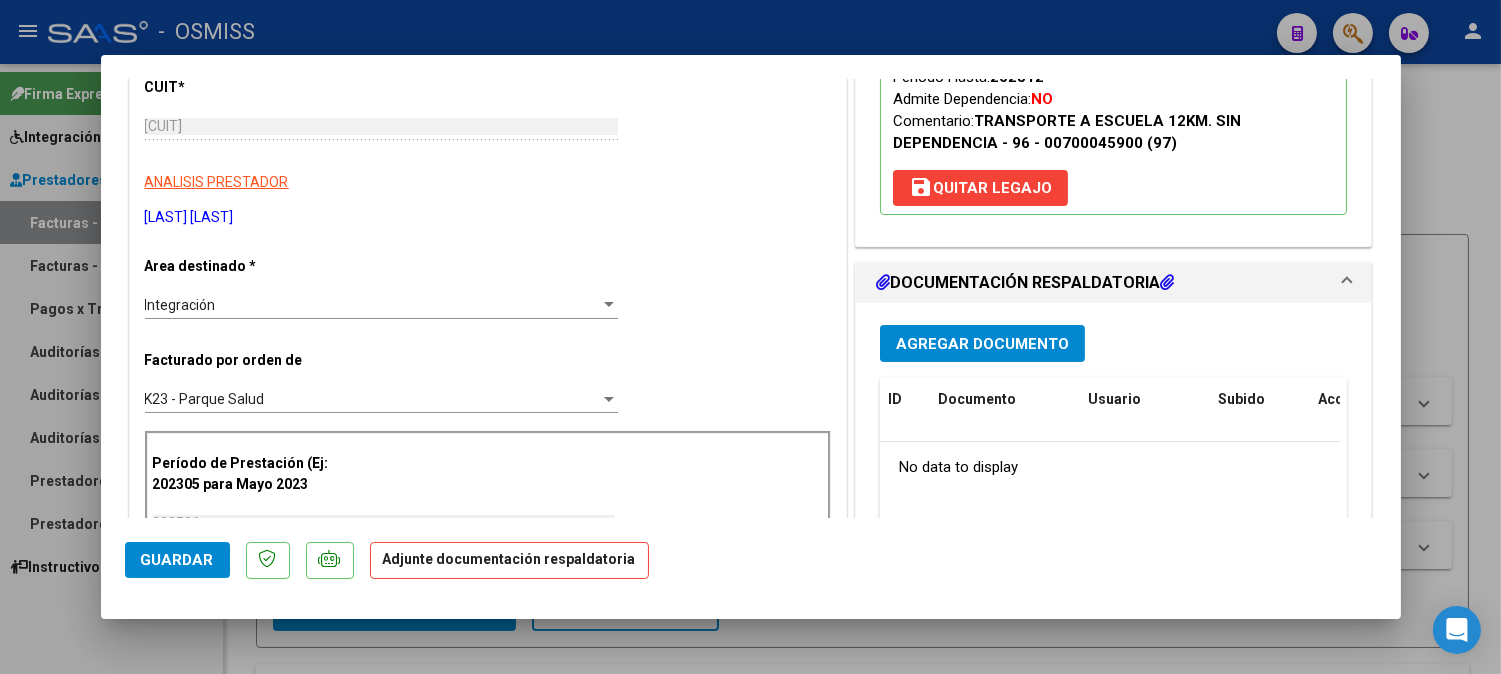 scroll, scrollTop: 333, scrollLeft: 0, axis: vertical 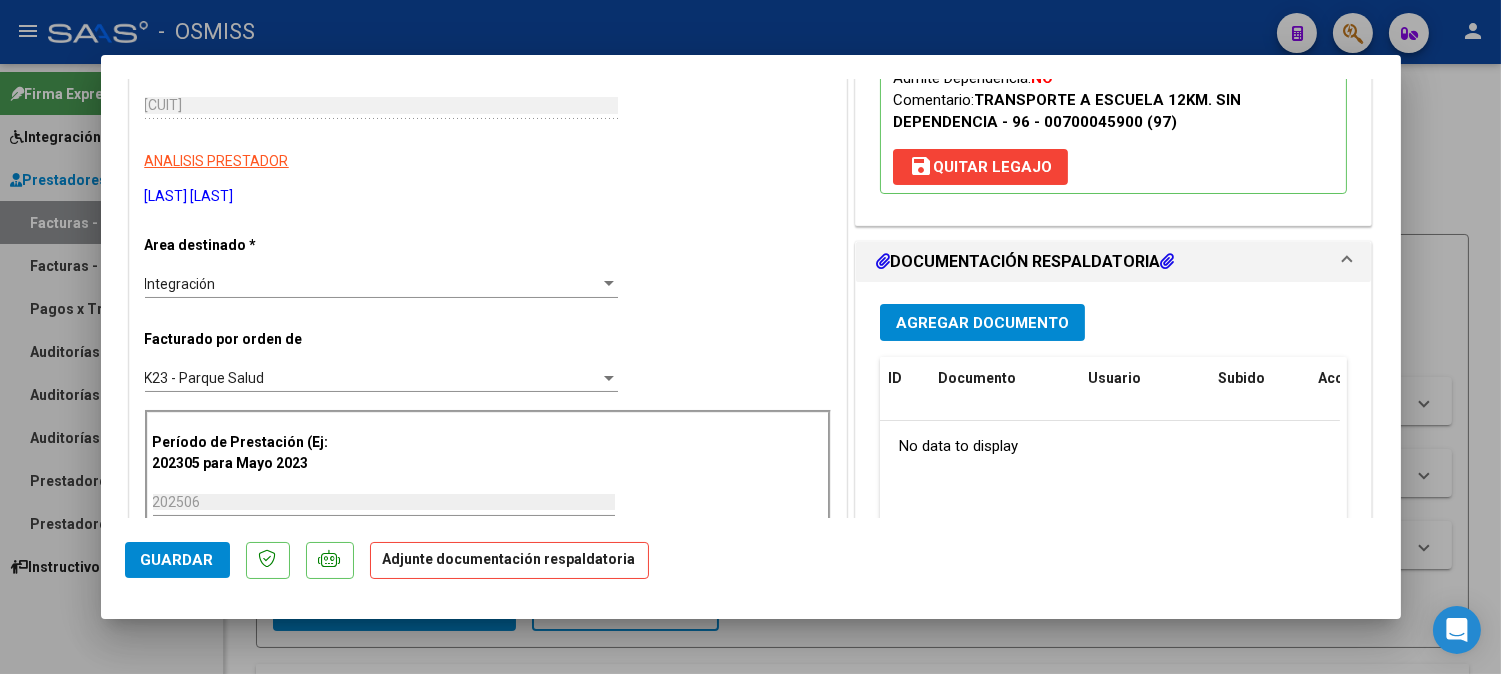 click on "Agregar Documento" at bounding box center [982, 323] 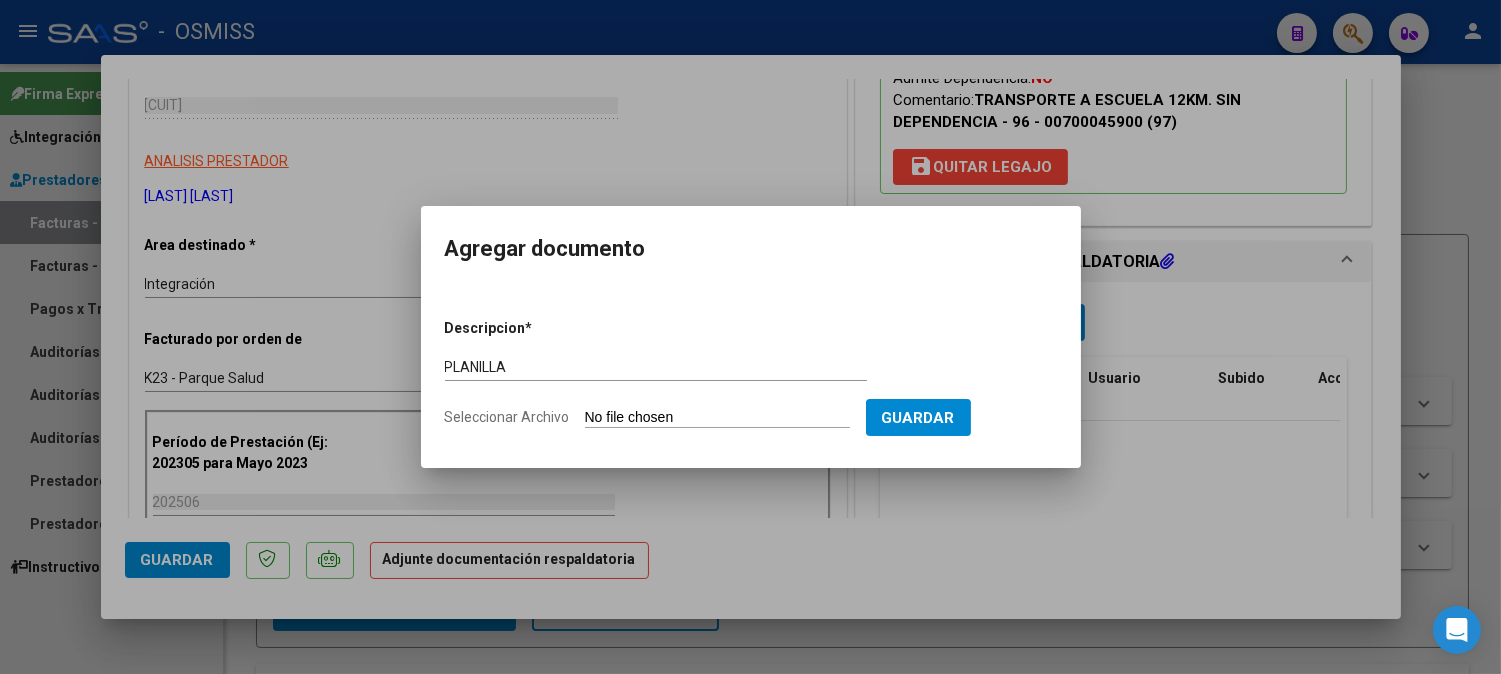 click on "Seleccionar Archivo" at bounding box center (717, 418) 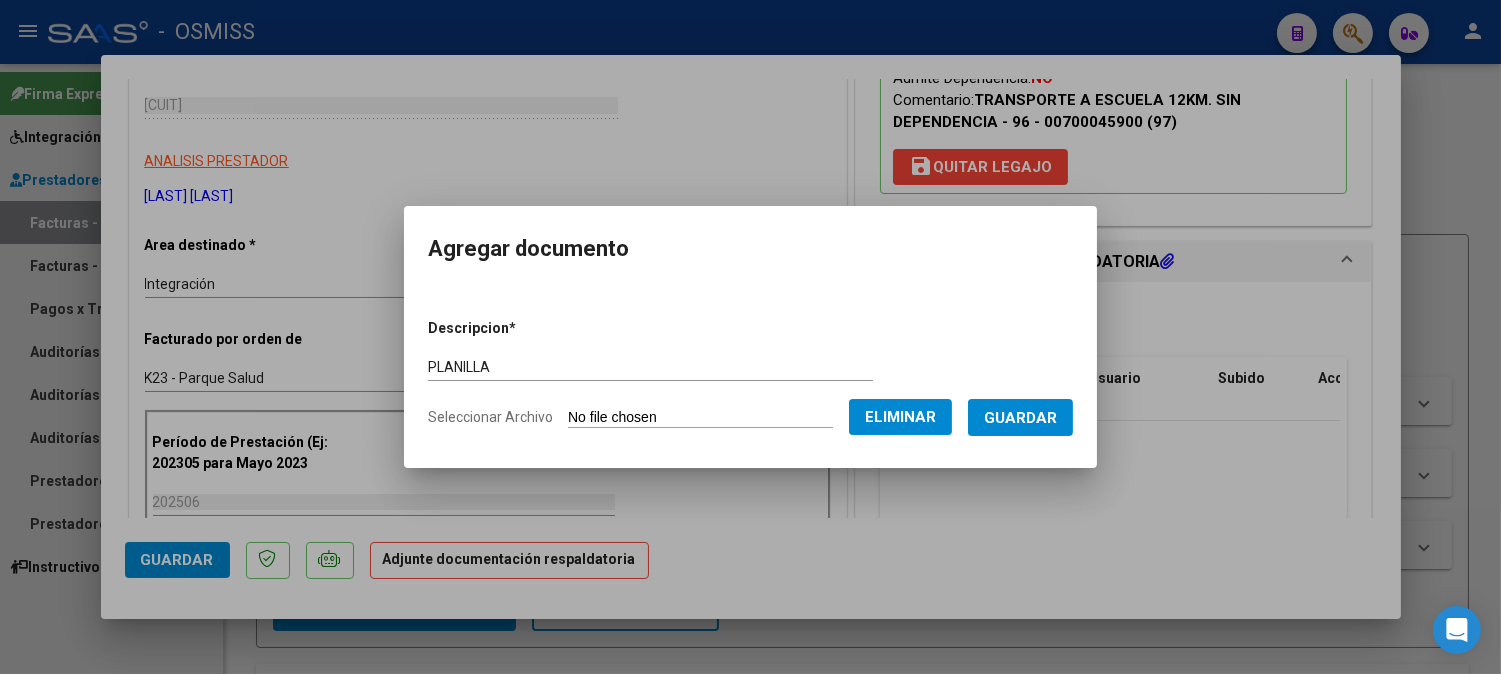 click on "Guardar" at bounding box center [1020, 418] 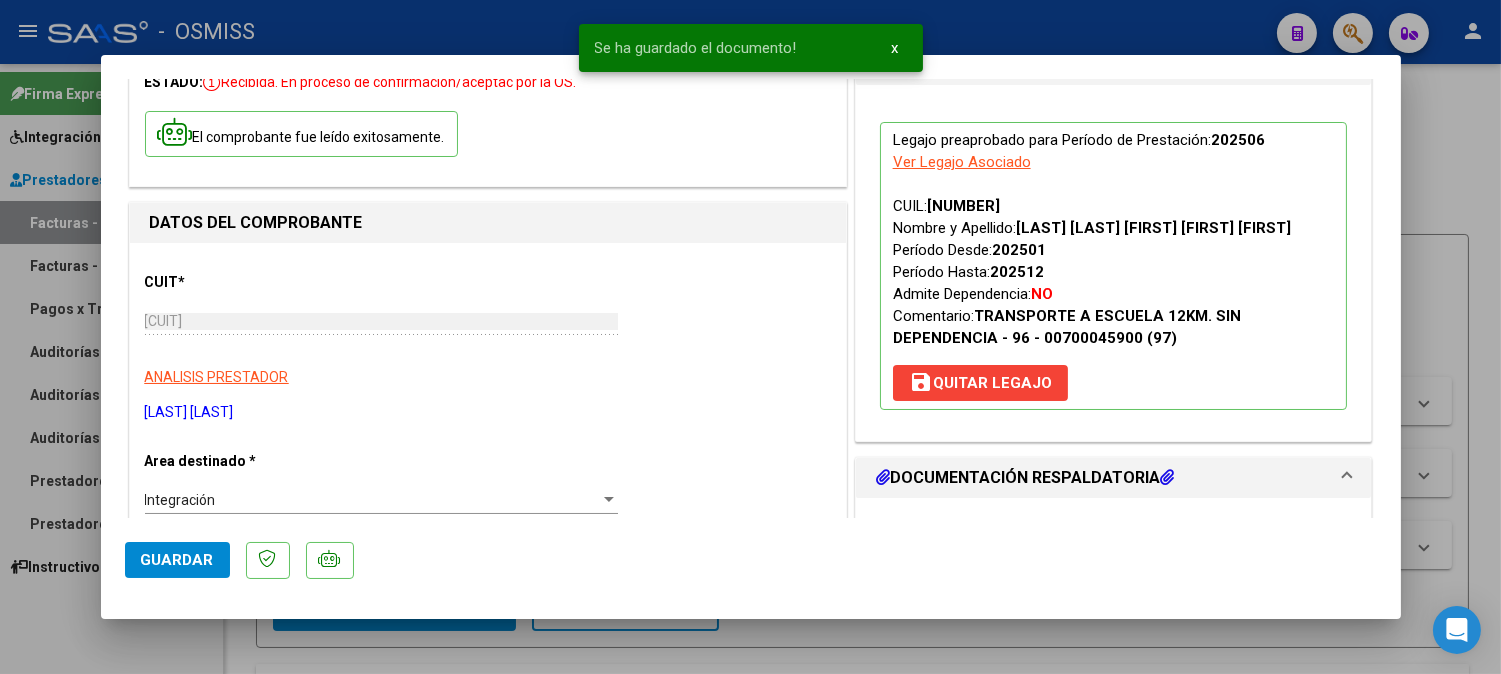 scroll, scrollTop: 111, scrollLeft: 0, axis: vertical 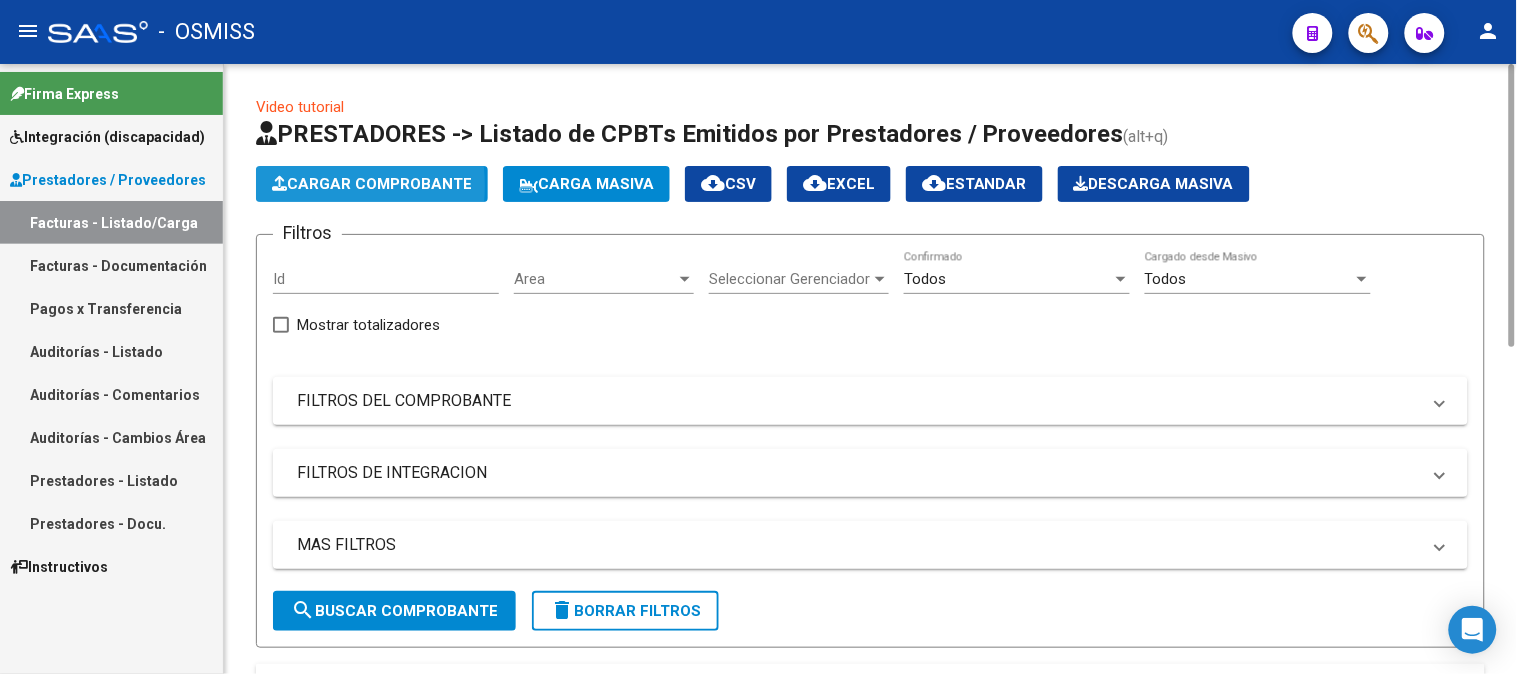 click on "Cargar Comprobante" 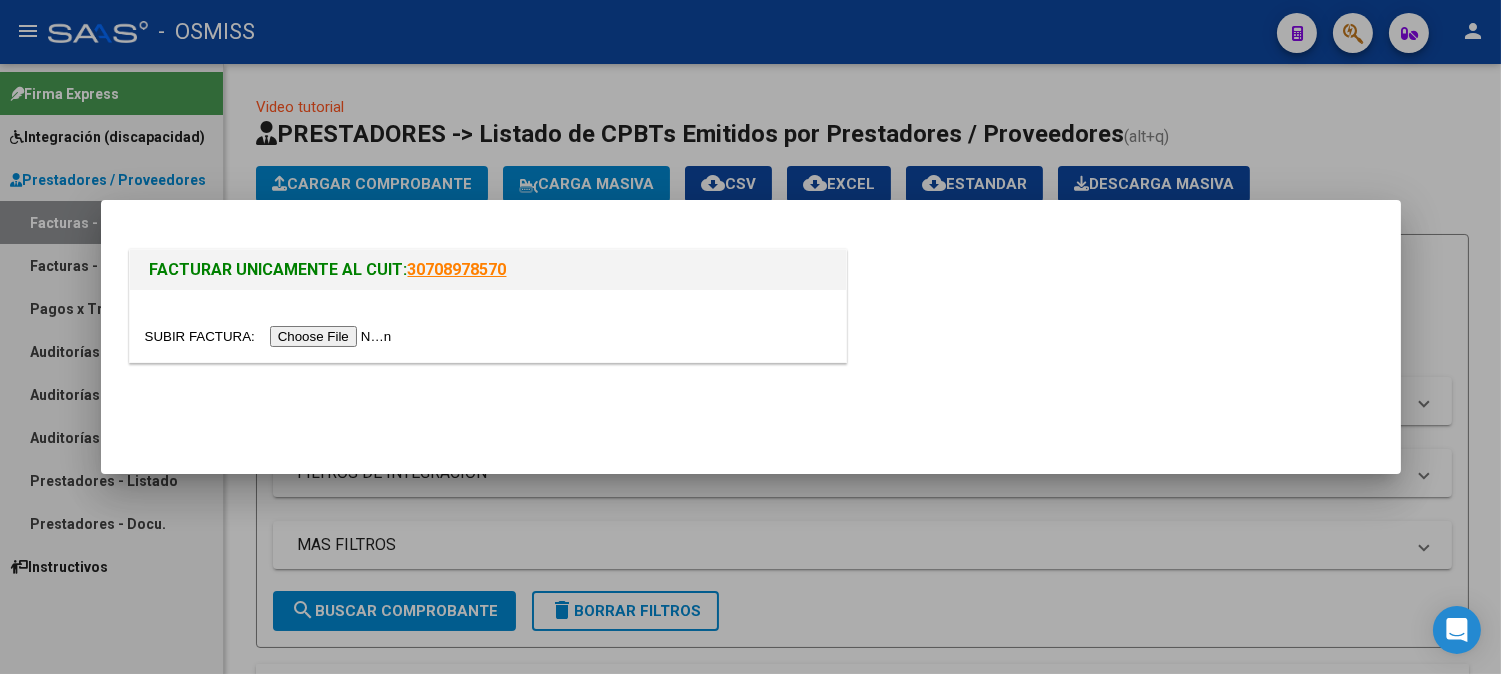 click at bounding box center (271, 336) 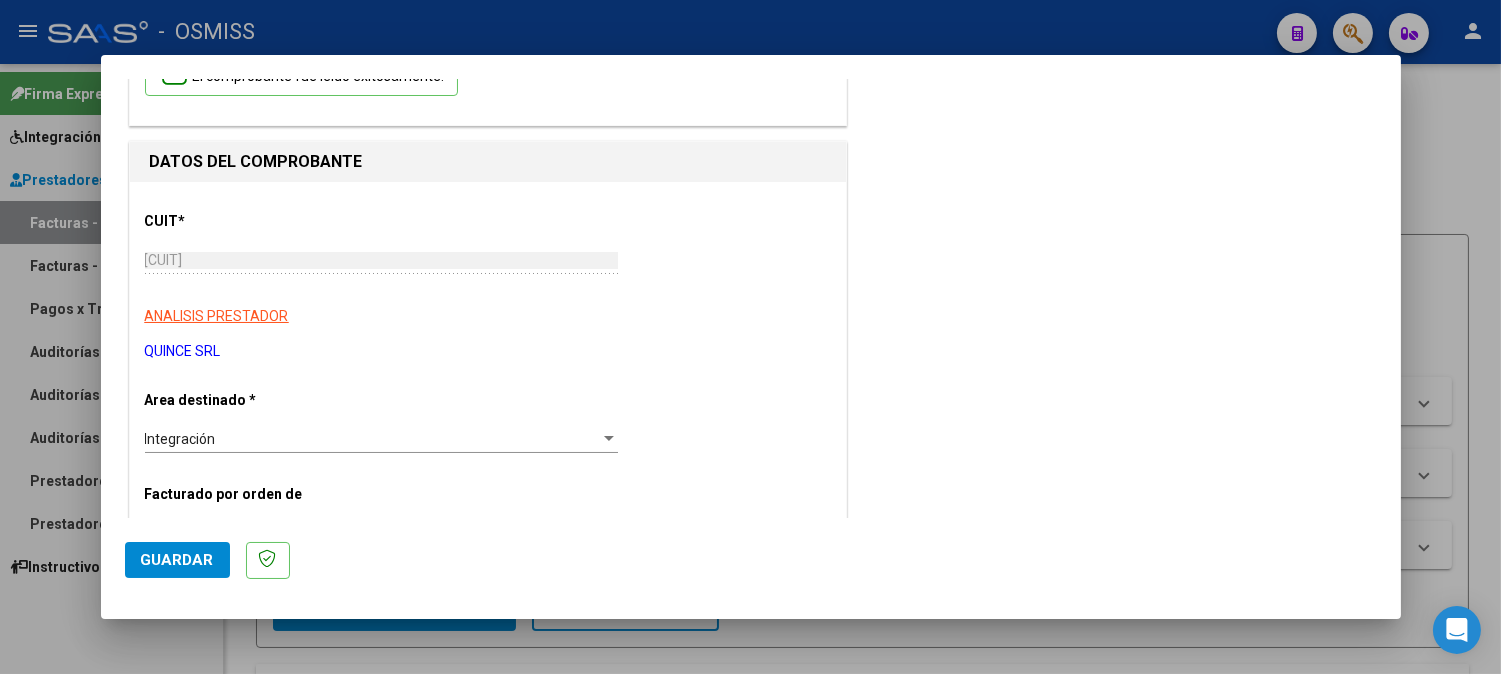 scroll, scrollTop: 333, scrollLeft: 0, axis: vertical 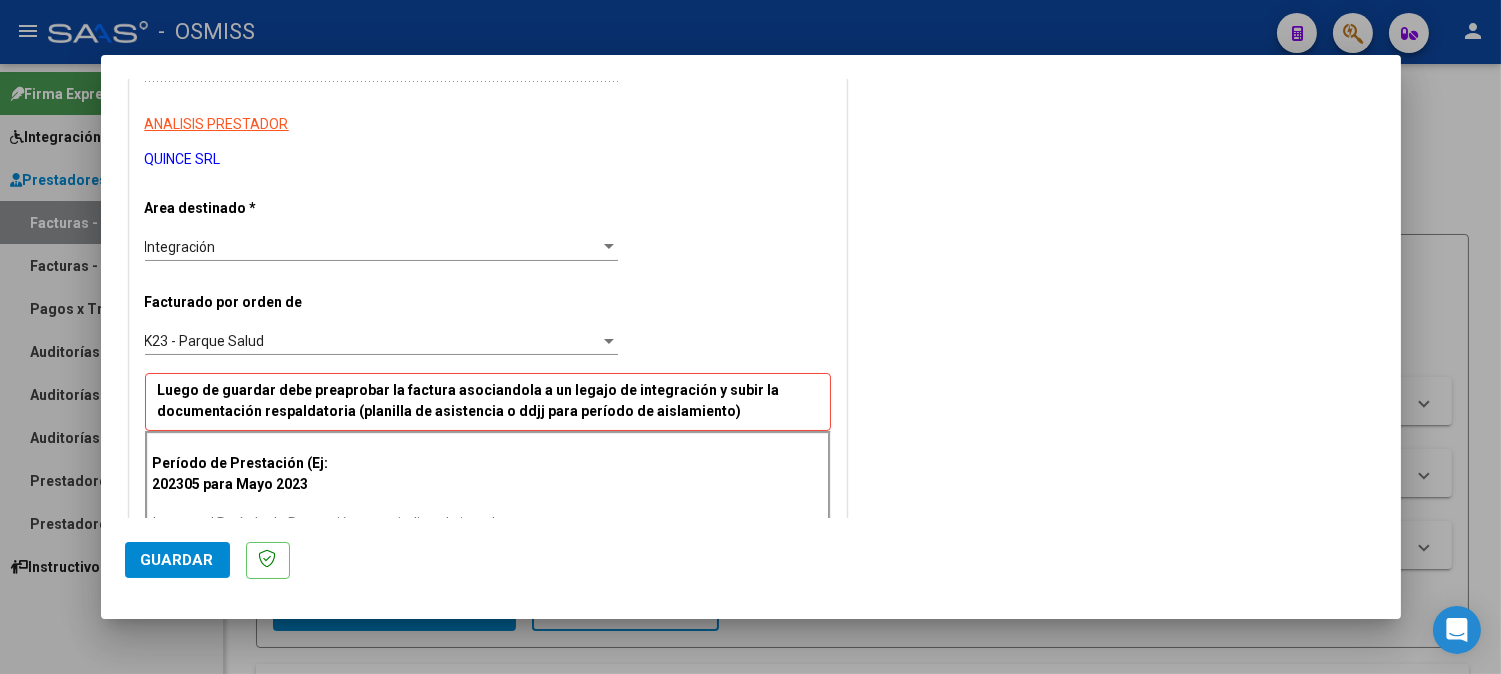 click on "K23 - Parque Salud" at bounding box center (372, 341) 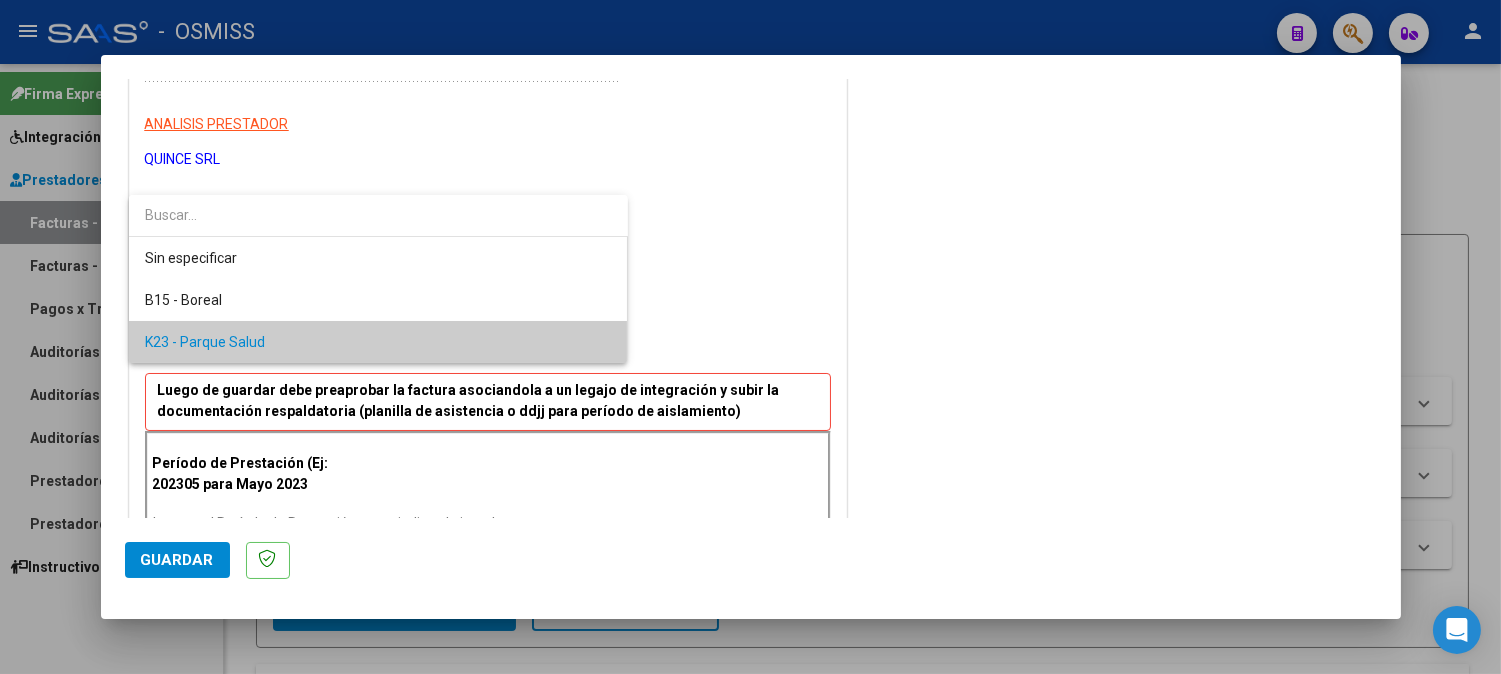 click on "K23 - Parque Salud" at bounding box center (378, 342) 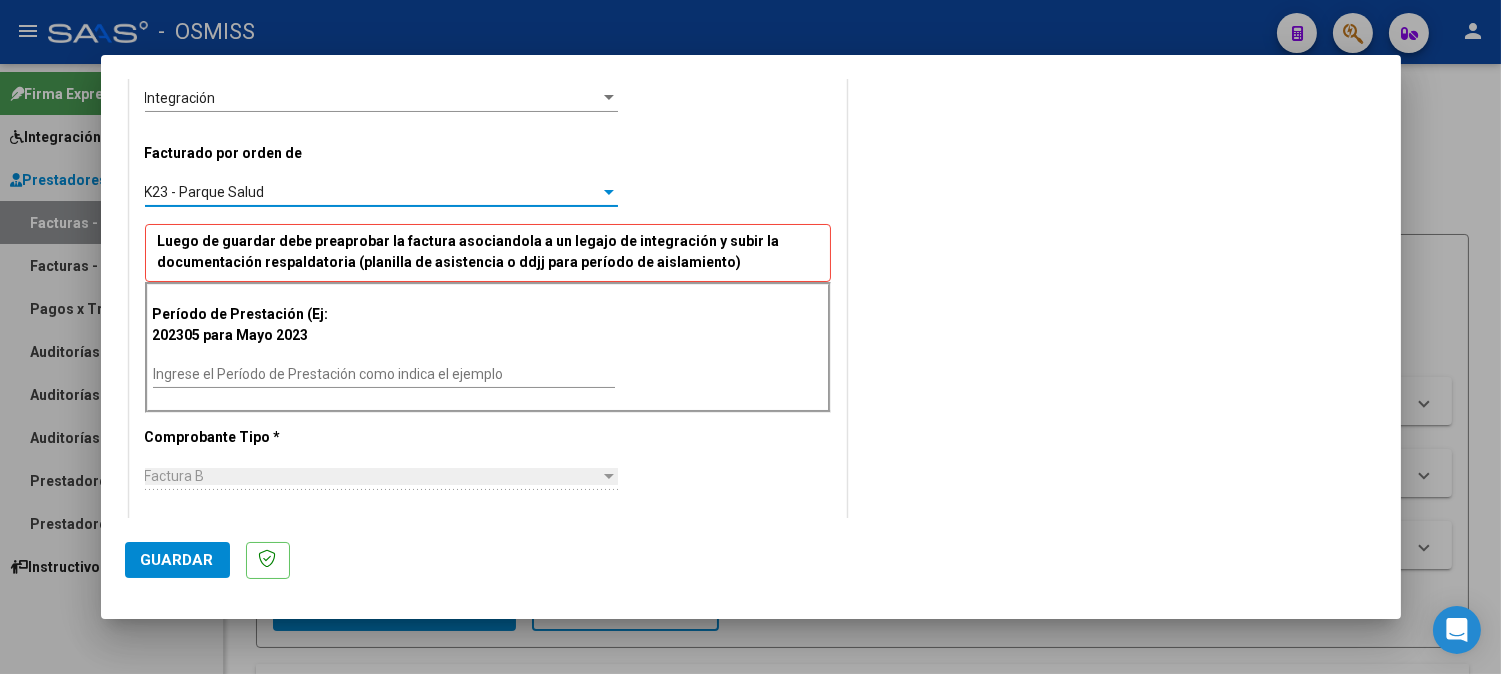 scroll, scrollTop: 666, scrollLeft: 0, axis: vertical 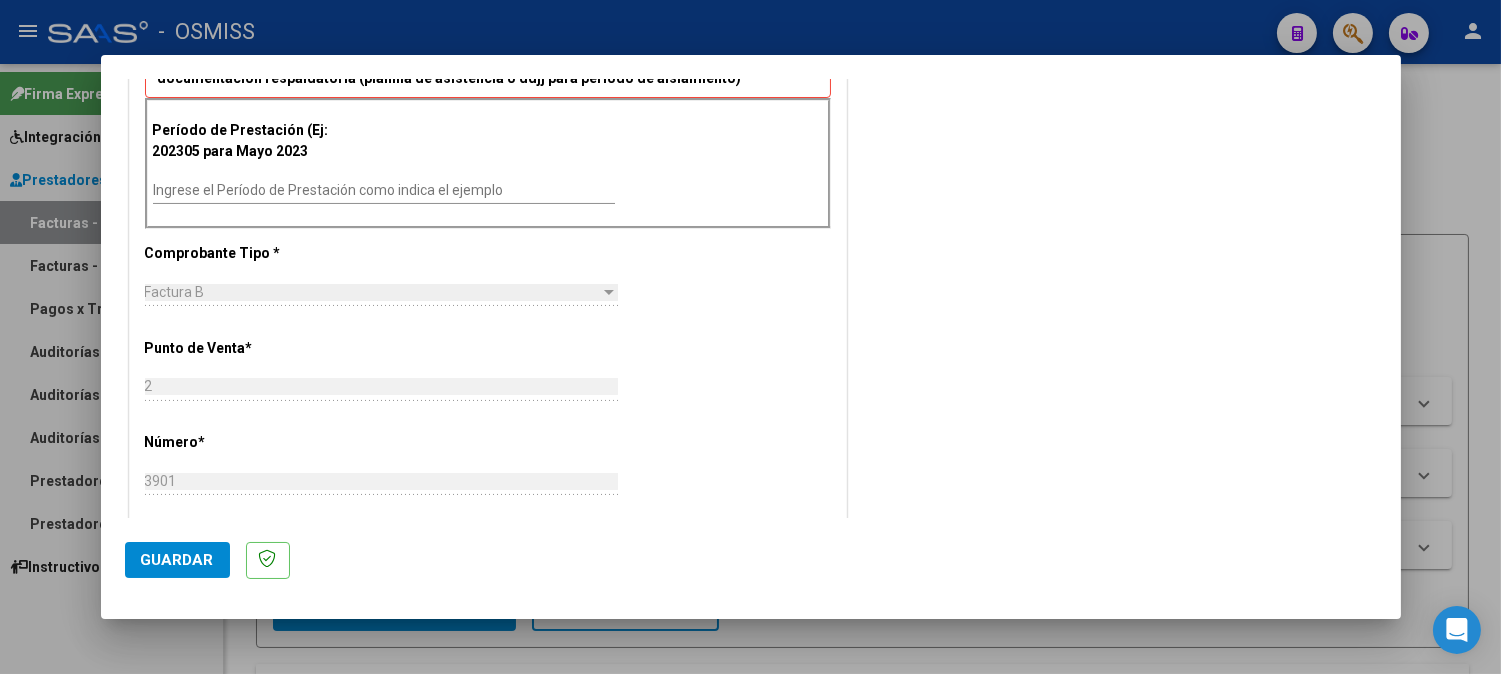 click on "Ingrese el Período de Prestación como indica el ejemplo" at bounding box center (384, 190) 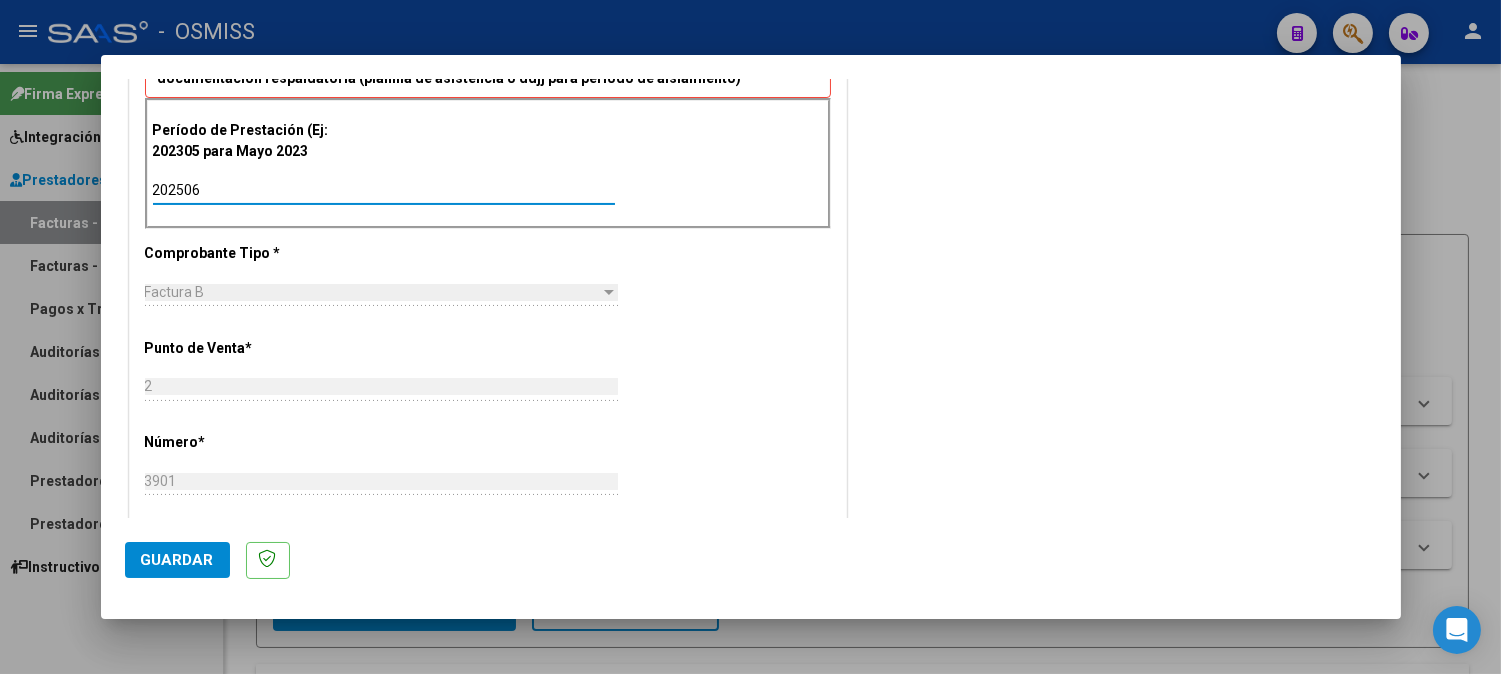 click on "Guardar" 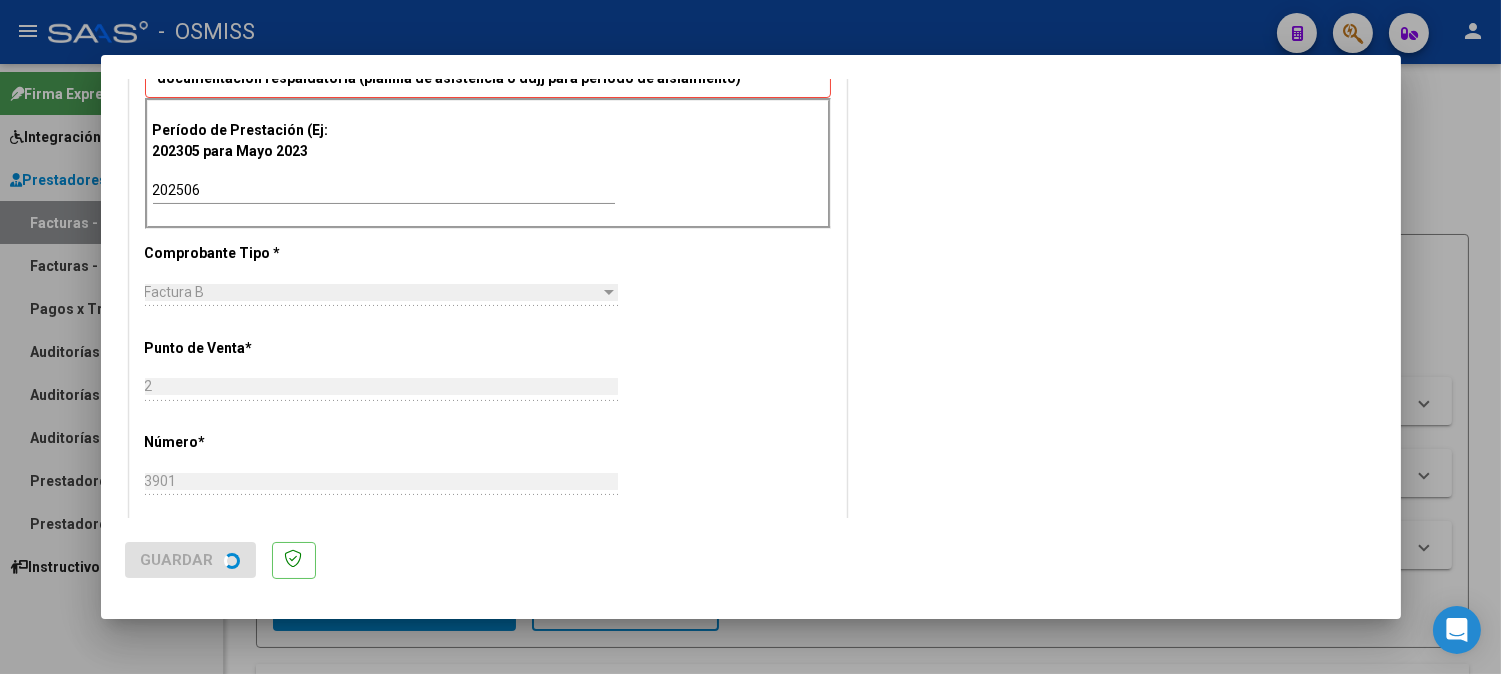 scroll, scrollTop: 0, scrollLeft: 0, axis: both 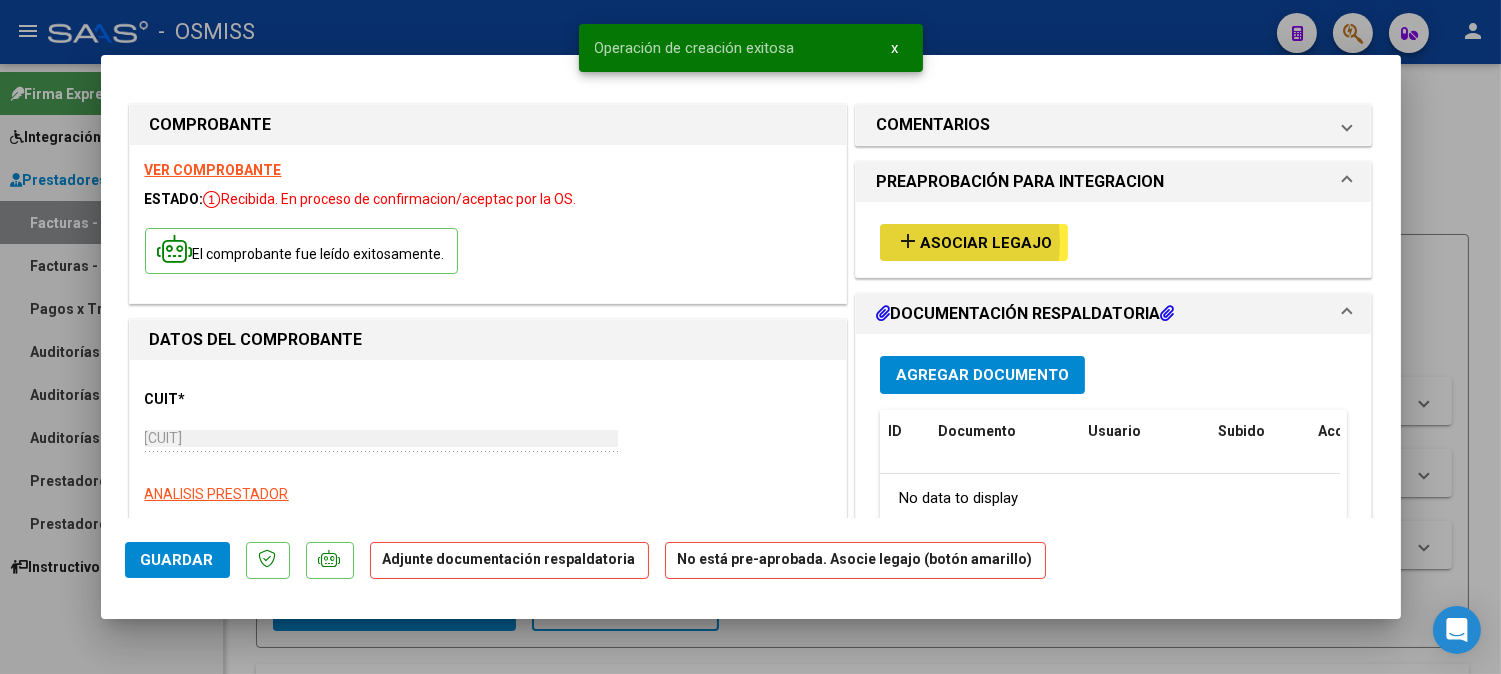 click on "add" at bounding box center [908, 241] 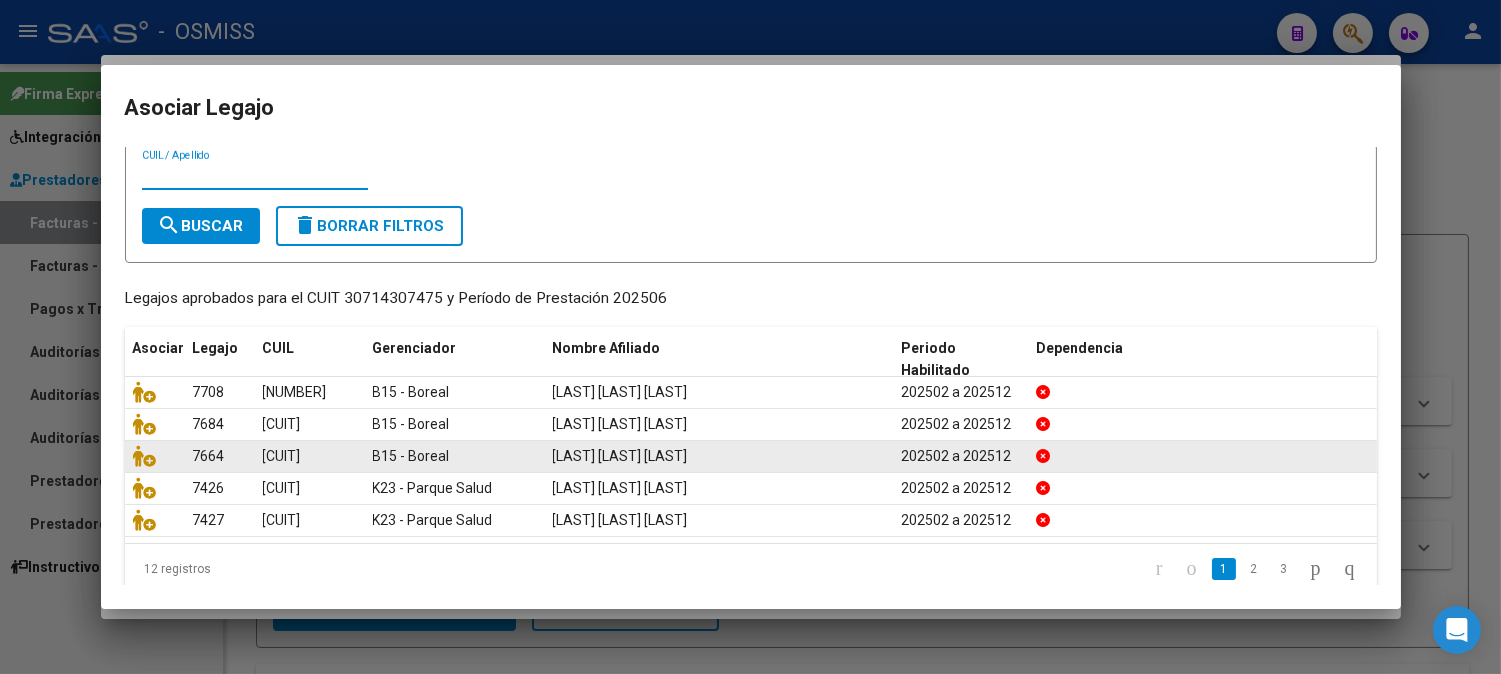 scroll, scrollTop: 77, scrollLeft: 0, axis: vertical 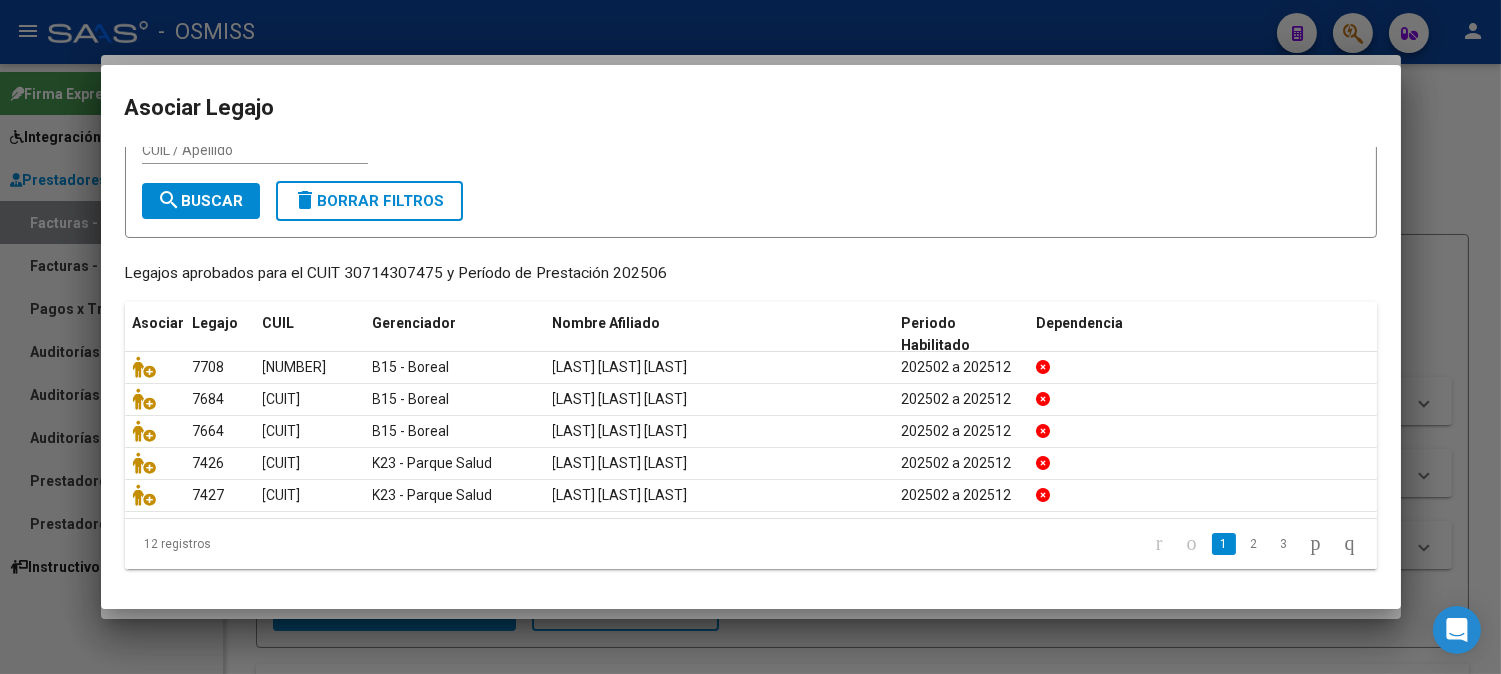 click on "Asociar Legajo Busque el afiliado correspondiente en la tabla y haga click en el ícono   de la columna "Asociar". CUIL / Apellido search  Buscar  delete  Borrar Filtros  Legajos aprobados para el CUIT [CUIT] y Período de Prestación [NUMBER]  Asociar Legajo CUIL Gerenciador Nombre Afiliado Periodo Habilitado Dependencia    7708 [NUMBER] B15 - Boreal [LAST] [LAST] [LAST]  202502 a 202512     7684 [NUMBER] B15 - Boreal [LAST] [LAST] [LAST]  202502 a 202512     7664 [NUMBER] B15 - Boreal [LAST] [LAST] [LAST]  202502 a 202512     7426 [NUMBER] K23 - Parque Salud [LAST] [LAST] [LAST]  202502 a 202512     7427 [NUMBER] K23 - Parque Salud [LAST] [LAST] [LAST]  202502 a 202512   12 registros   1   2   3" at bounding box center (751, 337) 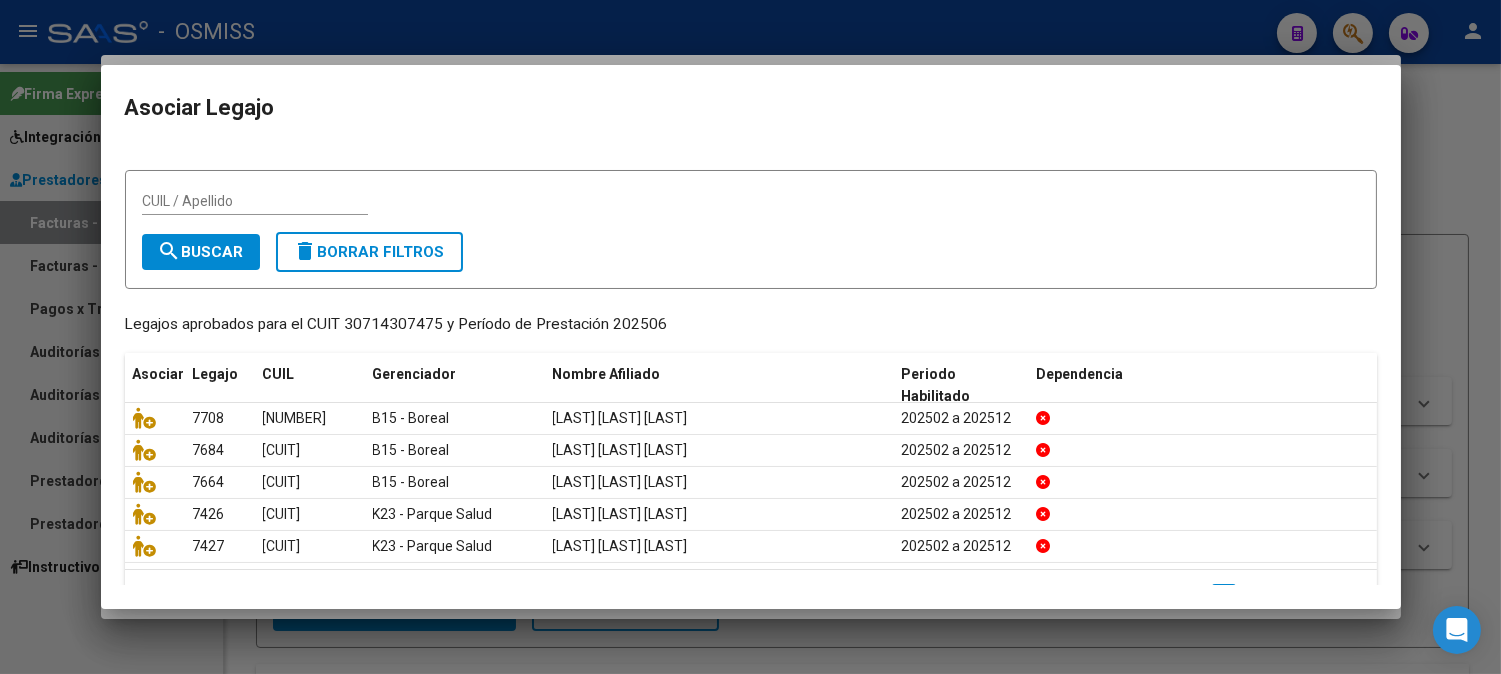 scroll, scrollTop: 0, scrollLeft: 0, axis: both 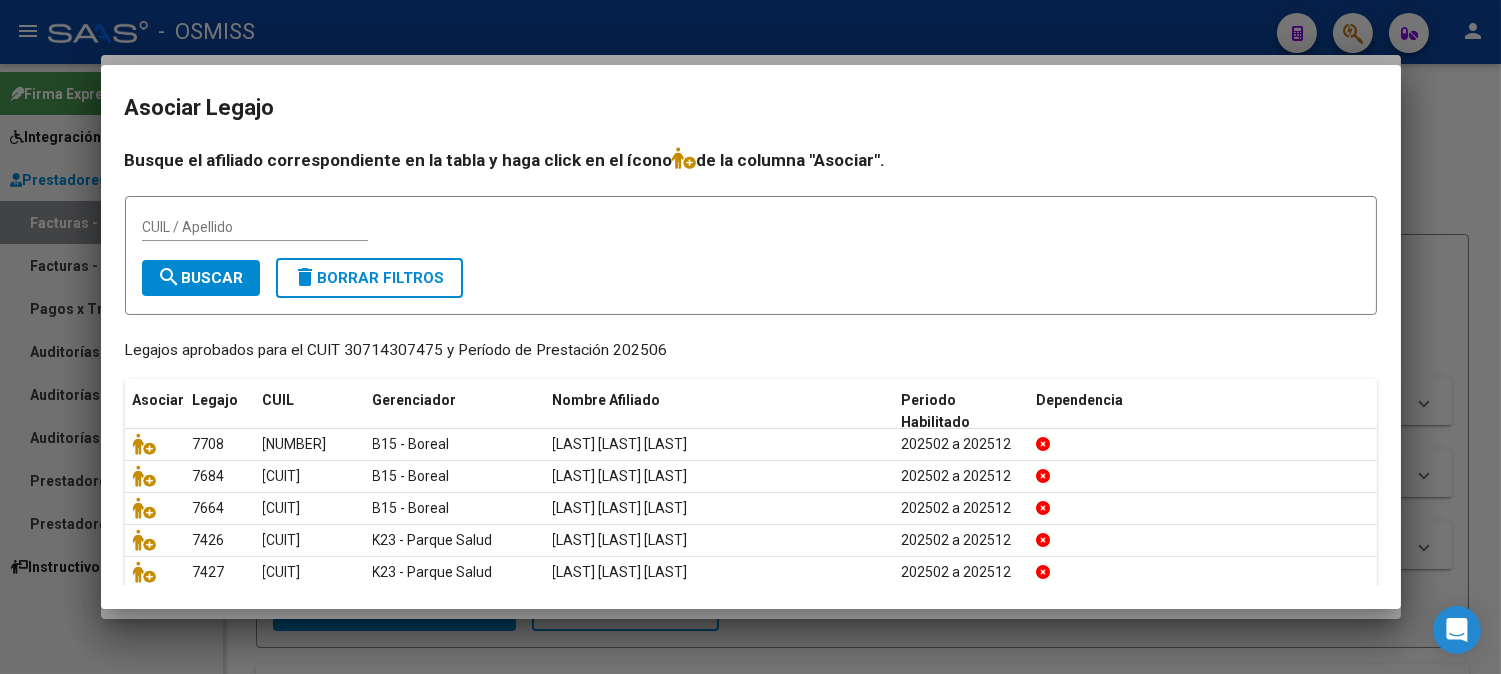 click on "CUIL / Apellido" at bounding box center (255, 227) 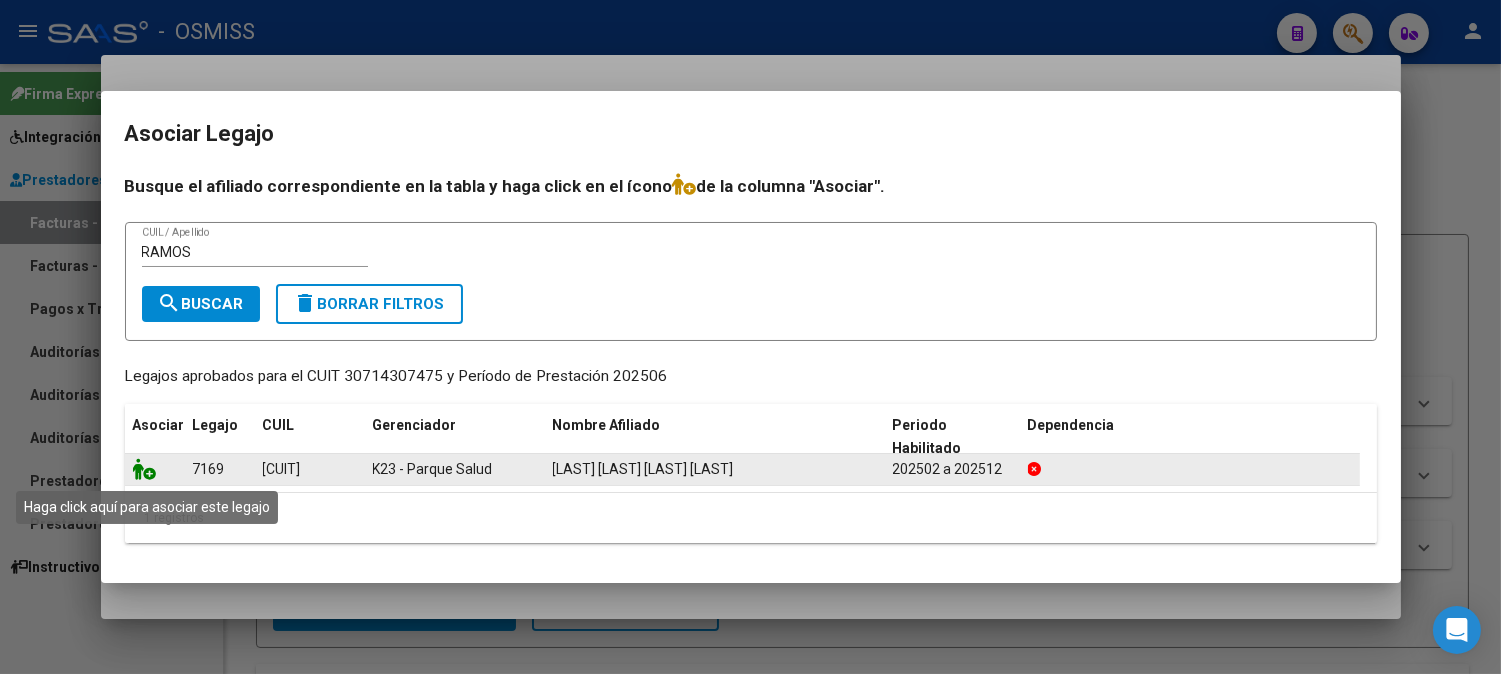 click 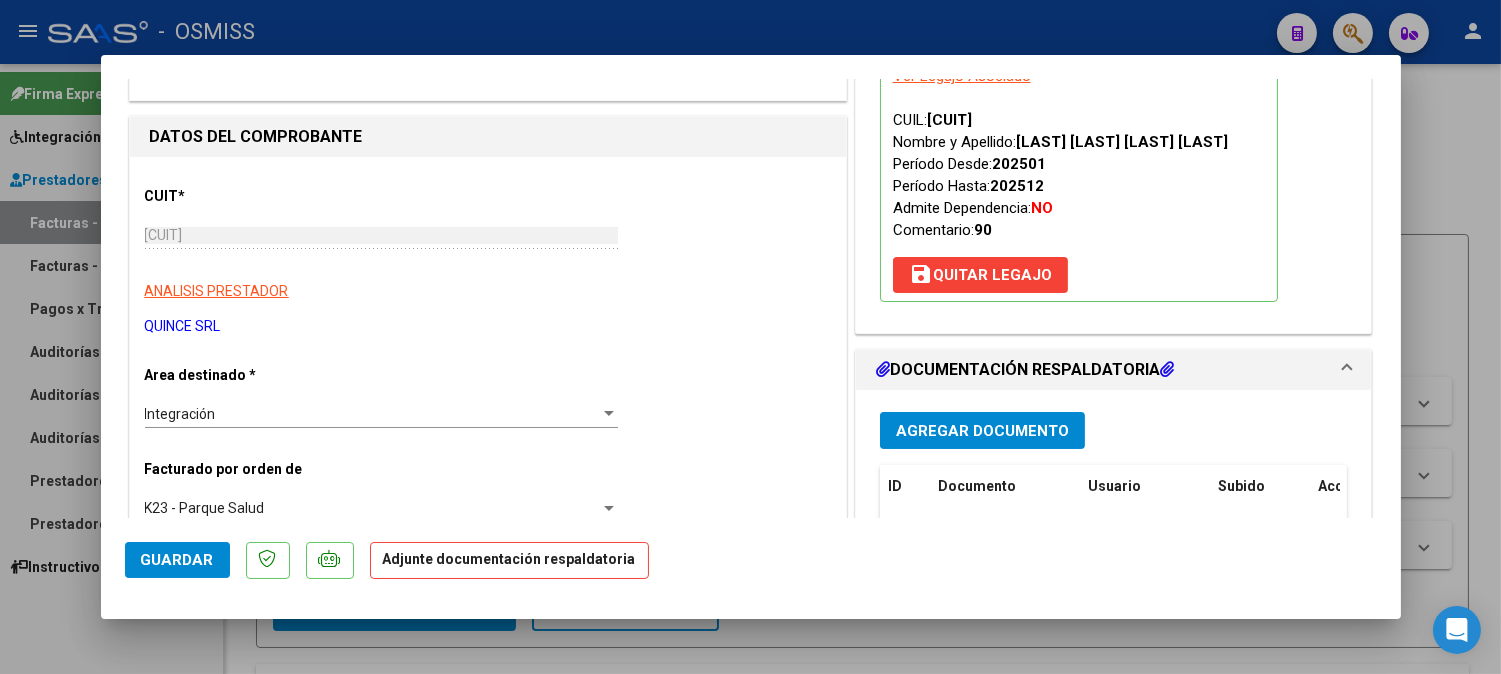 scroll, scrollTop: 222, scrollLeft: 0, axis: vertical 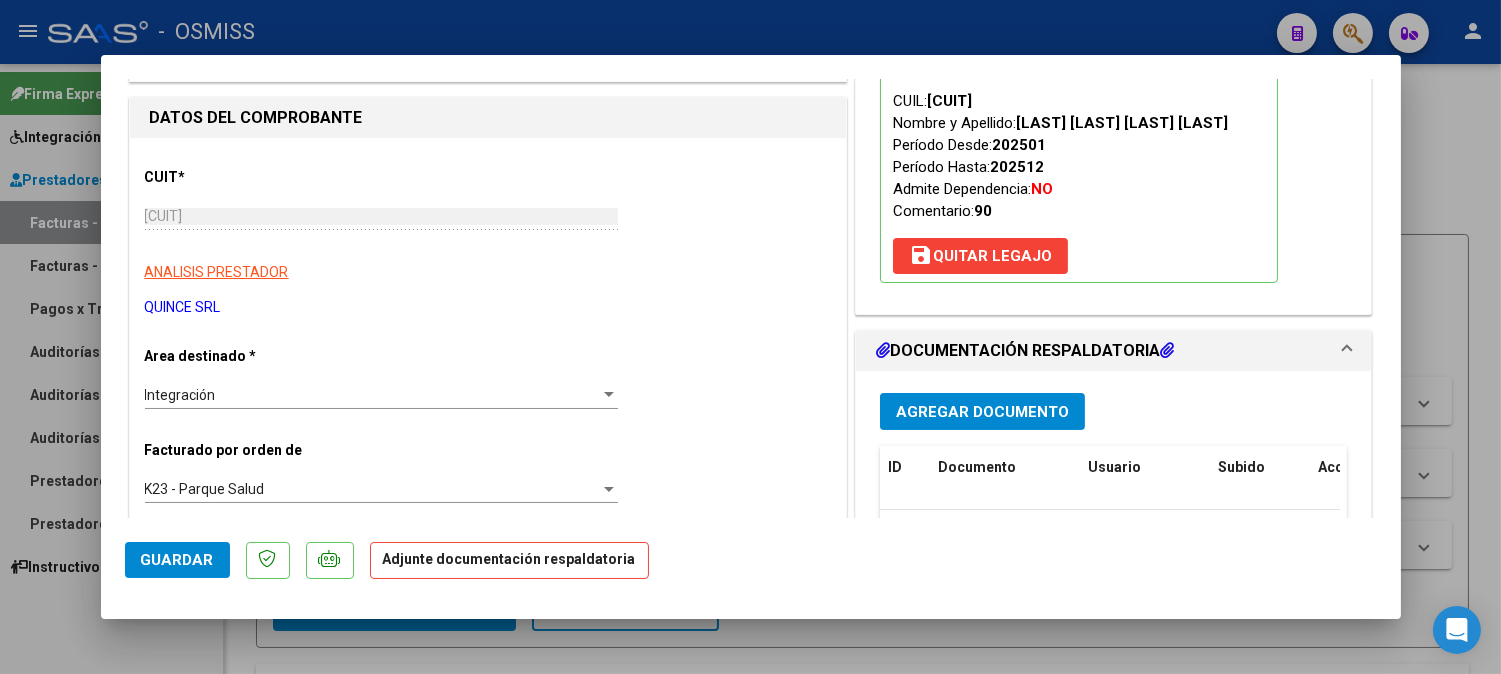click on "Agregar Documento" at bounding box center [982, 412] 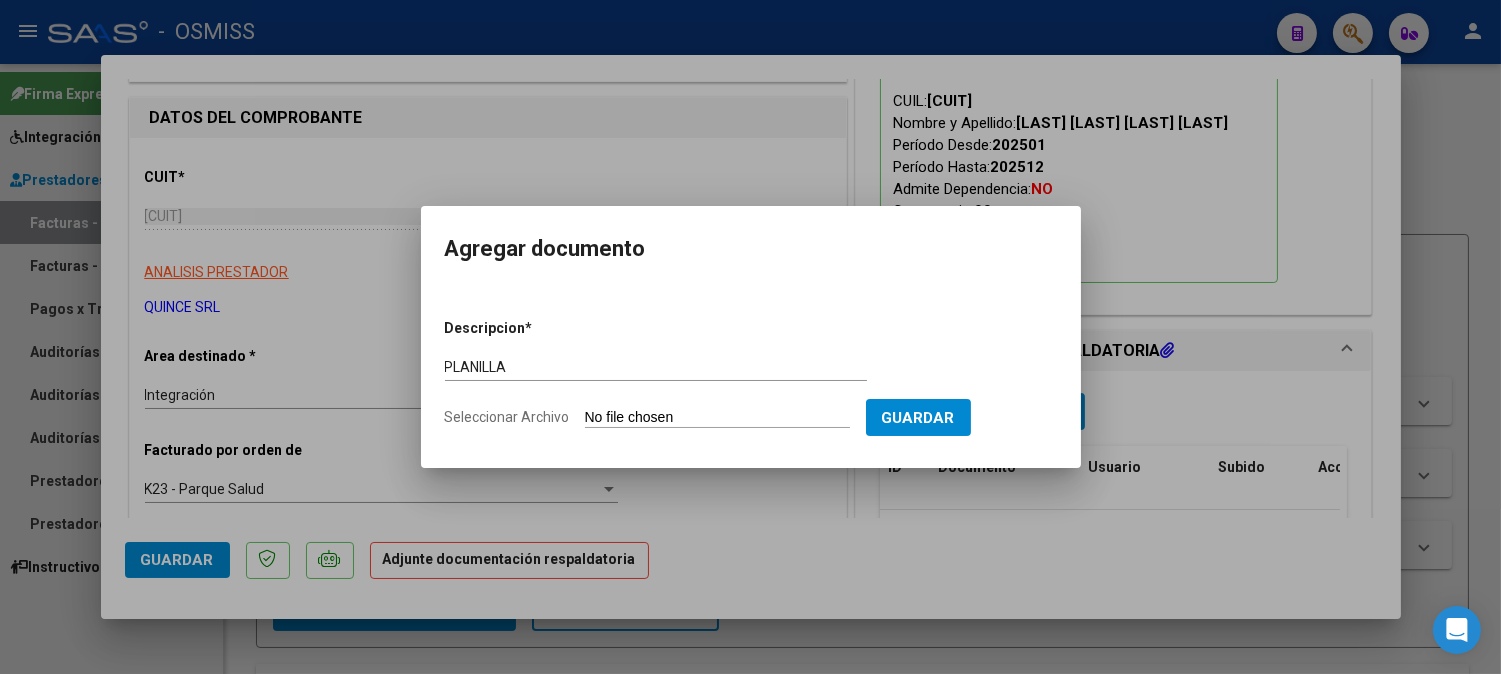 click on "Seleccionar Archivo" at bounding box center [717, 418] 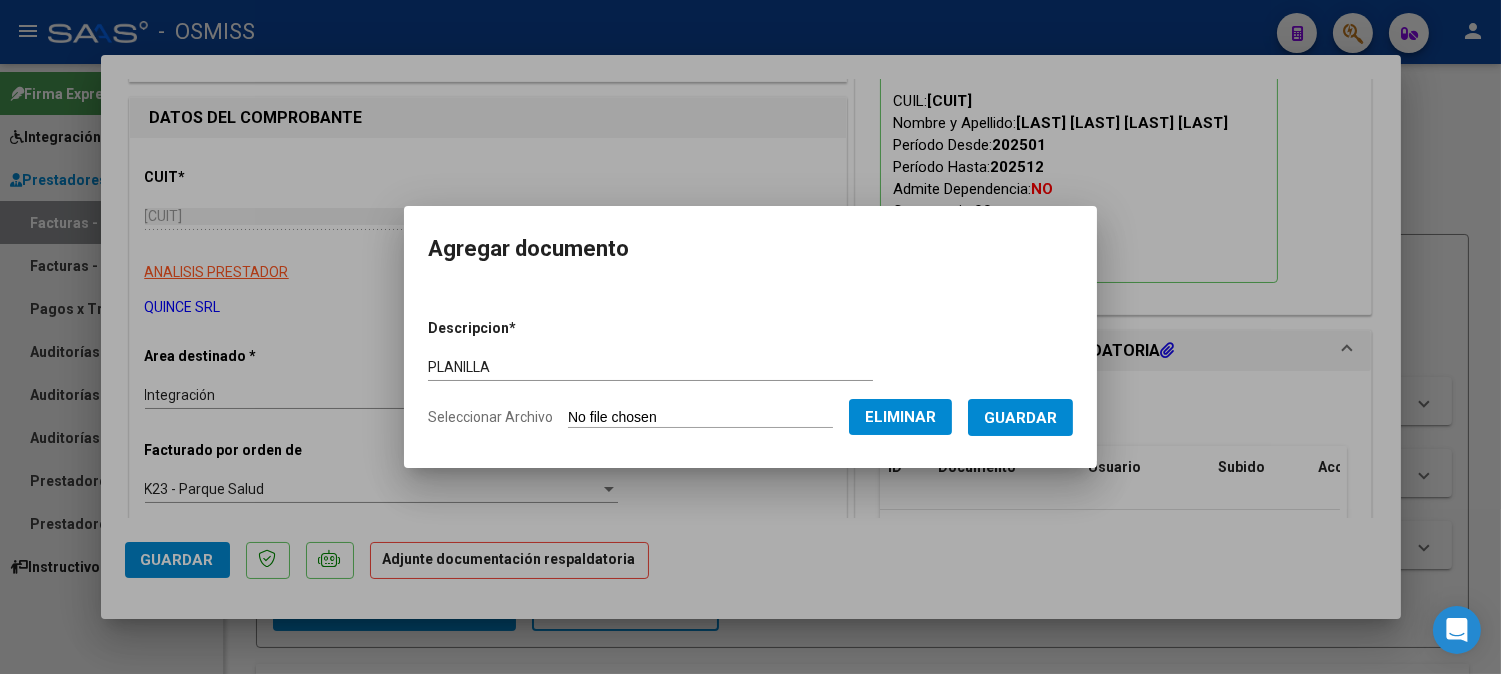 click on "Descripcion  *   PLANILLA Escriba aquí una descripcion  Seleccionar Archivo Eliminar Guardar" at bounding box center (750, 373) 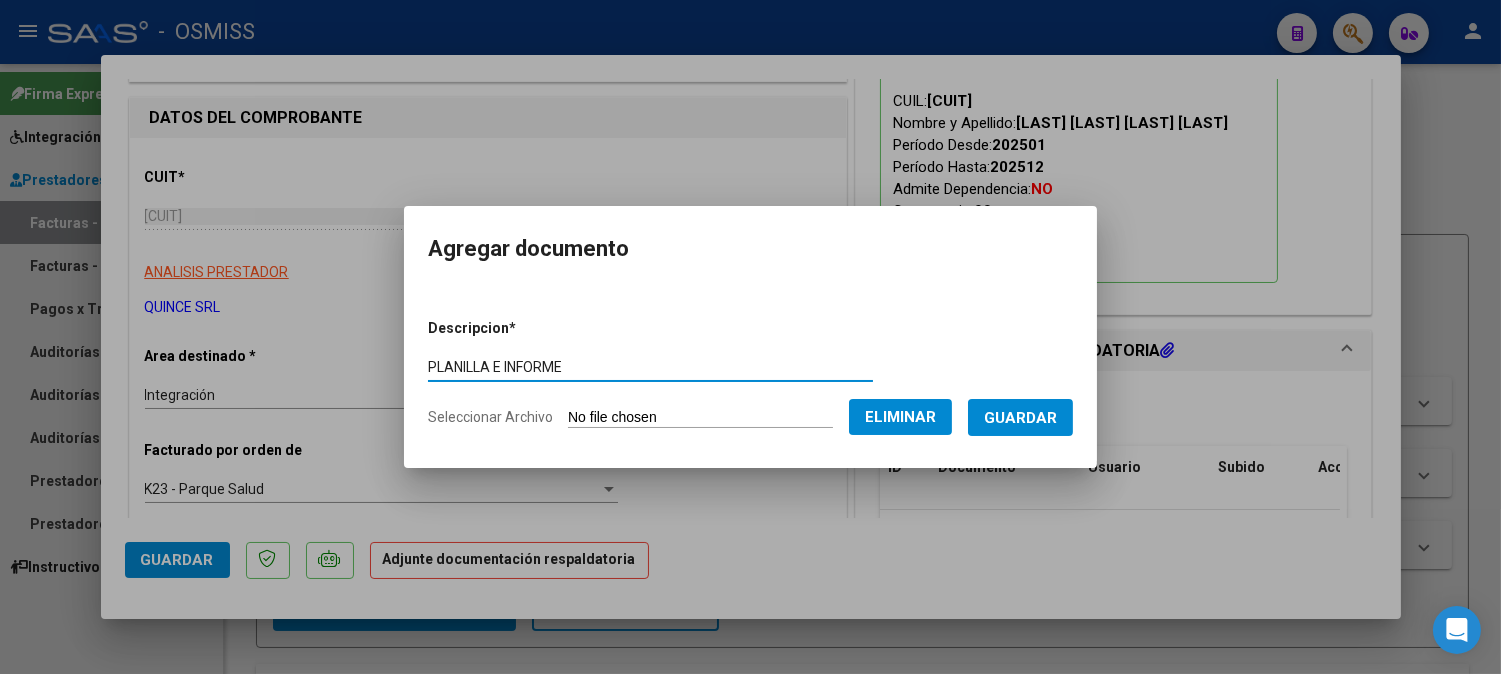 click on "Eliminar" 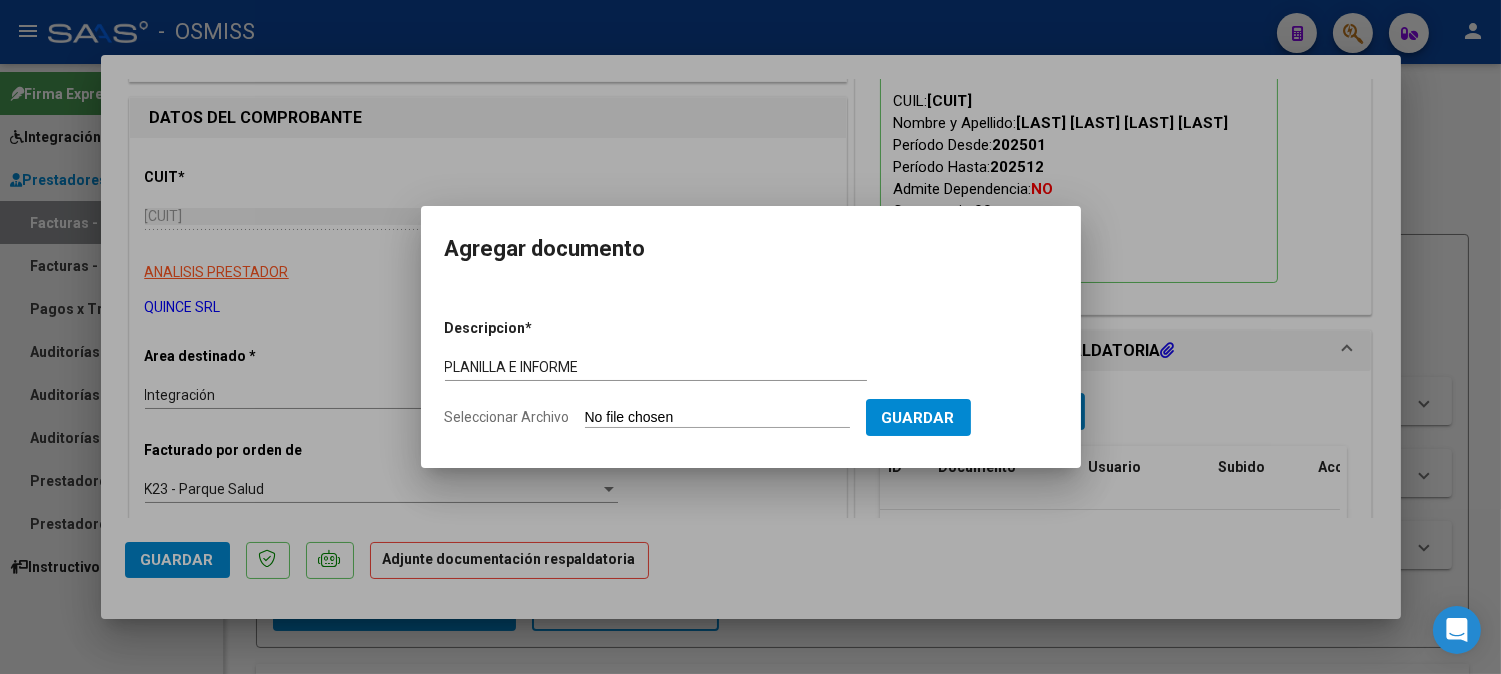 click on "Seleccionar Archivo" at bounding box center (717, 418) 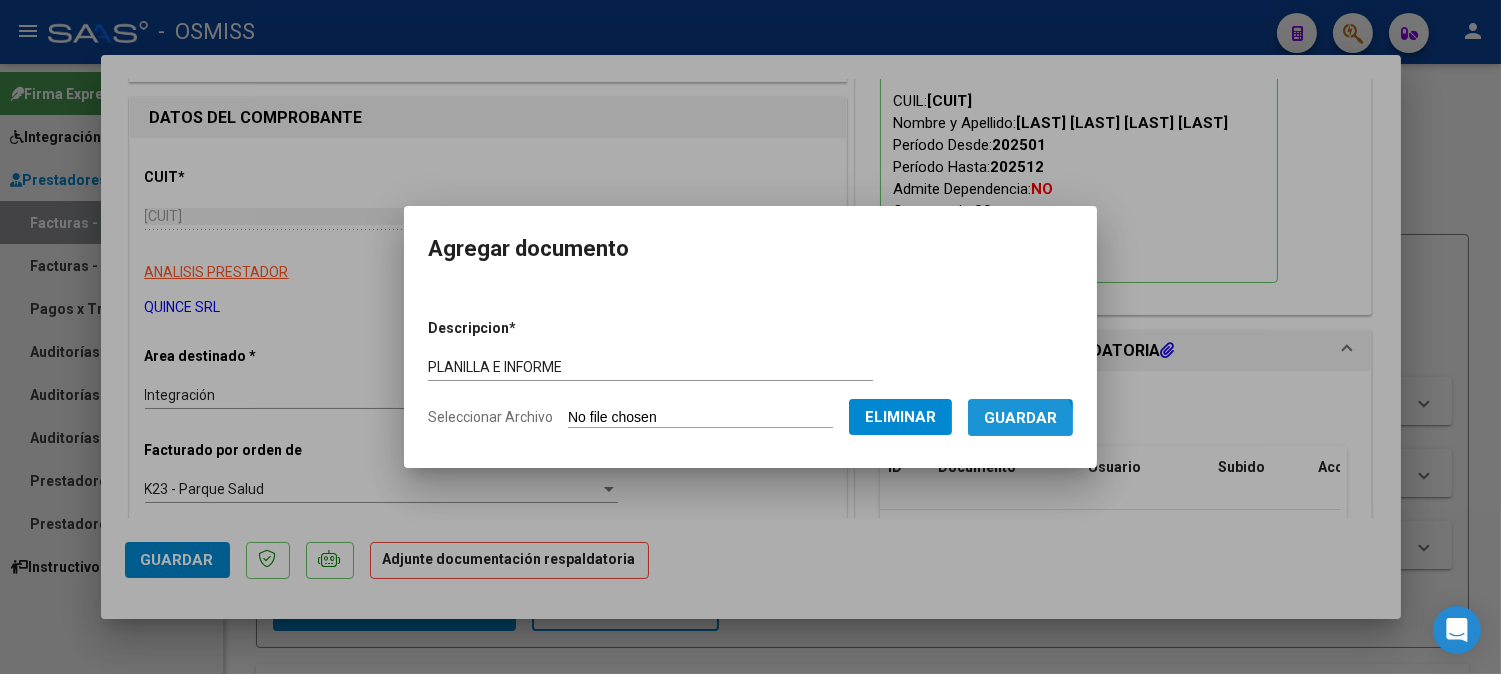 click on "Guardar" at bounding box center [1020, 417] 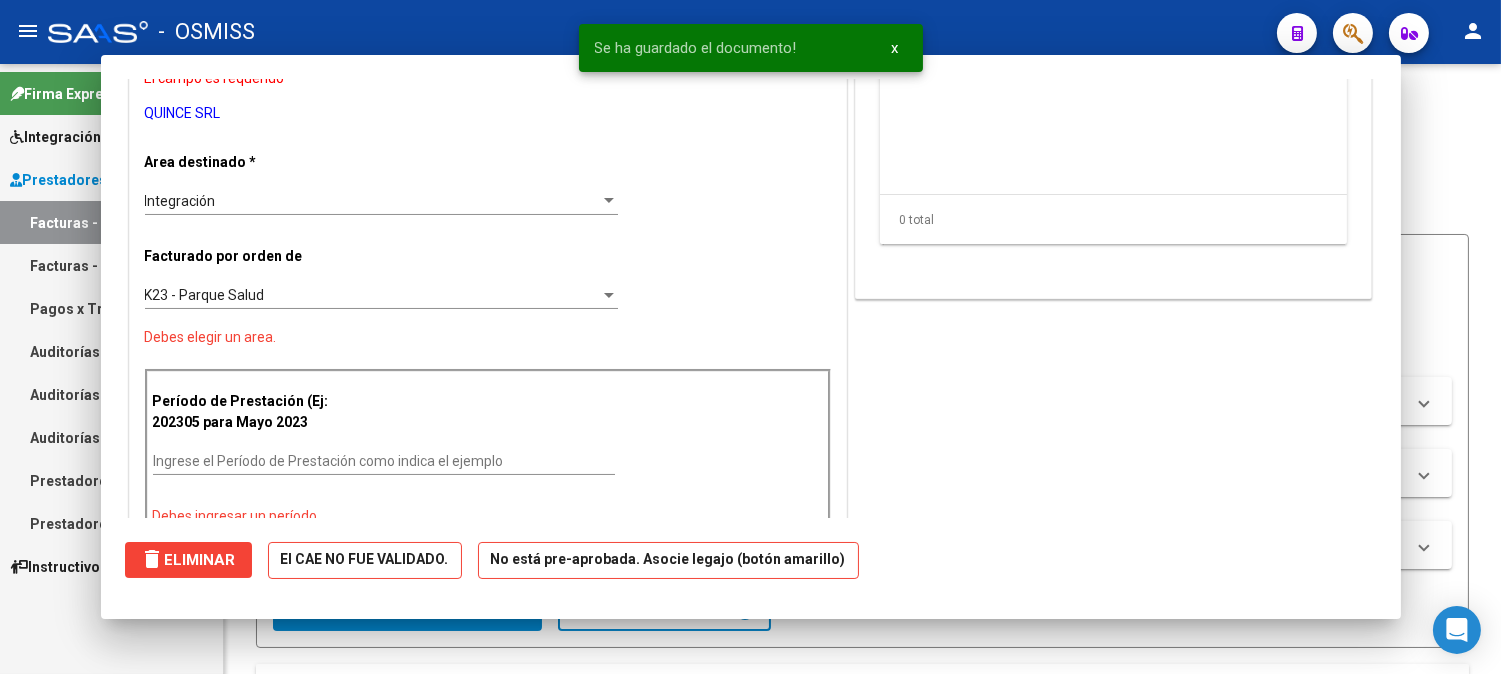 scroll, scrollTop: 0, scrollLeft: 0, axis: both 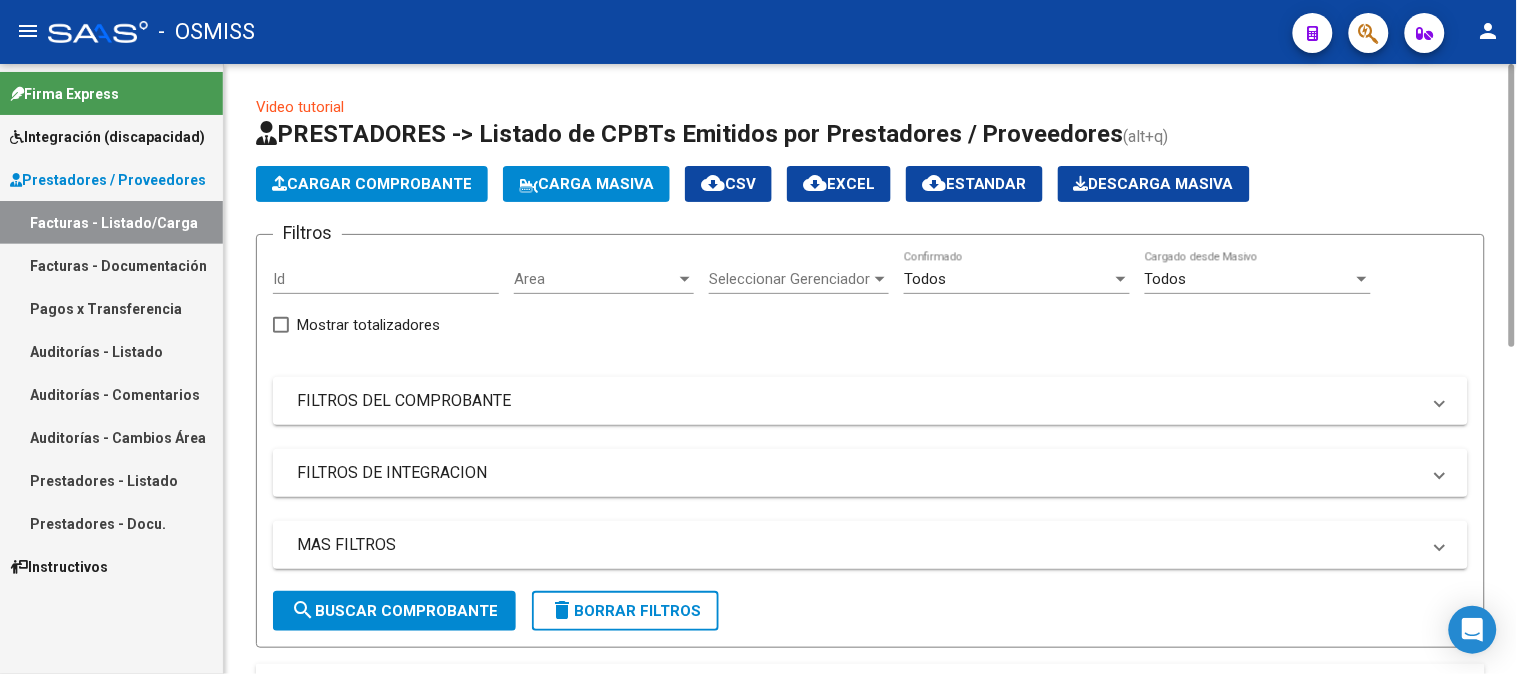 click on "Cargar Comprobante" 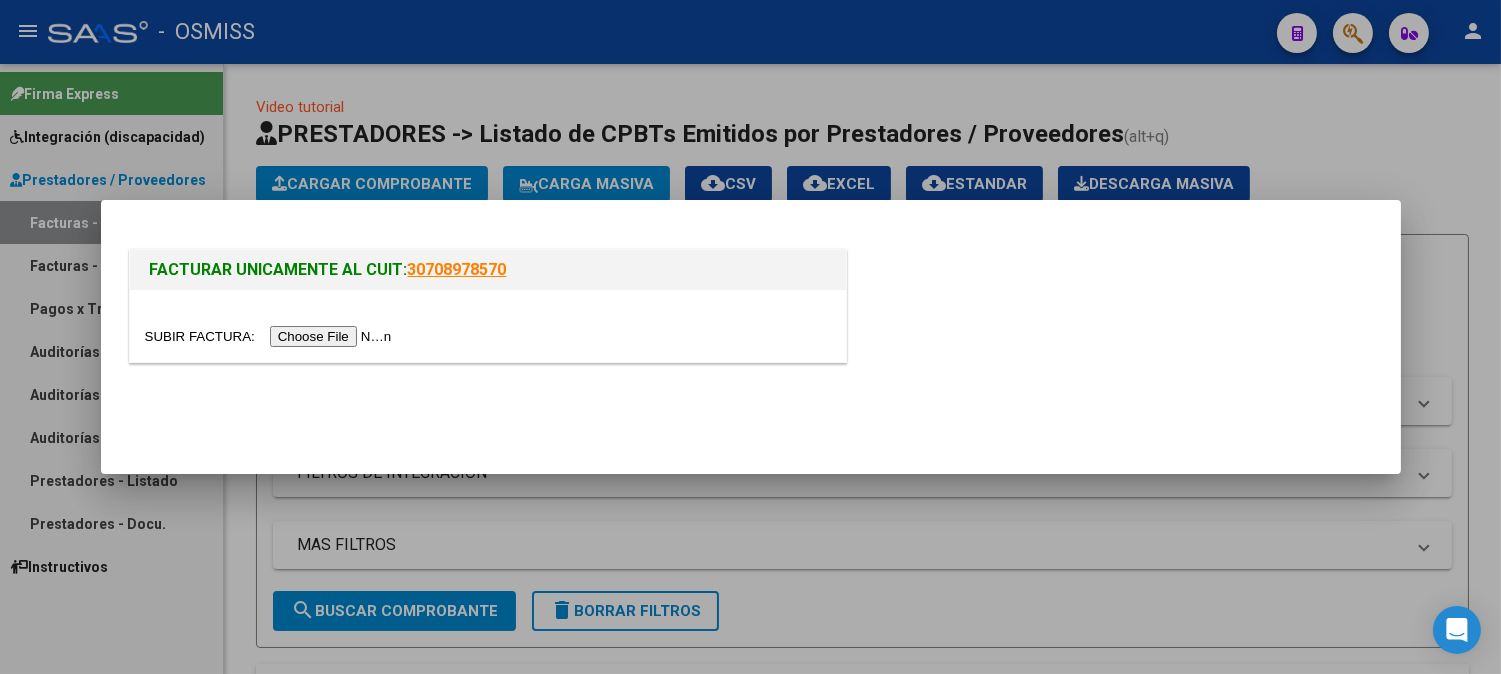 click at bounding box center (488, 326) 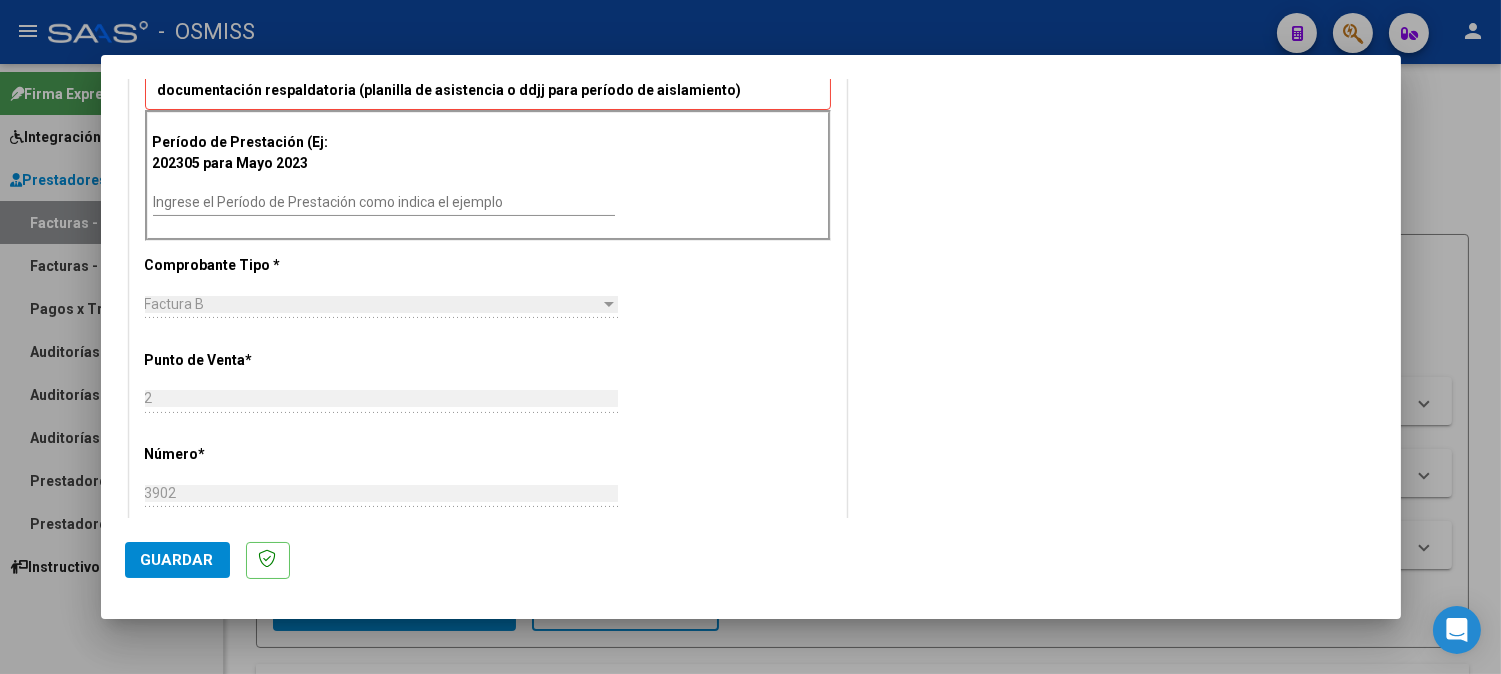 scroll, scrollTop: 666, scrollLeft: 0, axis: vertical 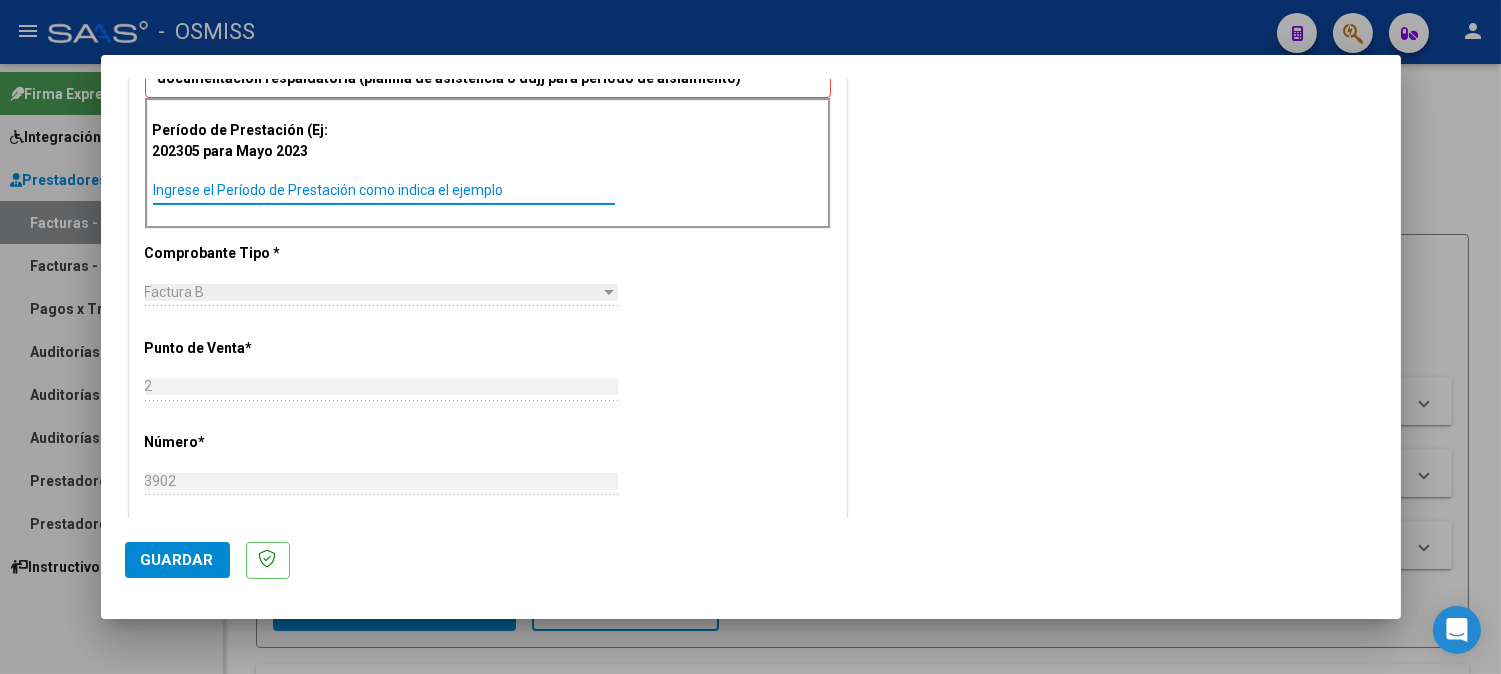 click on "Ingrese el Período de Prestación como indica el ejemplo" at bounding box center (384, 190) 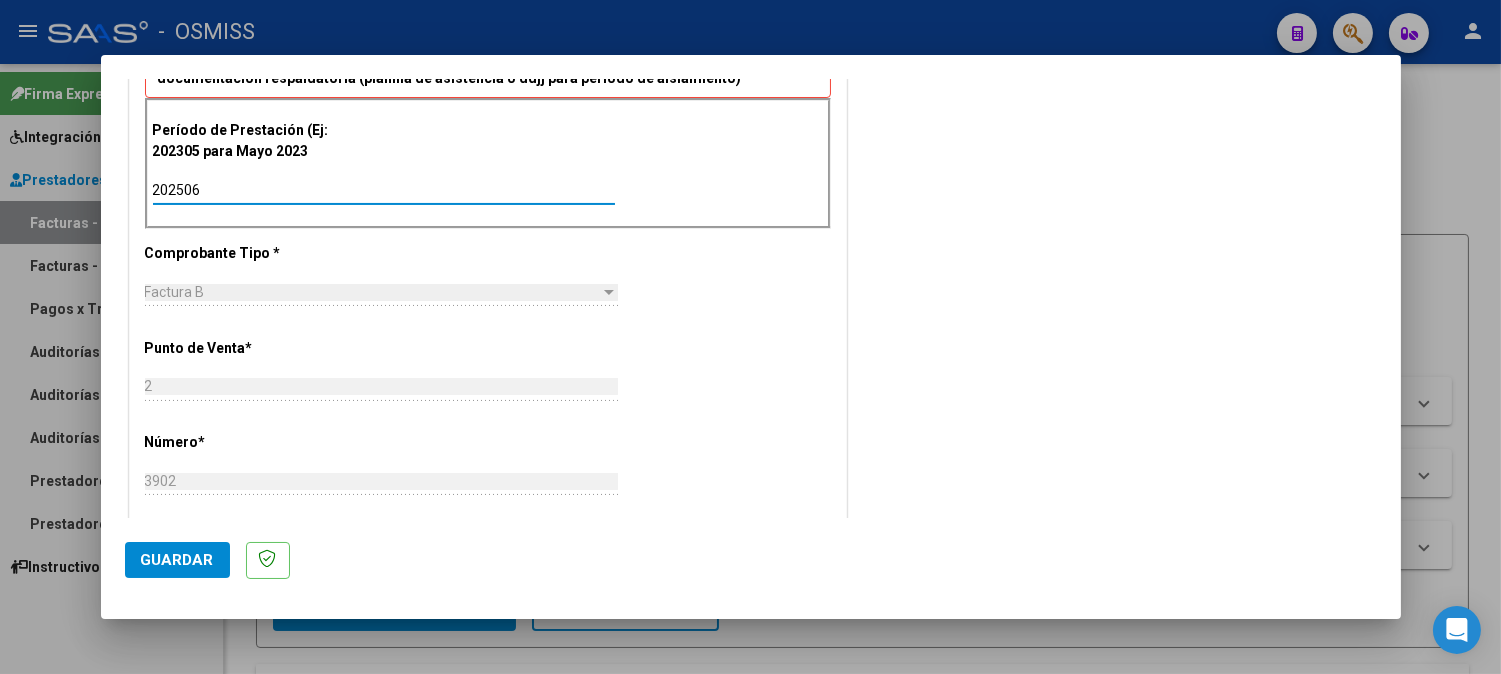 click on "Guardar" 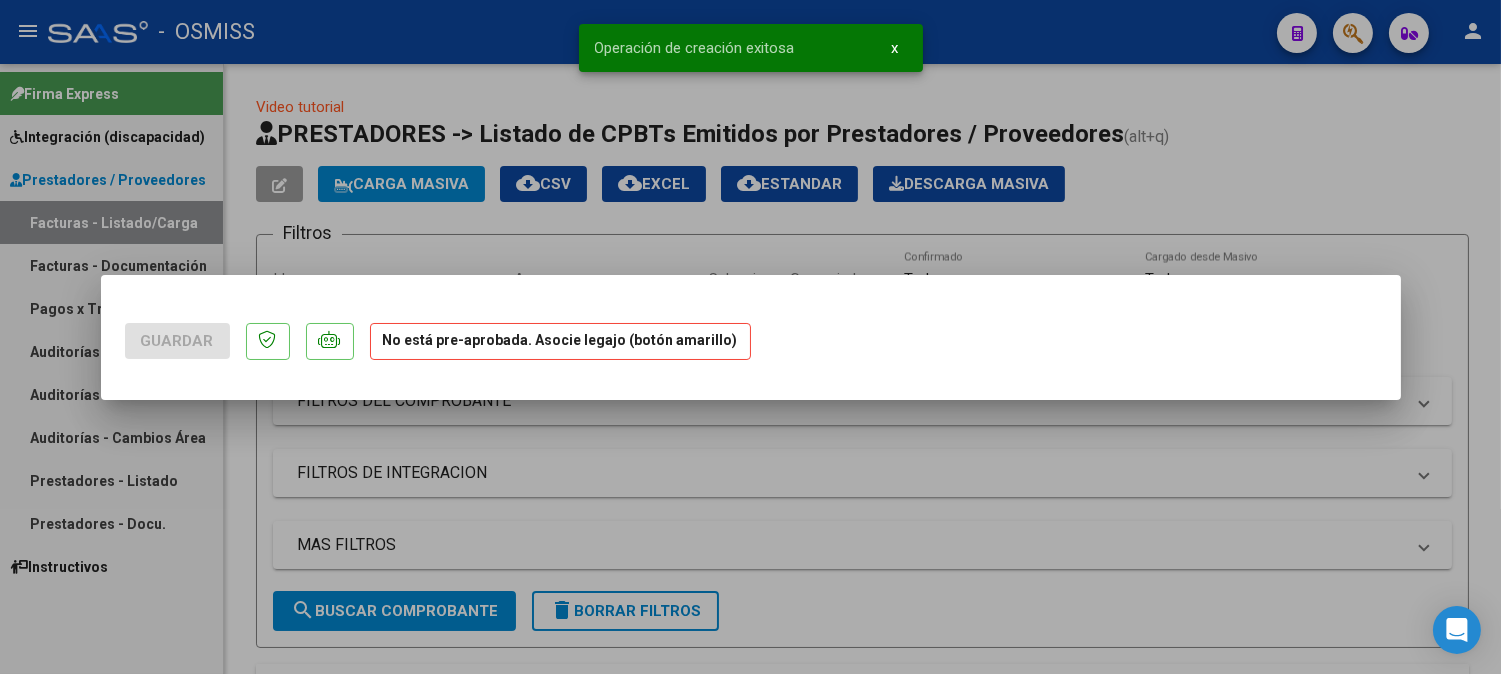 scroll, scrollTop: 0, scrollLeft: 0, axis: both 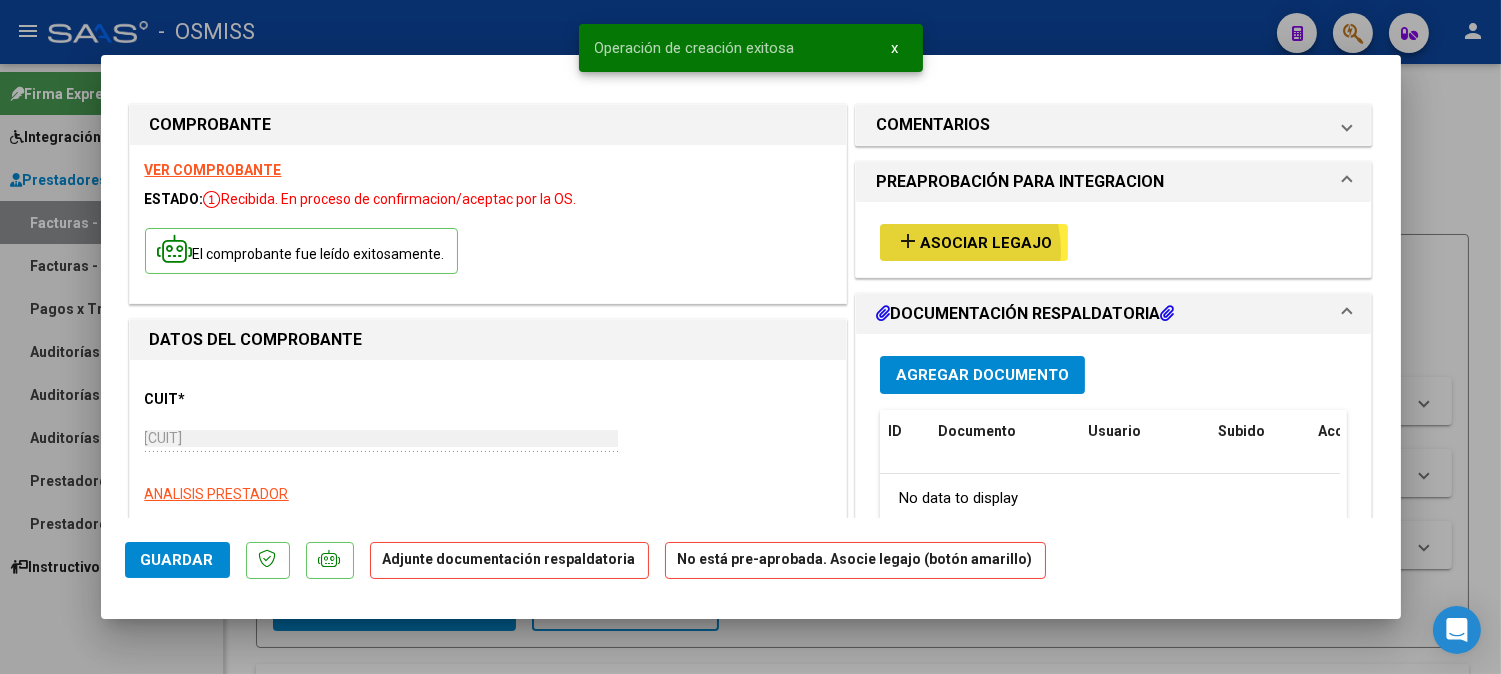 click on "Asociar Legajo" at bounding box center (986, 243) 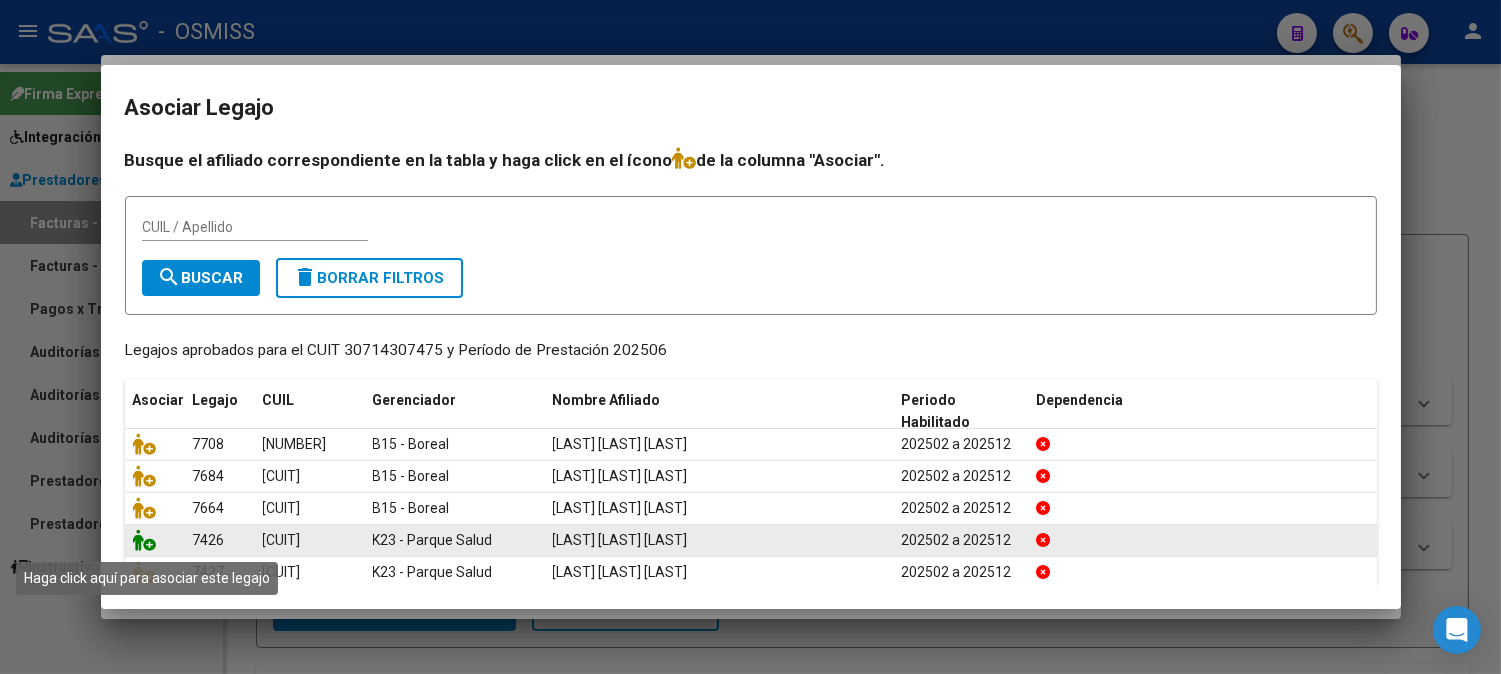 click 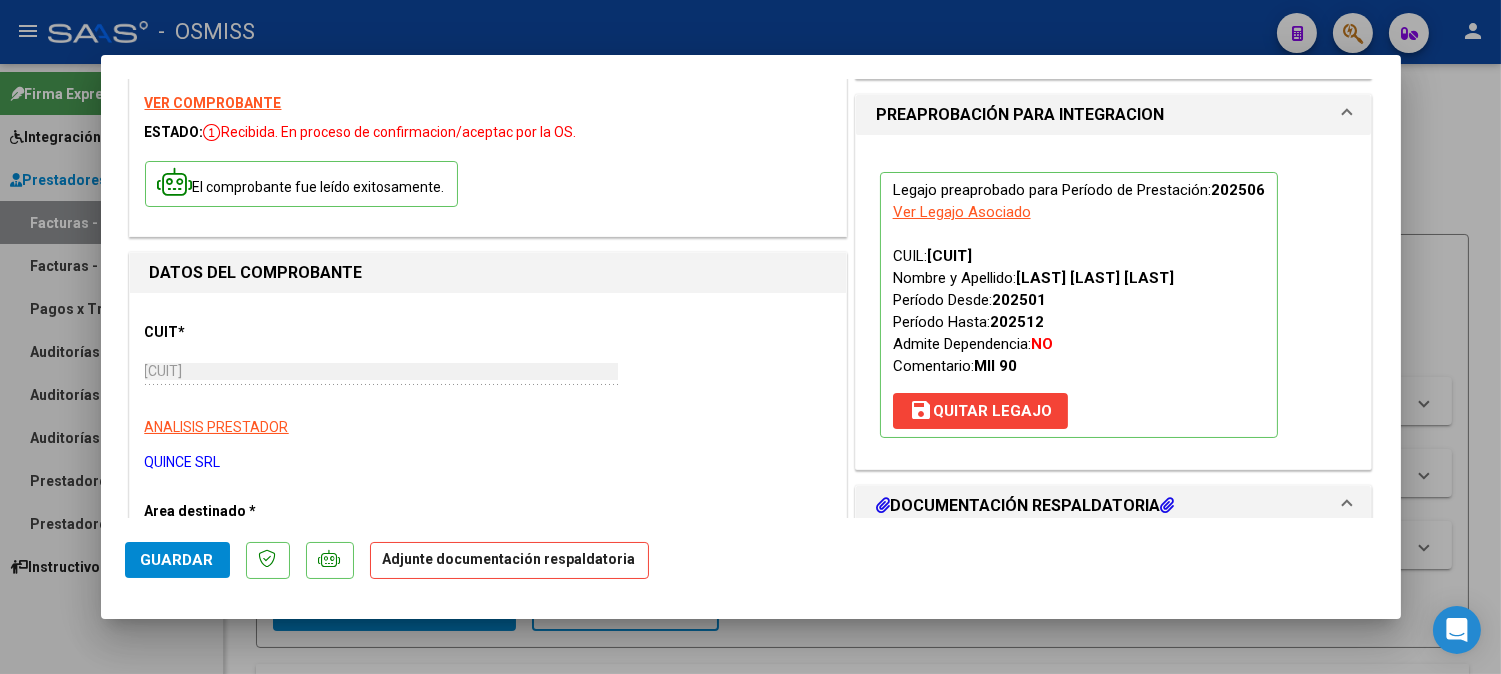 scroll, scrollTop: 333, scrollLeft: 0, axis: vertical 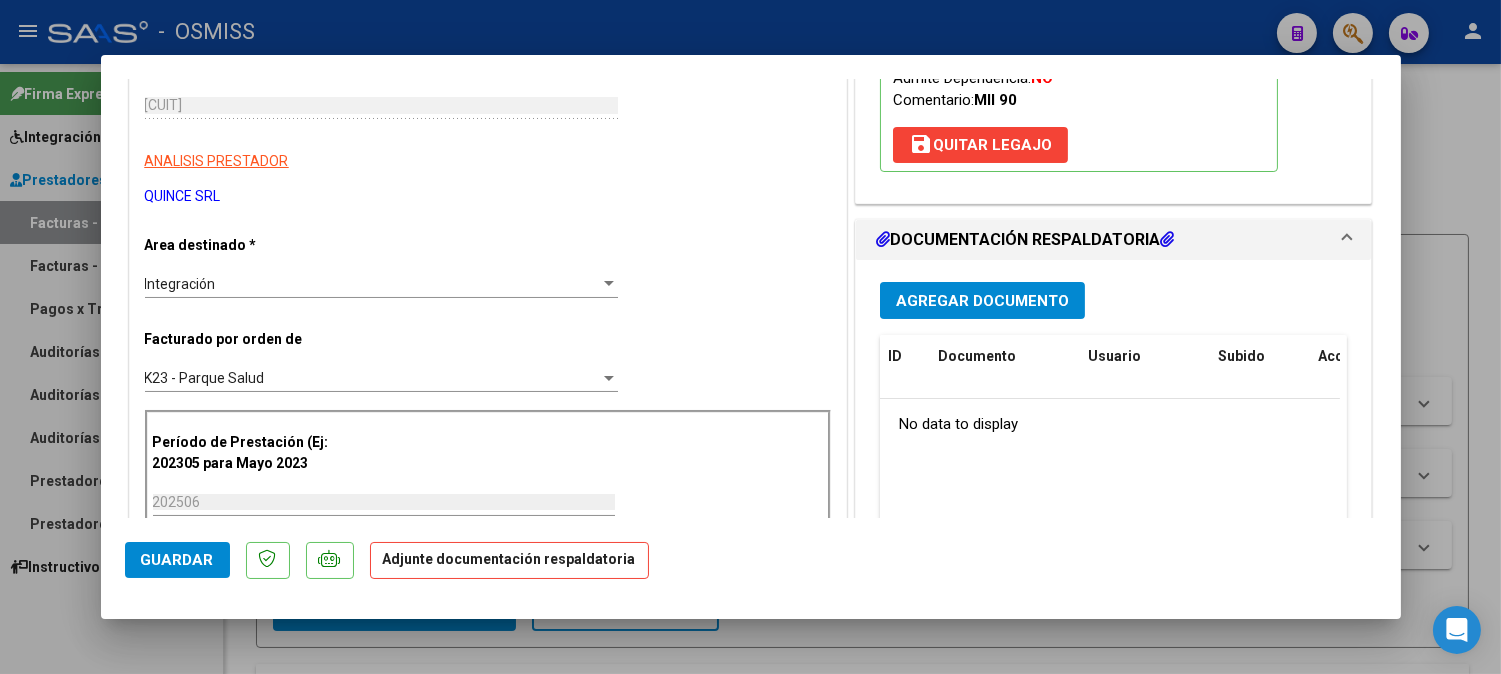 click on "Agregar Documento" at bounding box center [982, 300] 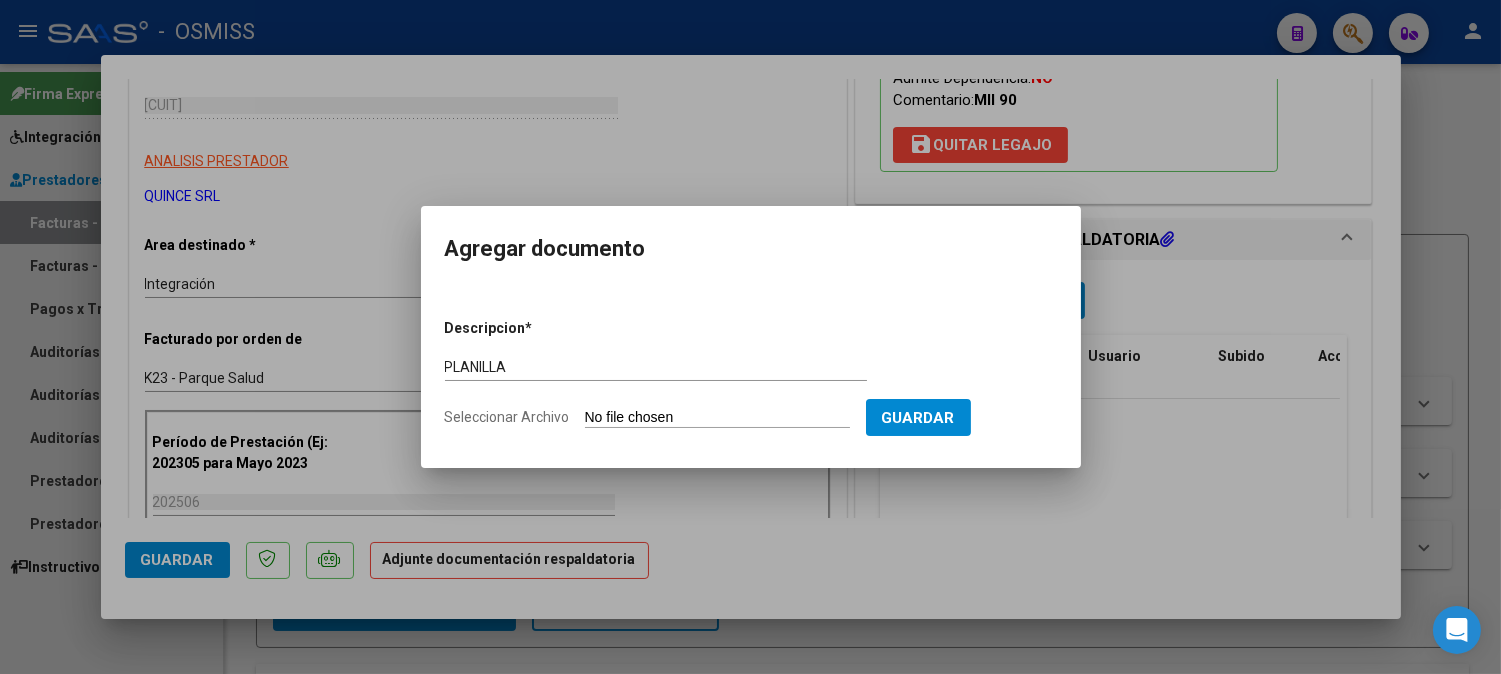 click on "Descripcion  *   PLANILLA Escriba aquí una descripcion  Seleccionar Archivo Guardar" at bounding box center [751, 373] 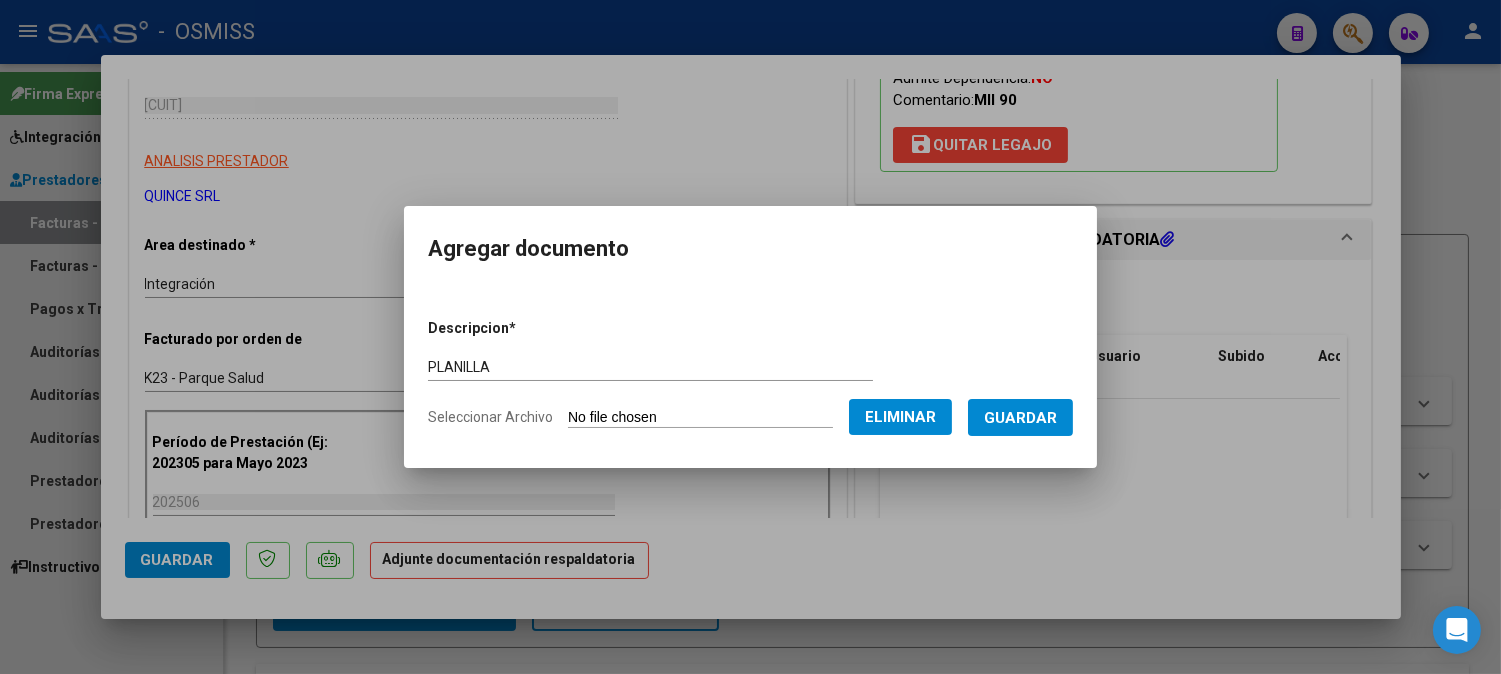 click on "Descripcion  *   PLANILLA Escriba aquí una descripcion  Seleccionar Archivo Eliminar Guardar" at bounding box center (750, 373) 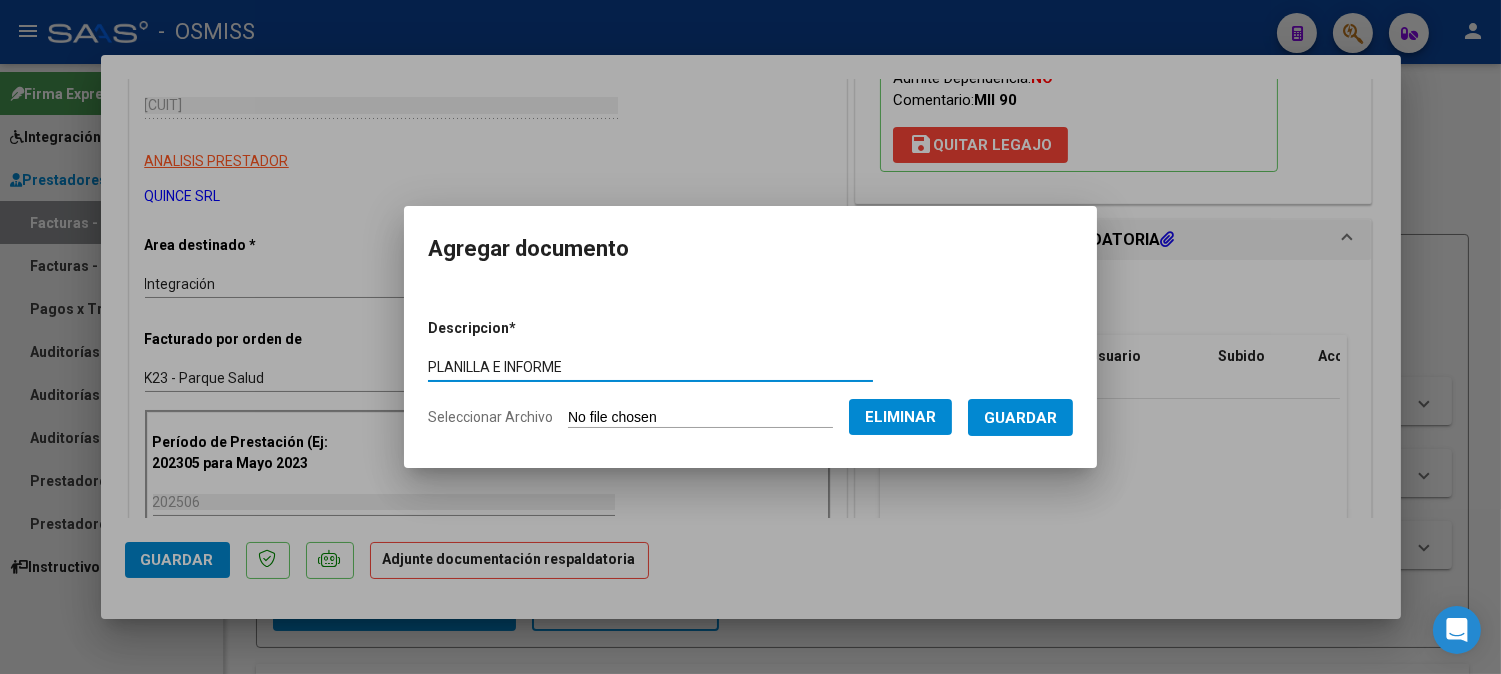 click on "Guardar" at bounding box center (1020, 417) 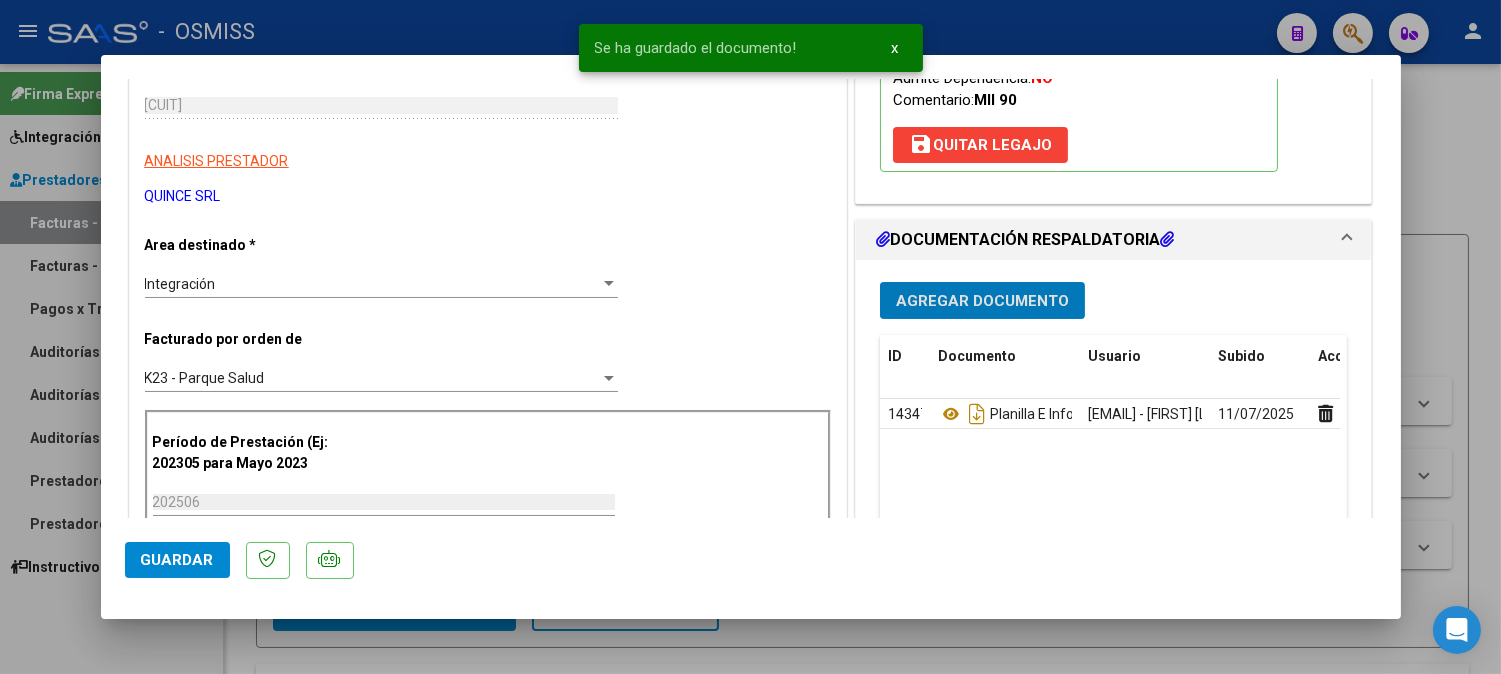 click on "Guardar" 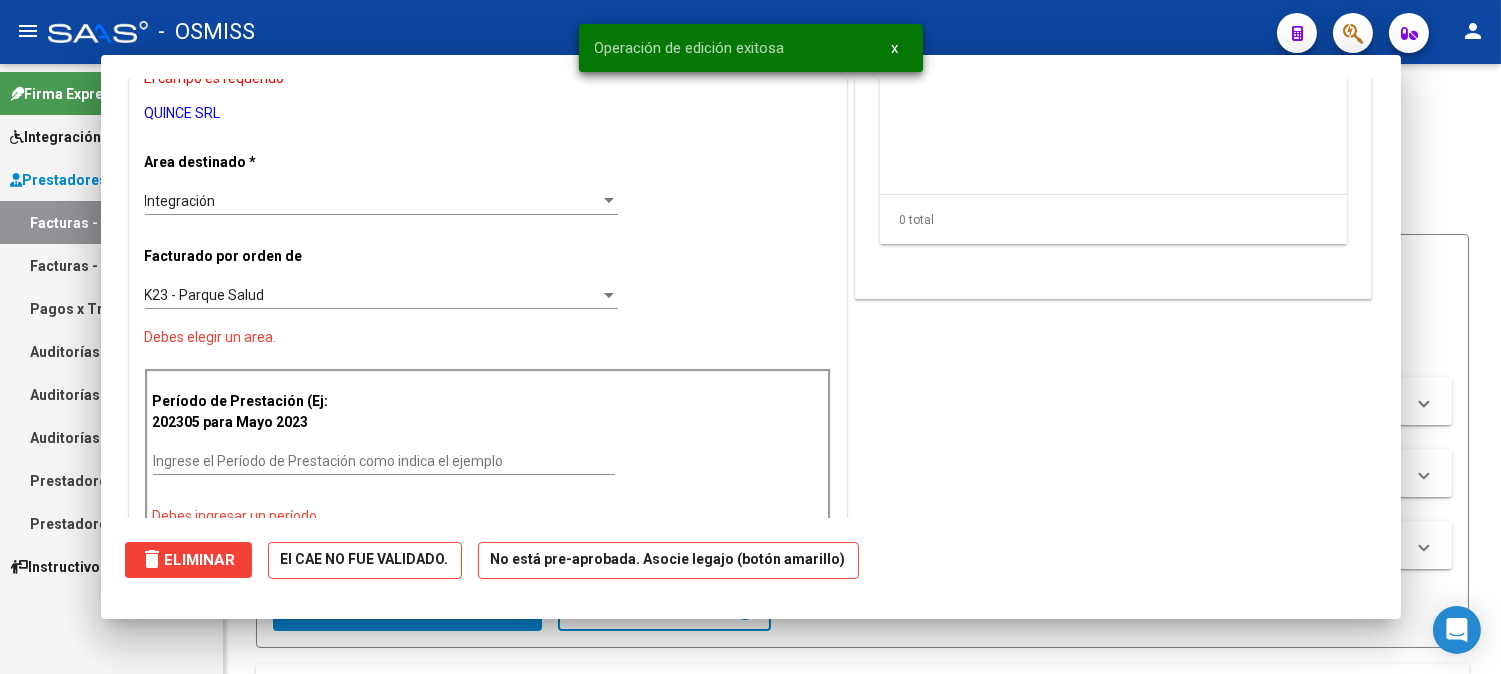 scroll, scrollTop: 0, scrollLeft: 0, axis: both 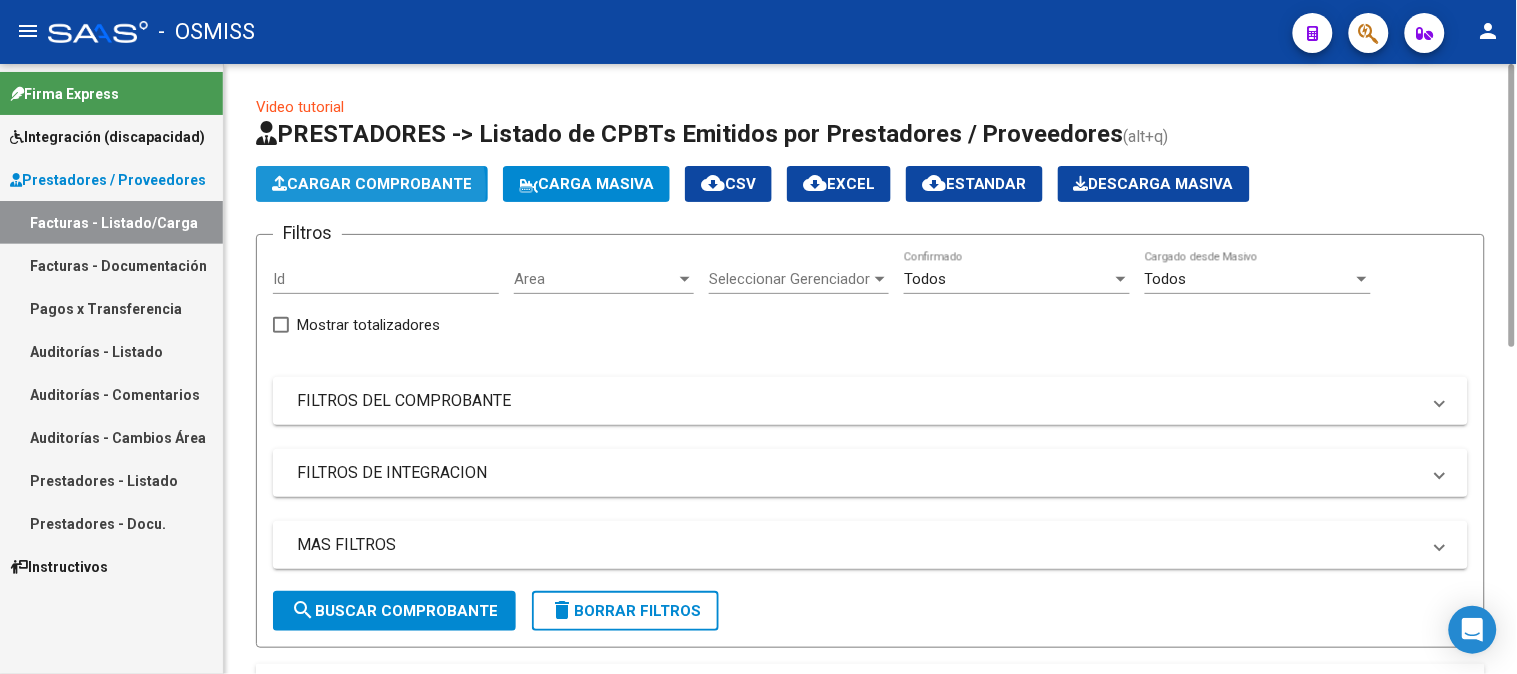 click on "Cargar Comprobante" 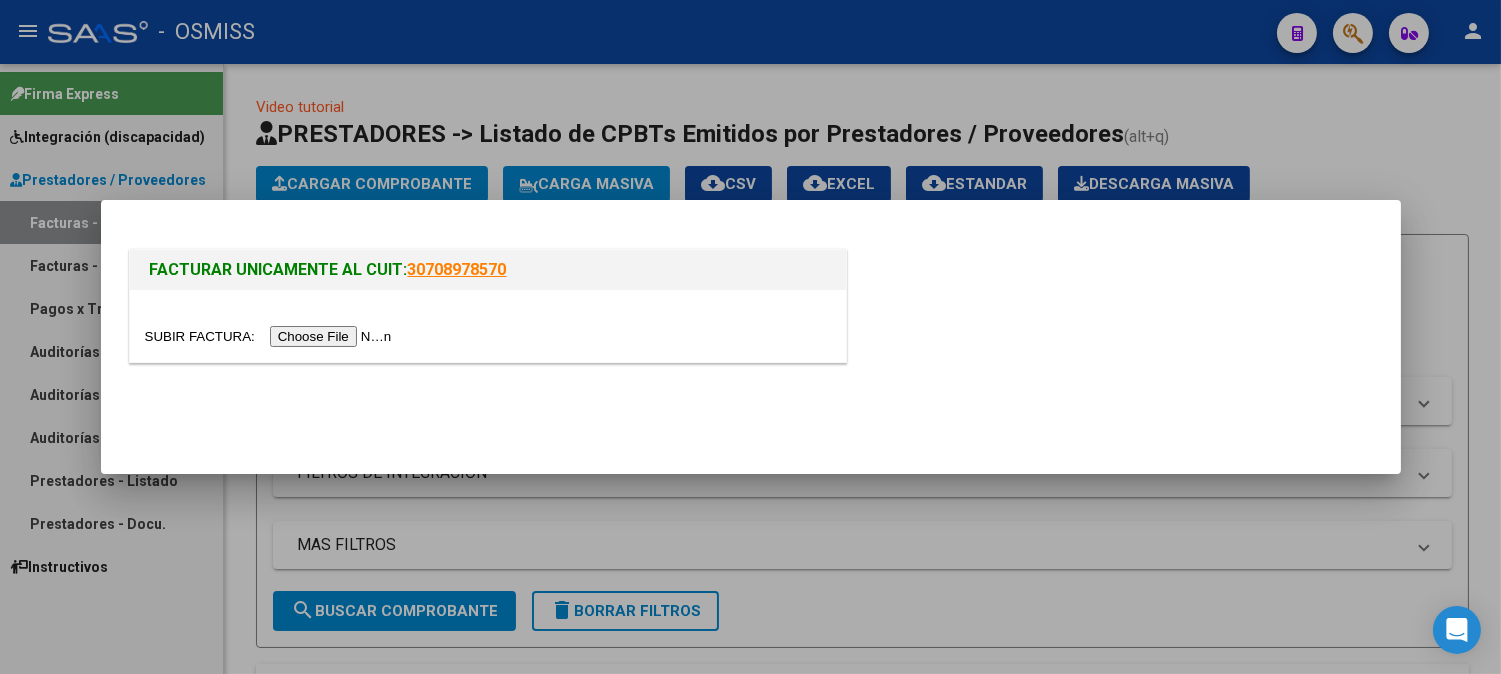 click at bounding box center (271, 336) 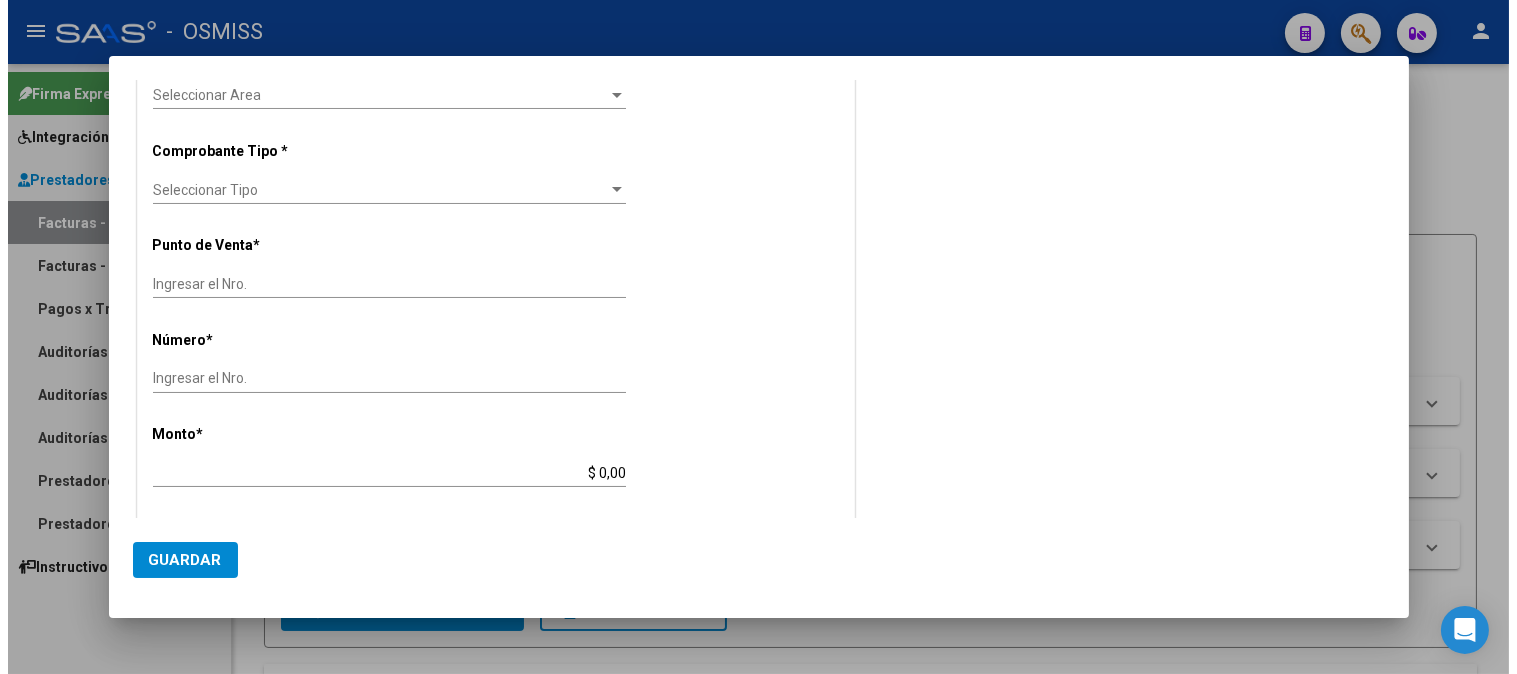 scroll, scrollTop: 333, scrollLeft: 0, axis: vertical 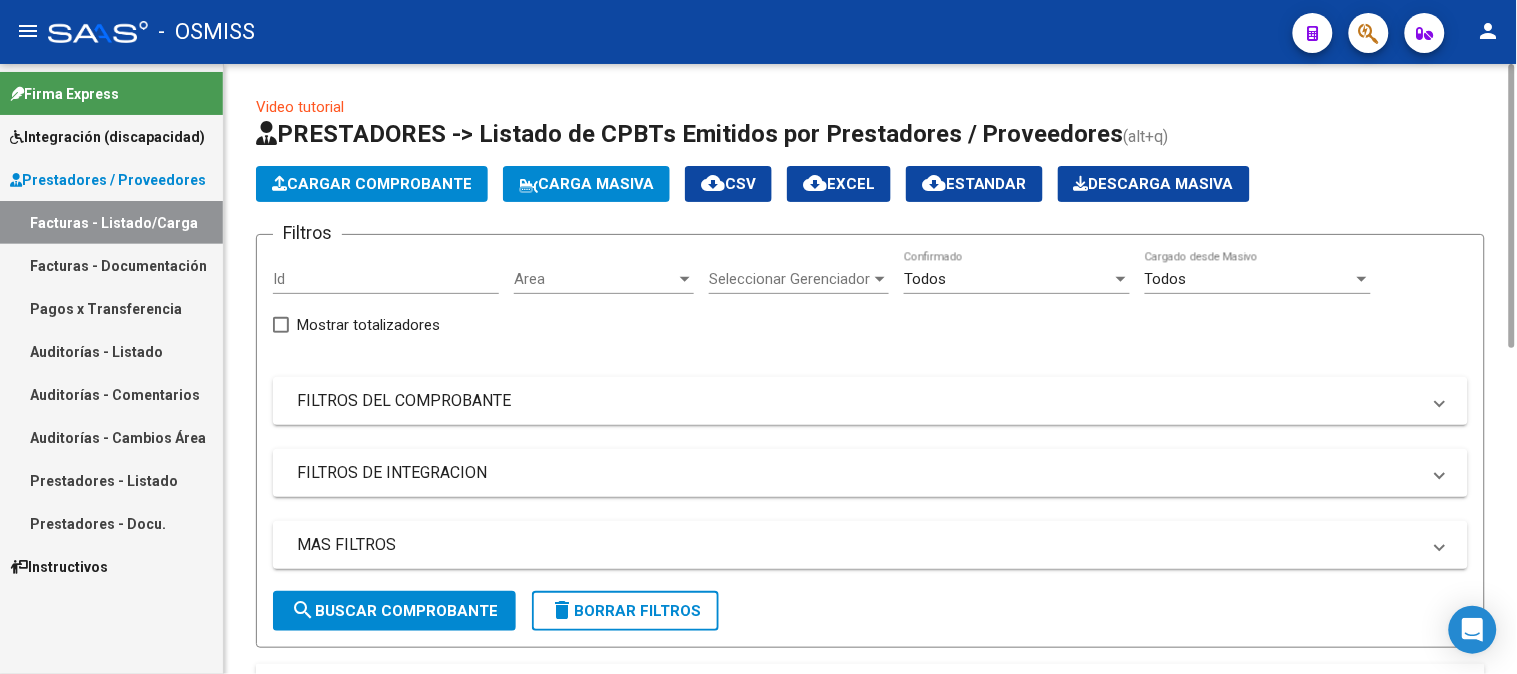 click on "Cargar Comprobante" 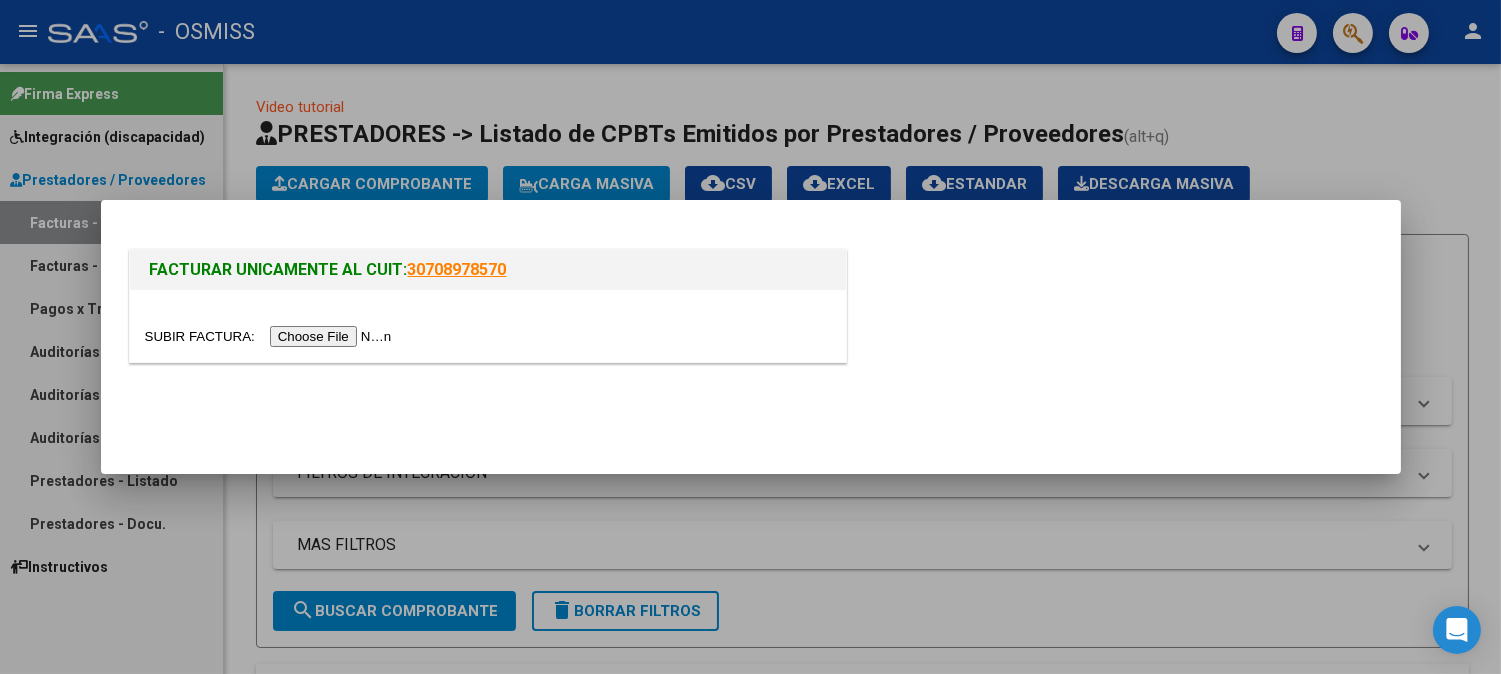 click at bounding box center [271, 336] 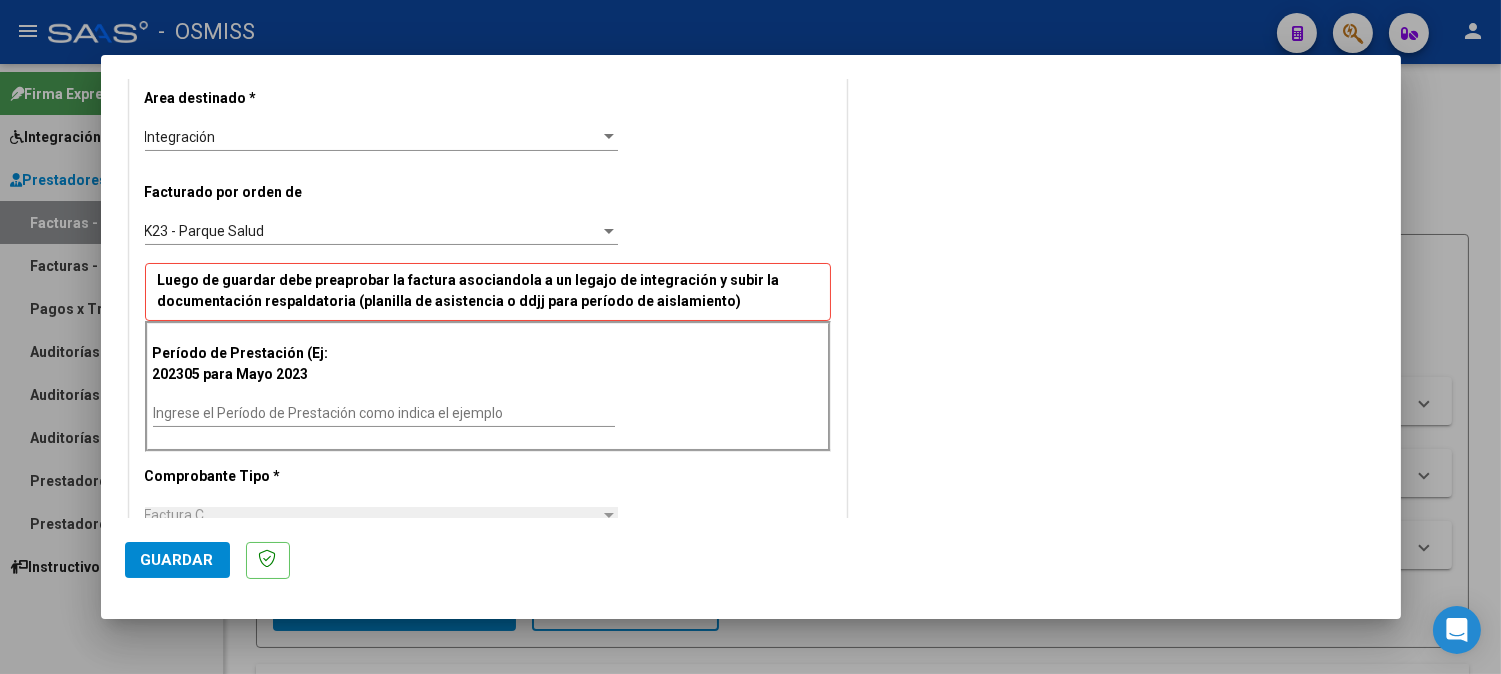 scroll, scrollTop: 444, scrollLeft: 0, axis: vertical 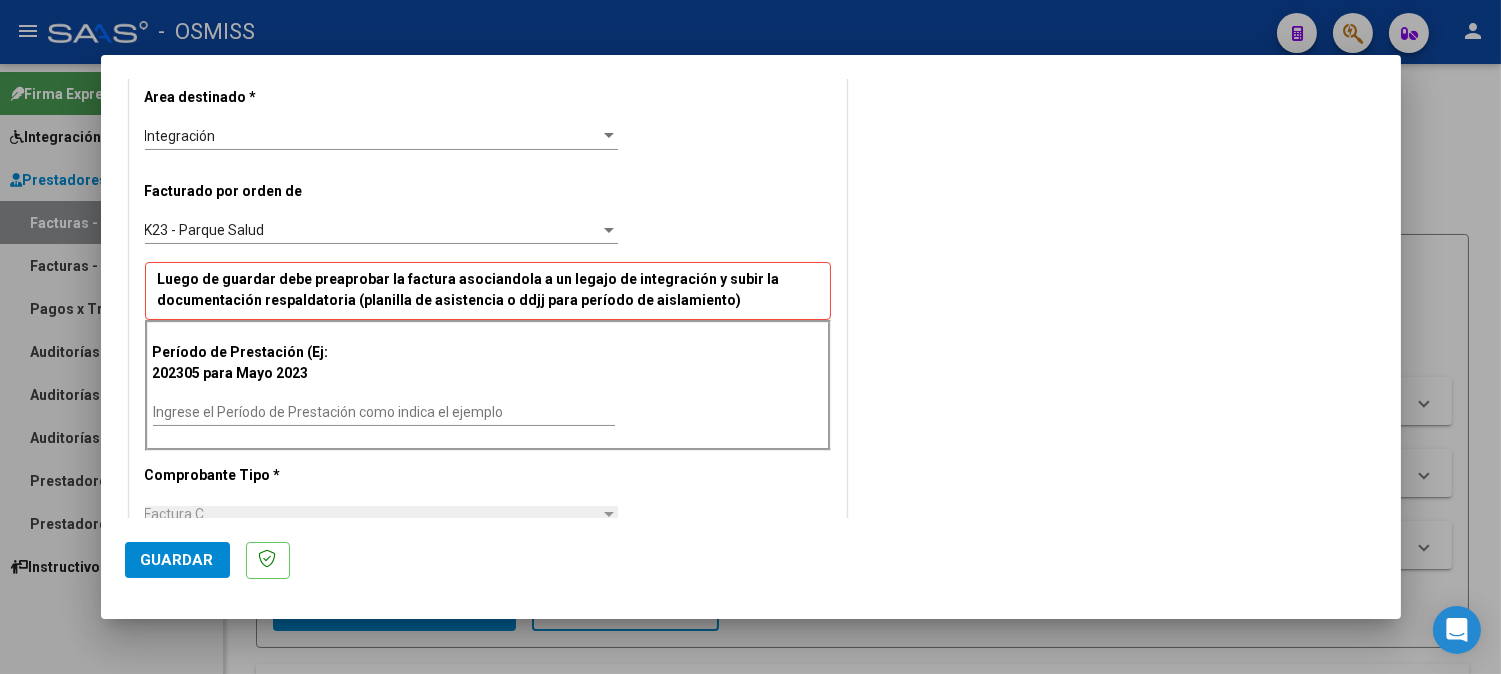 click on "Ingrese el Período de Prestación como indica el ejemplo" at bounding box center (384, 412) 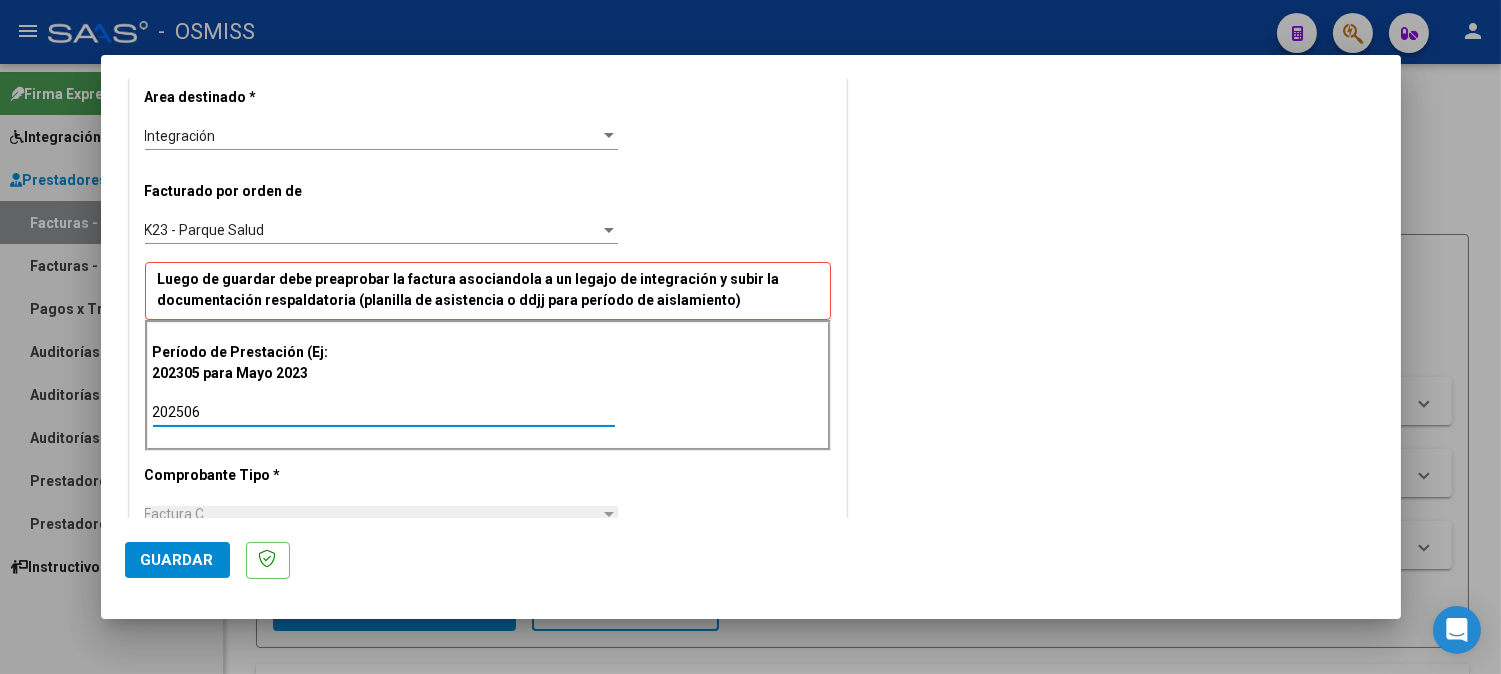 click on "Guardar" 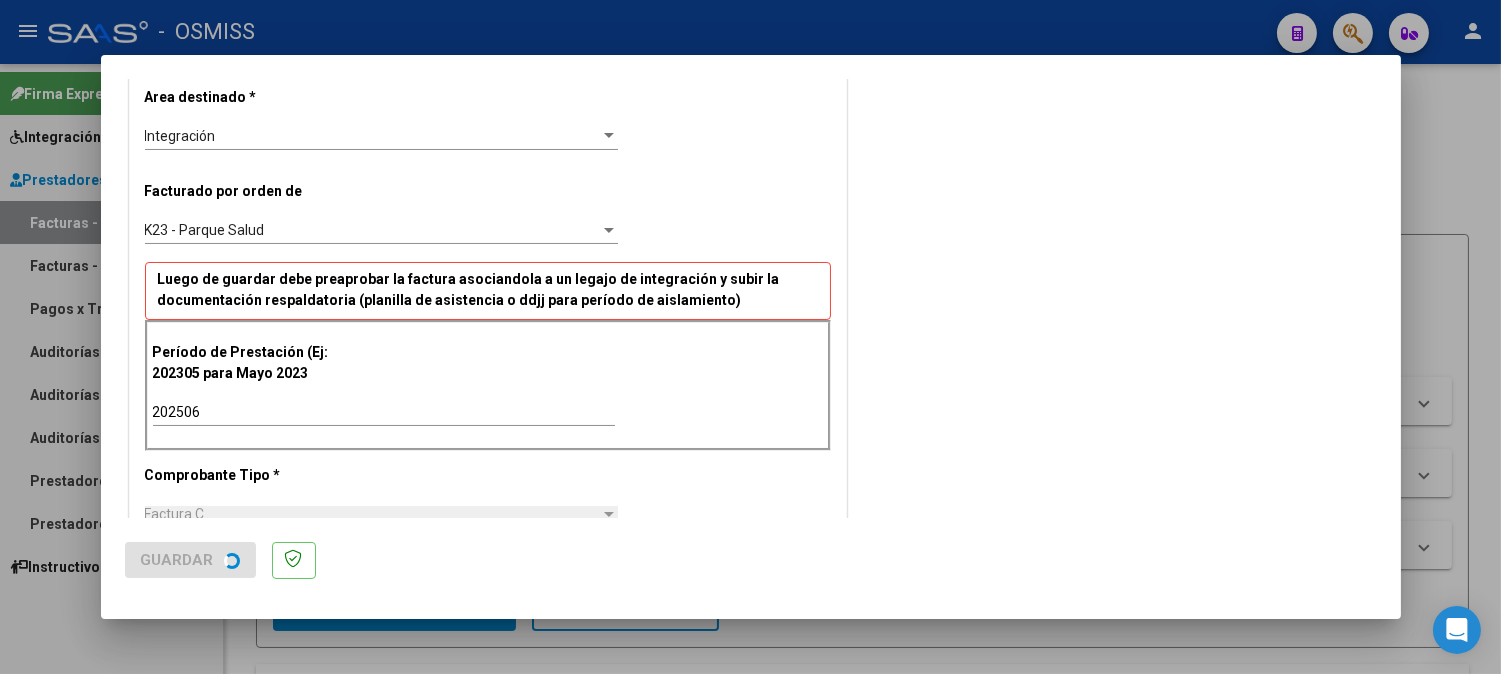 scroll, scrollTop: 0, scrollLeft: 0, axis: both 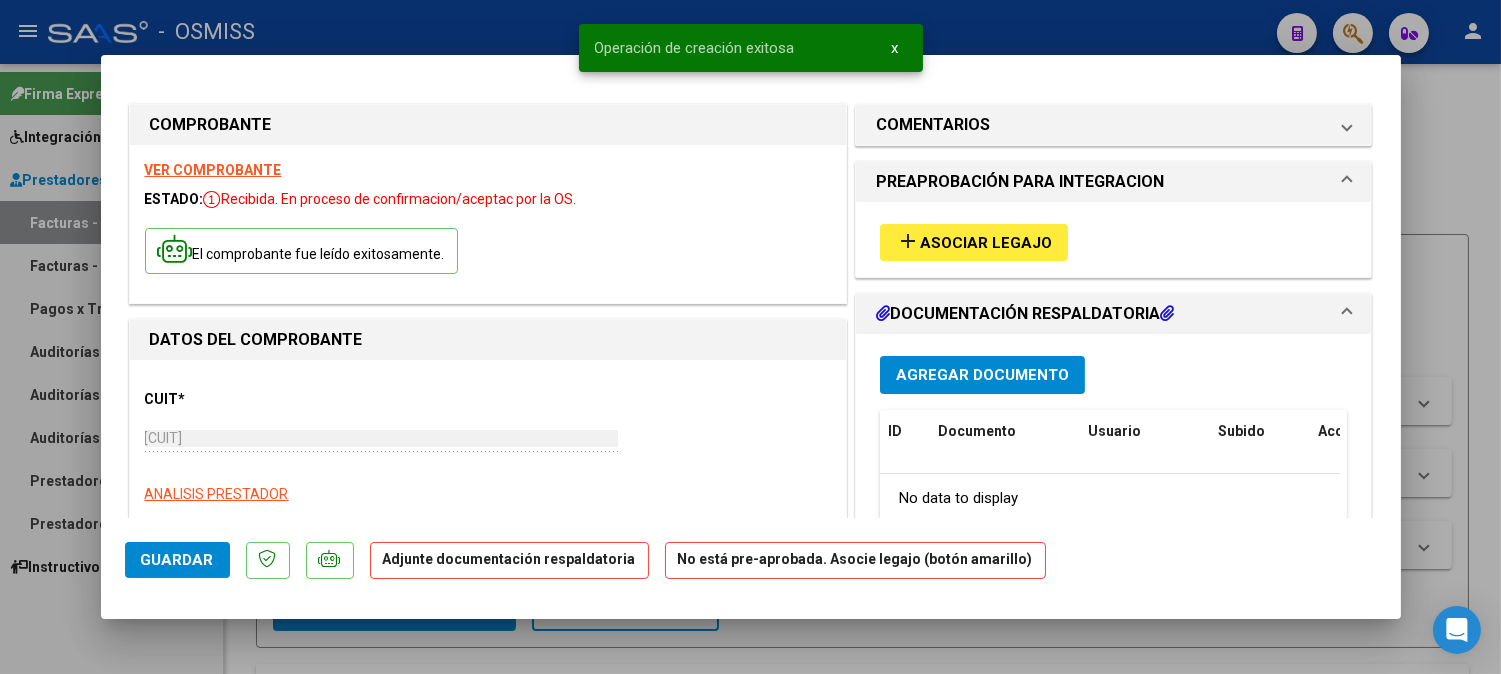 click on "Asociar Legajo" at bounding box center (986, 243) 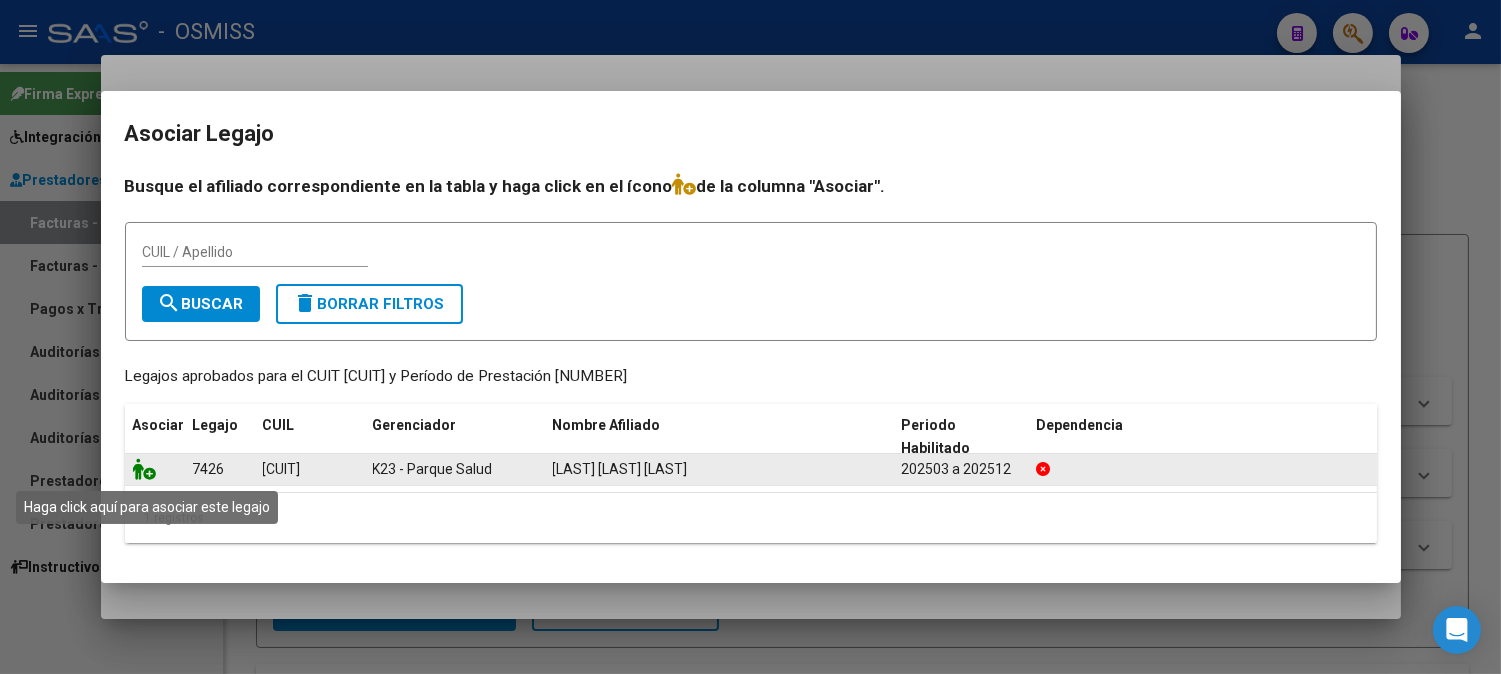 click 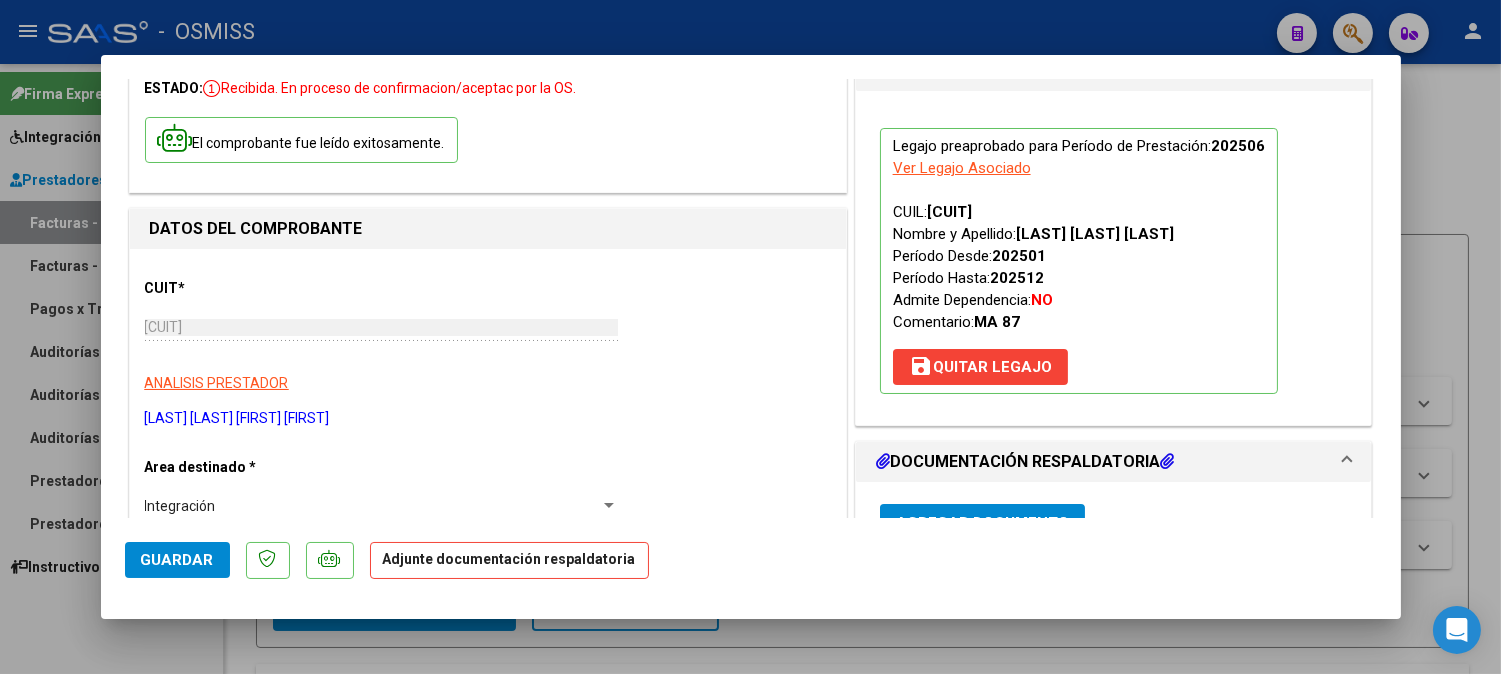 scroll, scrollTop: 333, scrollLeft: 0, axis: vertical 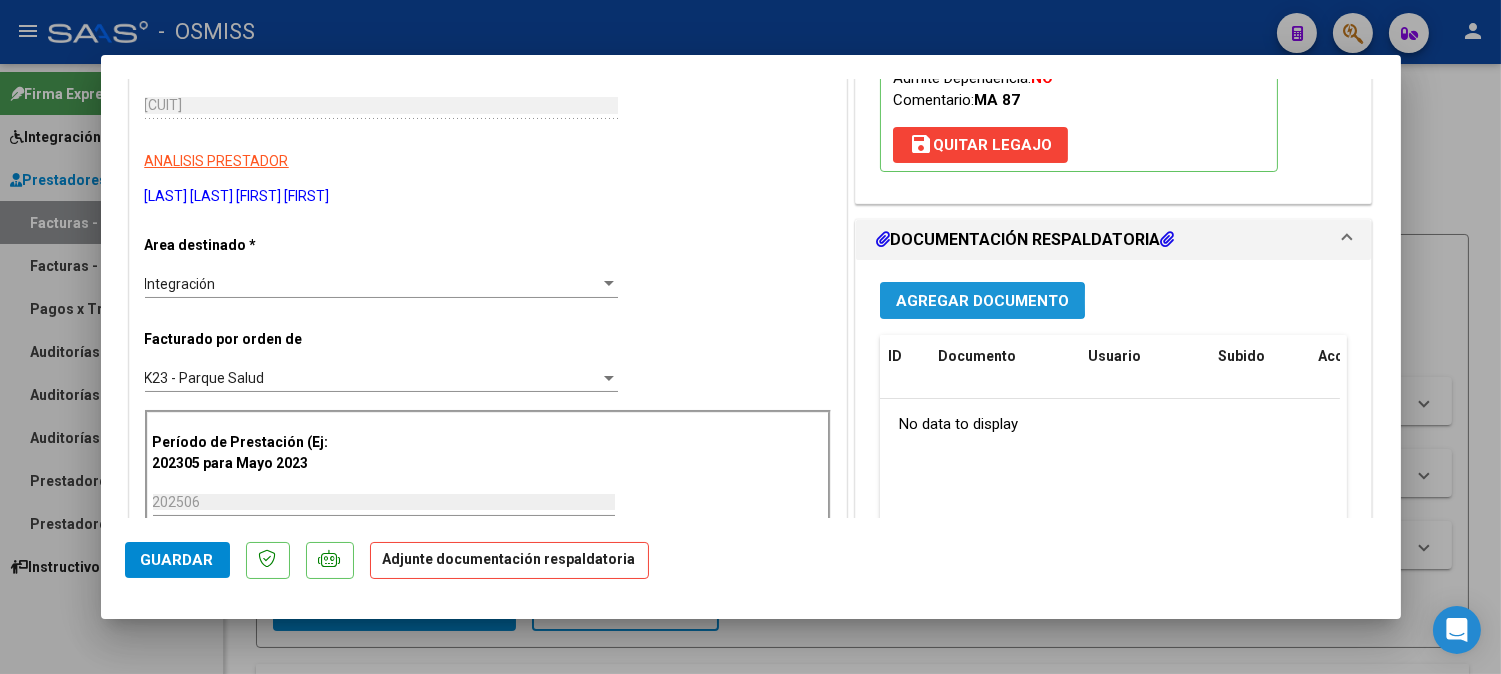 click on "Agregar Documento" at bounding box center (982, 301) 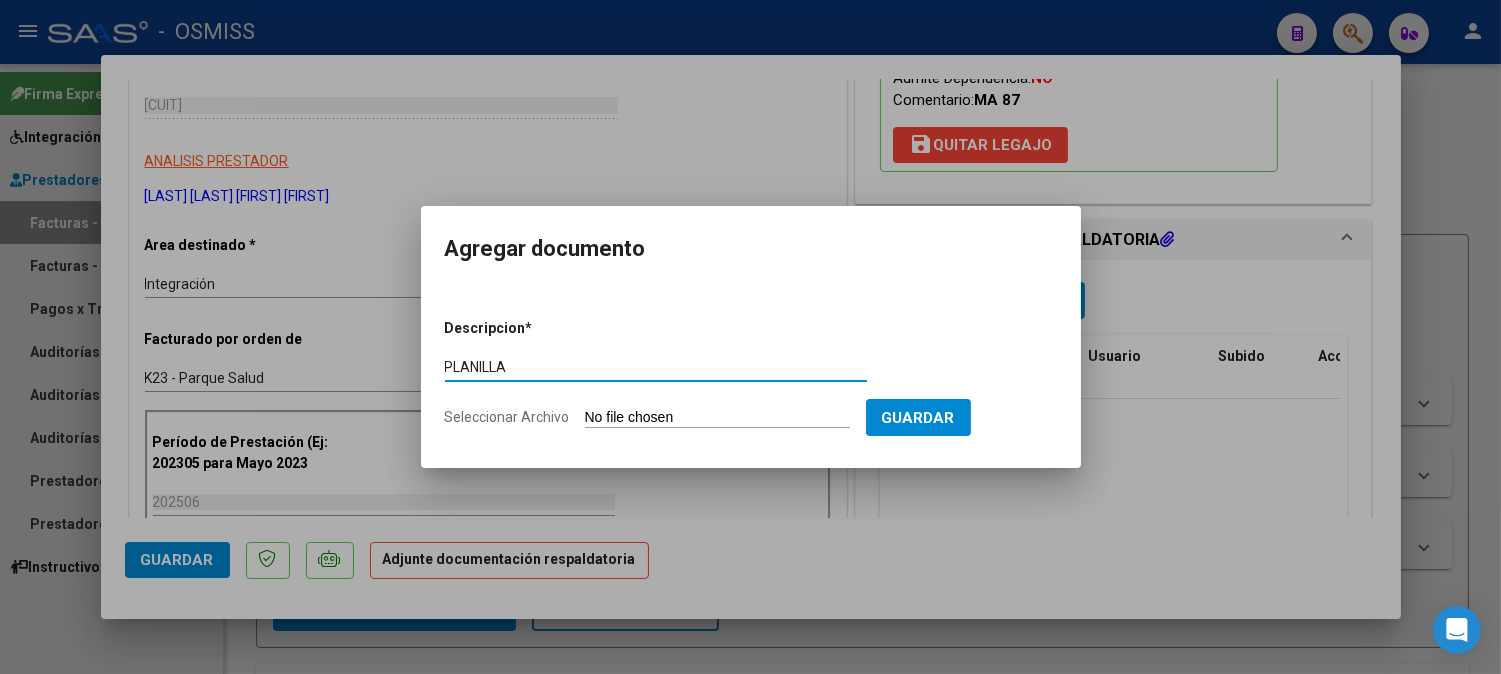 click on "Seleccionar Archivo" at bounding box center (717, 418) 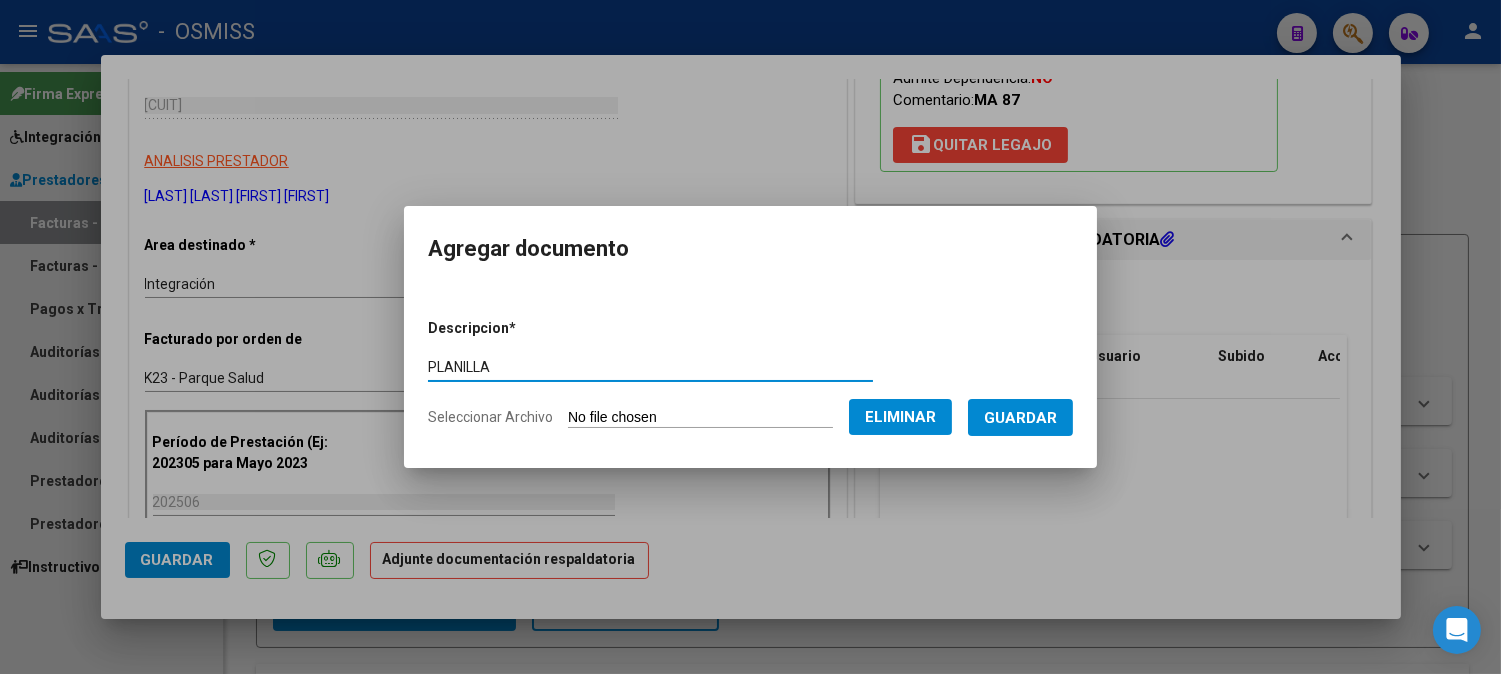 click on "PLANILLA" at bounding box center (650, 367) 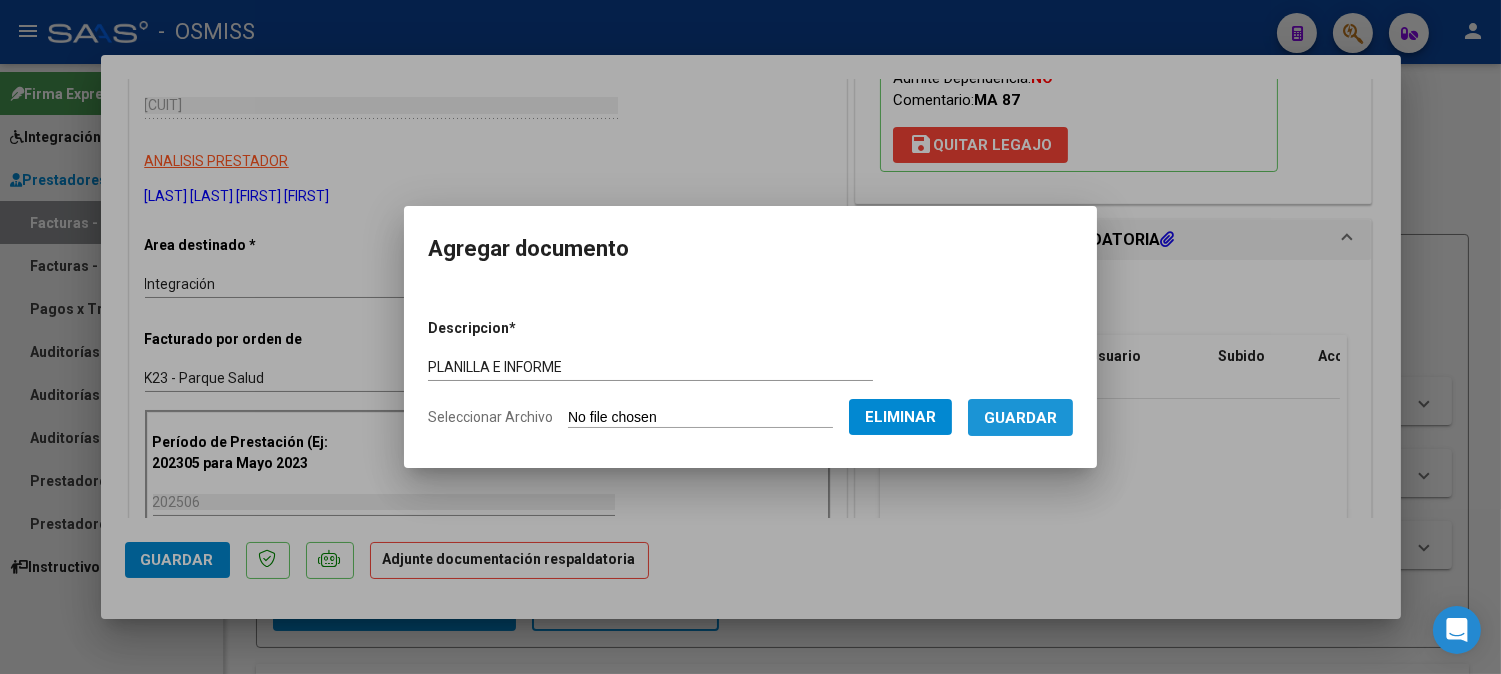 click on "Guardar" at bounding box center [1020, 418] 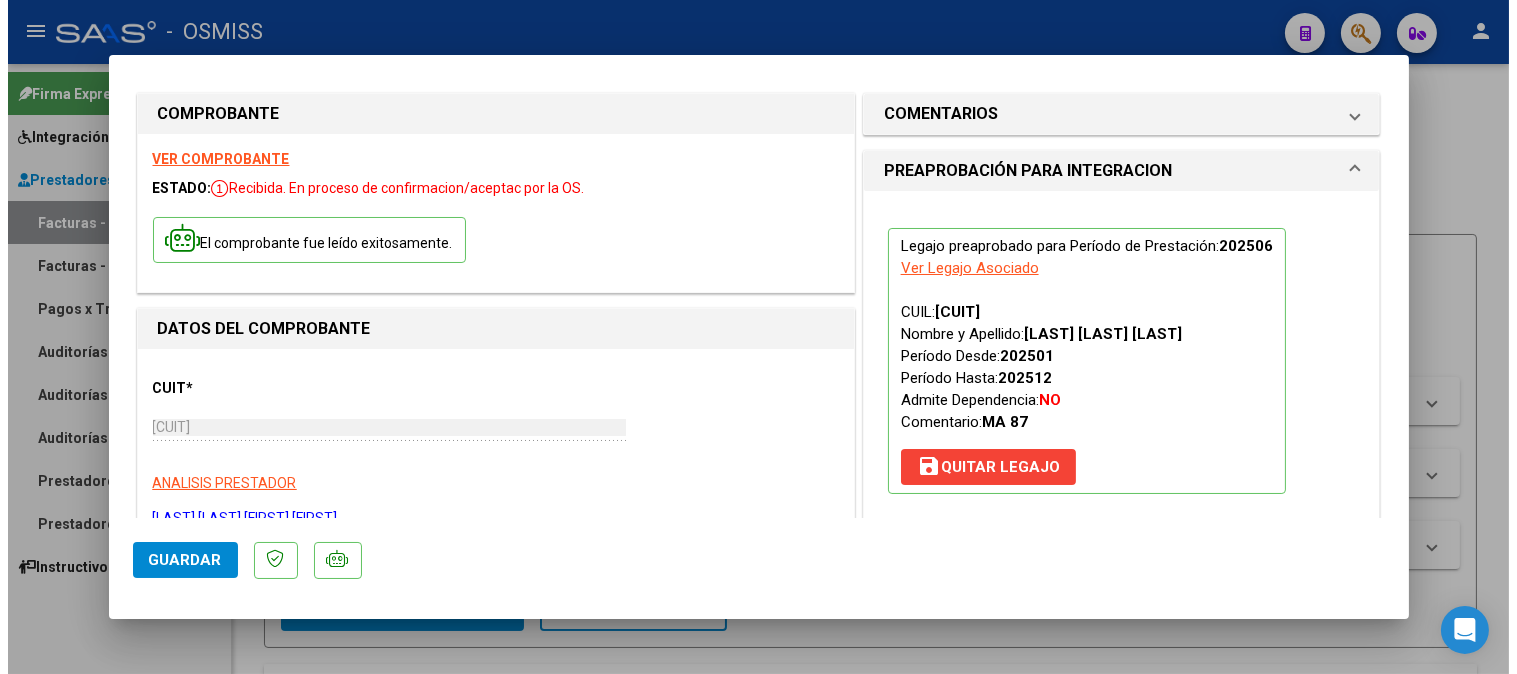 scroll, scrollTop: 0, scrollLeft: 0, axis: both 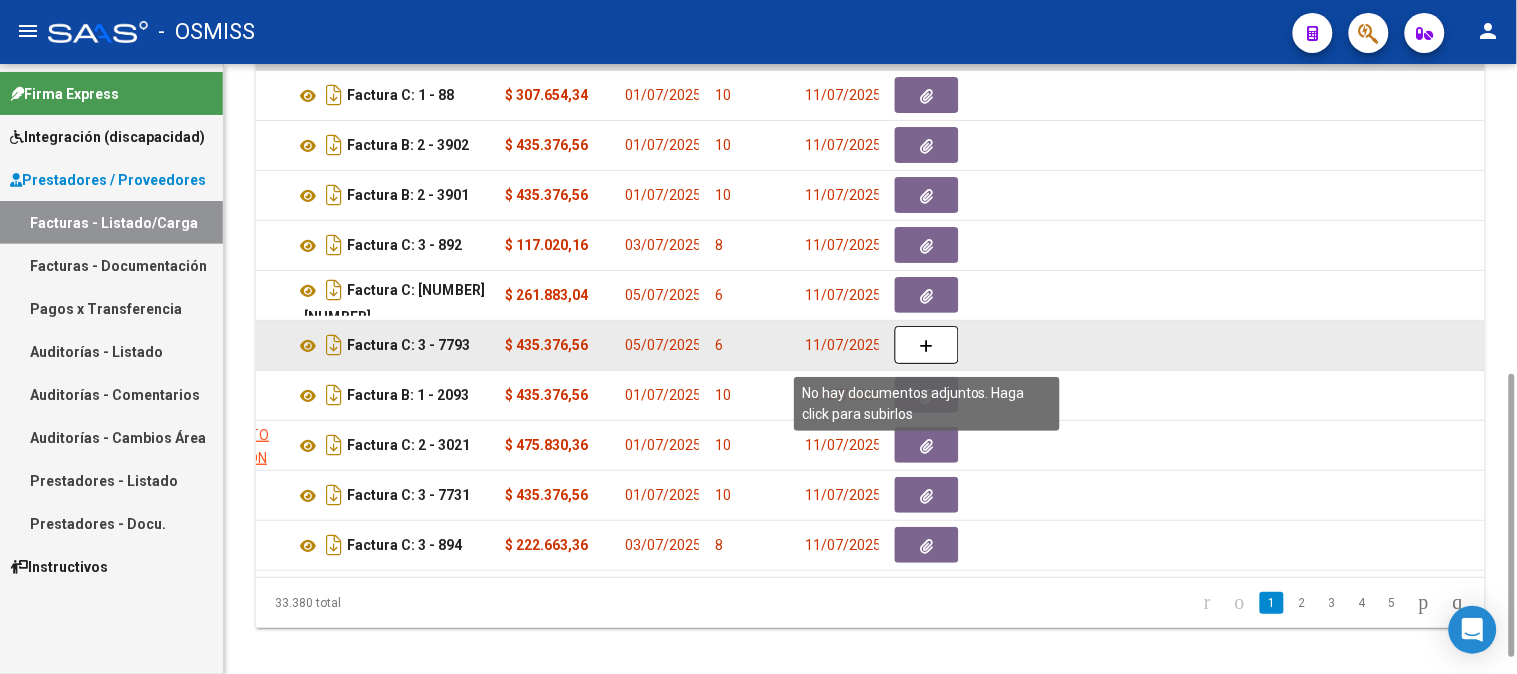 click 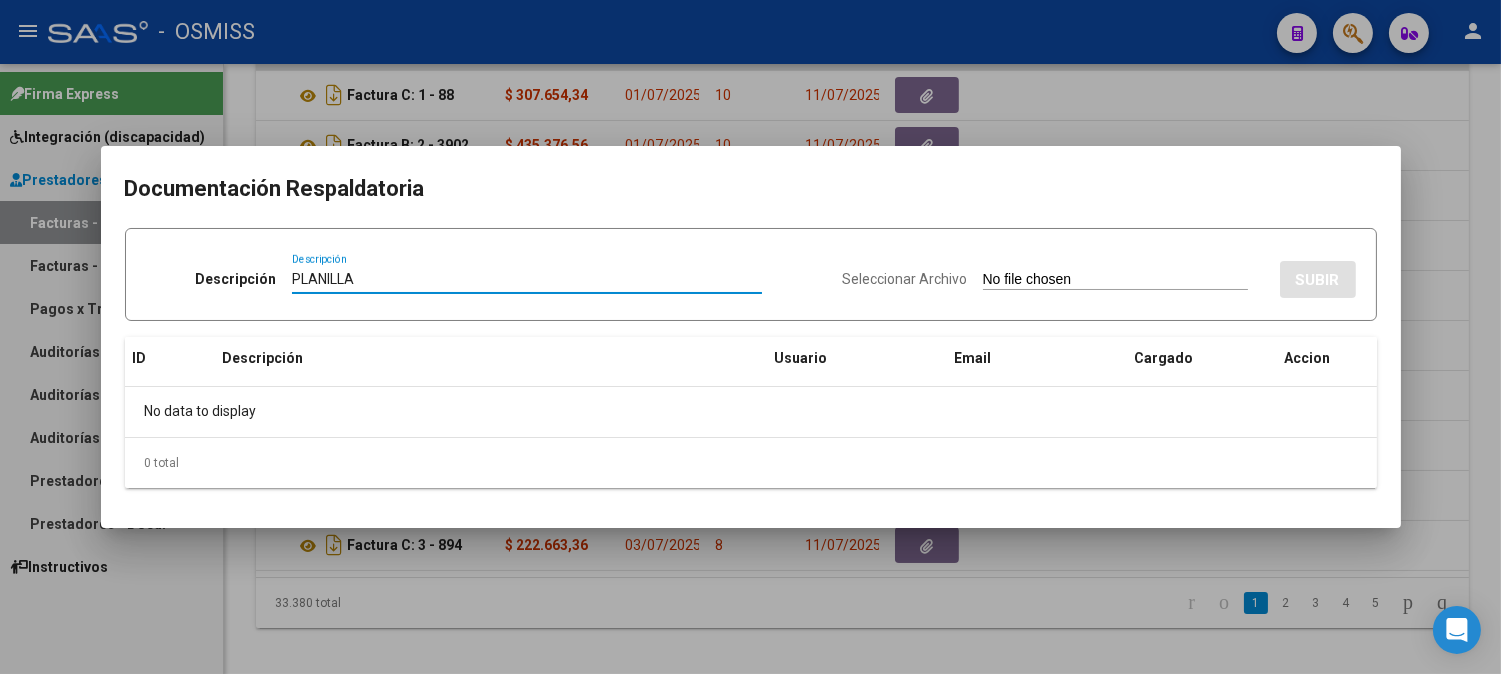 click on "Seleccionar Archivo" at bounding box center [1115, 280] 